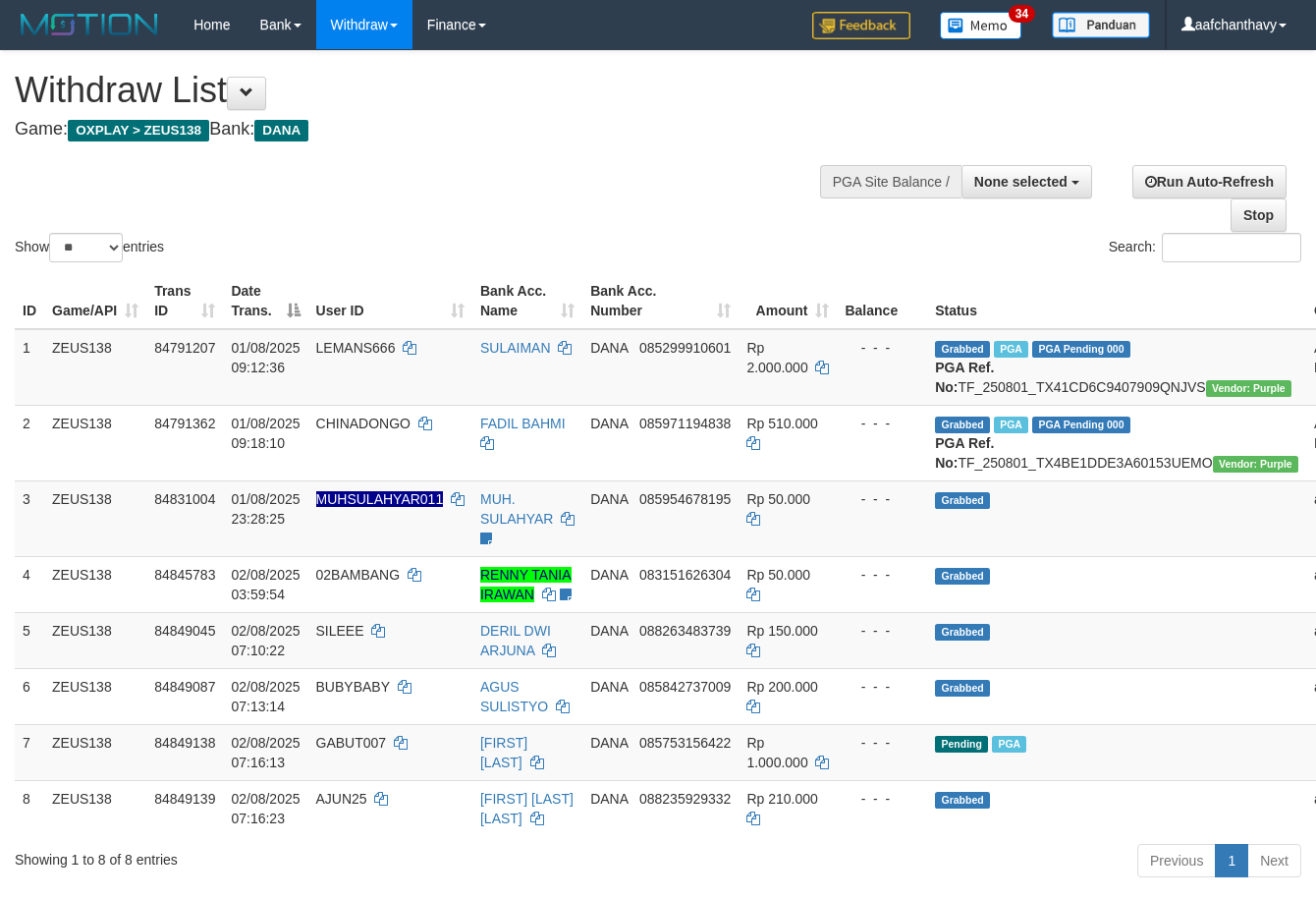 select 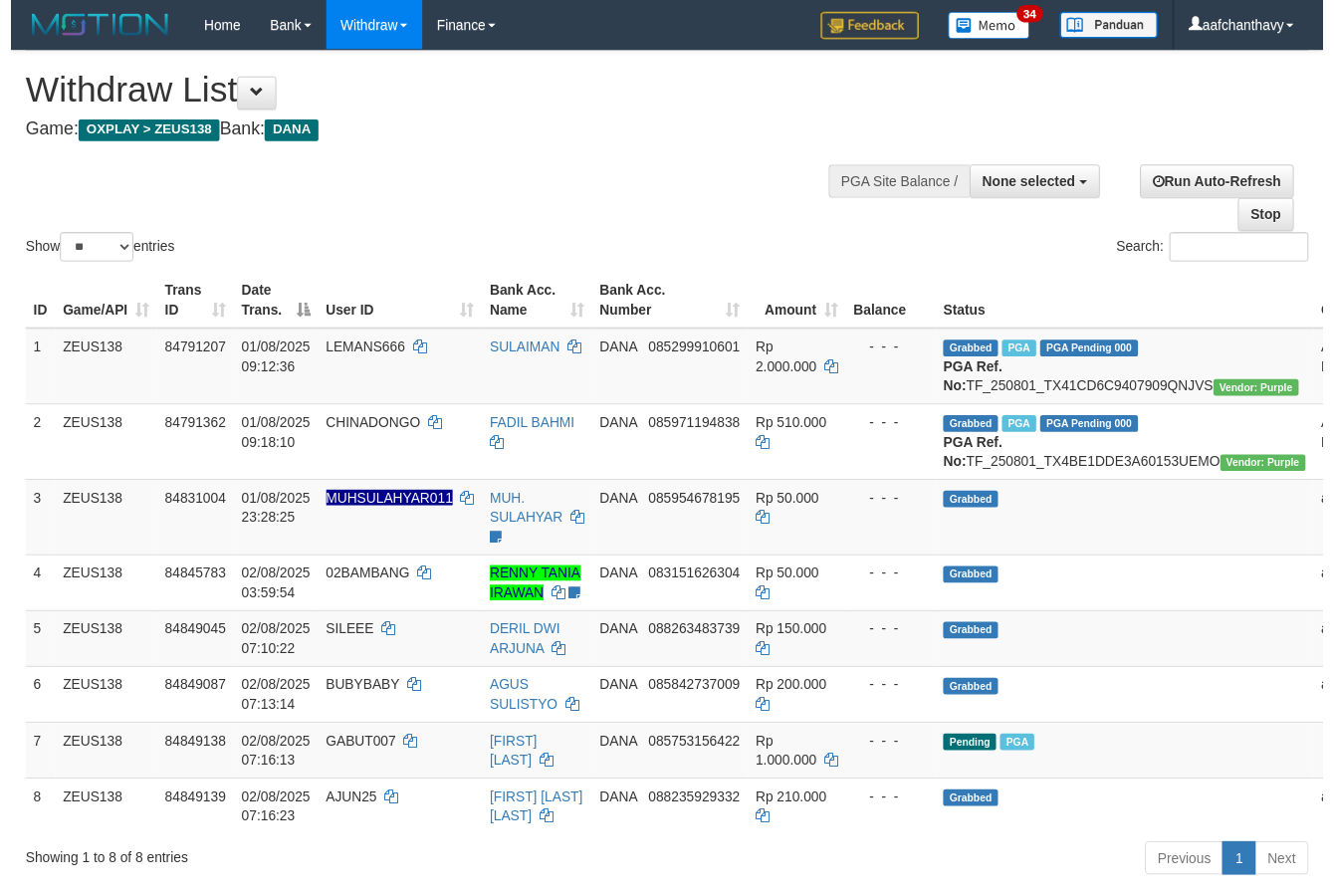 scroll, scrollTop: 266, scrollLeft: 0, axis: vertical 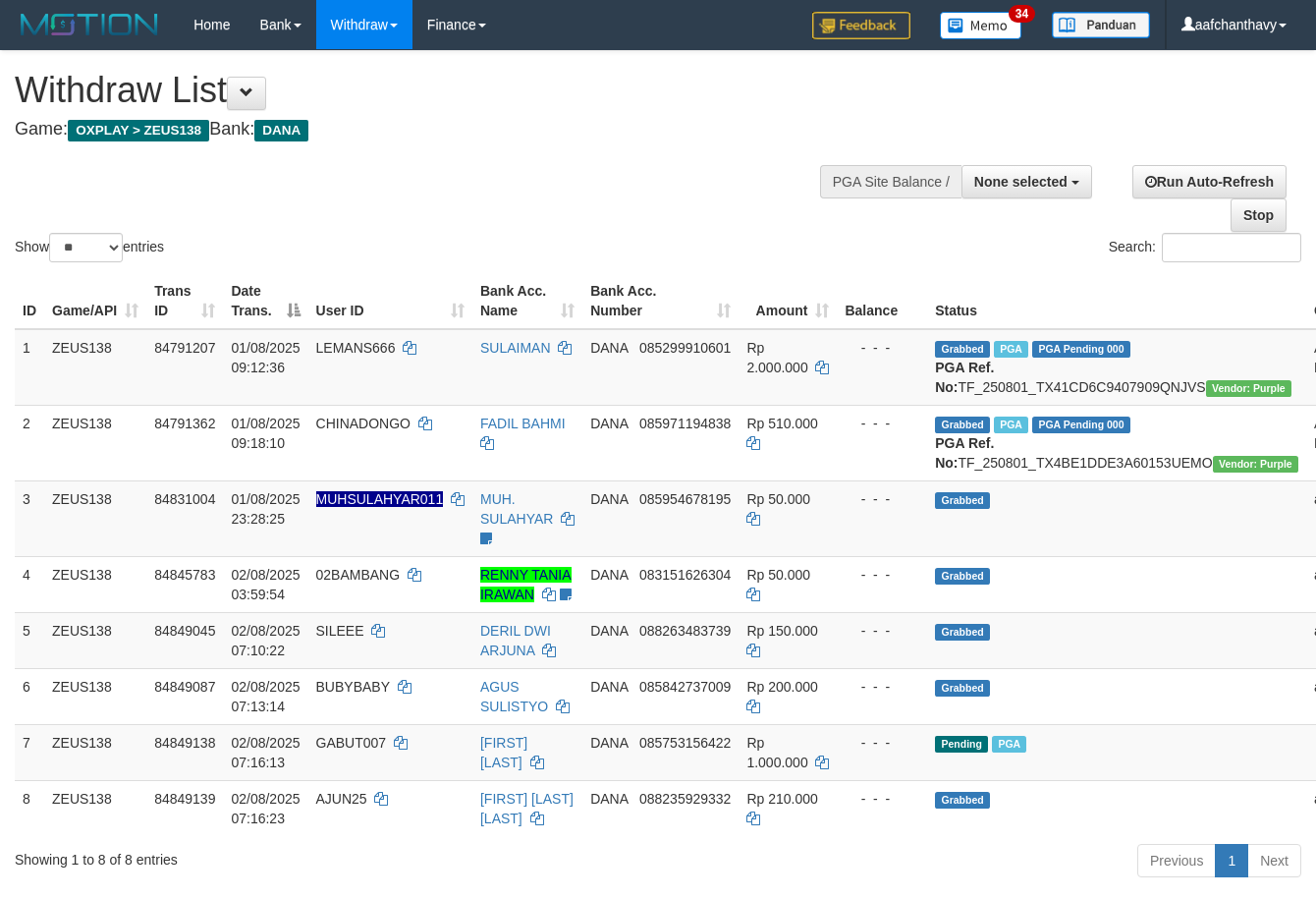 select 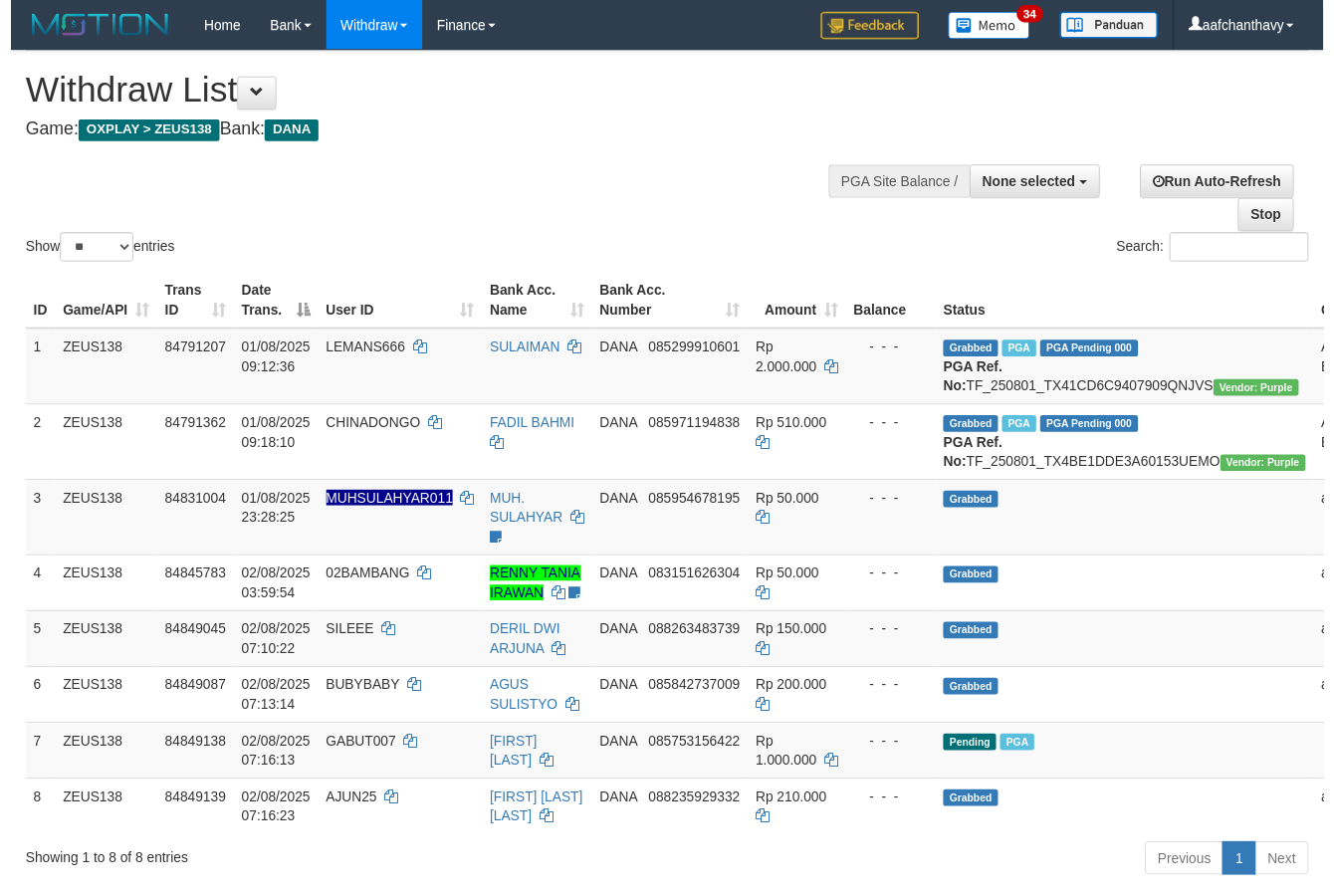 scroll, scrollTop: 266, scrollLeft: 0, axis: vertical 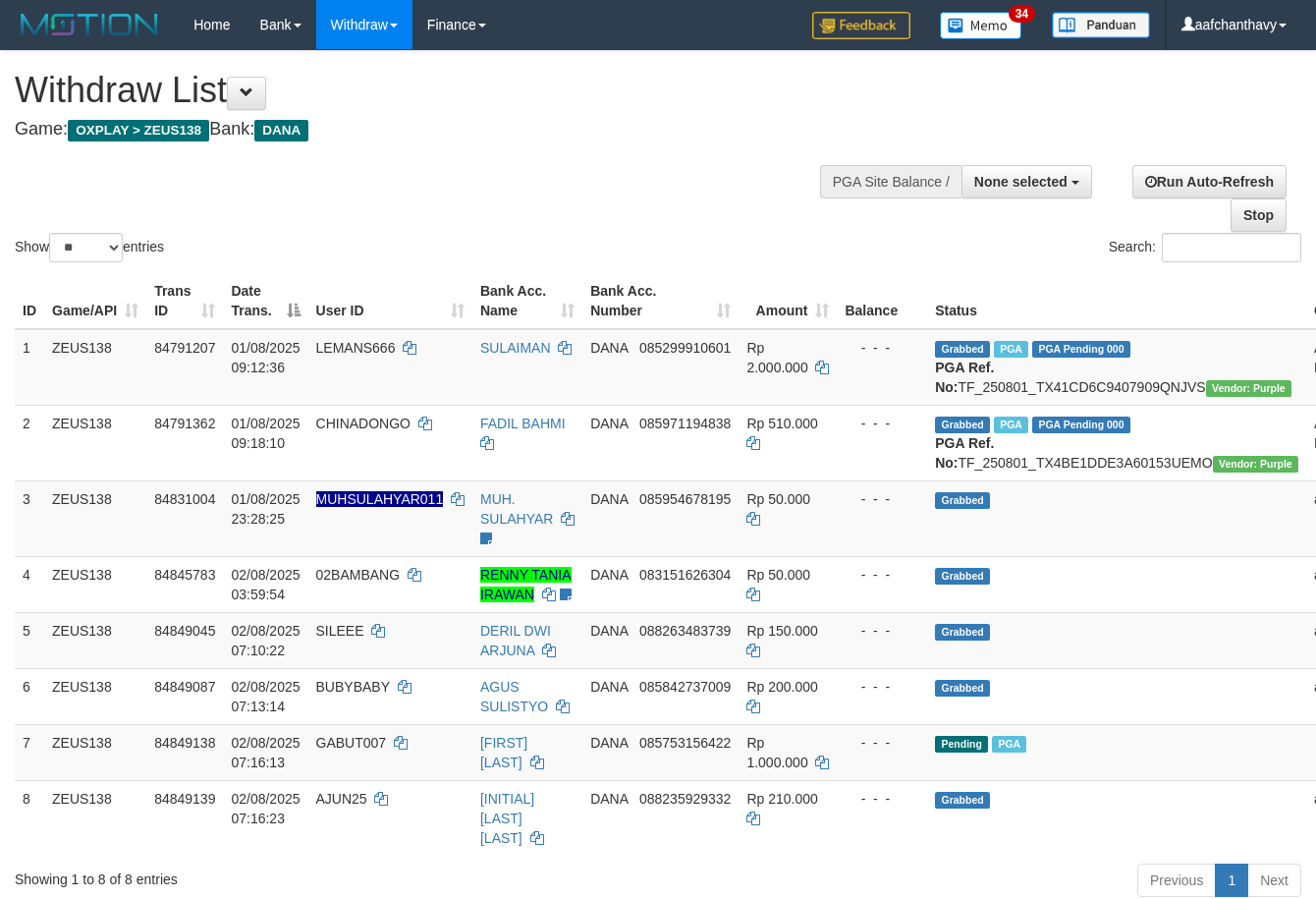 select 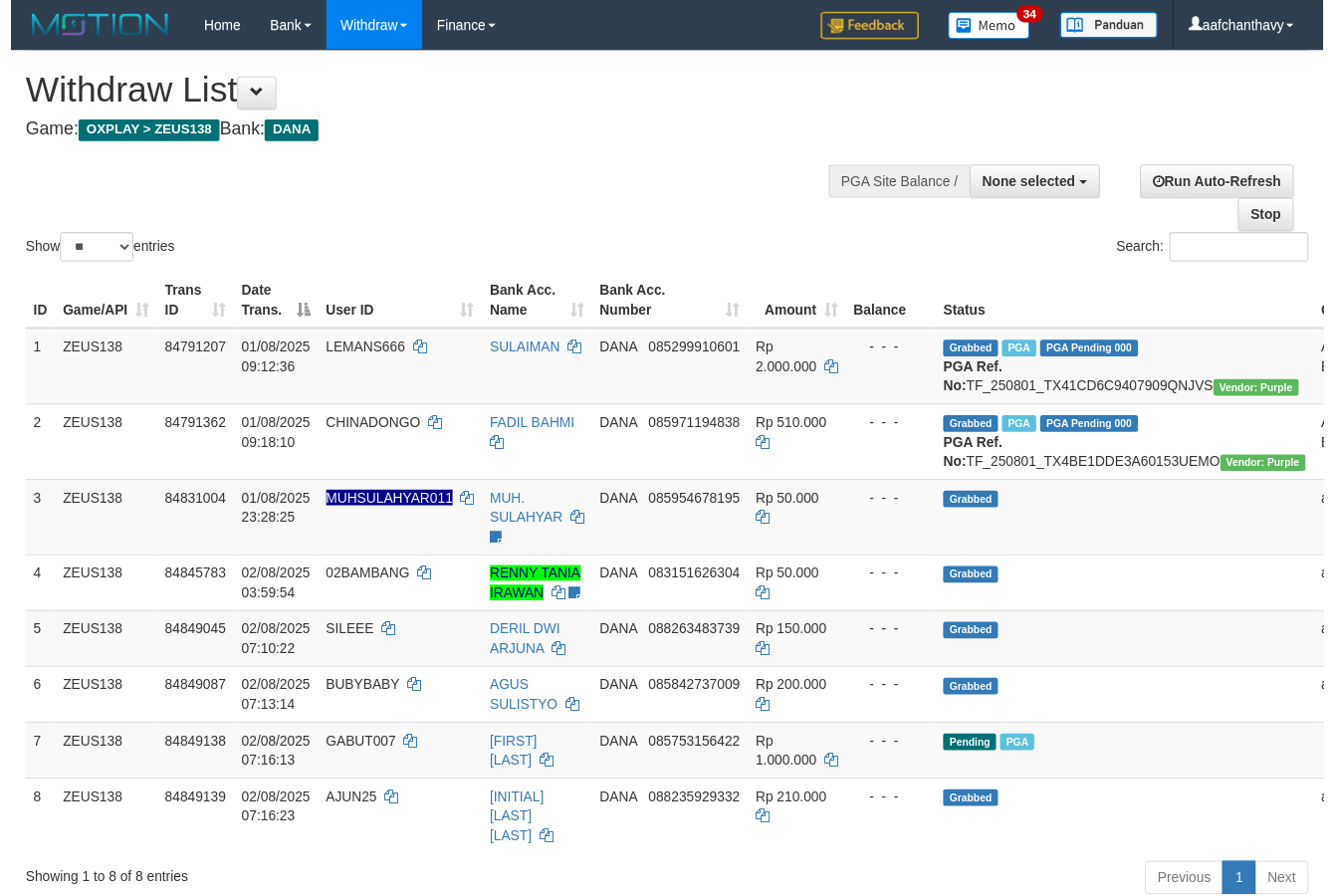 scroll, scrollTop: 266, scrollLeft: 0, axis: vertical 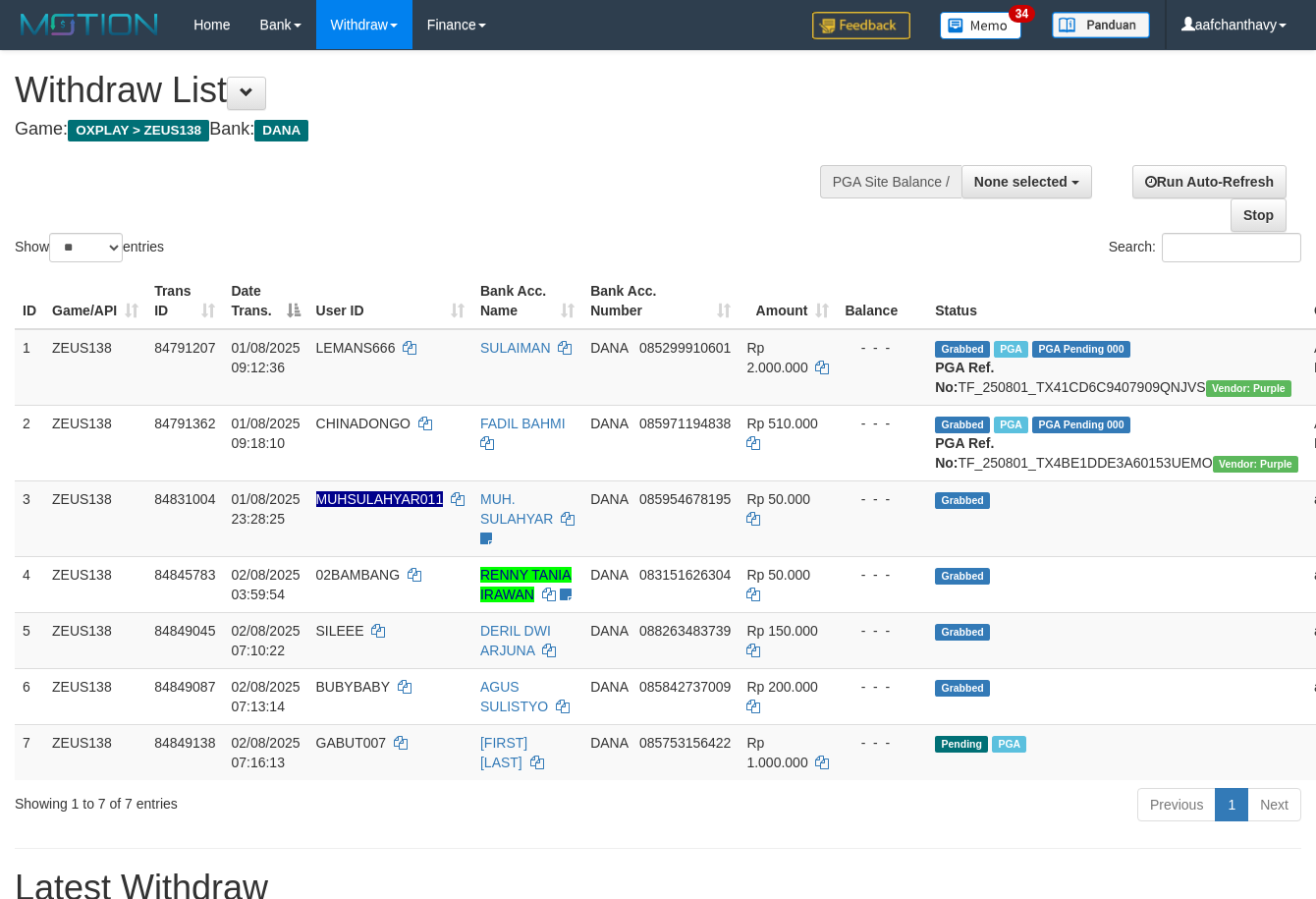 select 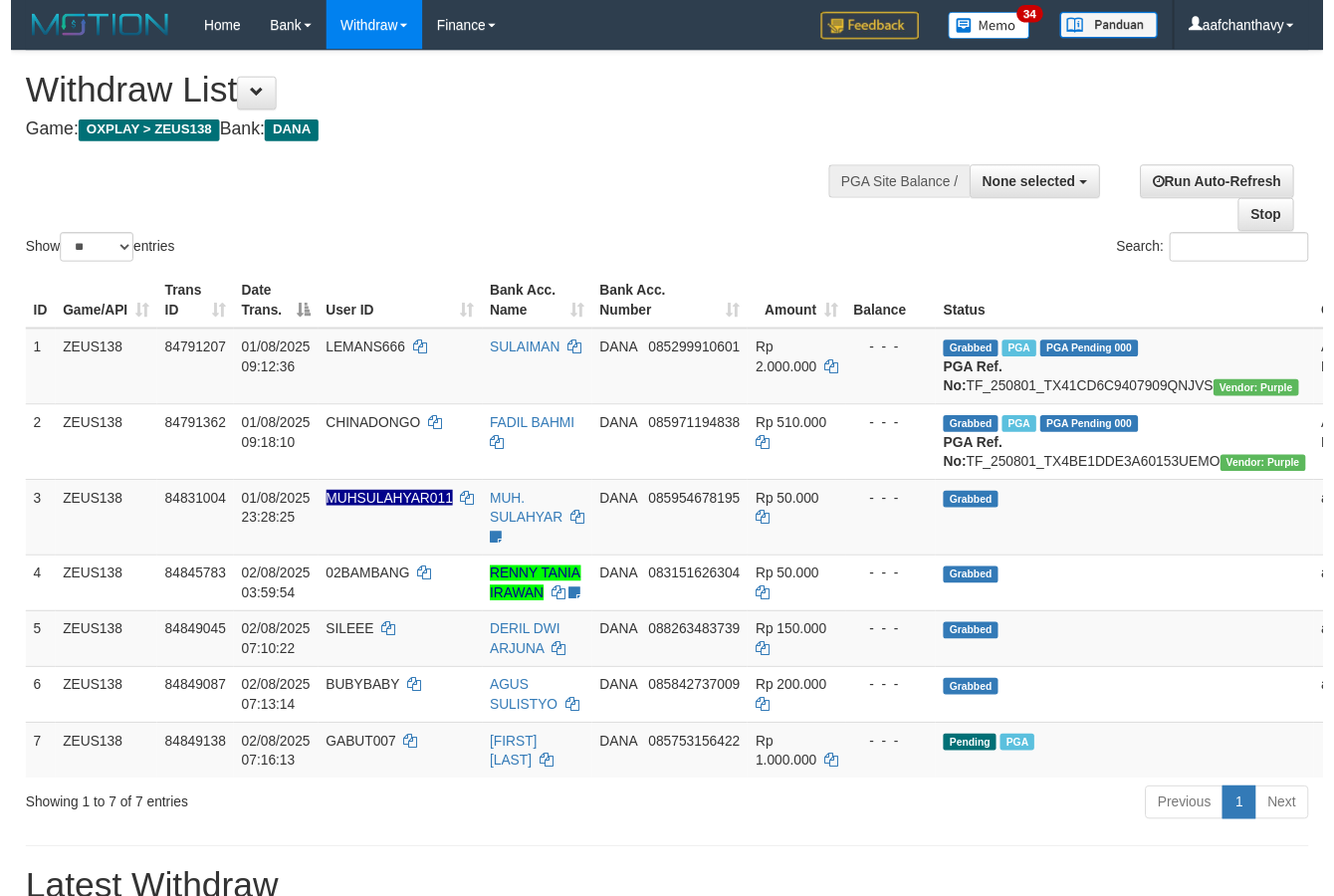 scroll, scrollTop: 266, scrollLeft: 0, axis: vertical 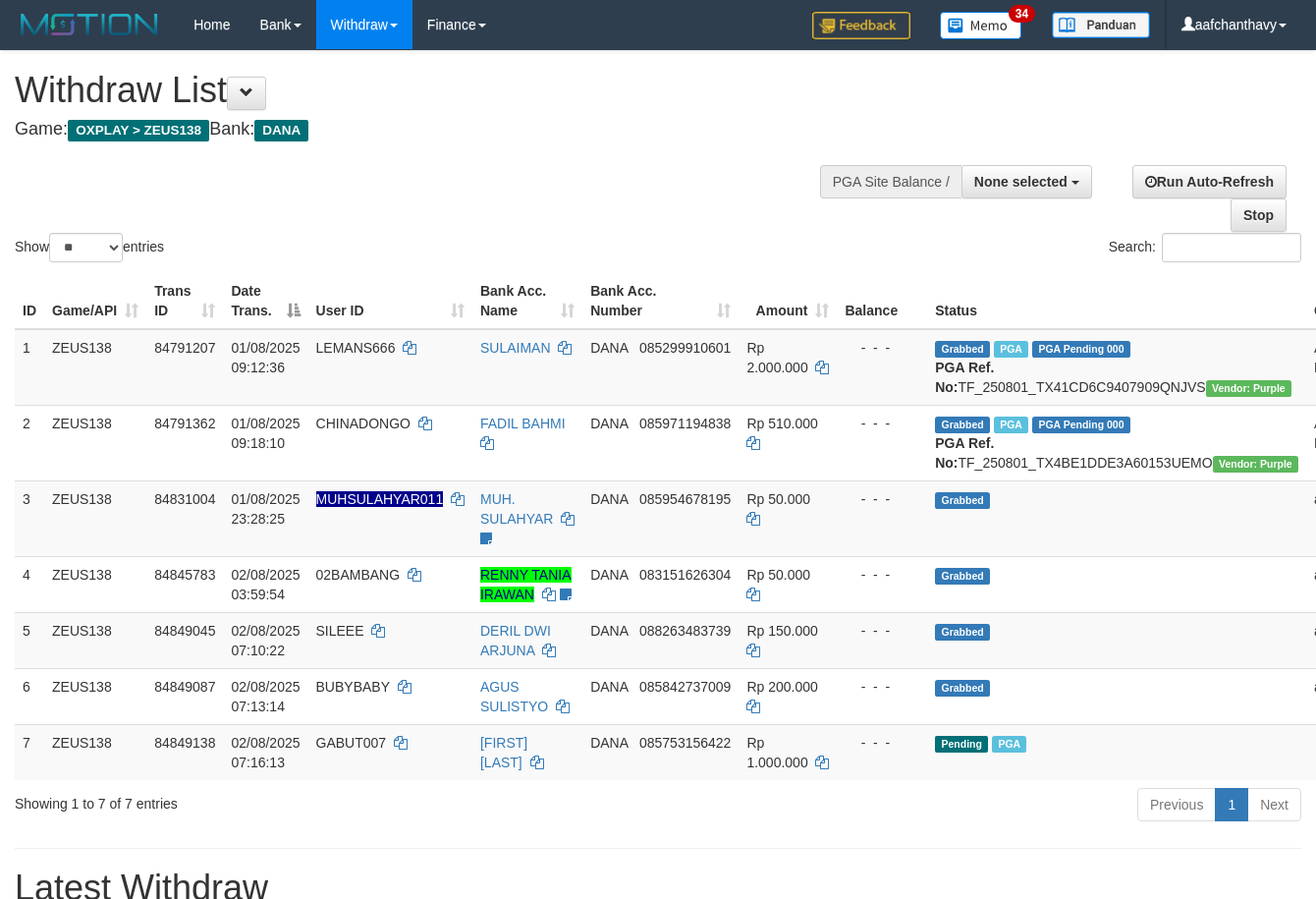 select 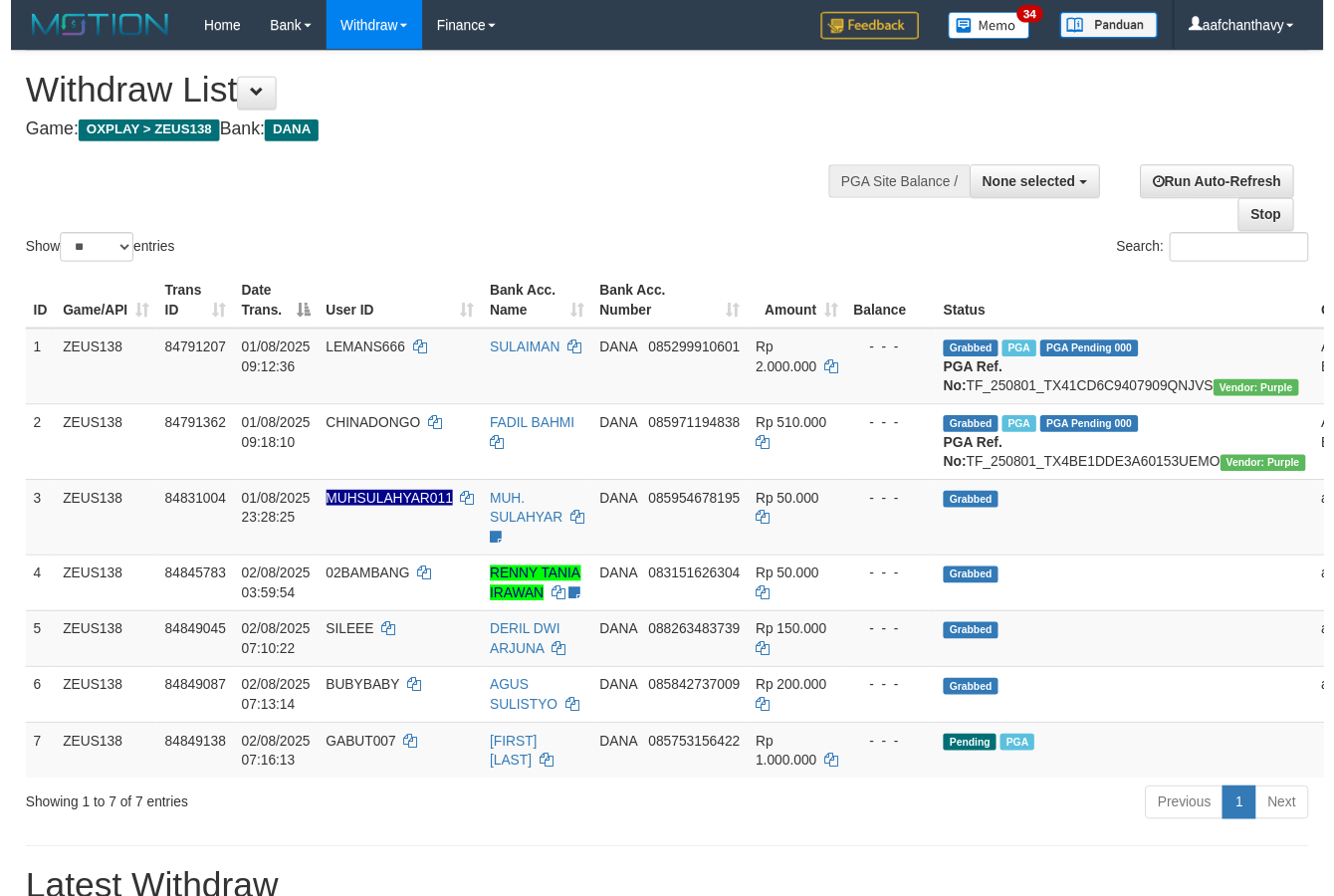 scroll, scrollTop: 266, scrollLeft: 0, axis: vertical 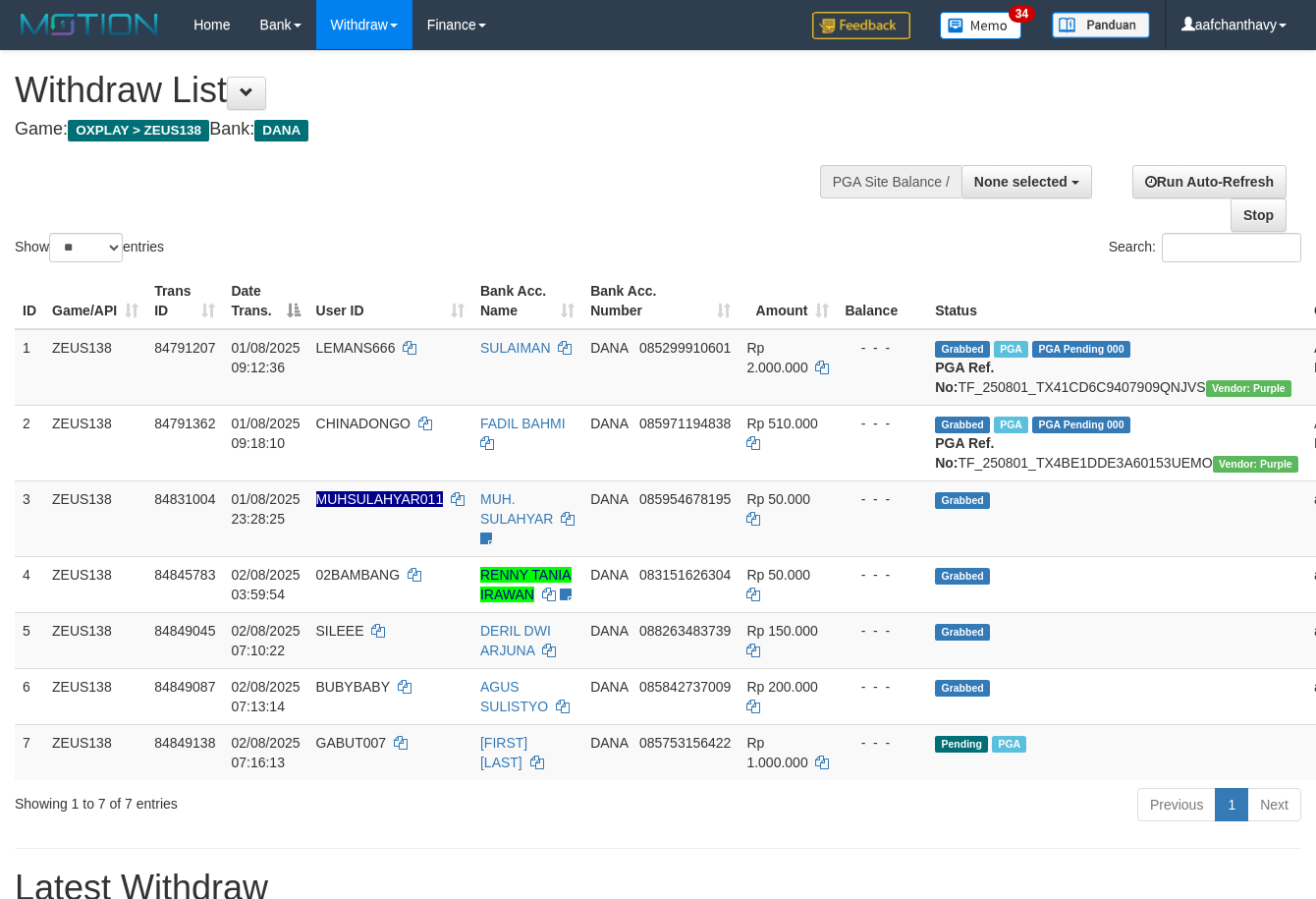 select 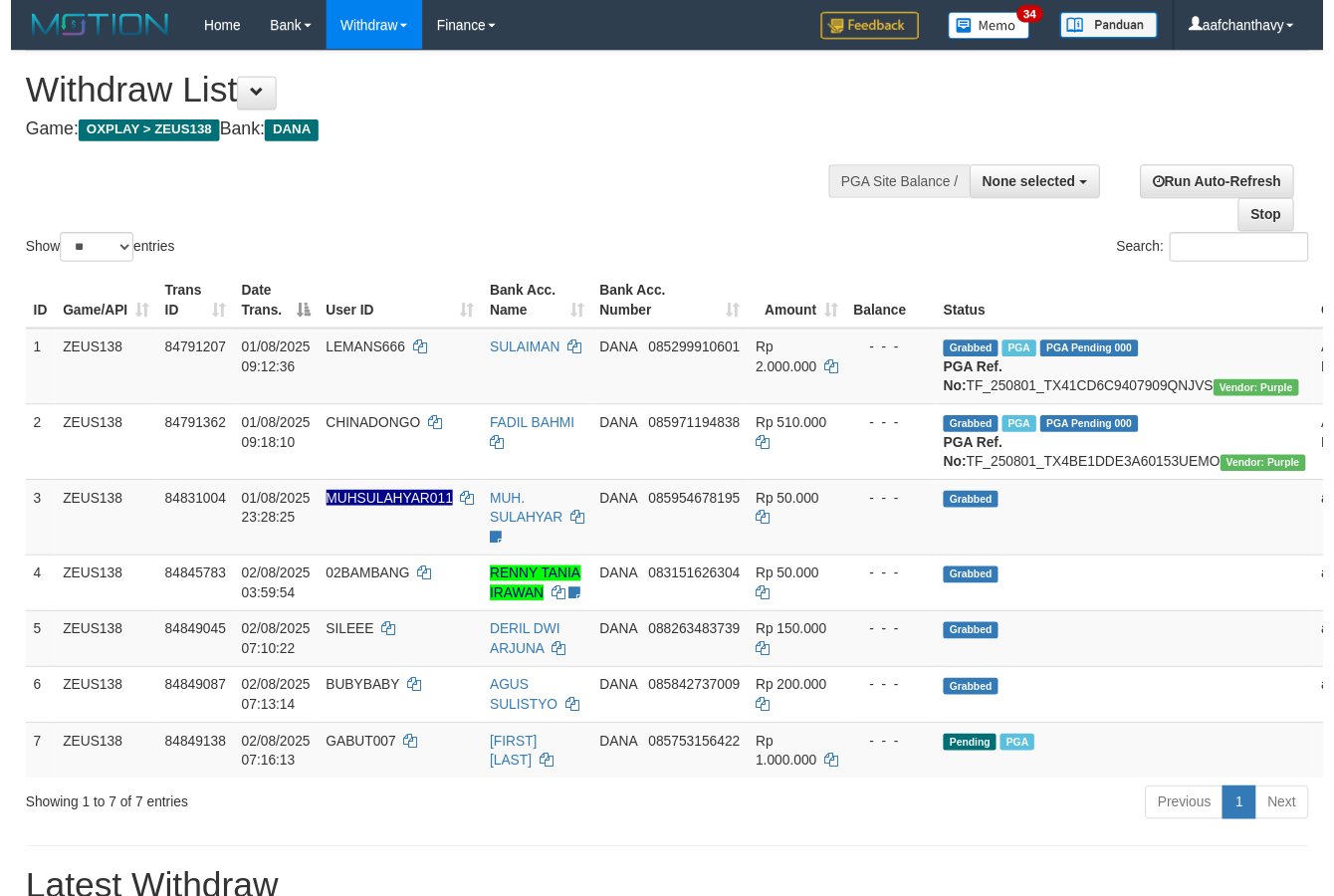 scroll, scrollTop: 266, scrollLeft: 0, axis: vertical 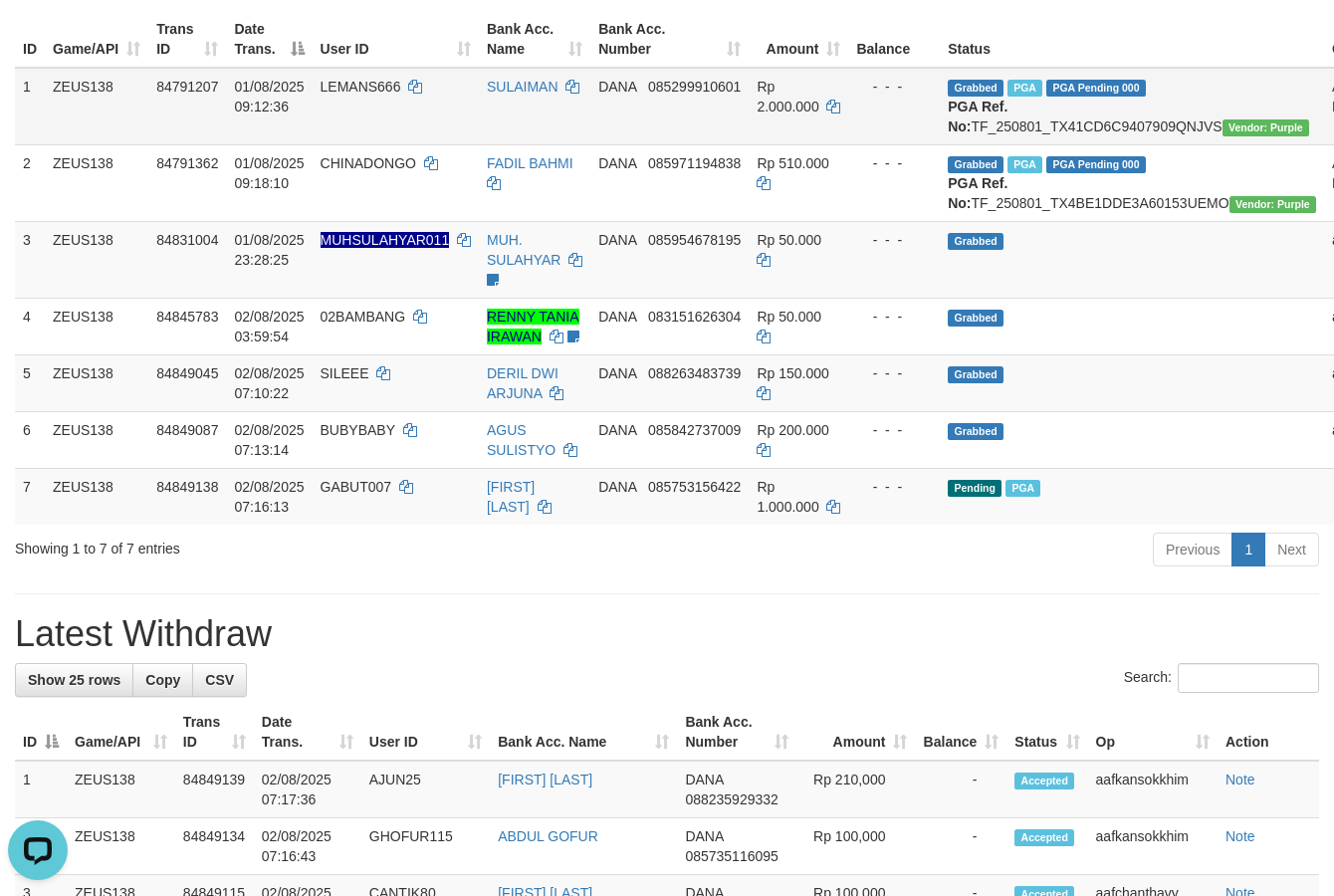 click on "AUTOWD-BOT-PGA" at bounding box center [1380, 107] 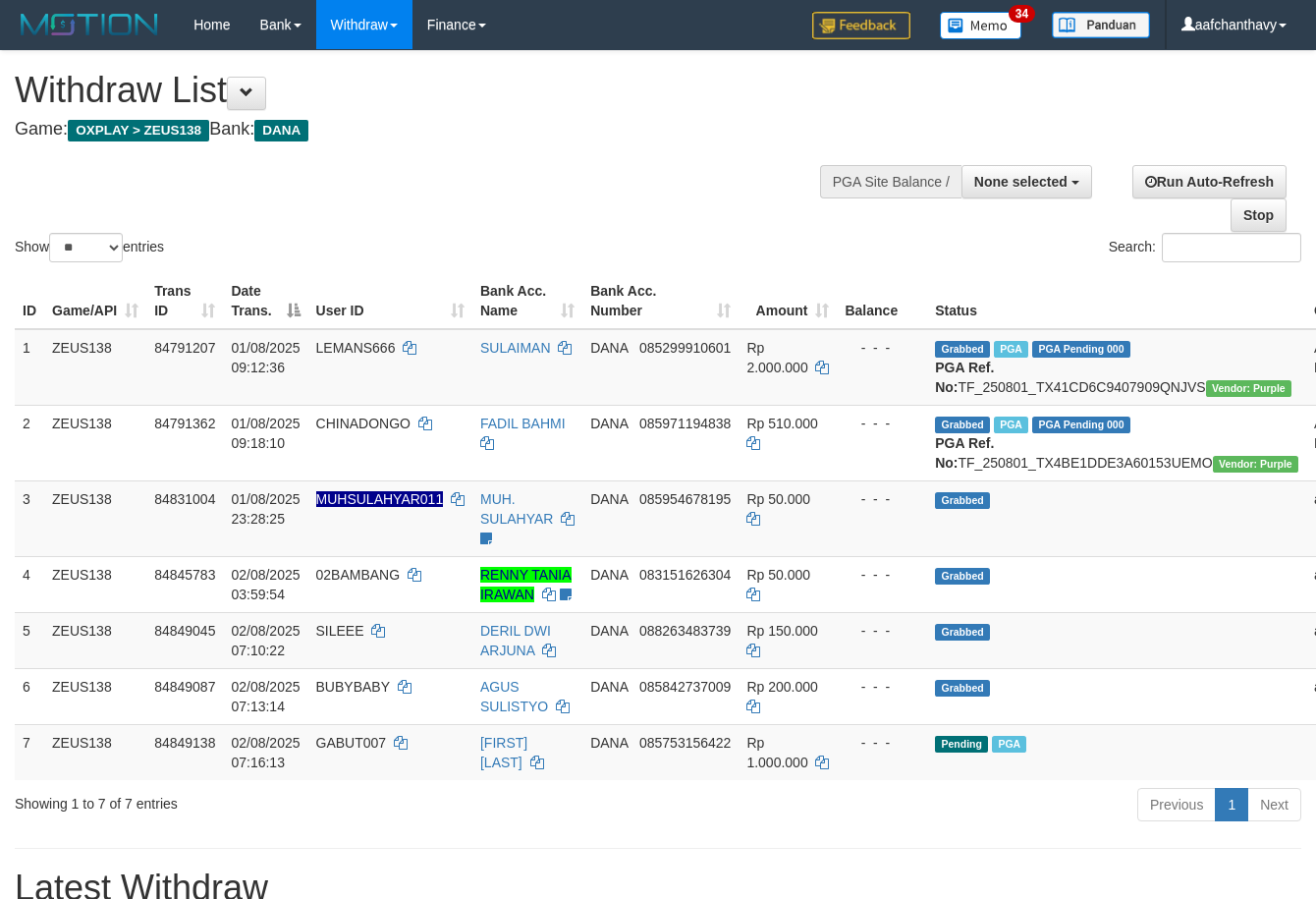 select 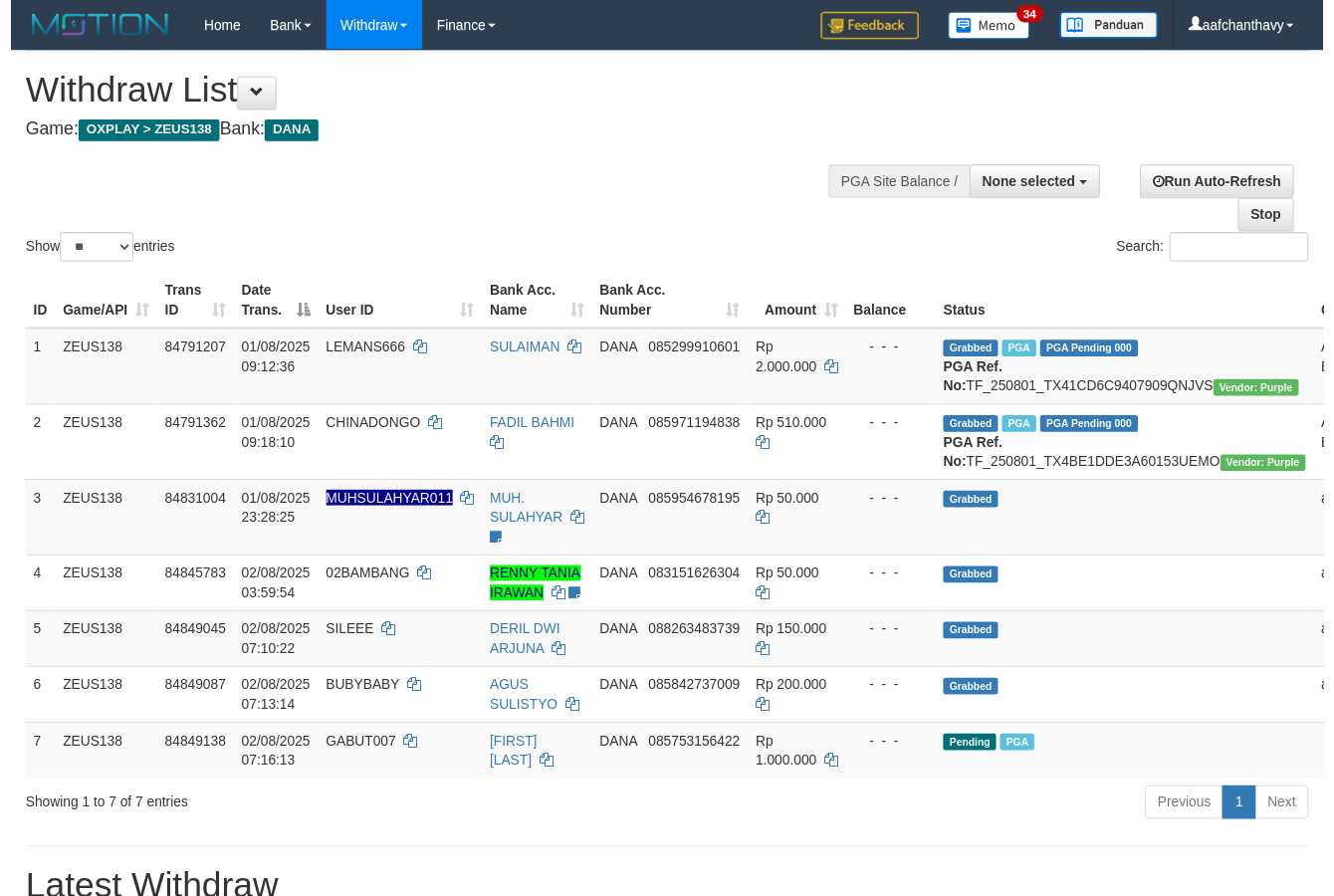 scroll, scrollTop: 266, scrollLeft: 0, axis: vertical 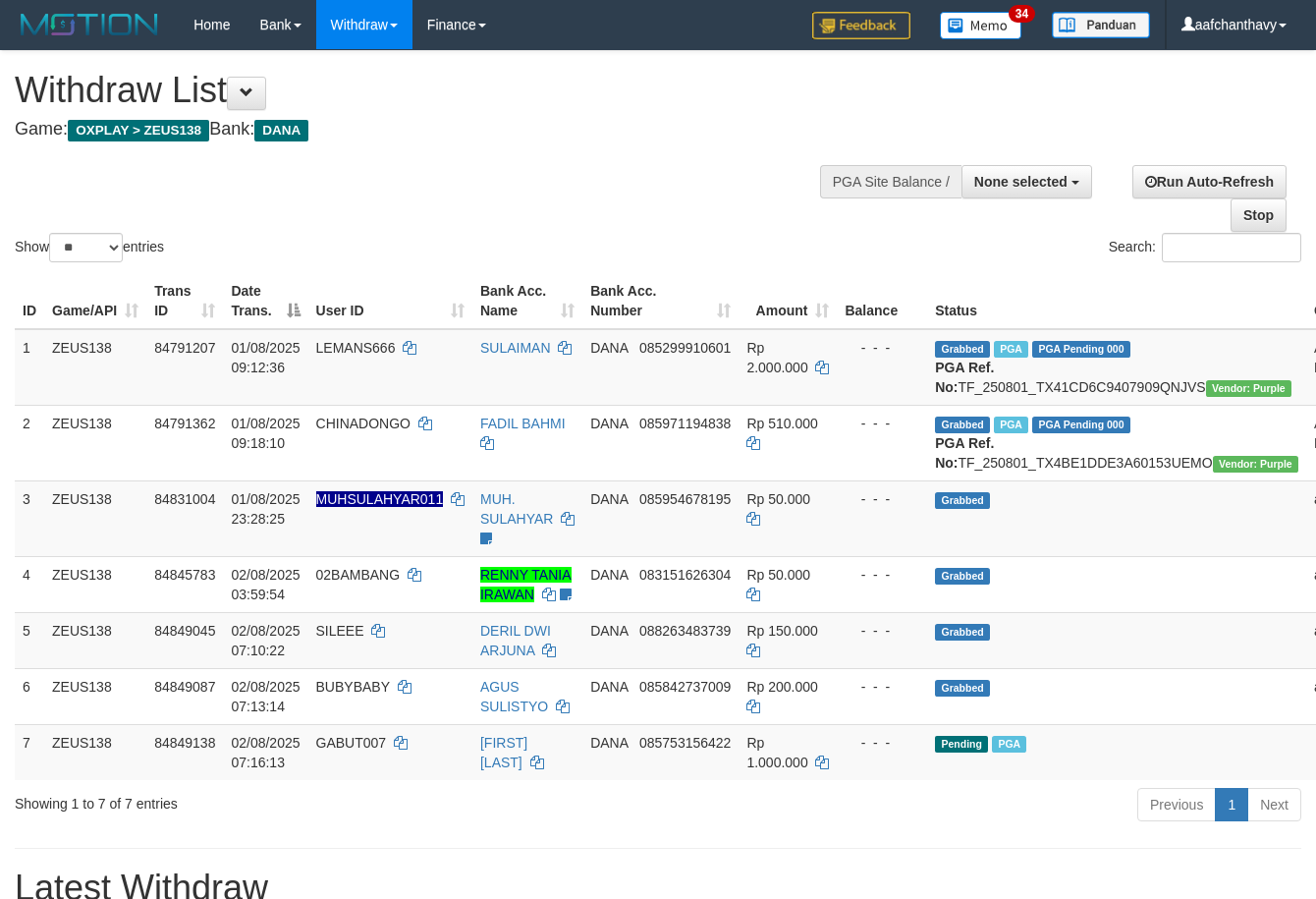 select 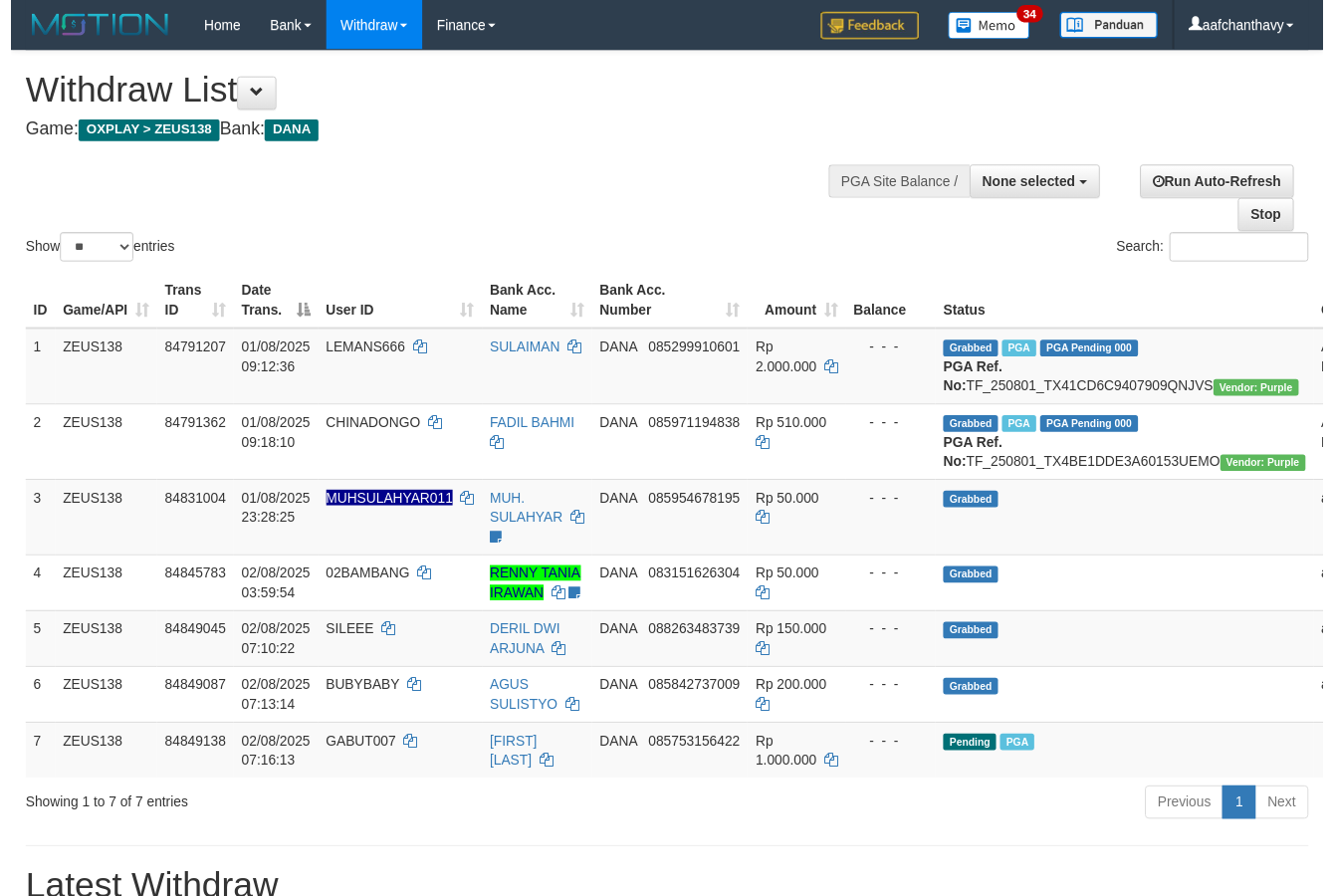 scroll, scrollTop: 266, scrollLeft: 0, axis: vertical 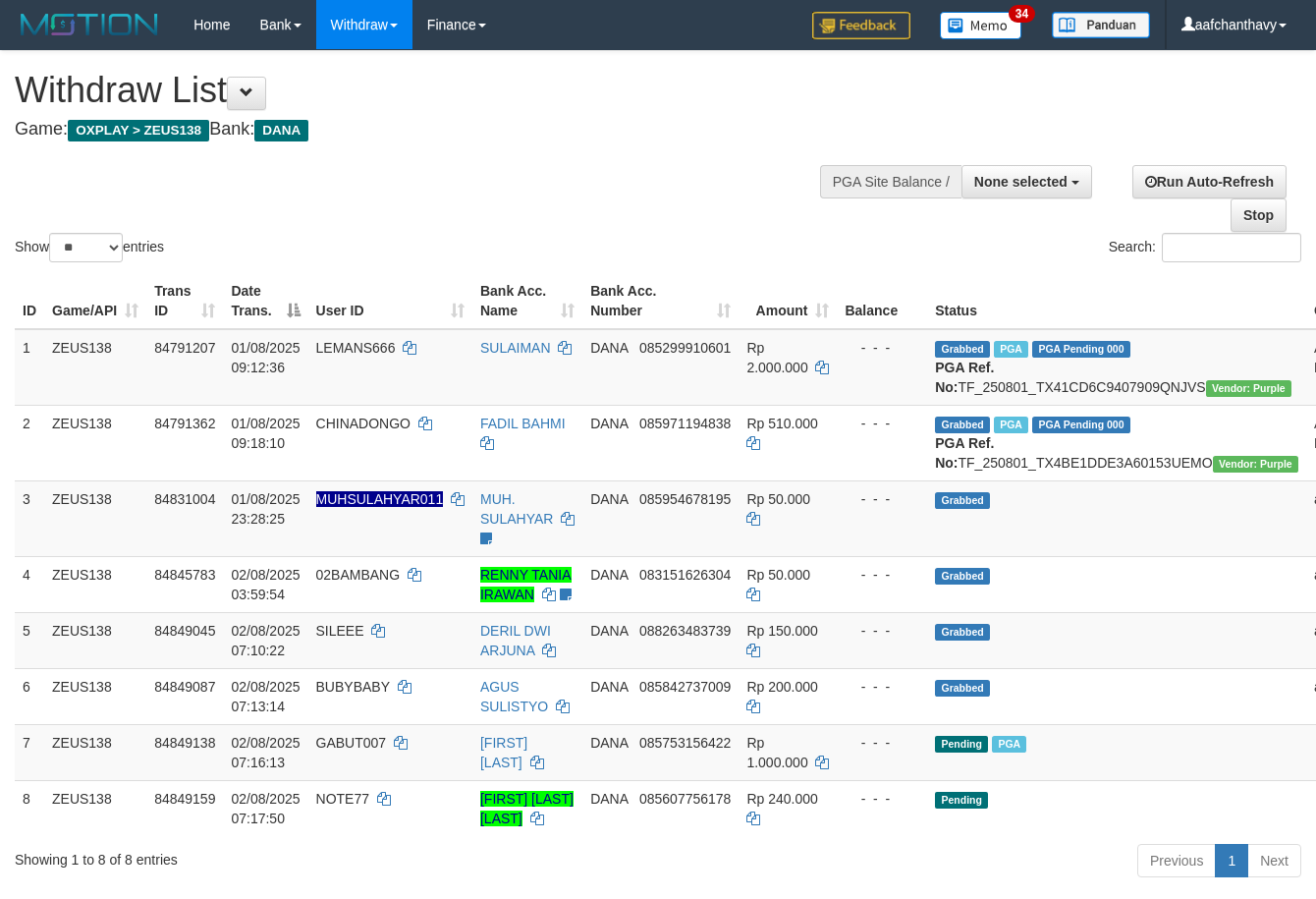 select 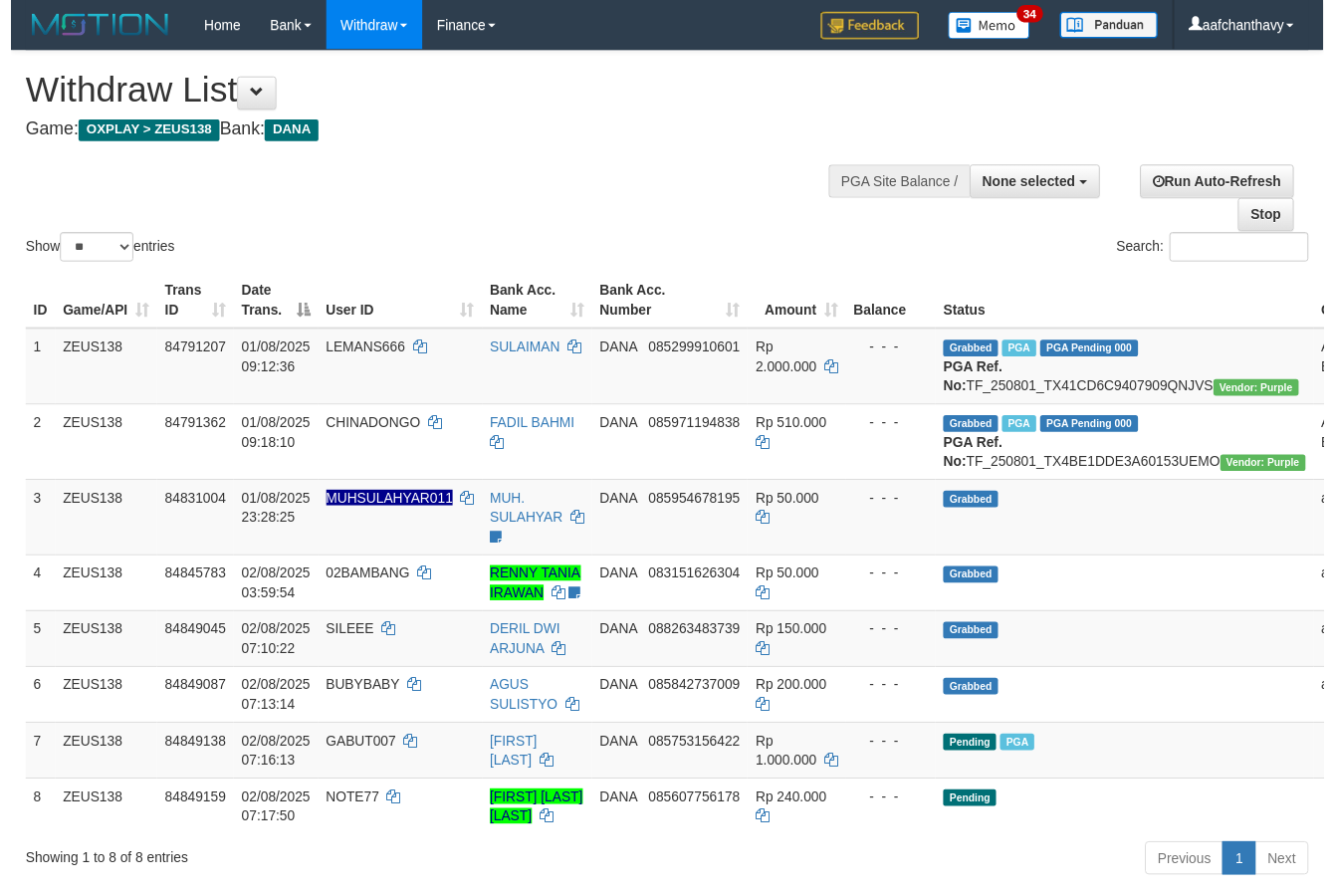 scroll, scrollTop: 266, scrollLeft: 0, axis: vertical 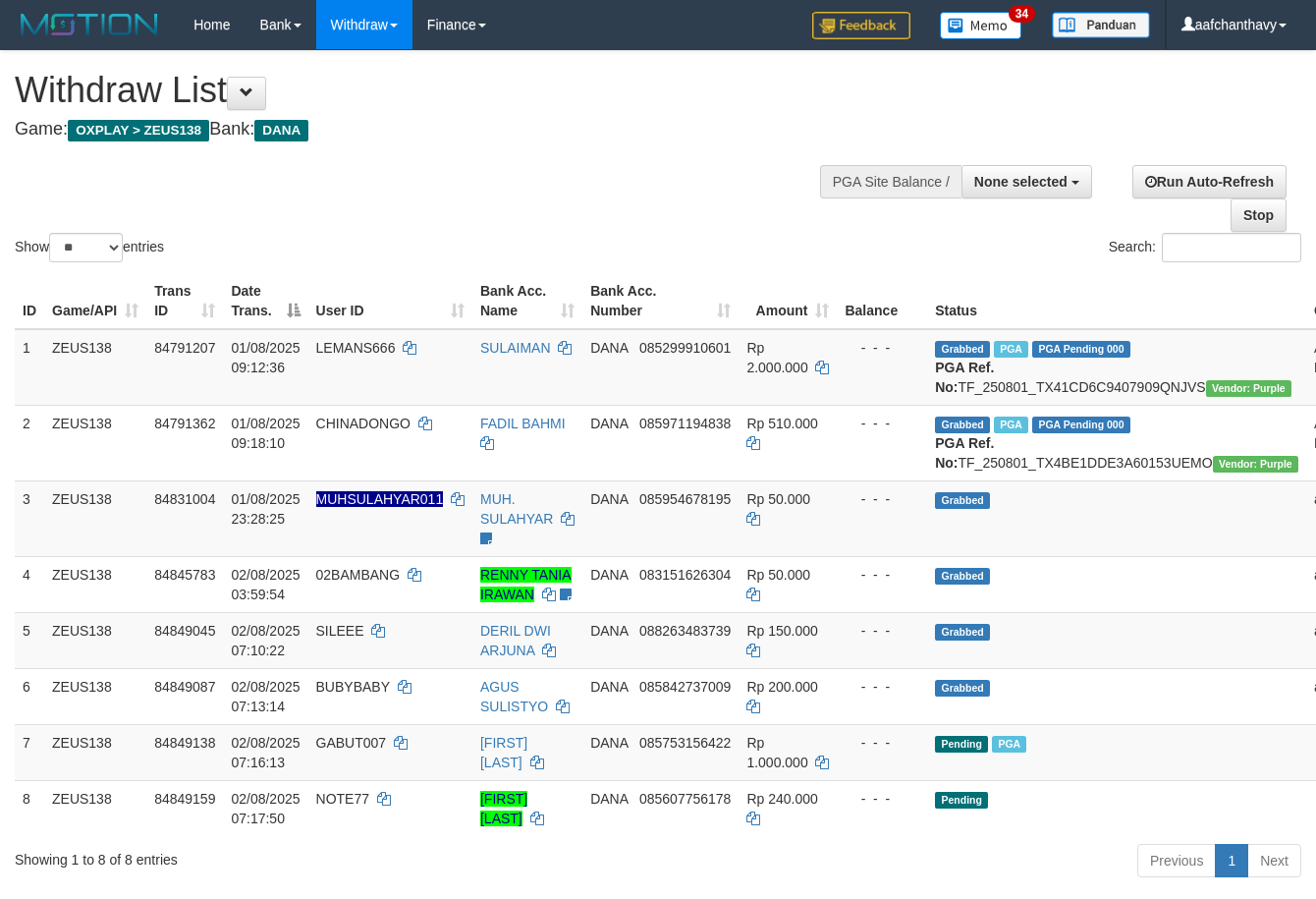 select 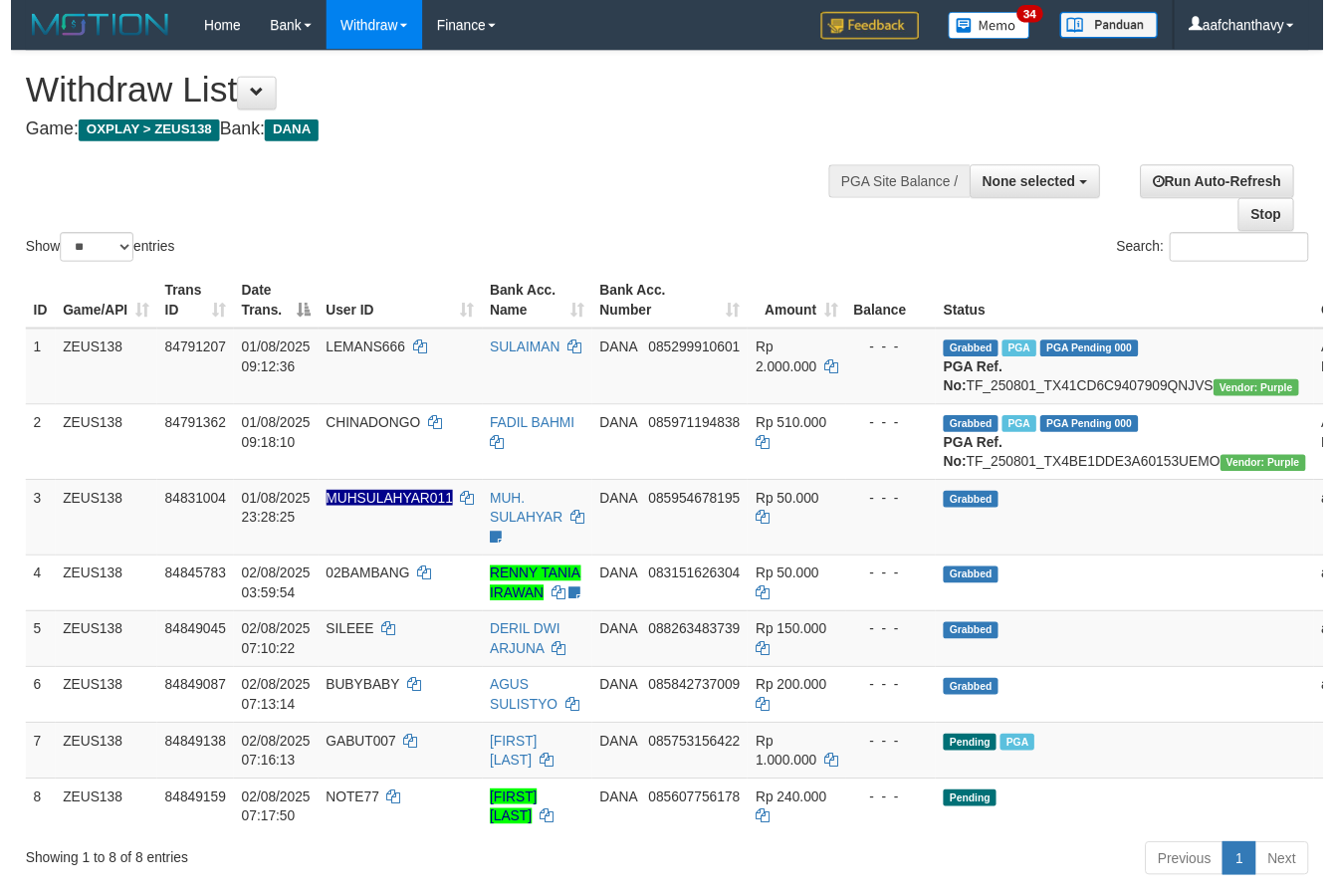 scroll, scrollTop: 266, scrollLeft: 0, axis: vertical 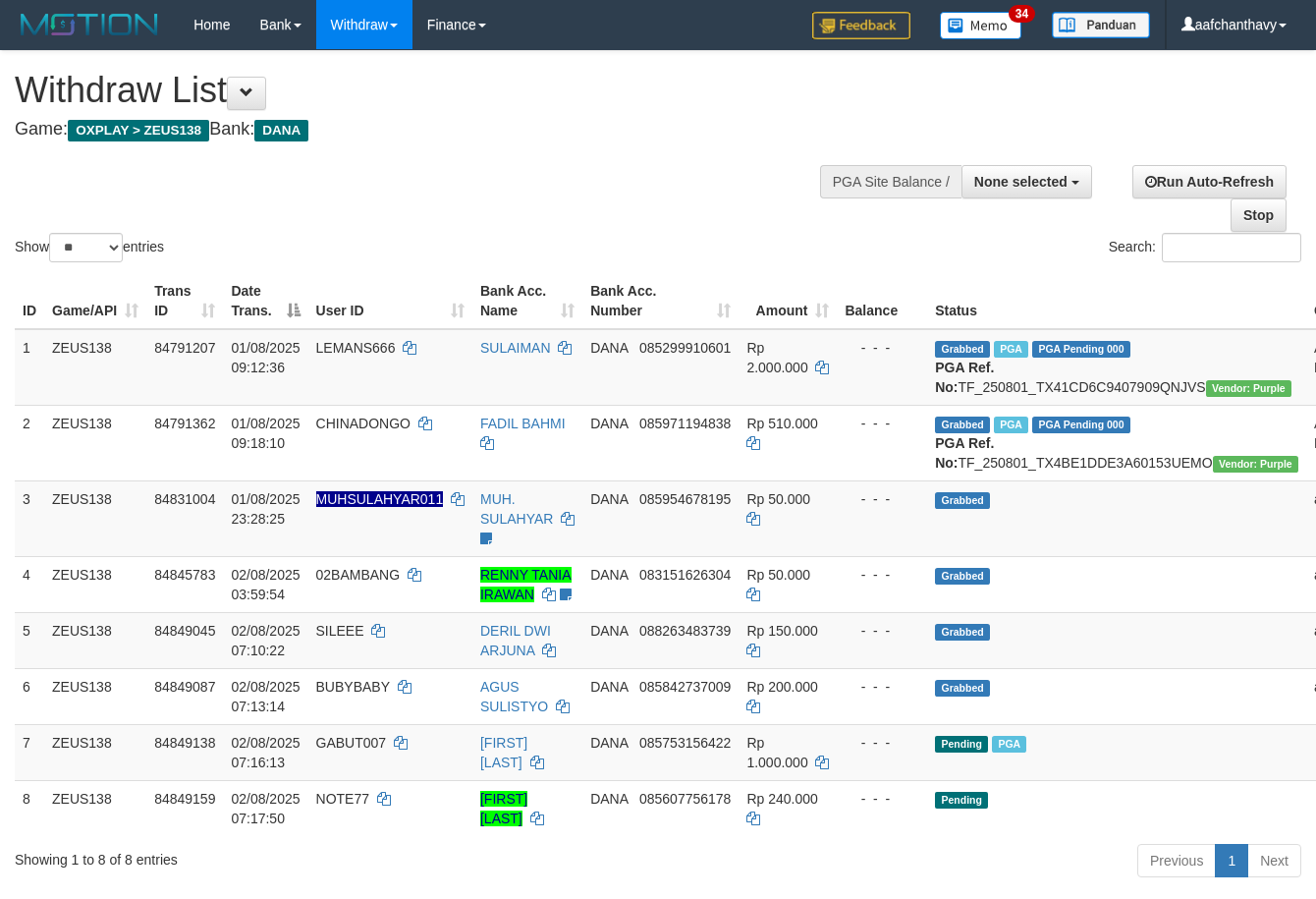 select 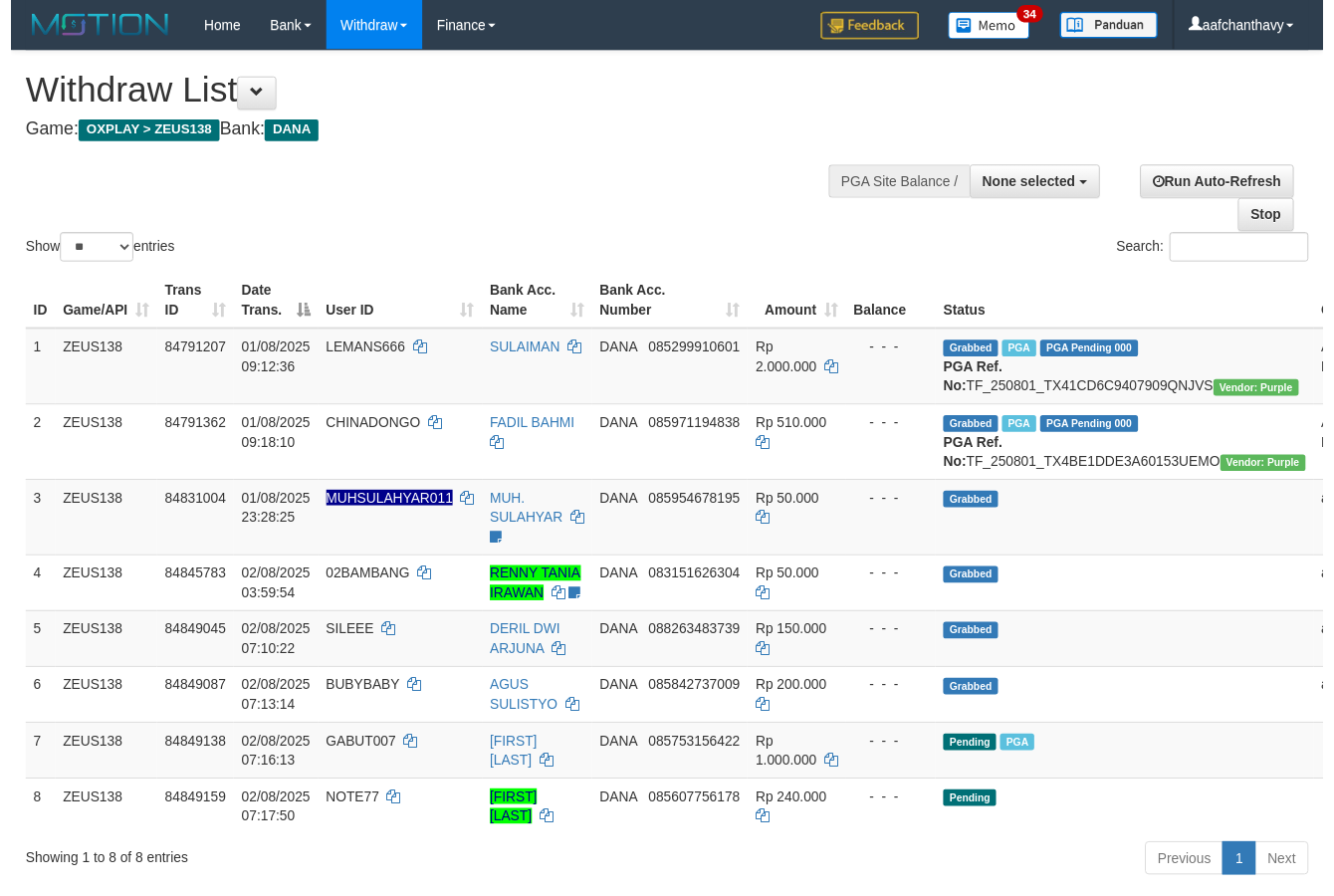 scroll, scrollTop: 266, scrollLeft: 0, axis: vertical 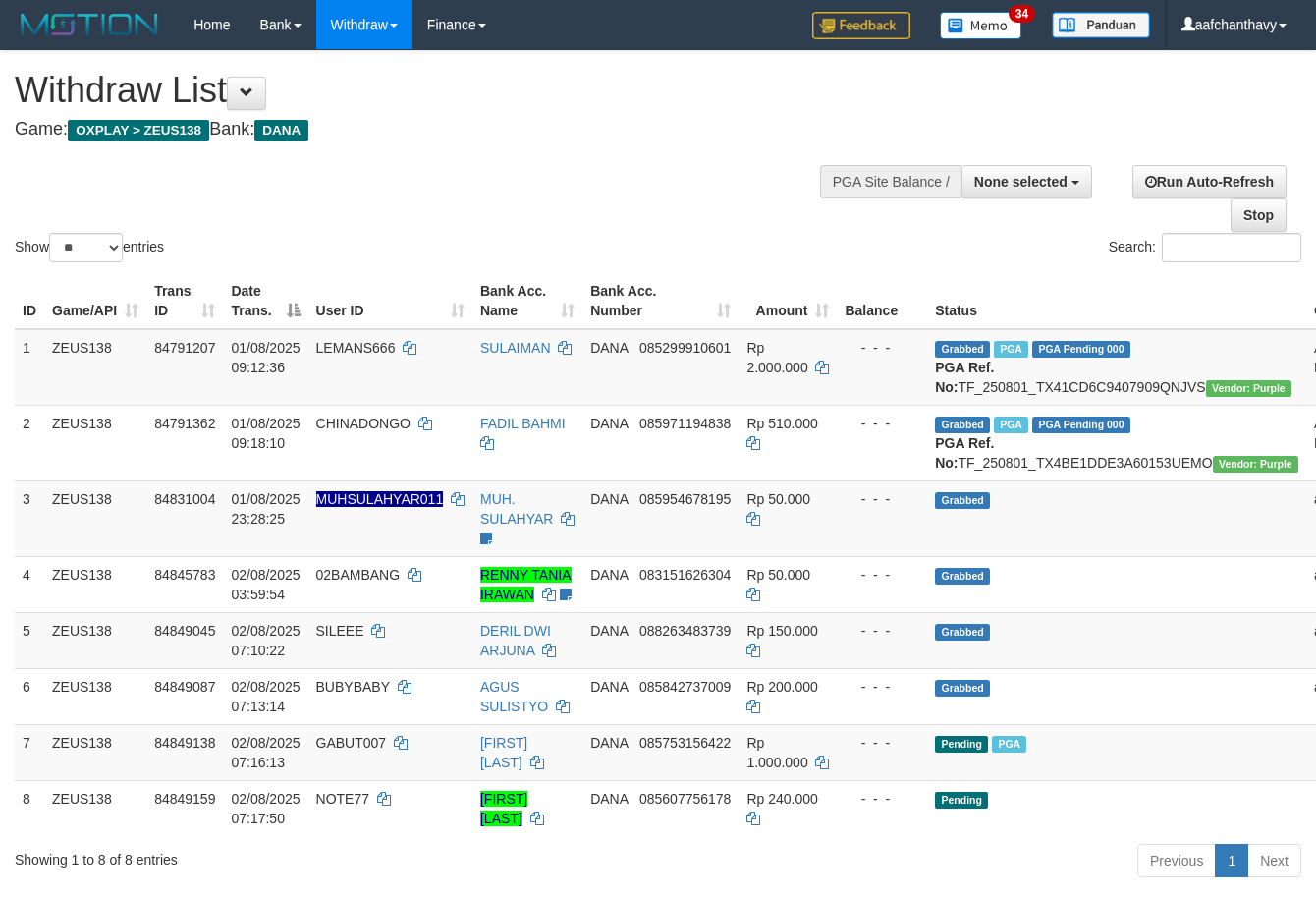select 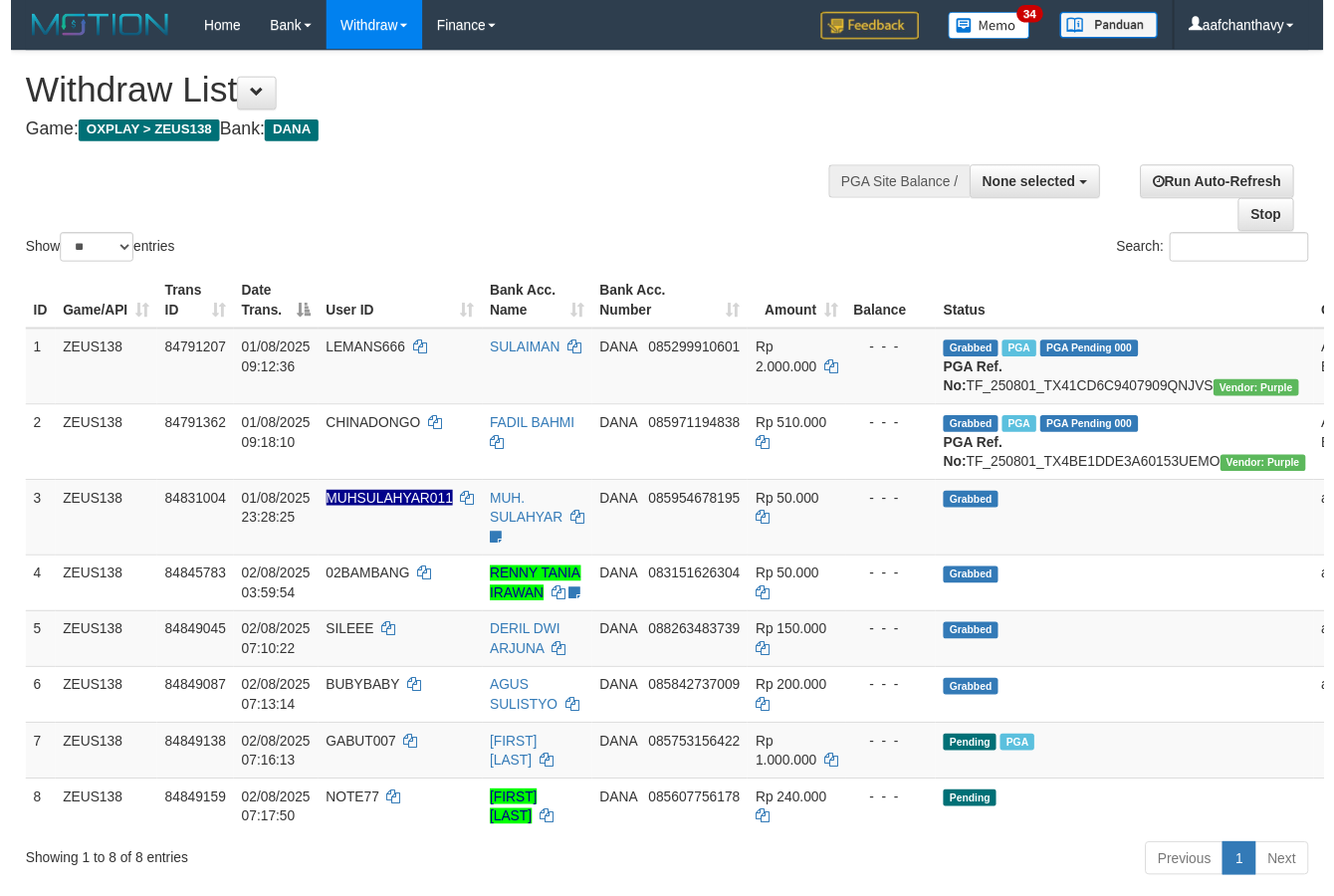 scroll, scrollTop: 266, scrollLeft: 0, axis: vertical 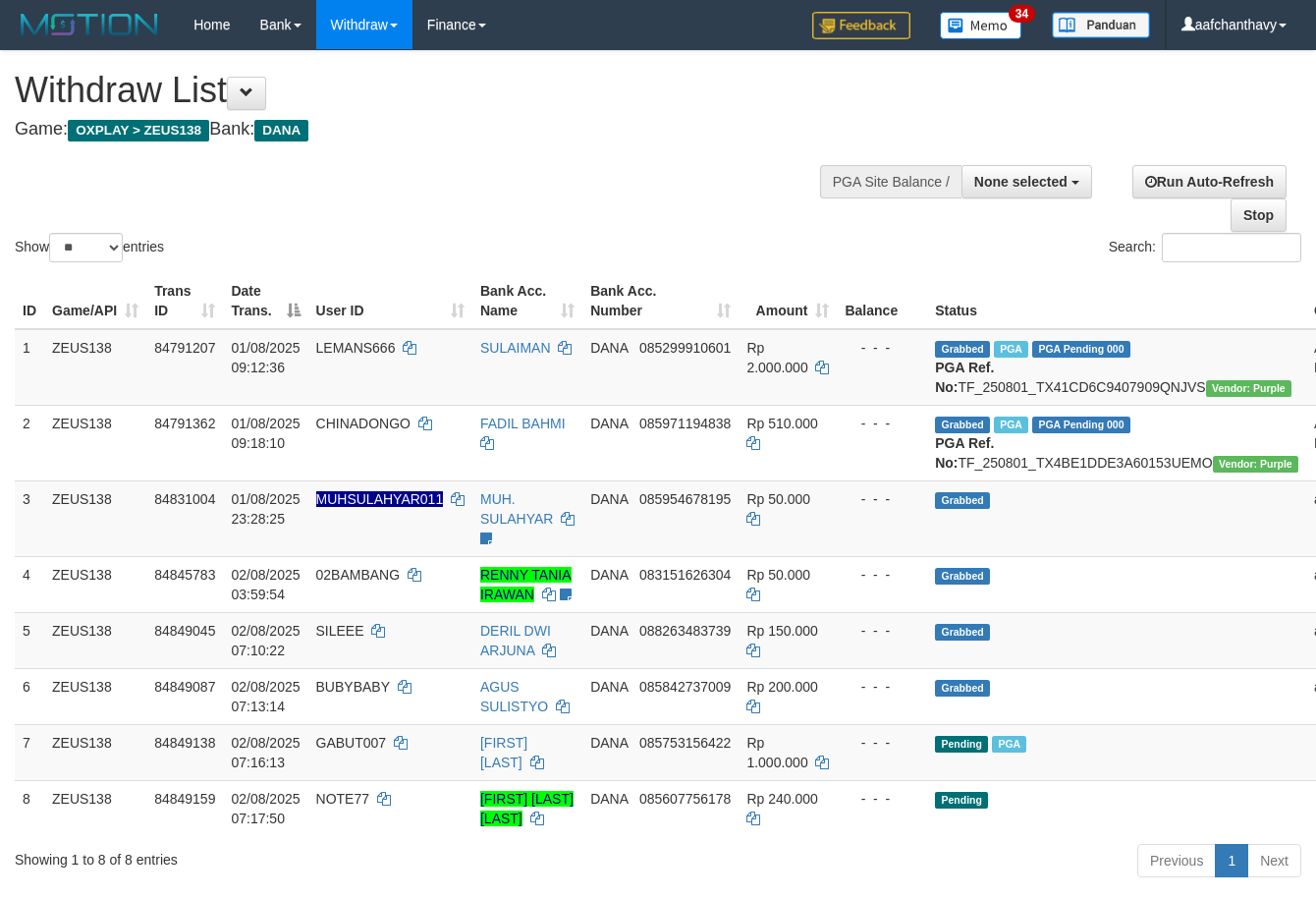 select 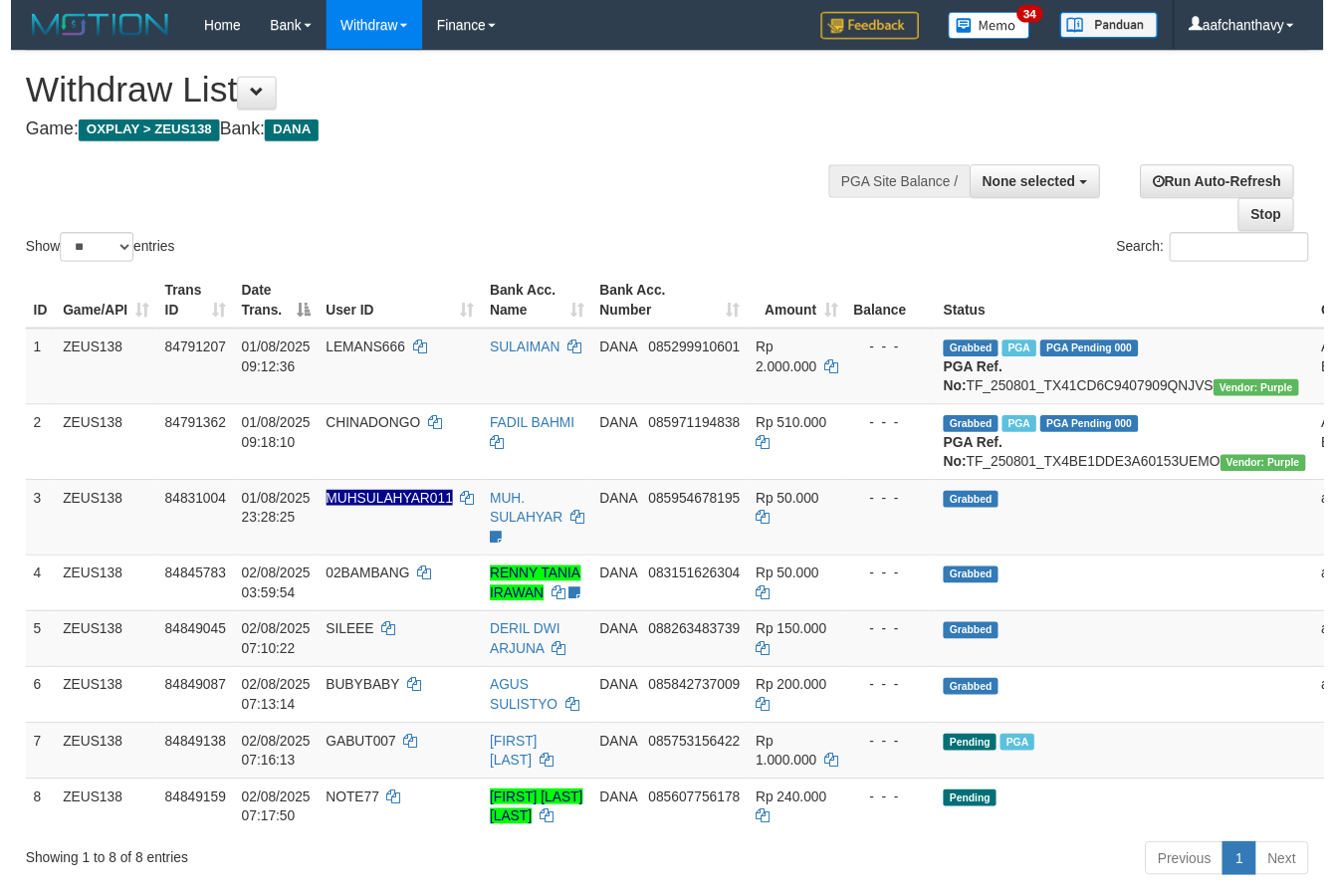 scroll, scrollTop: 266, scrollLeft: 0, axis: vertical 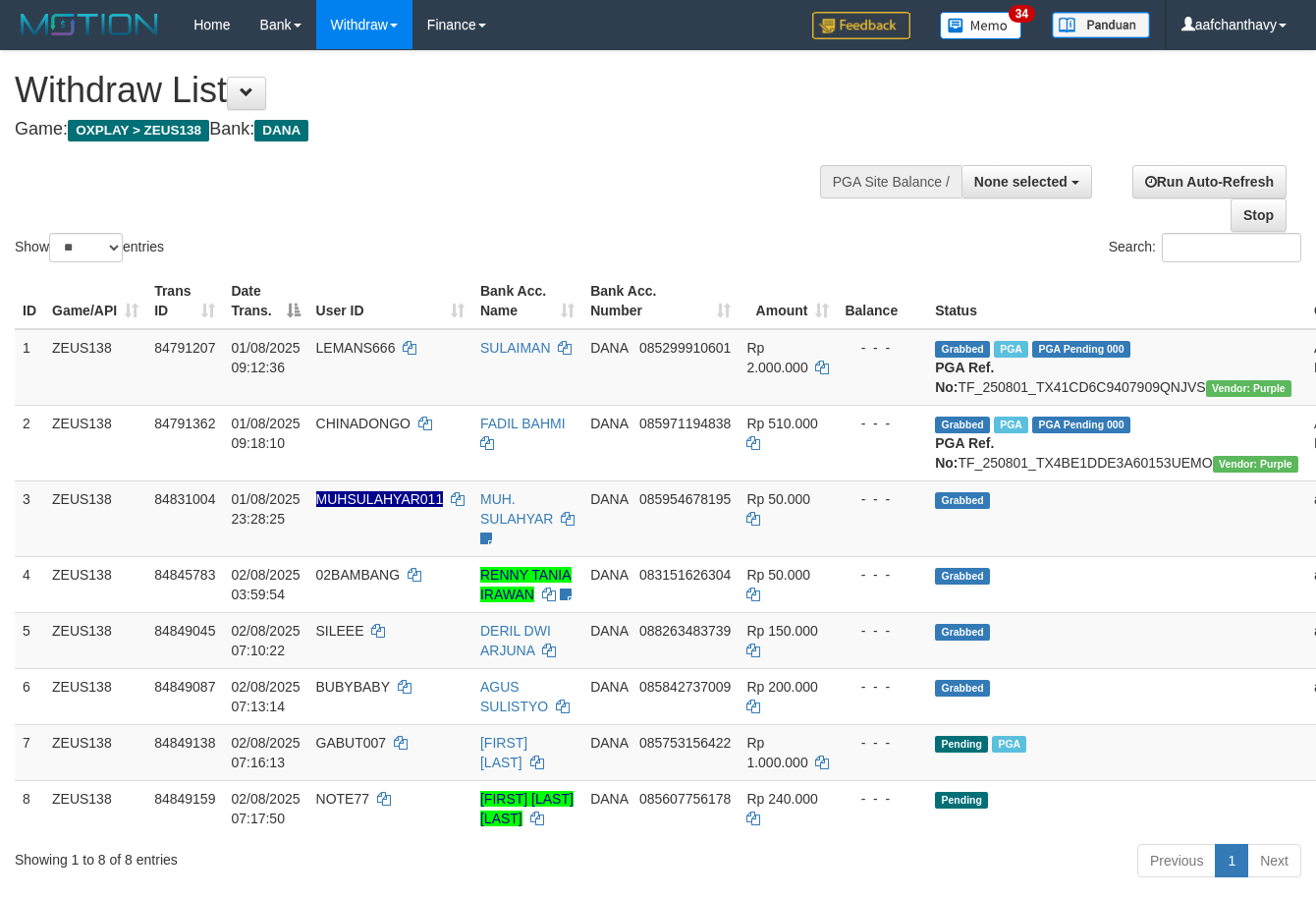 select 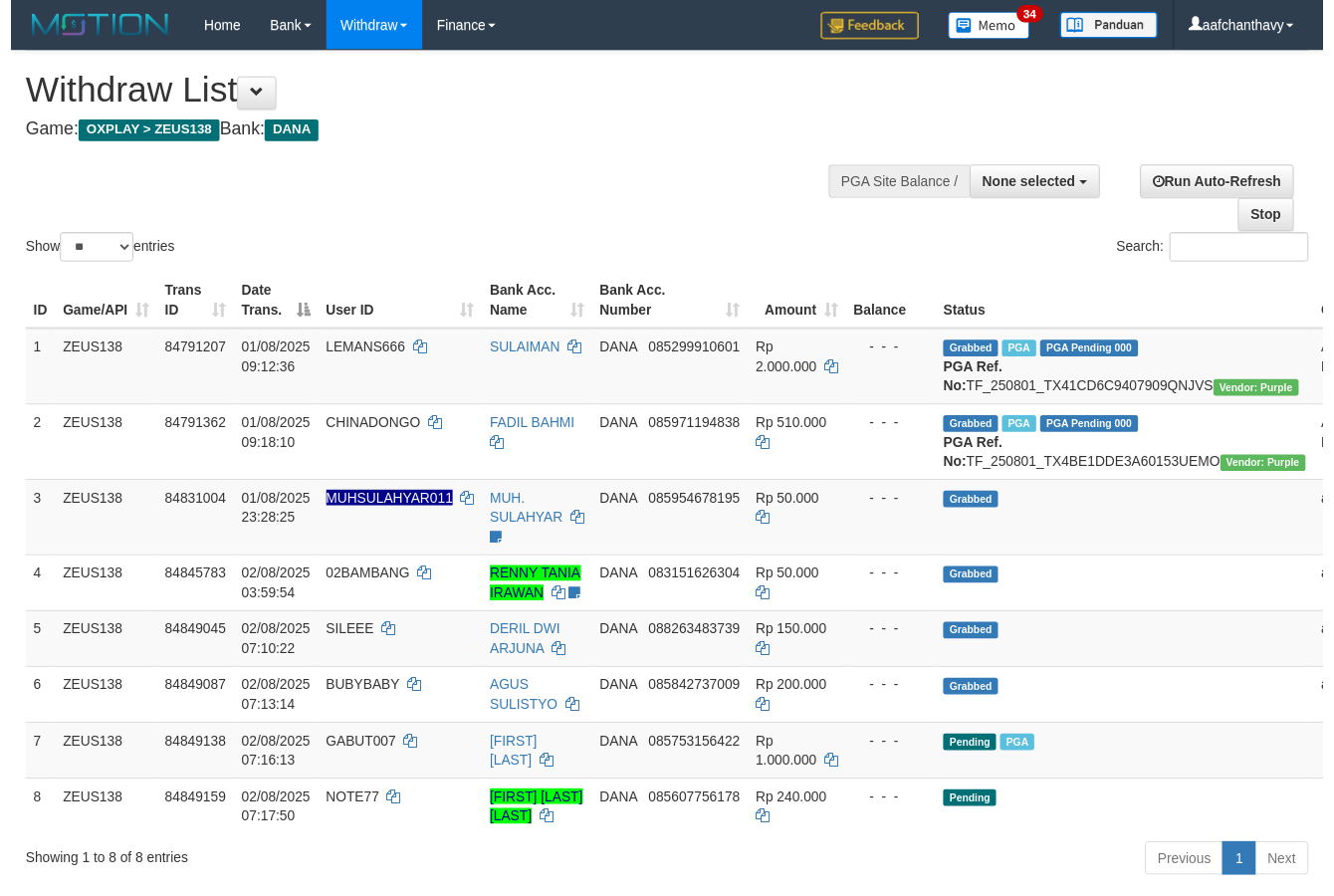 scroll, scrollTop: 266, scrollLeft: 0, axis: vertical 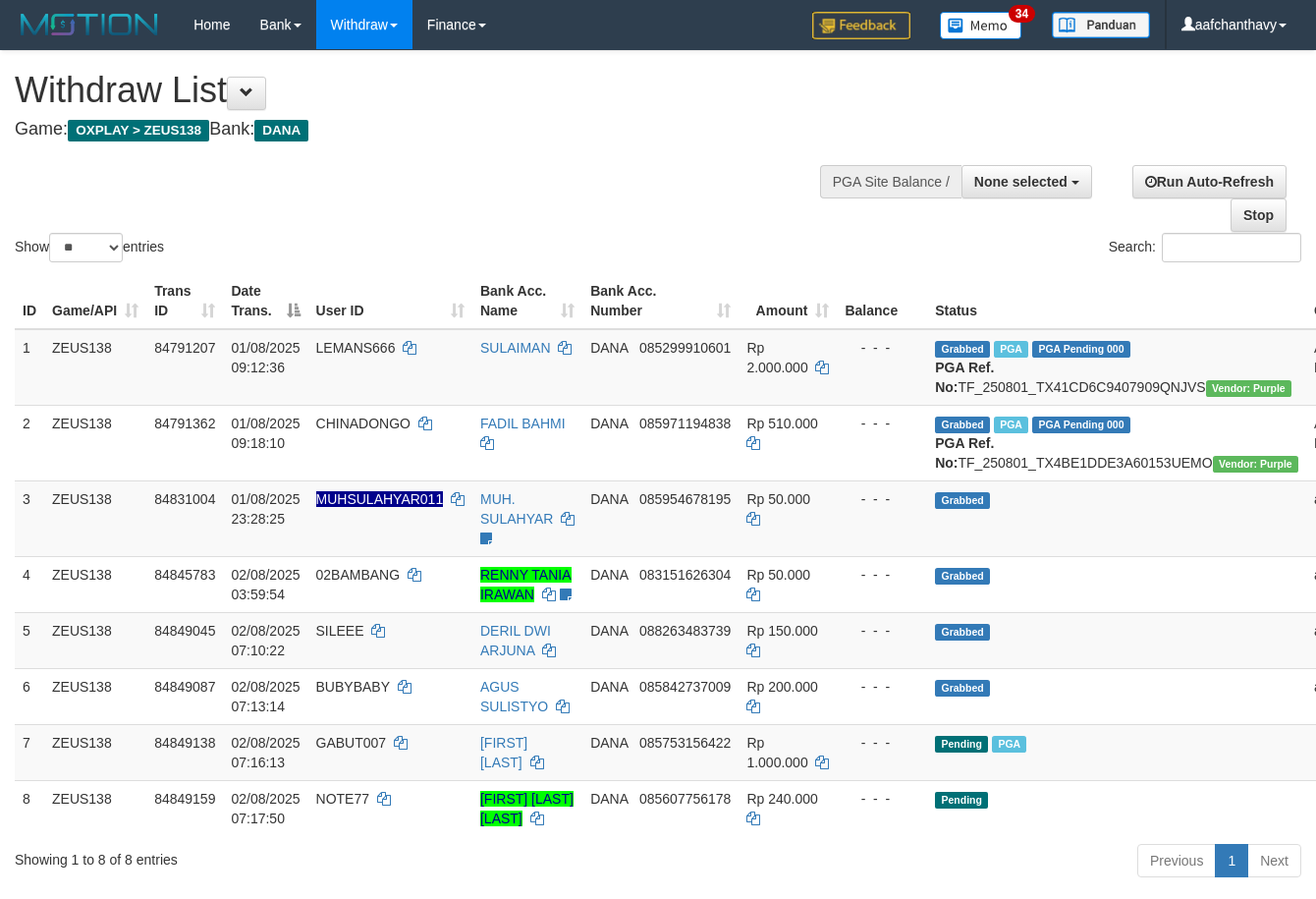 select 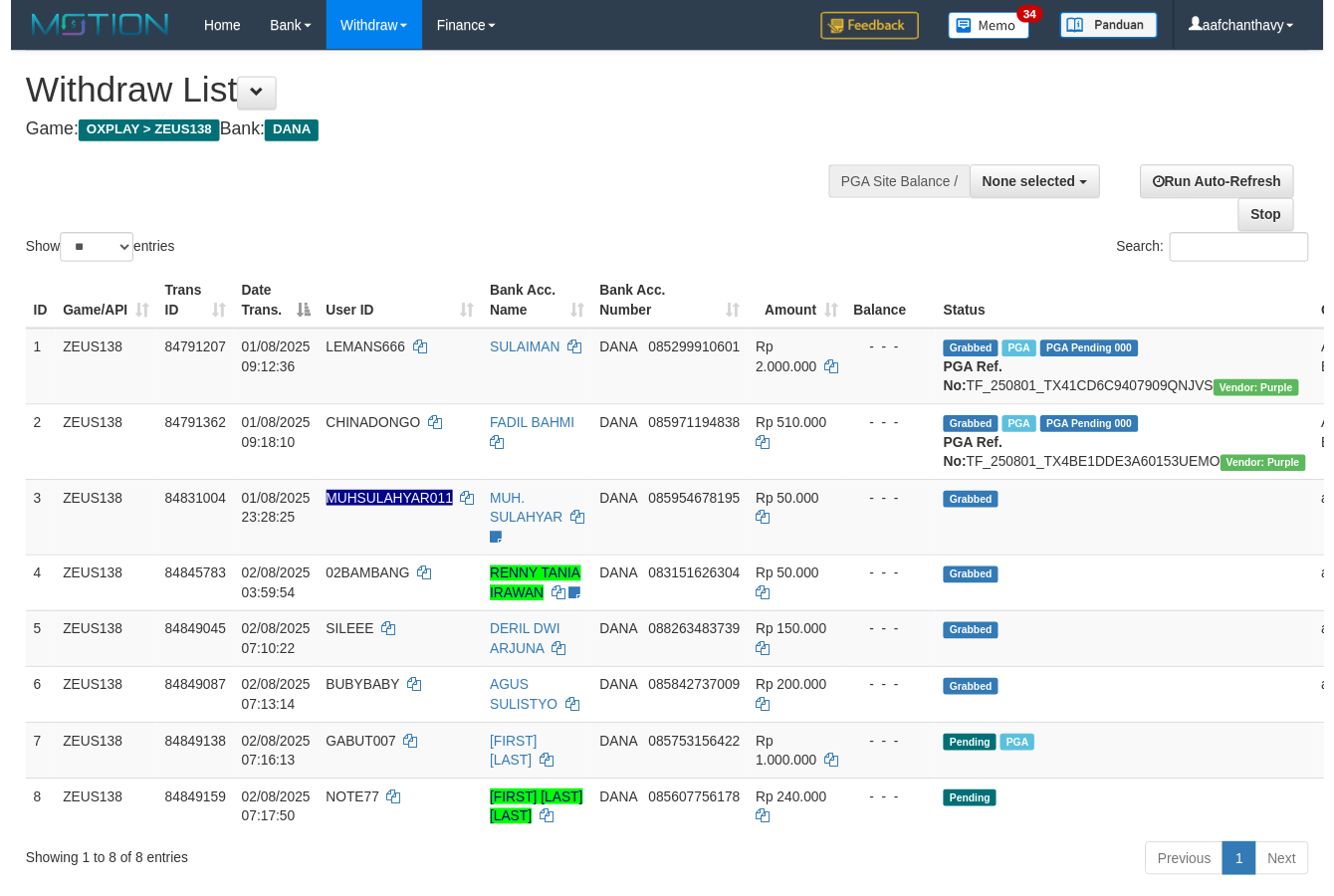 scroll, scrollTop: 266, scrollLeft: 0, axis: vertical 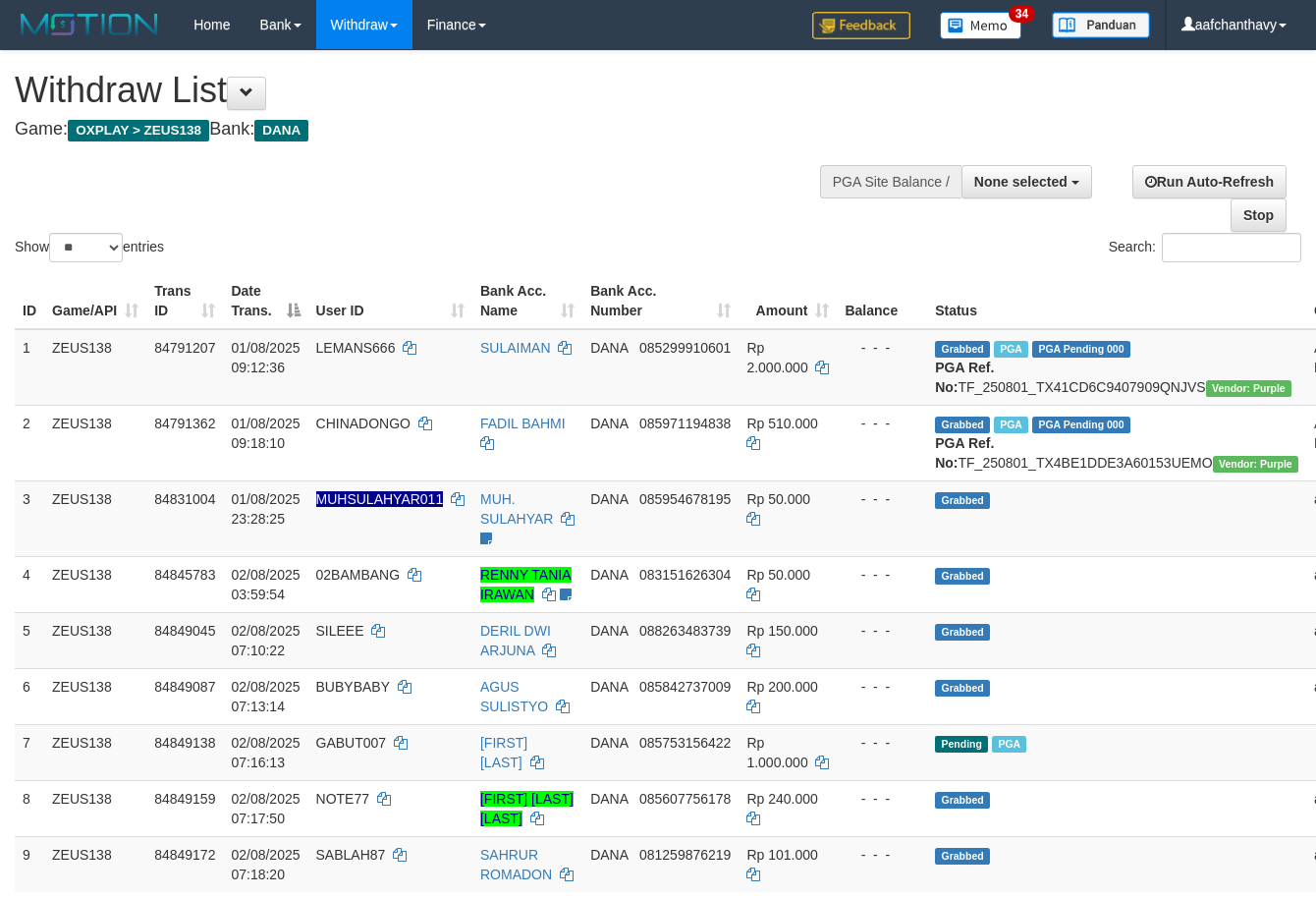 select 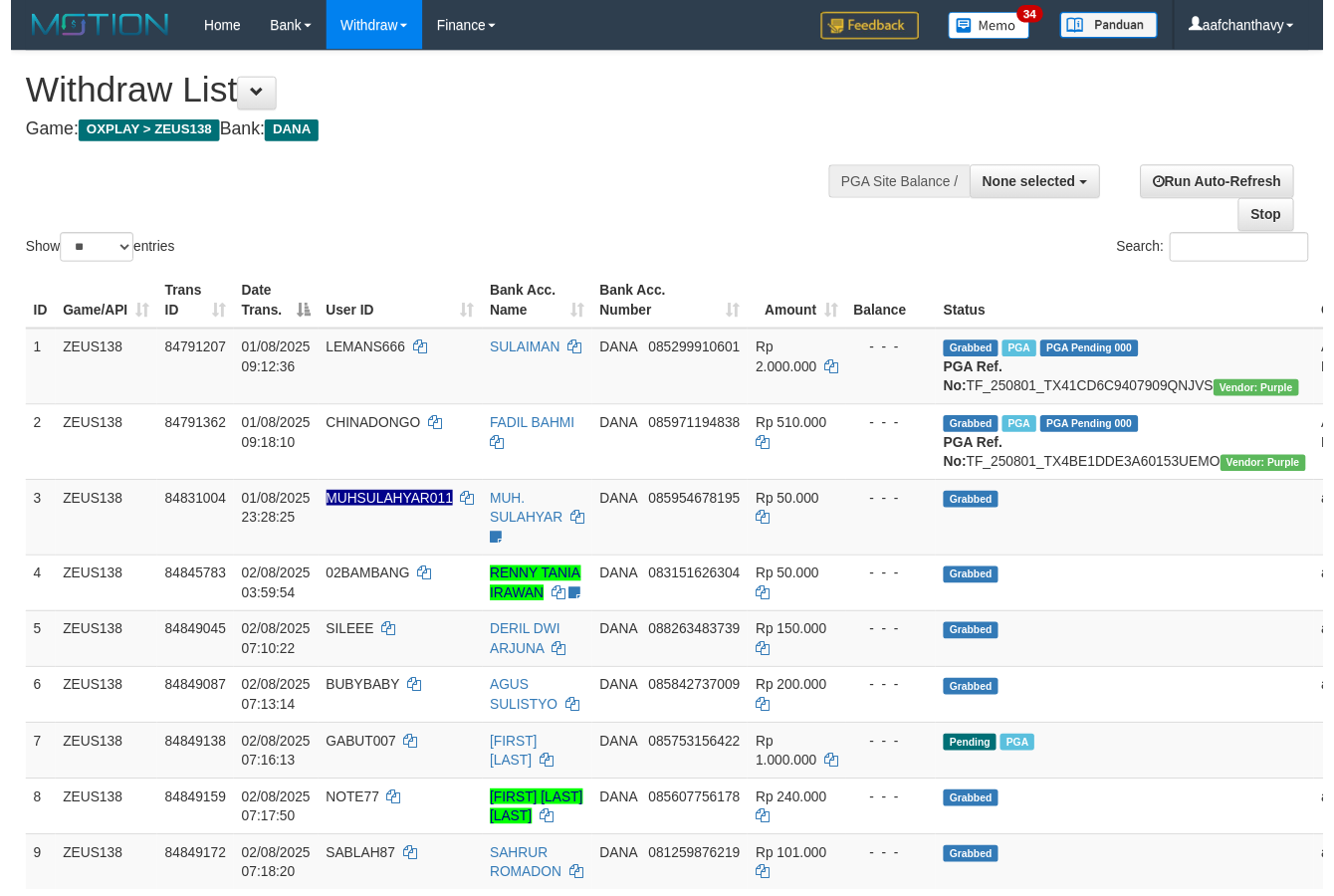 scroll, scrollTop: 266, scrollLeft: 0, axis: vertical 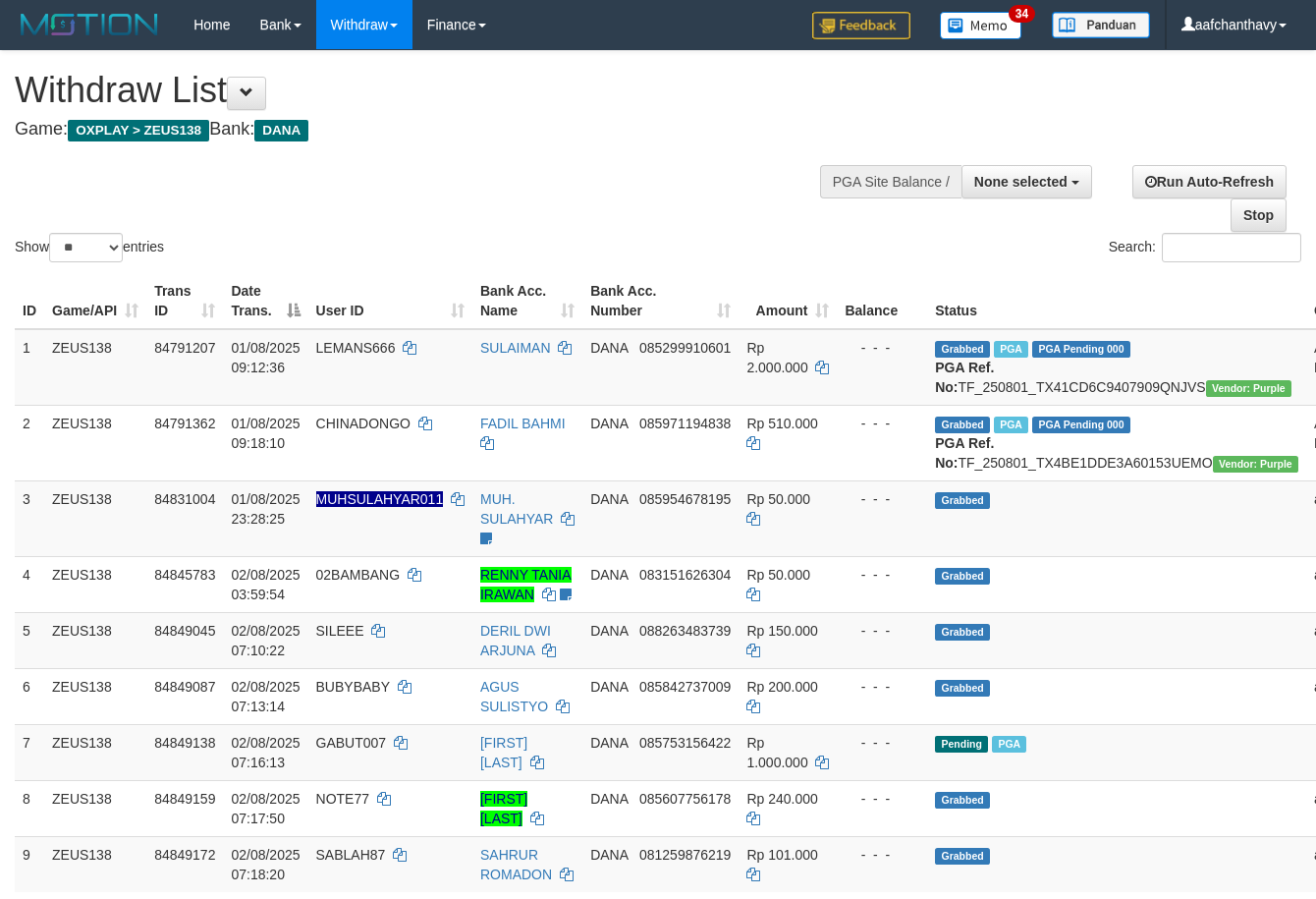 select 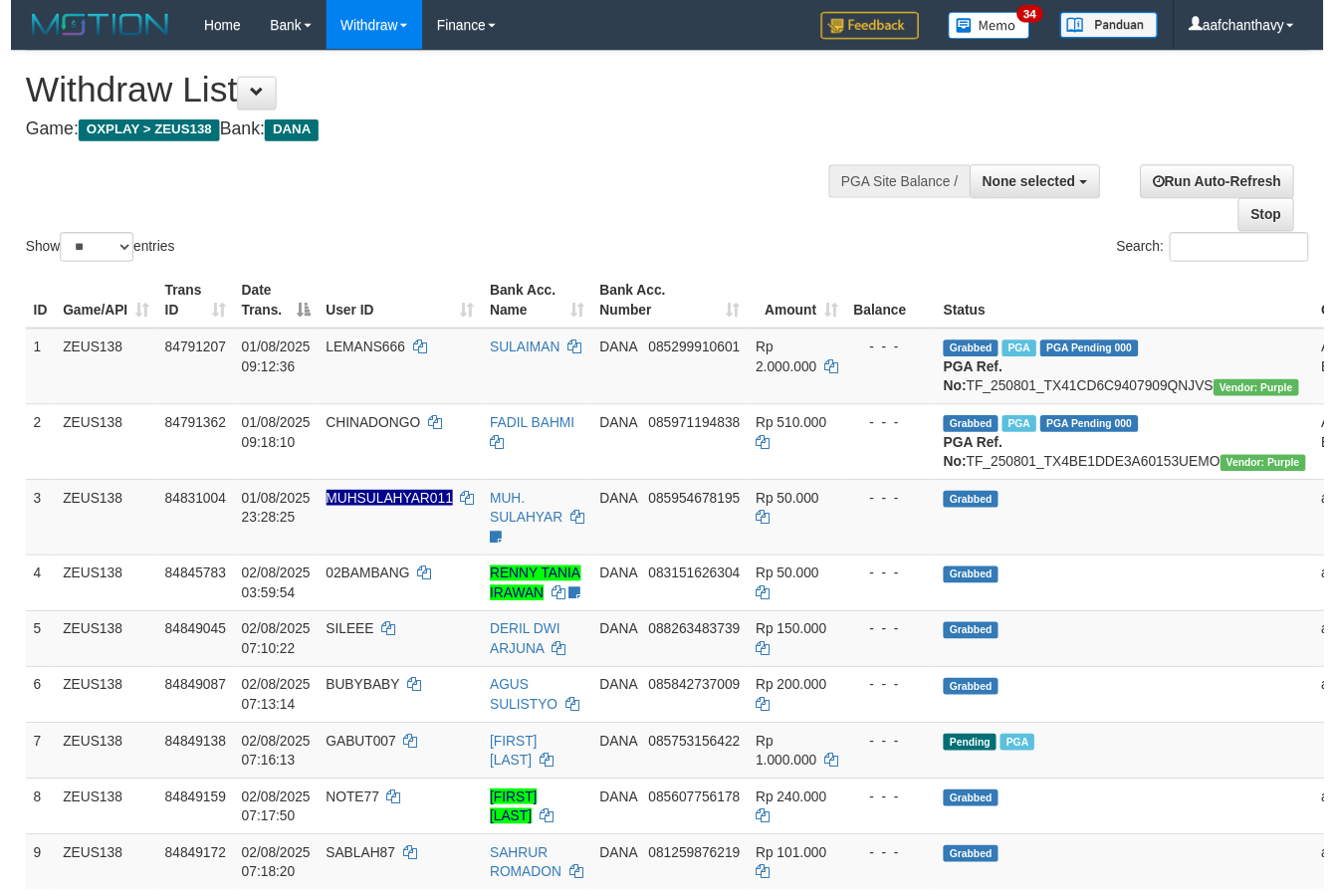 scroll, scrollTop: 266, scrollLeft: 0, axis: vertical 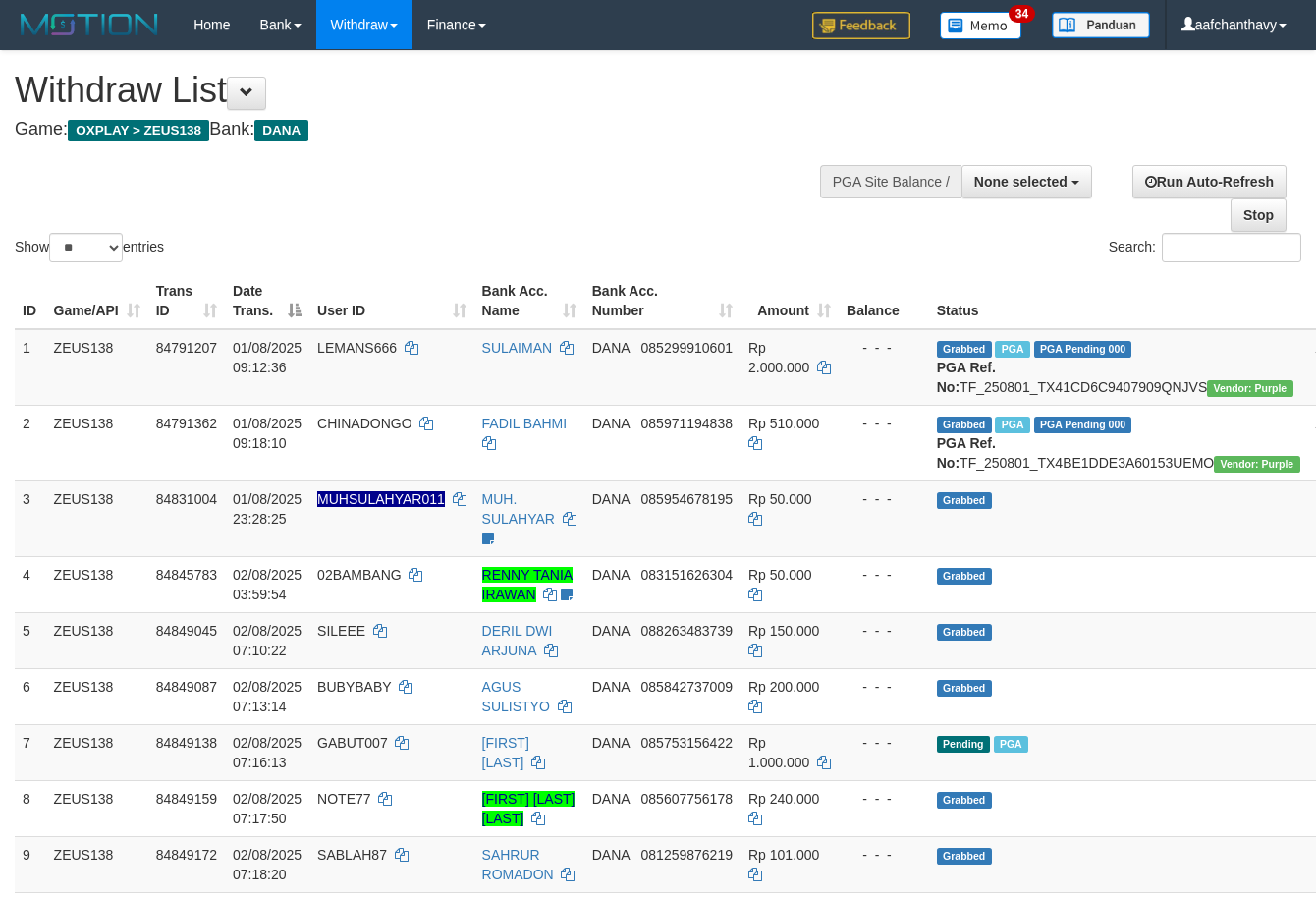 select 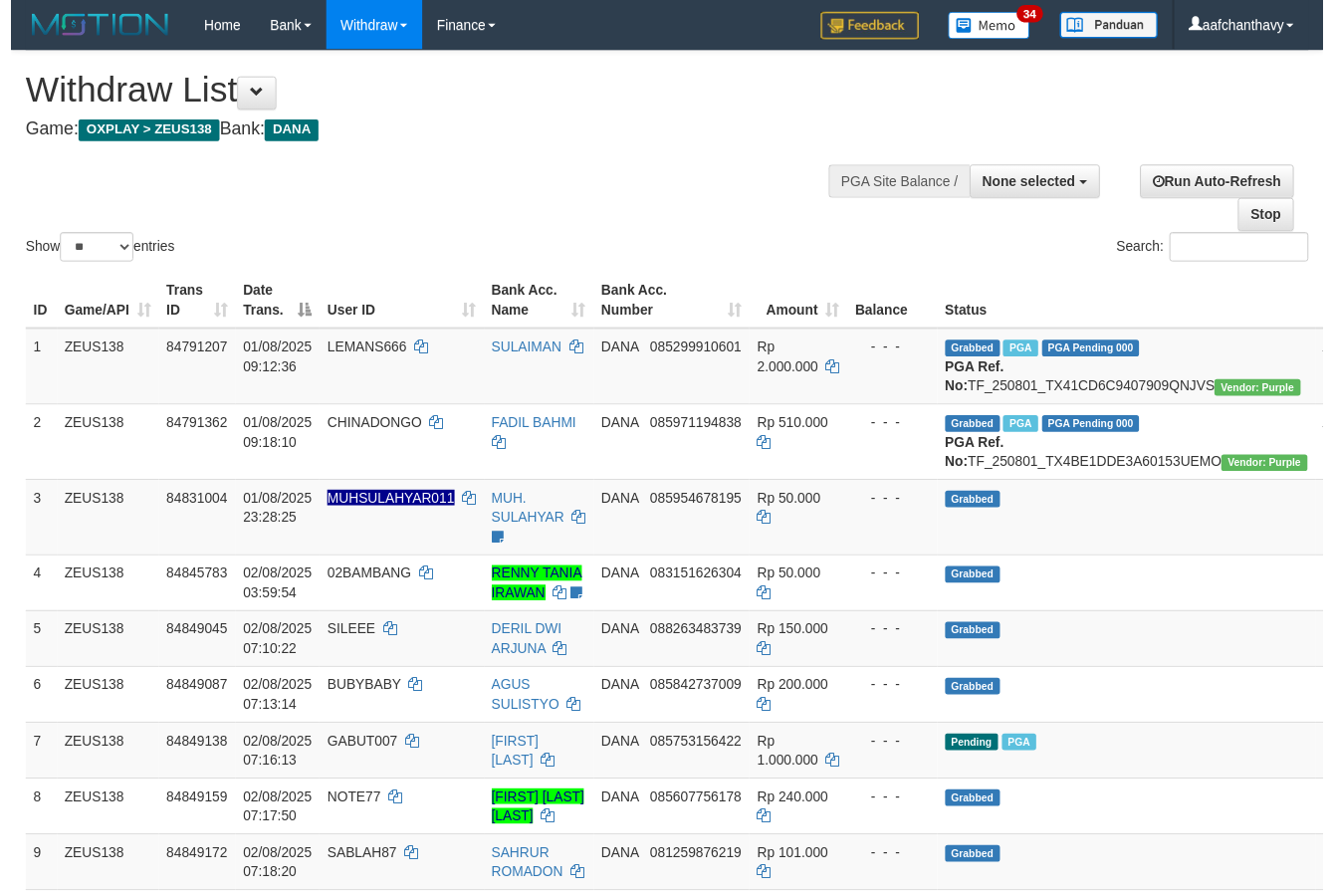 scroll, scrollTop: 266, scrollLeft: 0, axis: vertical 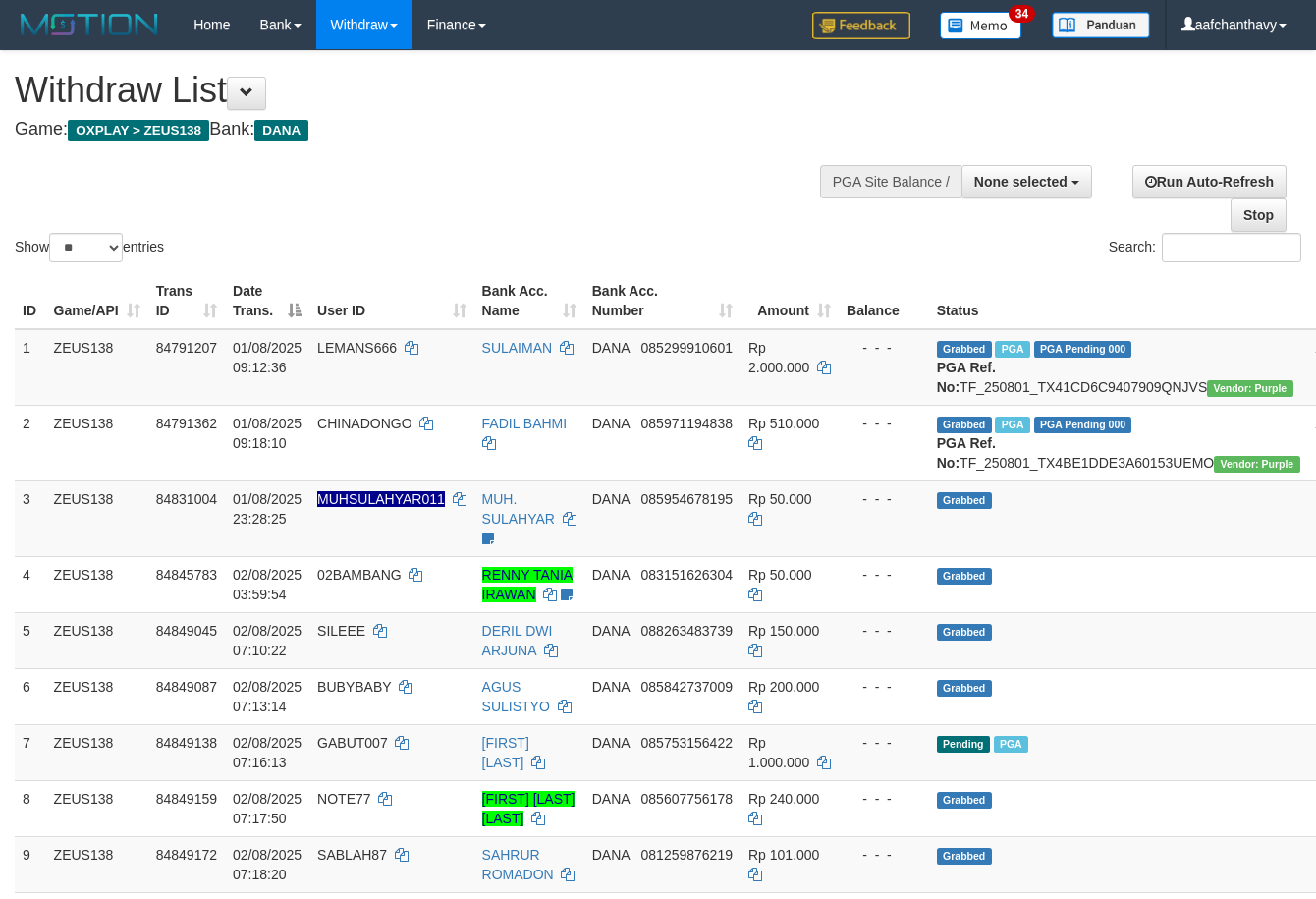 select 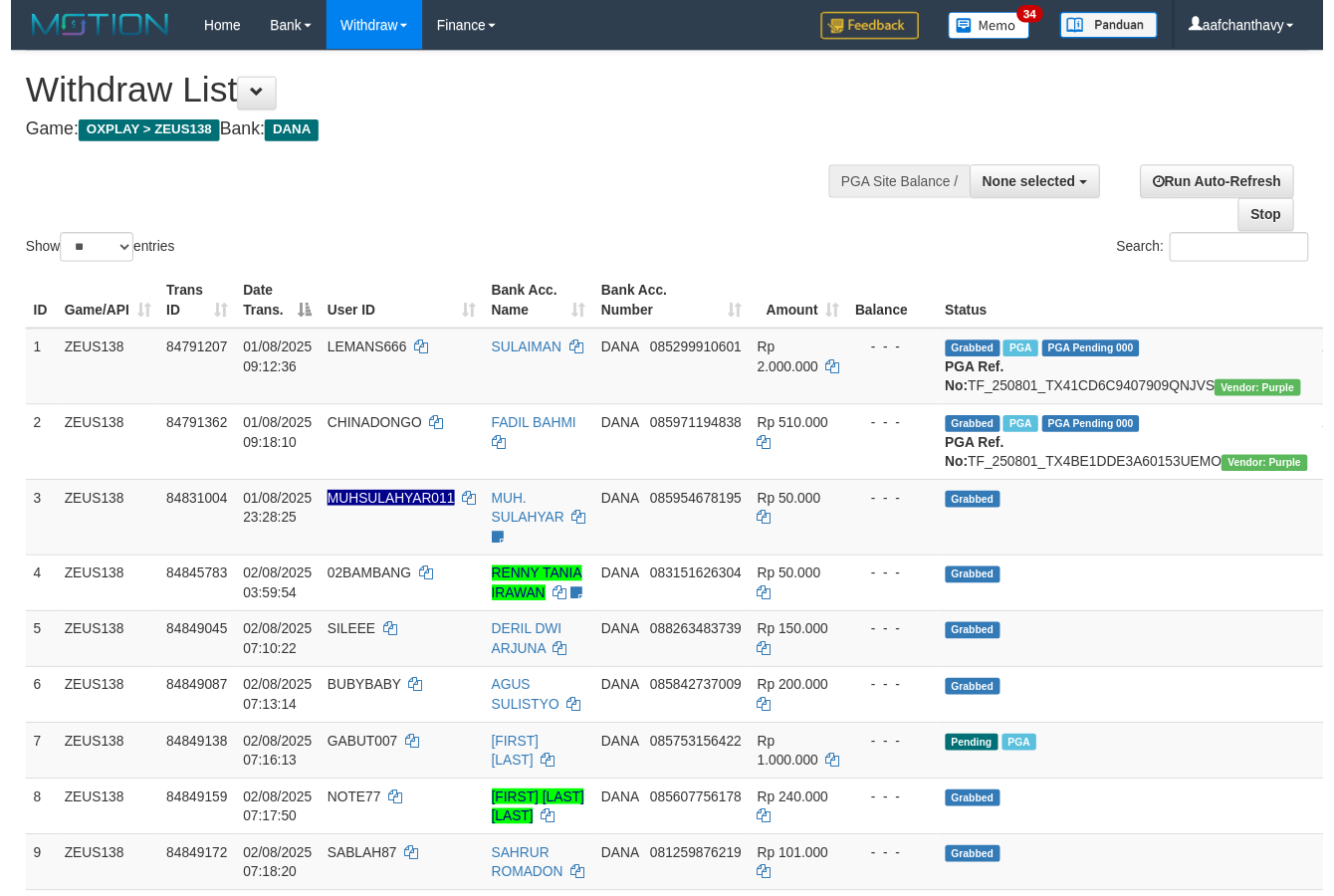 scroll, scrollTop: 266, scrollLeft: 0, axis: vertical 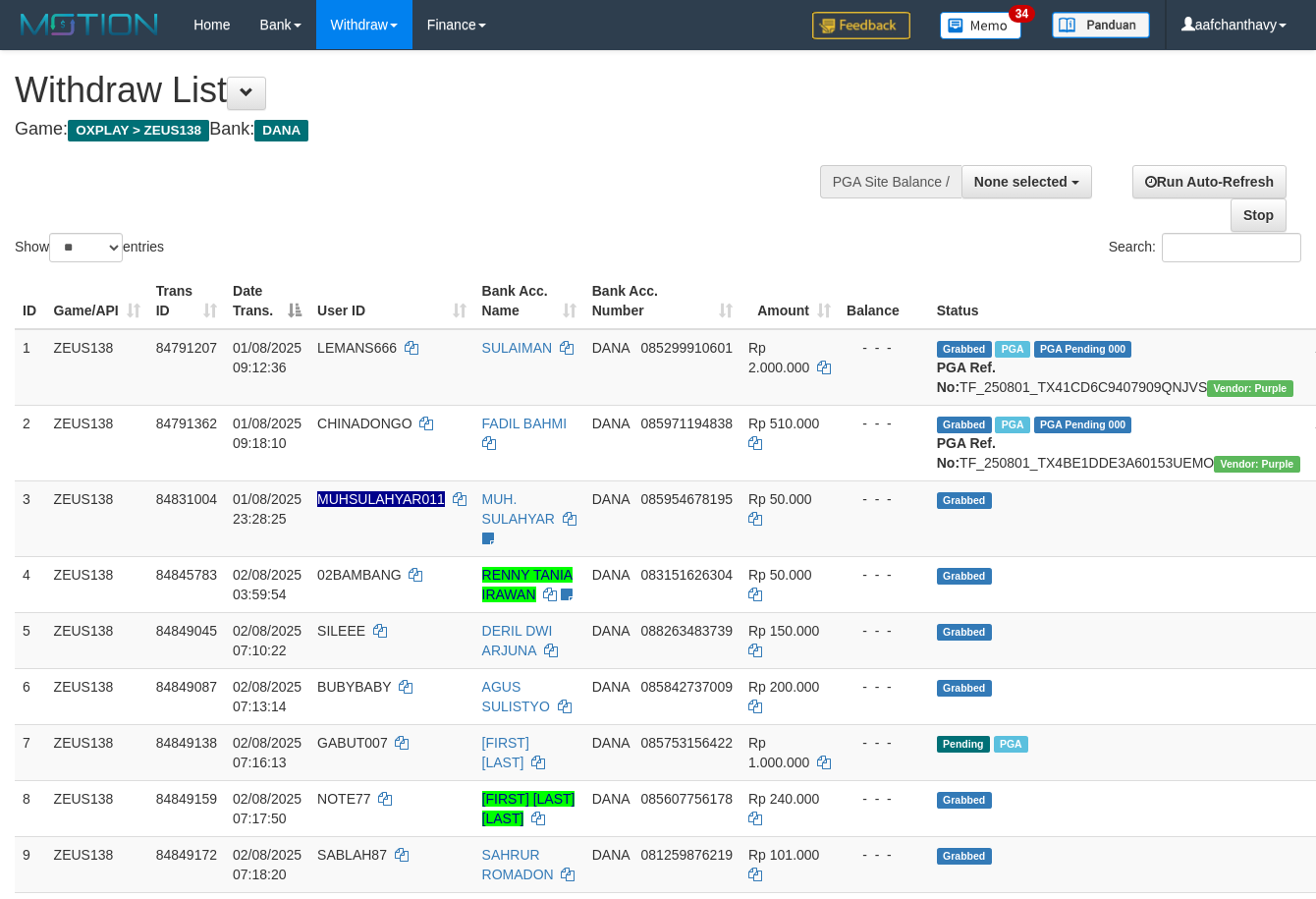 select 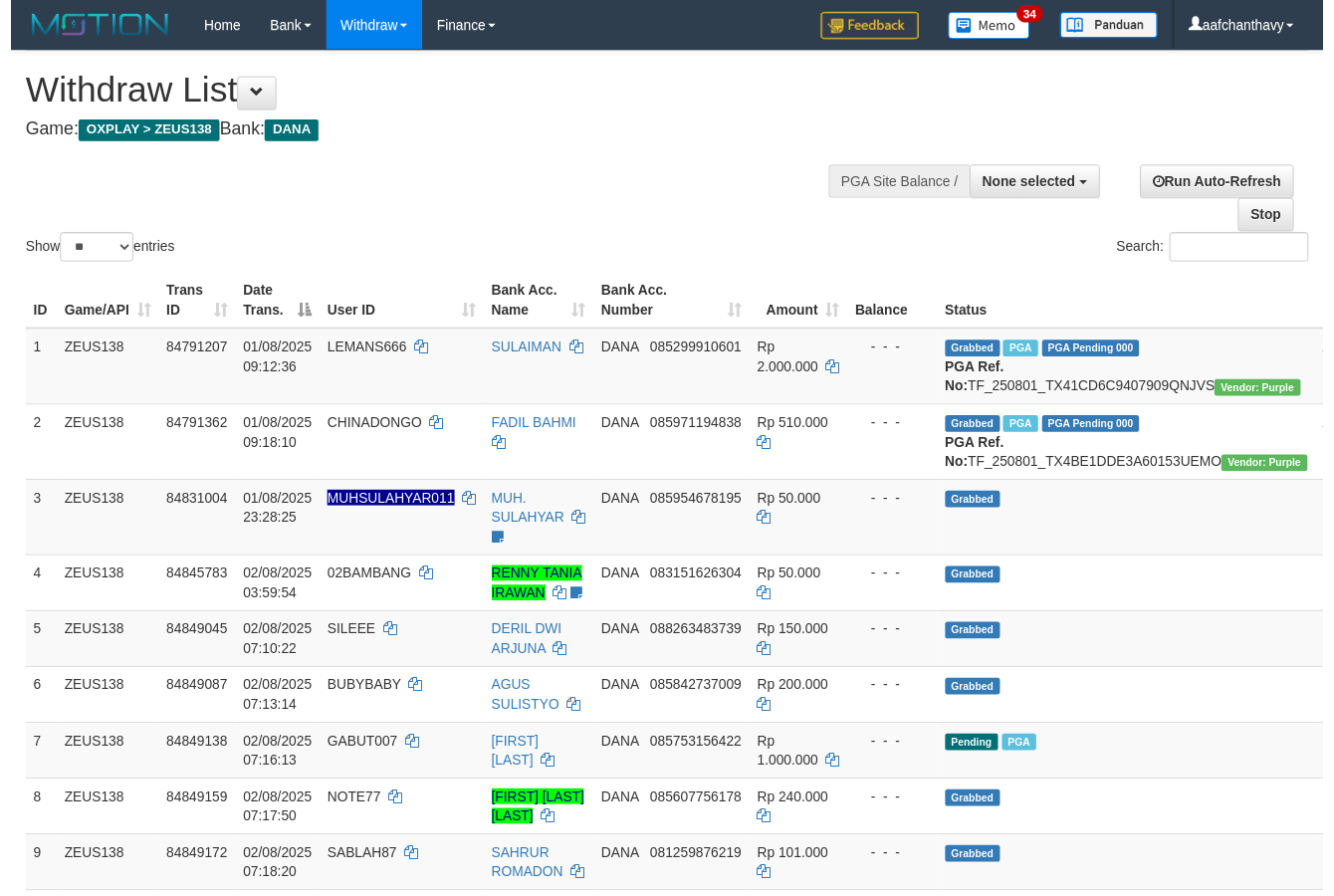 scroll, scrollTop: 266, scrollLeft: 0, axis: vertical 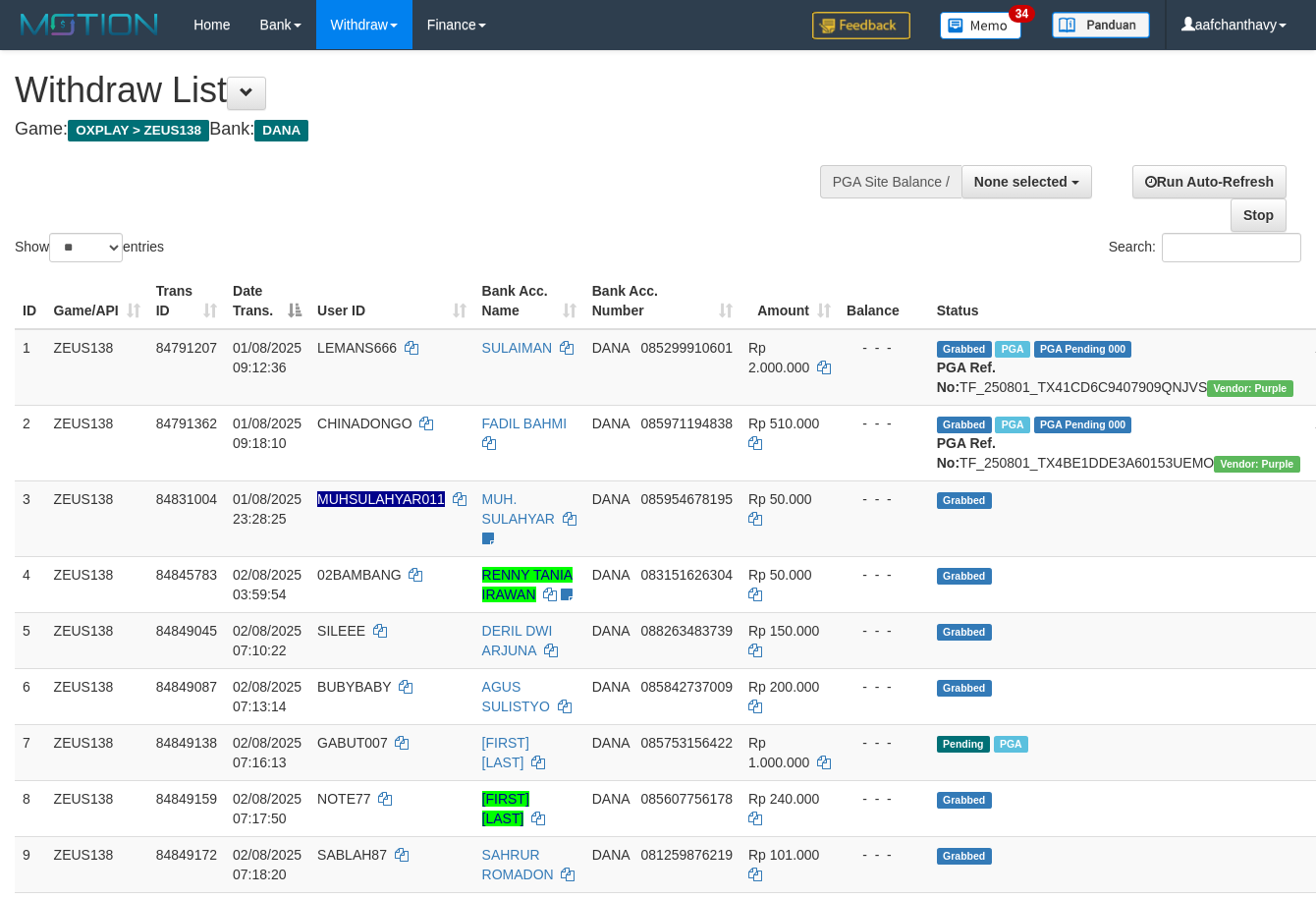 select 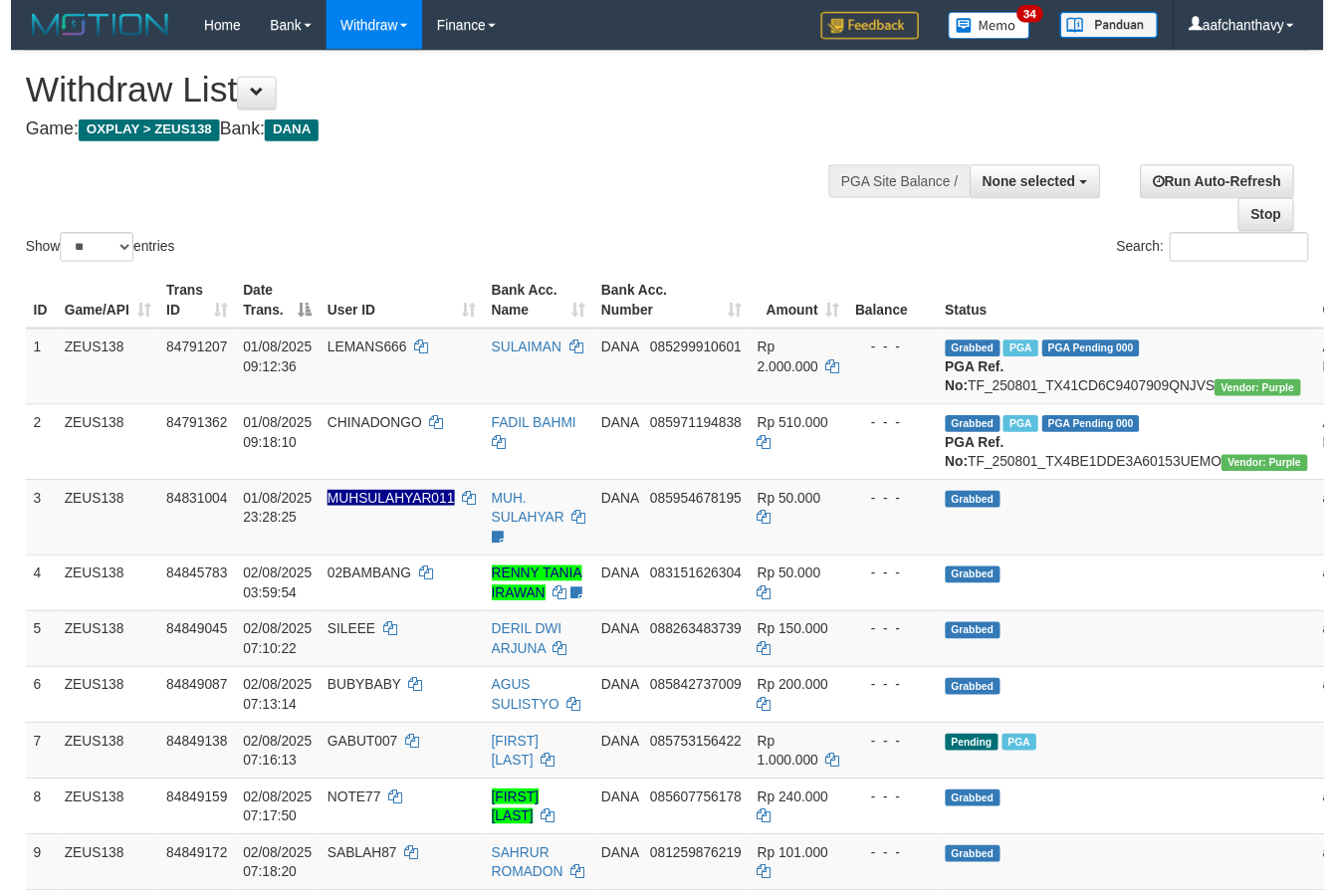 scroll, scrollTop: 266, scrollLeft: 0, axis: vertical 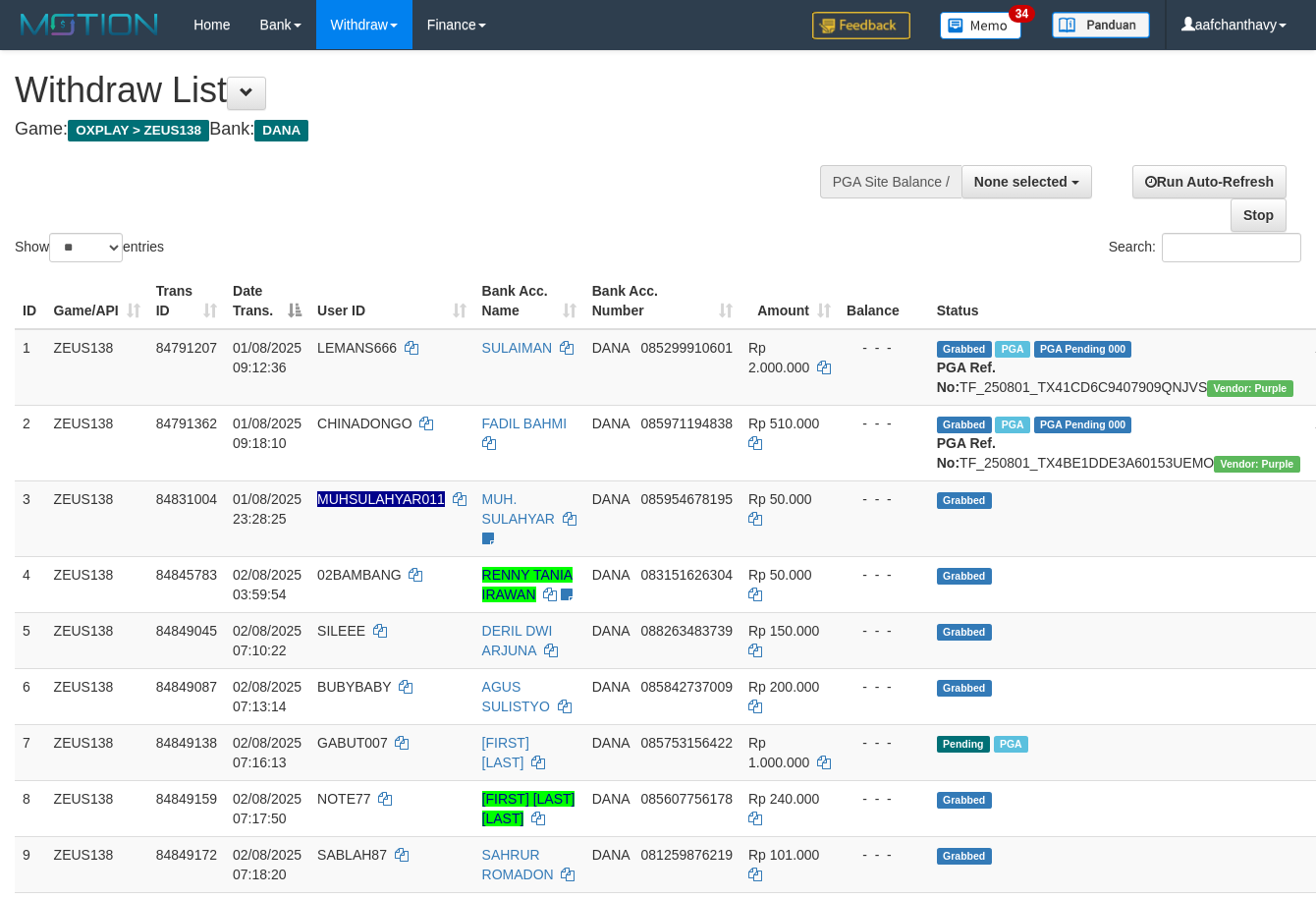 select 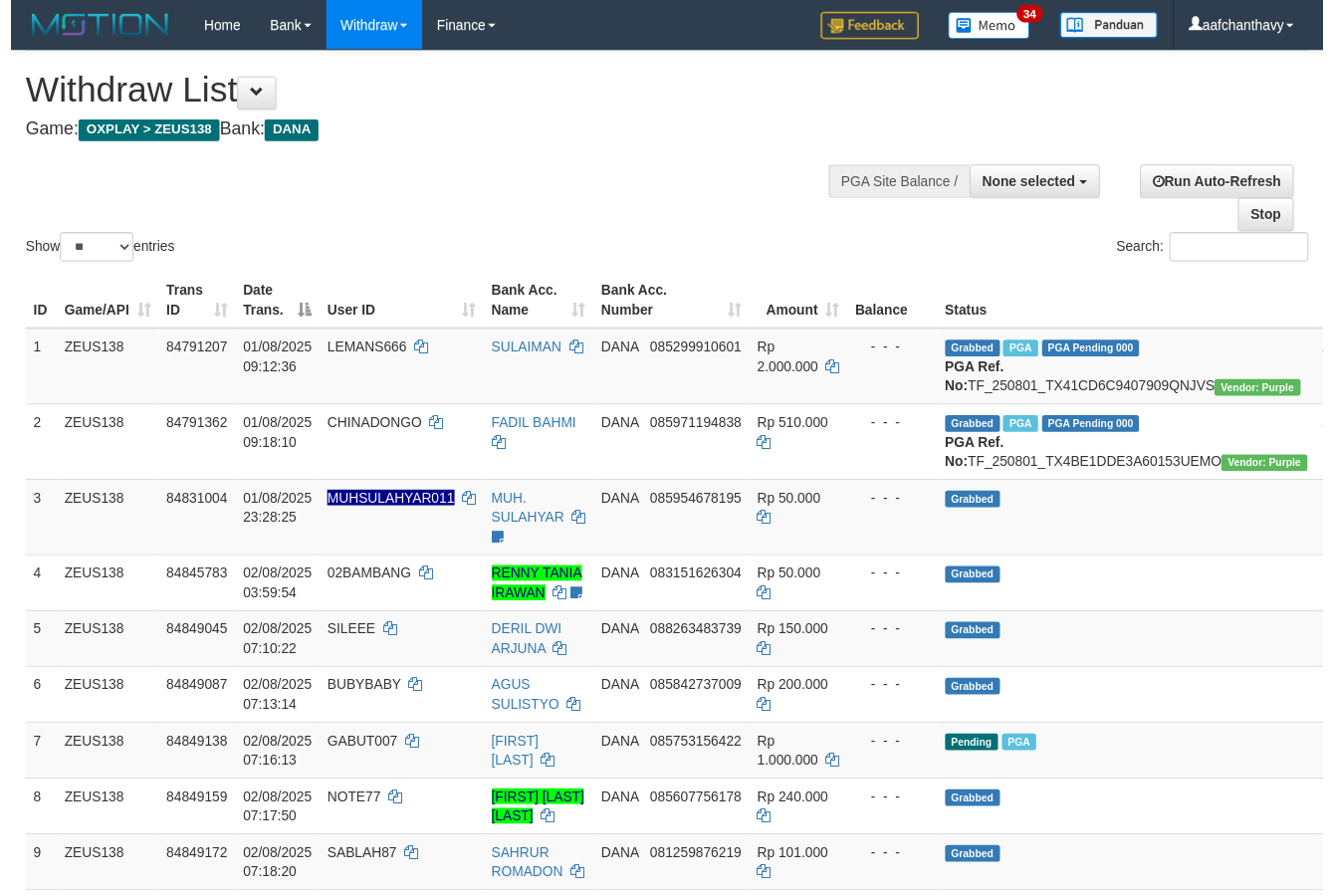 scroll, scrollTop: 266, scrollLeft: 0, axis: vertical 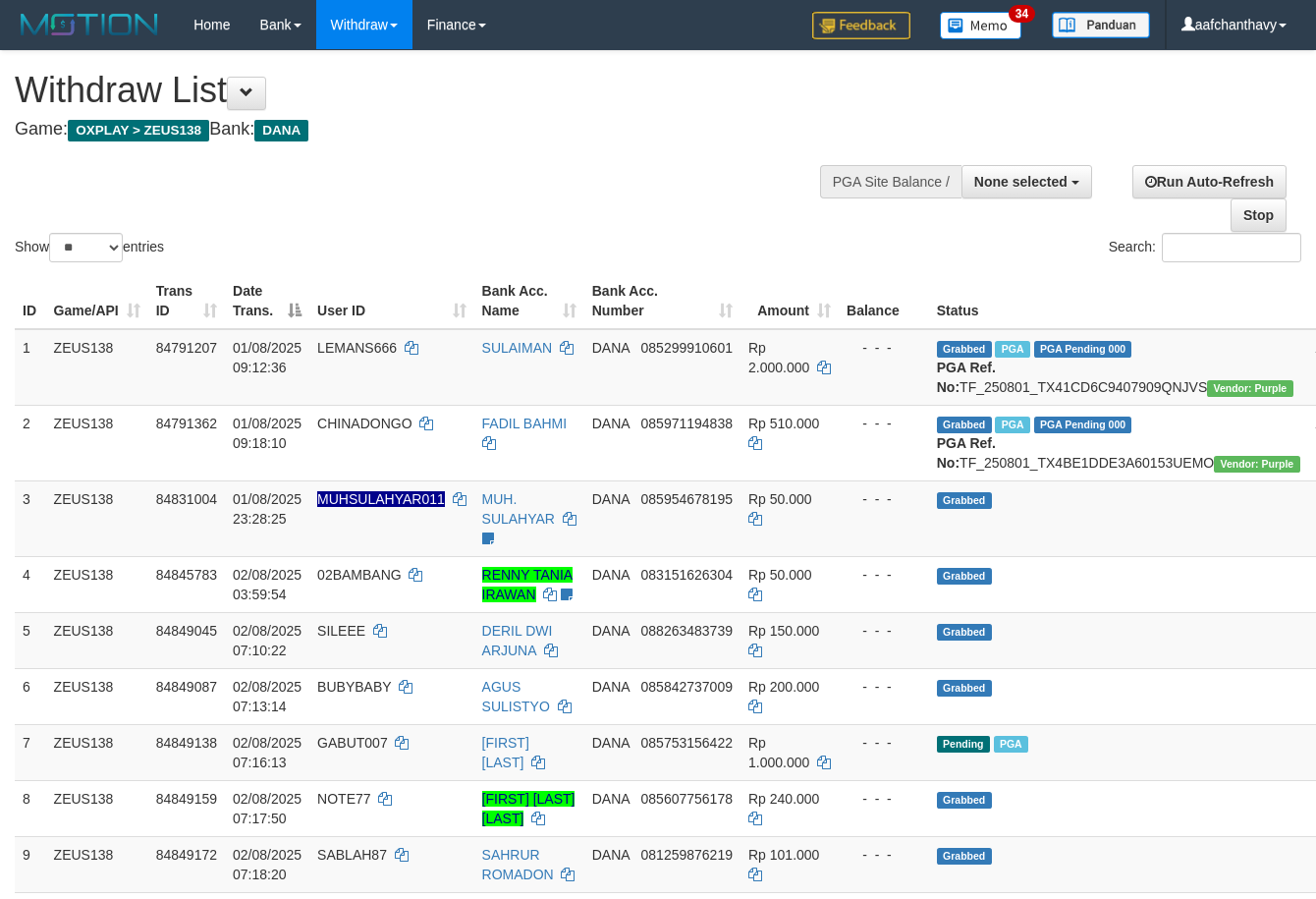 select 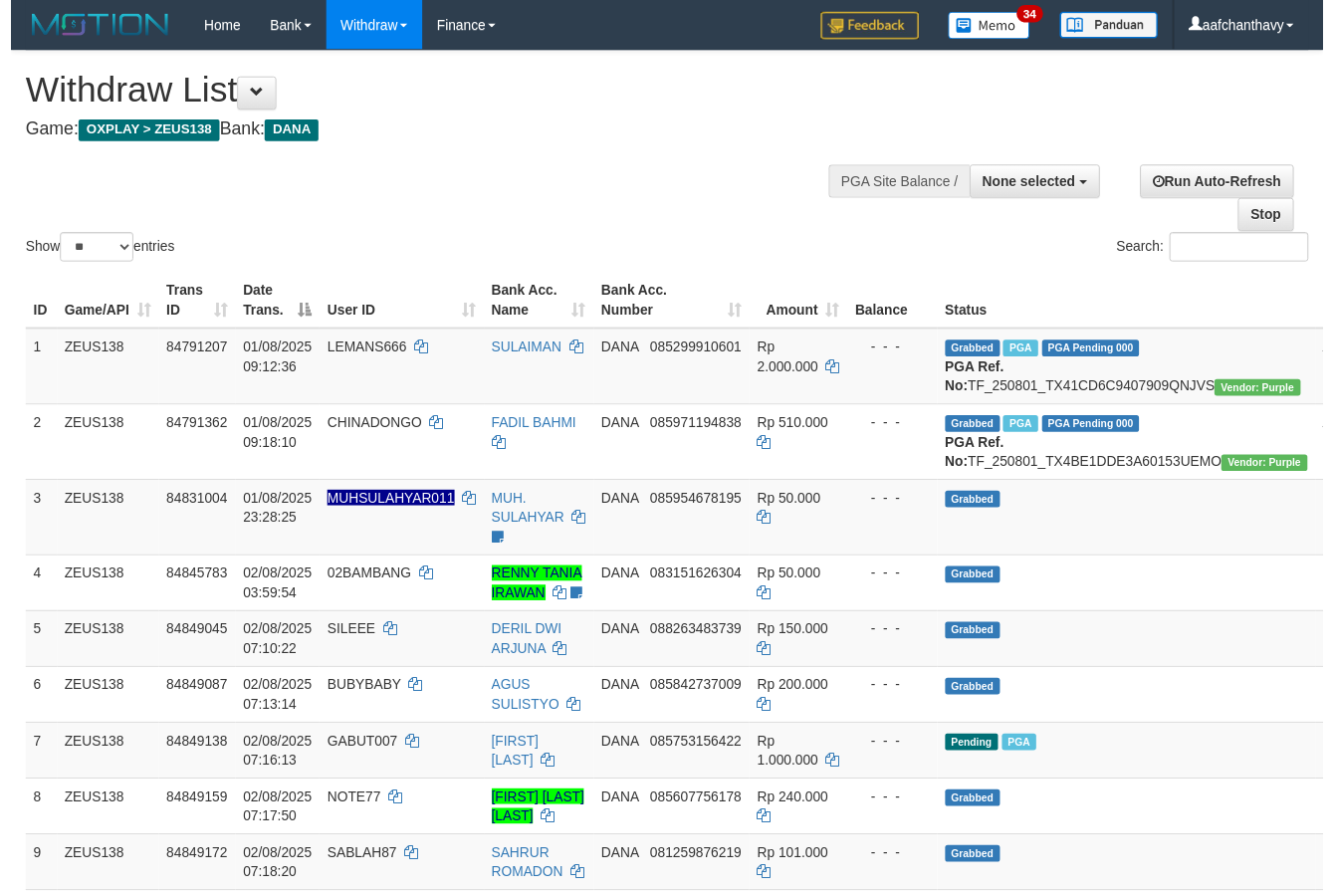 scroll, scrollTop: 266, scrollLeft: 0, axis: vertical 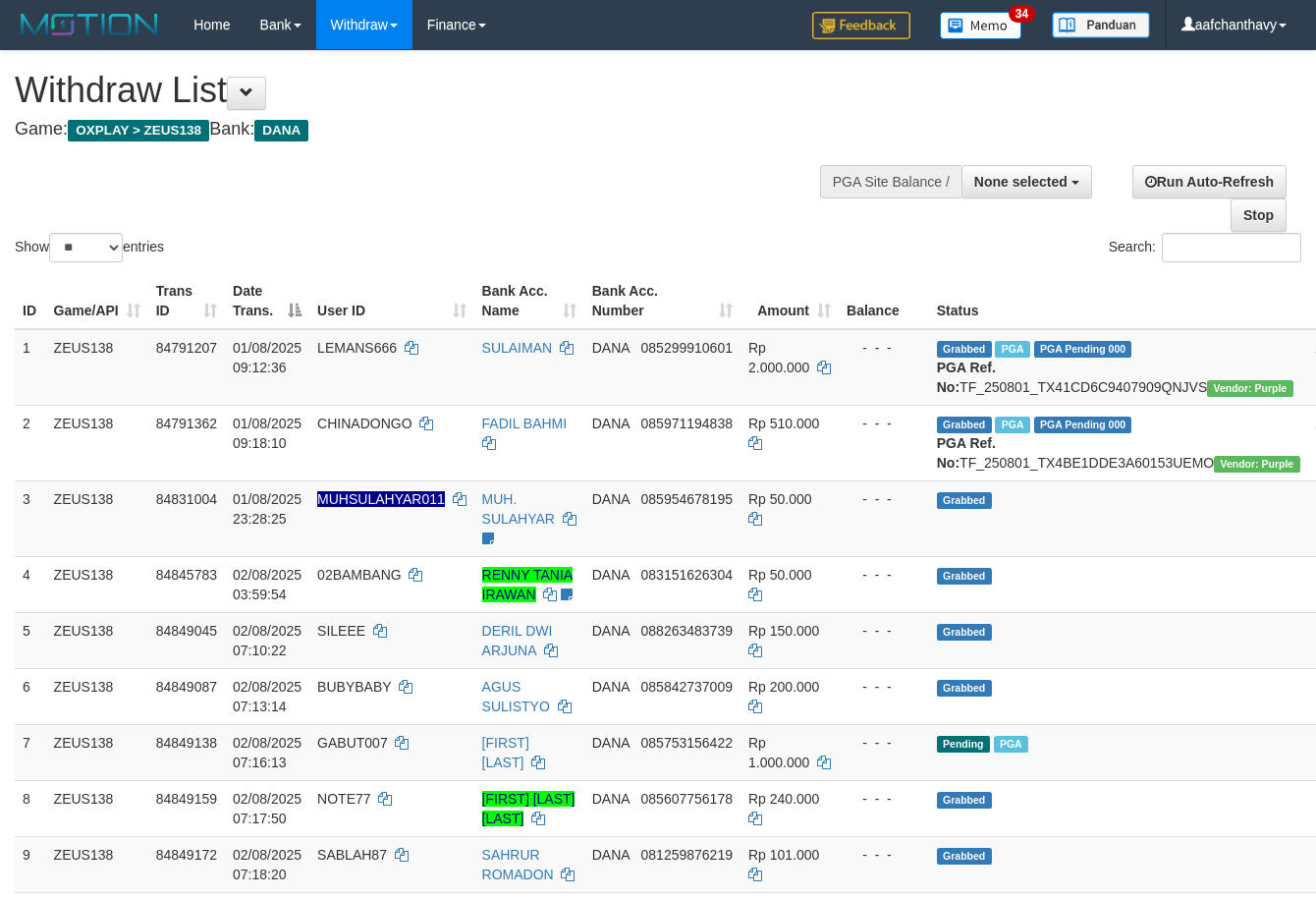 select 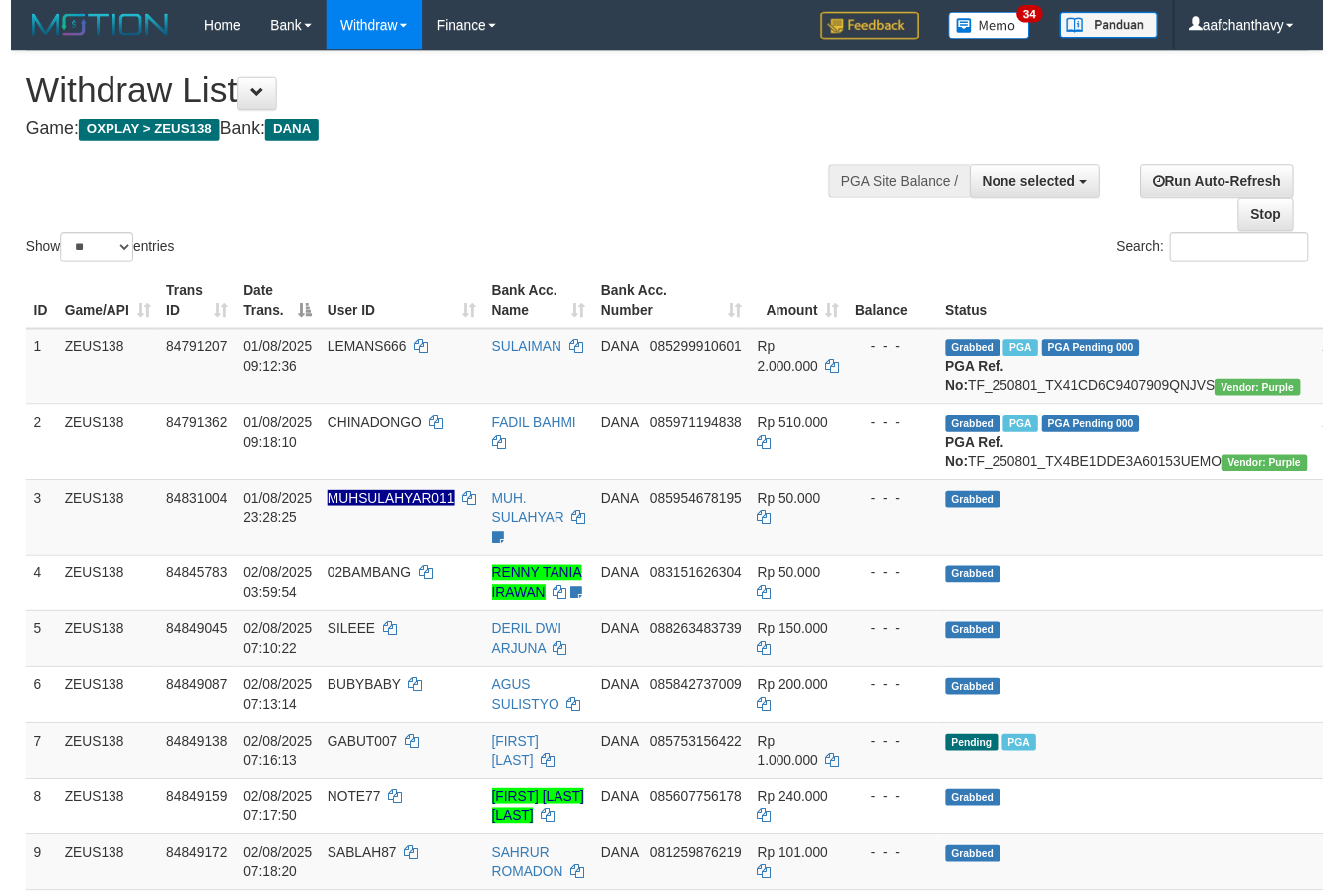 scroll, scrollTop: 266, scrollLeft: 0, axis: vertical 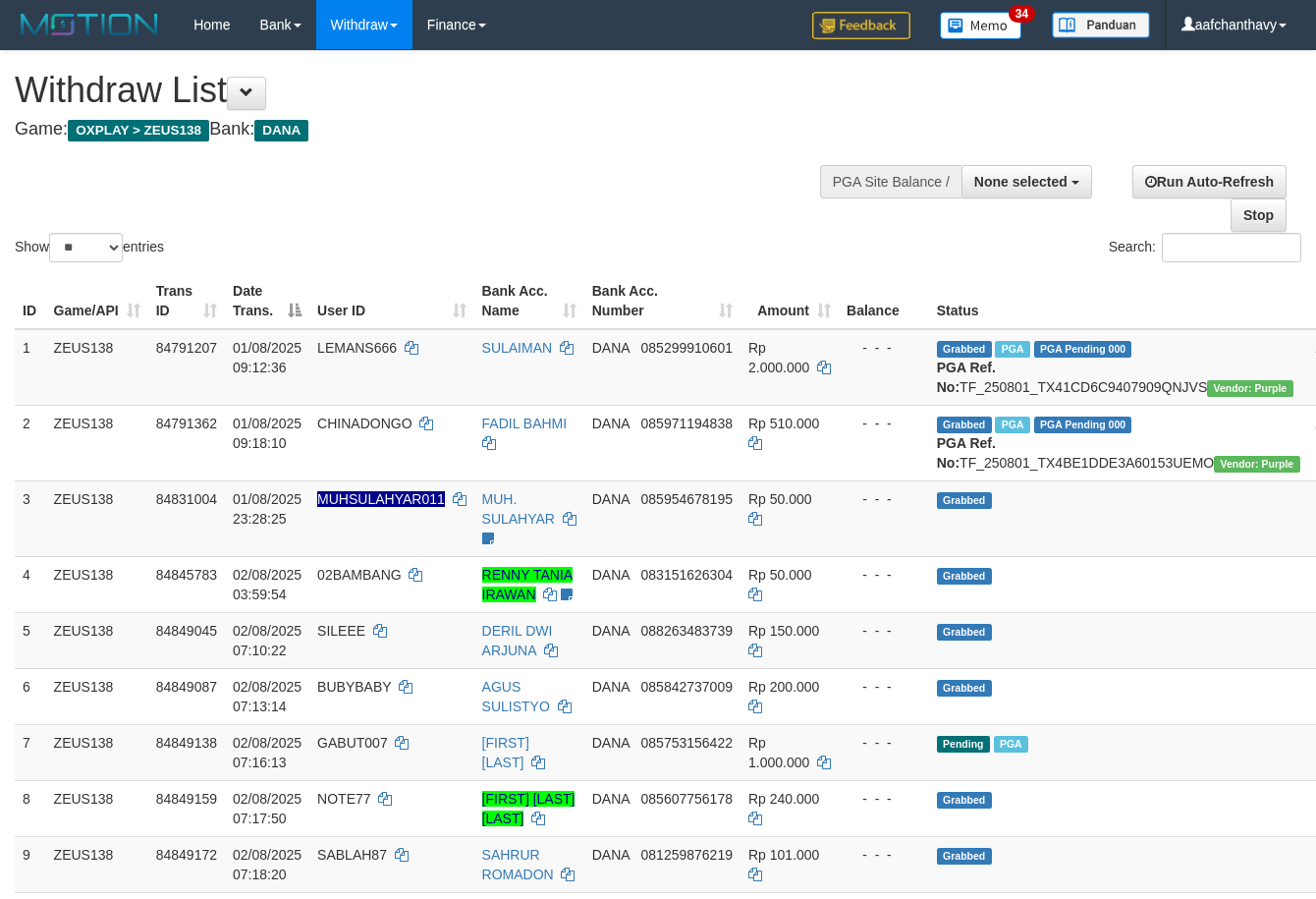 select 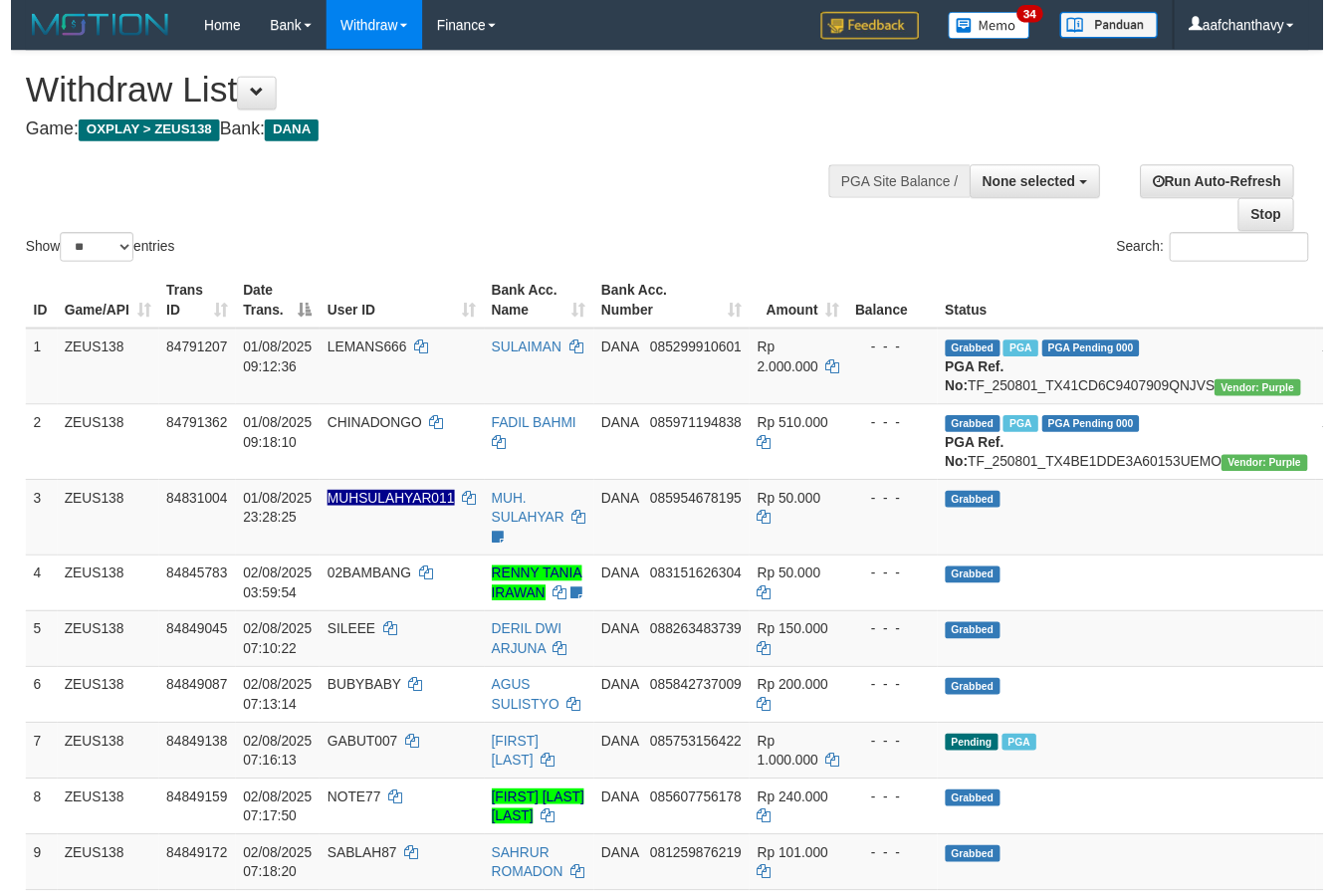 scroll, scrollTop: 266, scrollLeft: 0, axis: vertical 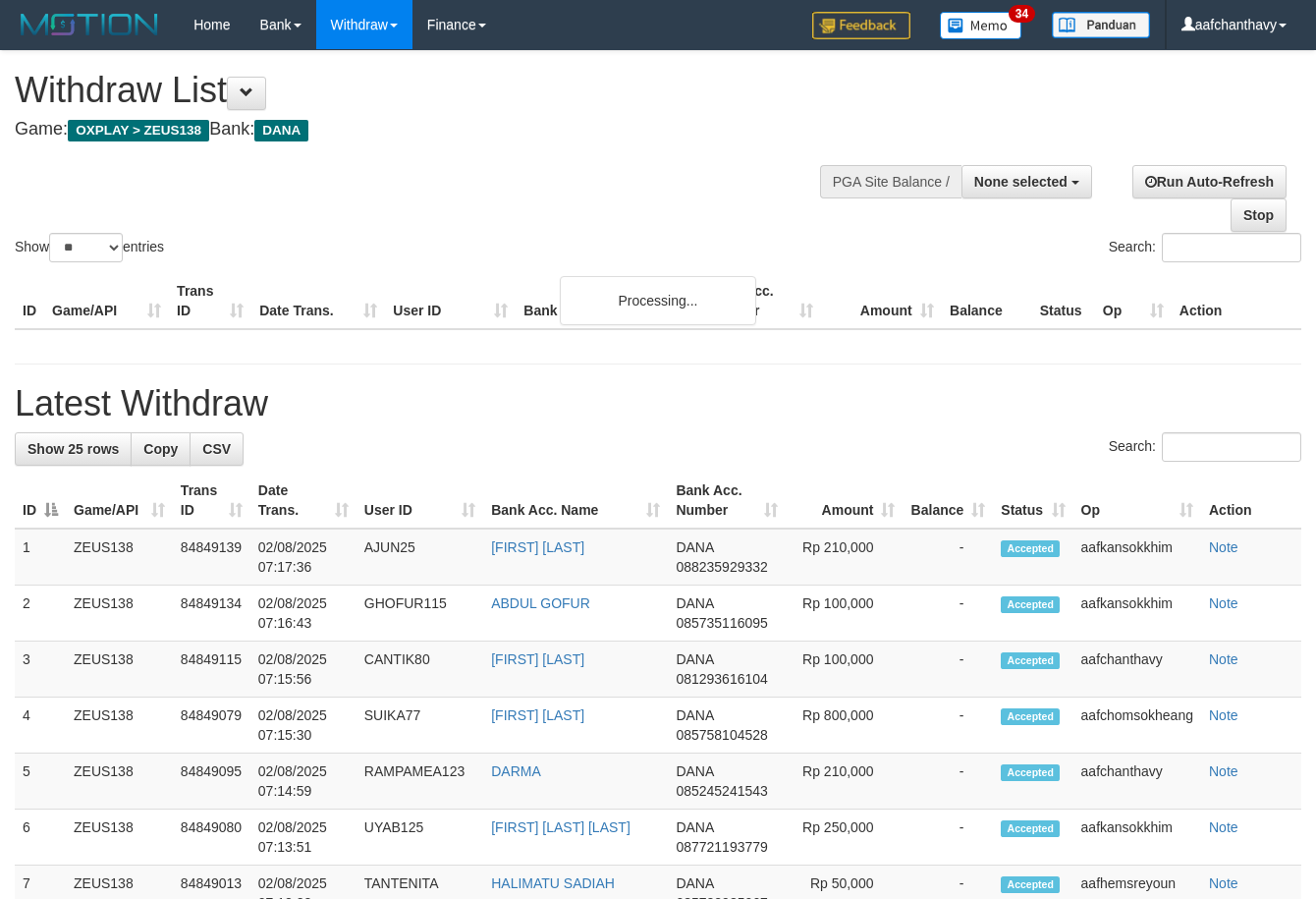 select 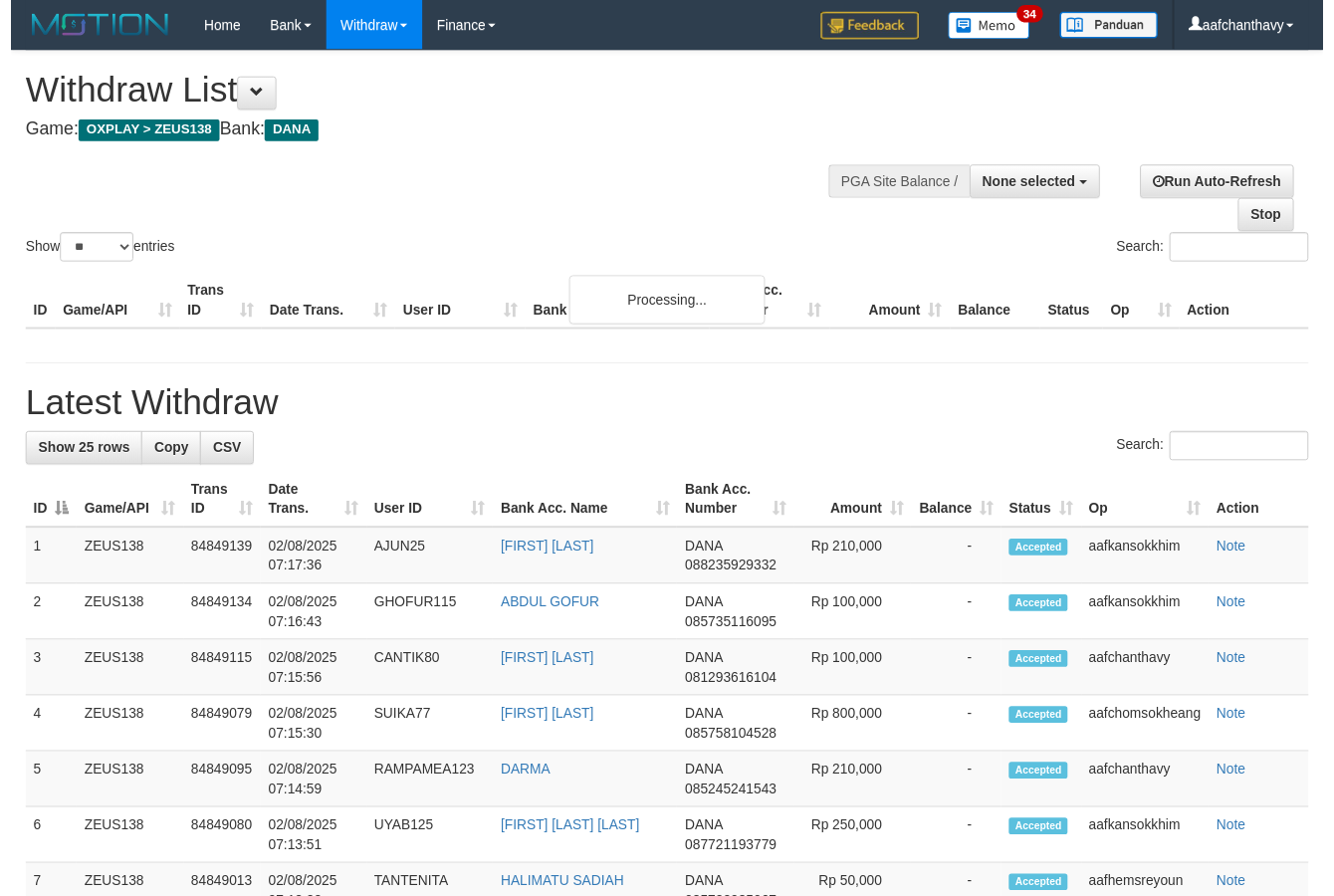 scroll, scrollTop: 266, scrollLeft: 0, axis: vertical 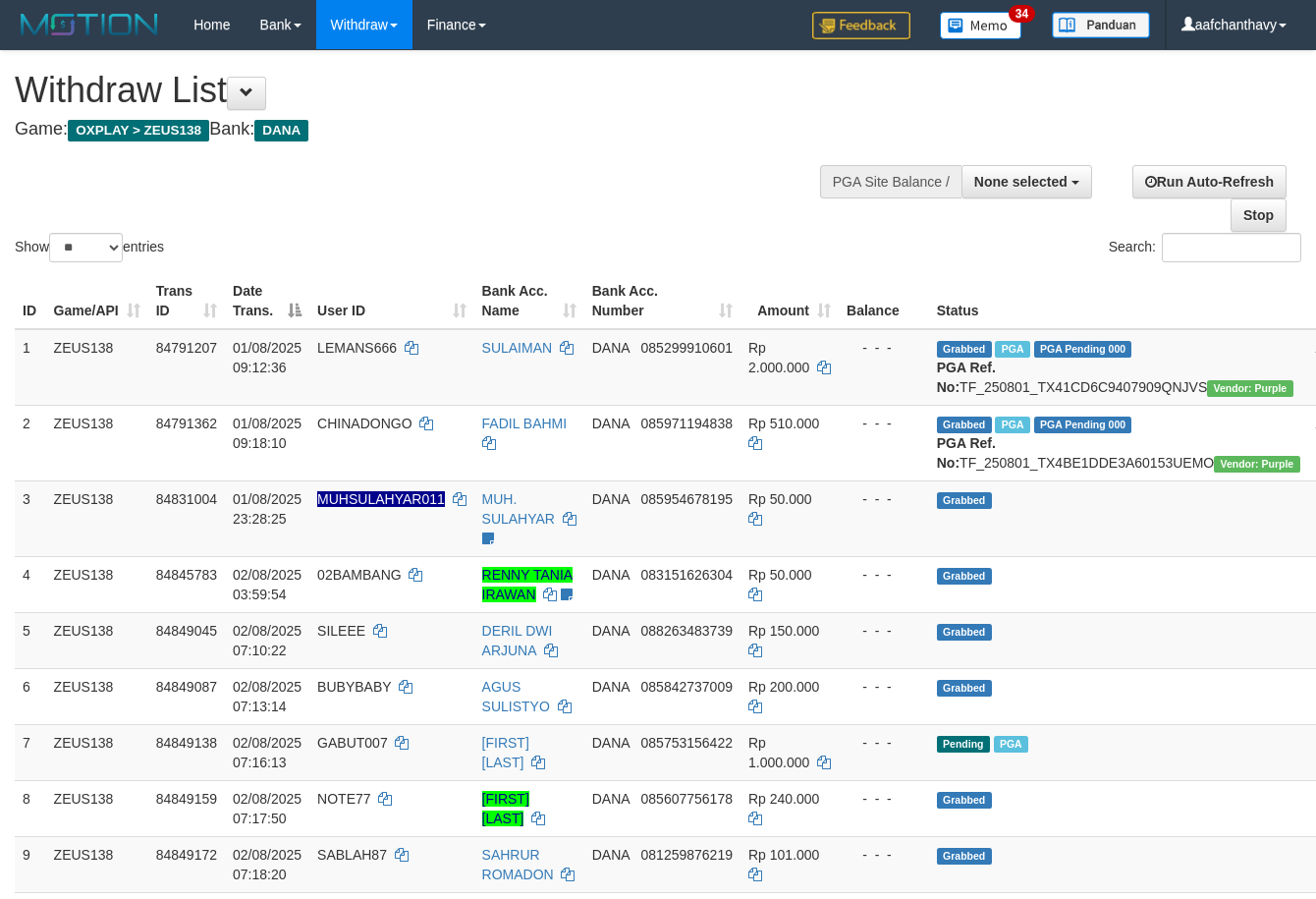 select 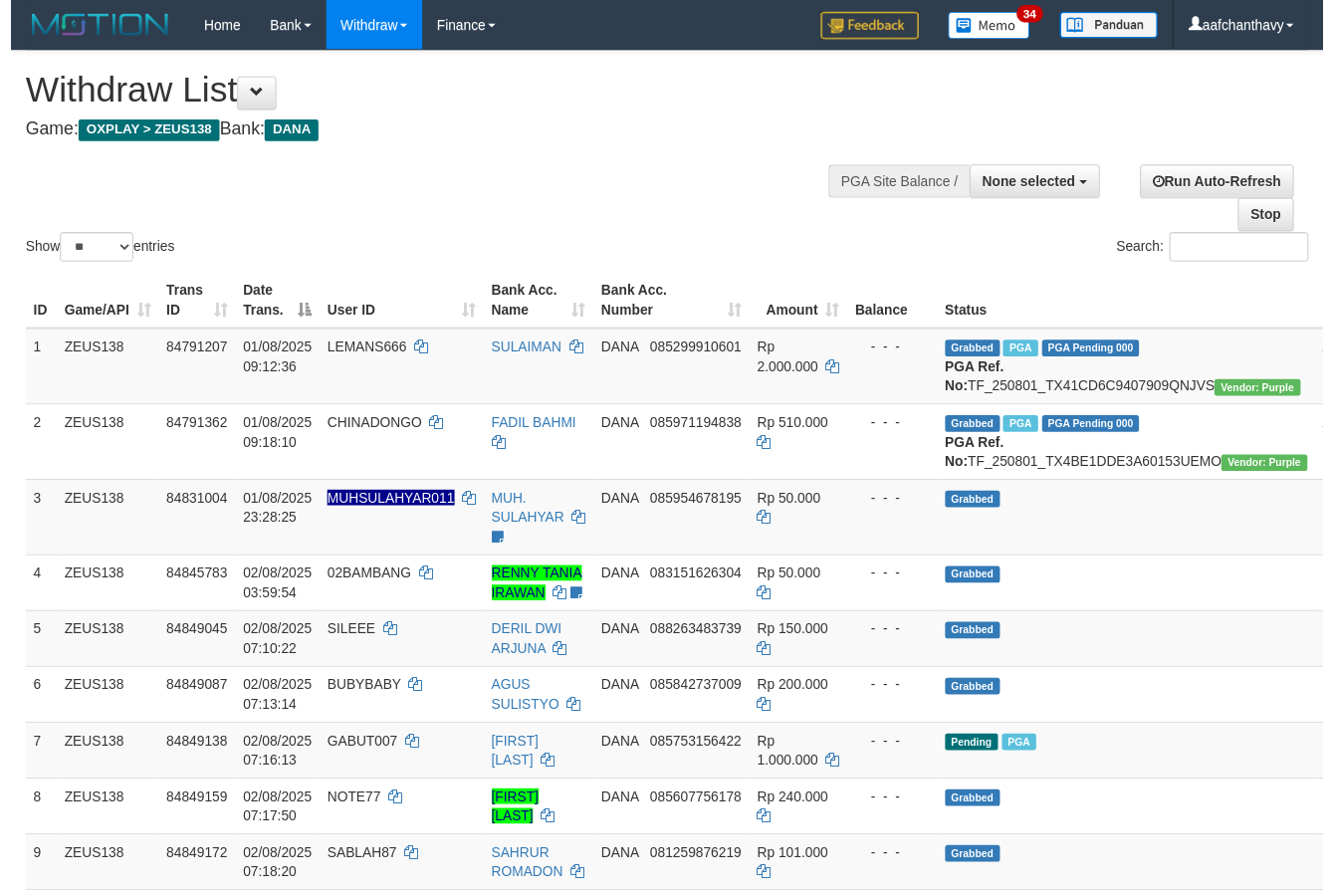 scroll, scrollTop: 266, scrollLeft: 0, axis: vertical 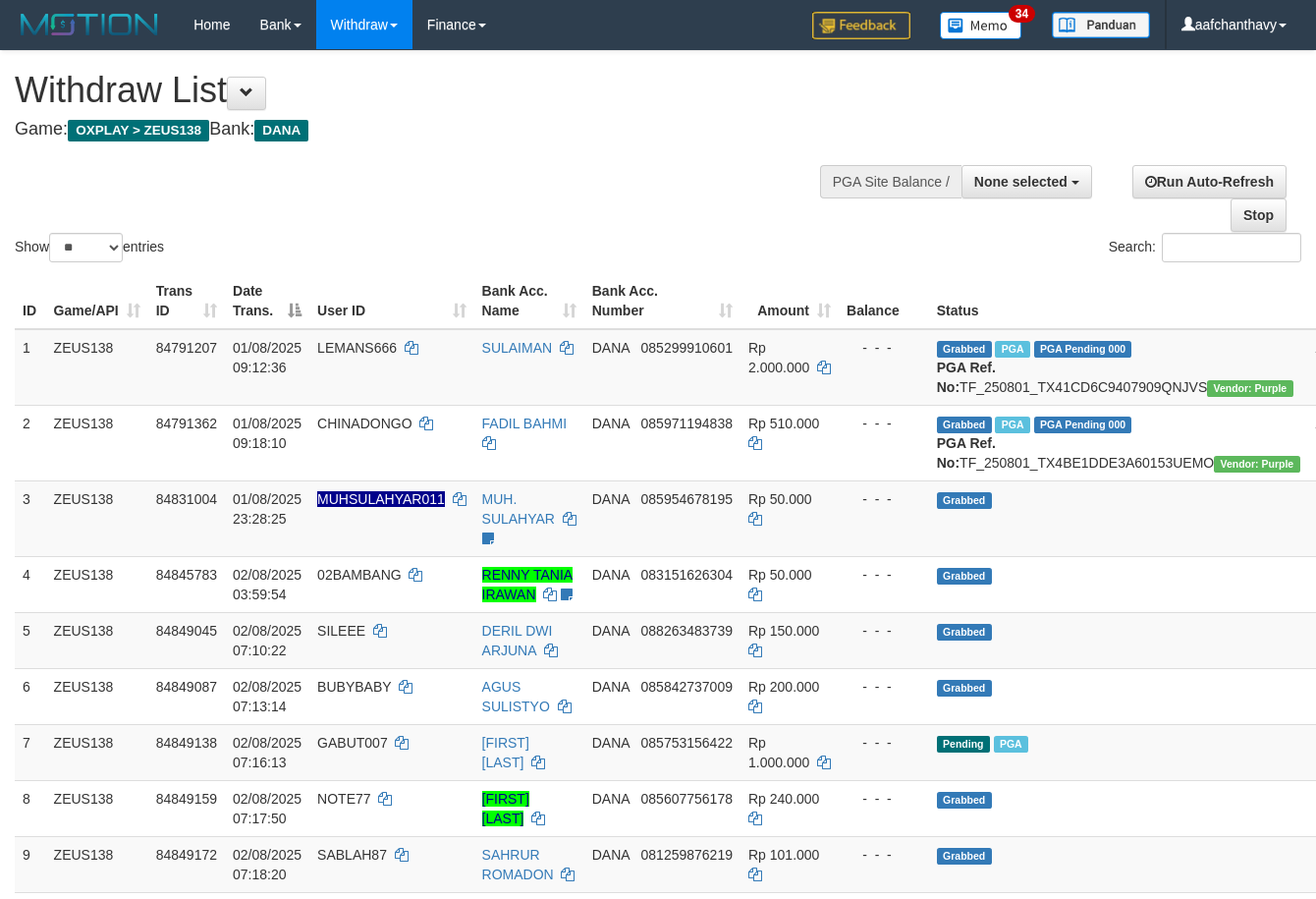 select 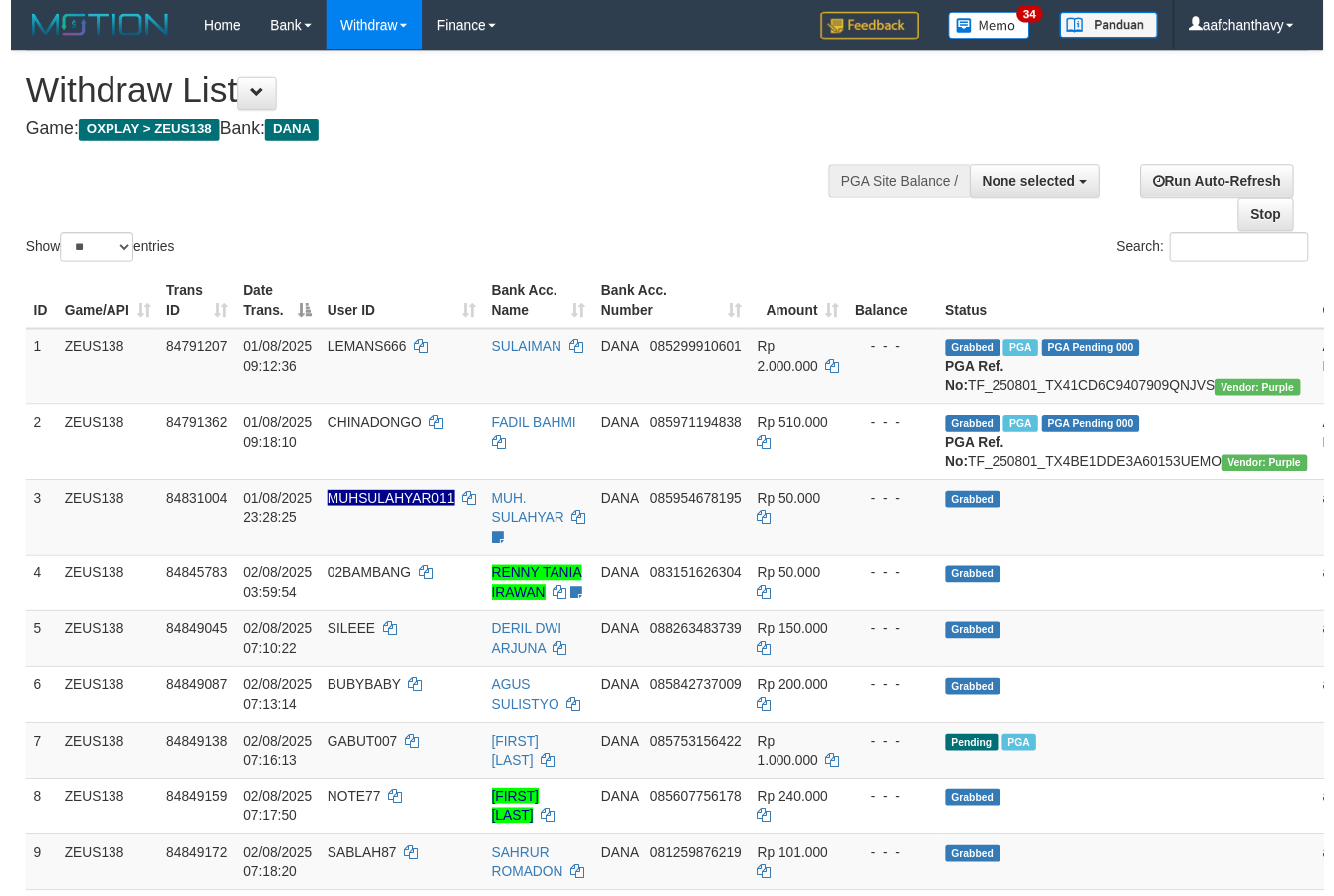 scroll, scrollTop: 266, scrollLeft: 0, axis: vertical 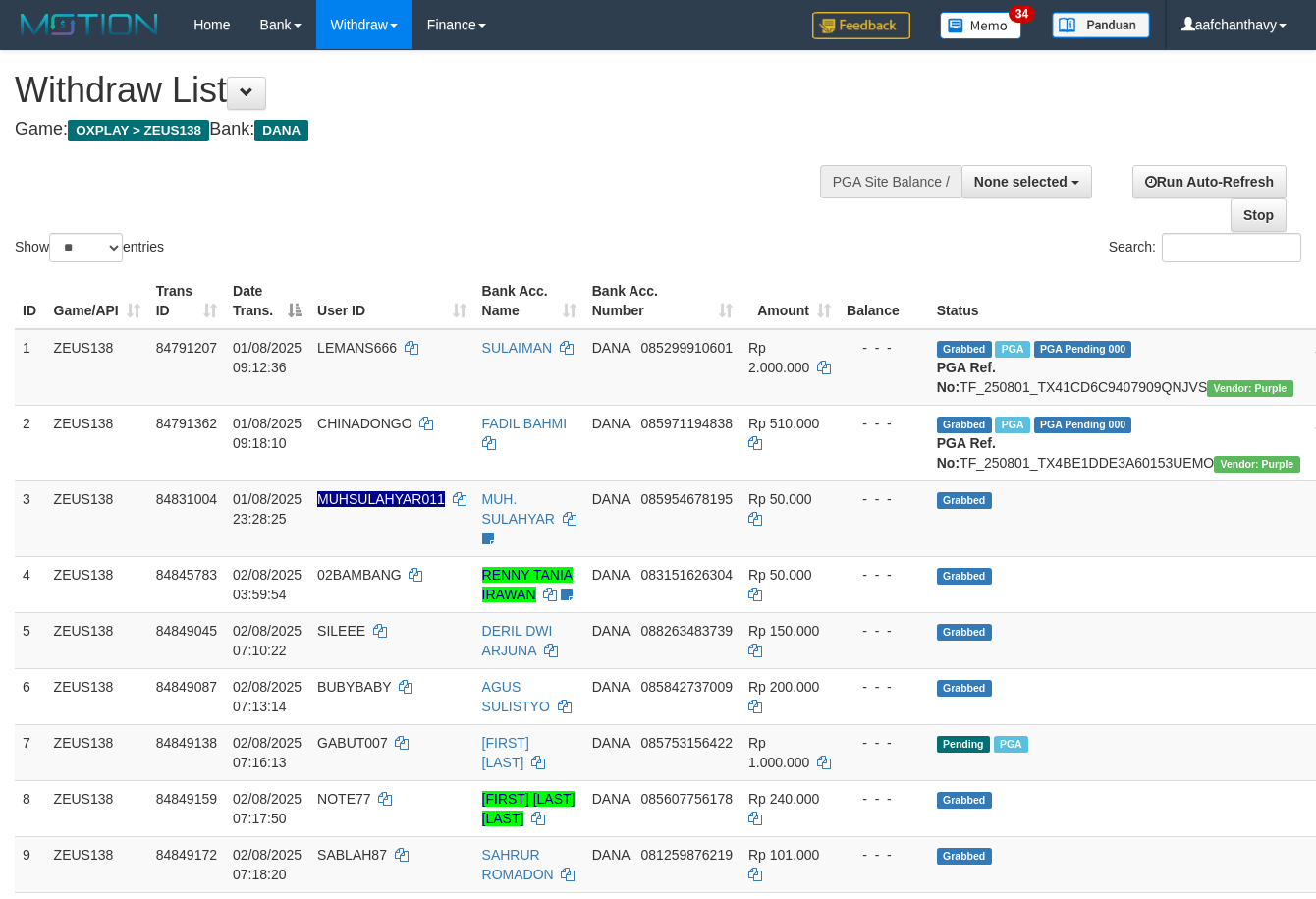 select 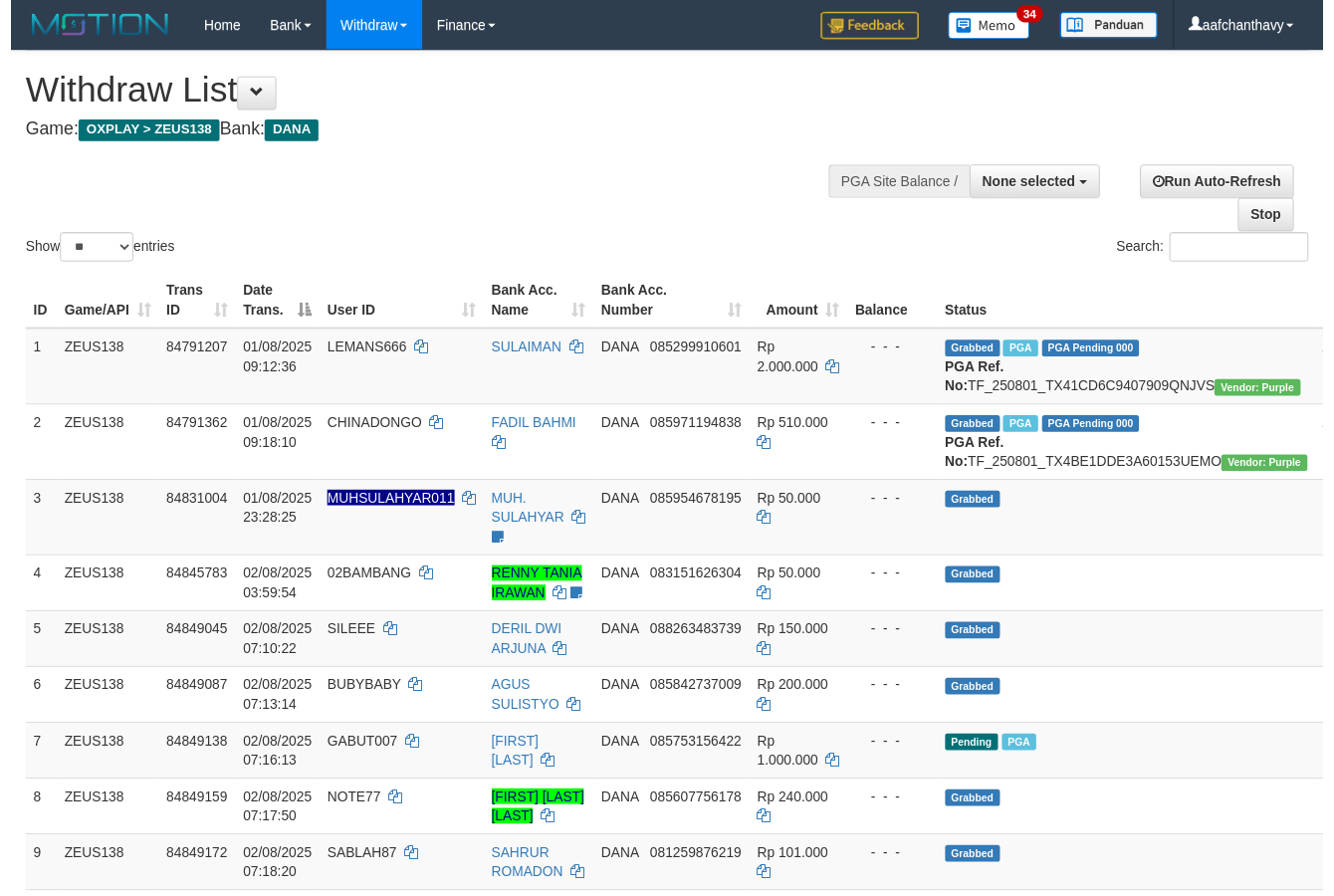 scroll, scrollTop: 266, scrollLeft: 0, axis: vertical 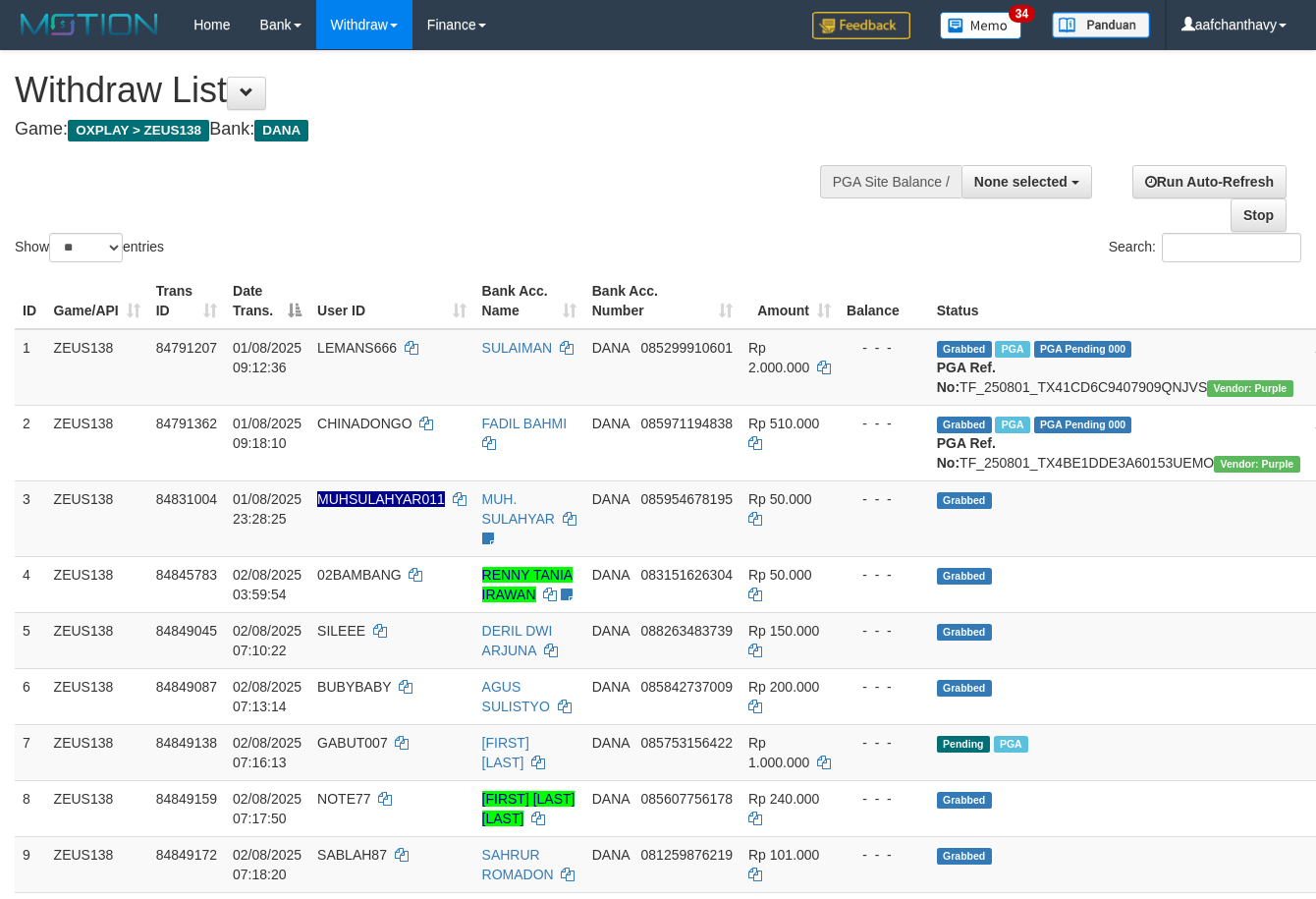 select 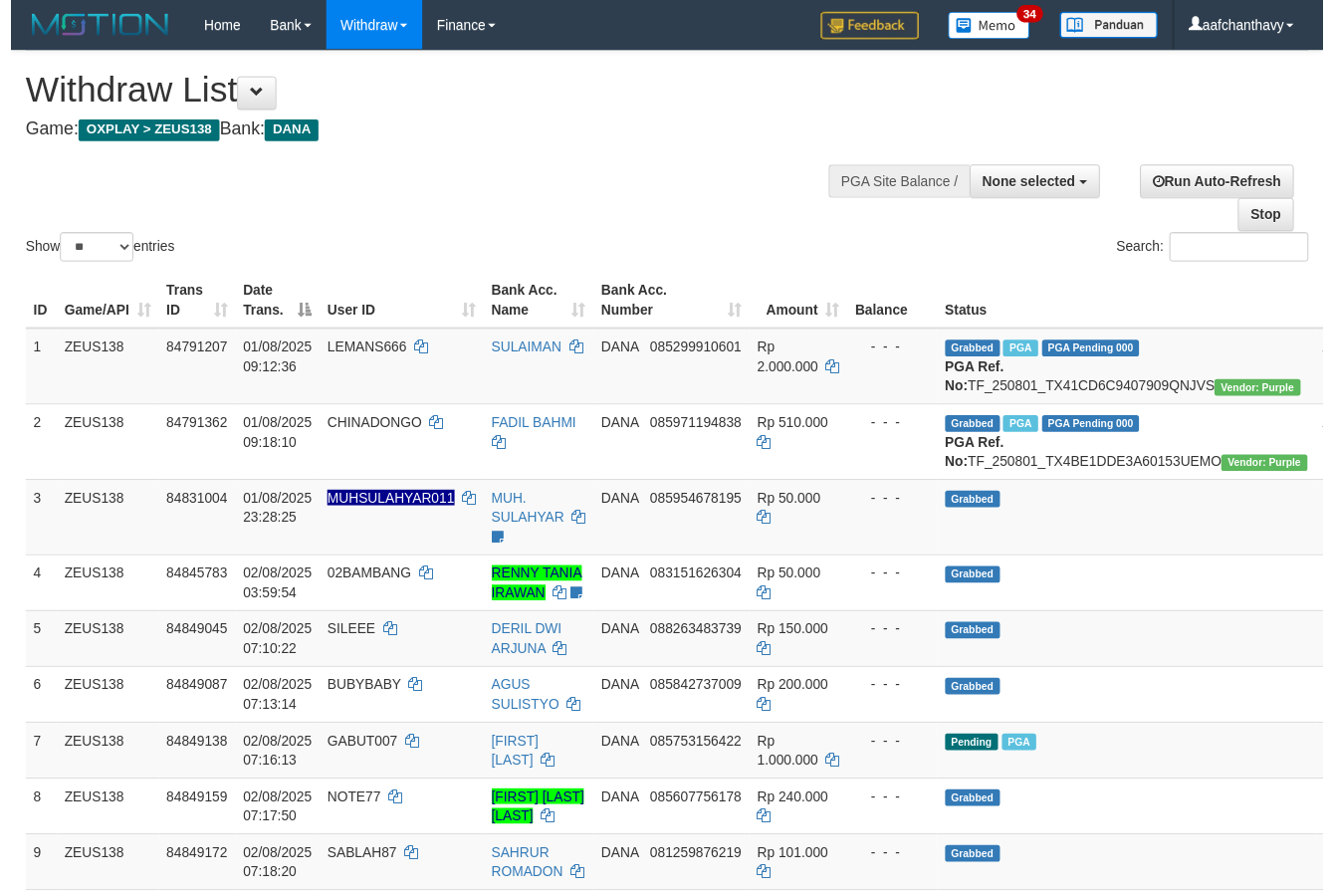 scroll, scrollTop: 266, scrollLeft: 0, axis: vertical 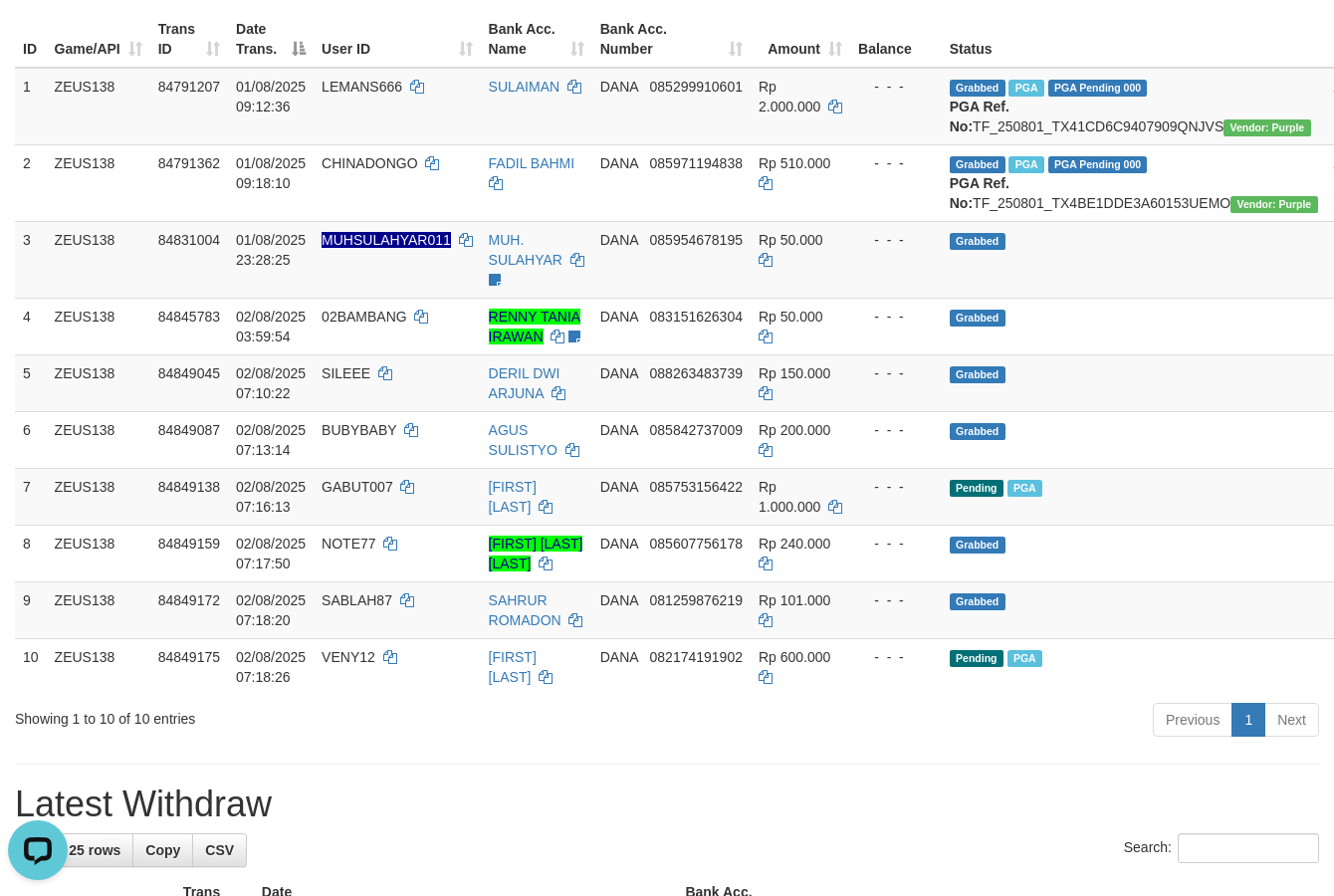 click on "Showing 1 to 10 of 10 entries" at bounding box center (278, 715) 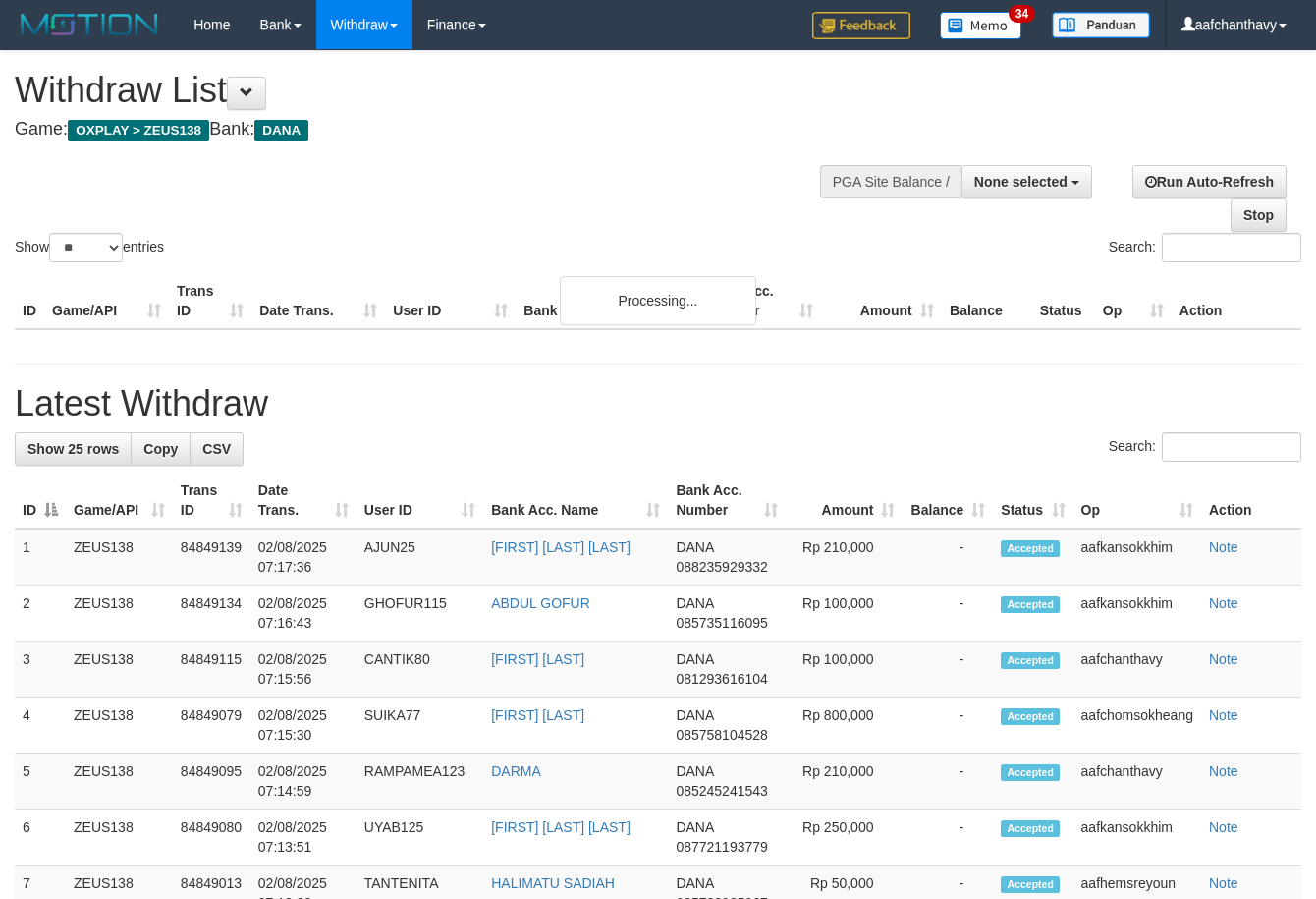 select 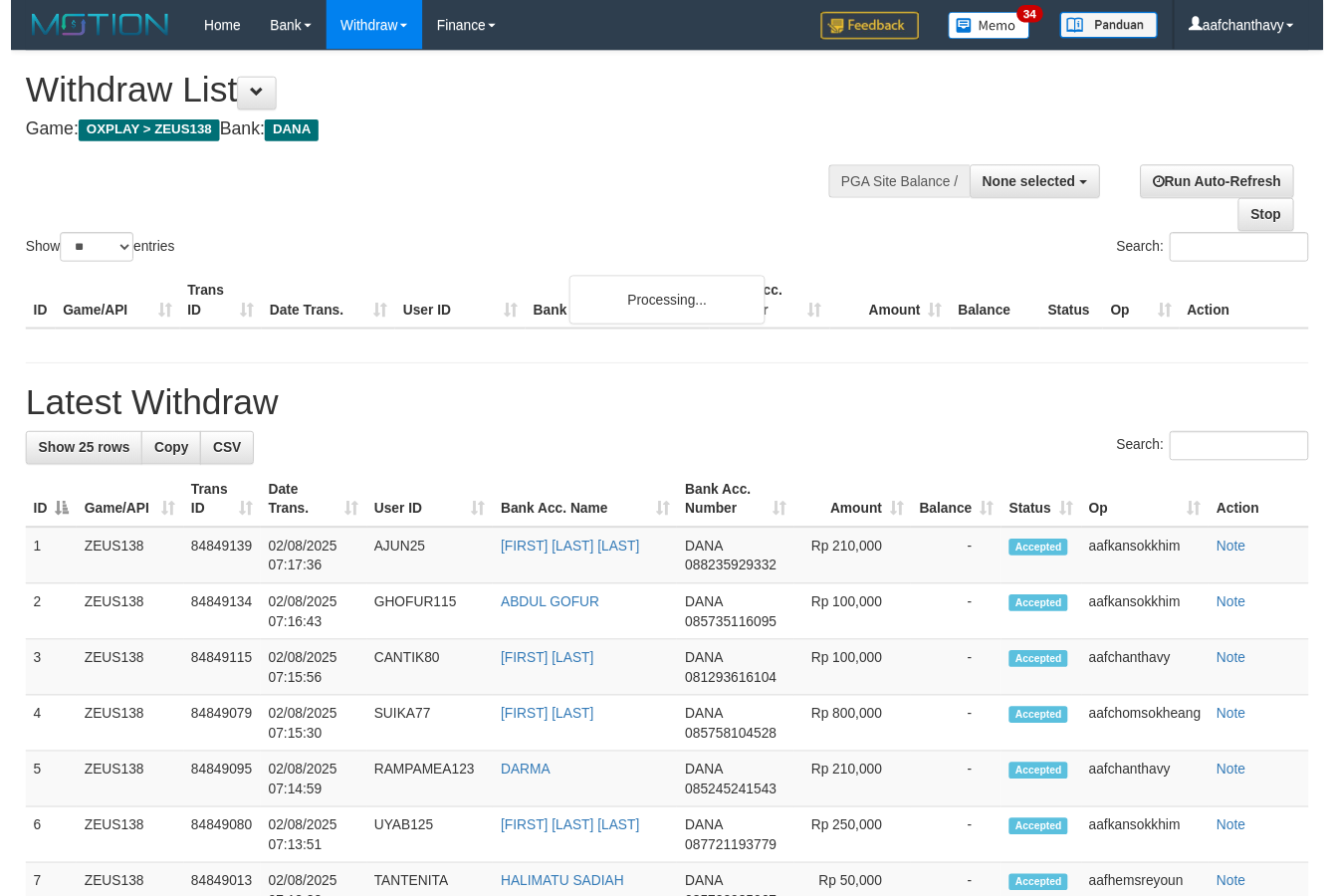 scroll, scrollTop: 266, scrollLeft: 0, axis: vertical 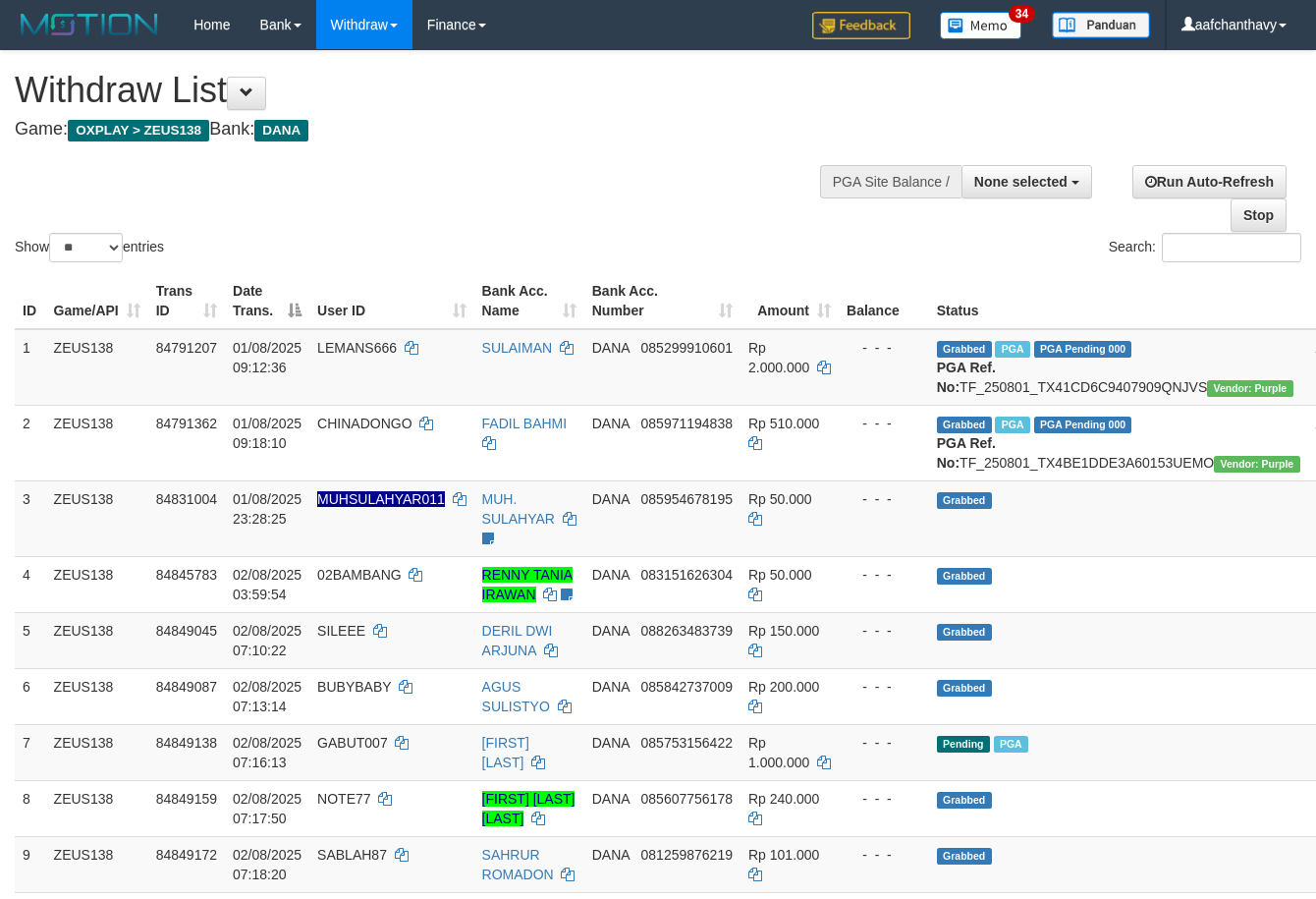 select 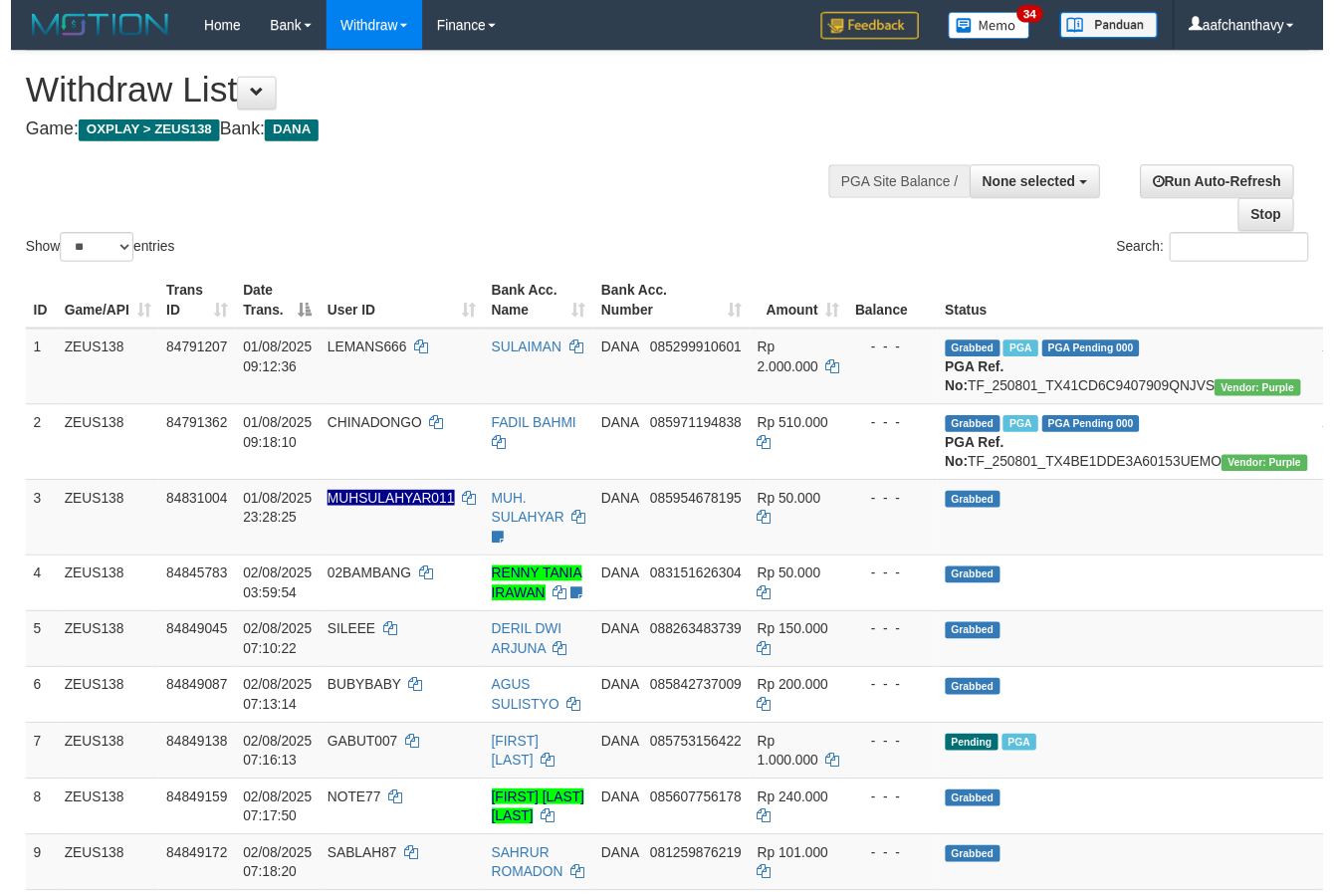 scroll, scrollTop: 266, scrollLeft: 0, axis: vertical 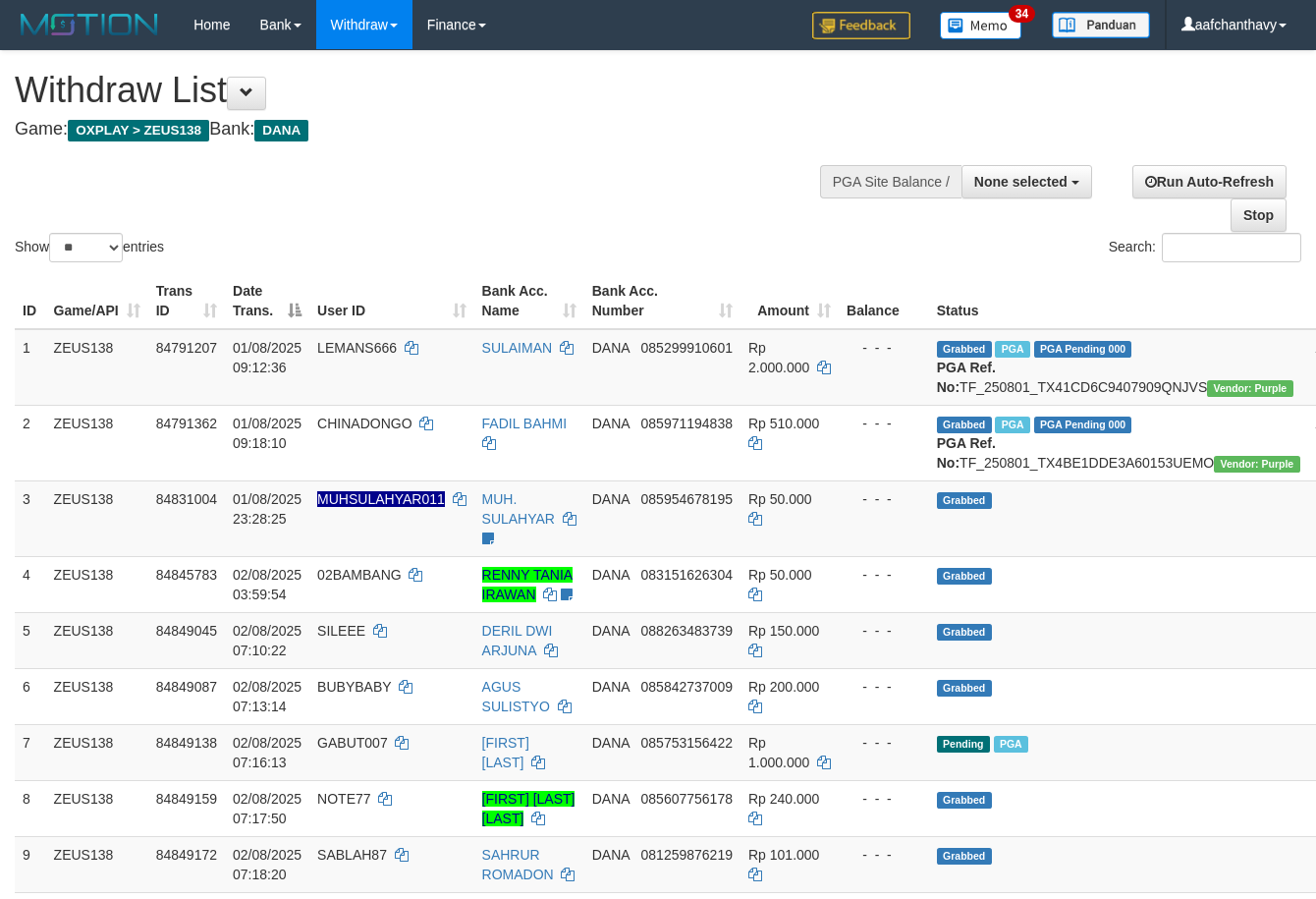 select 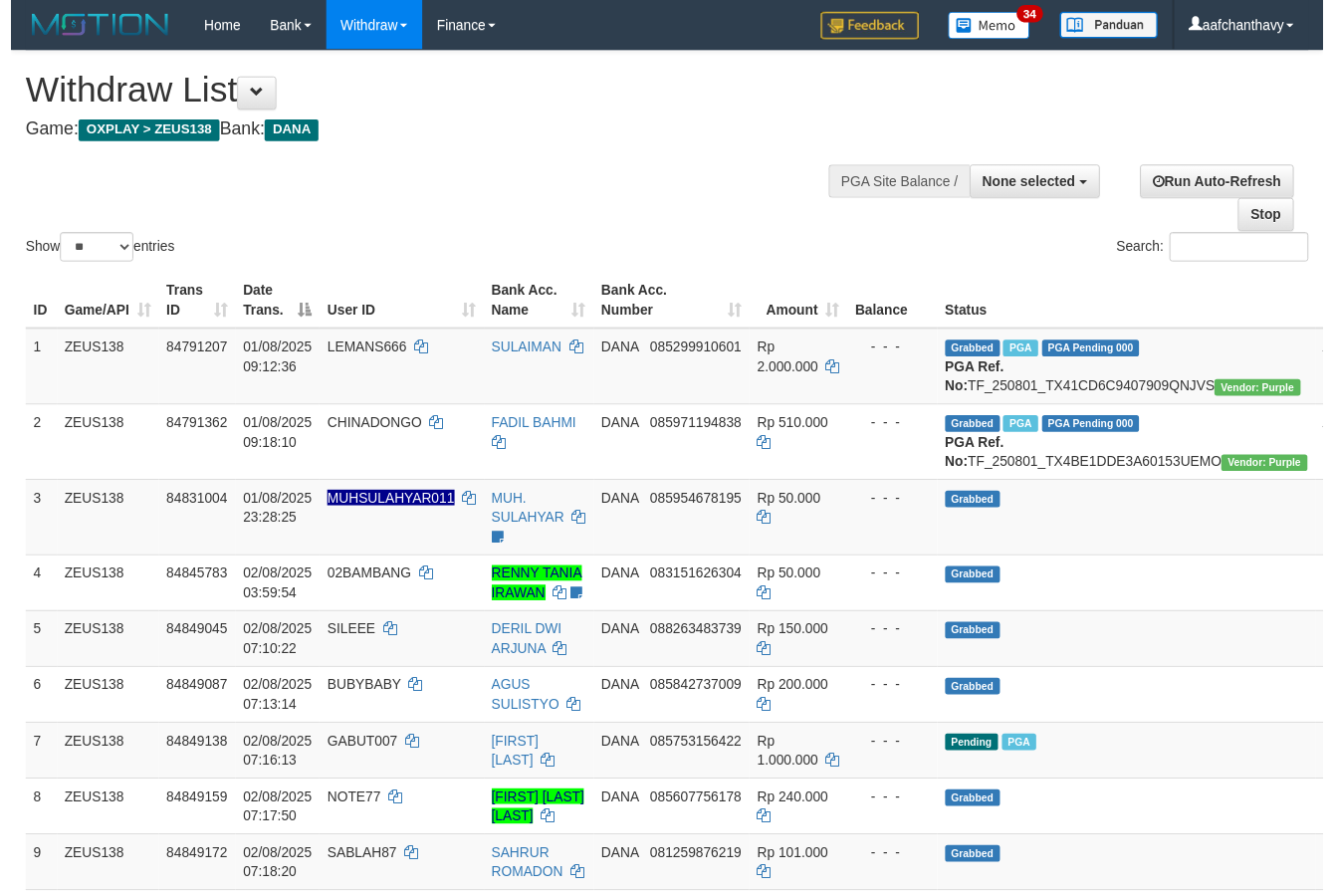 scroll, scrollTop: 266, scrollLeft: 0, axis: vertical 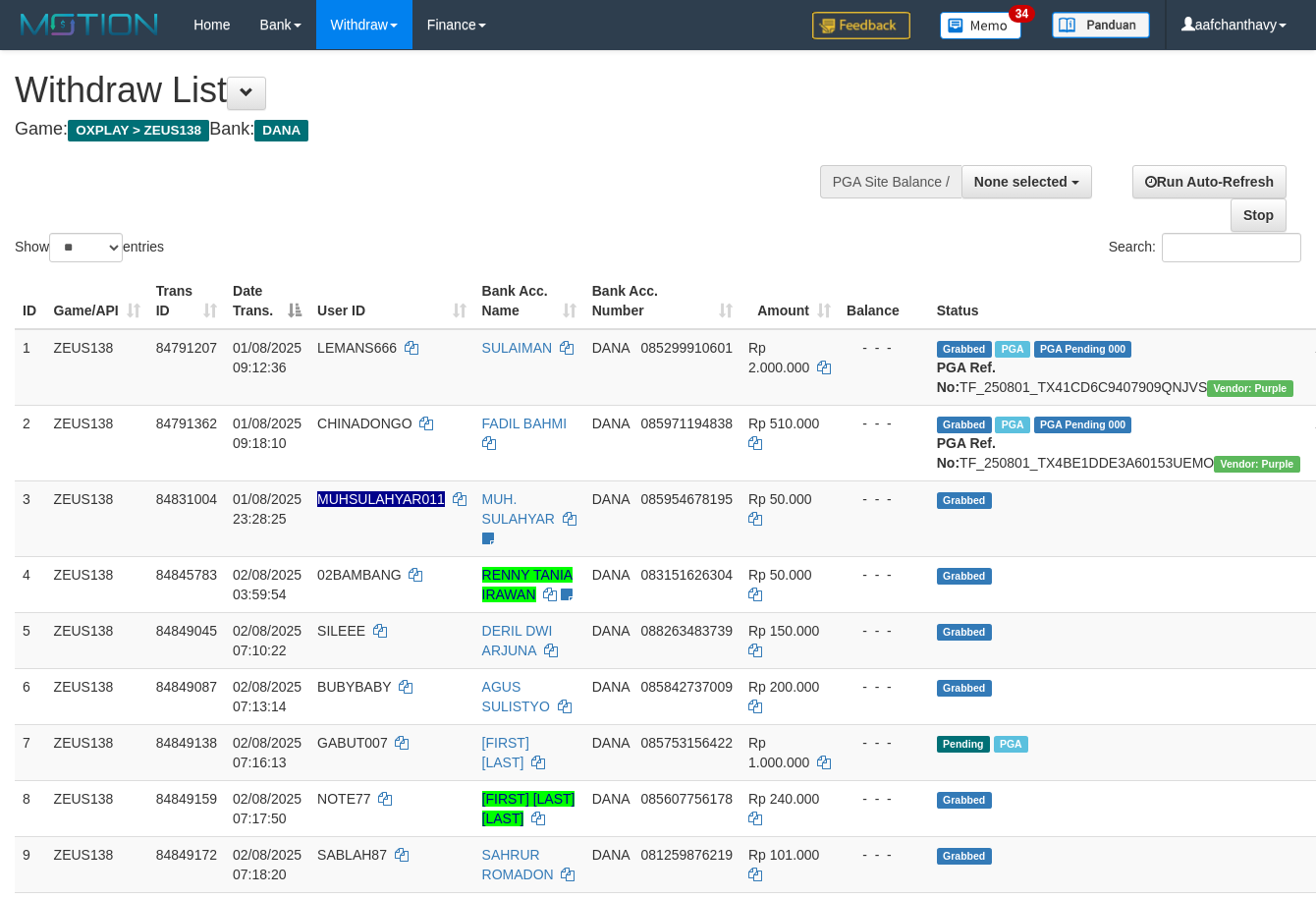 select 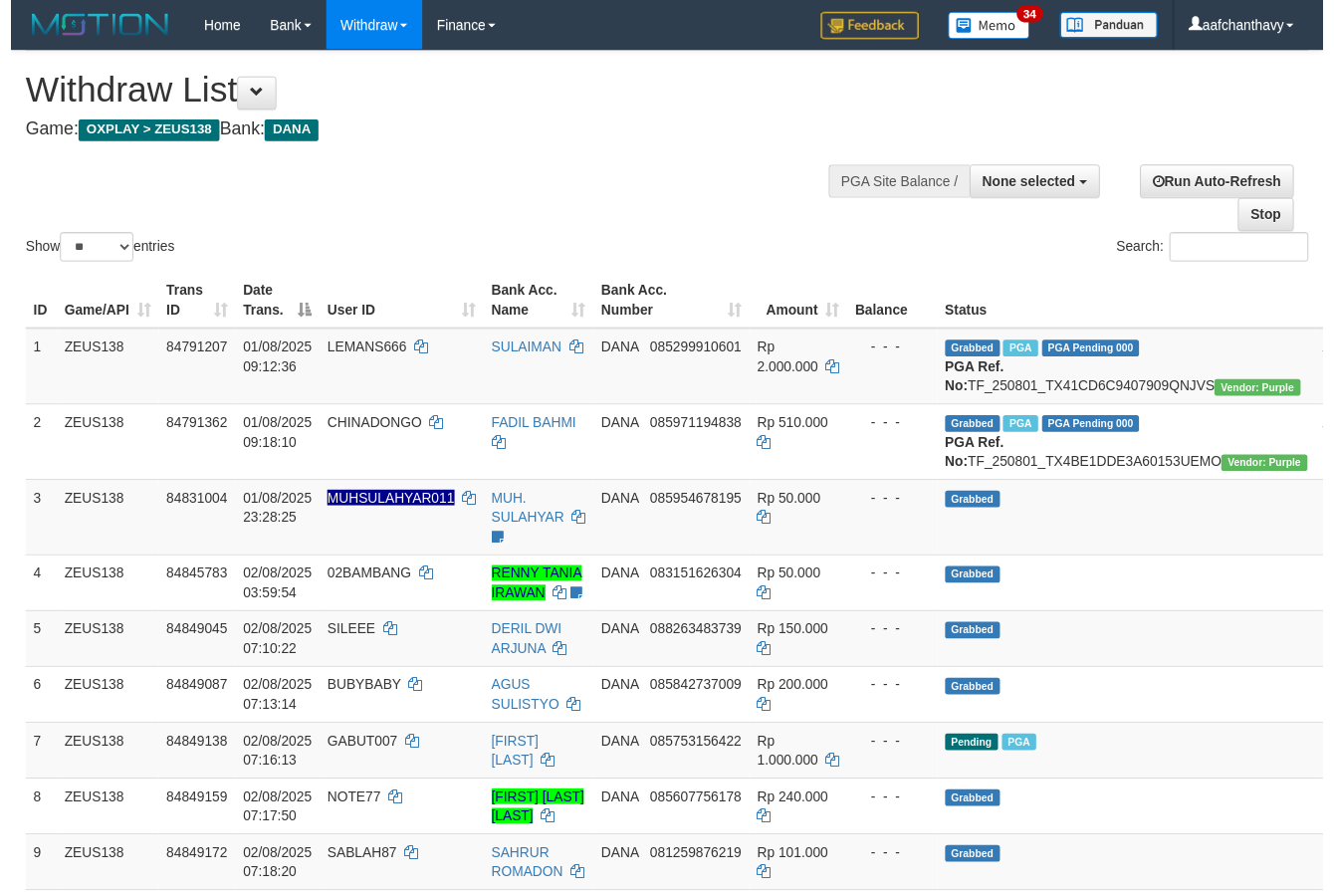scroll, scrollTop: 266, scrollLeft: 0, axis: vertical 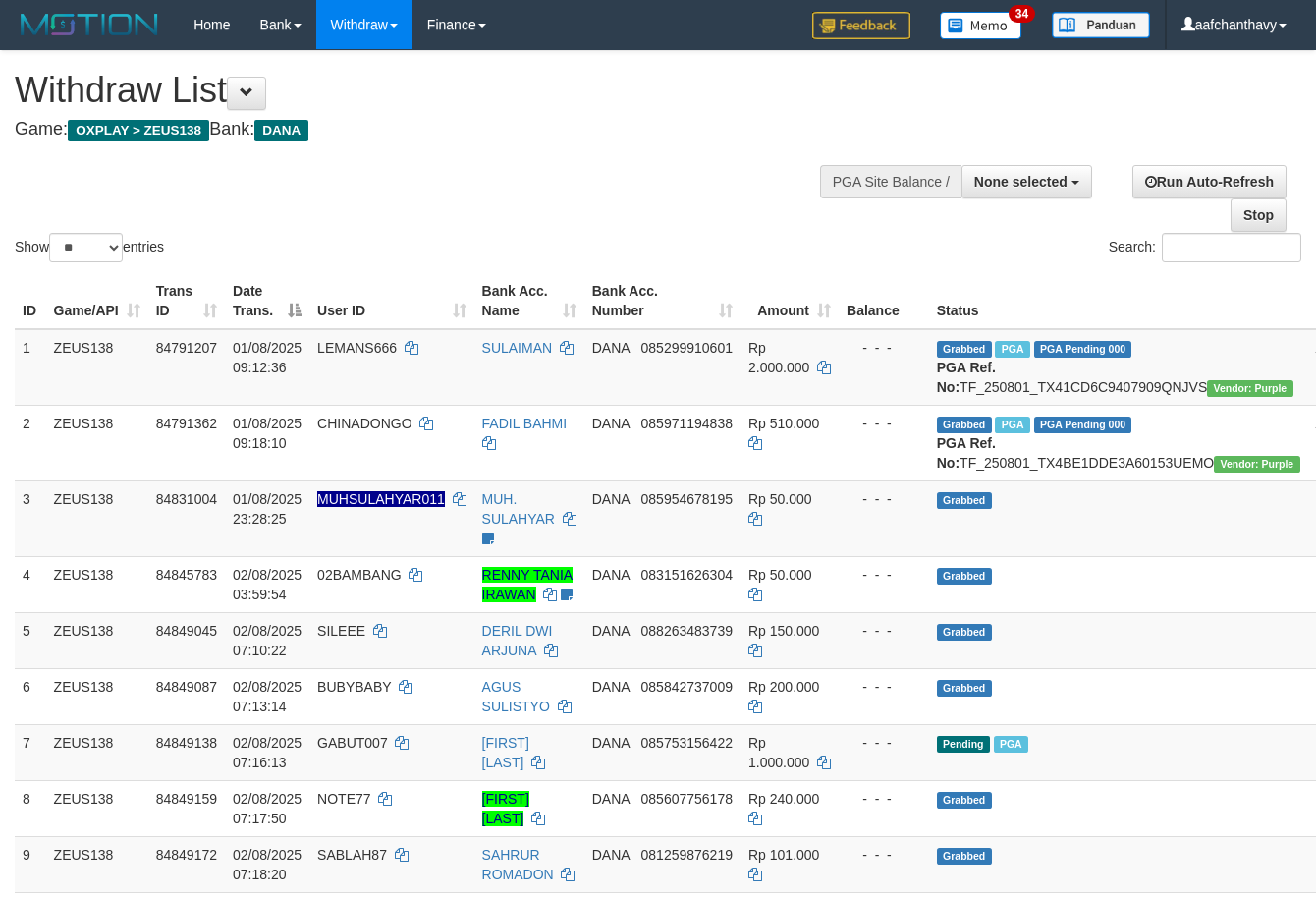 select 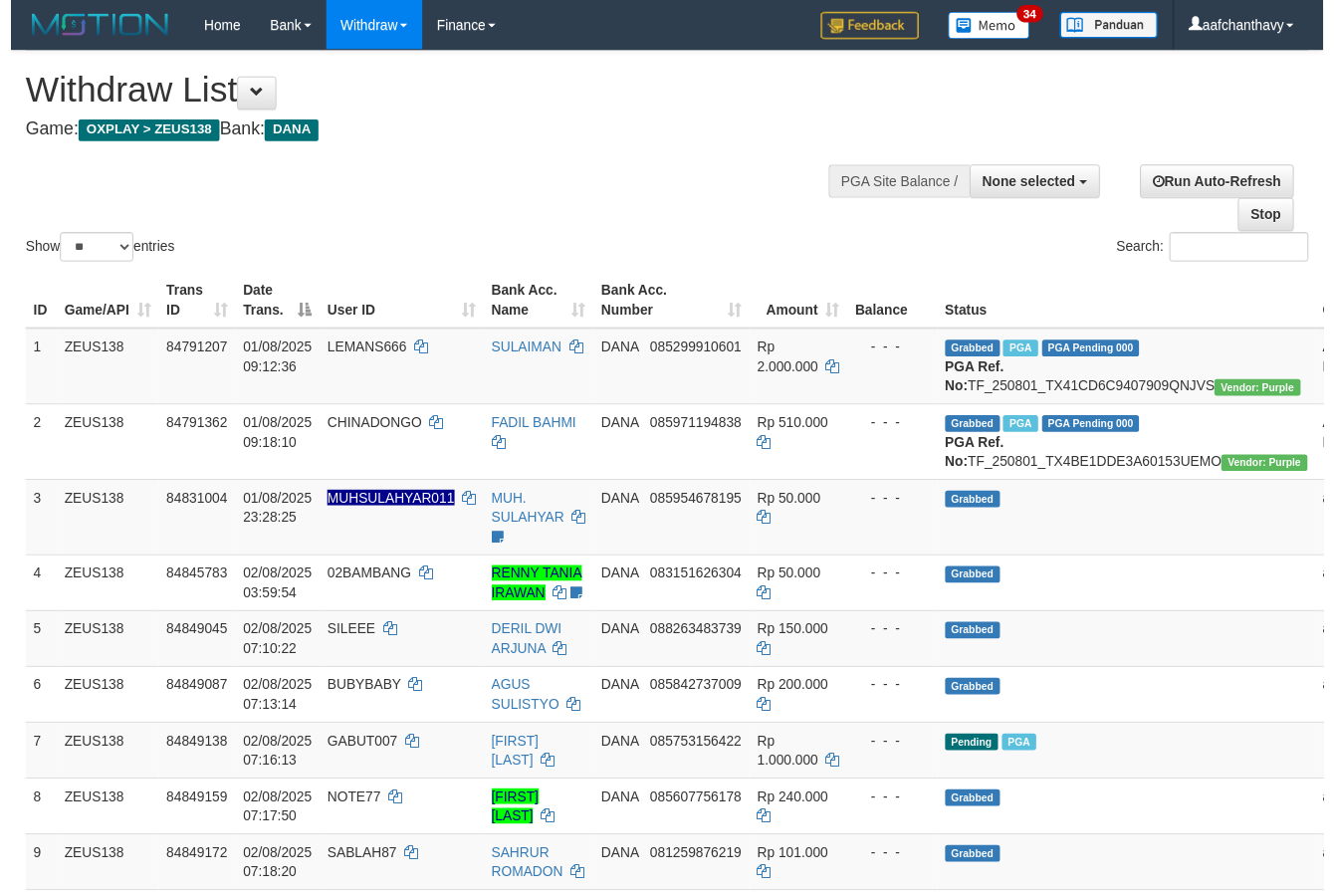 scroll, scrollTop: 266, scrollLeft: 0, axis: vertical 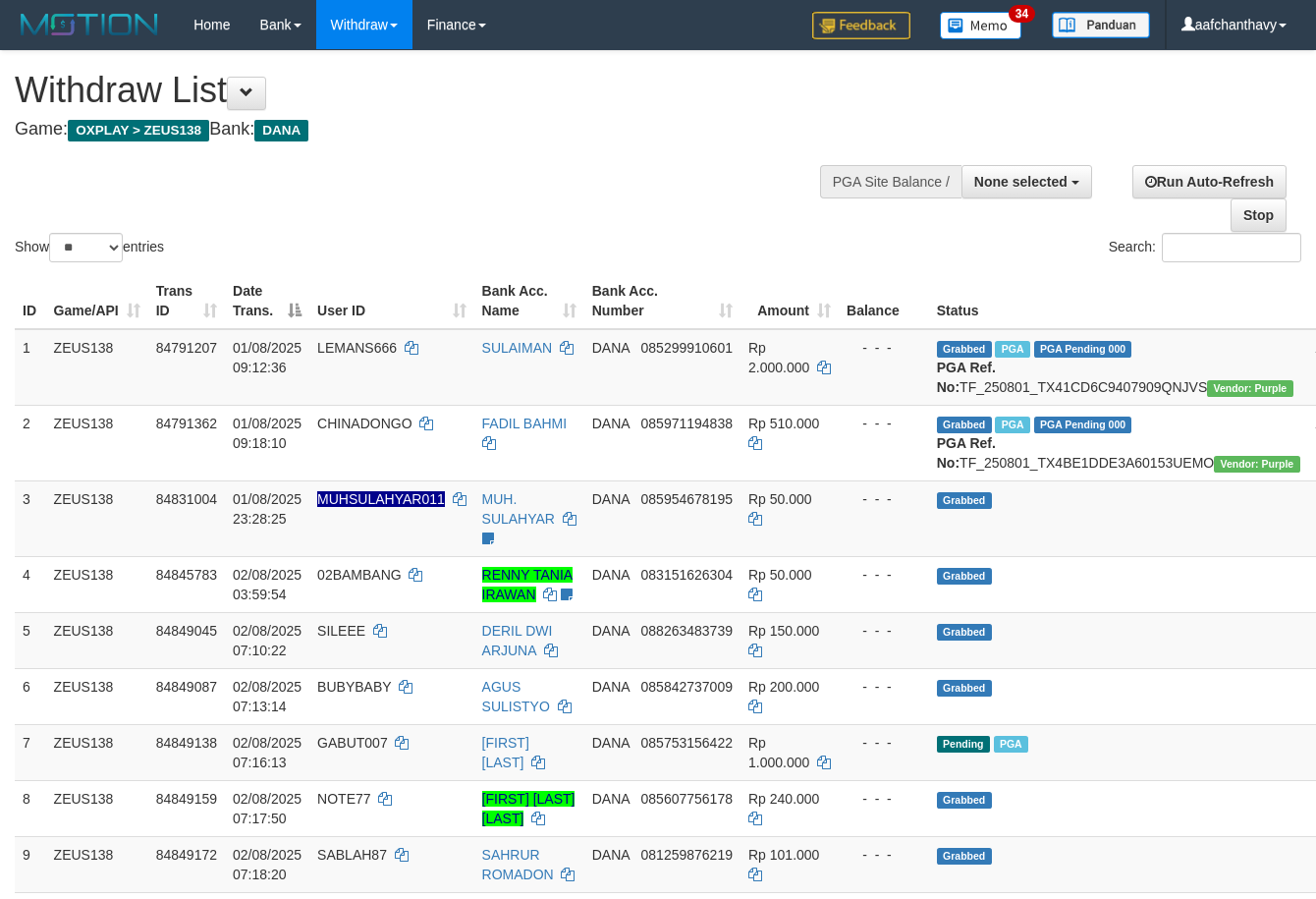 select 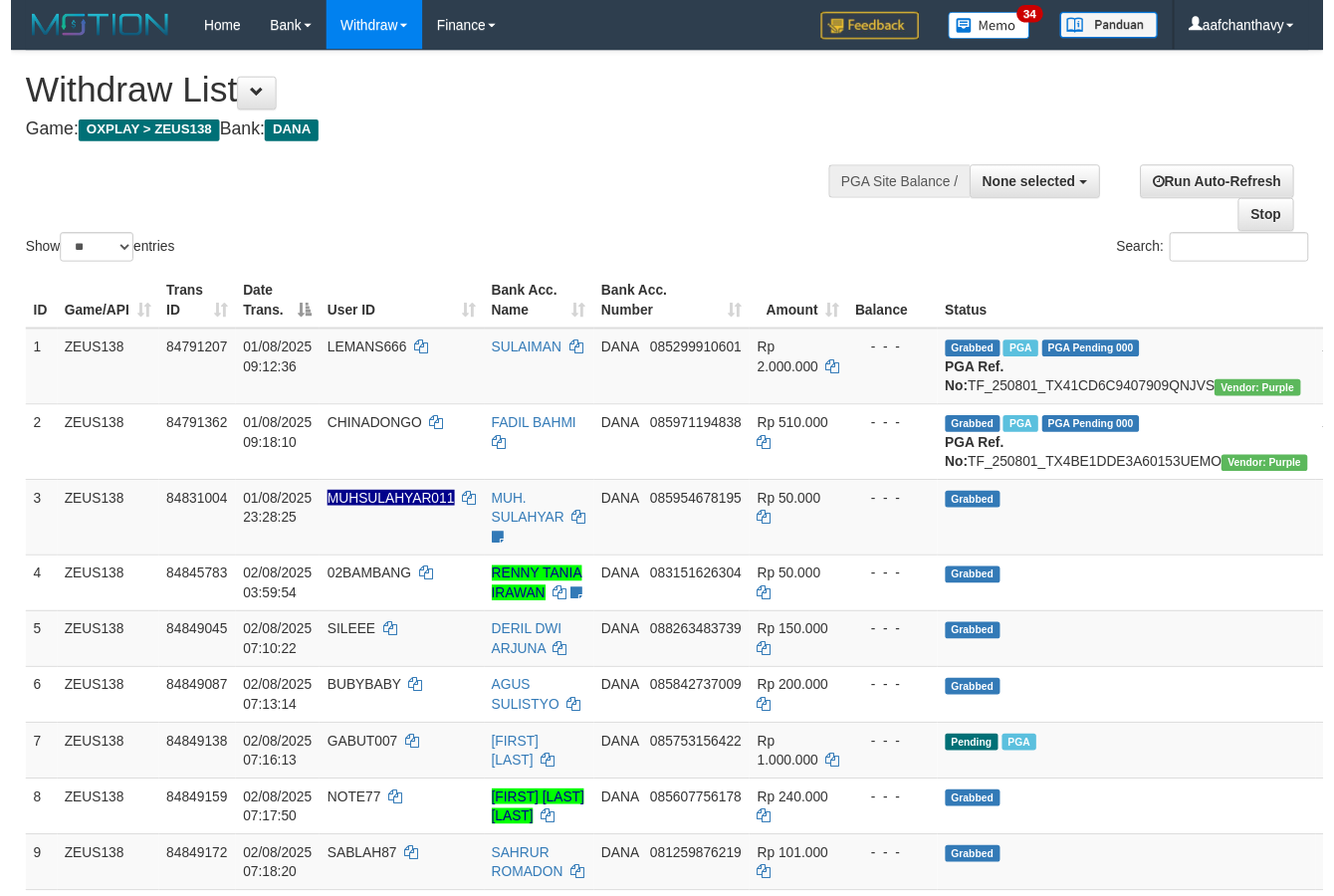 scroll, scrollTop: 266, scrollLeft: 0, axis: vertical 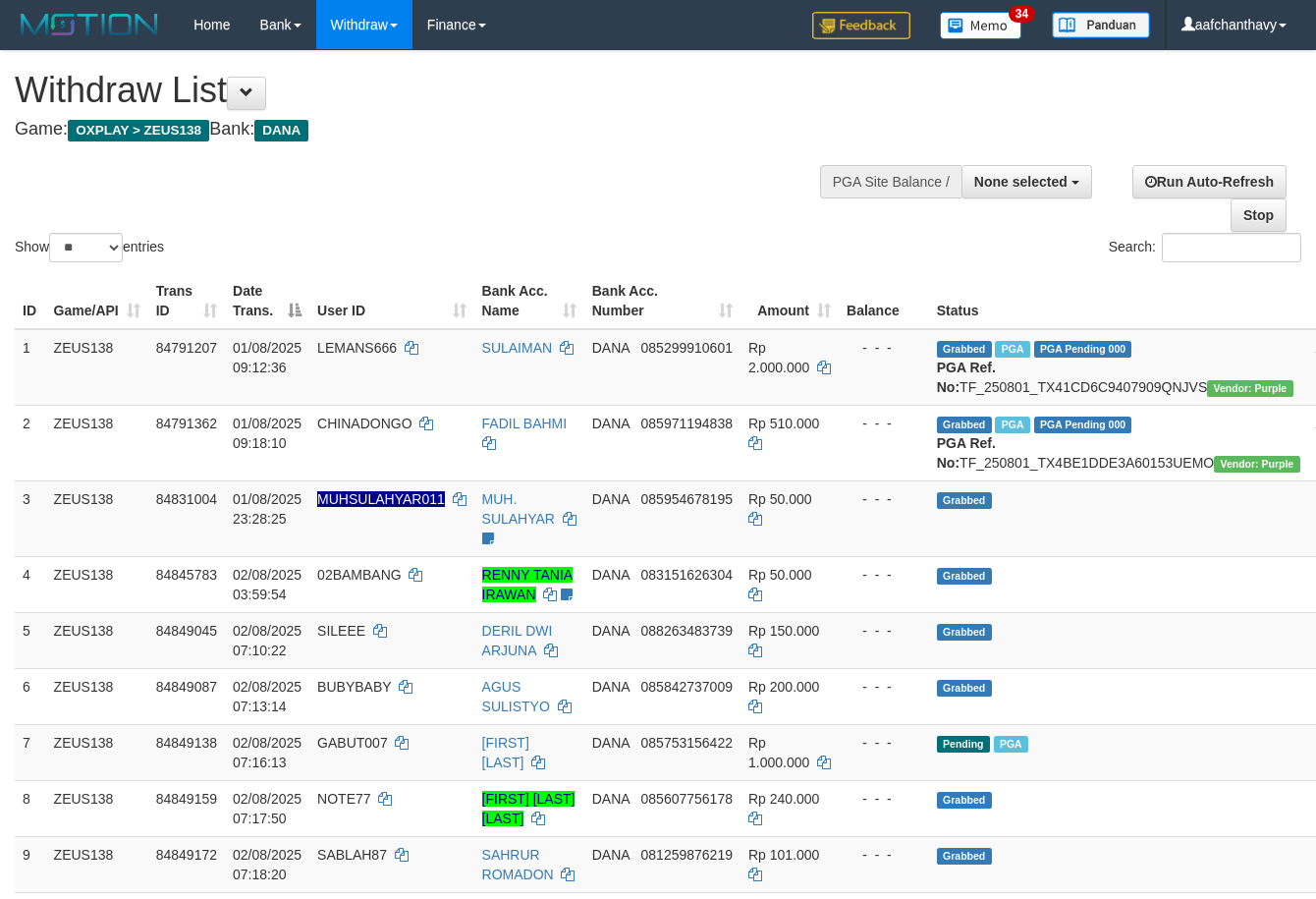 select 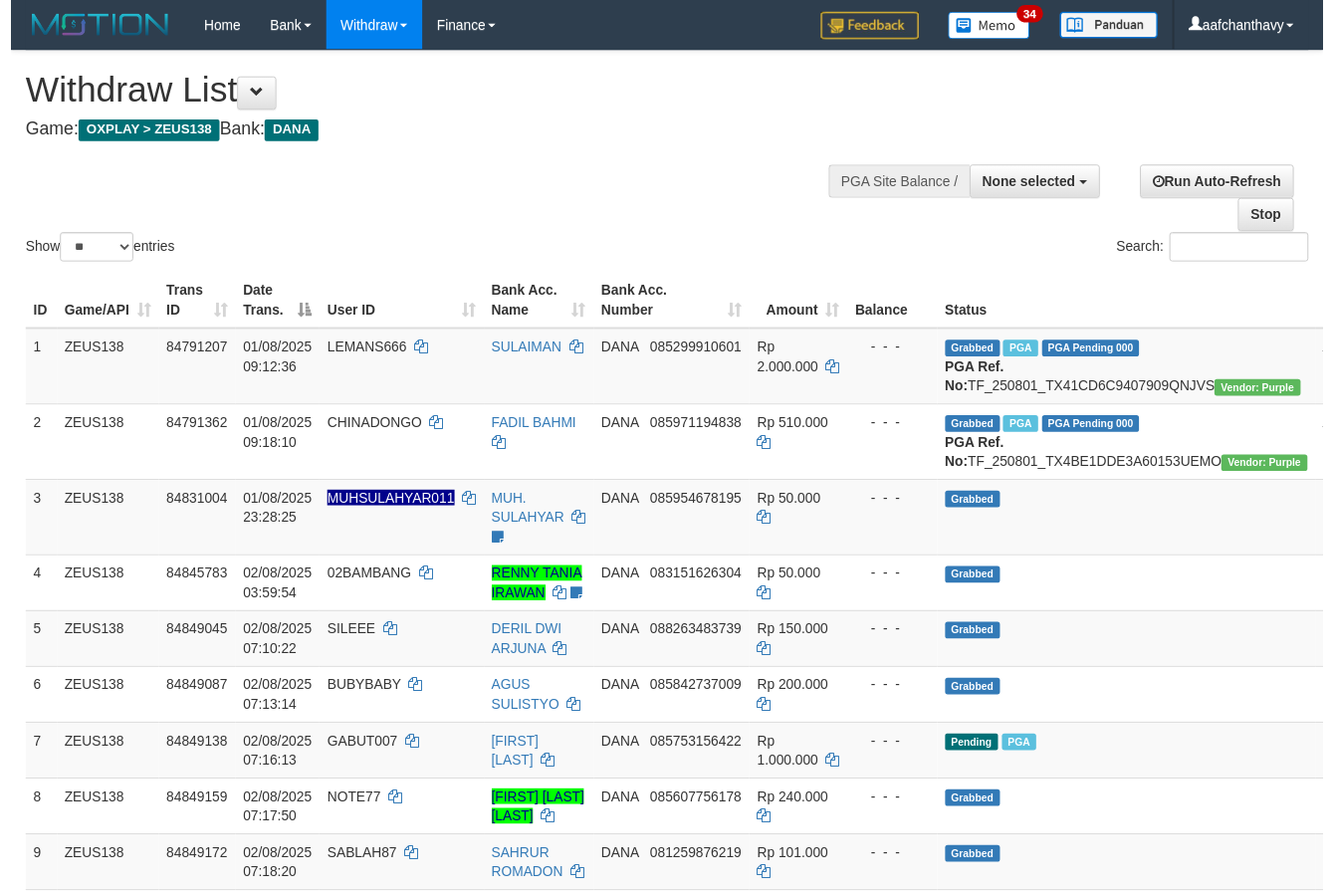 scroll, scrollTop: 266, scrollLeft: 0, axis: vertical 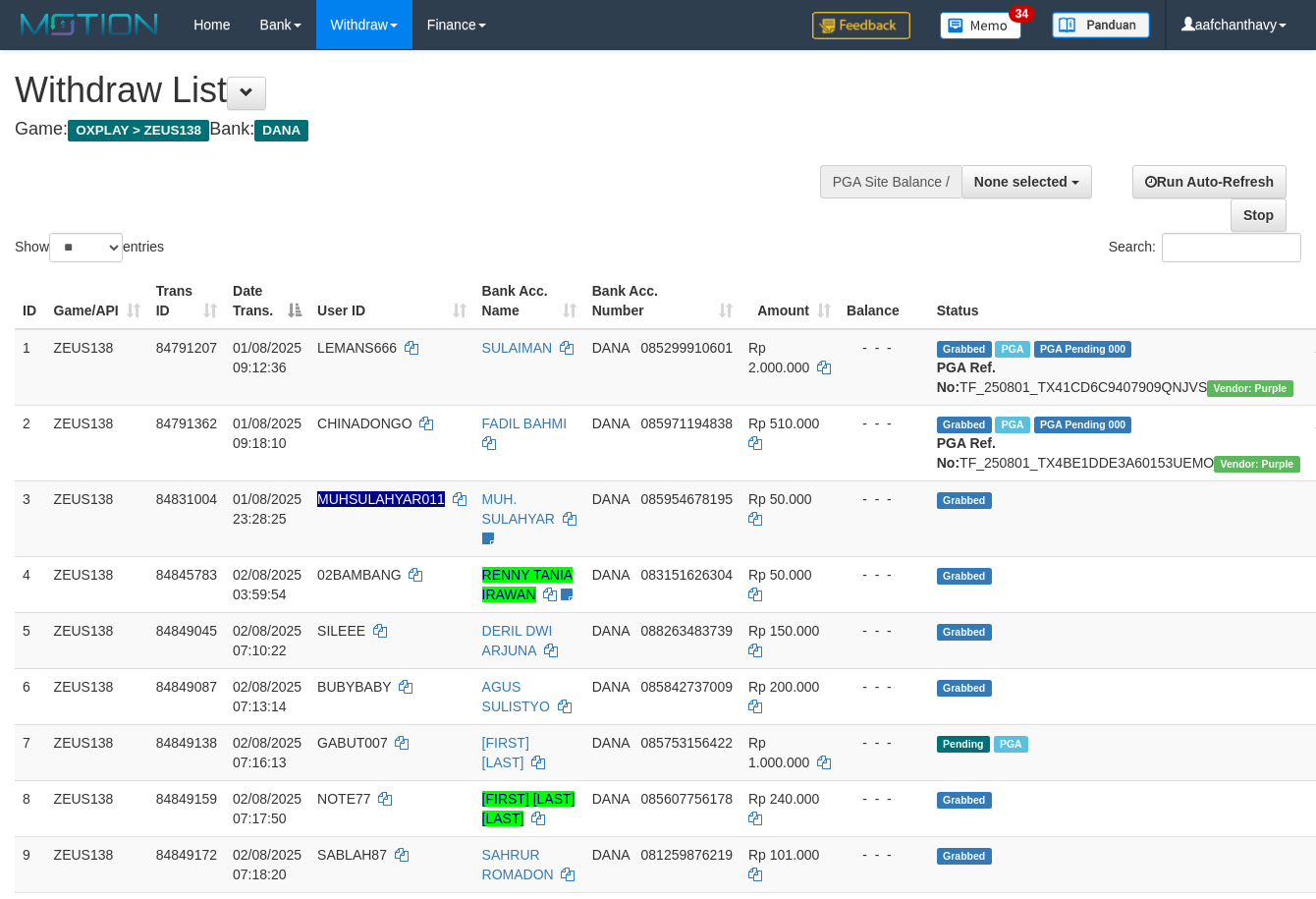 select 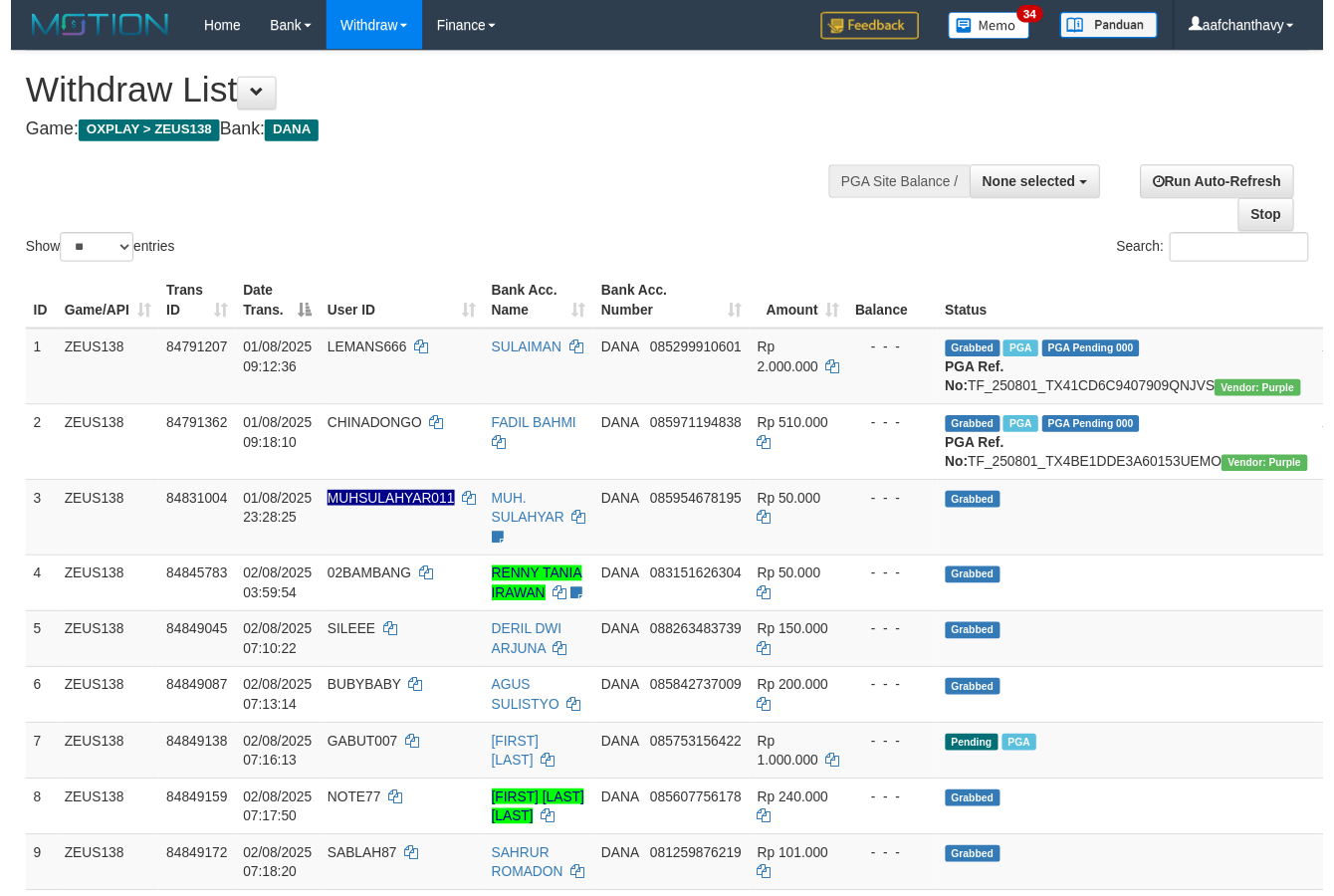 scroll, scrollTop: 266, scrollLeft: 0, axis: vertical 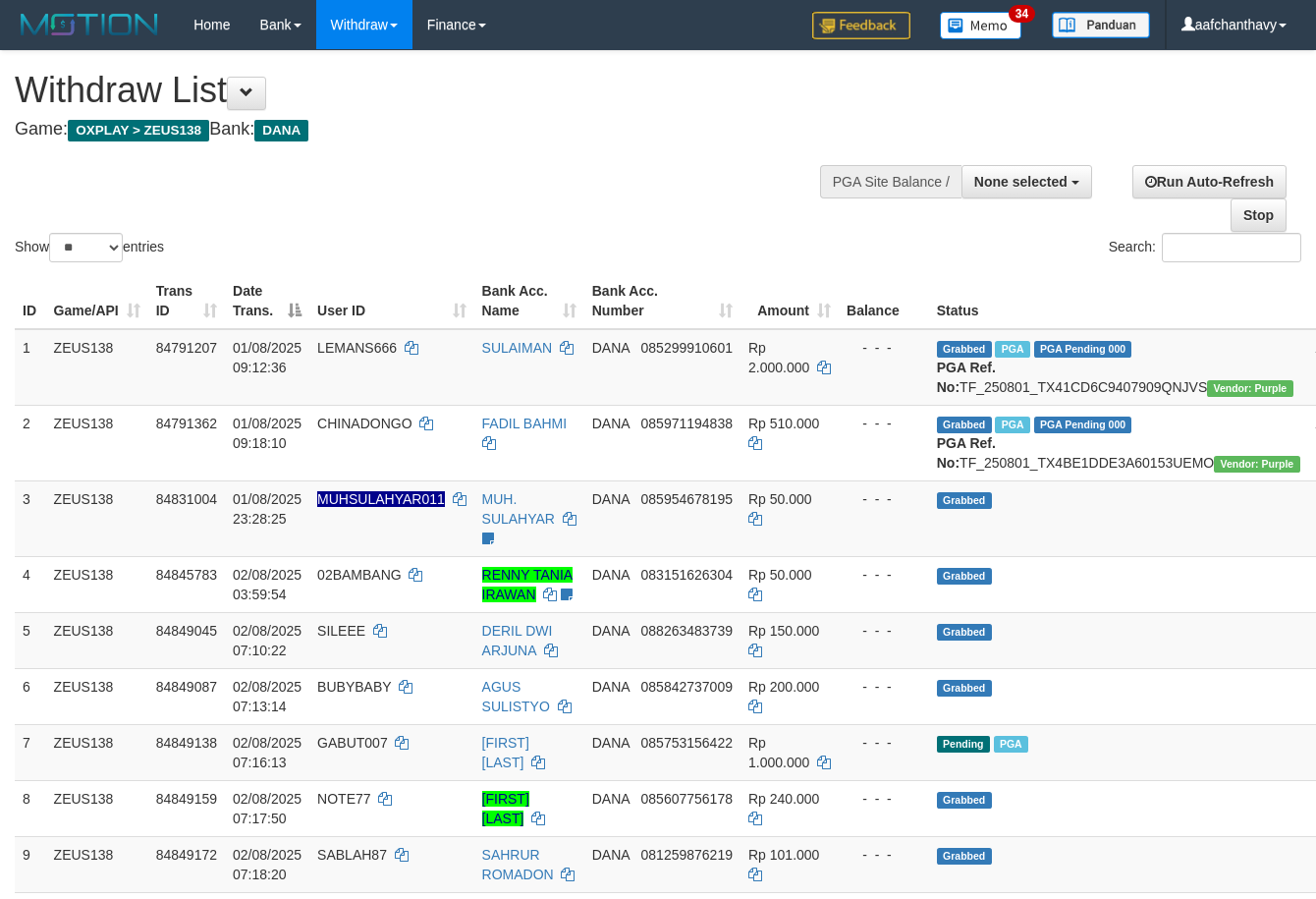 select 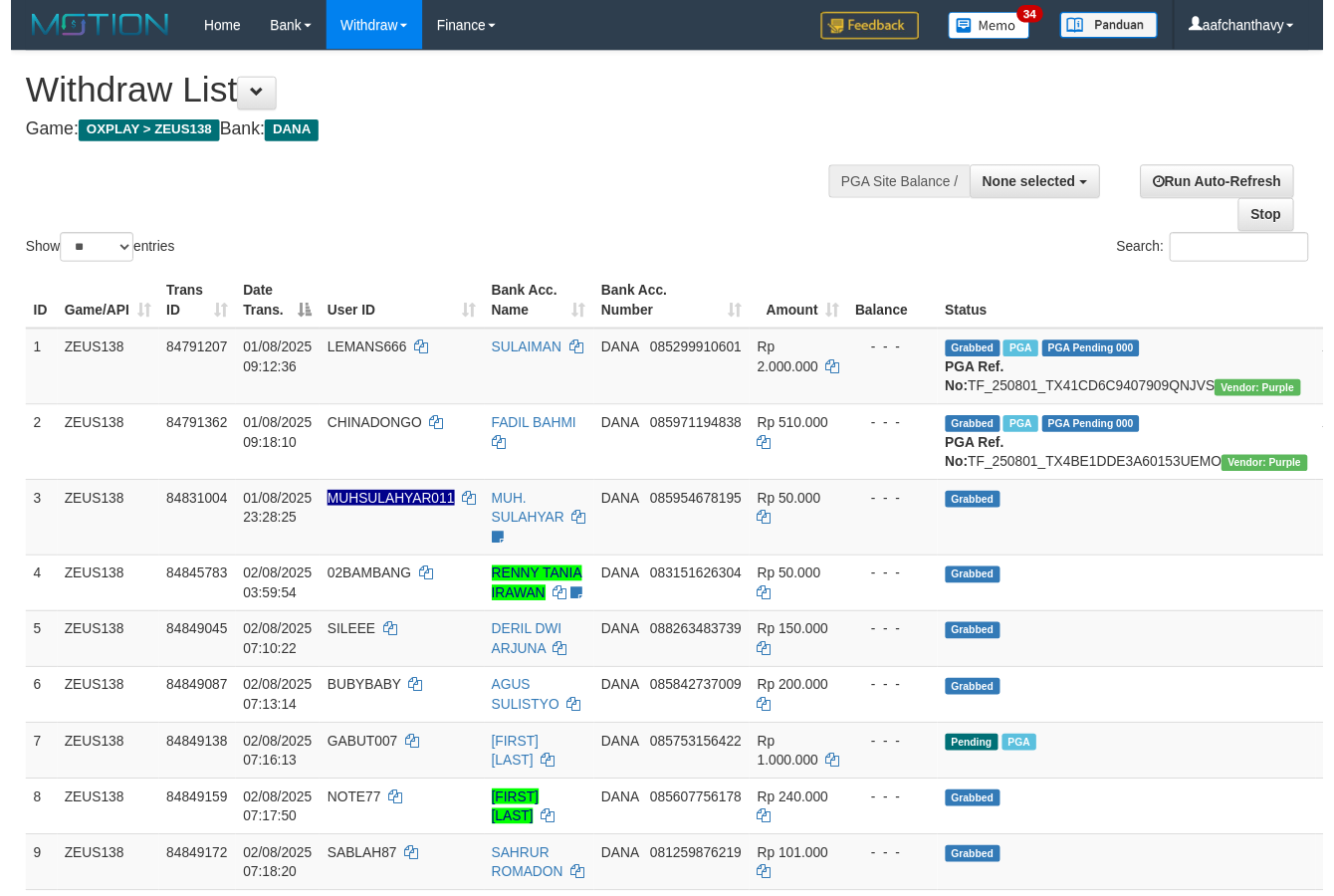 scroll, scrollTop: 266, scrollLeft: 0, axis: vertical 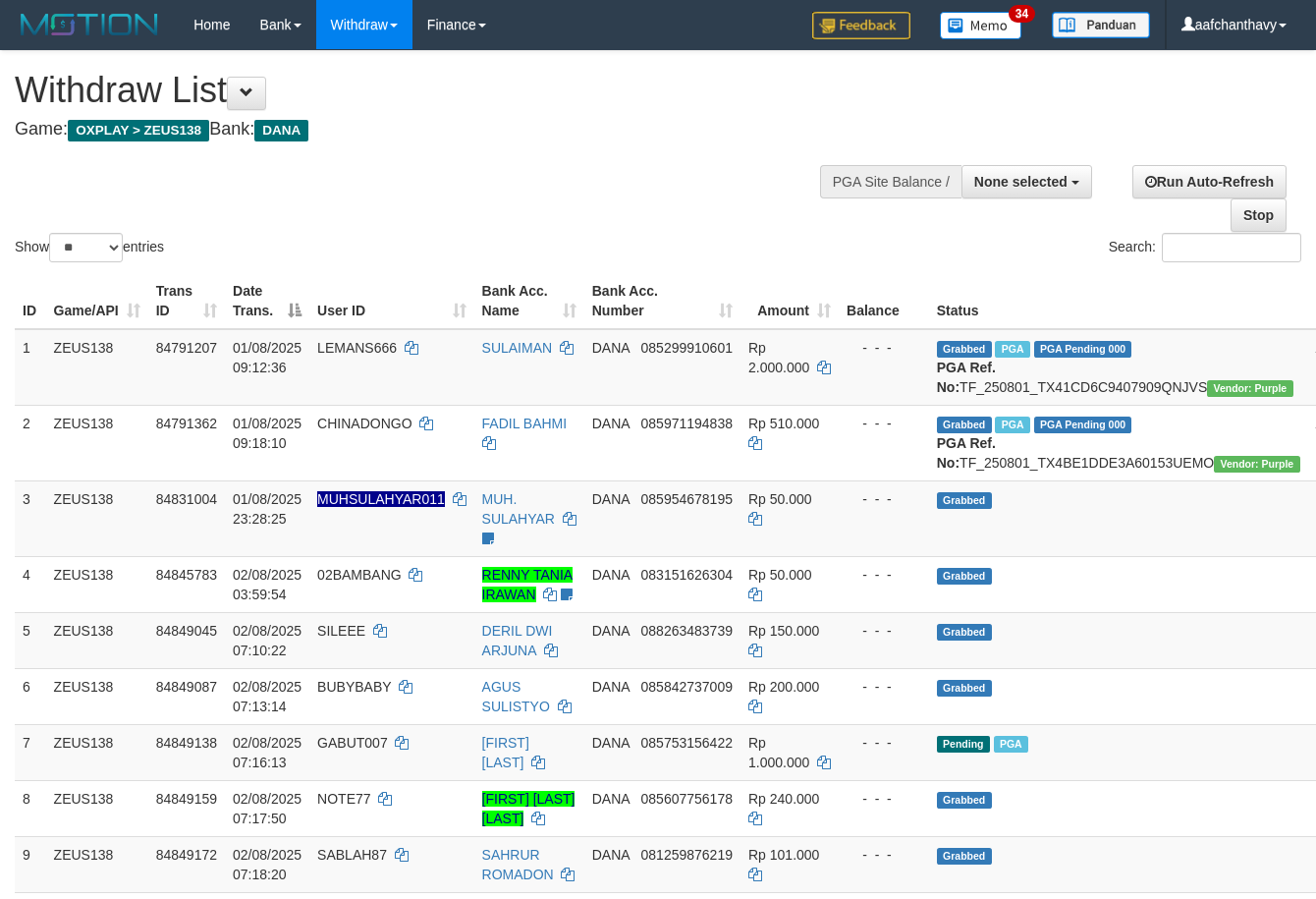 select 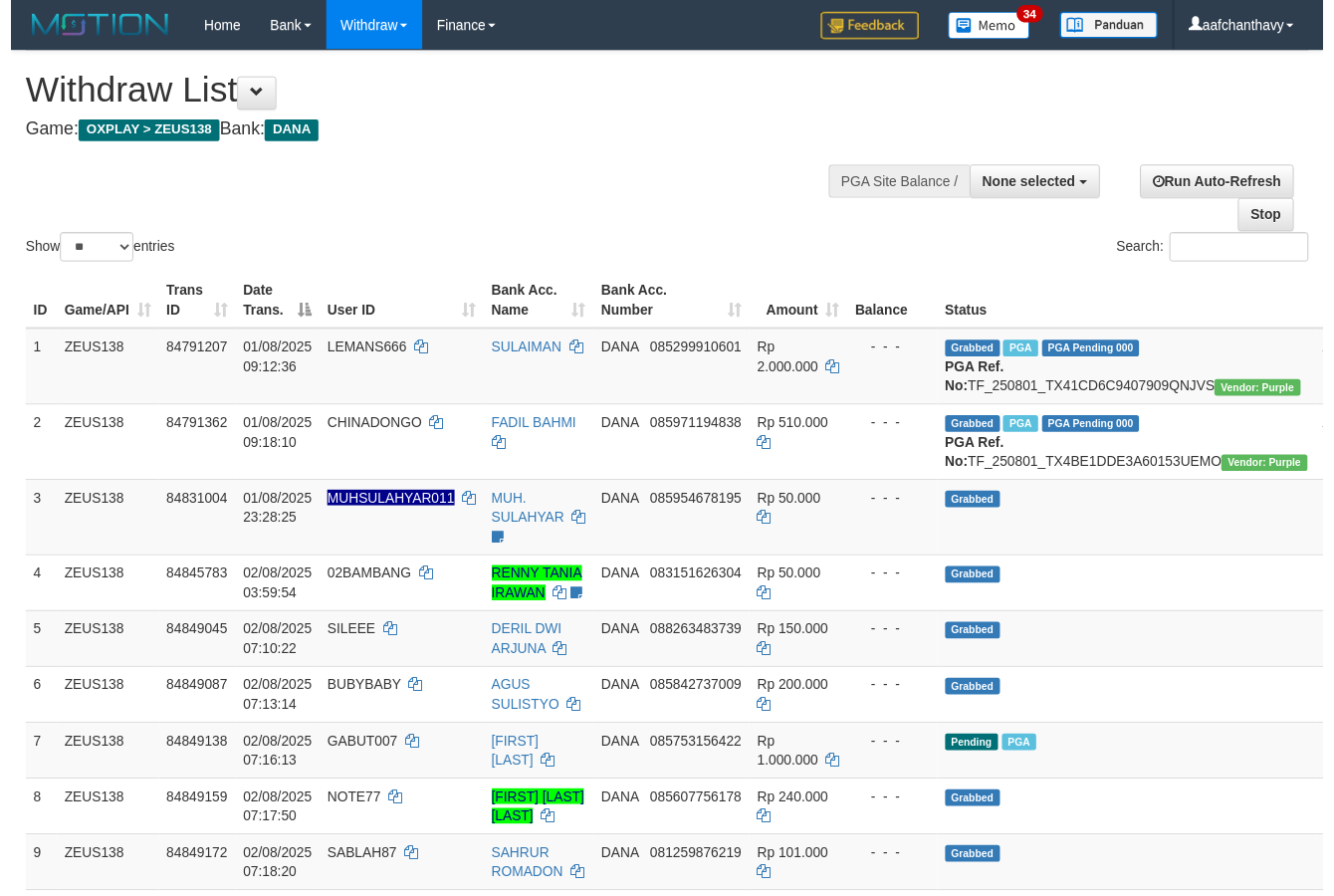scroll, scrollTop: 266, scrollLeft: 0, axis: vertical 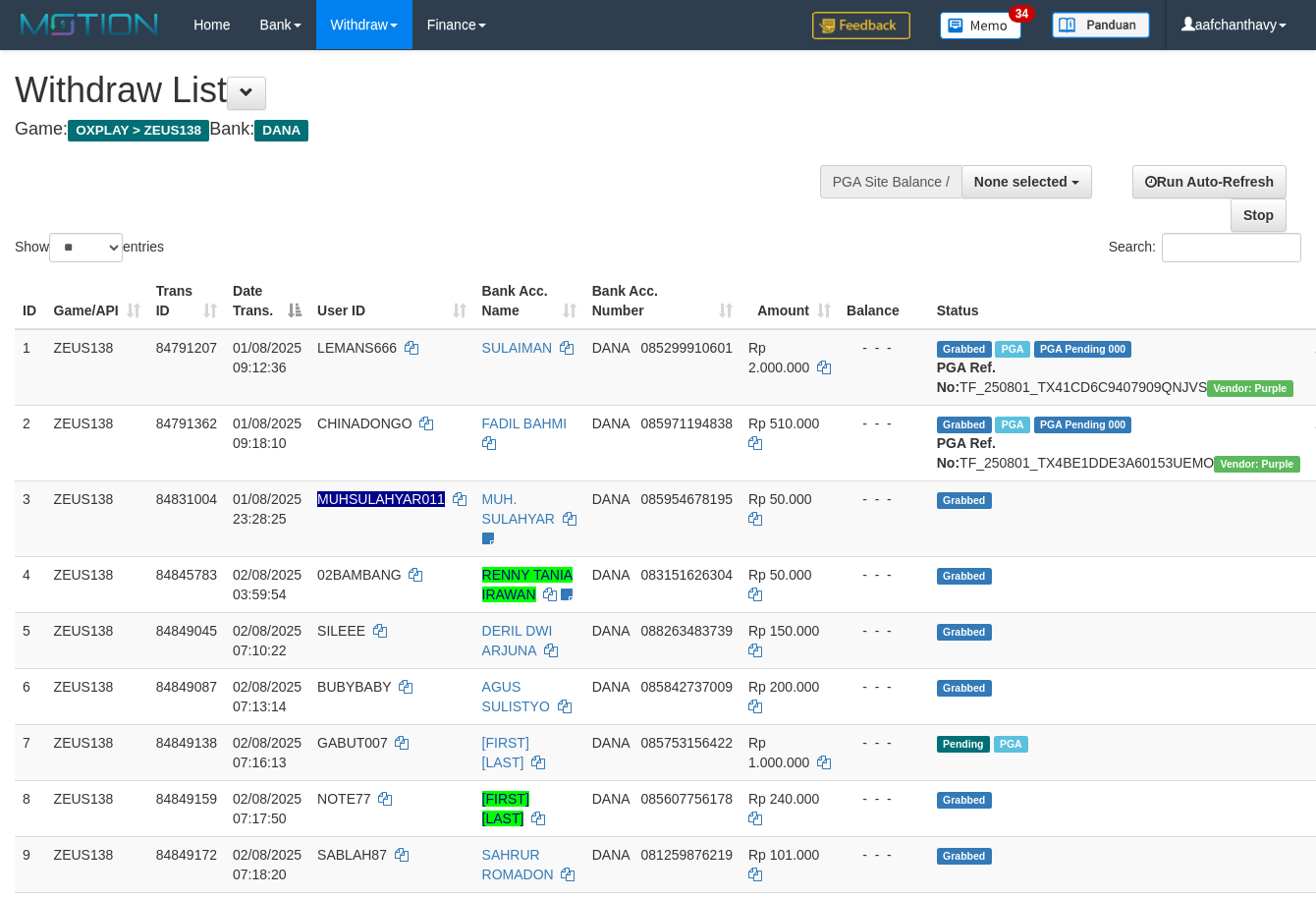 select 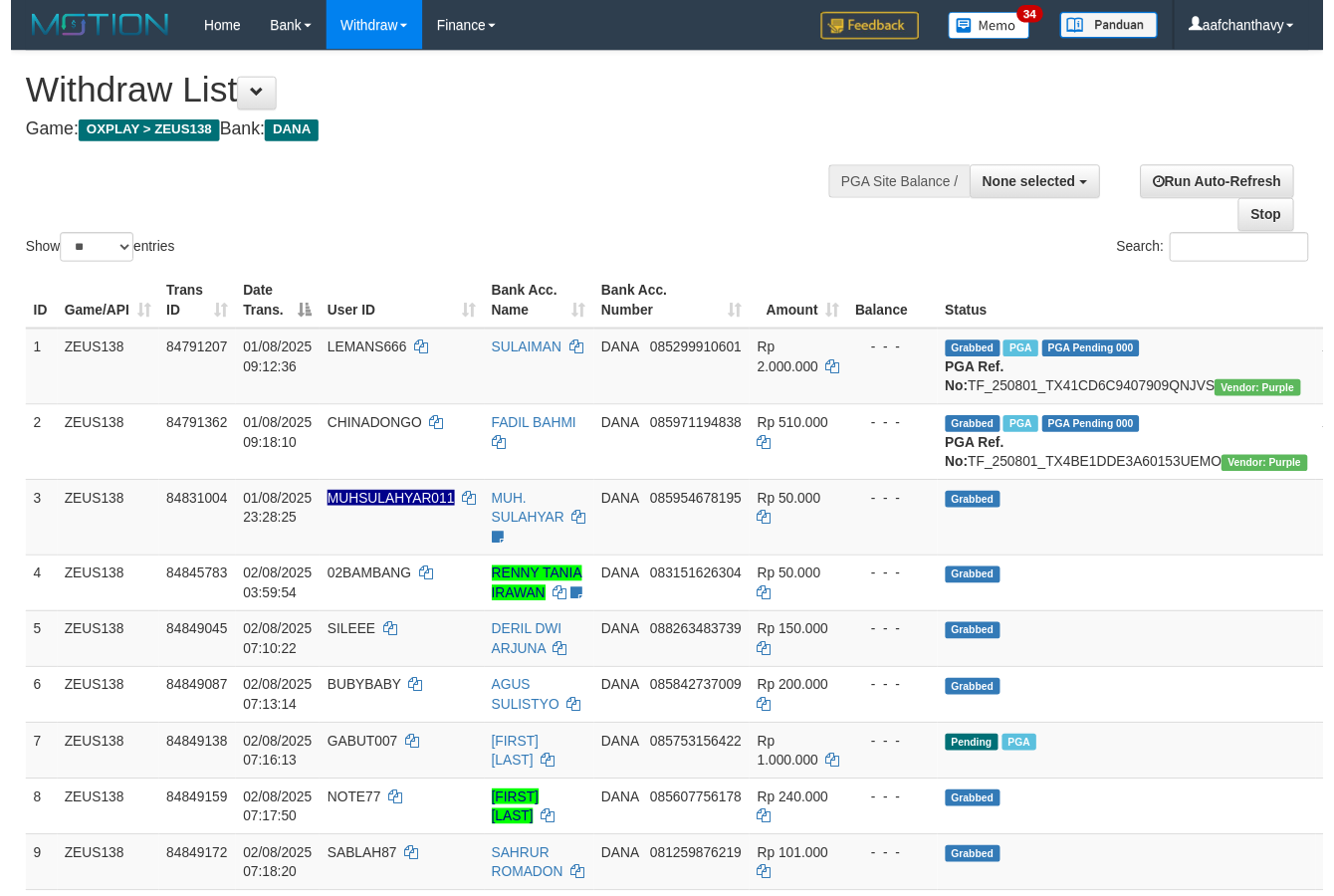 scroll, scrollTop: 266, scrollLeft: 0, axis: vertical 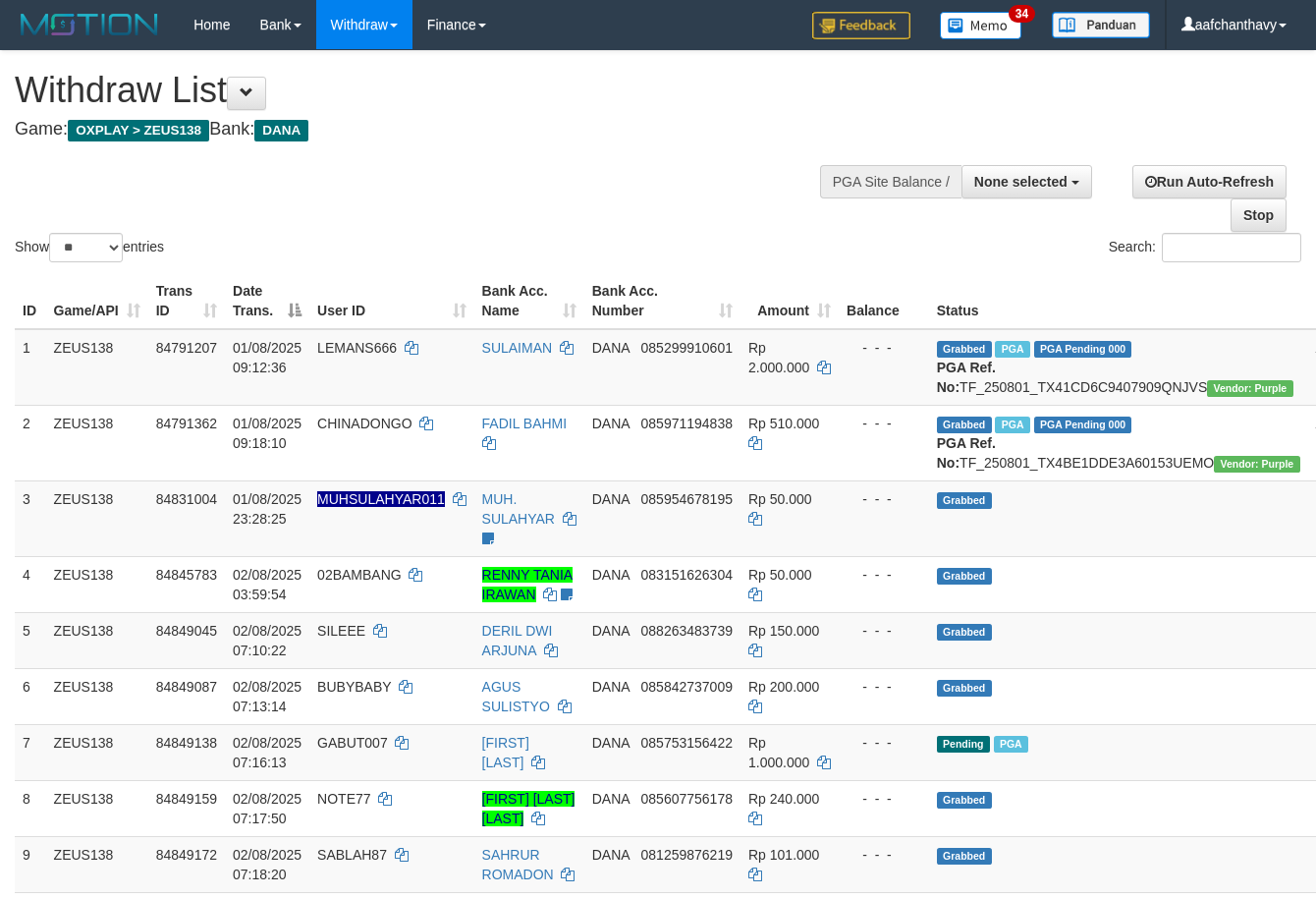 select 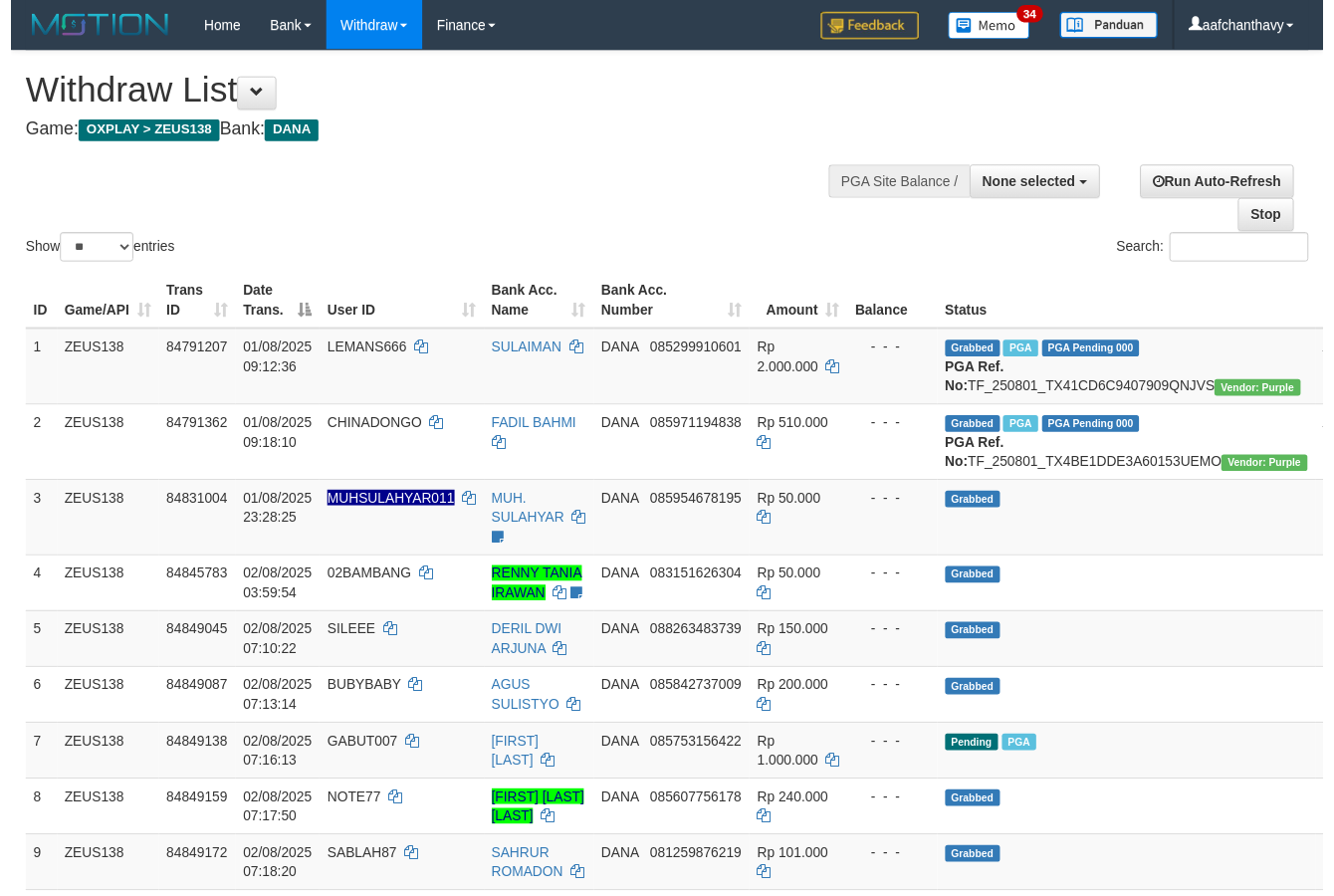 scroll, scrollTop: 266, scrollLeft: 0, axis: vertical 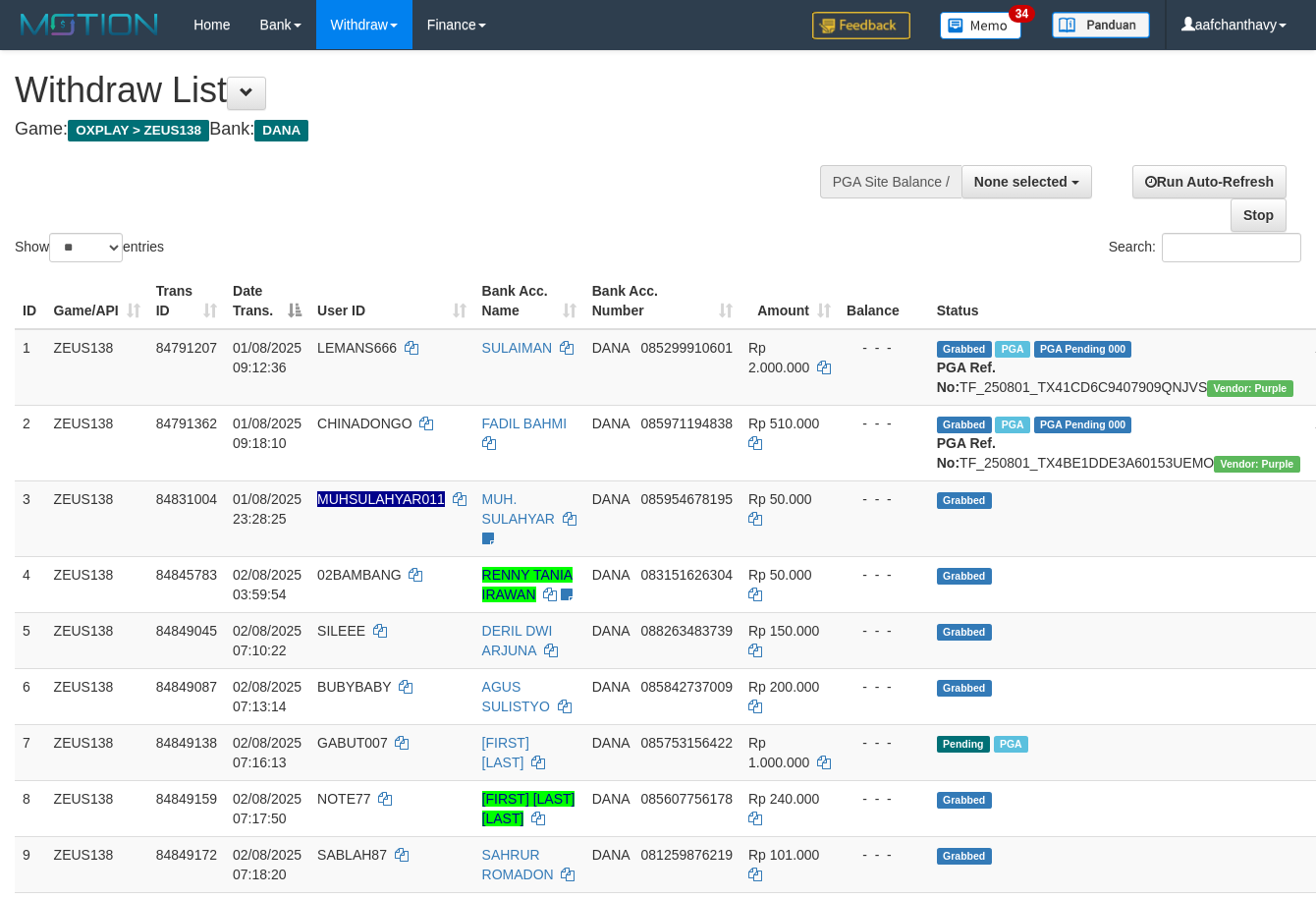 select 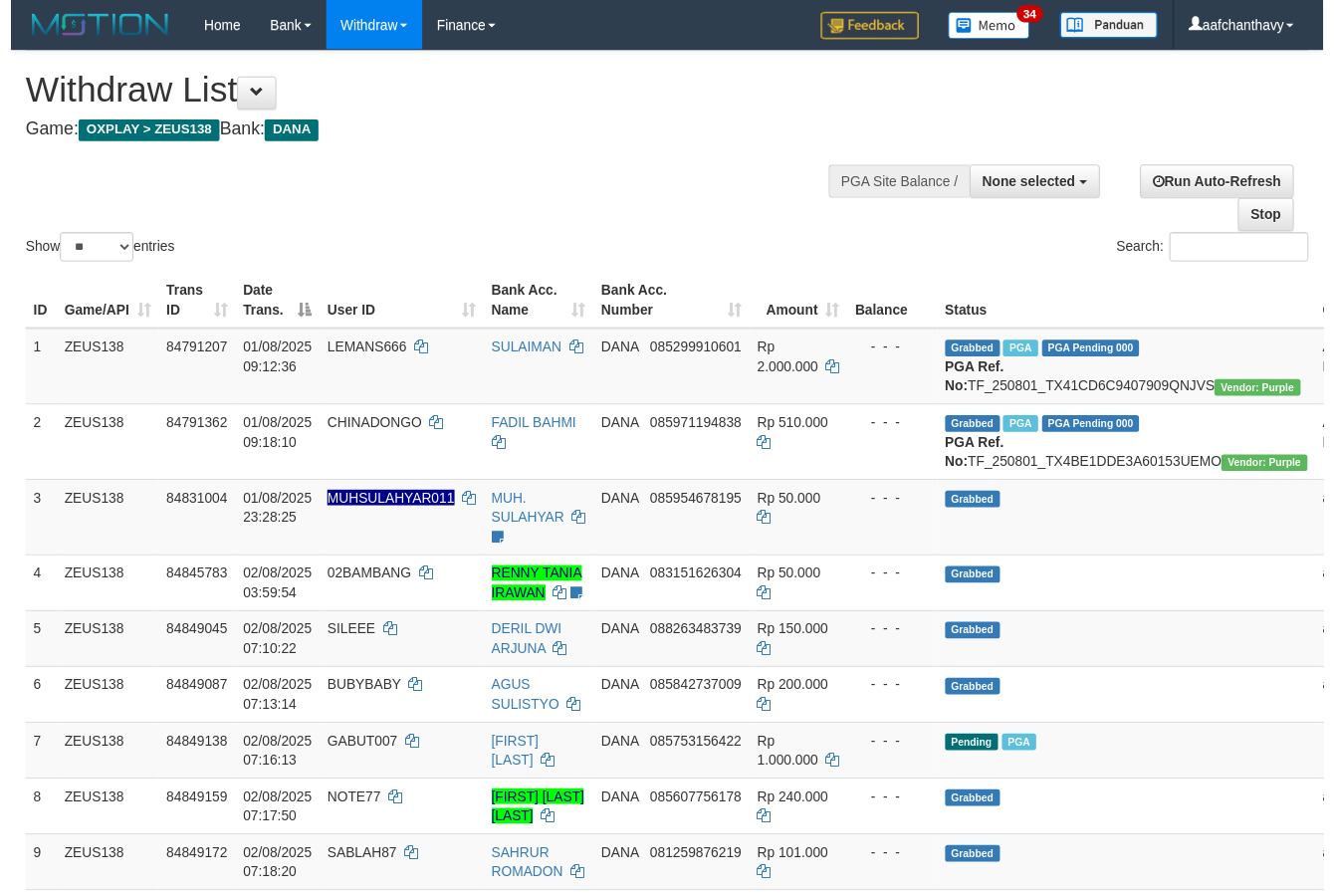 scroll, scrollTop: 266, scrollLeft: 0, axis: vertical 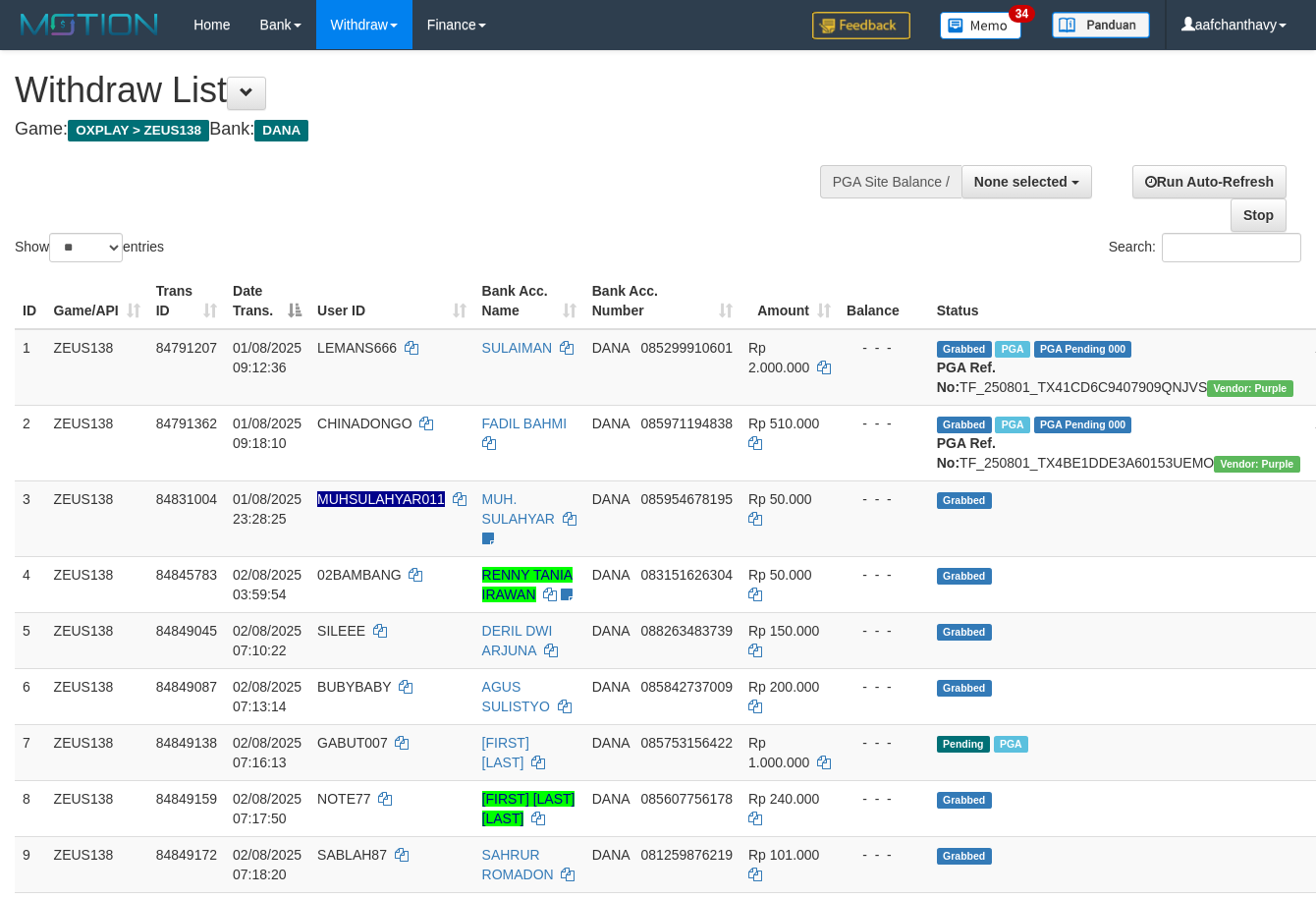 select 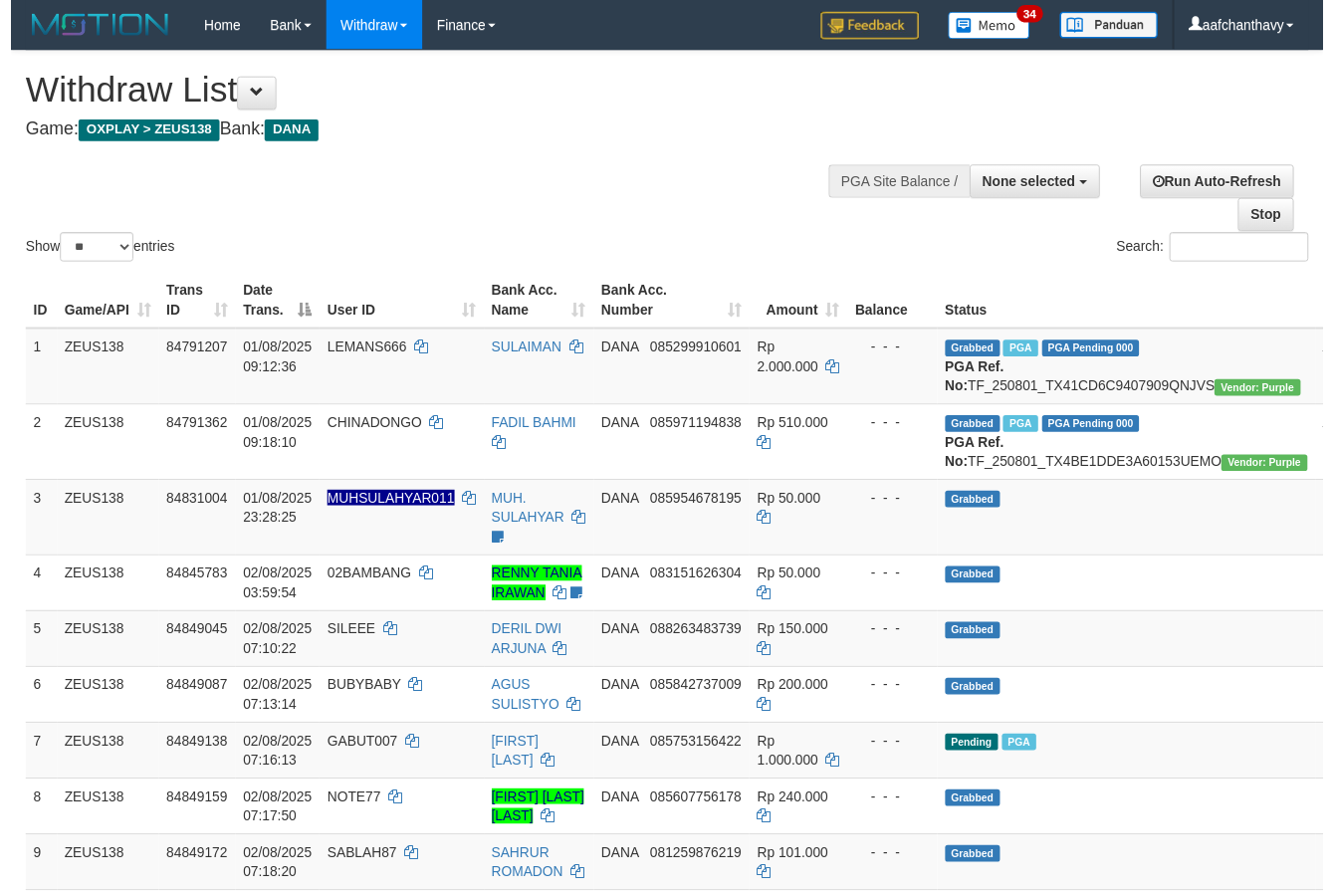 scroll, scrollTop: 266, scrollLeft: 0, axis: vertical 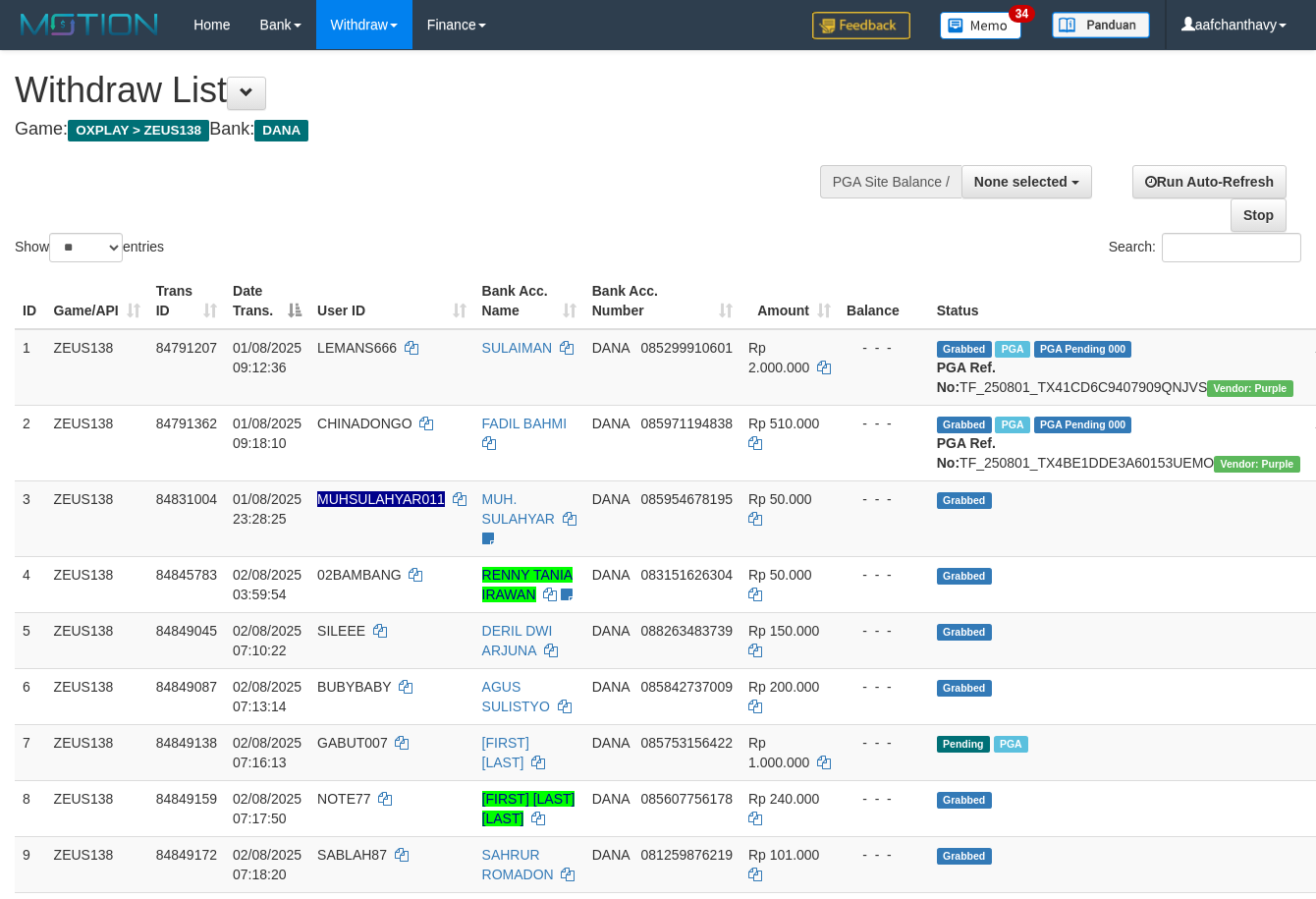 select 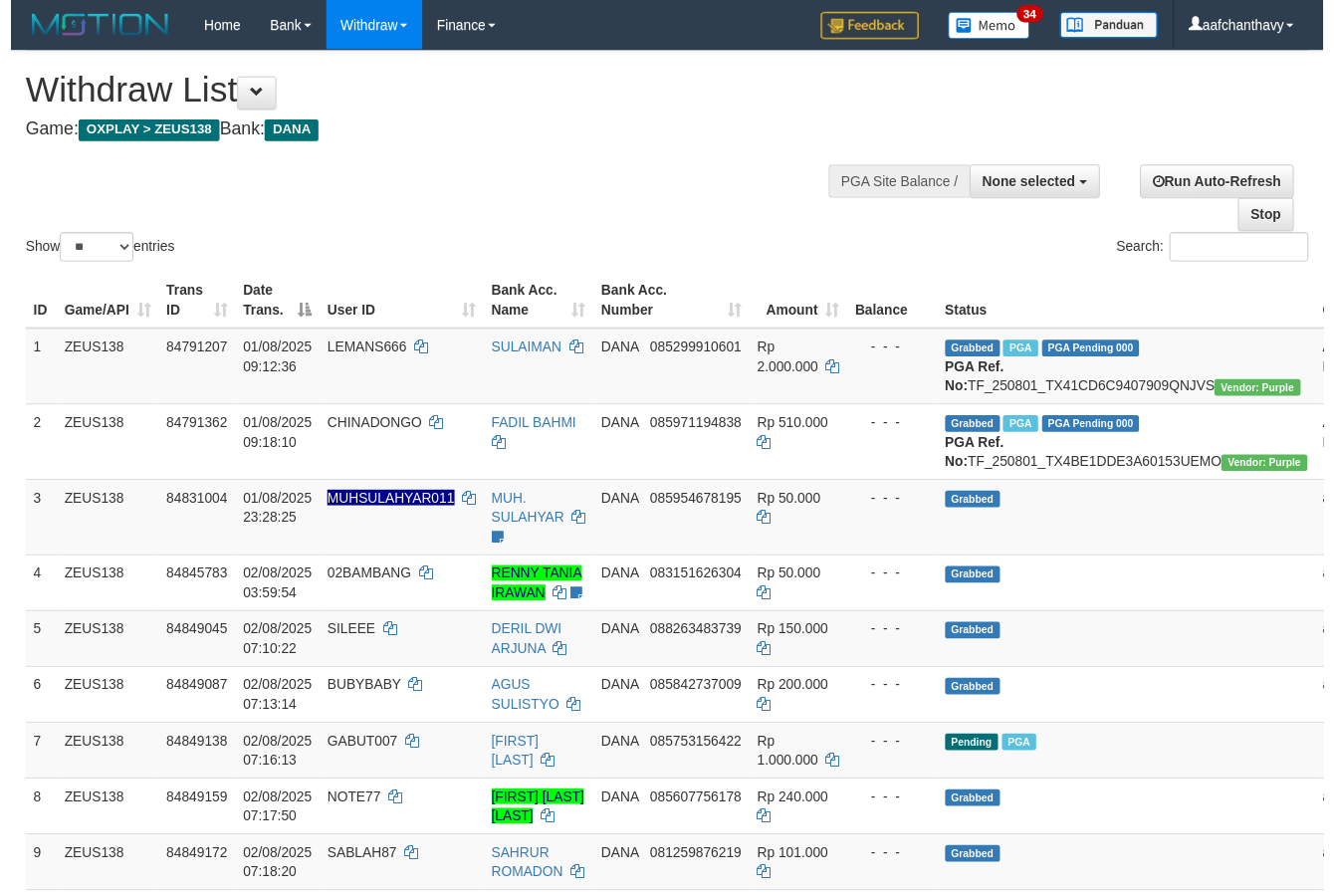 scroll, scrollTop: 266, scrollLeft: 0, axis: vertical 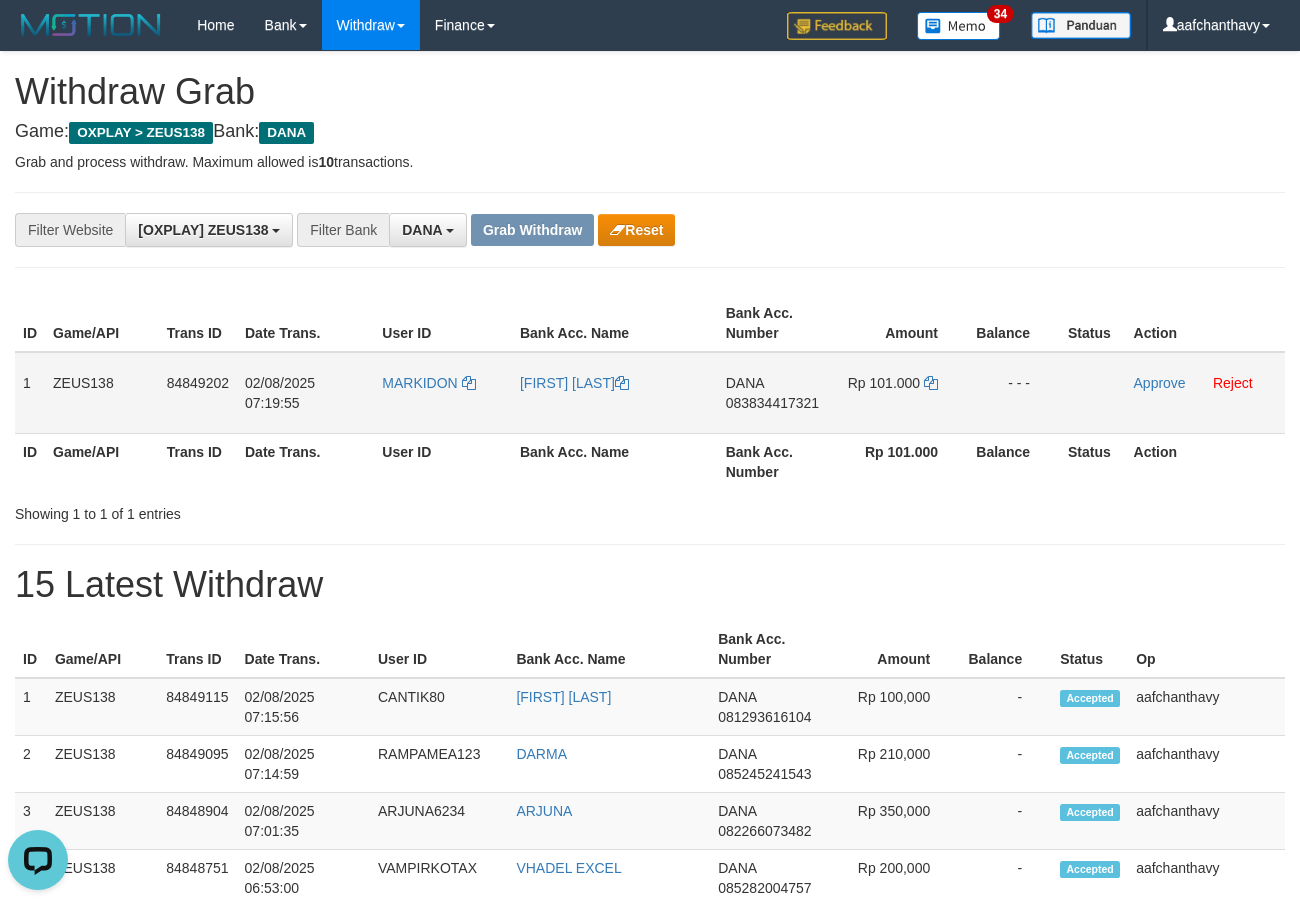 click on "MARKIDON" at bounding box center [443, 393] 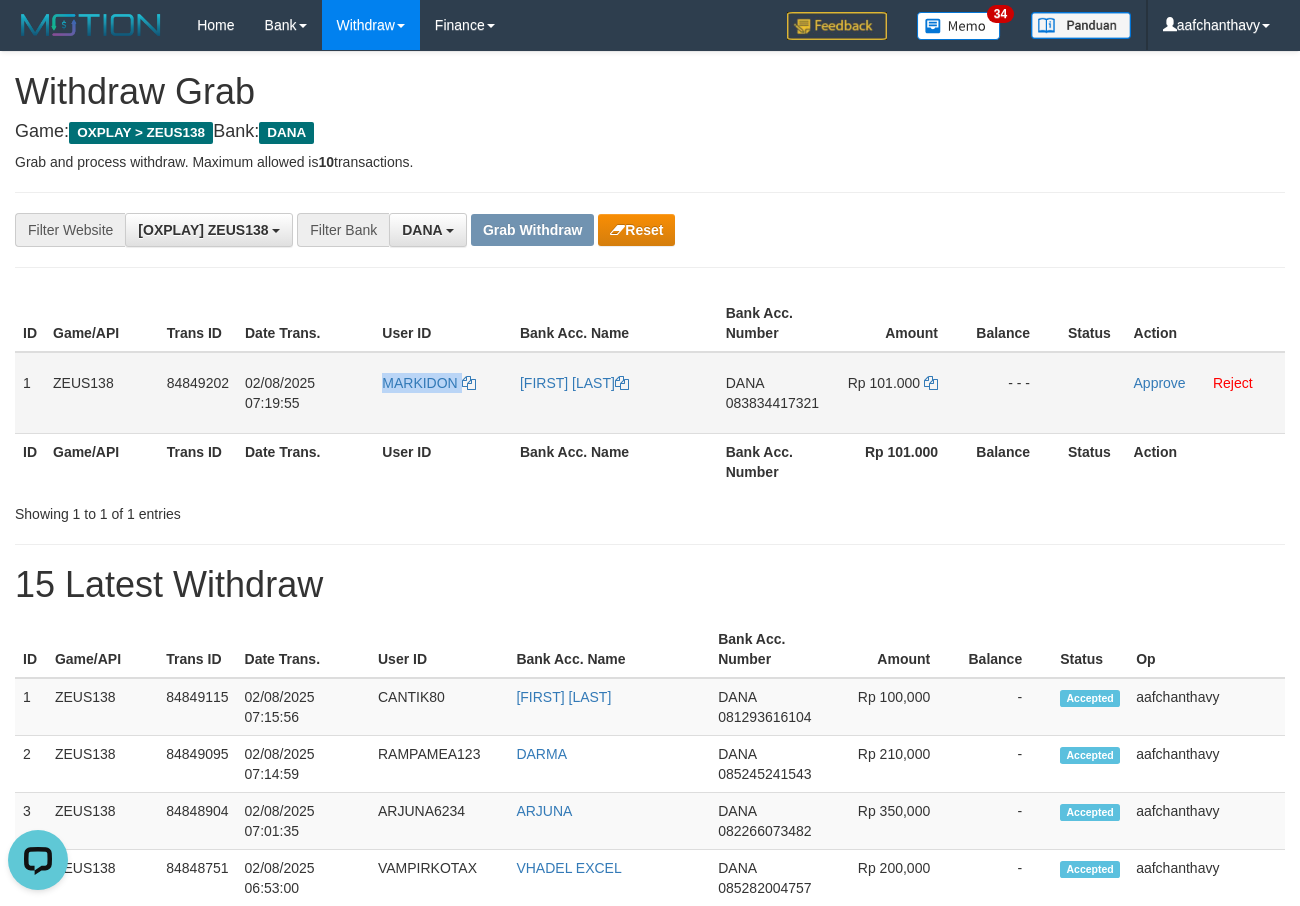 click on "MARKIDON" at bounding box center [443, 393] 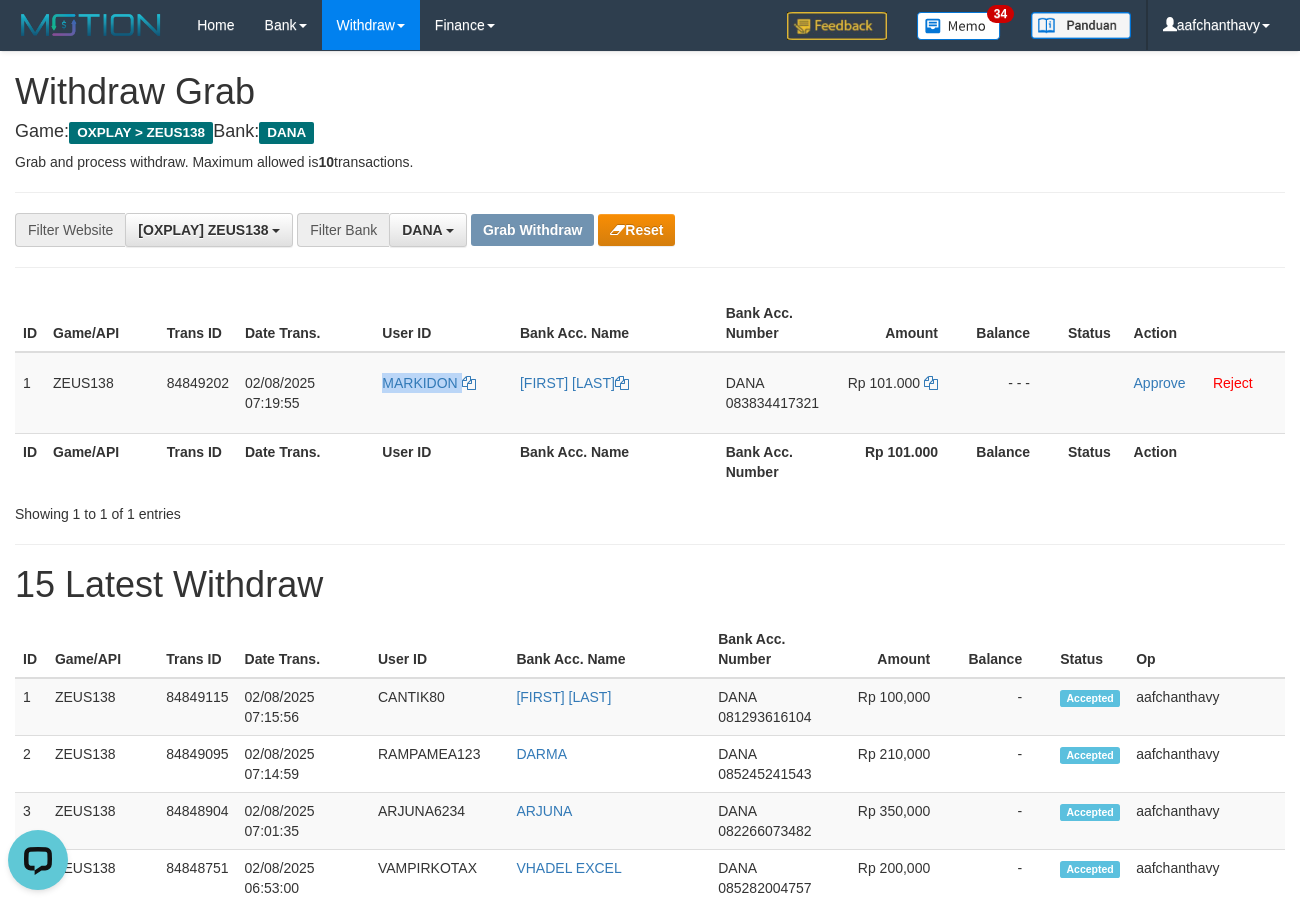 copy on "MARKIDON" 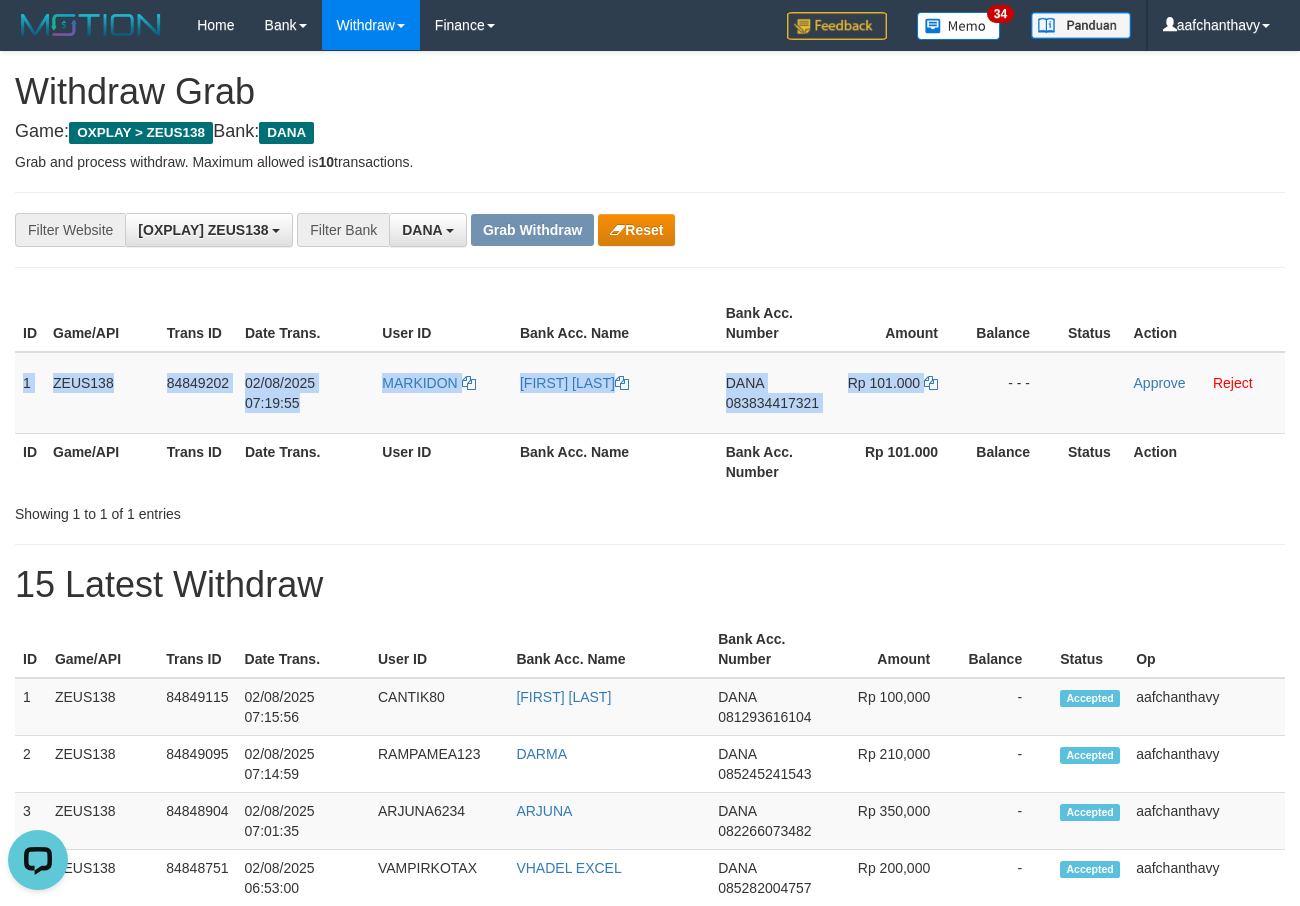 drag, startPoint x: 35, startPoint y: 386, endPoint x: 1308, endPoint y: 410, distance: 1273.2262 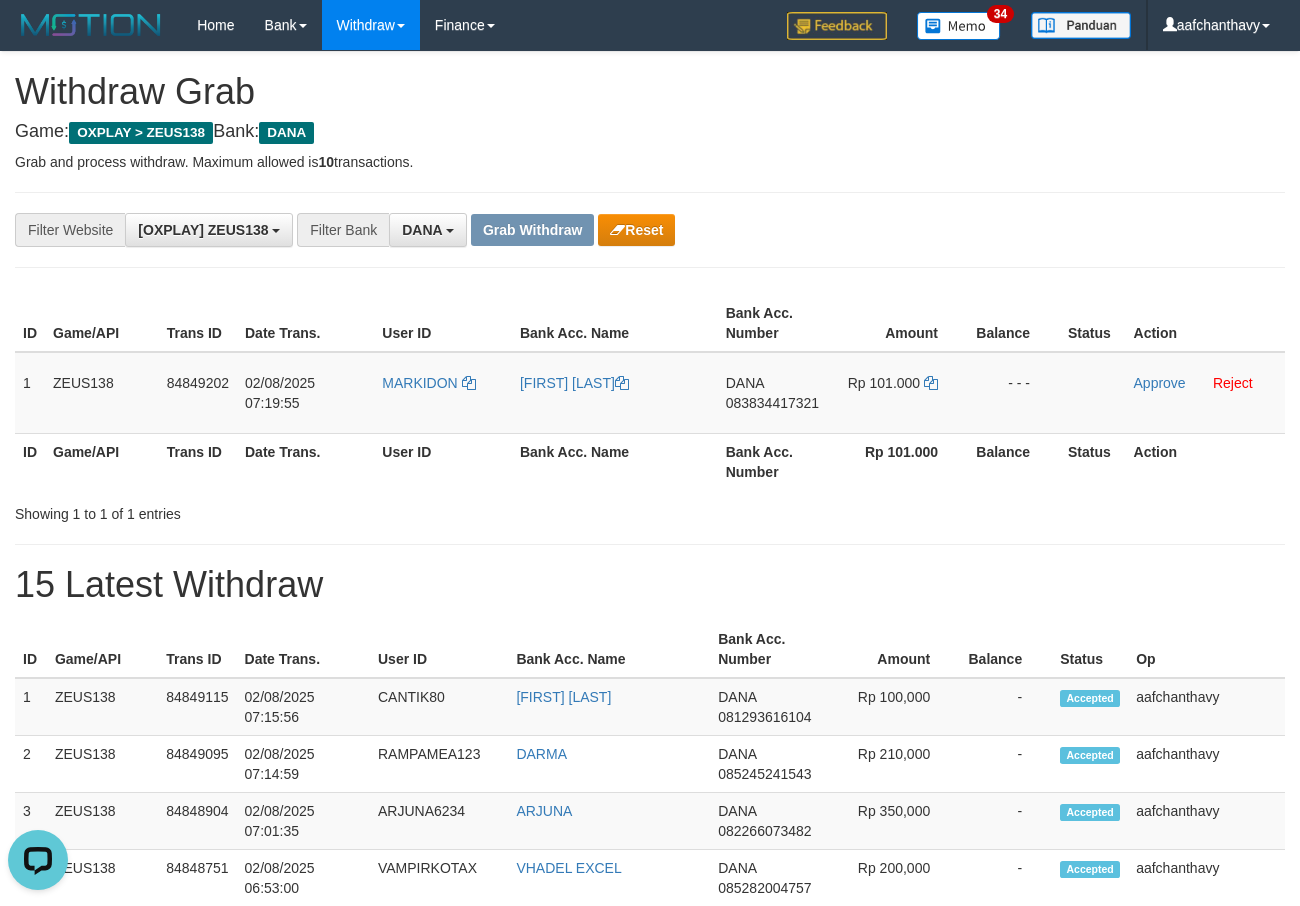click on "**********" at bounding box center (650, 230) 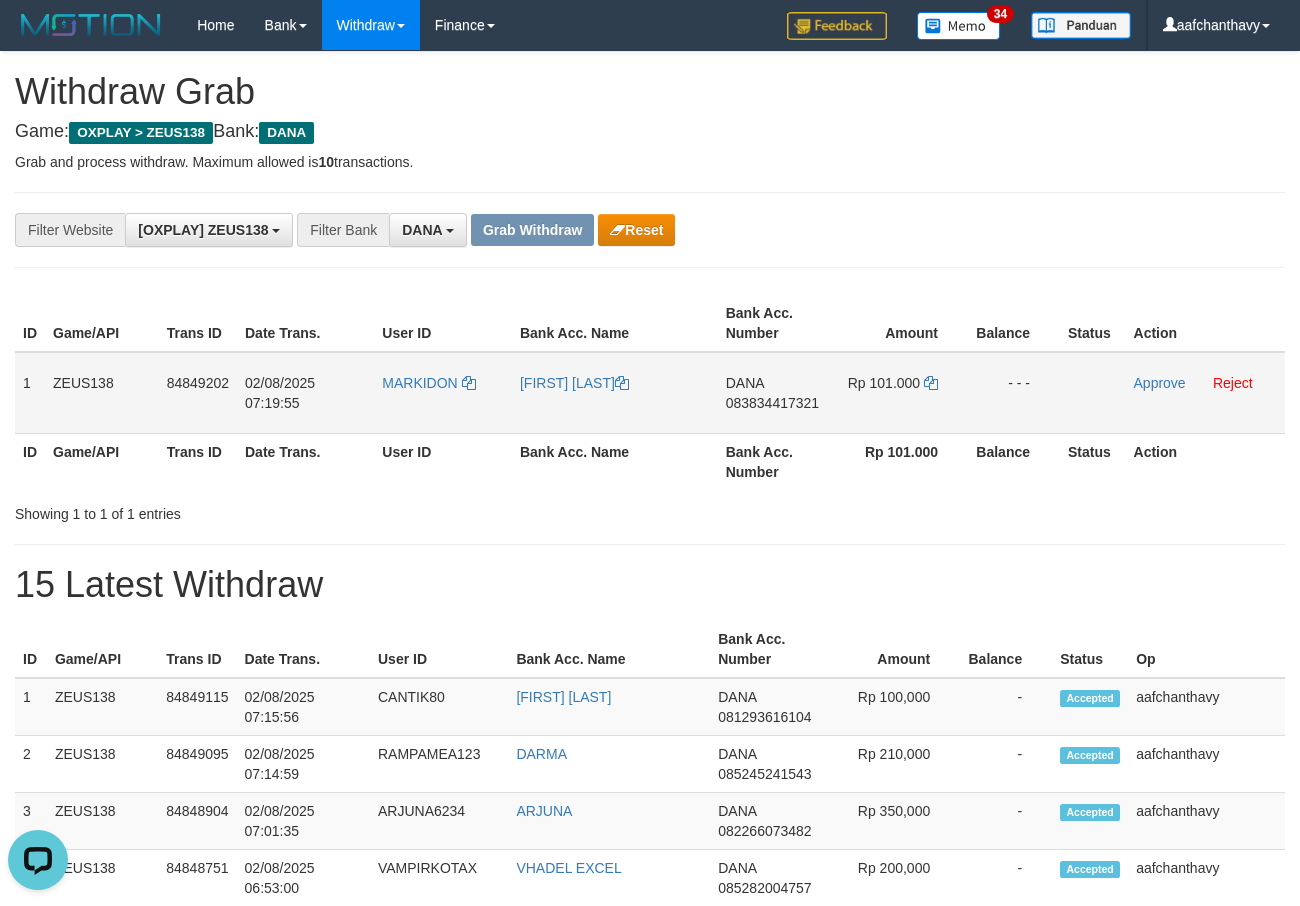 drag, startPoint x: 810, startPoint y: 387, endPoint x: 799, endPoint y: 391, distance: 11.7046995 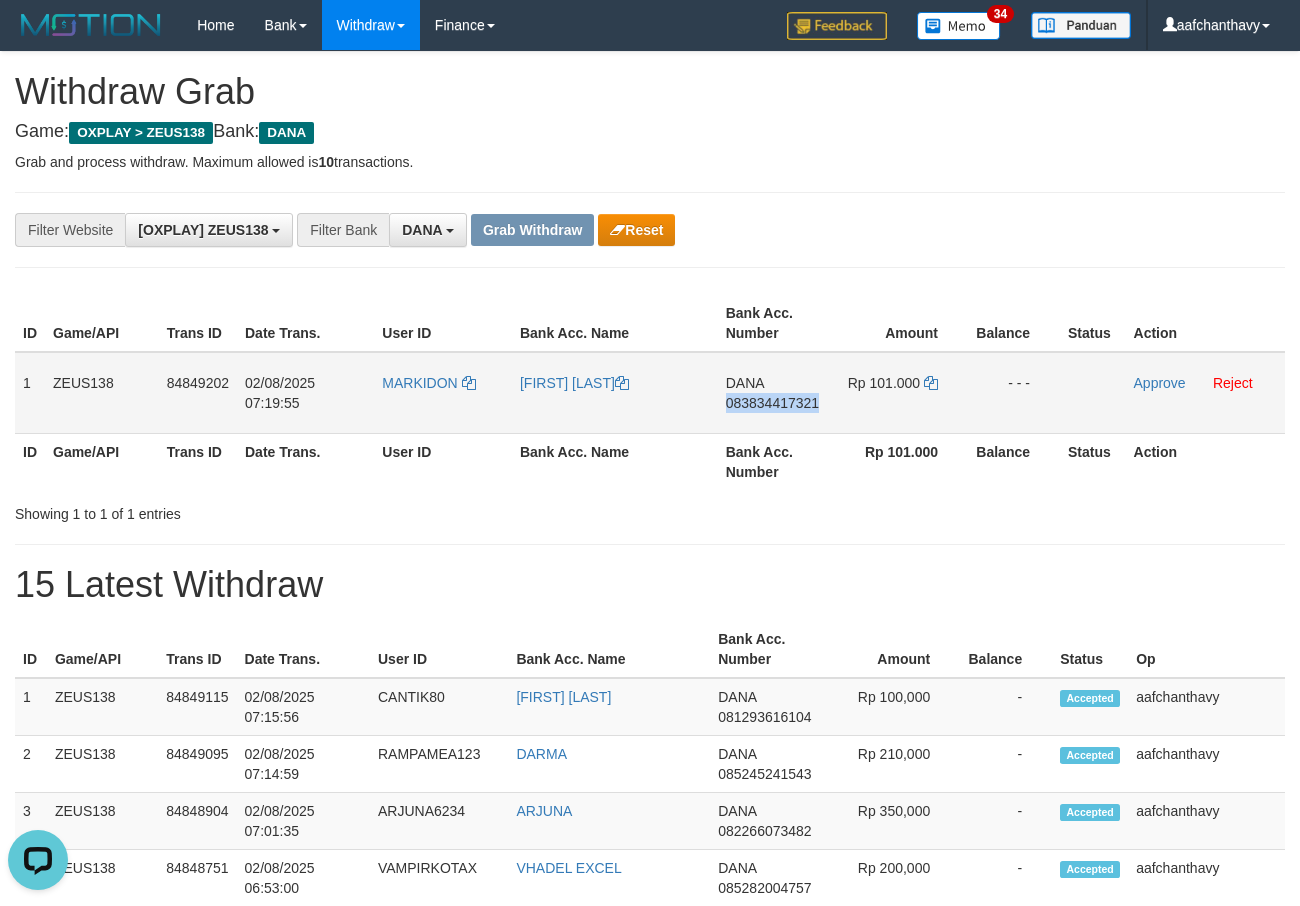 click on "DANA
083834417321" at bounding box center [776, 393] 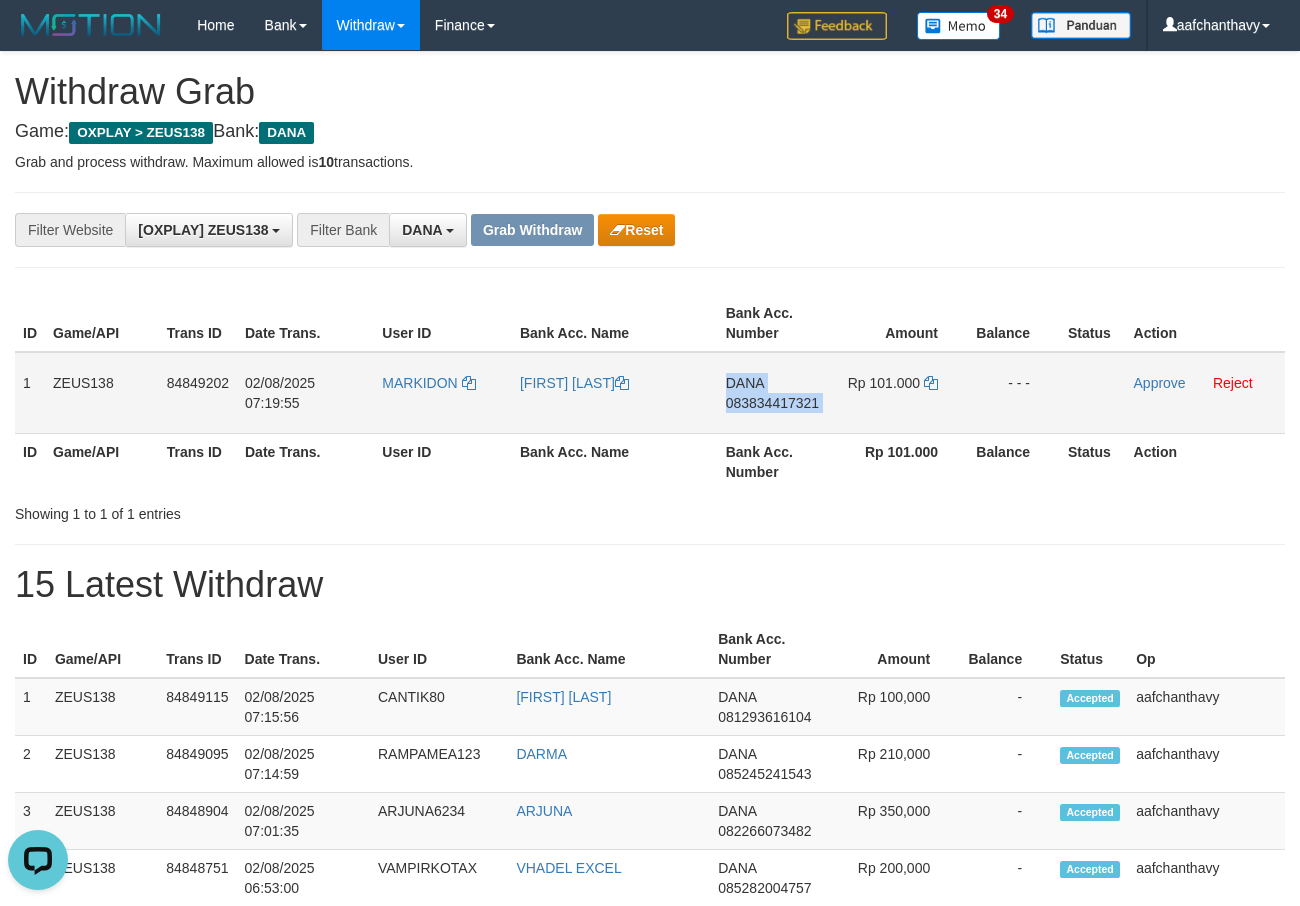 click on "DANA
083834417321" at bounding box center [776, 393] 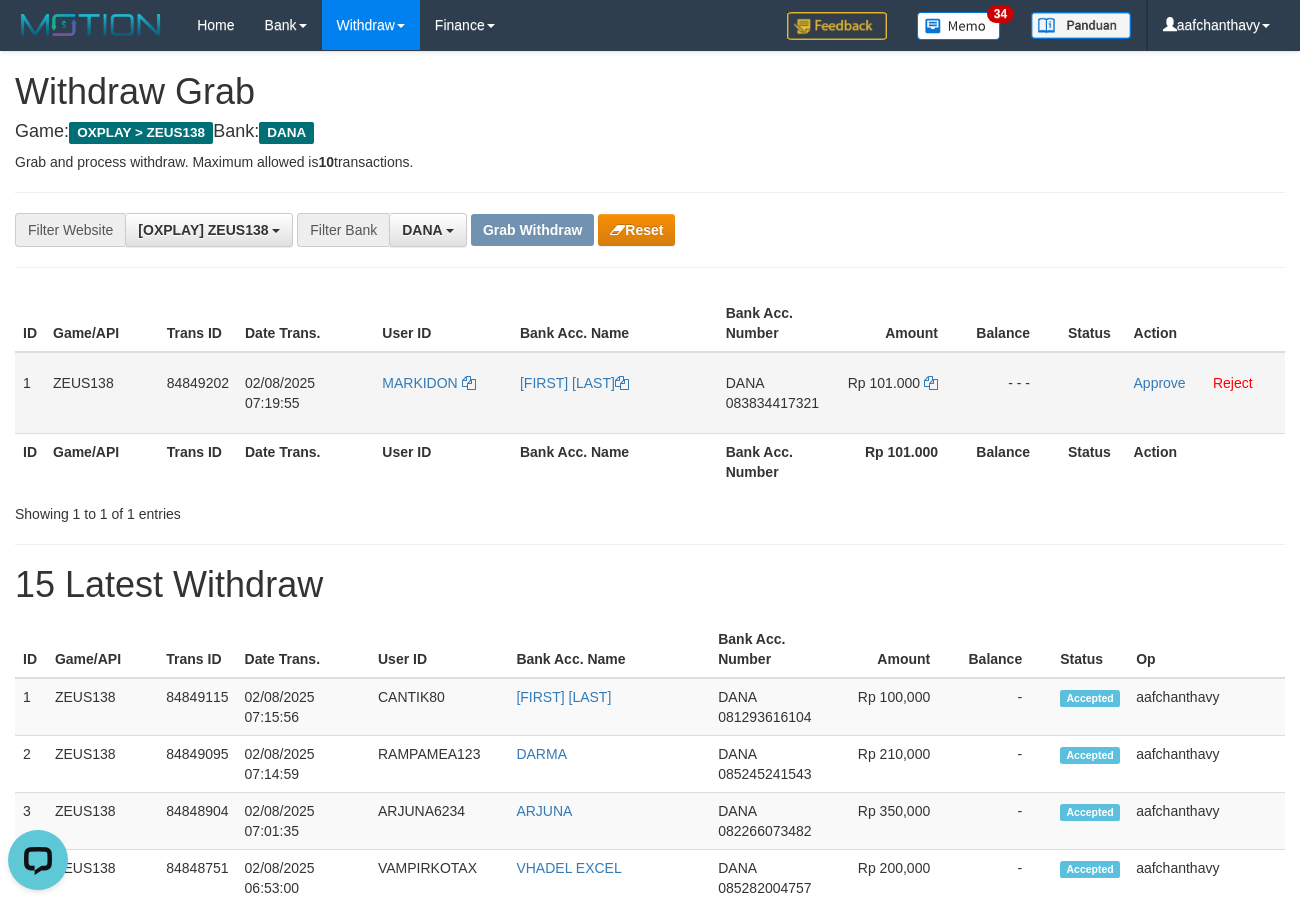 click on "083834417321" at bounding box center (772, 403) 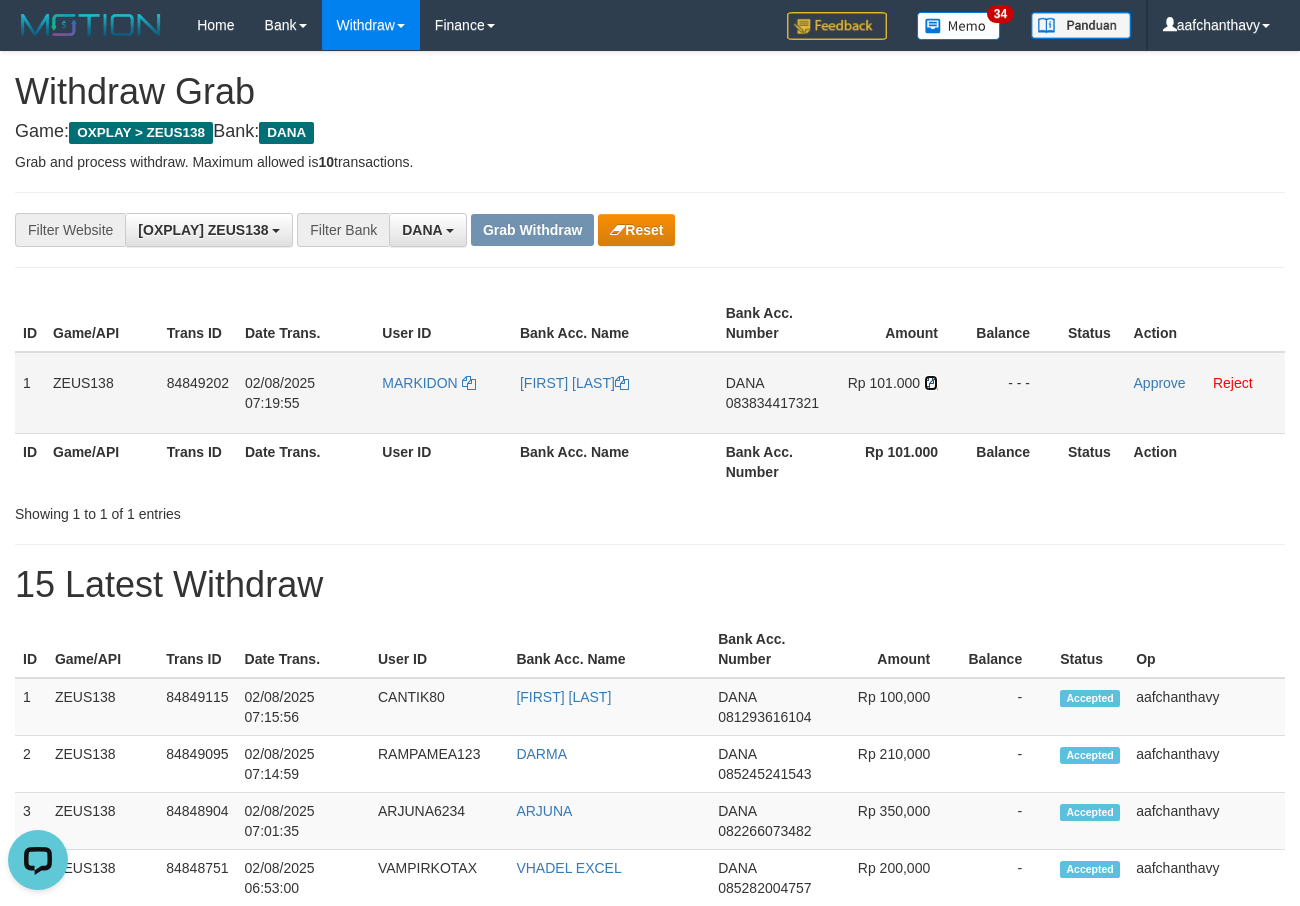 click at bounding box center (931, 383) 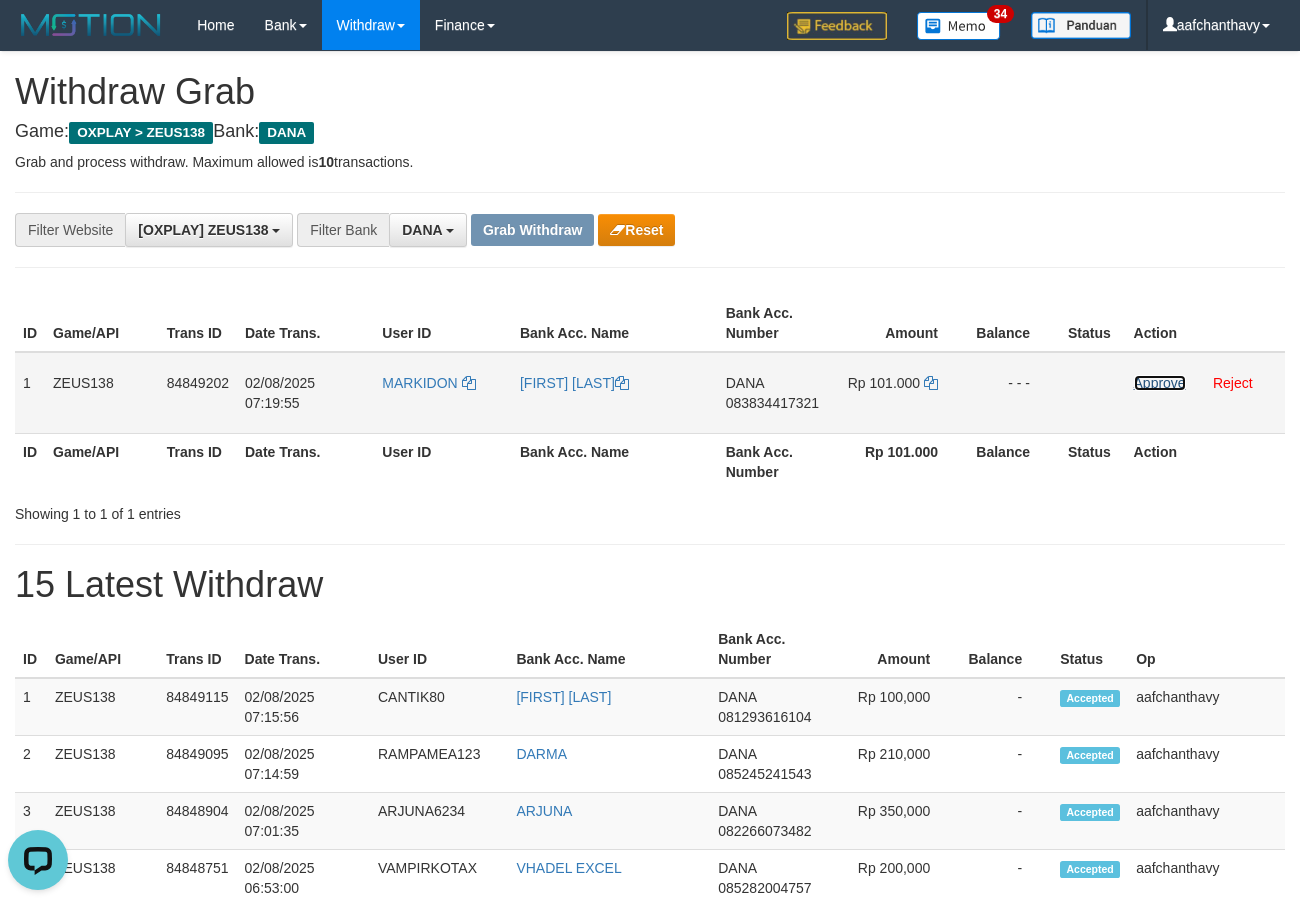 click on "Approve" at bounding box center [1160, 383] 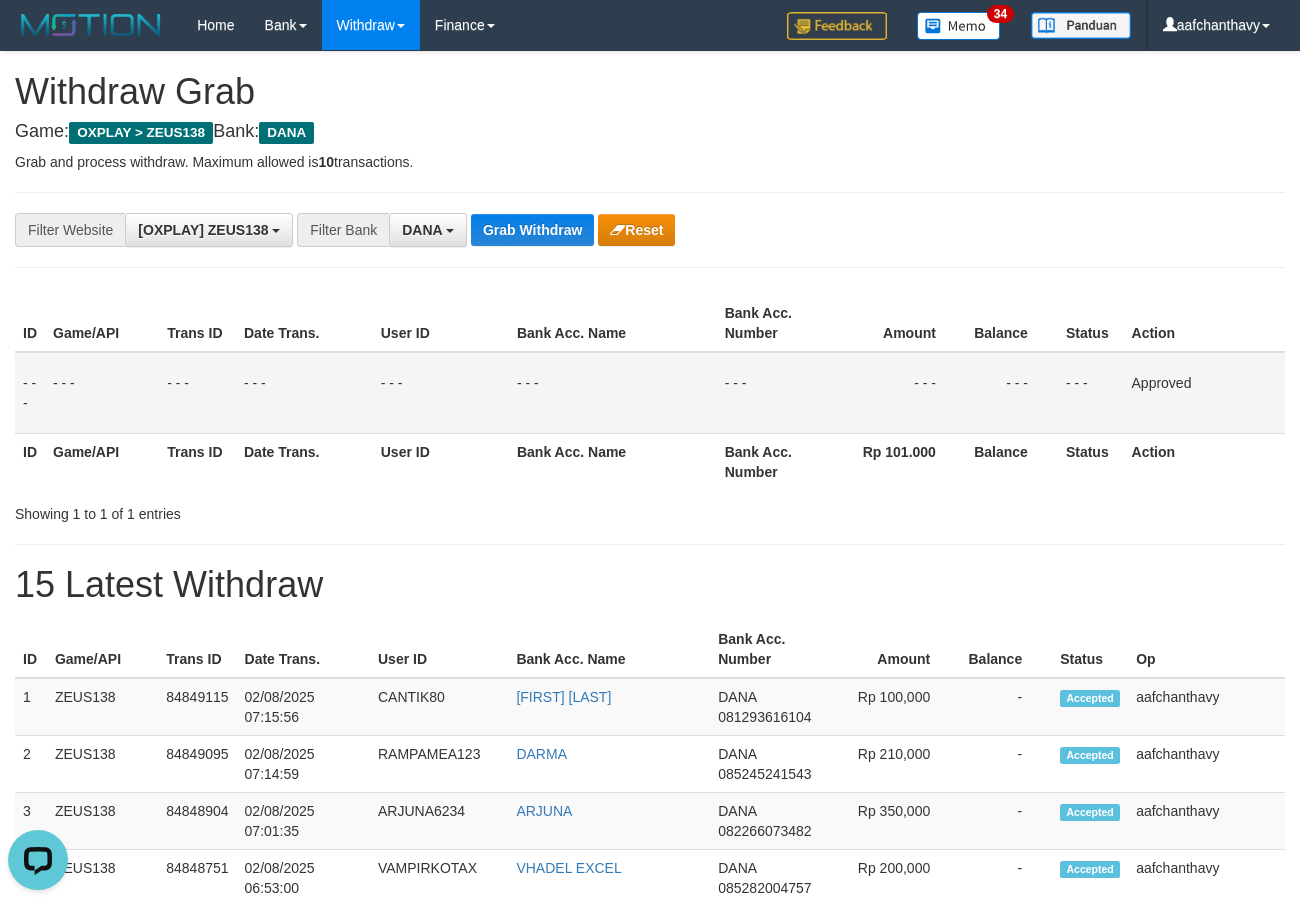 click on "**********" at bounding box center [541, 230] 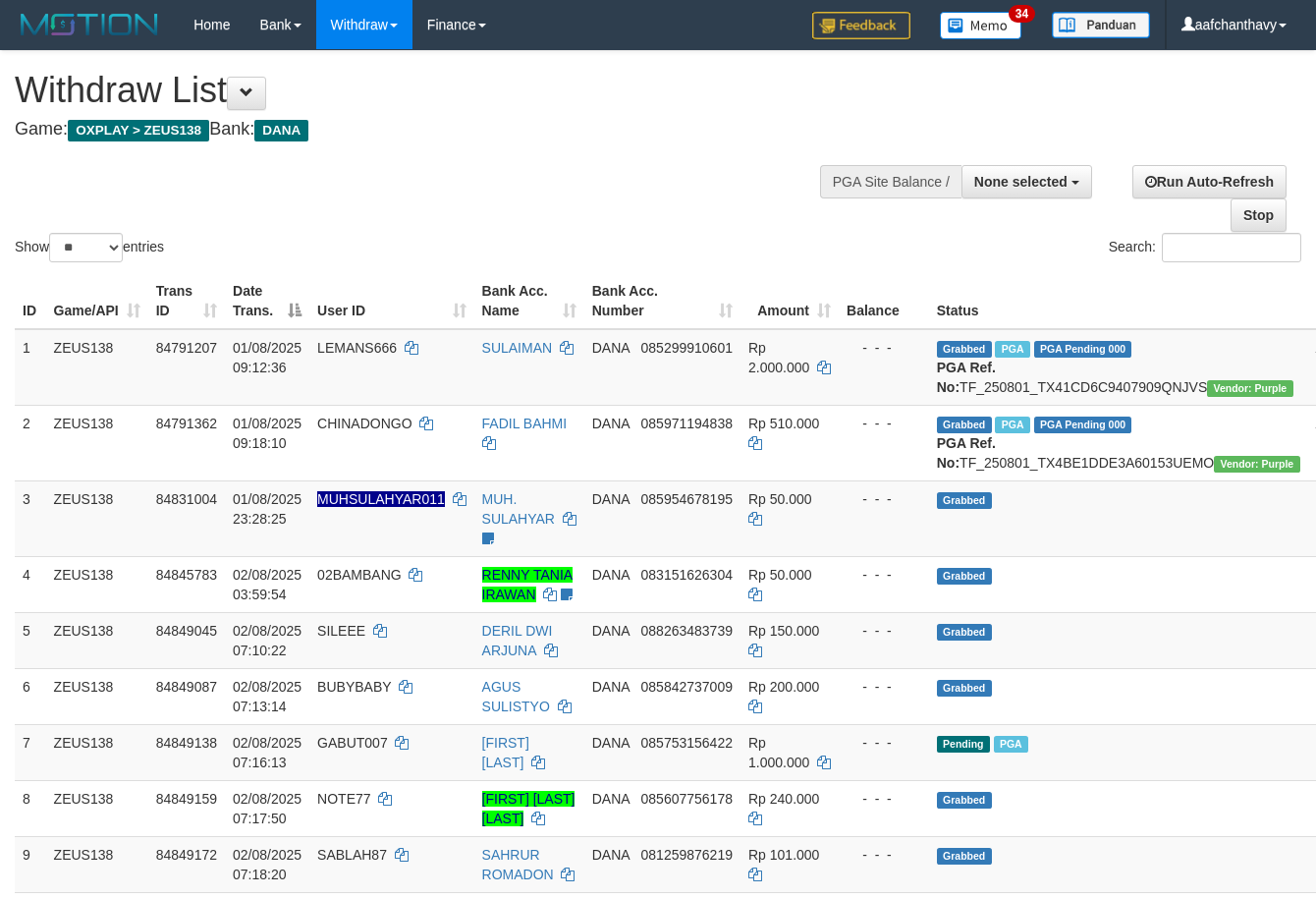 select 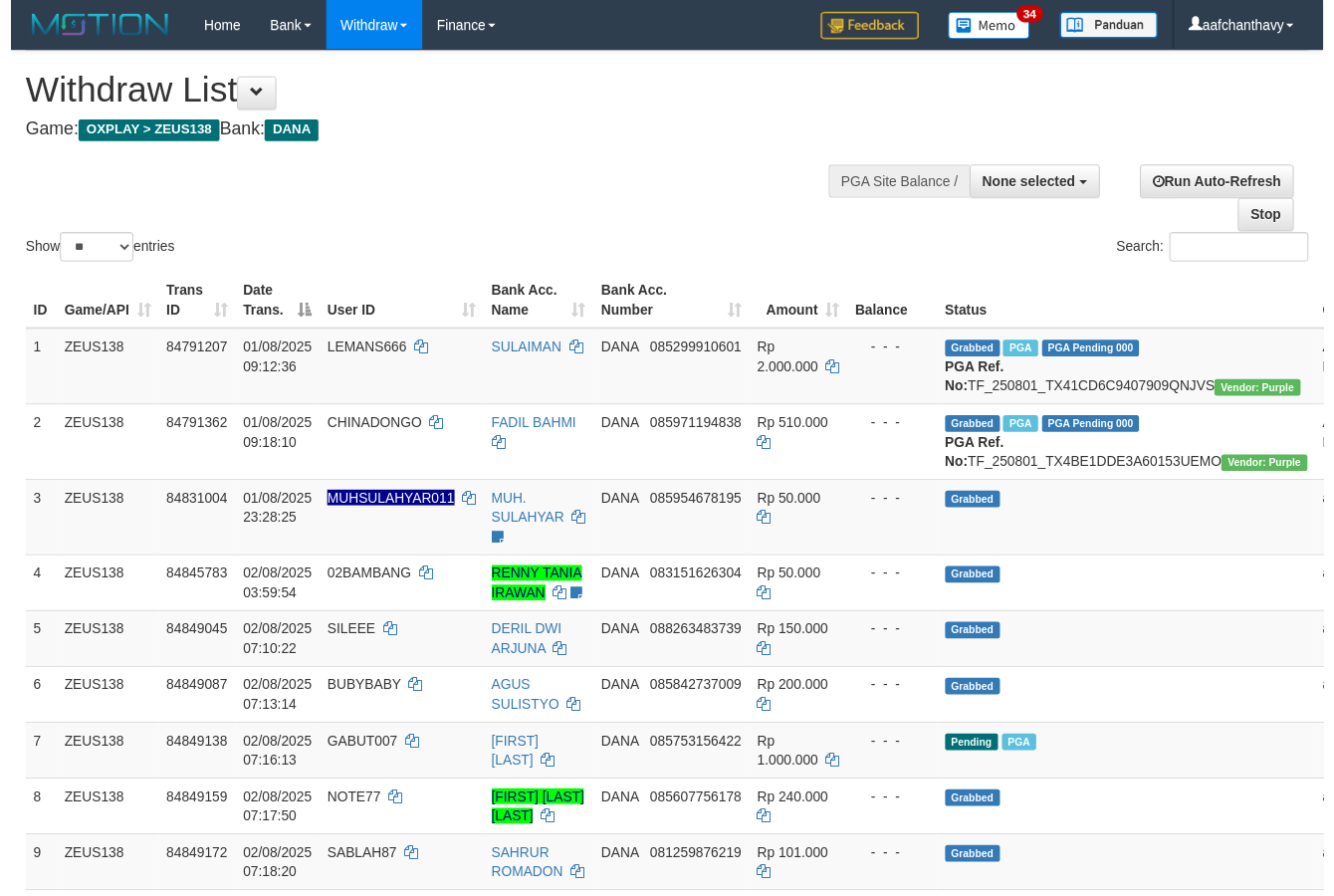 scroll, scrollTop: 266, scrollLeft: 0, axis: vertical 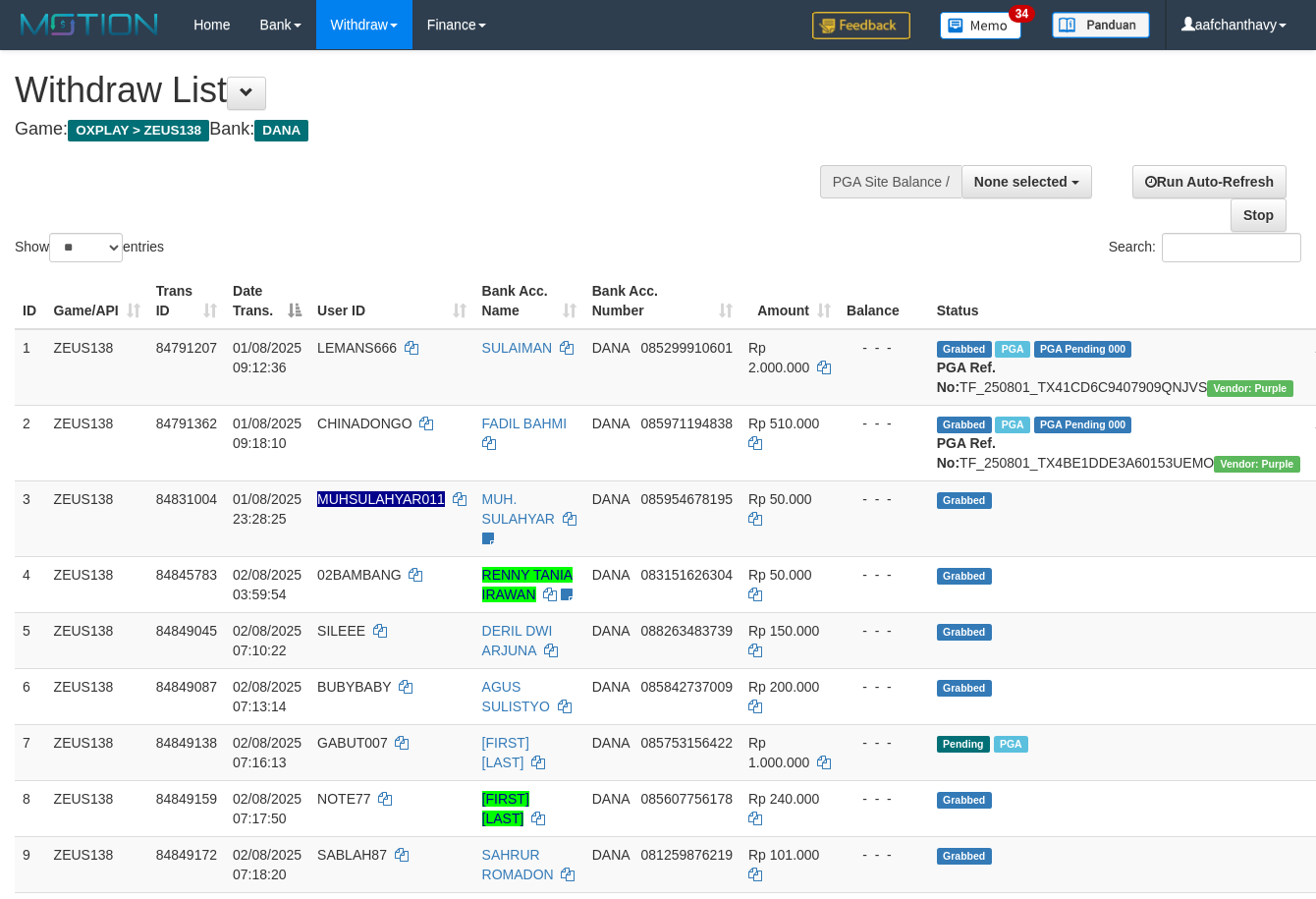 select 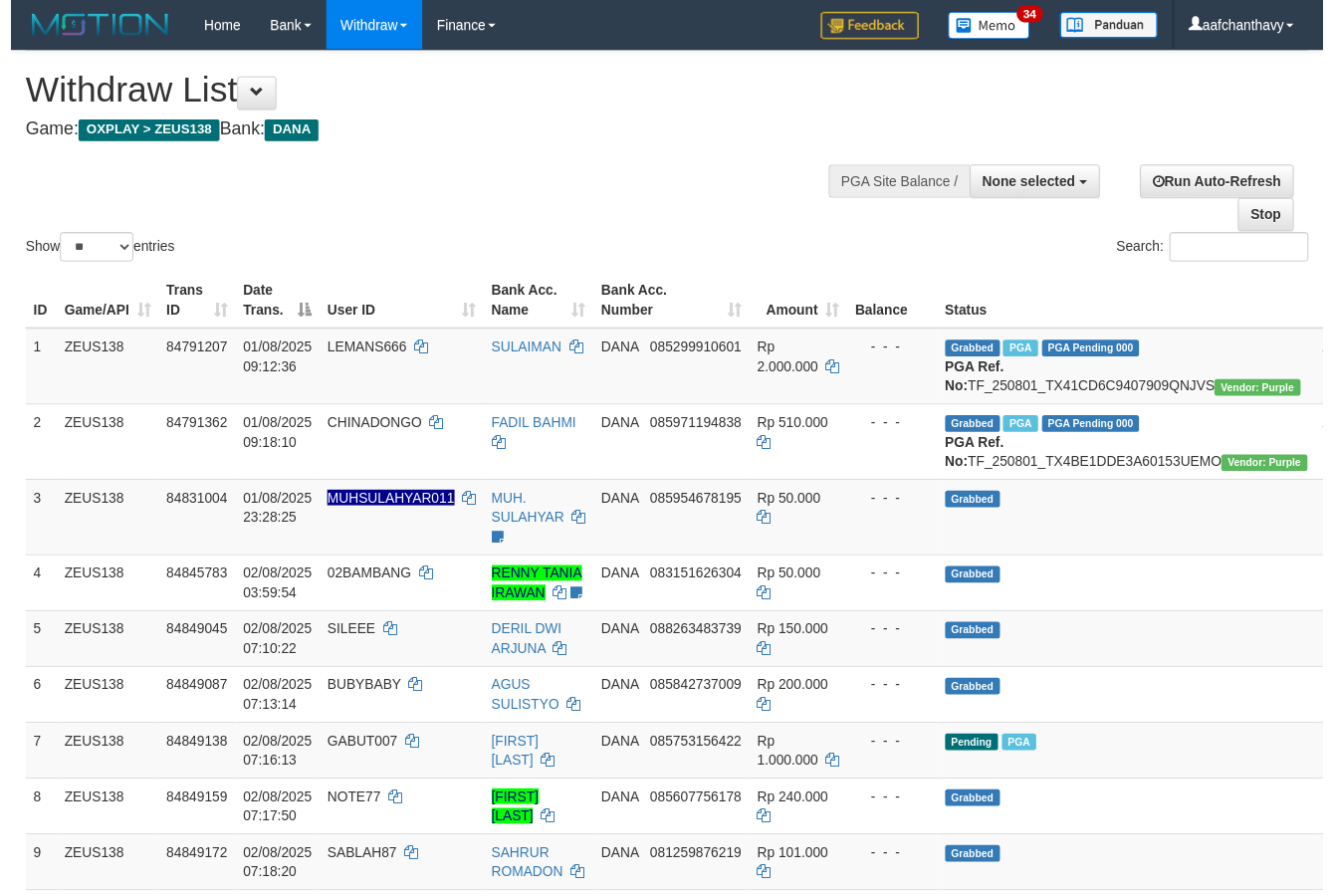 scroll, scrollTop: 266, scrollLeft: 0, axis: vertical 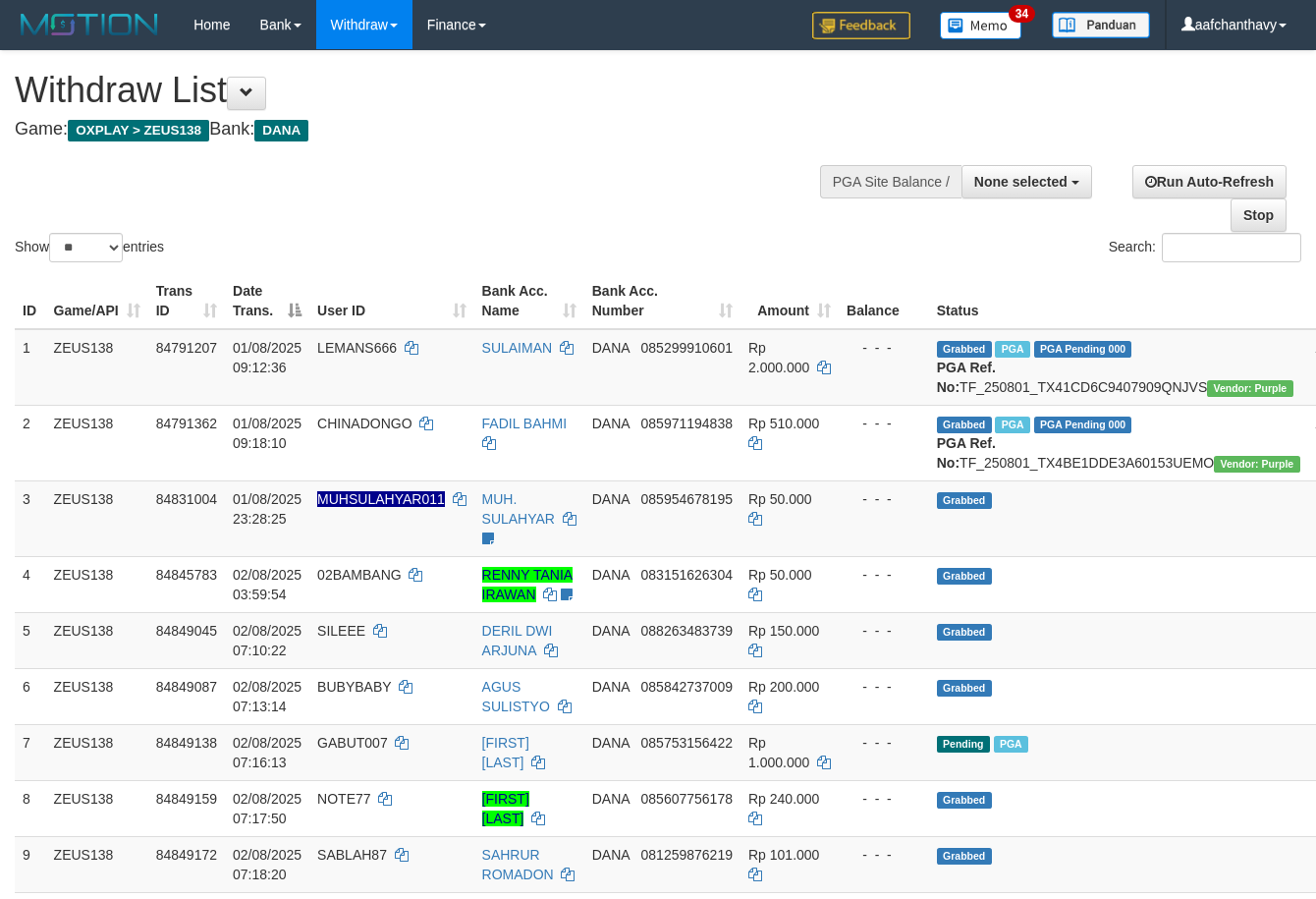 select 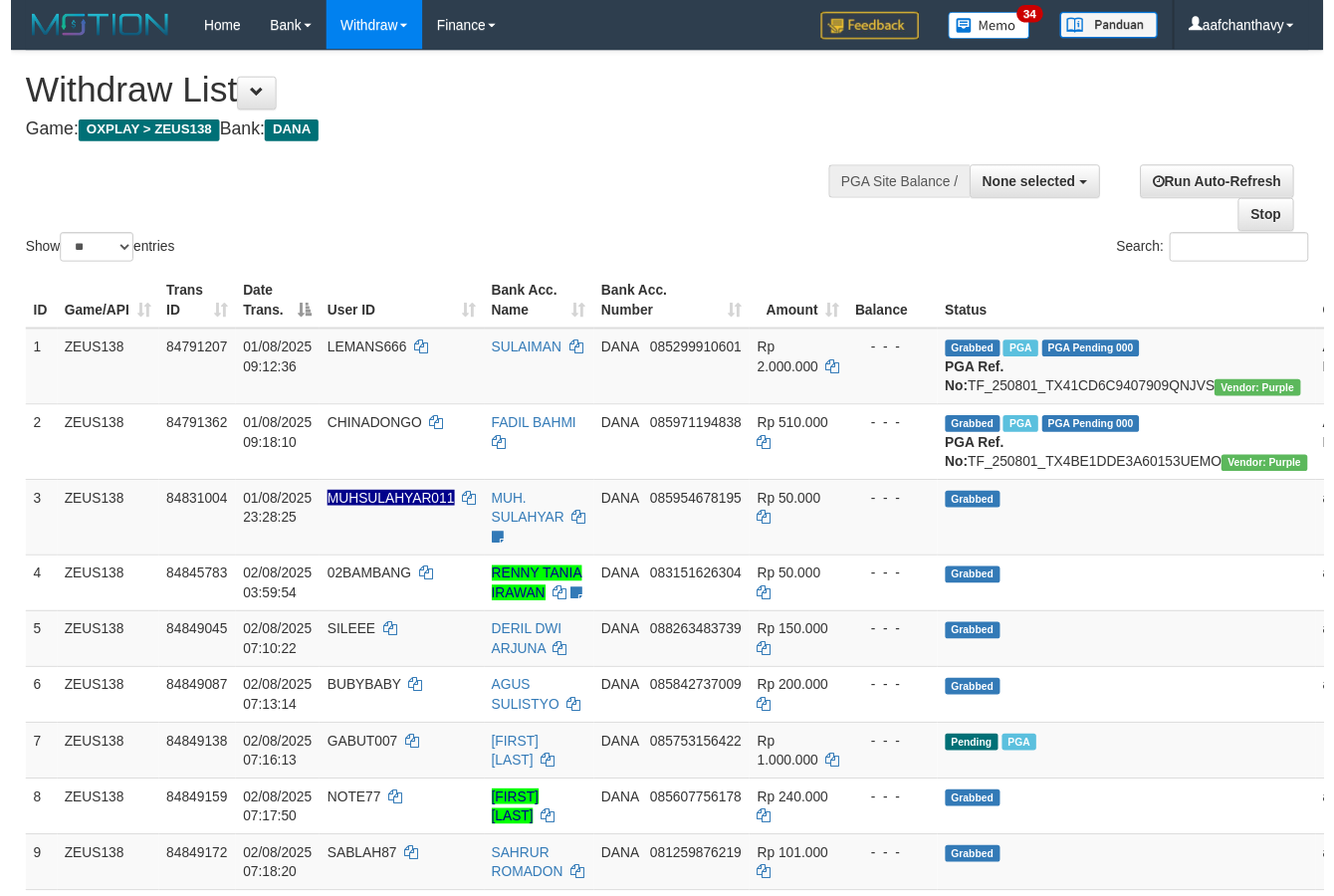 scroll, scrollTop: 266, scrollLeft: 0, axis: vertical 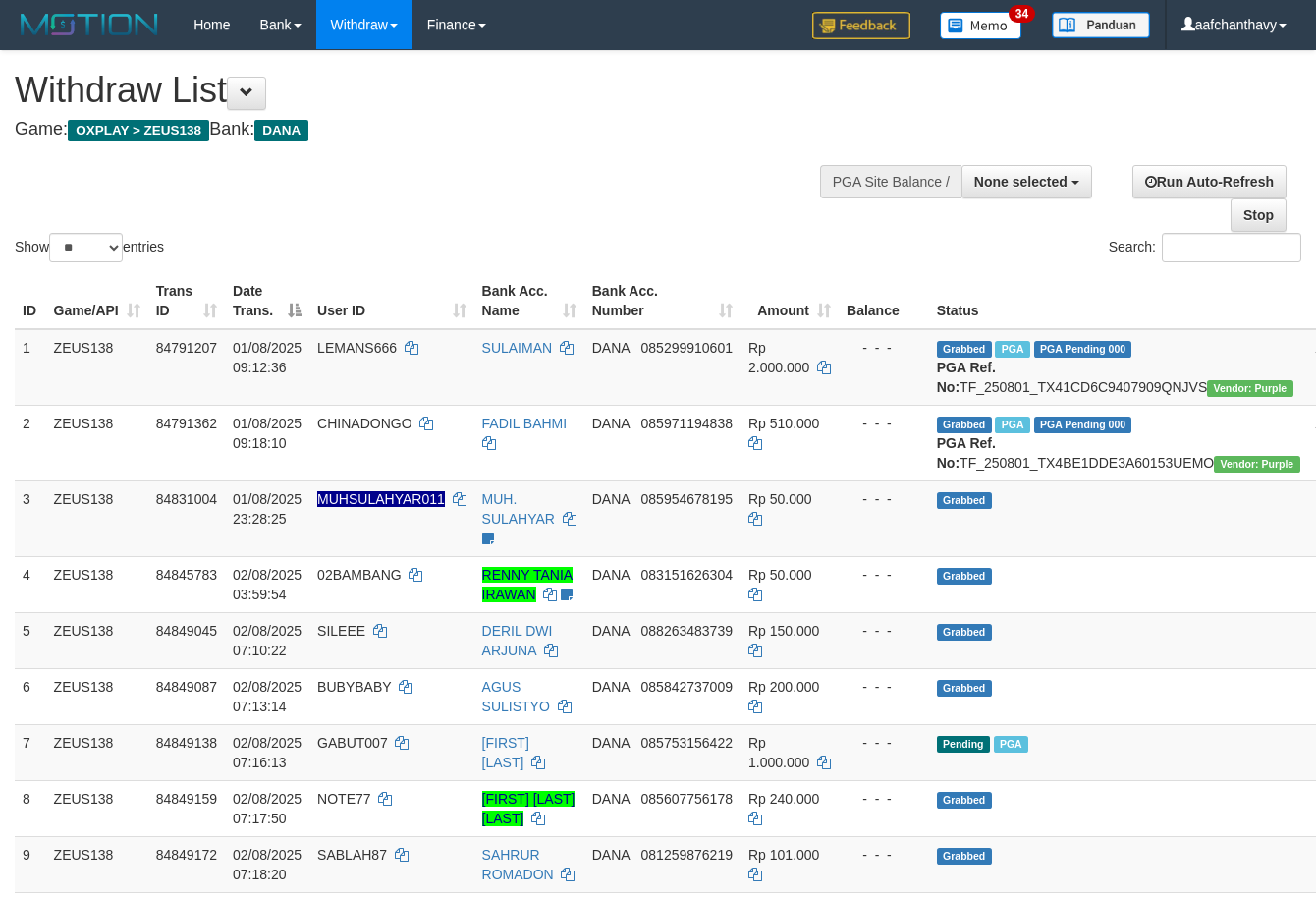 select 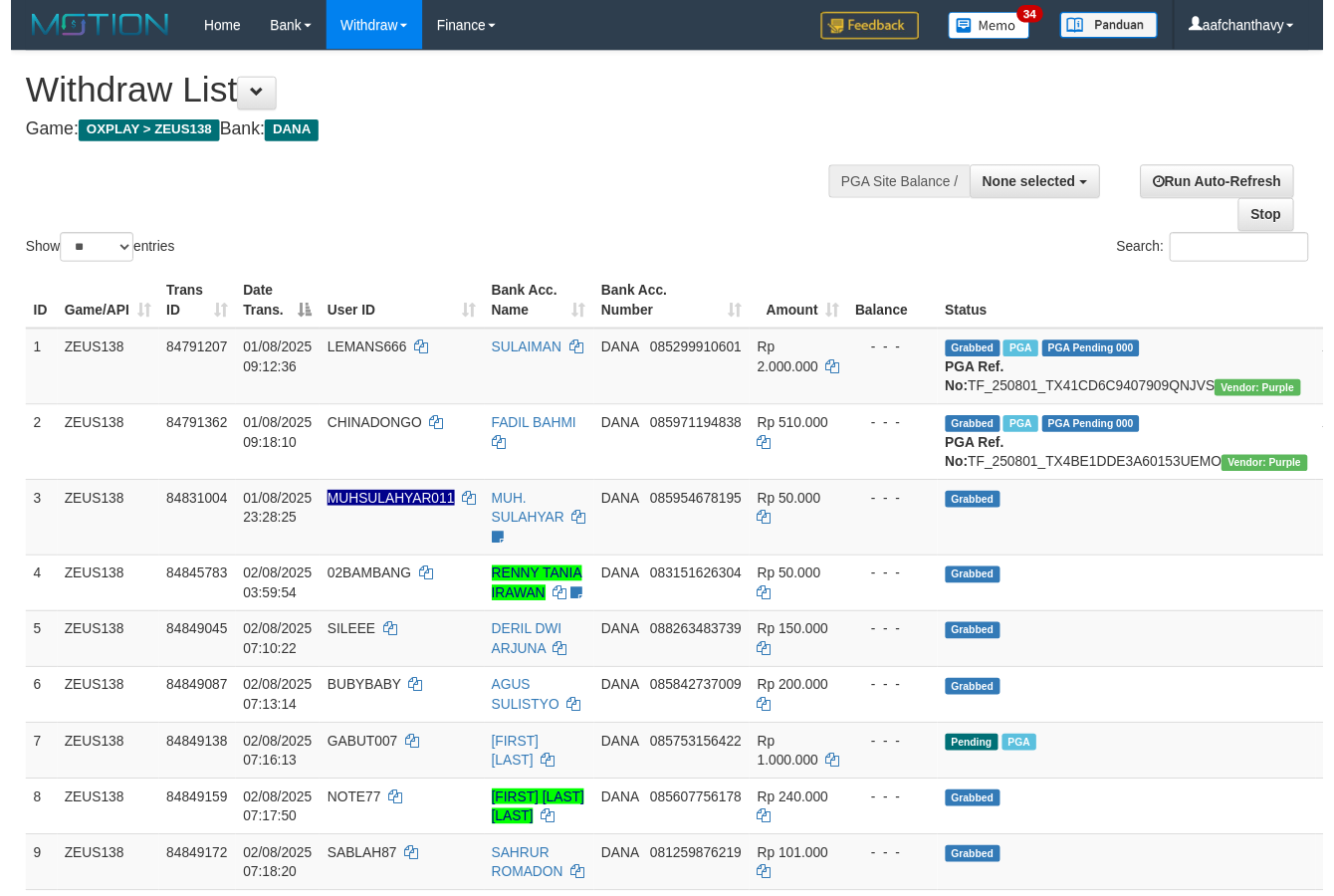 scroll, scrollTop: 266, scrollLeft: 0, axis: vertical 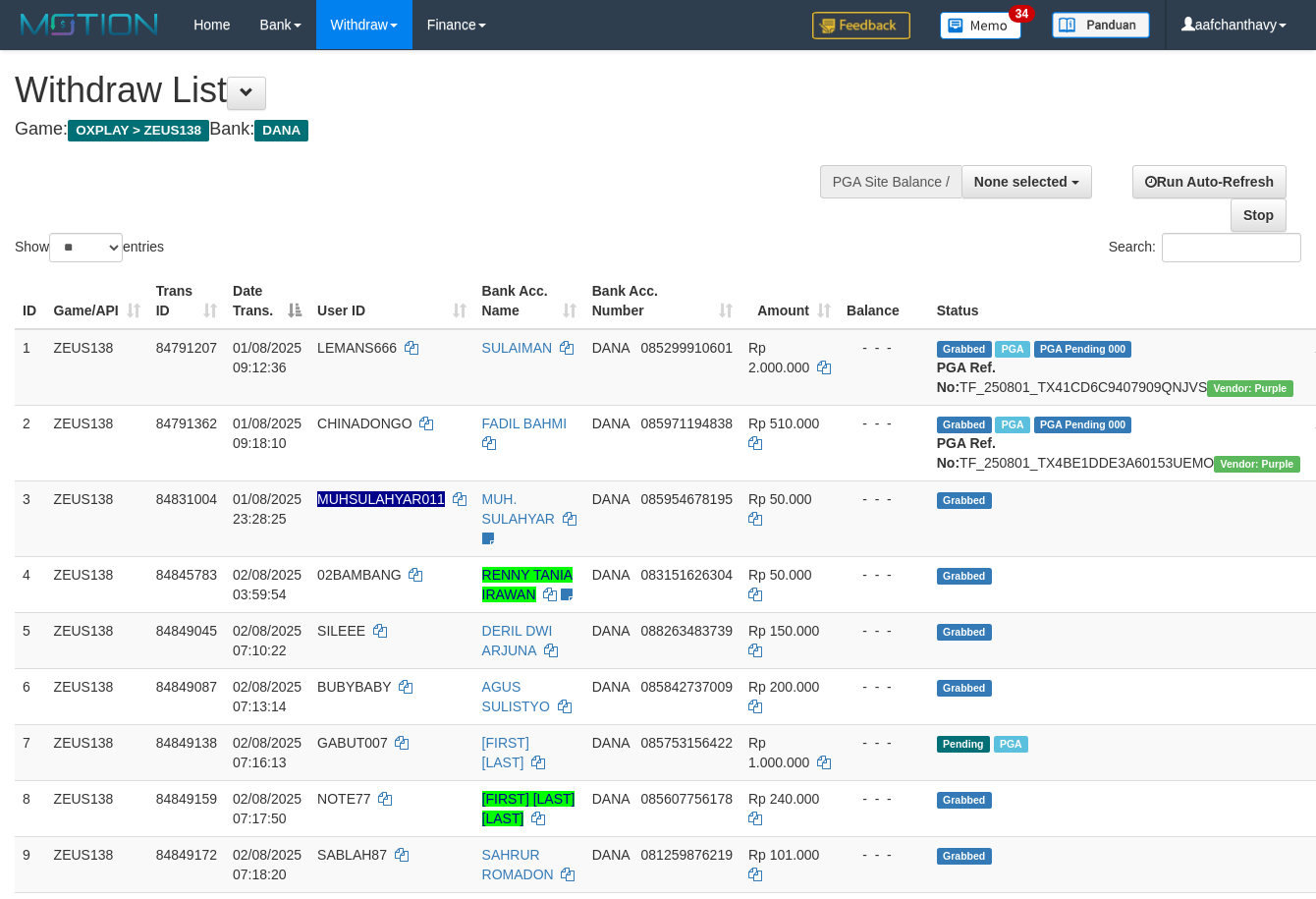 select 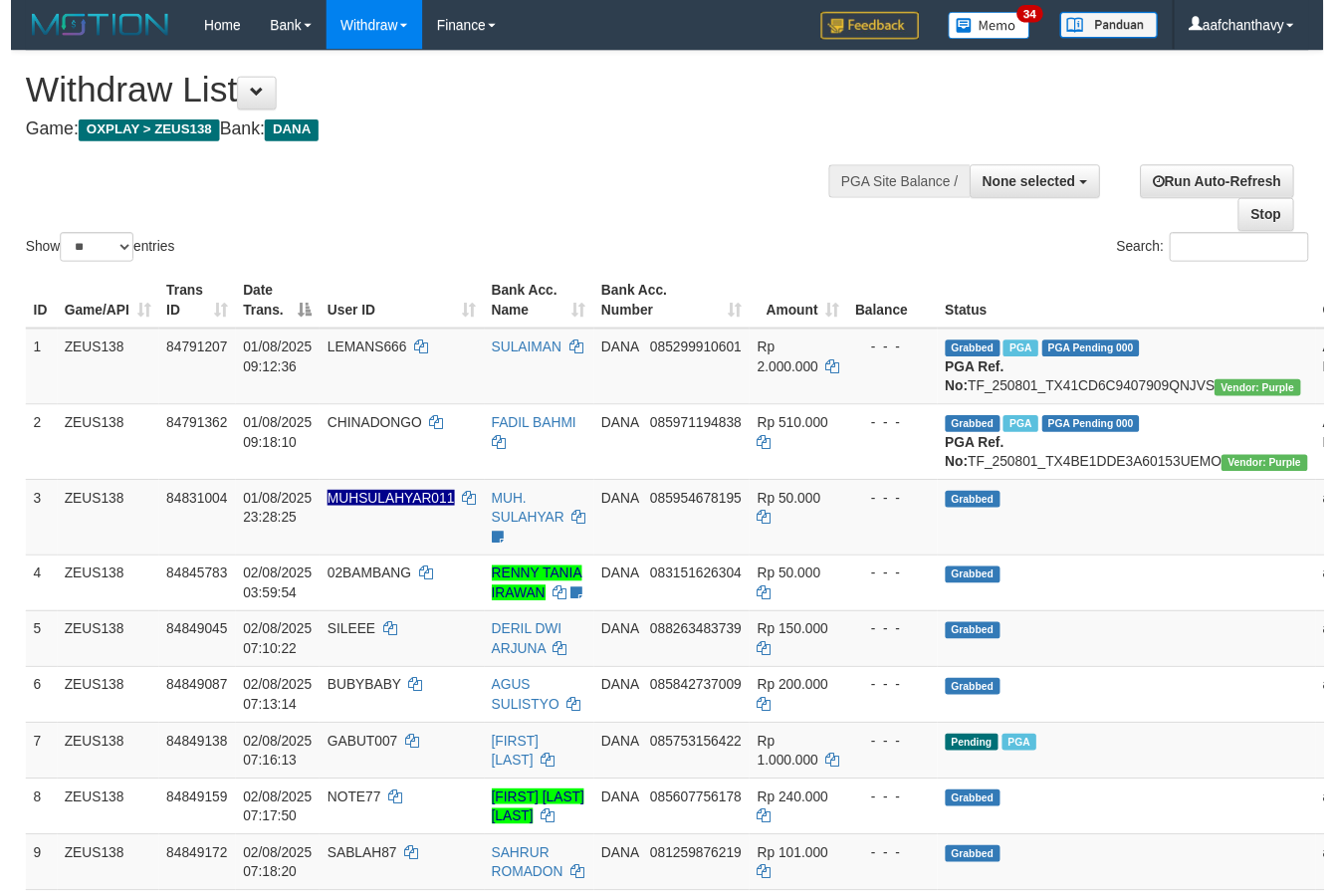 scroll, scrollTop: 266, scrollLeft: 0, axis: vertical 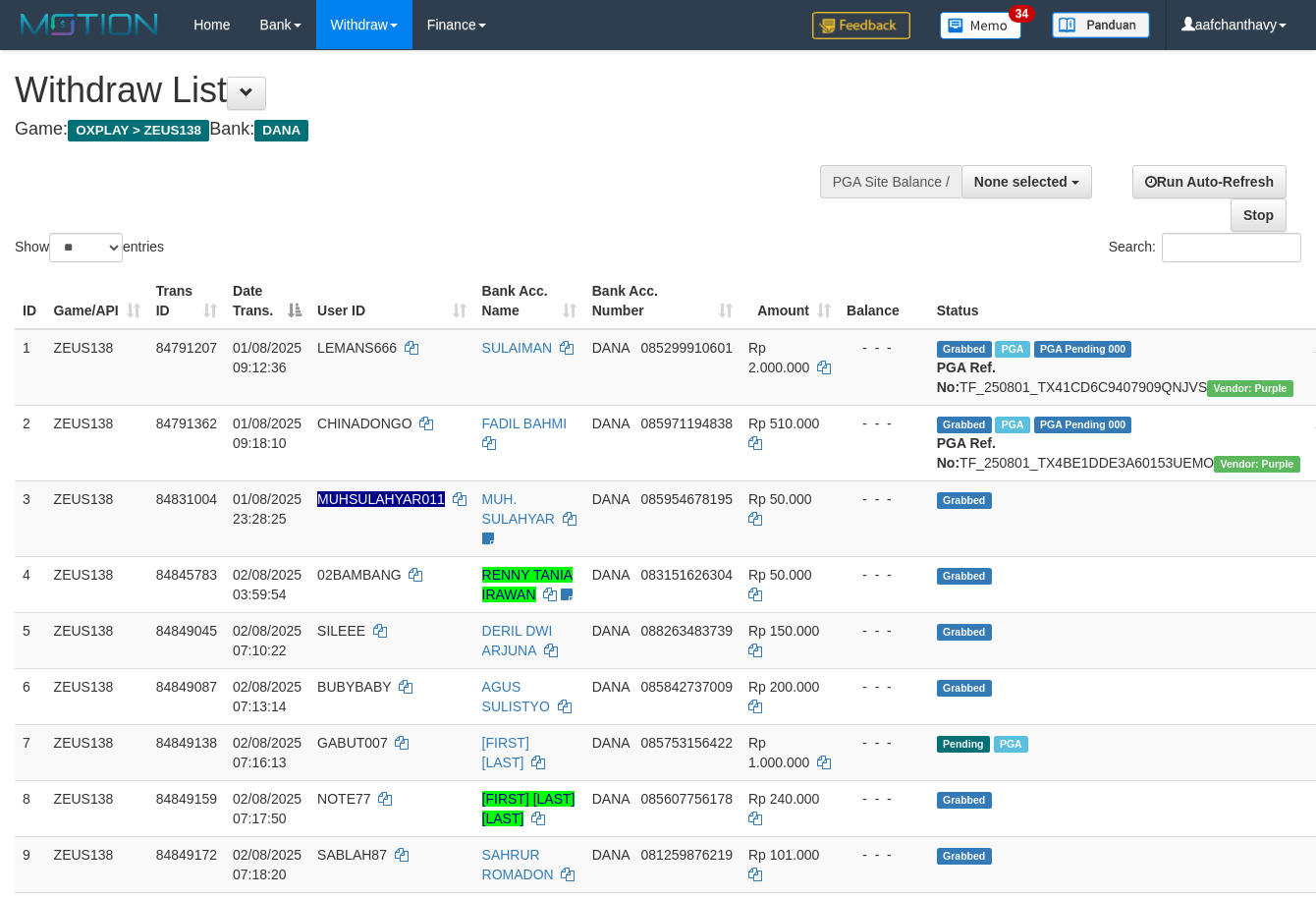 select 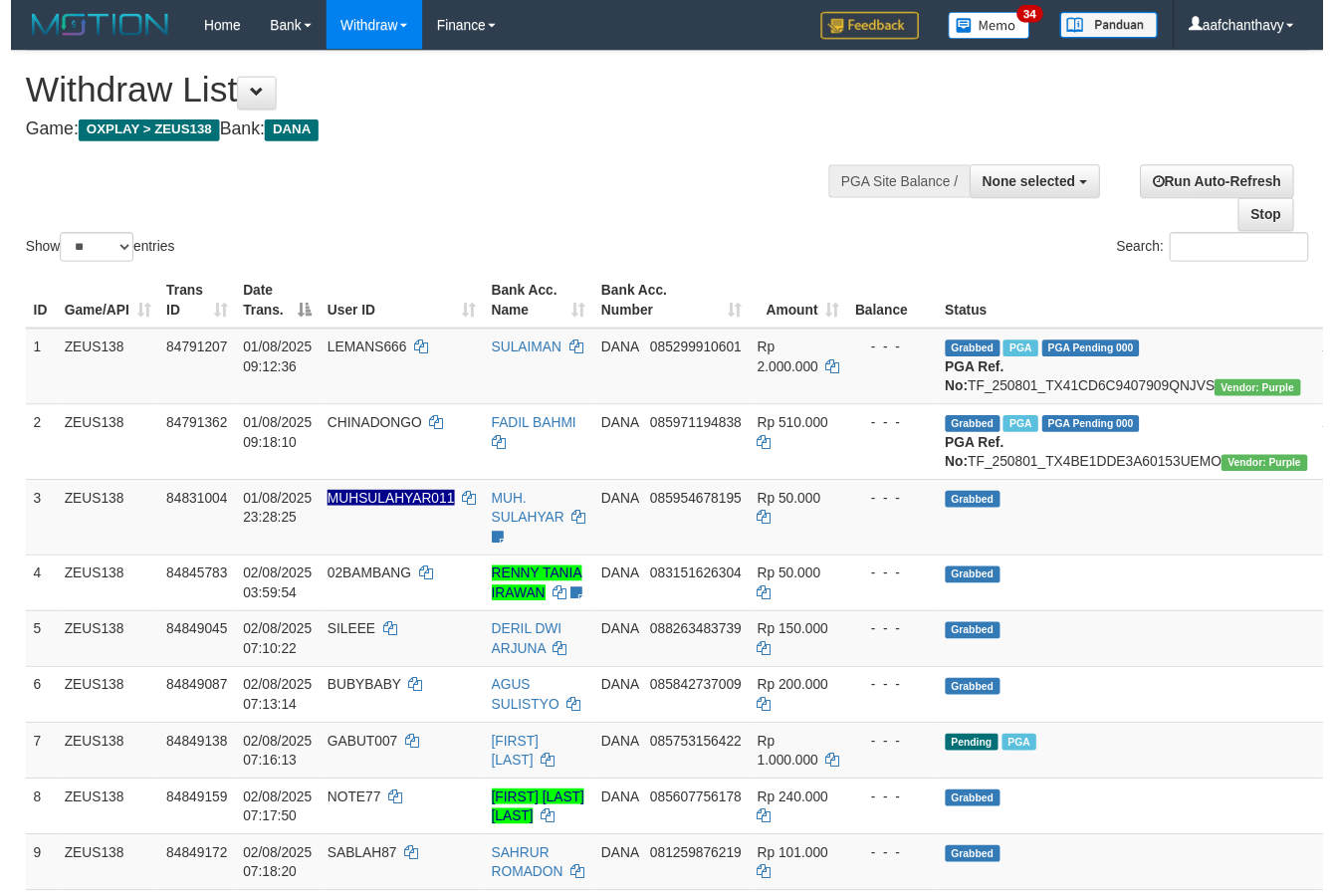 scroll, scrollTop: 266, scrollLeft: 0, axis: vertical 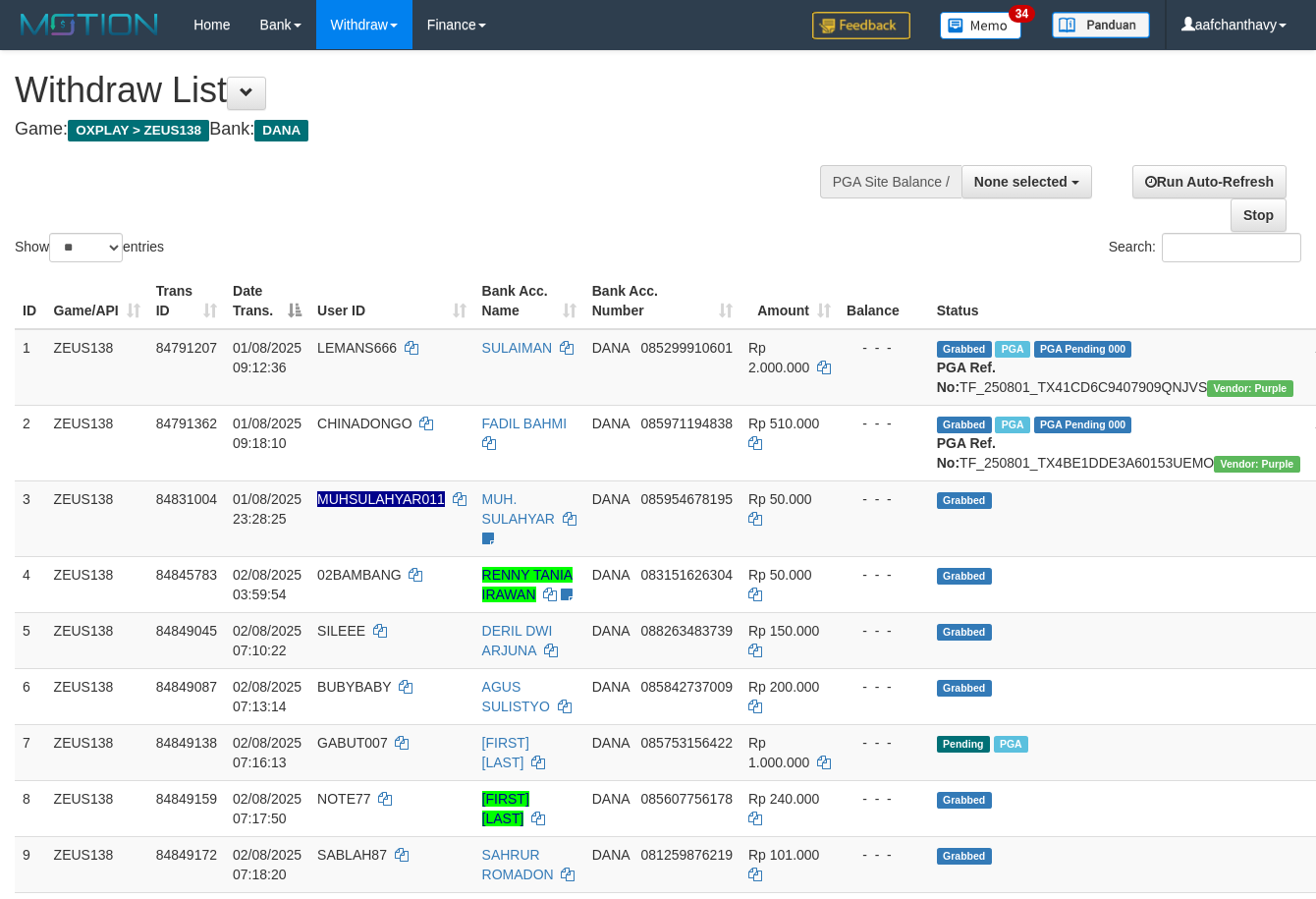 select 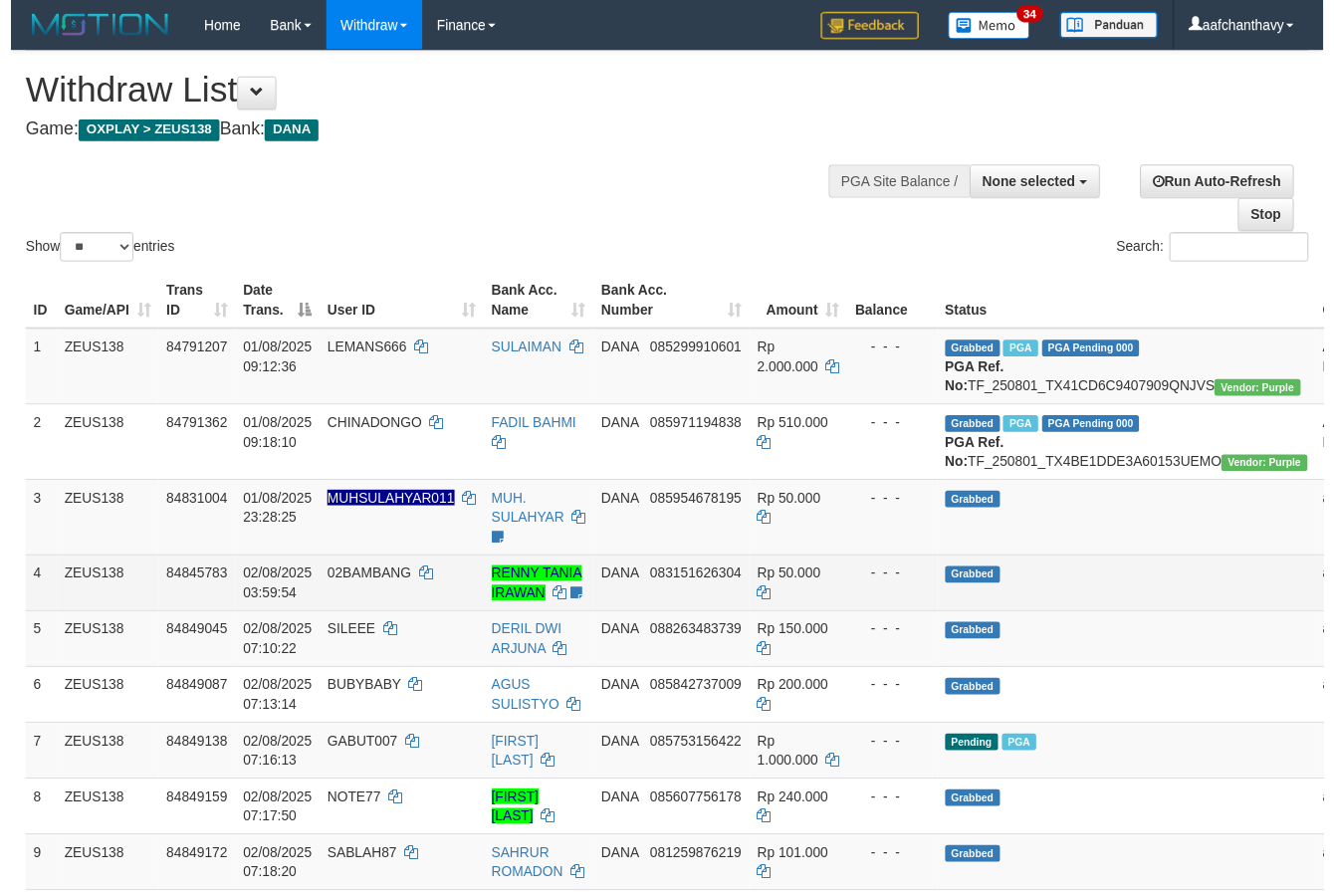scroll, scrollTop: 266, scrollLeft: 0, axis: vertical 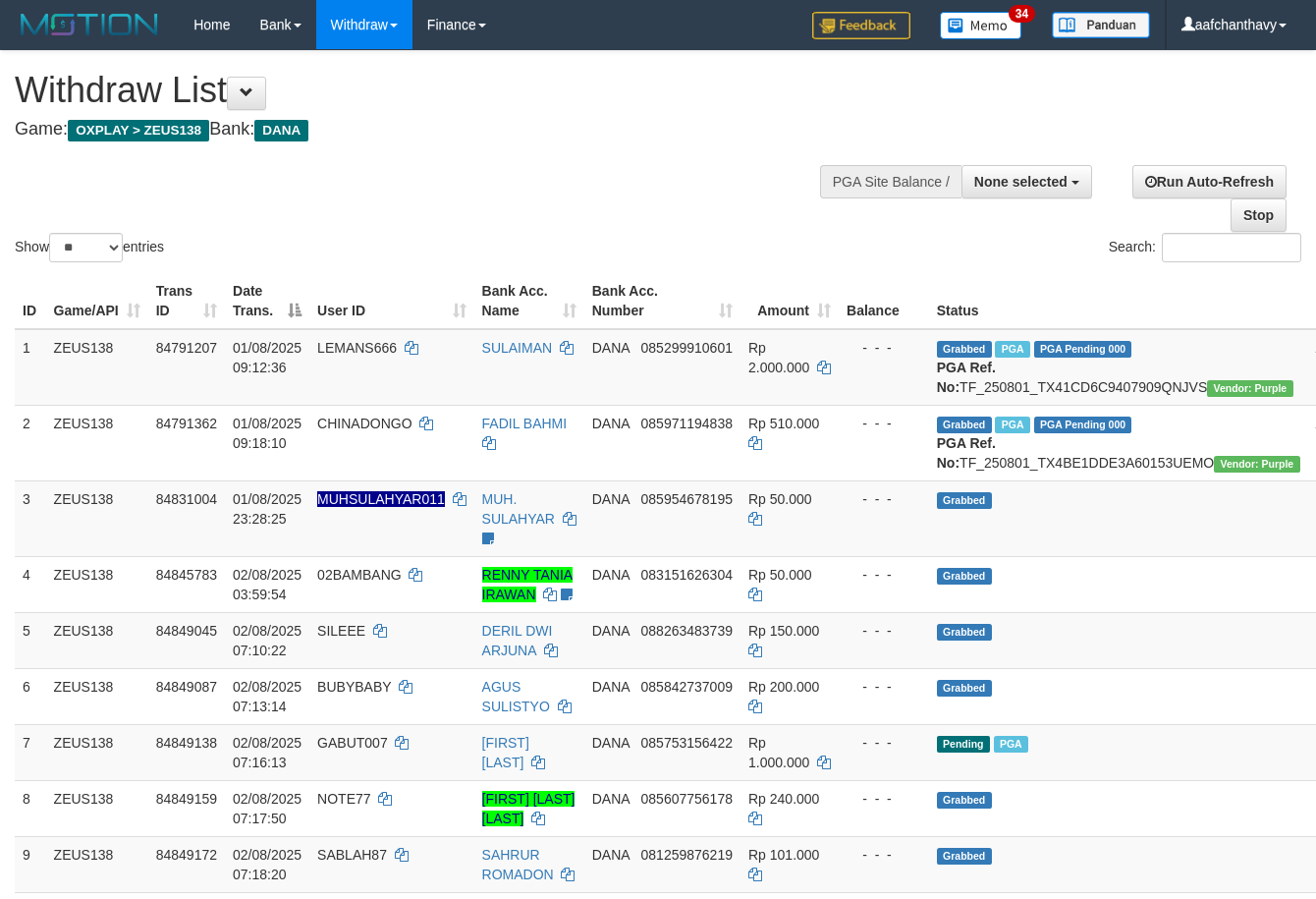 select 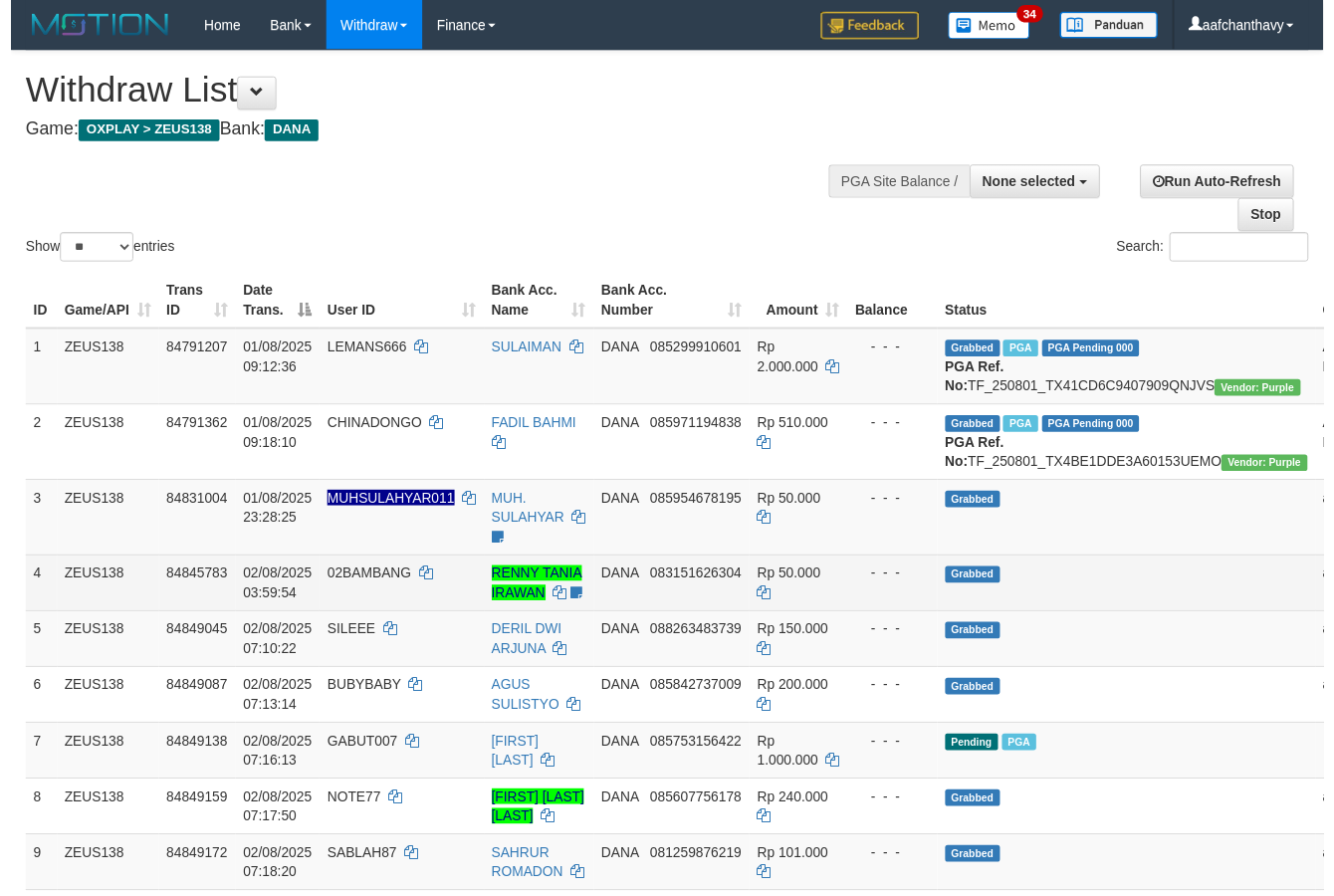 scroll, scrollTop: 266, scrollLeft: 0, axis: vertical 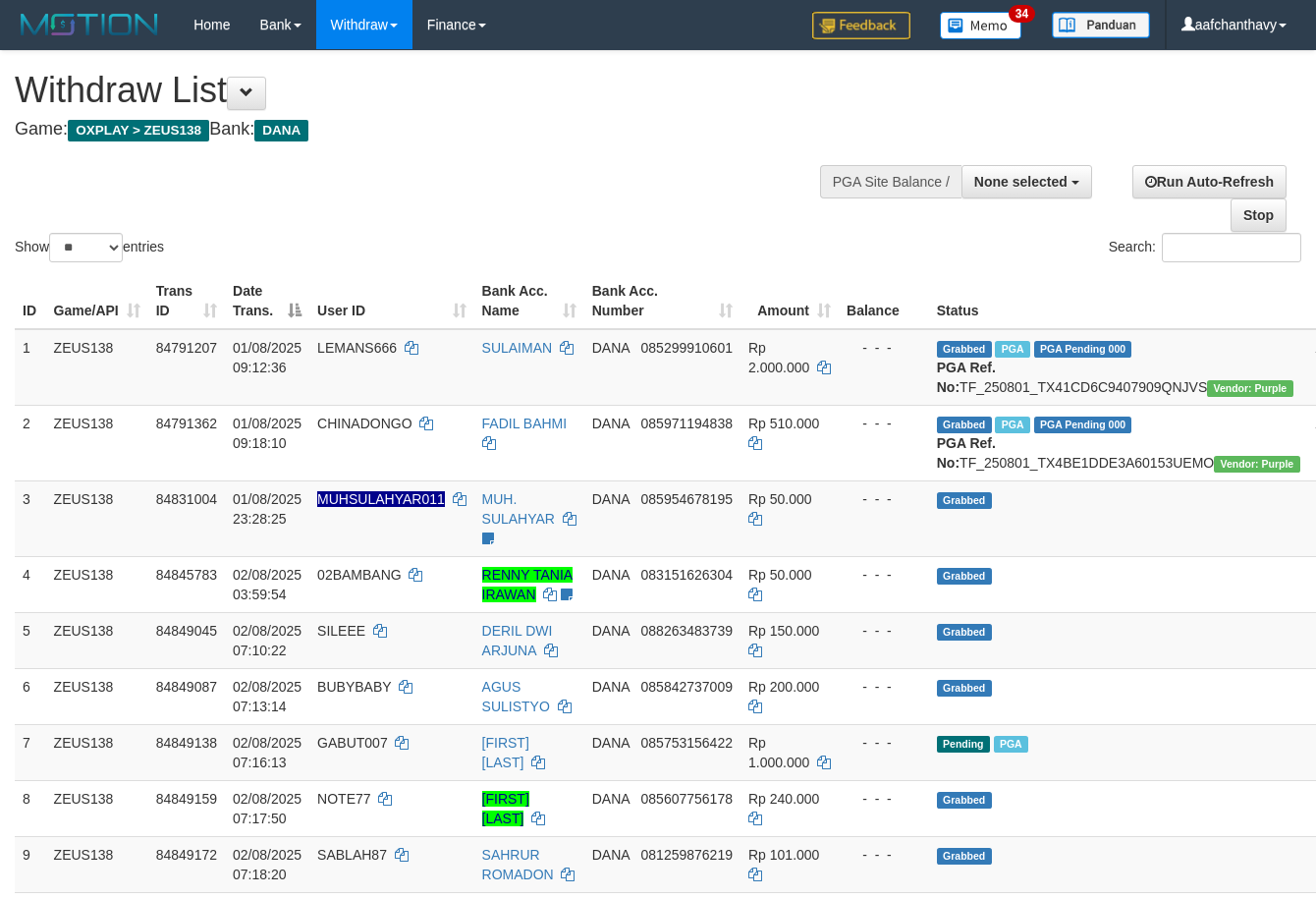 select 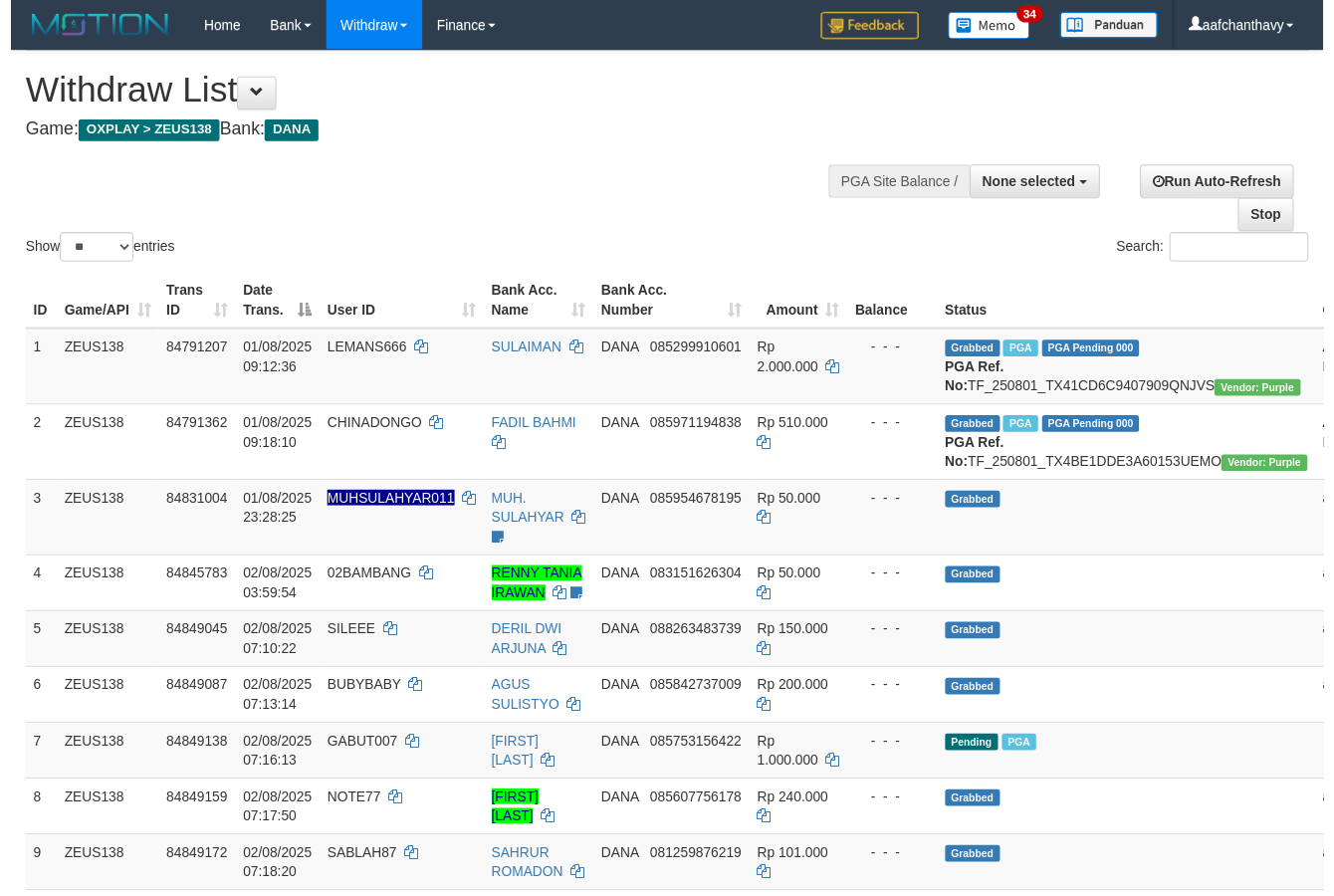 scroll, scrollTop: 266, scrollLeft: 0, axis: vertical 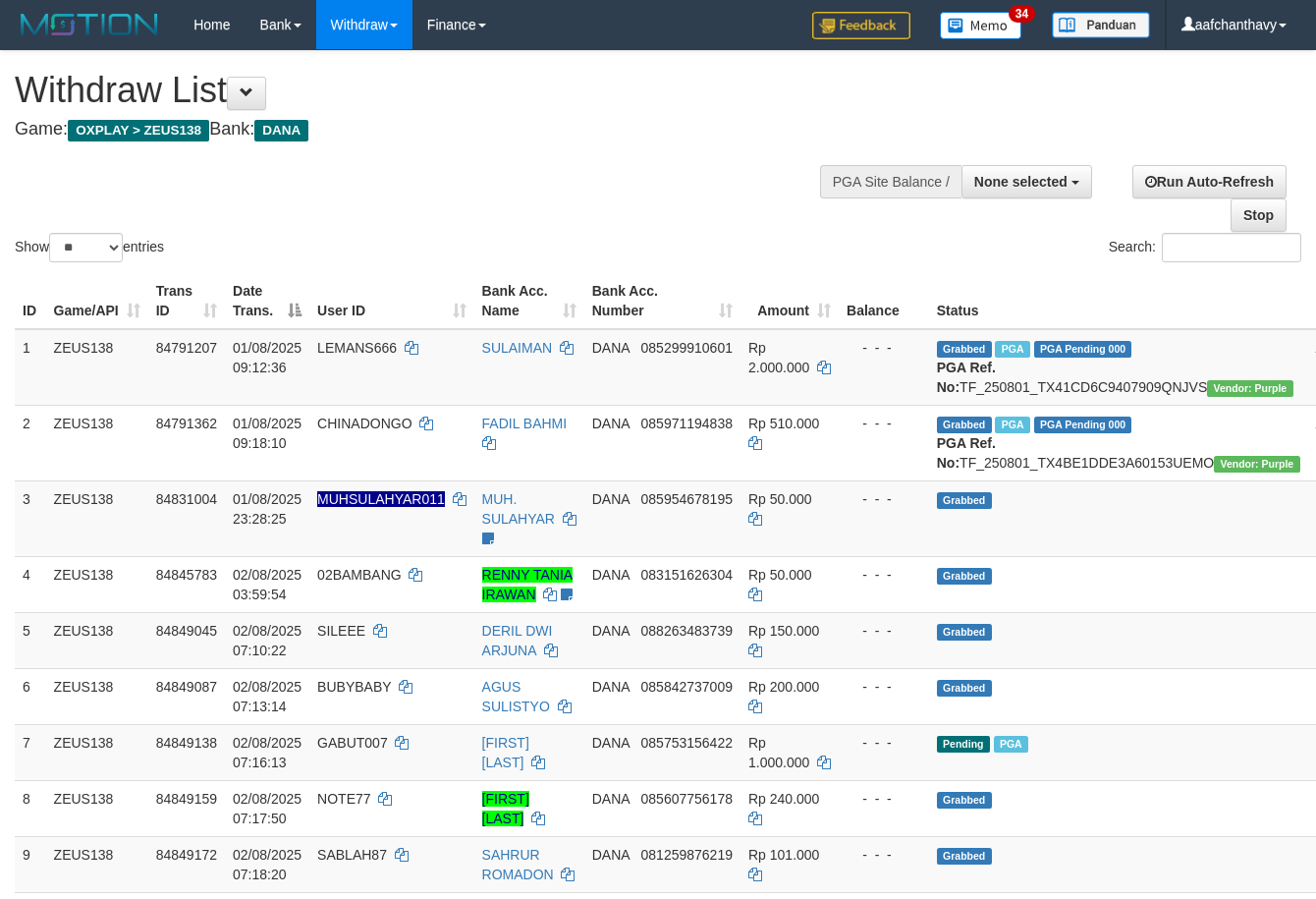 select 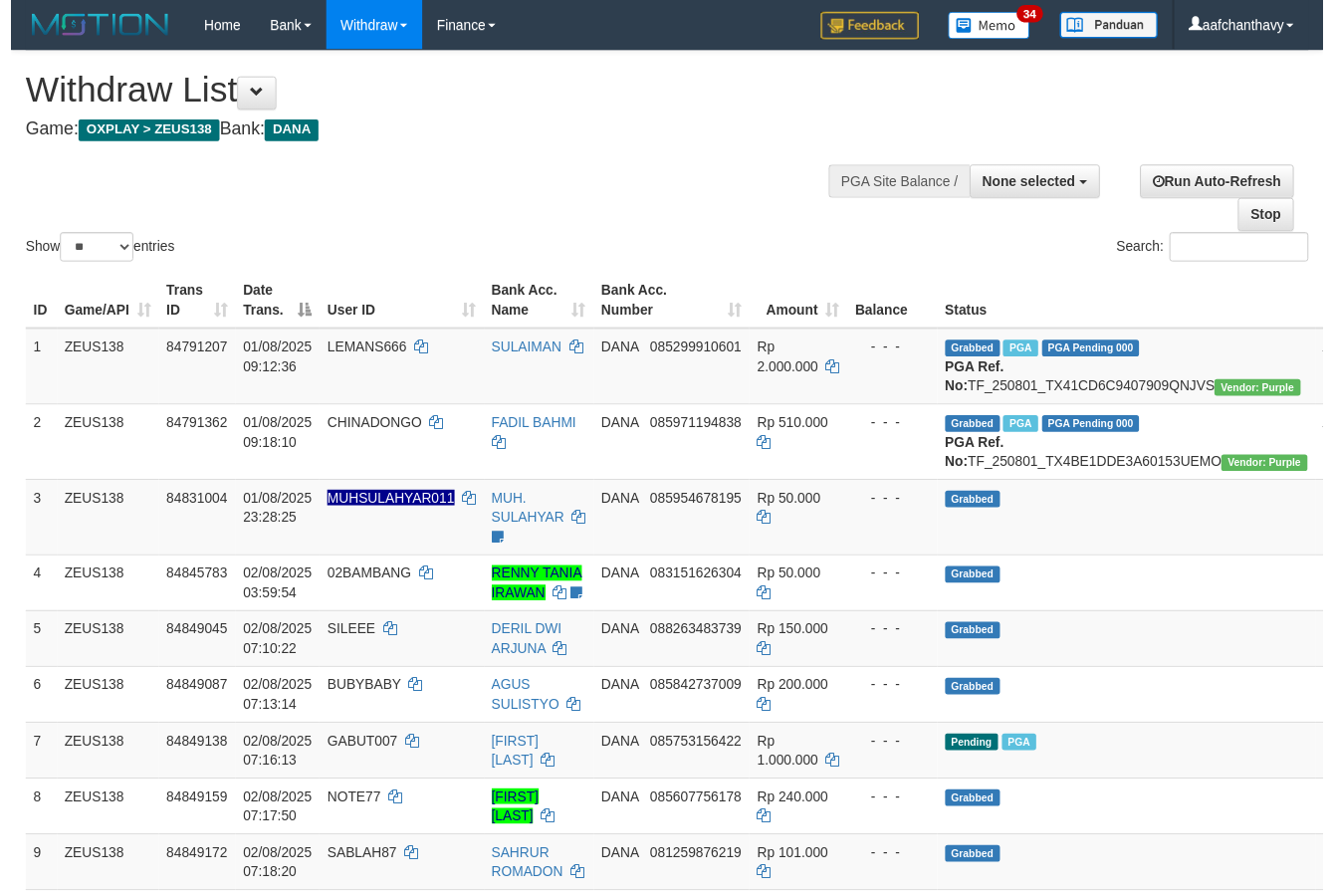 scroll, scrollTop: 266, scrollLeft: 0, axis: vertical 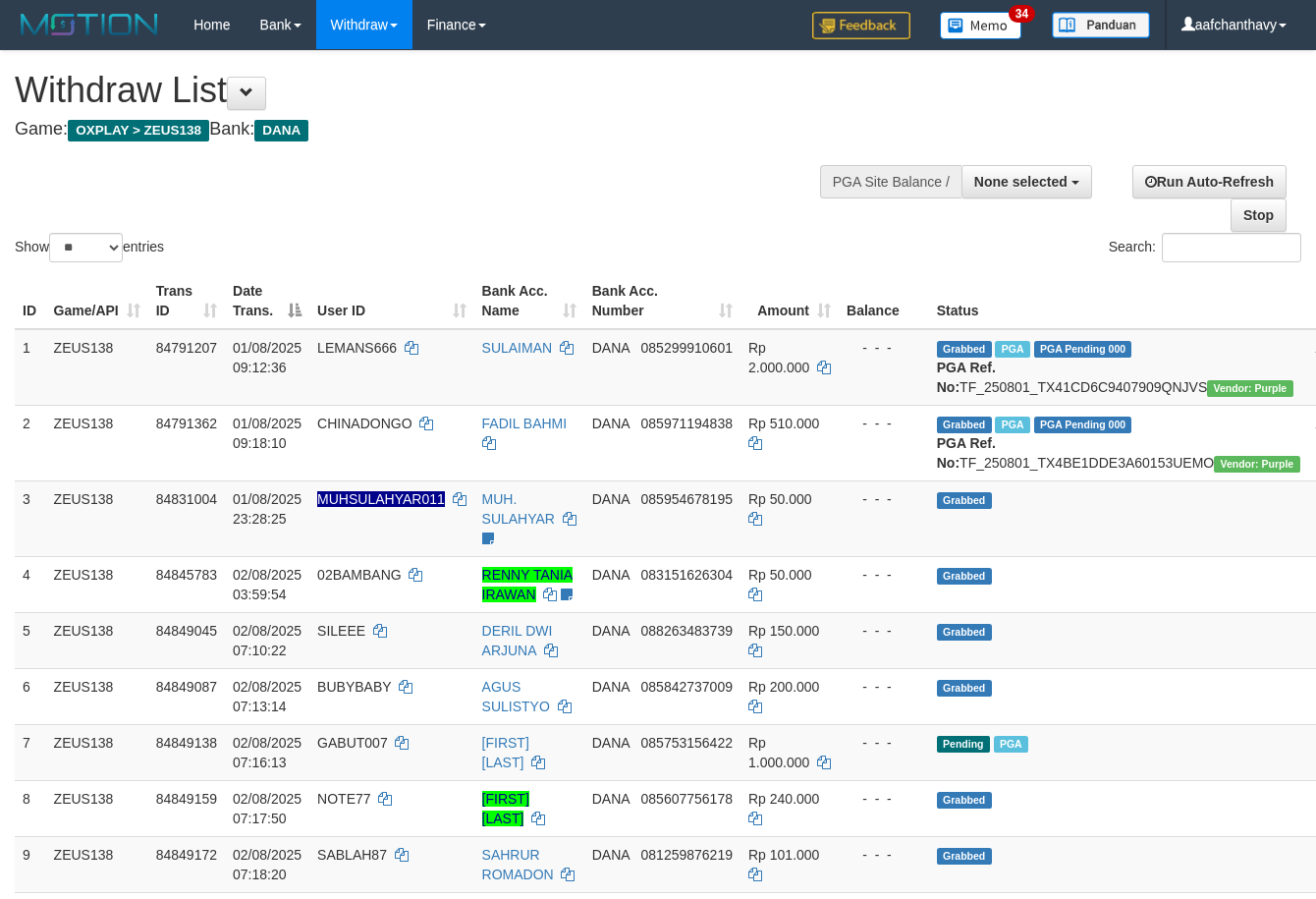 select 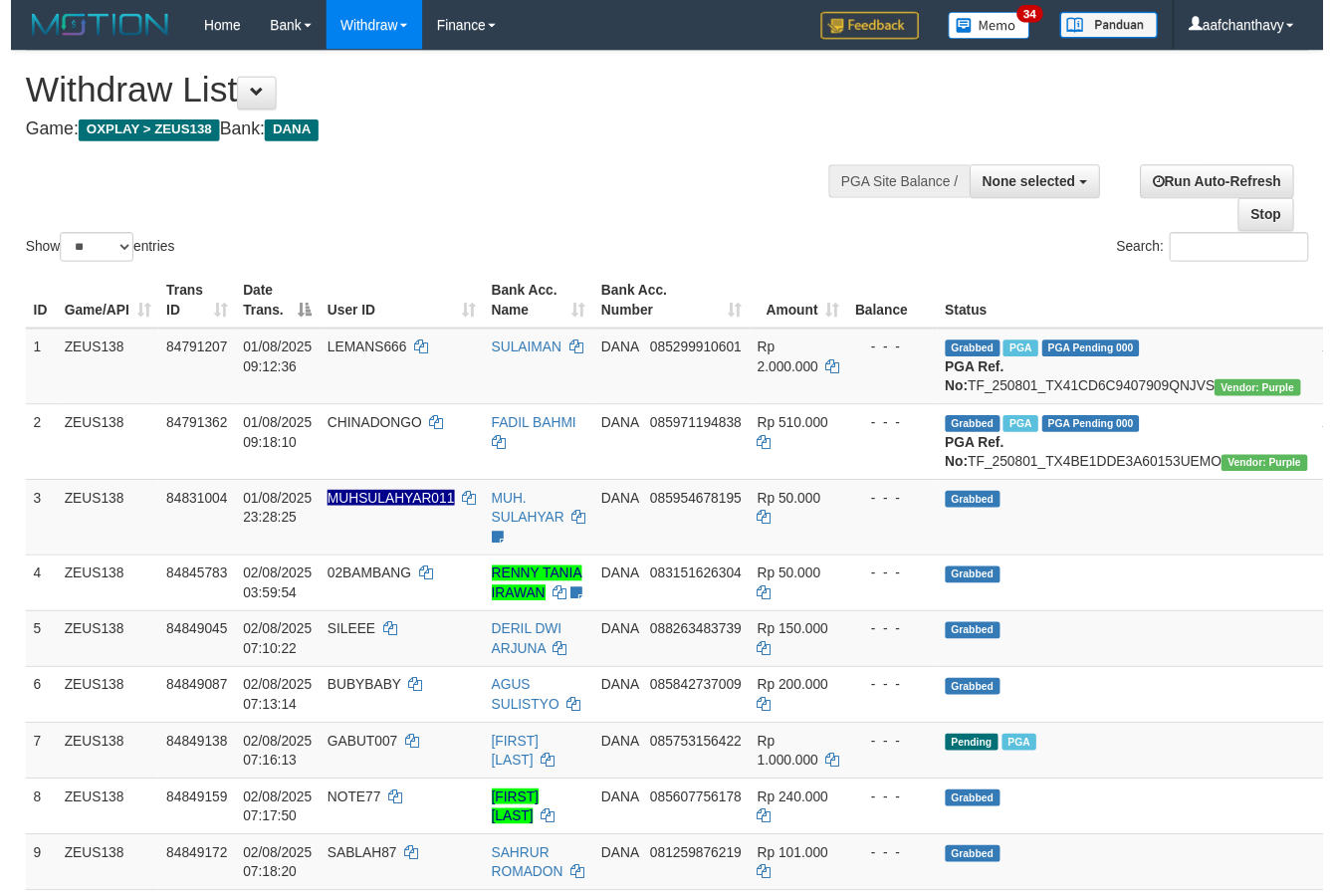 scroll, scrollTop: 266, scrollLeft: 0, axis: vertical 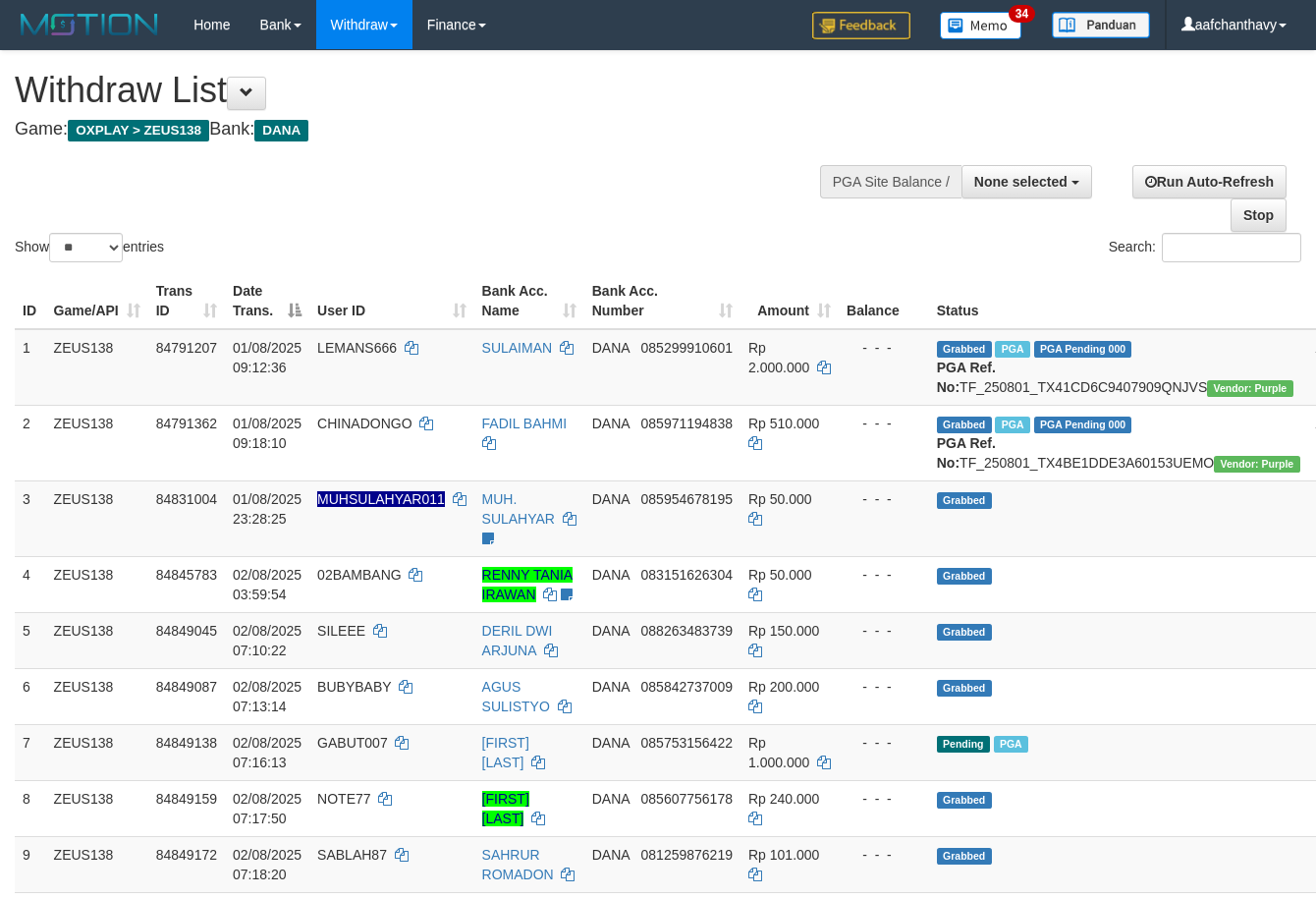 select 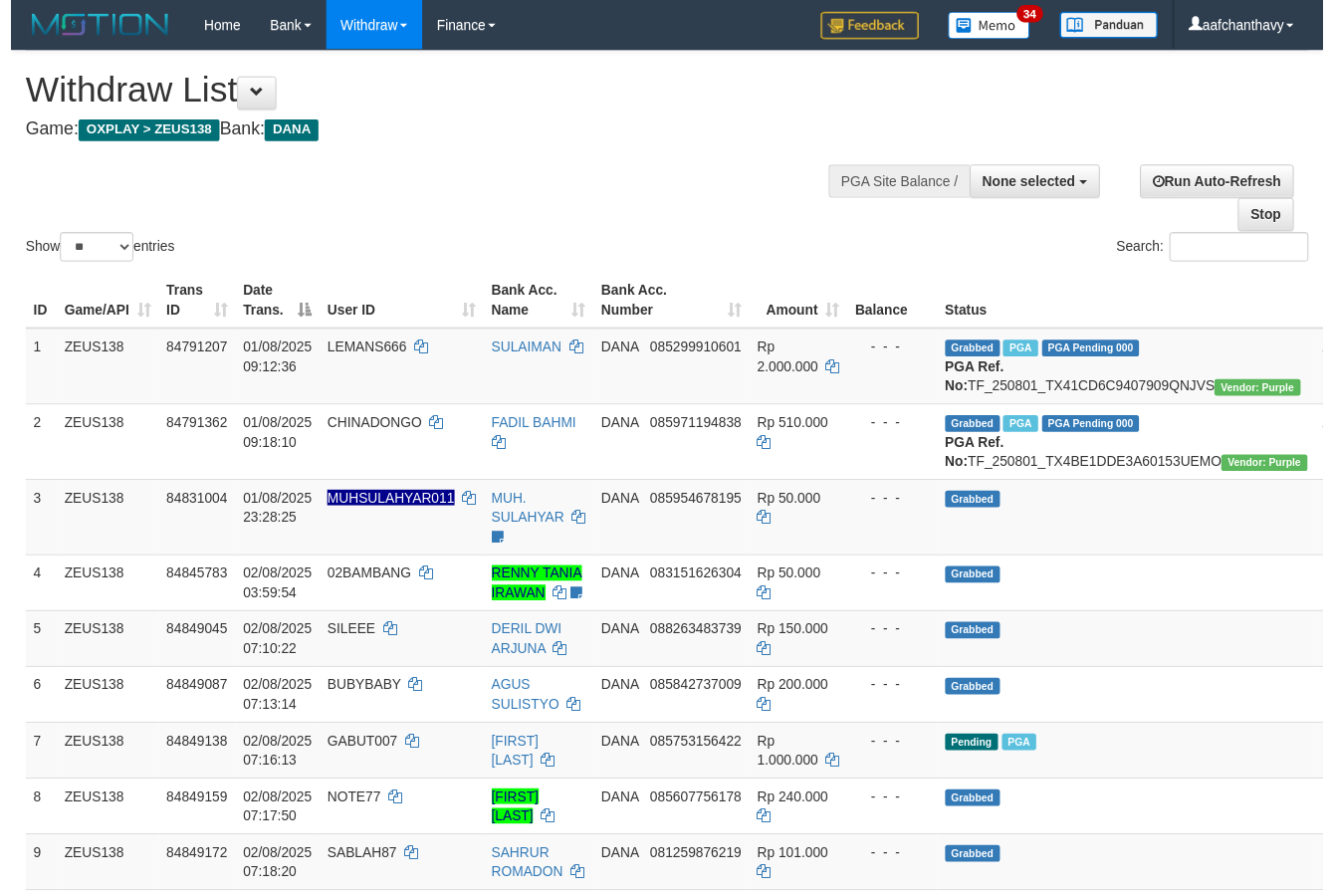 scroll, scrollTop: 266, scrollLeft: 0, axis: vertical 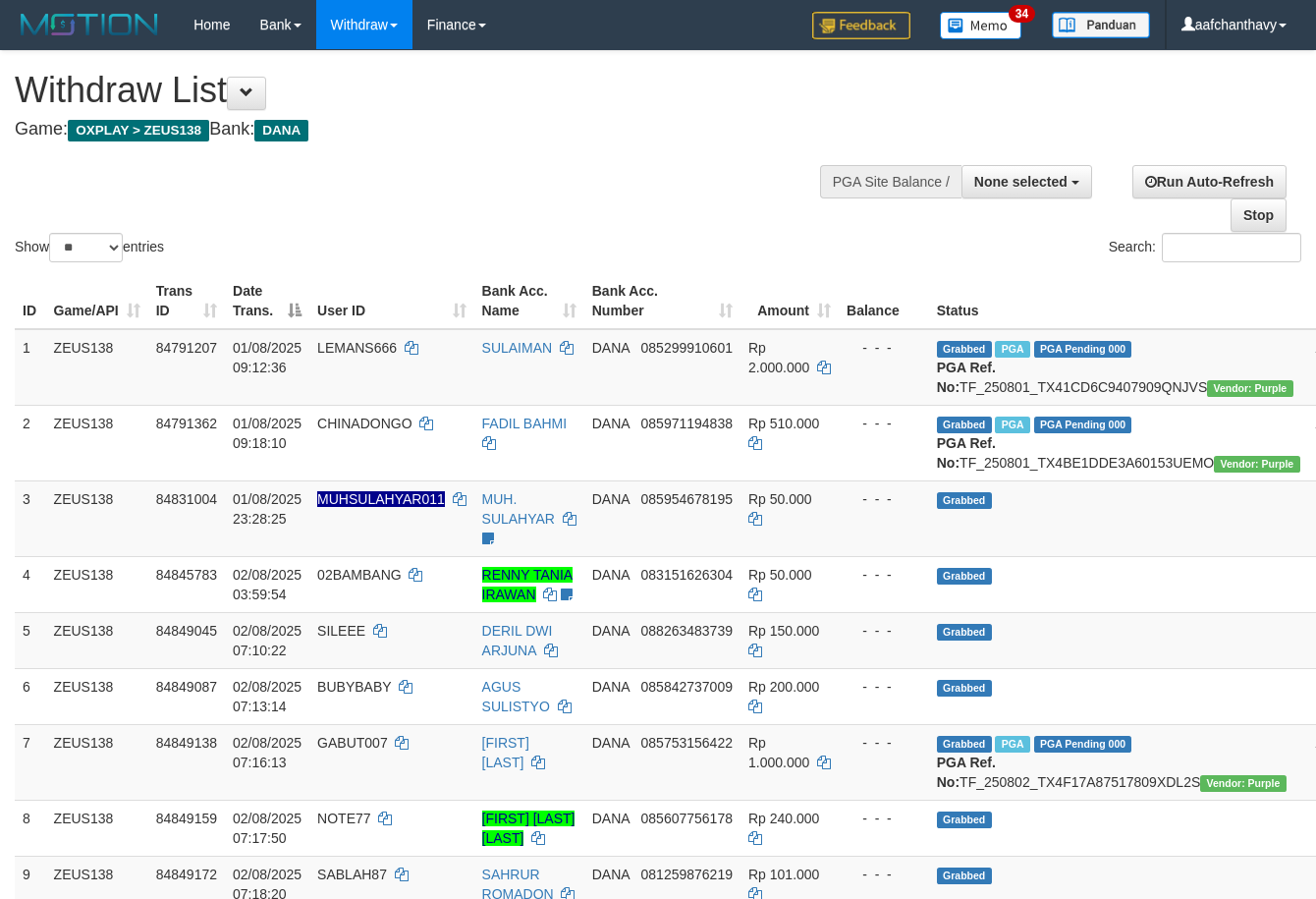 select 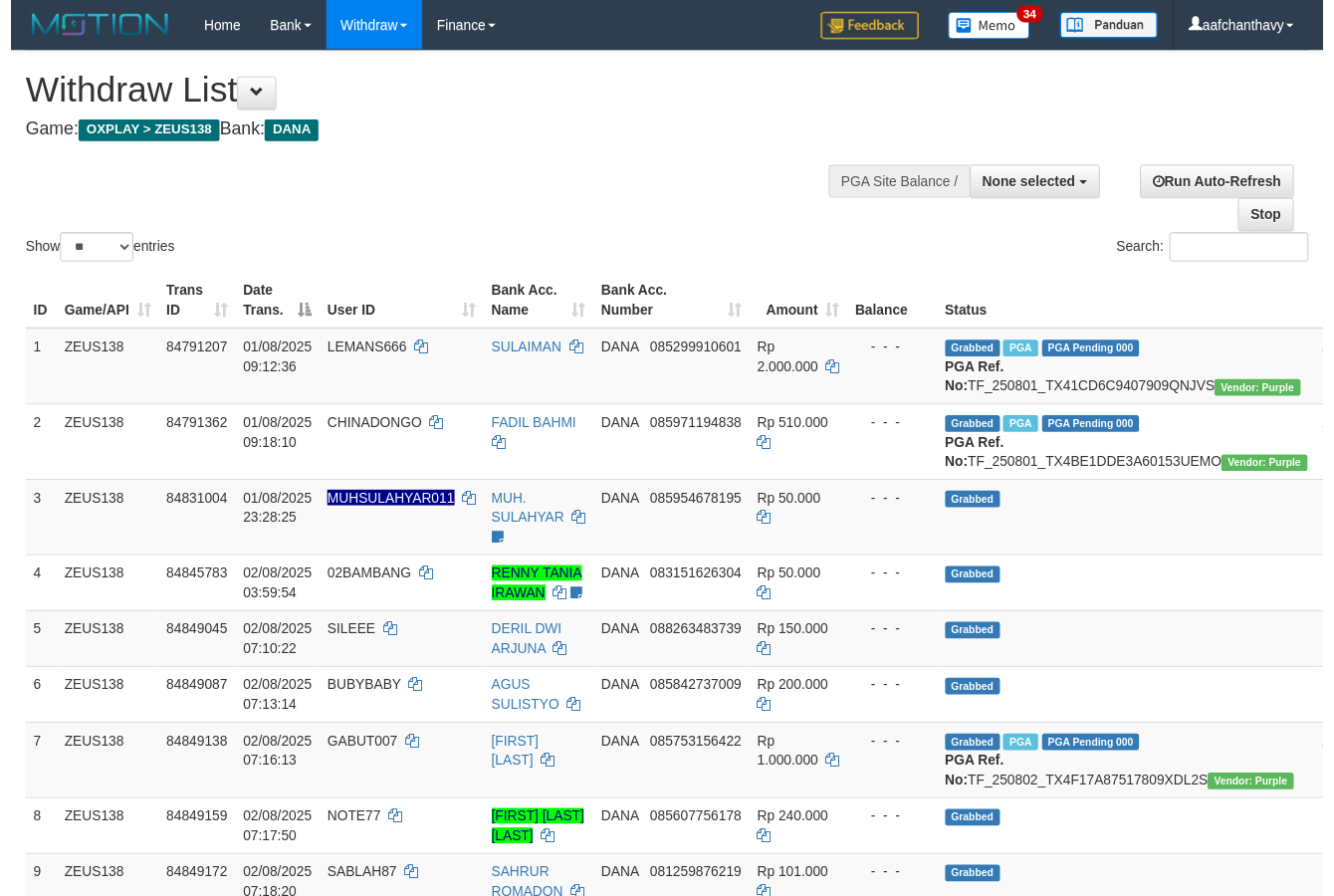 scroll, scrollTop: 266, scrollLeft: 0, axis: vertical 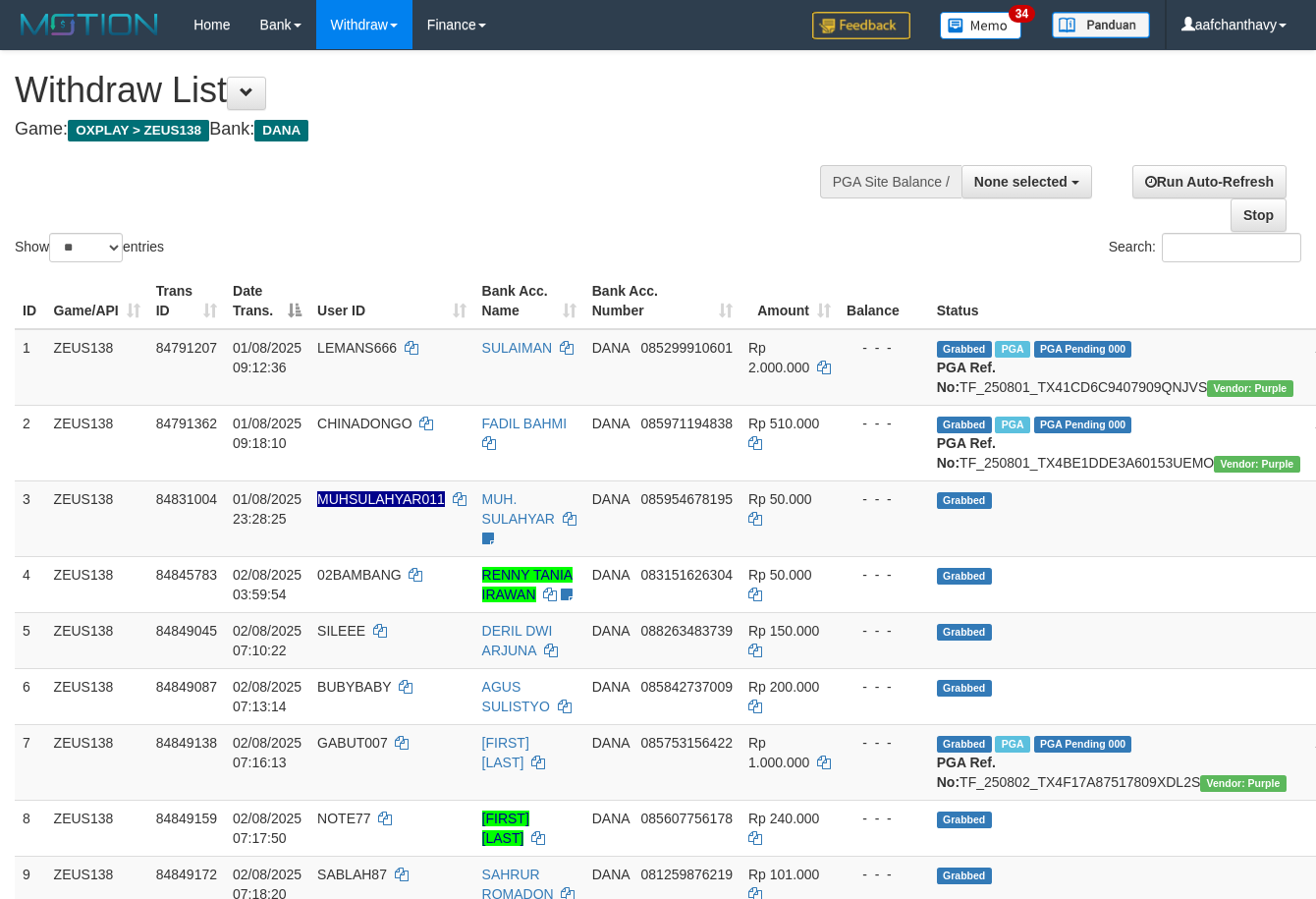 select 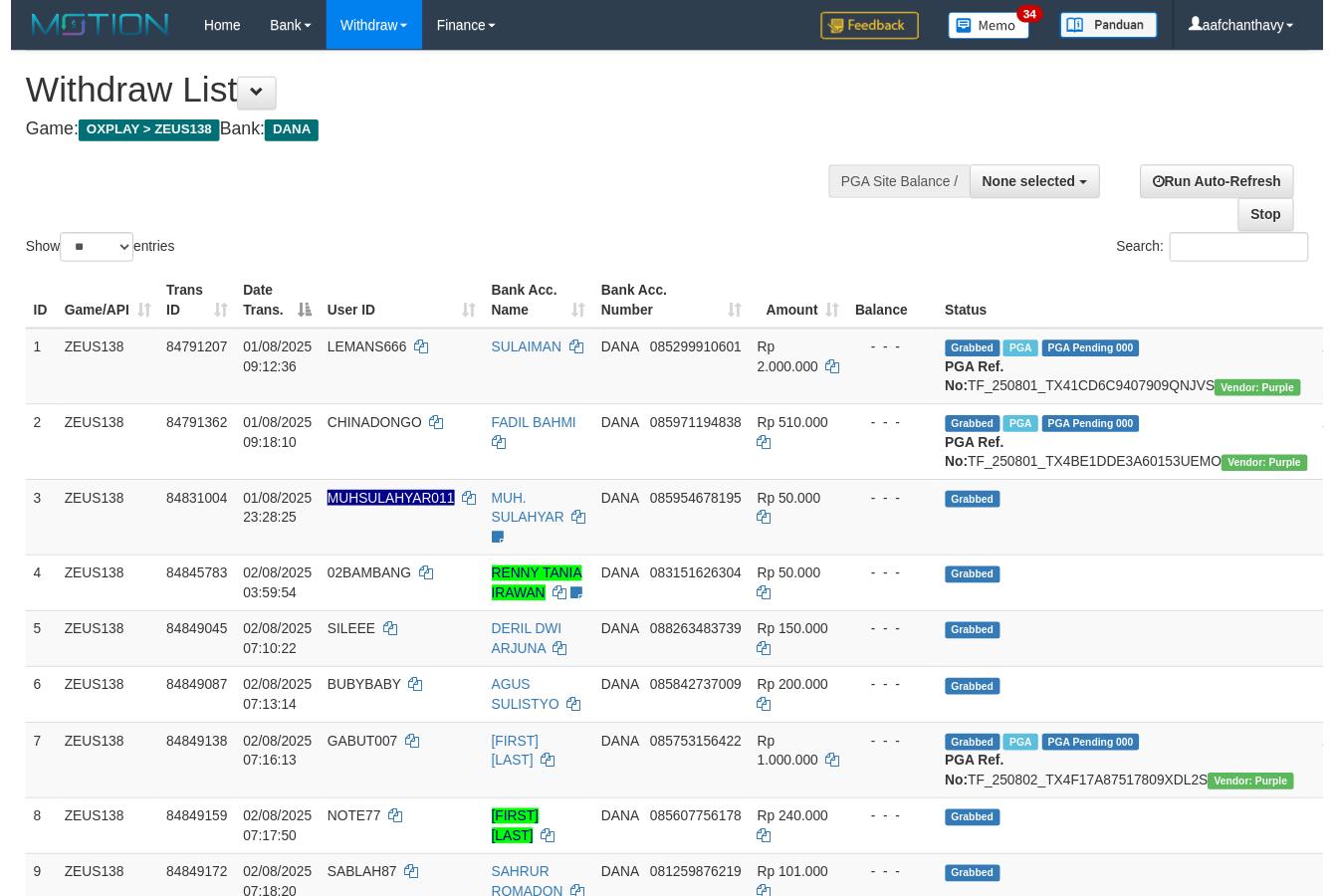 scroll, scrollTop: 266, scrollLeft: 0, axis: vertical 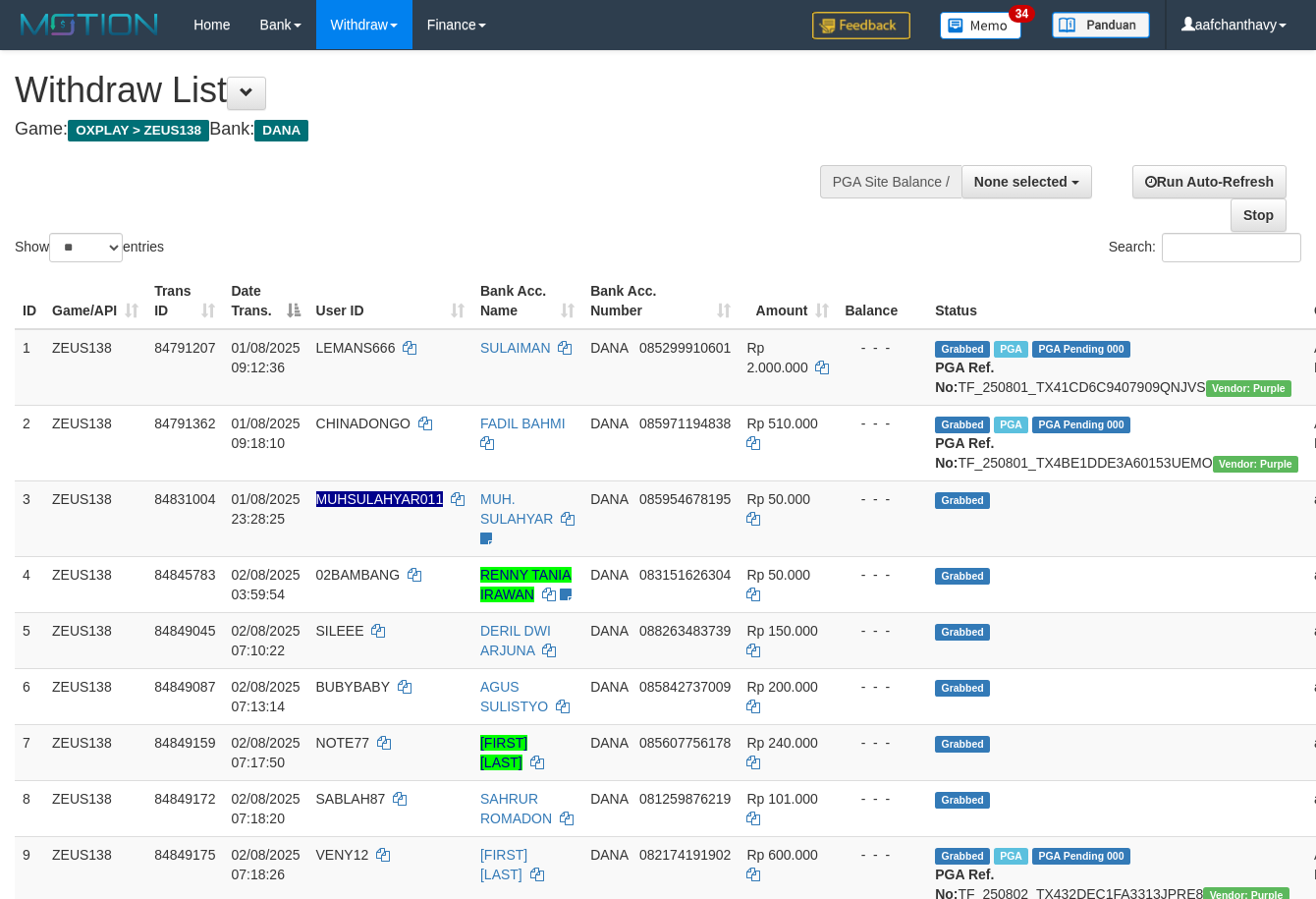select 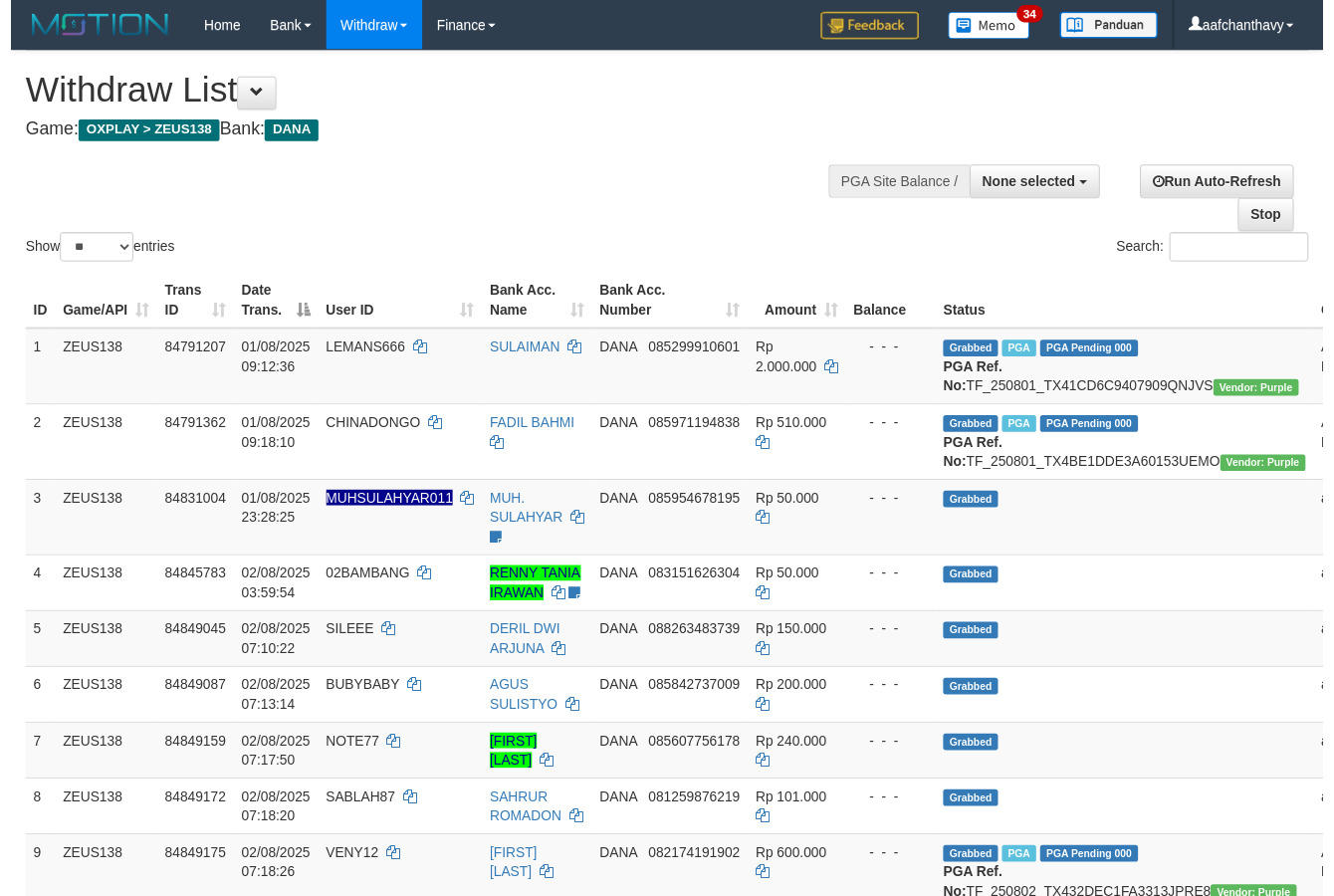 scroll, scrollTop: 266, scrollLeft: 0, axis: vertical 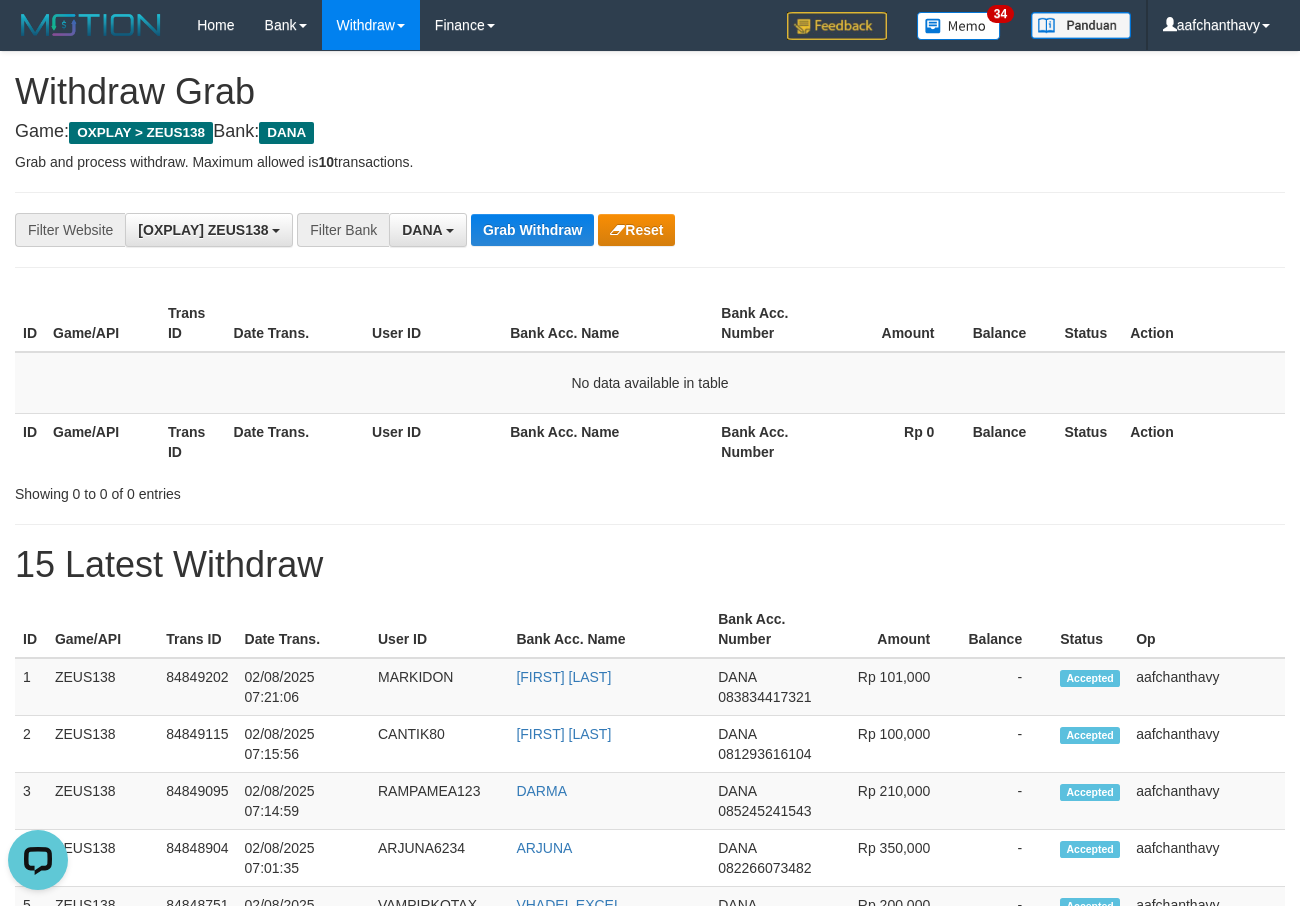 click on "**********" at bounding box center [650, 1113] 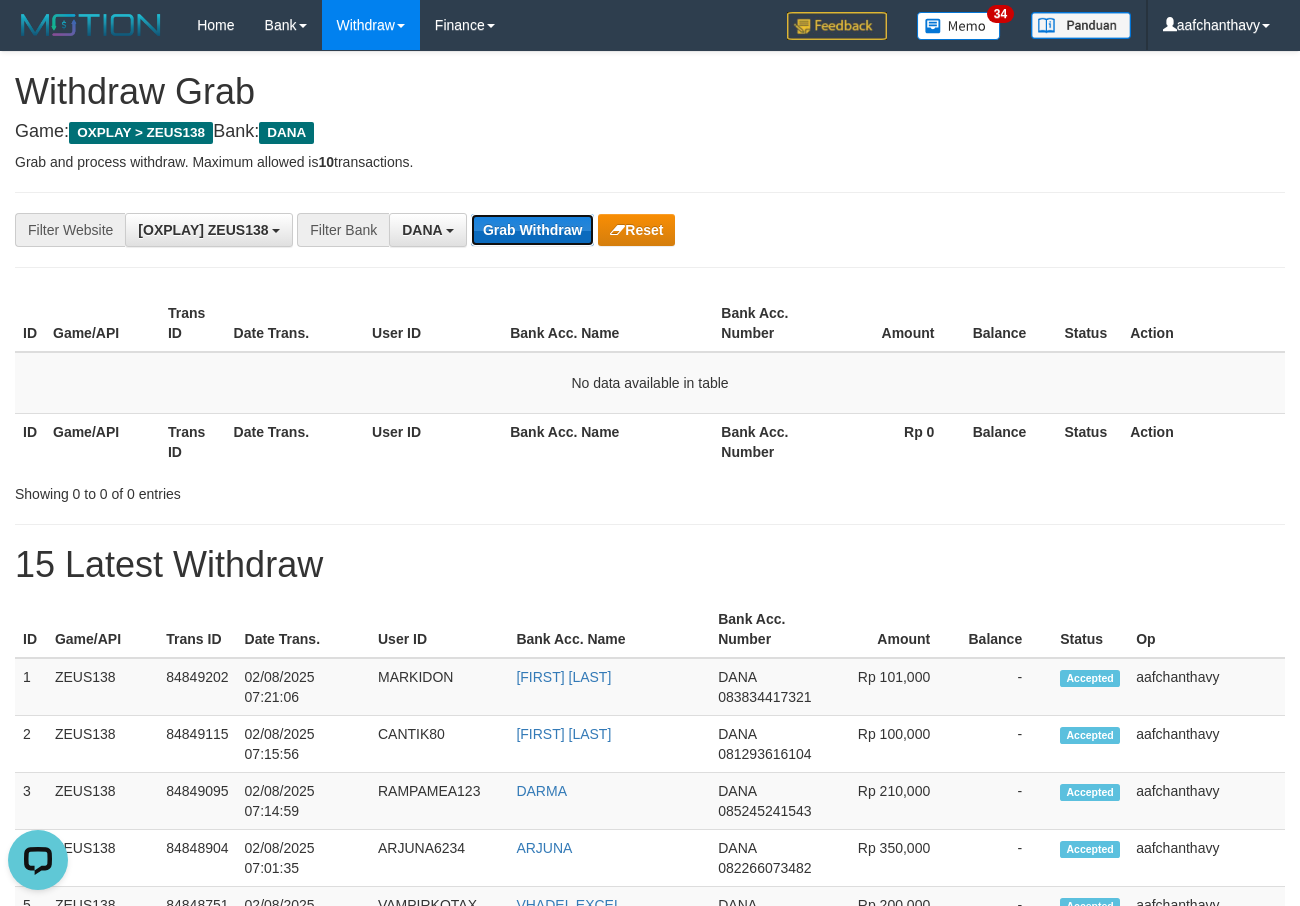 click on "Grab Withdraw" at bounding box center (532, 230) 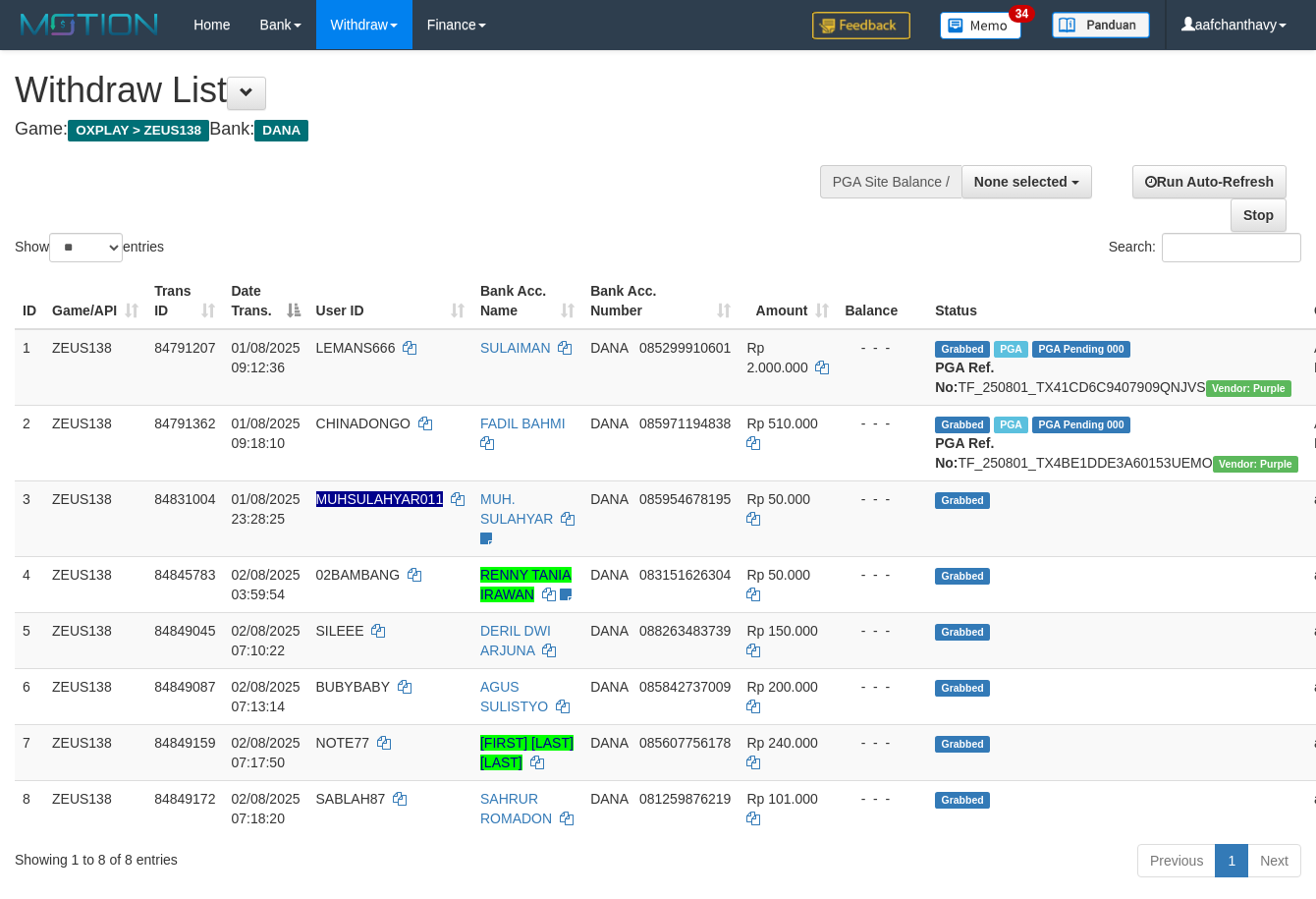 select 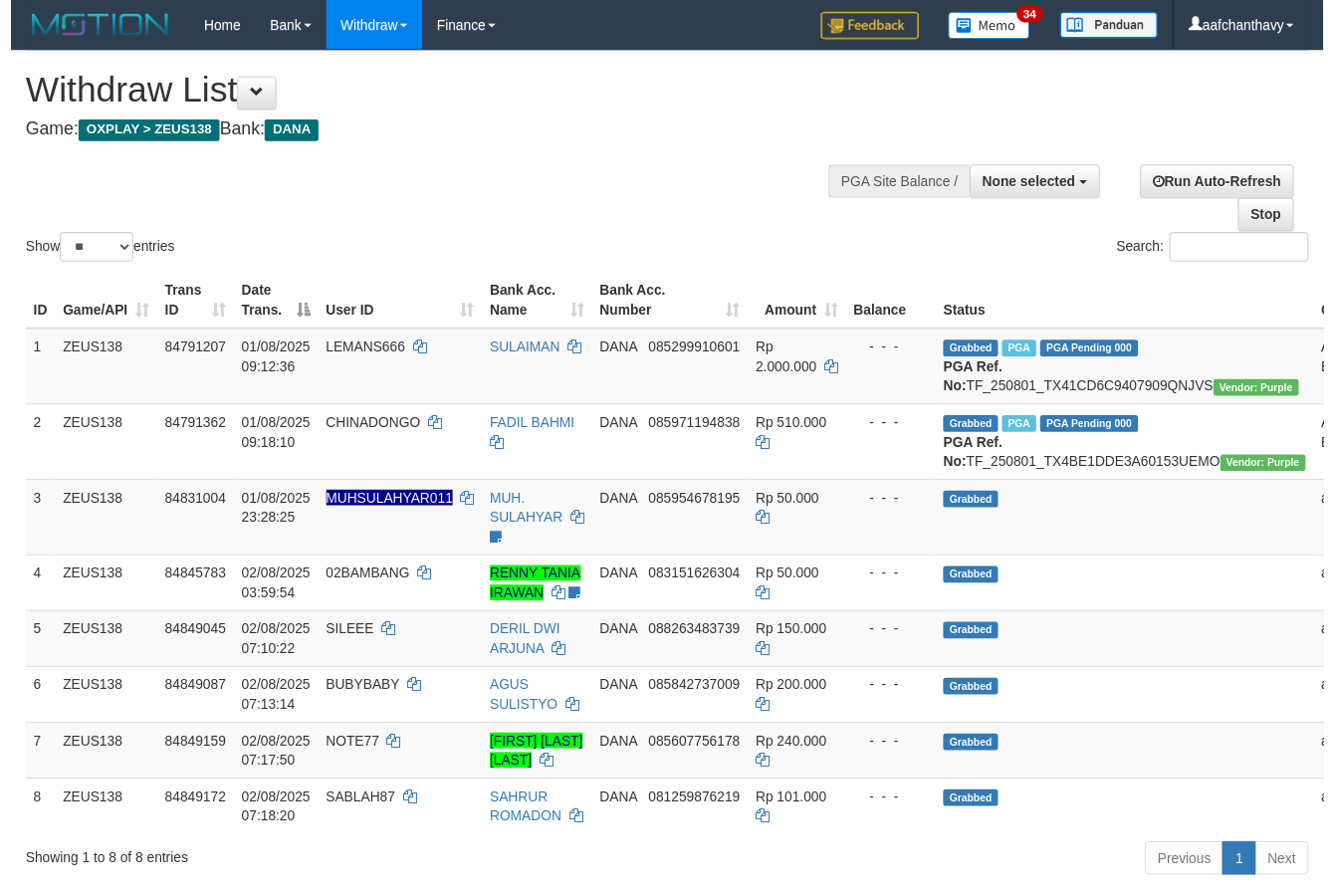 scroll, scrollTop: 266, scrollLeft: 0, axis: vertical 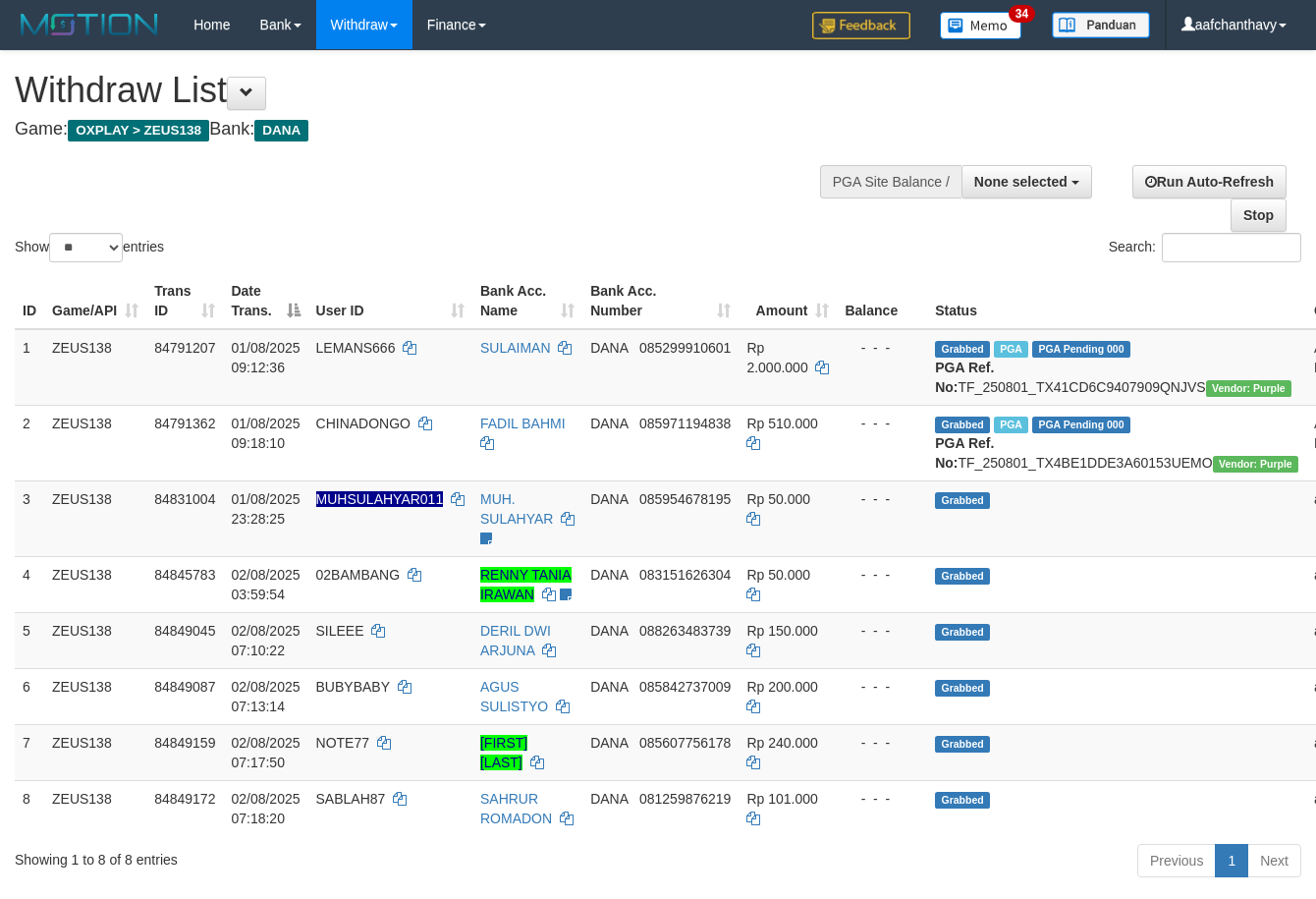 select 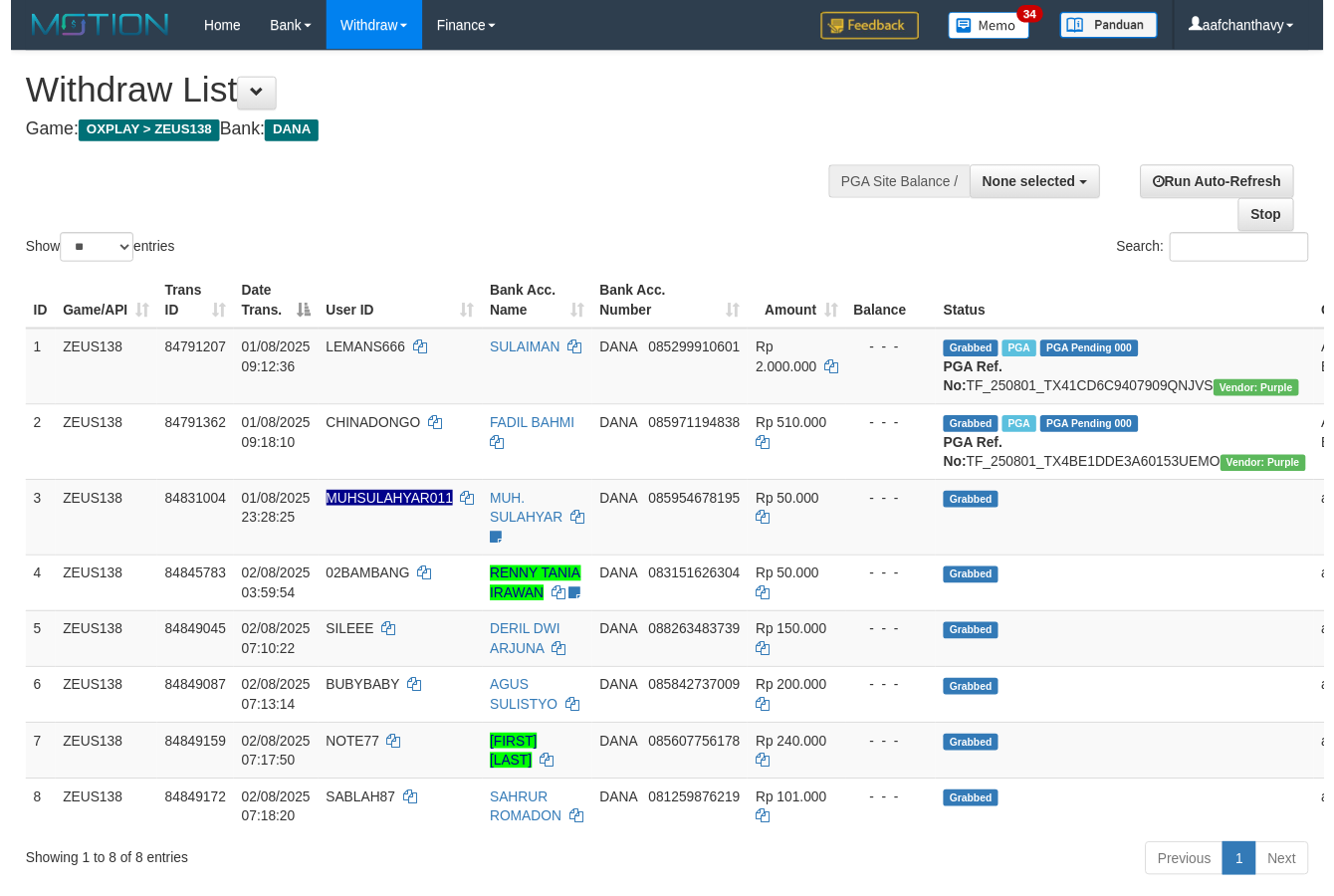 scroll, scrollTop: 266, scrollLeft: 0, axis: vertical 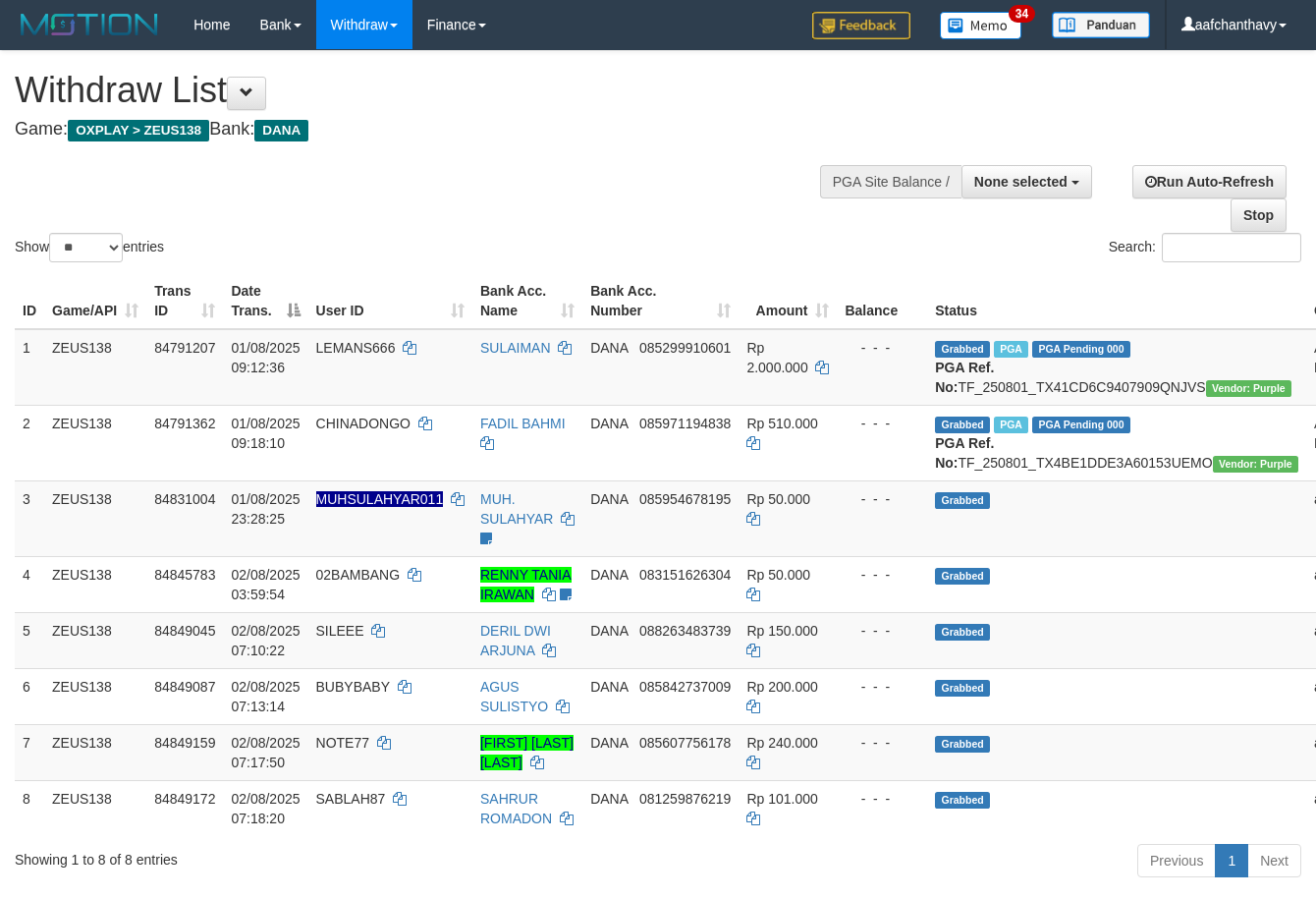 select 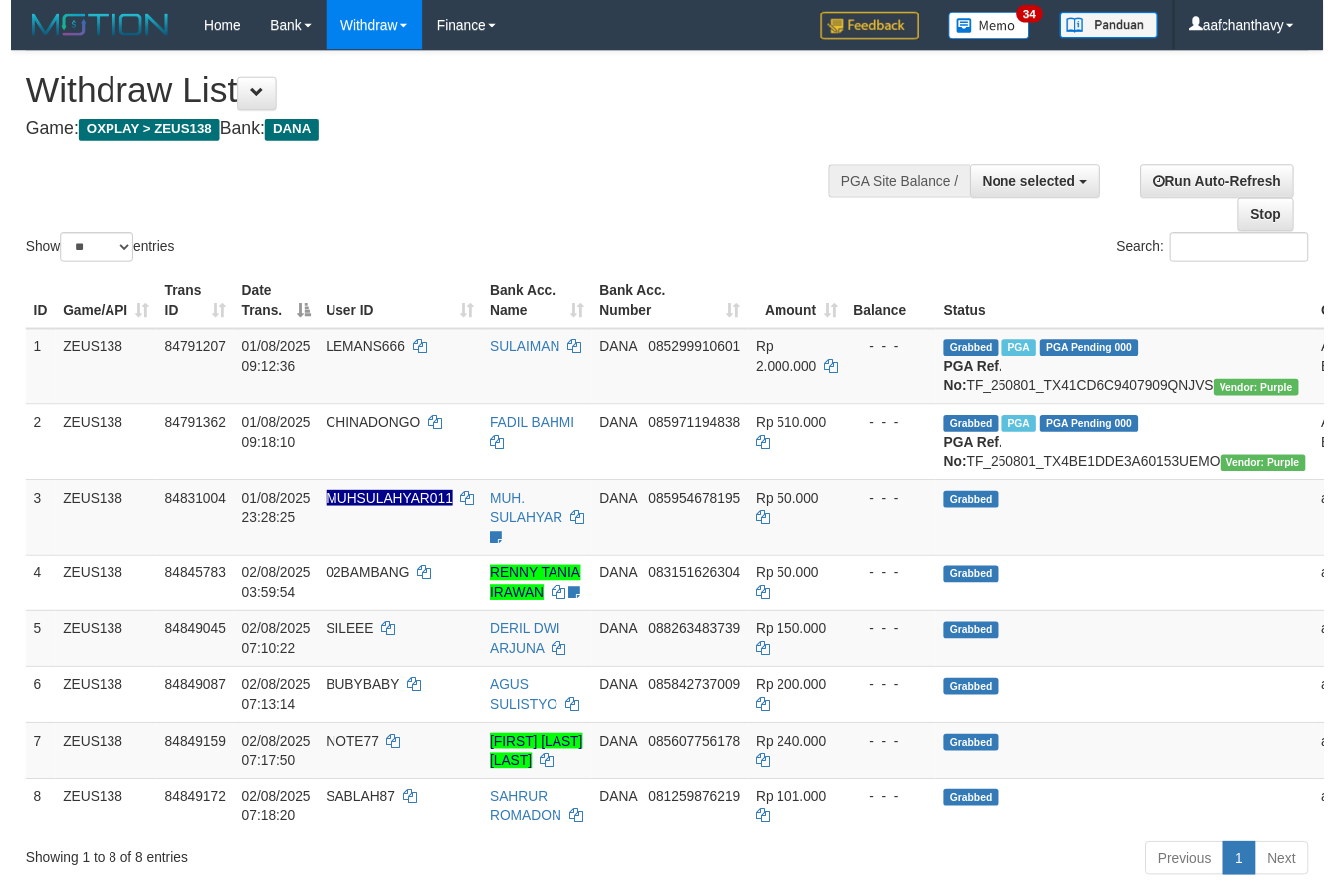 scroll, scrollTop: 266, scrollLeft: 0, axis: vertical 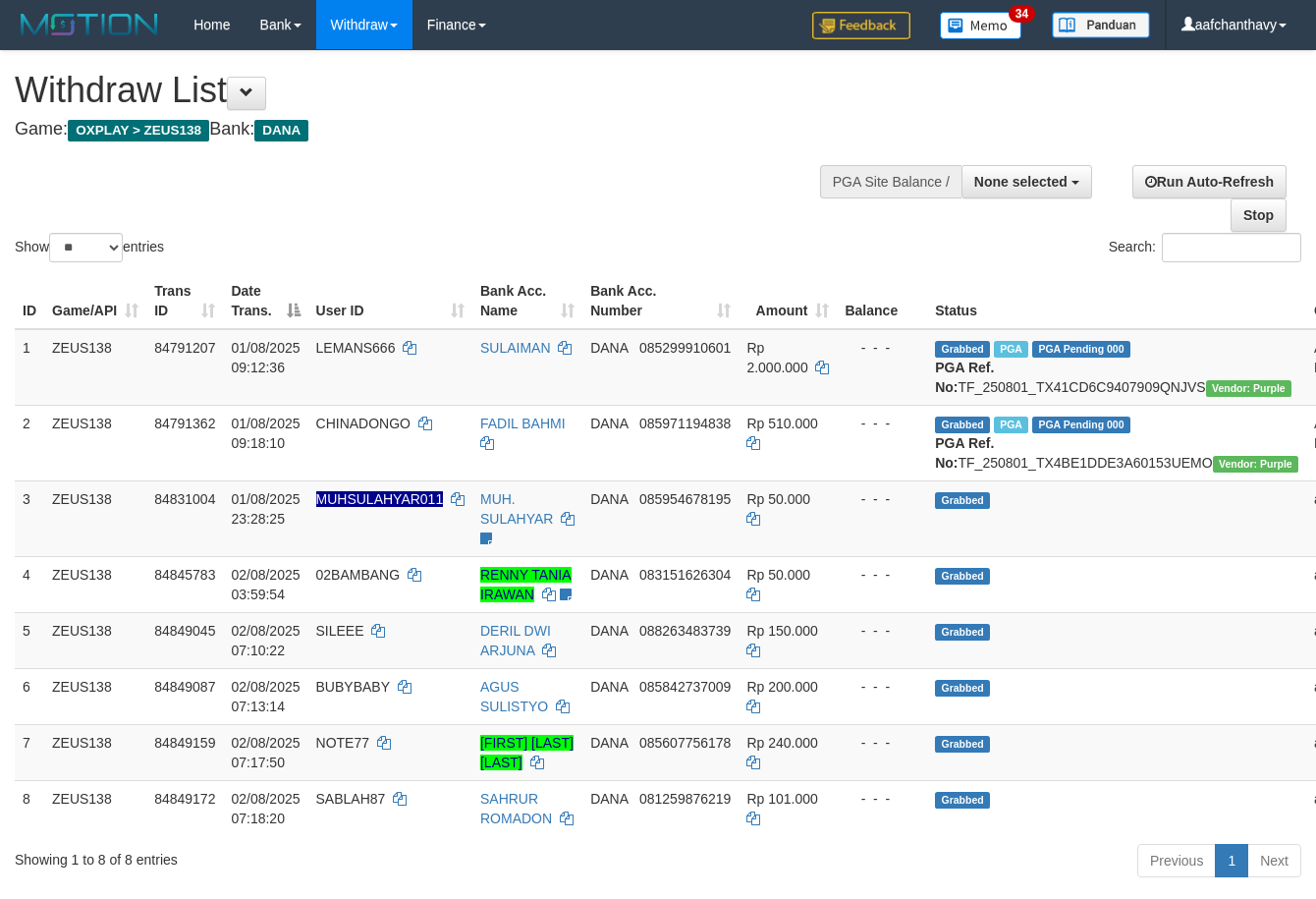 select 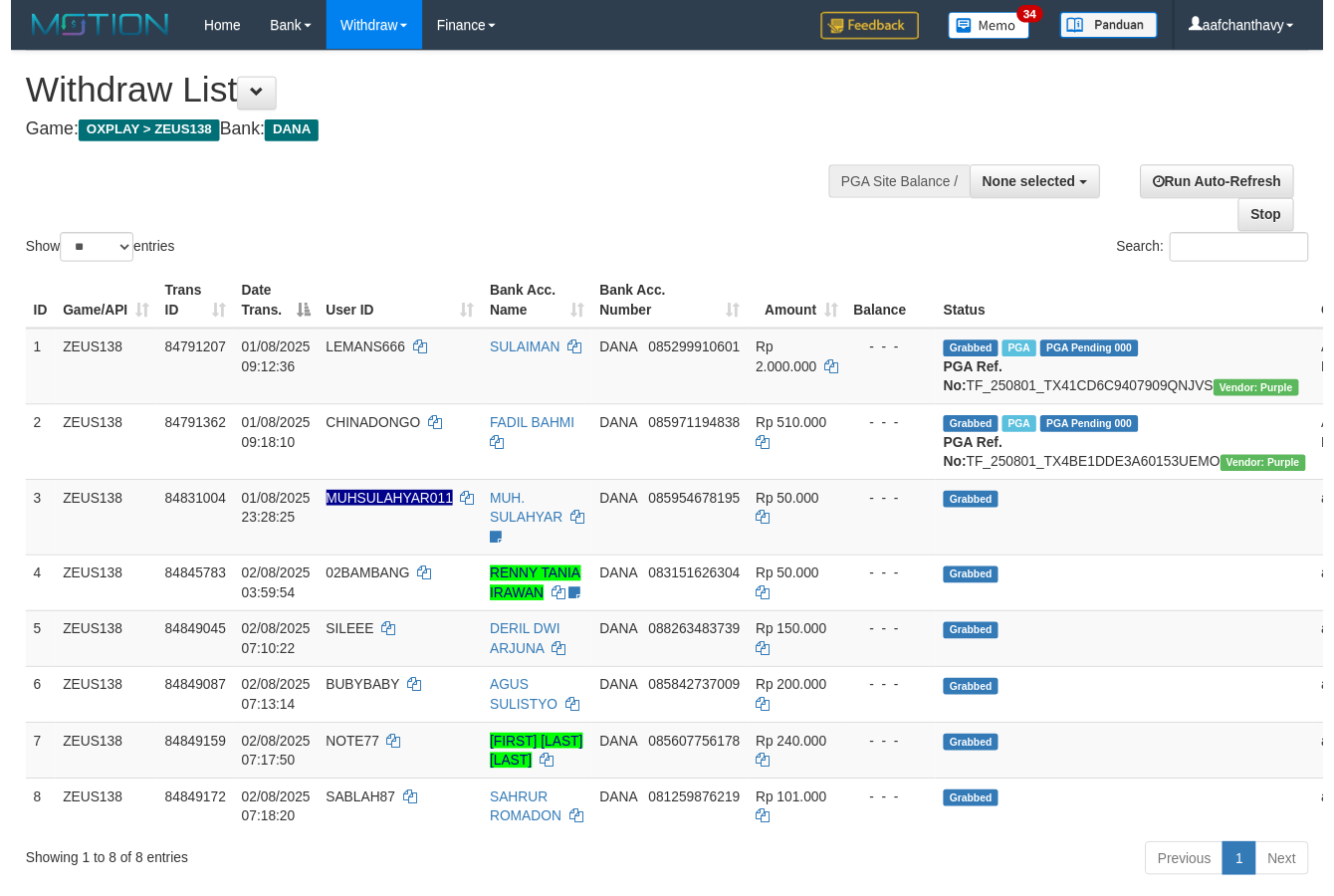 scroll, scrollTop: 266, scrollLeft: 0, axis: vertical 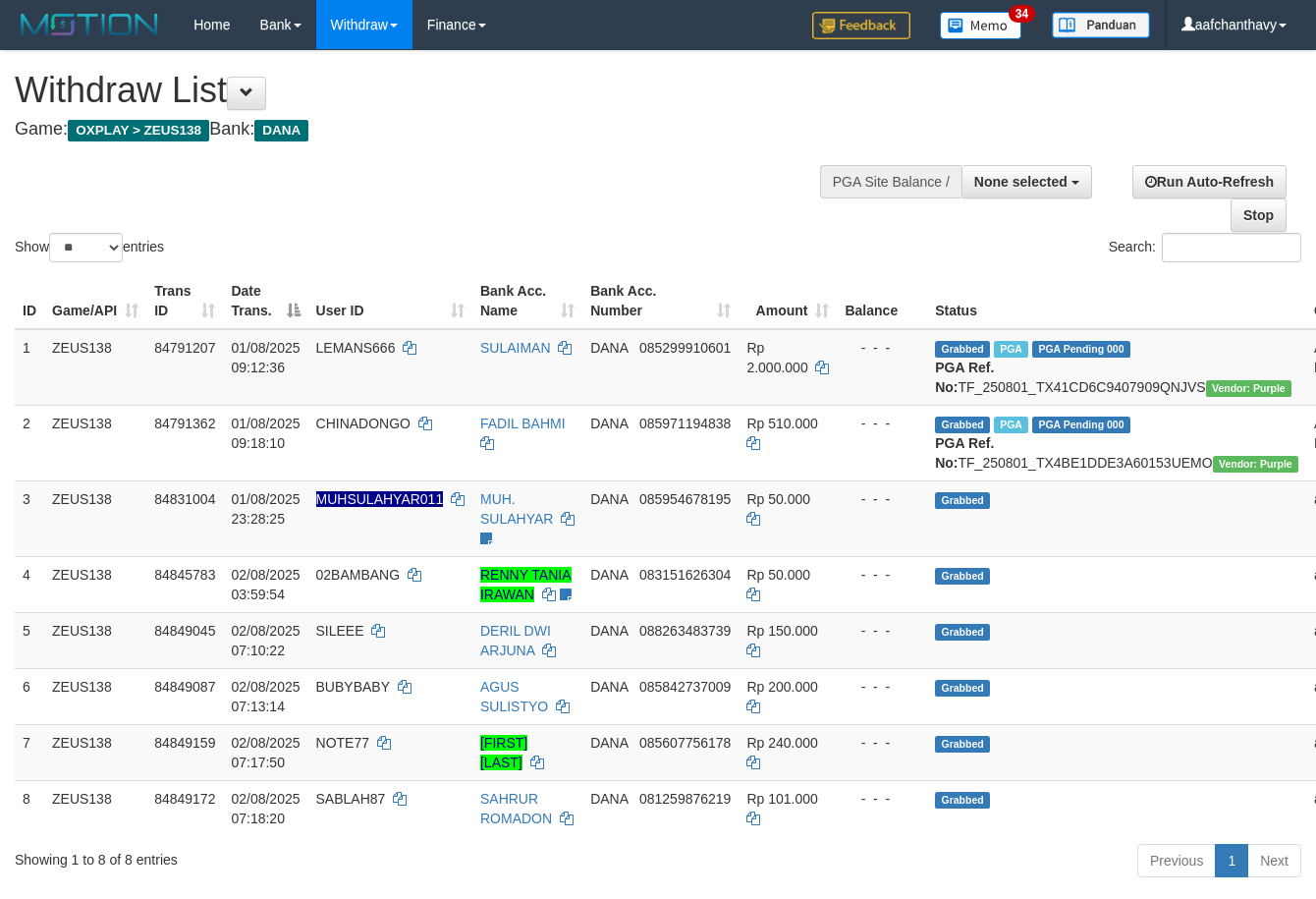 select 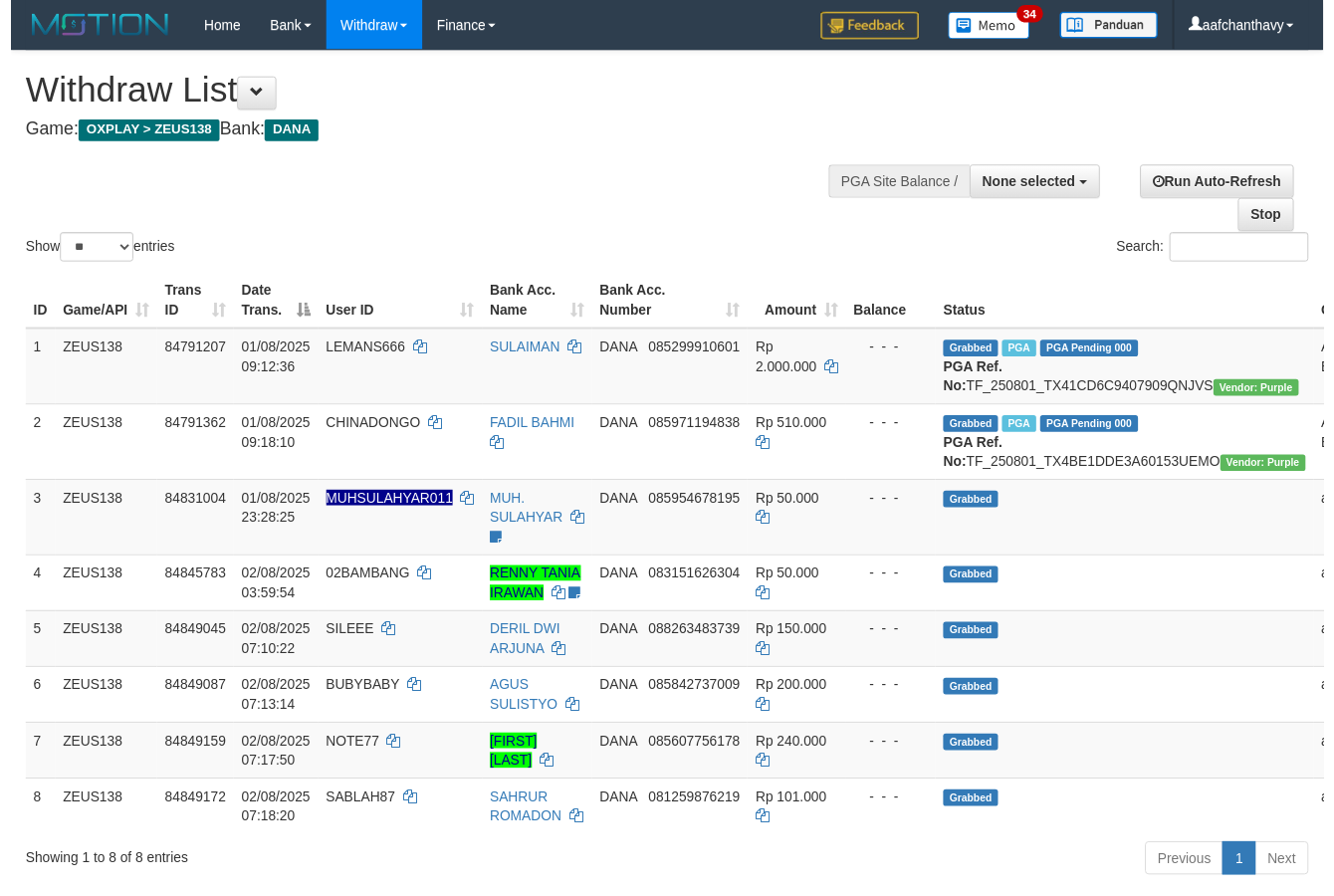 scroll, scrollTop: 266, scrollLeft: 0, axis: vertical 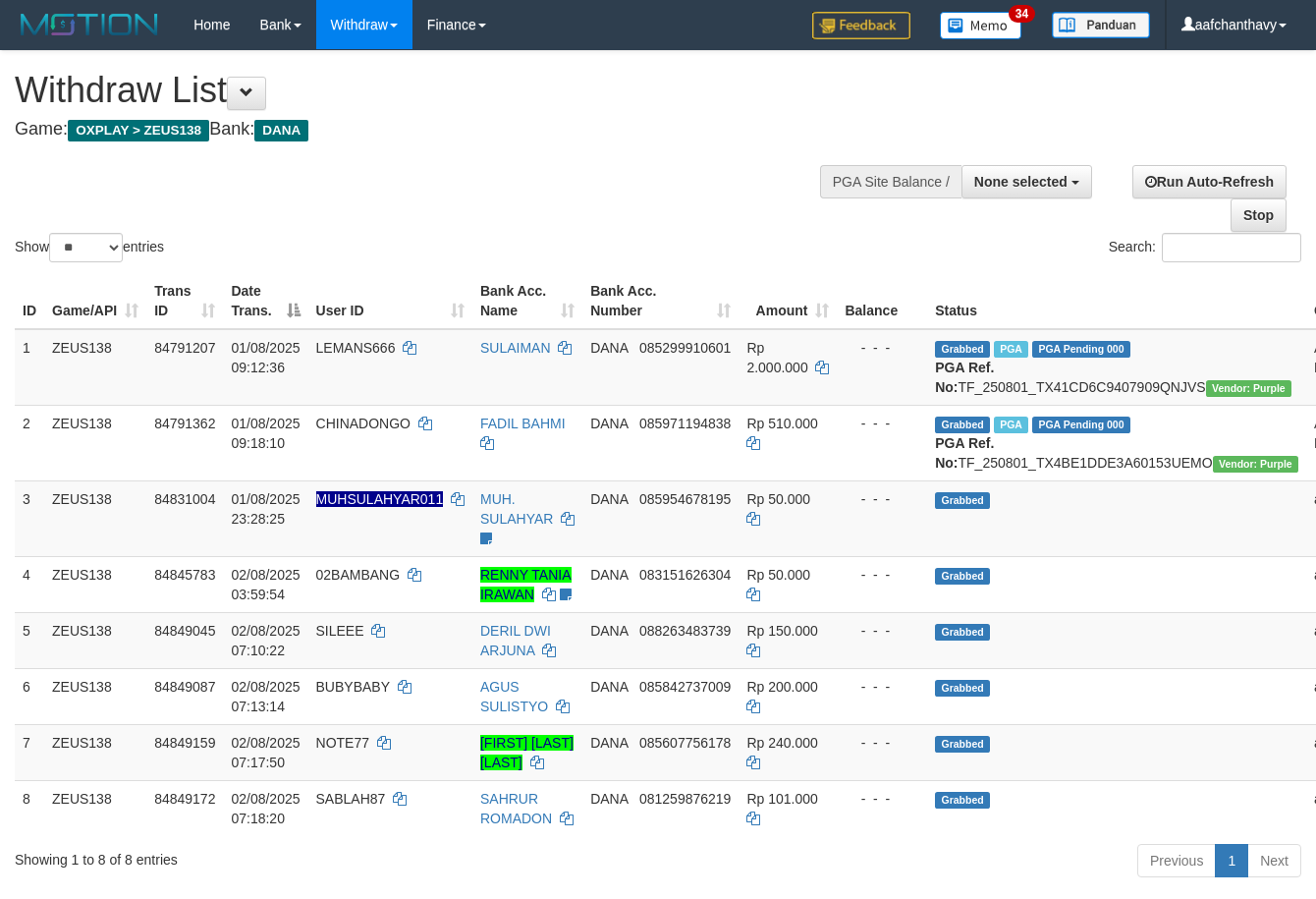 select 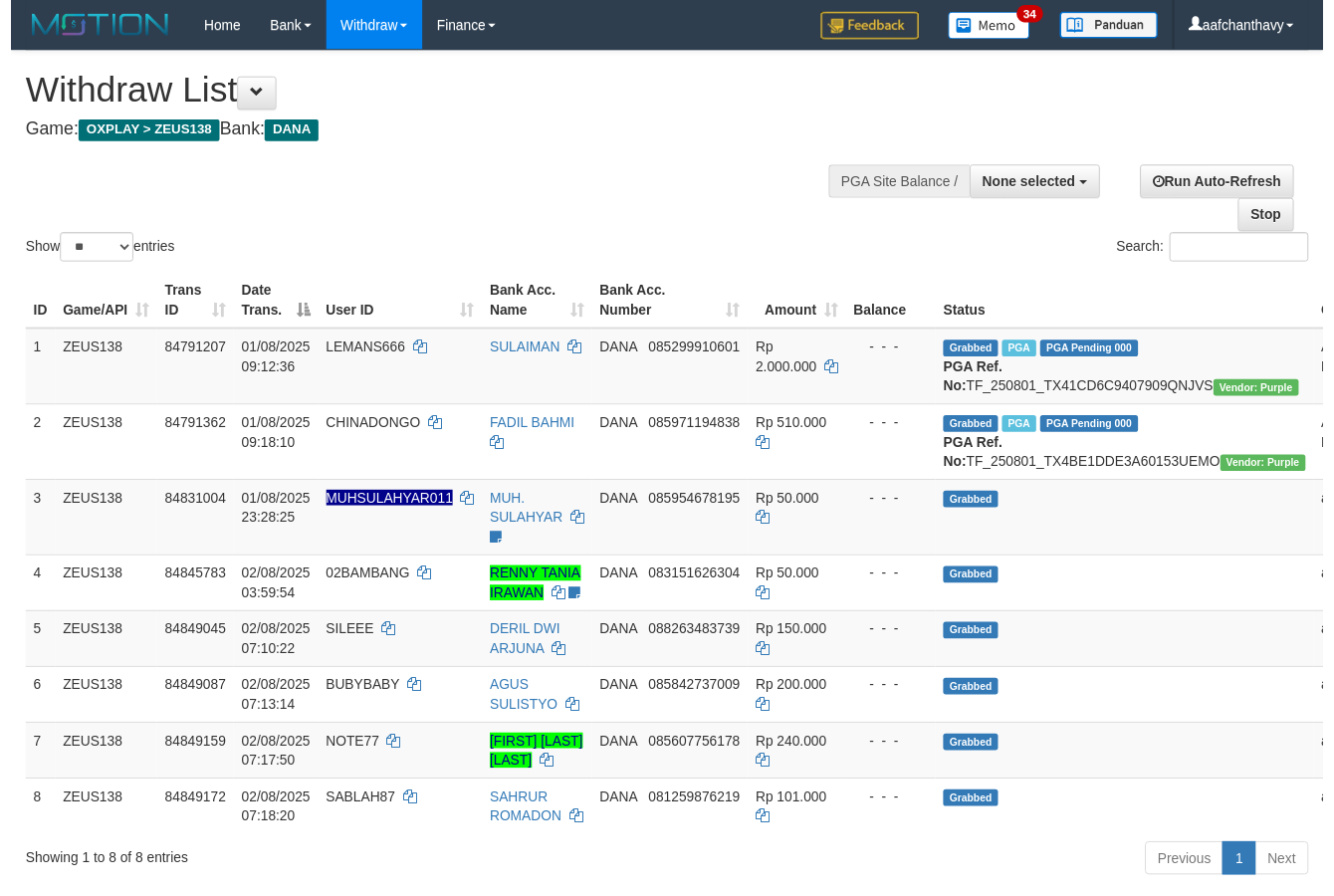 scroll, scrollTop: 266, scrollLeft: 0, axis: vertical 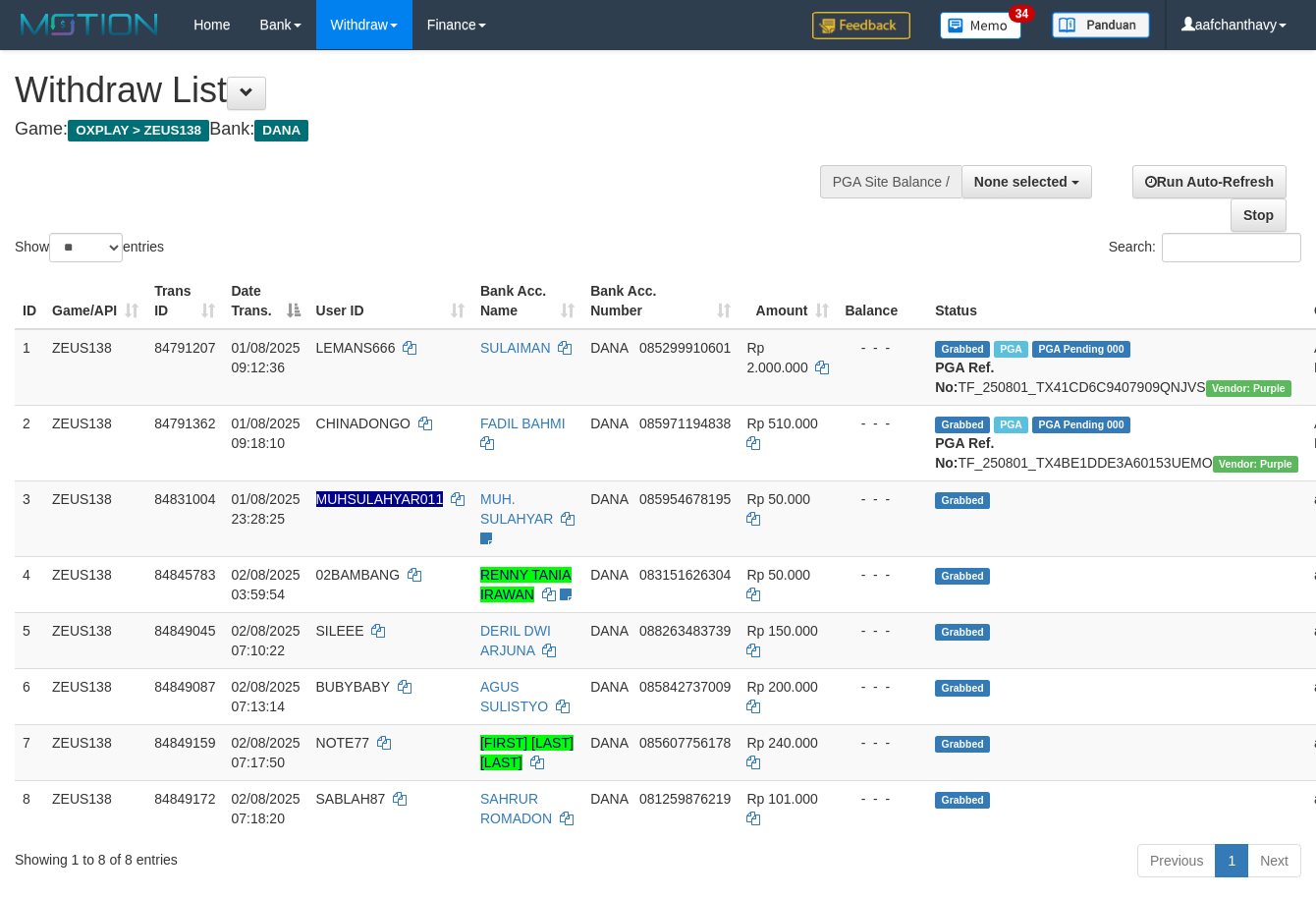 select 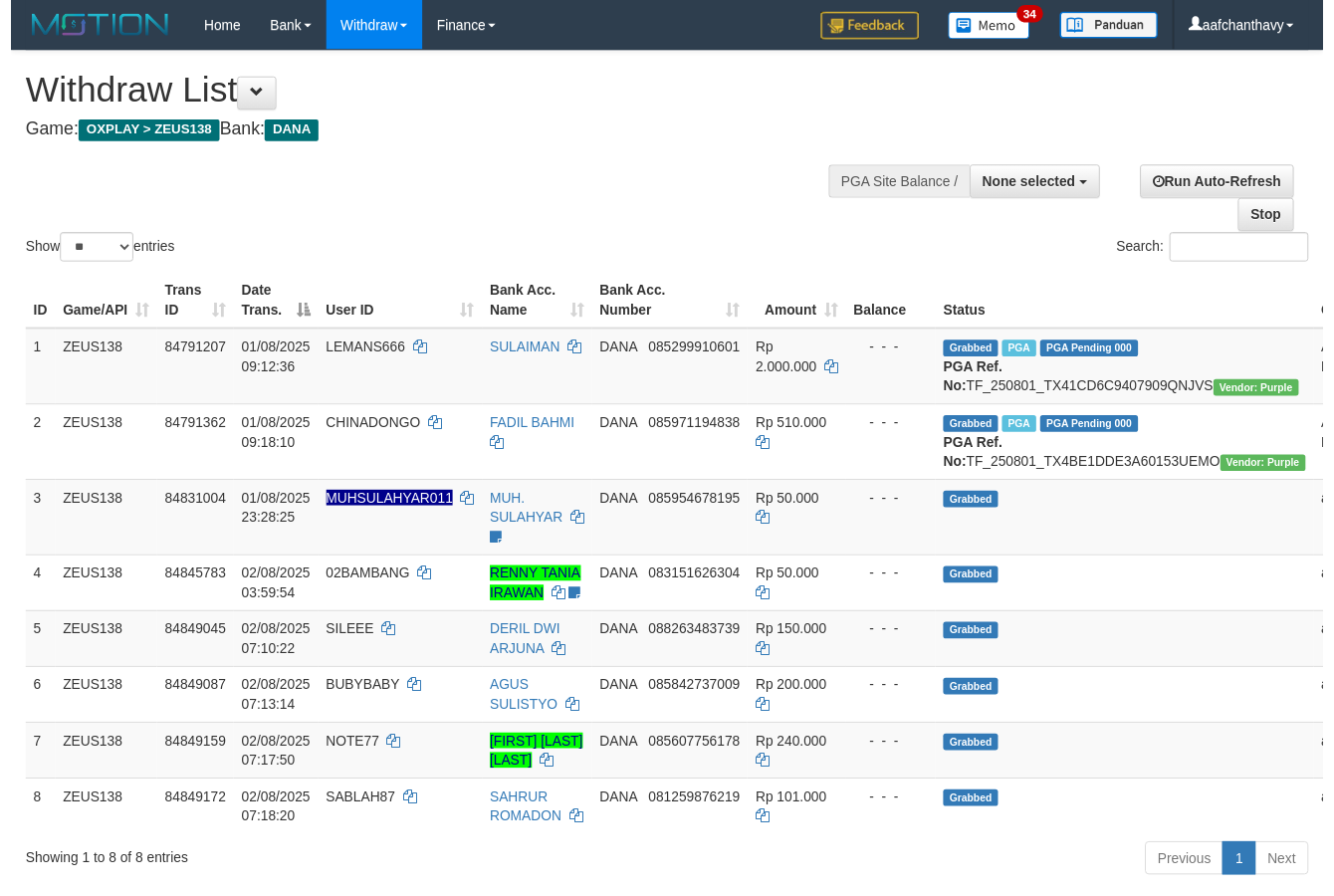 scroll, scrollTop: 266, scrollLeft: 0, axis: vertical 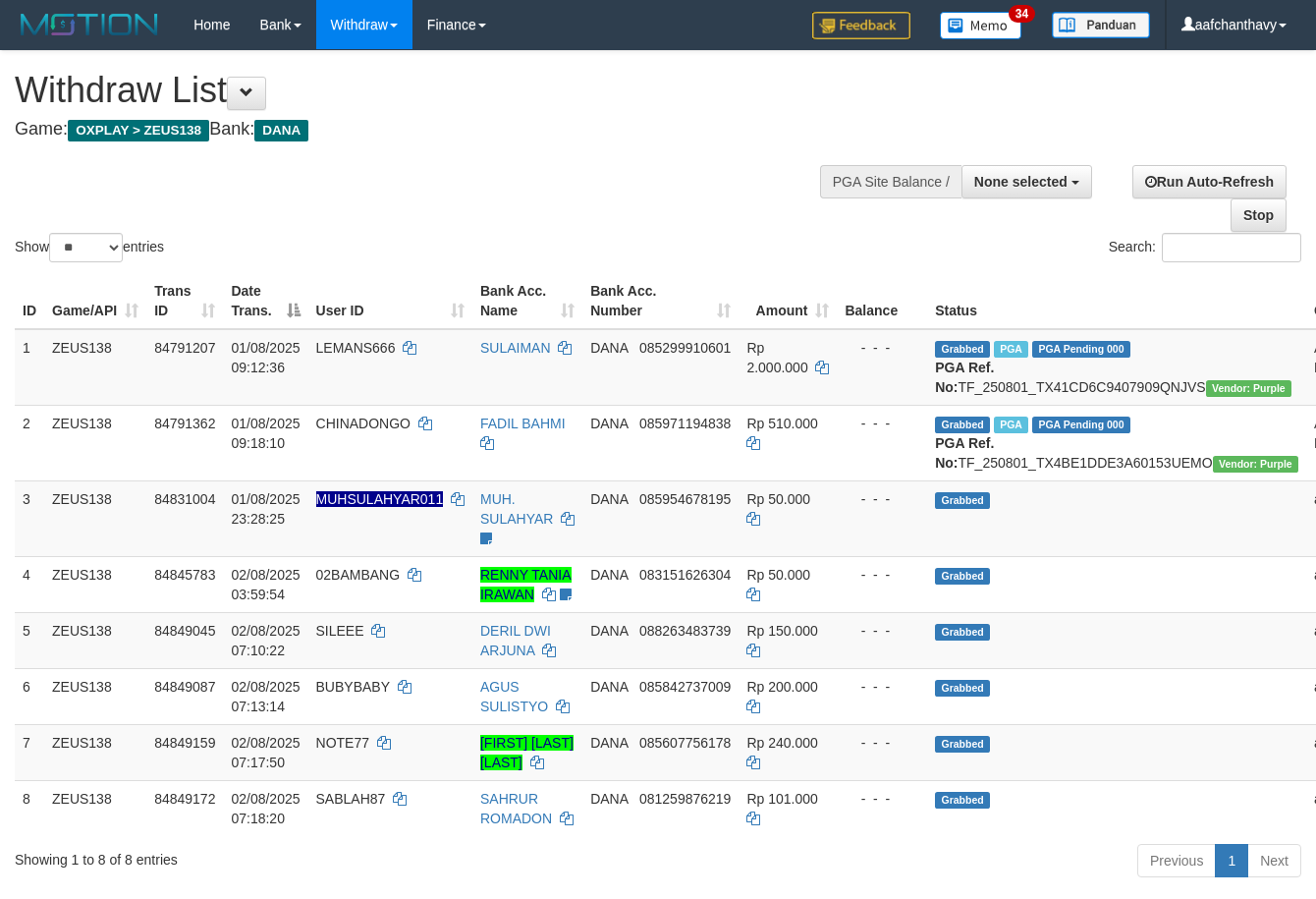 select 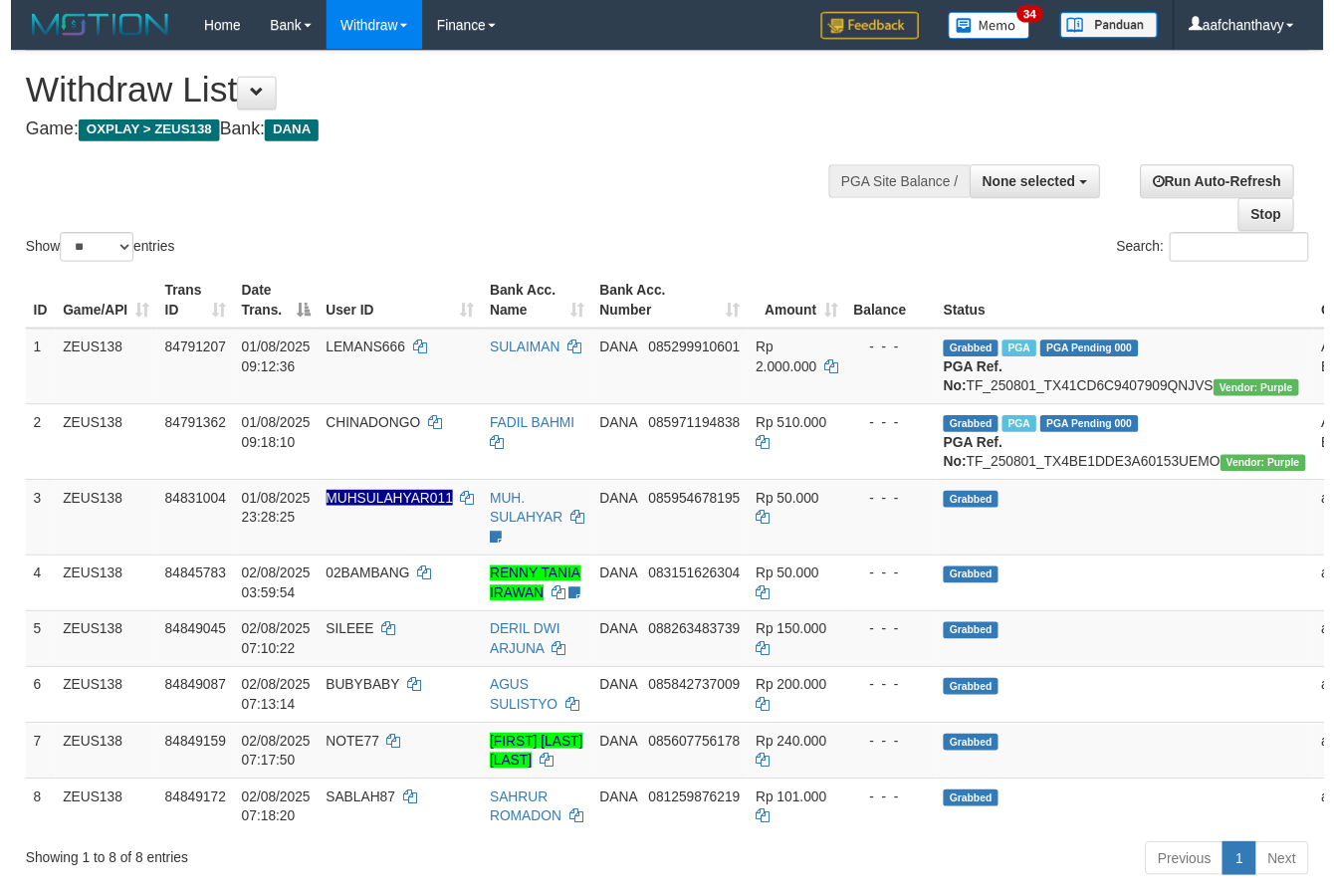 scroll, scrollTop: 266, scrollLeft: 0, axis: vertical 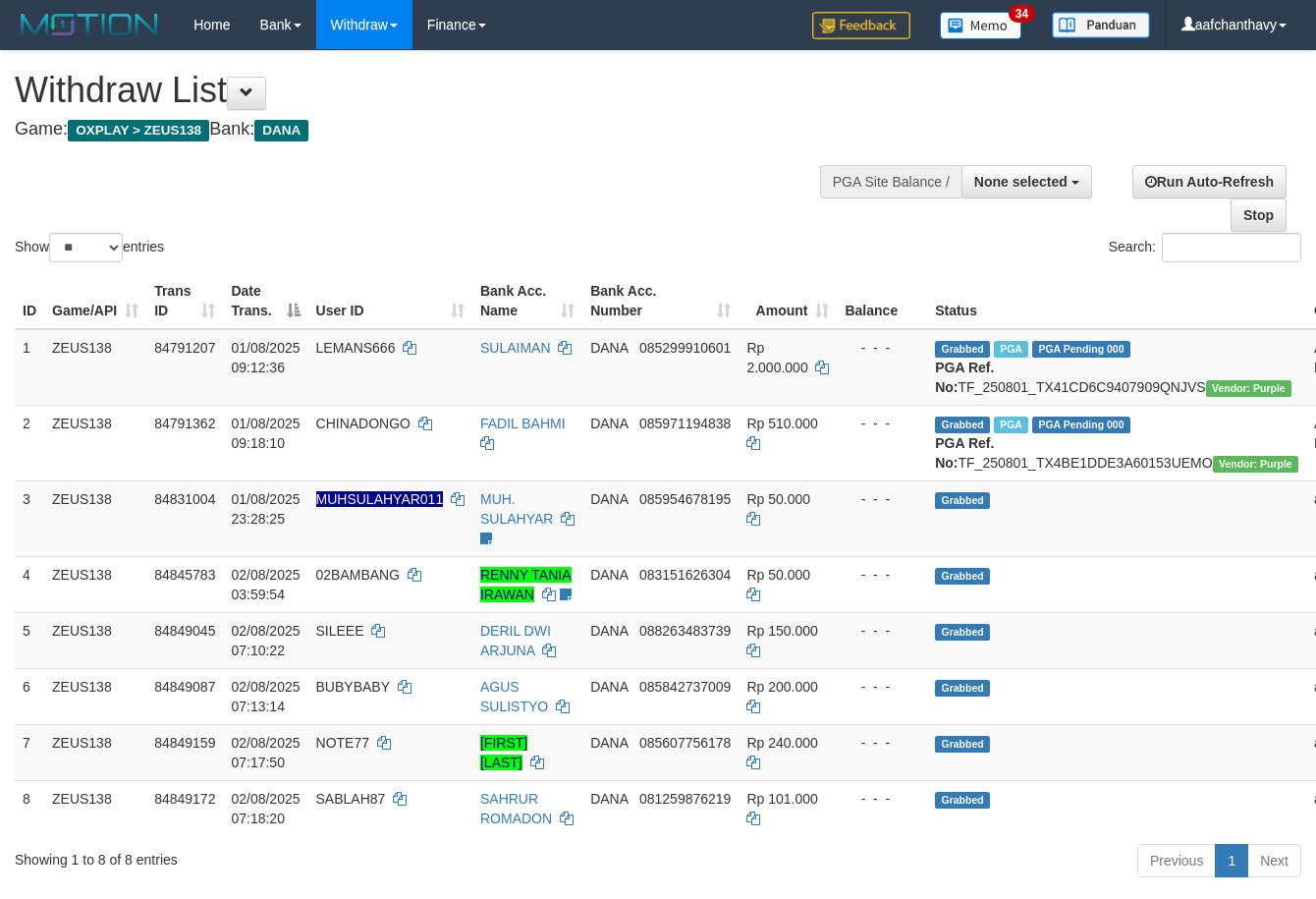 select 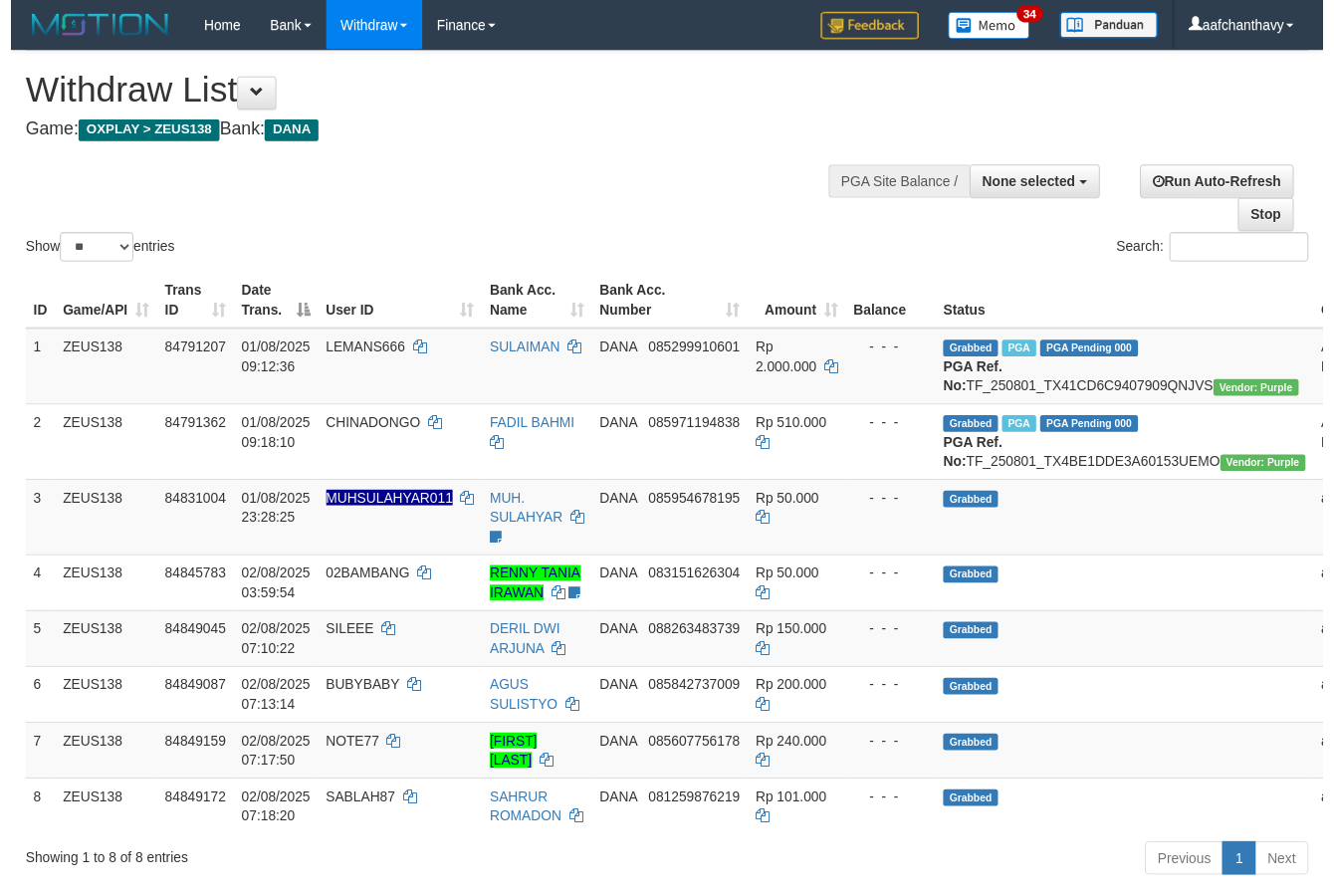scroll, scrollTop: 266, scrollLeft: 0, axis: vertical 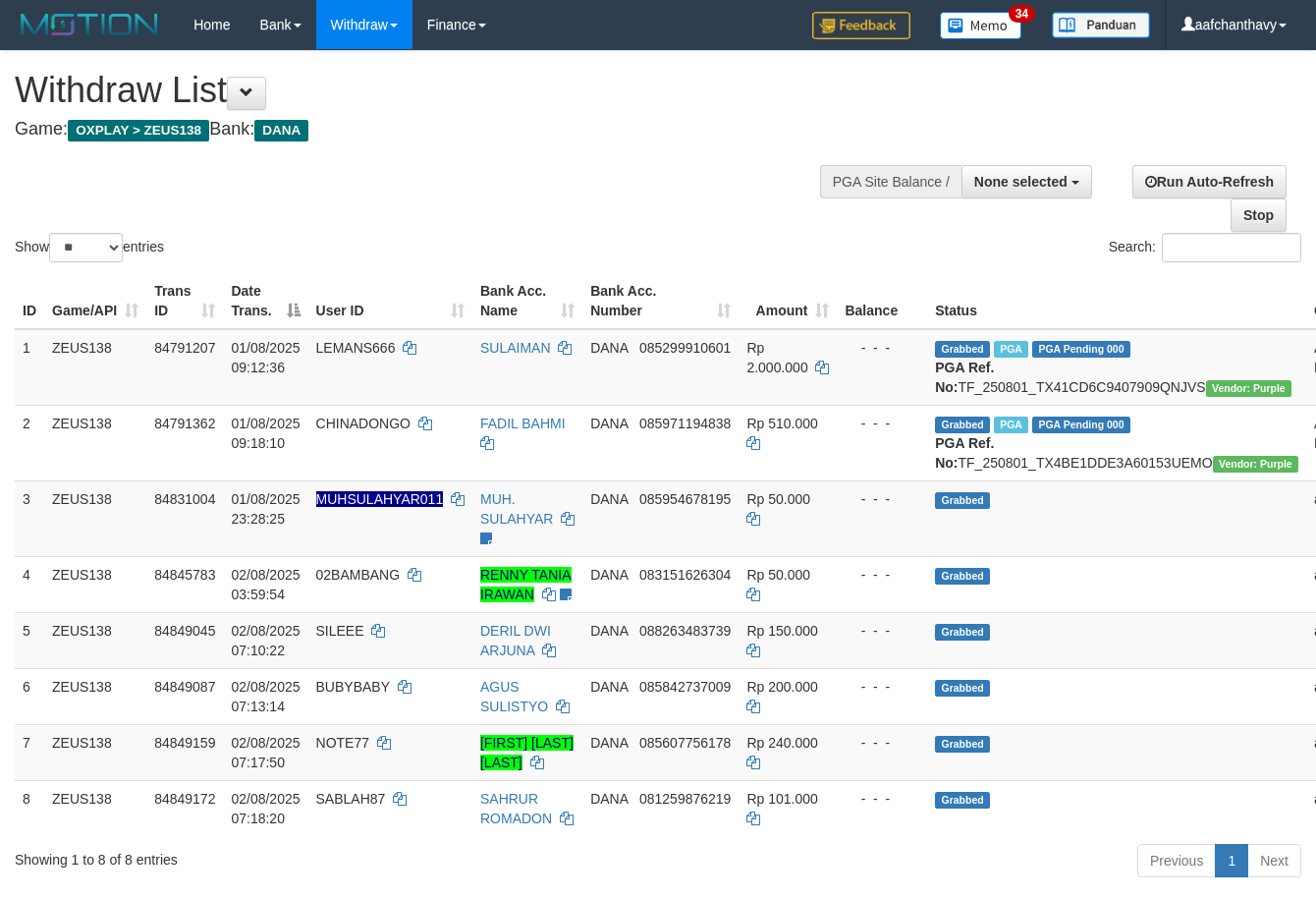 select 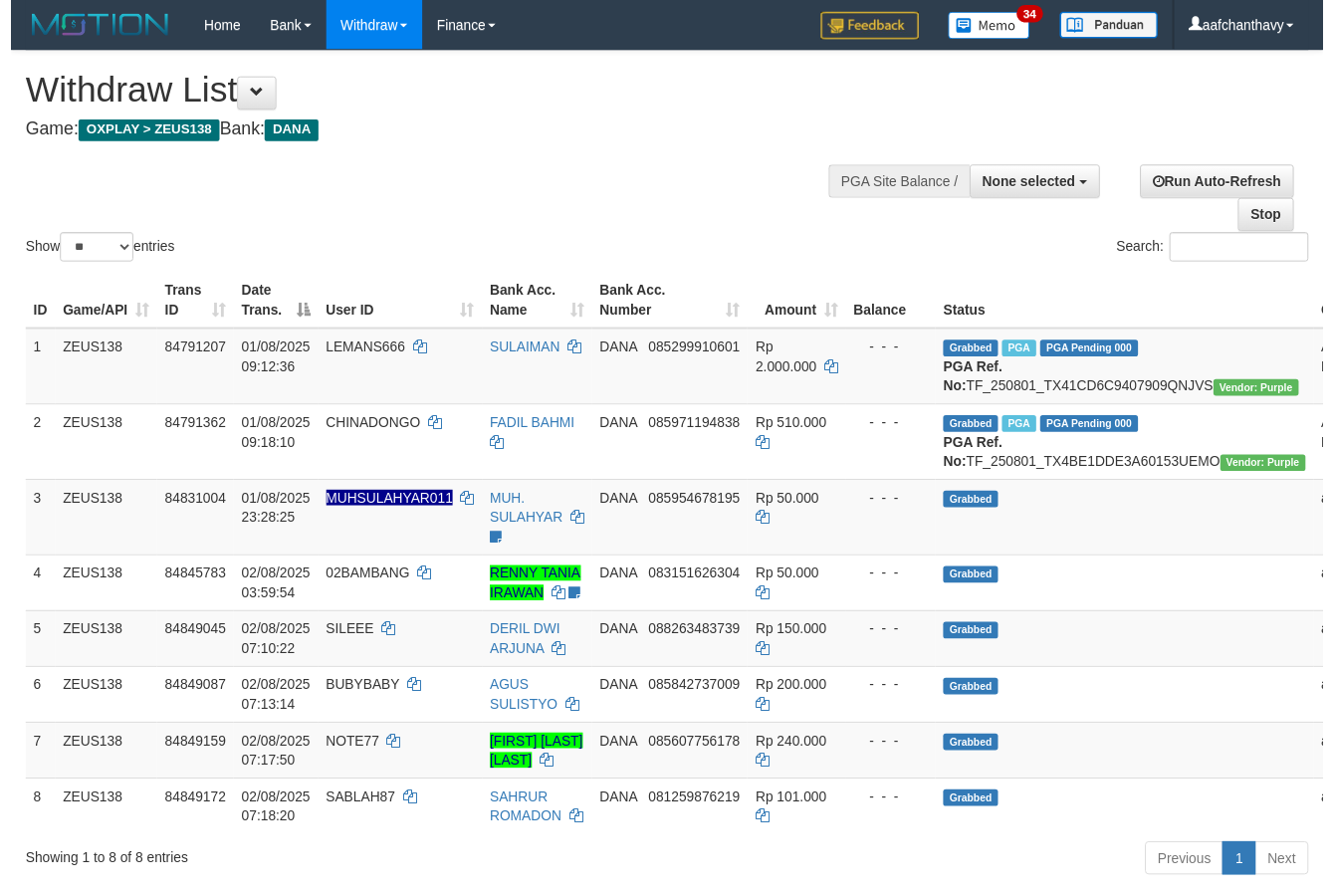 scroll, scrollTop: 266, scrollLeft: 0, axis: vertical 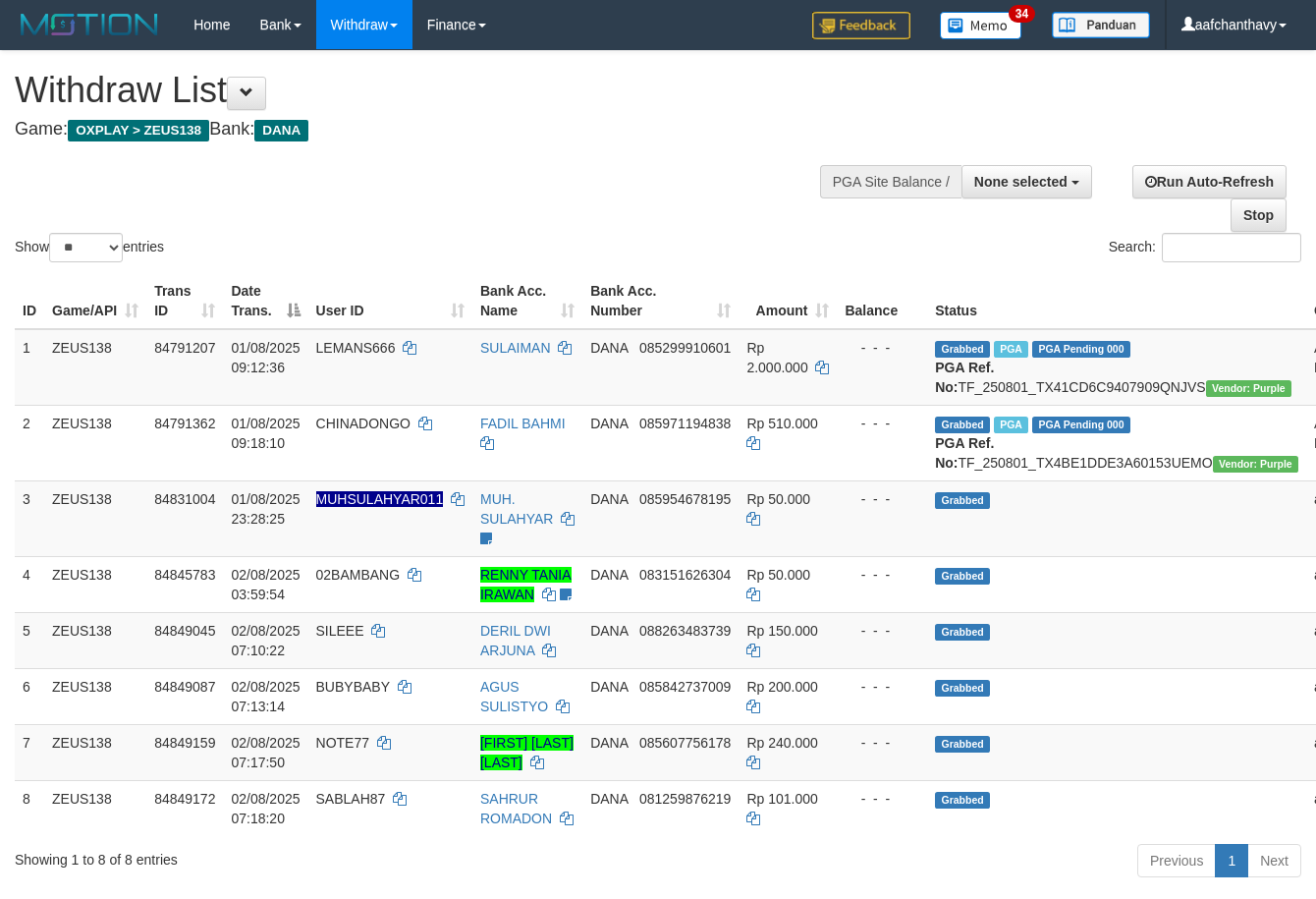 select 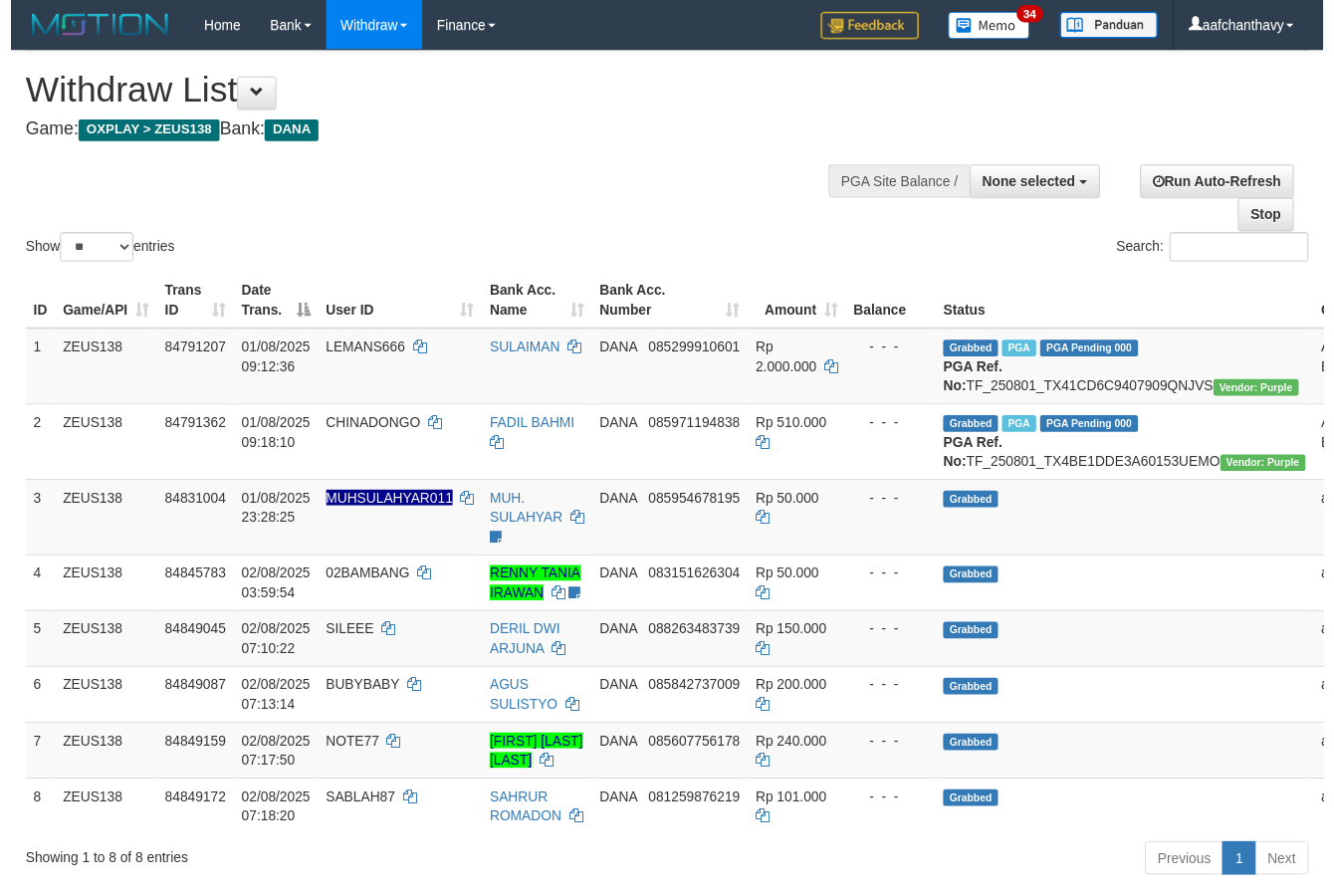 scroll, scrollTop: 266, scrollLeft: 0, axis: vertical 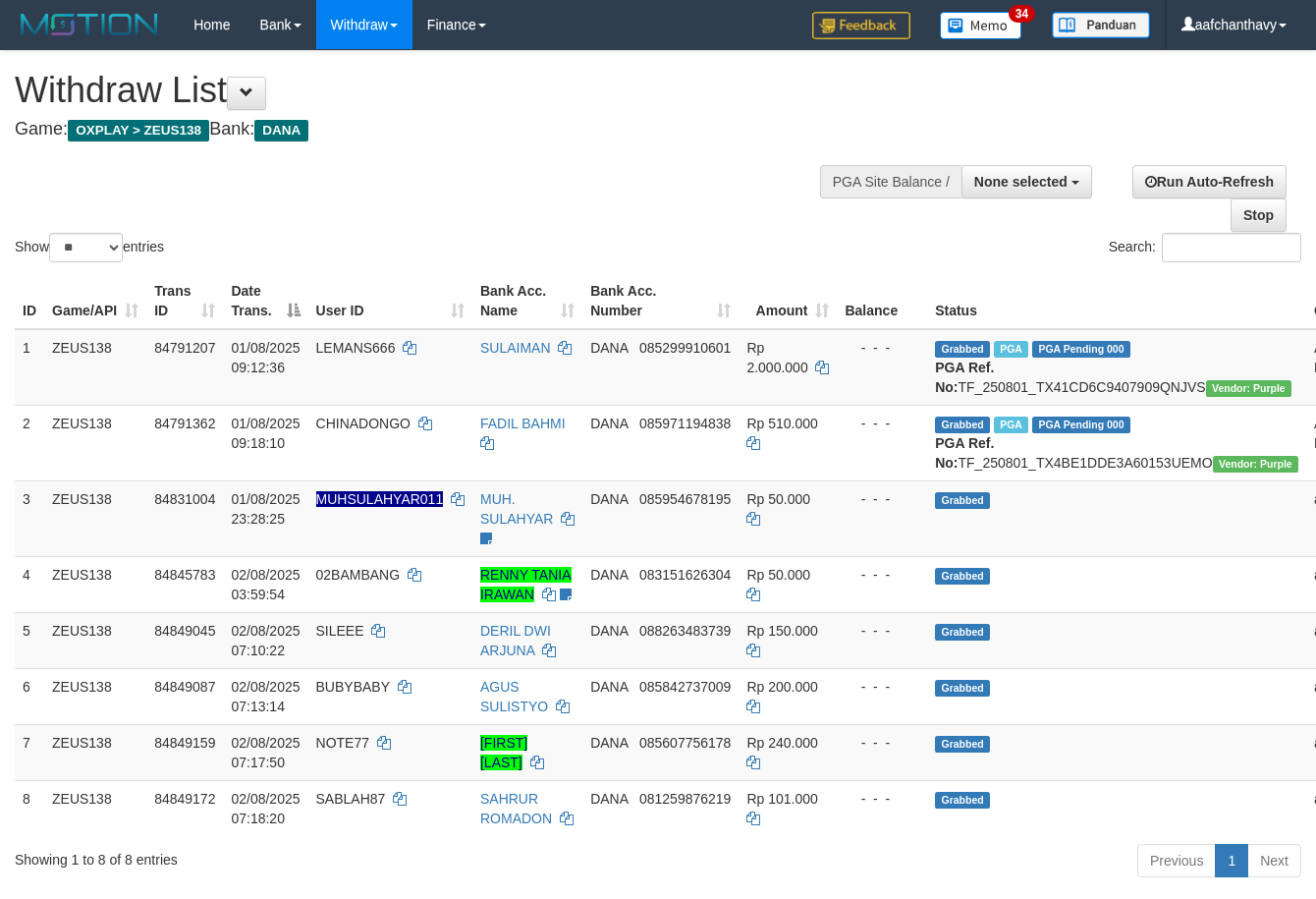 select 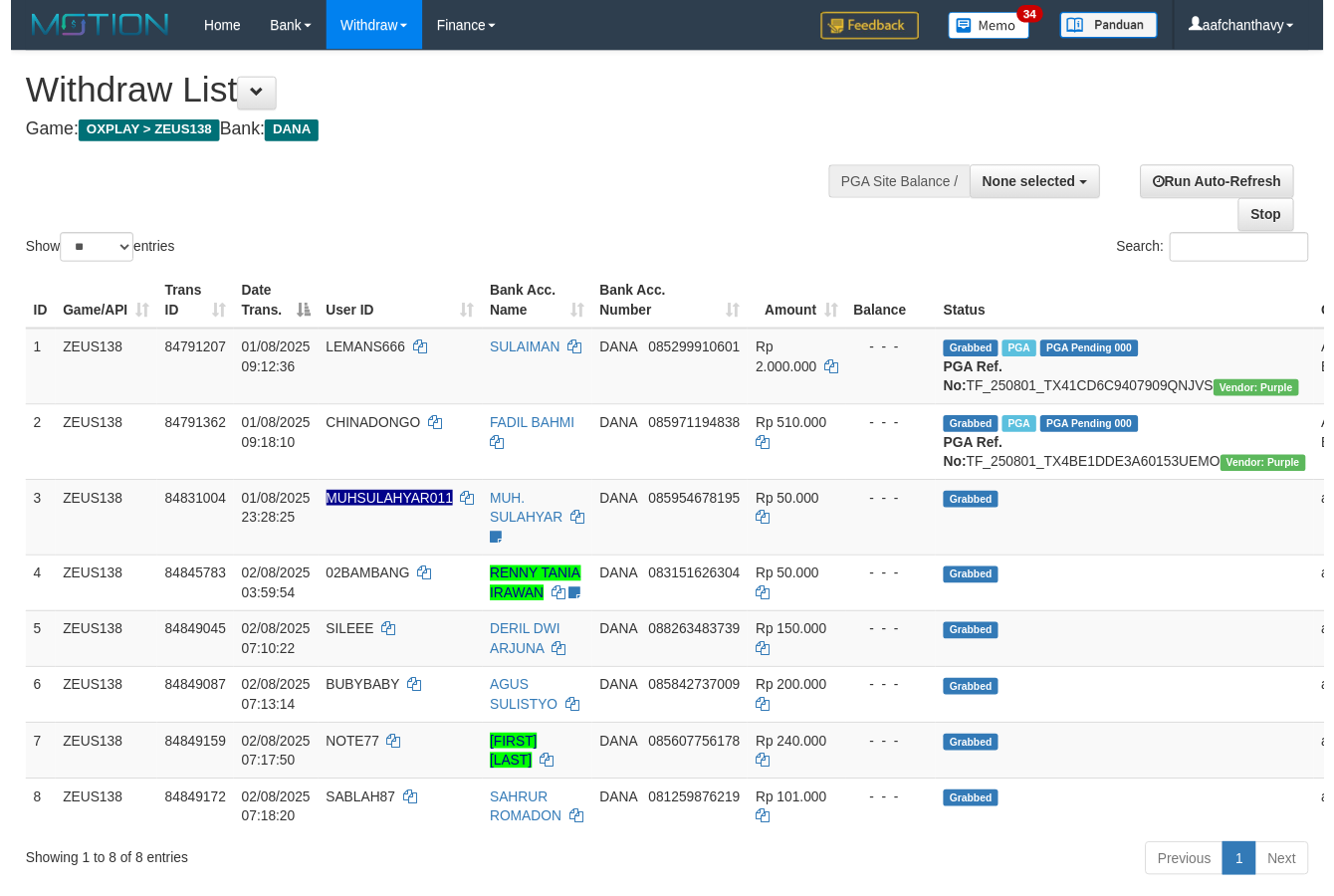 scroll, scrollTop: 266, scrollLeft: 0, axis: vertical 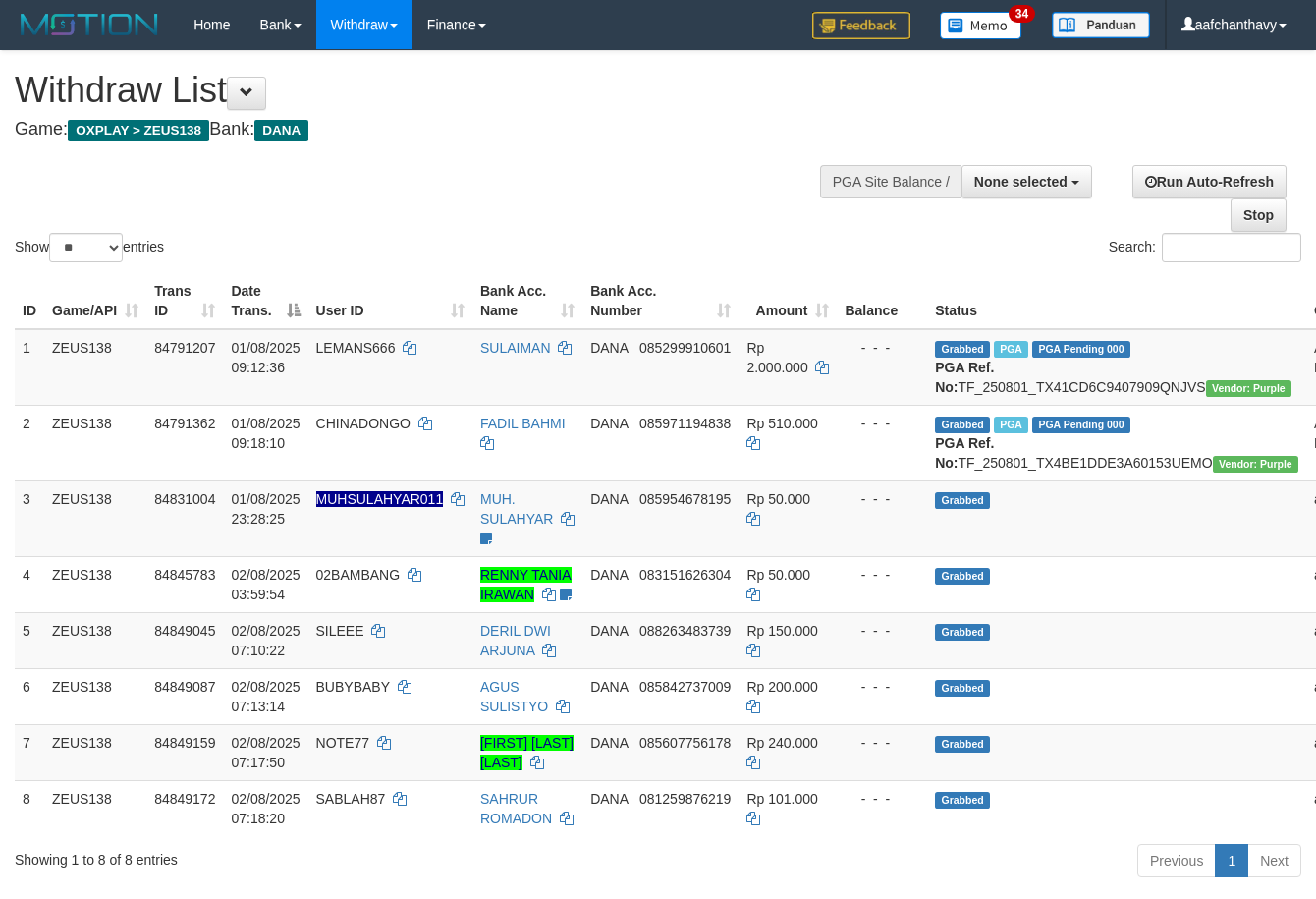 select 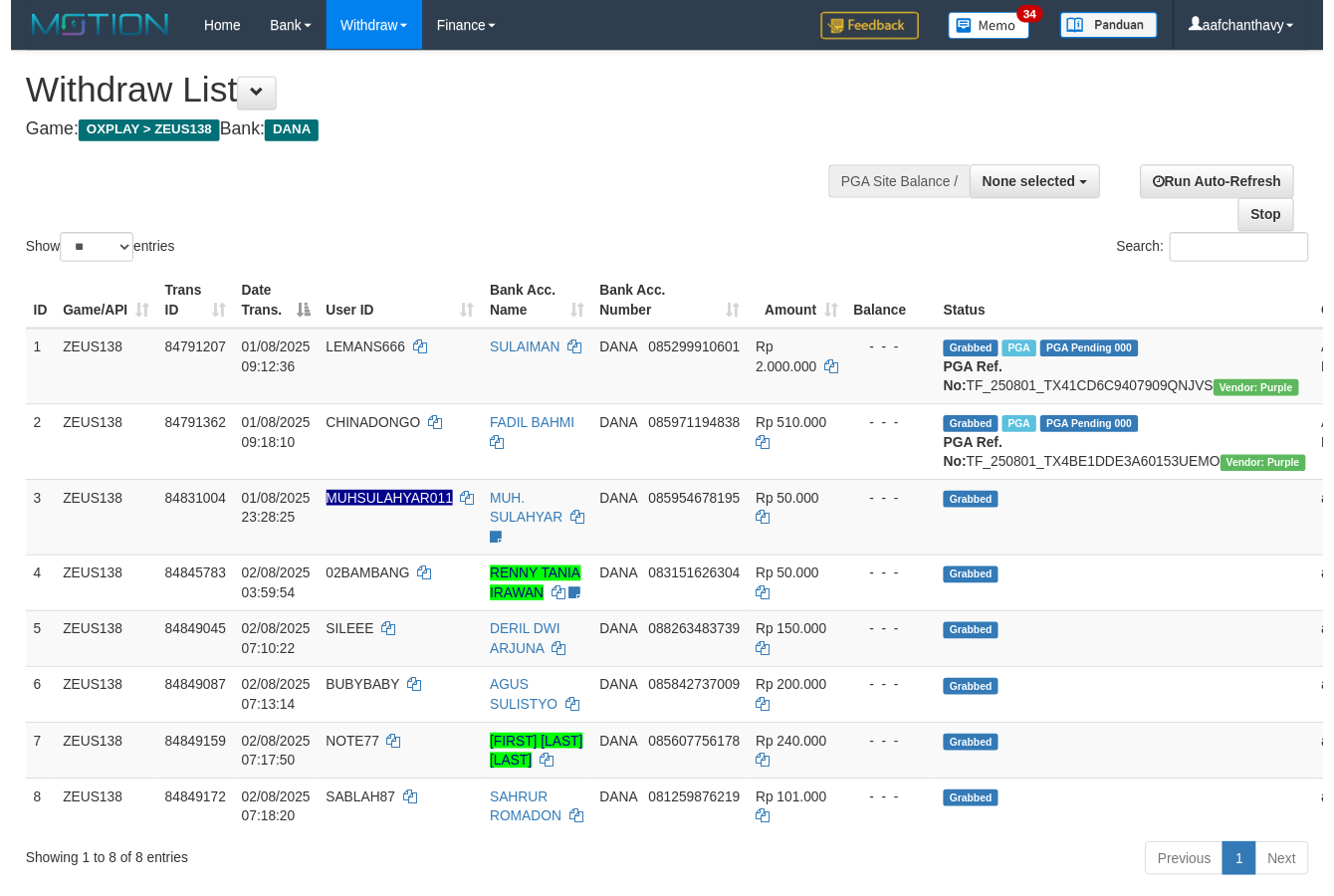 scroll, scrollTop: 266, scrollLeft: 0, axis: vertical 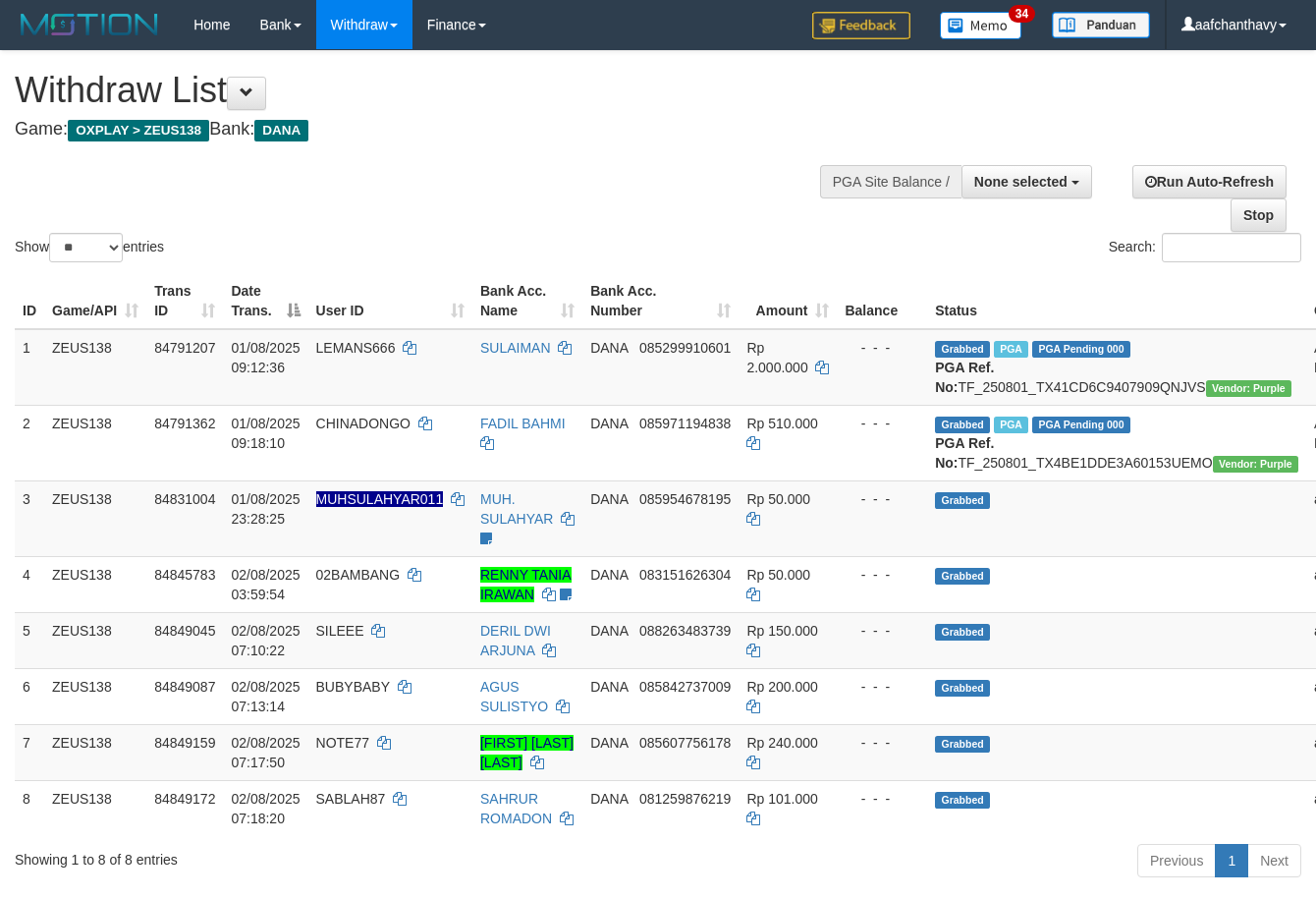 select 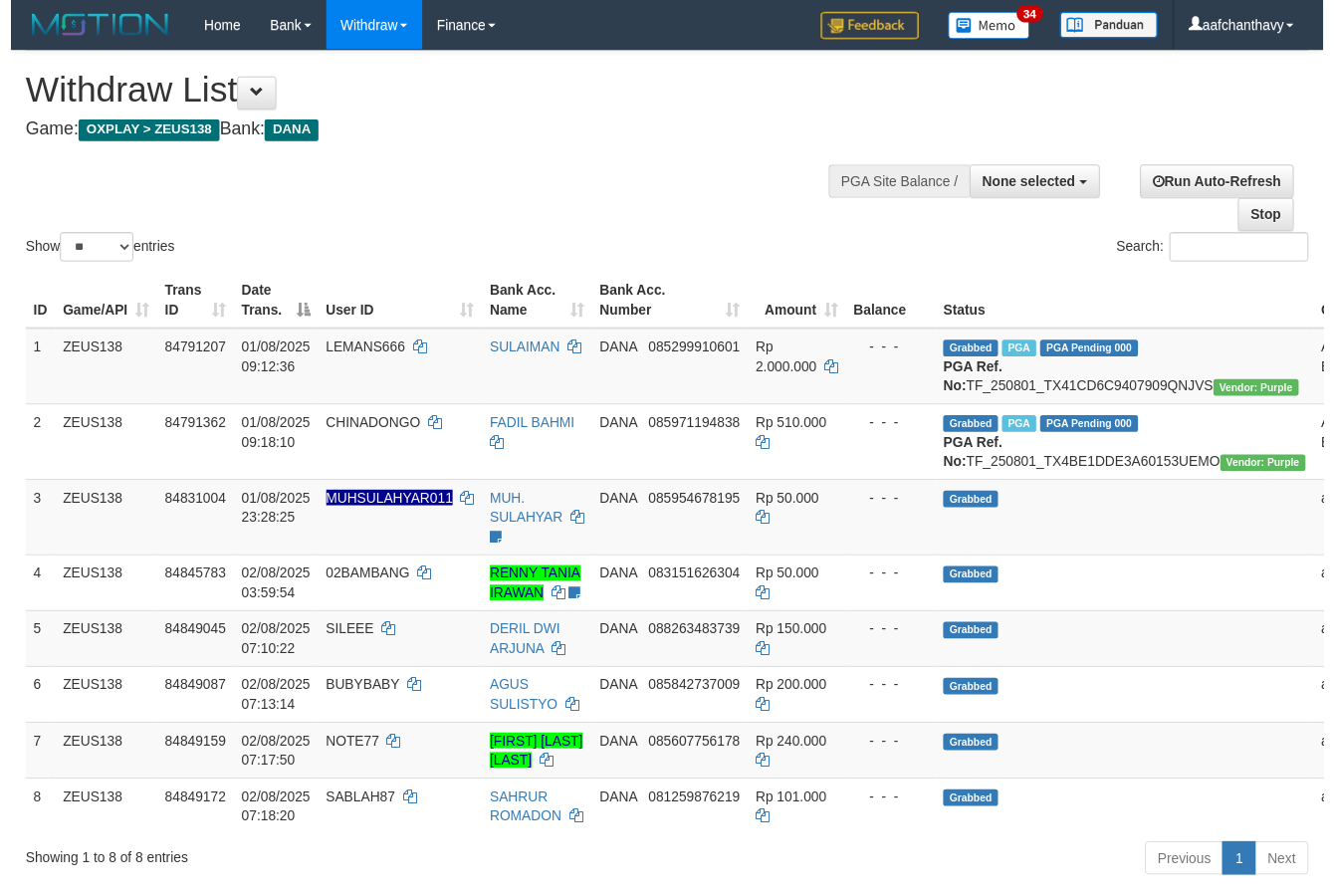 scroll, scrollTop: 266, scrollLeft: 0, axis: vertical 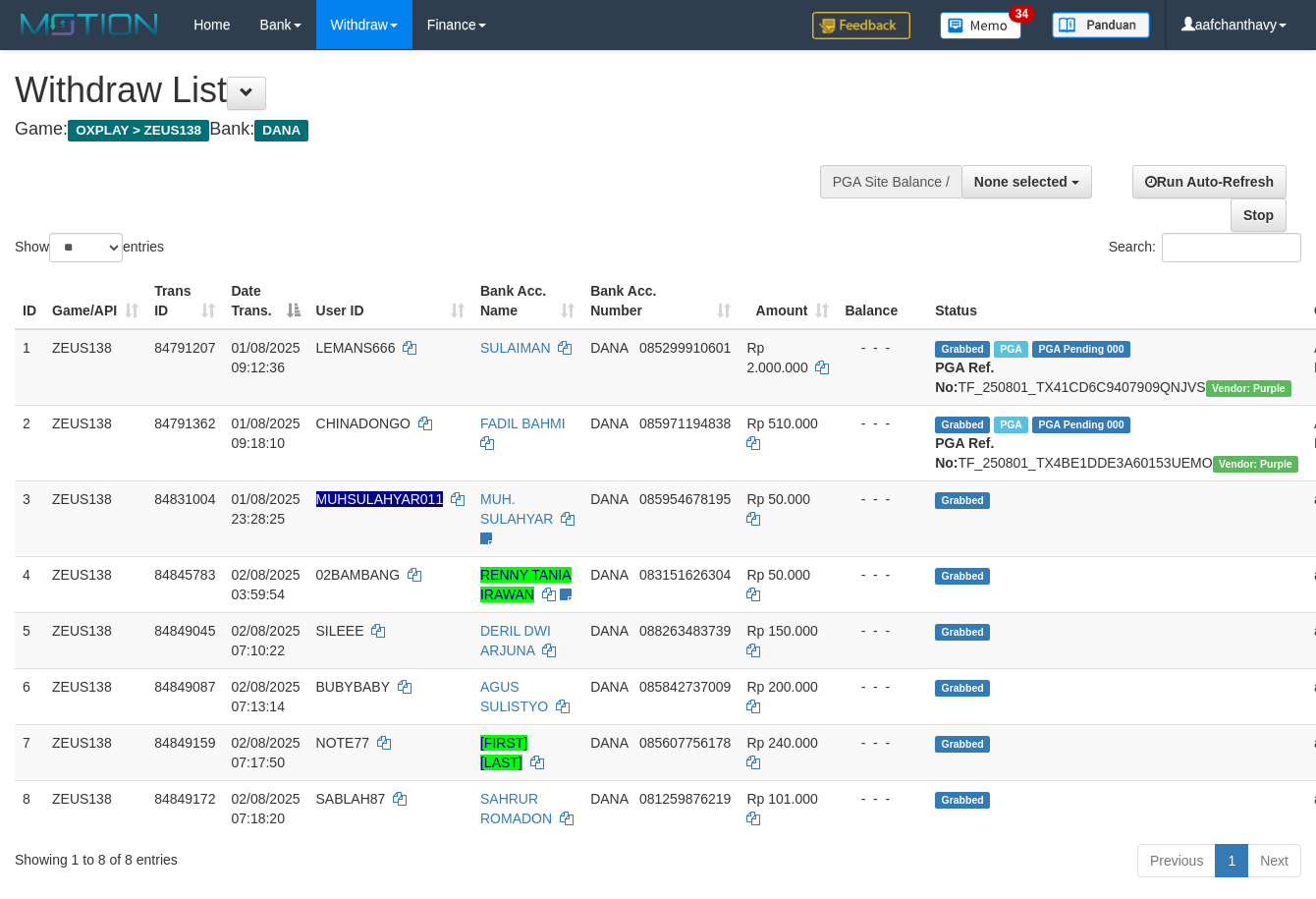 select 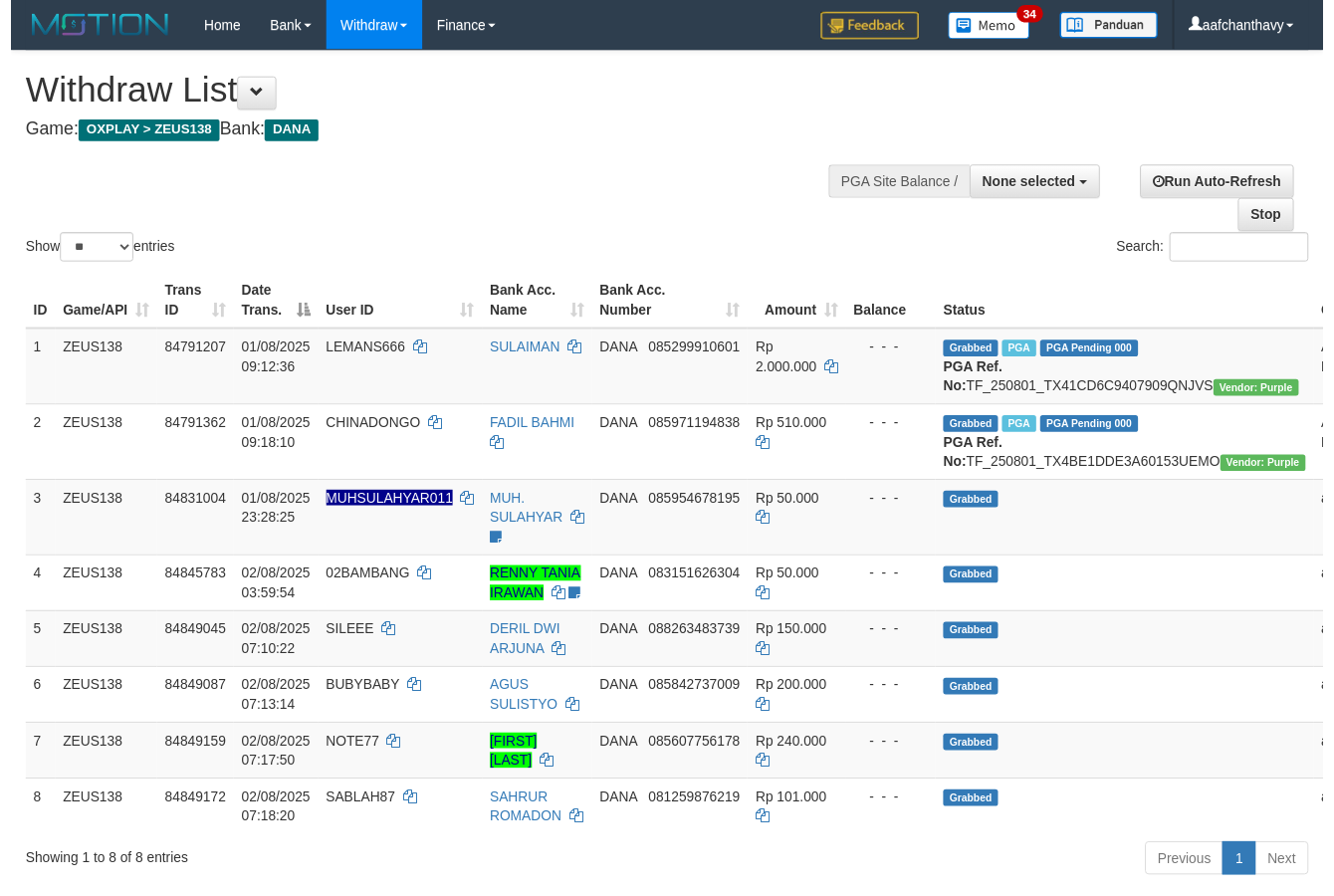 scroll, scrollTop: 266, scrollLeft: 0, axis: vertical 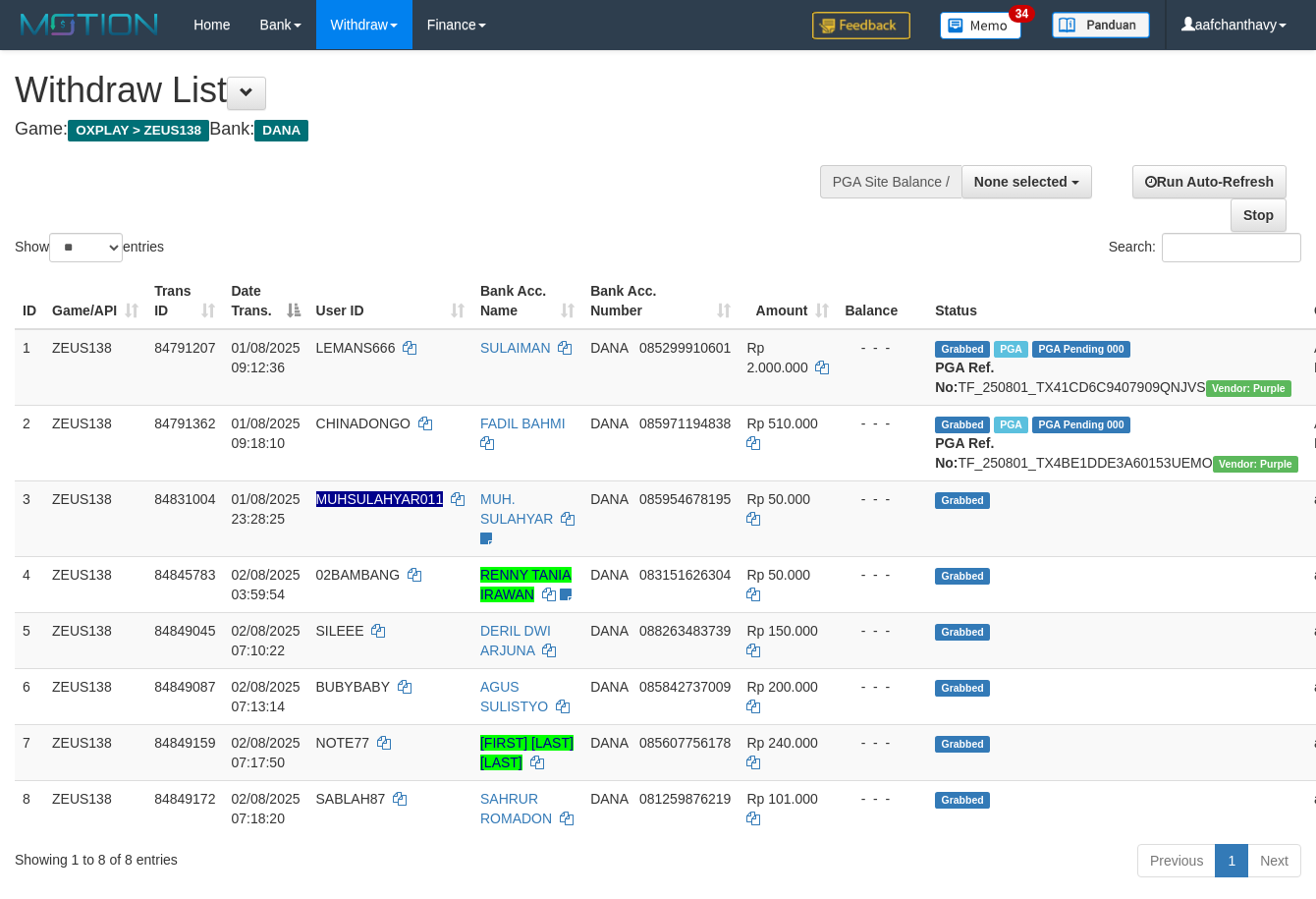 select 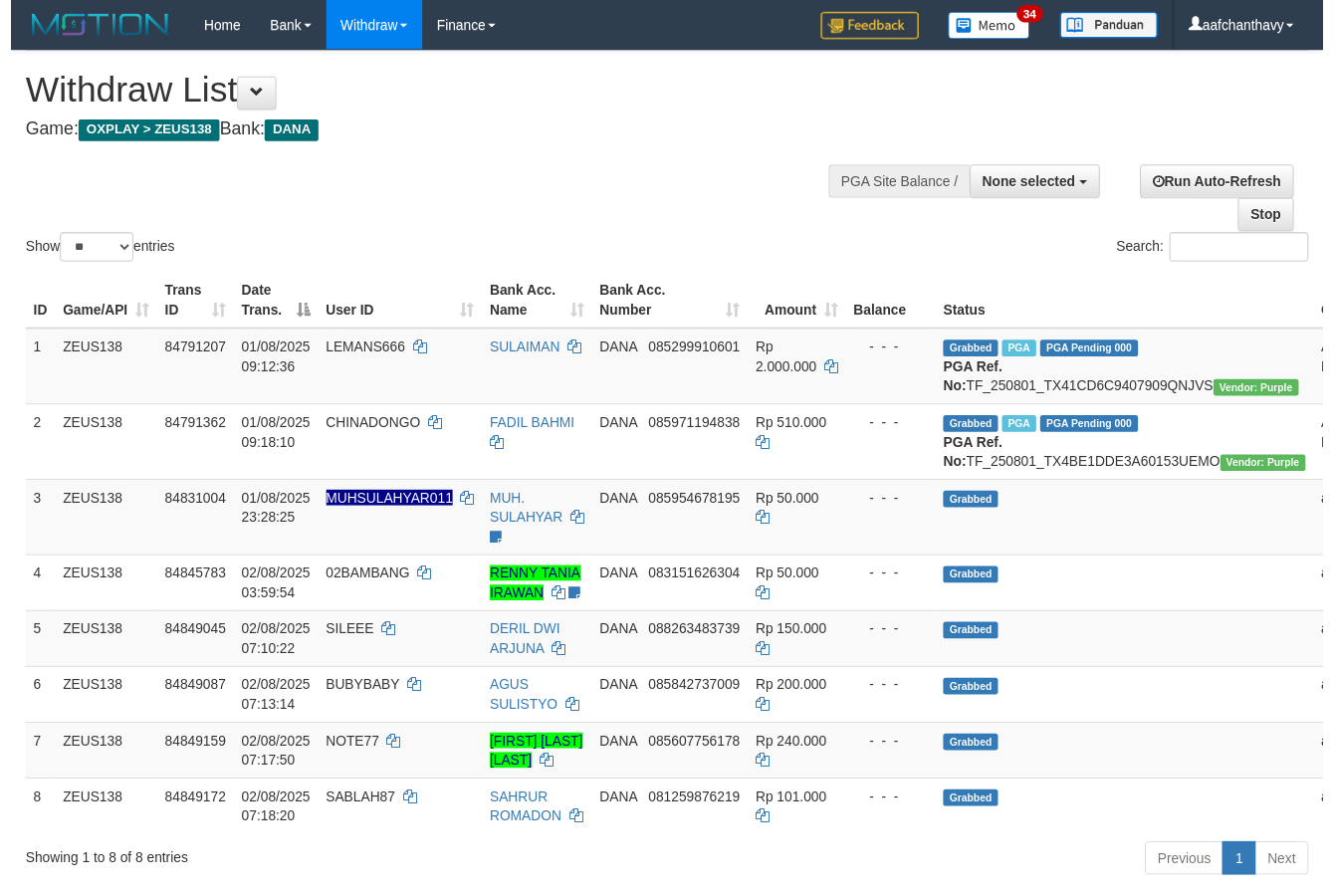 scroll, scrollTop: 266, scrollLeft: 0, axis: vertical 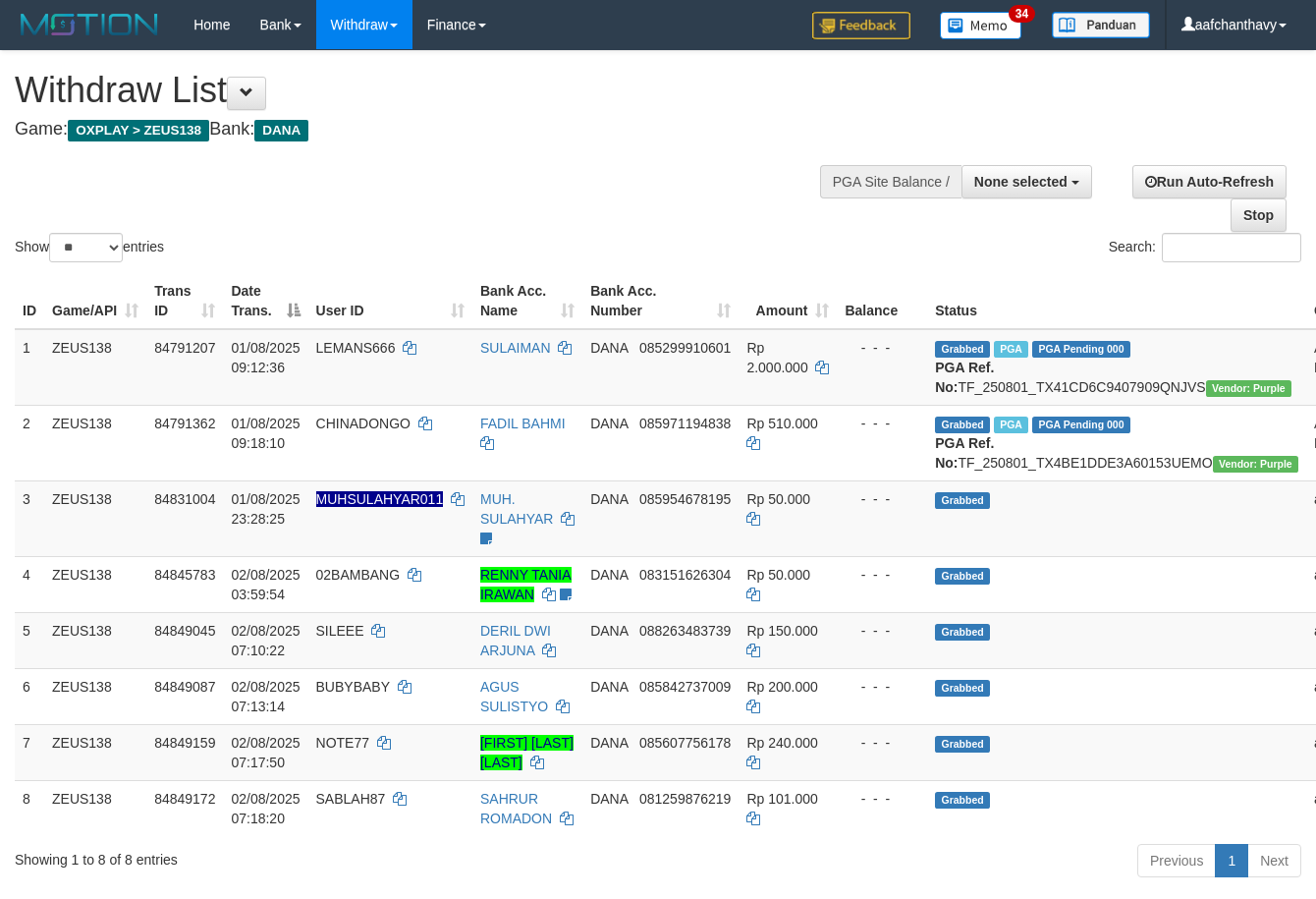 select 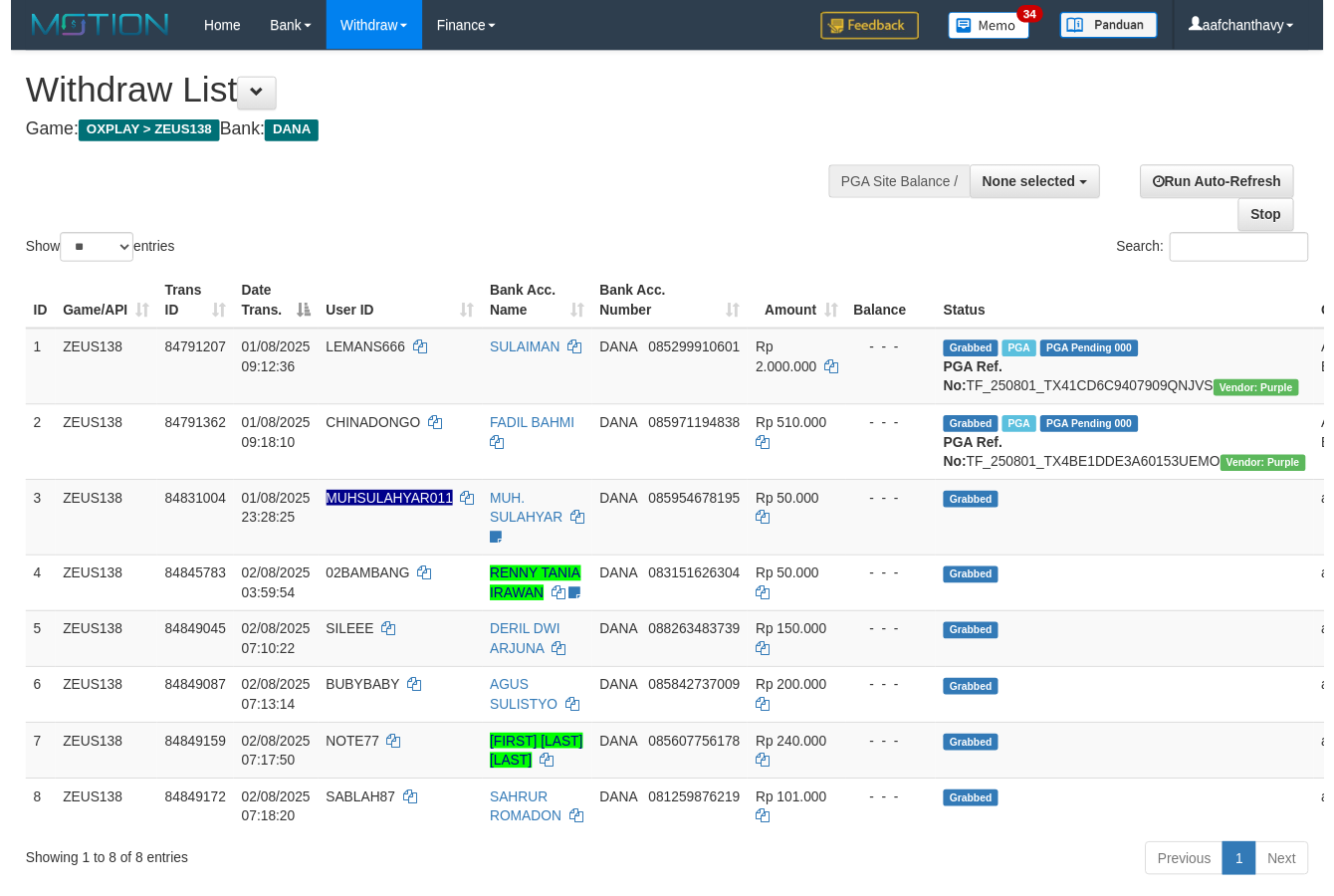 scroll, scrollTop: 266, scrollLeft: 0, axis: vertical 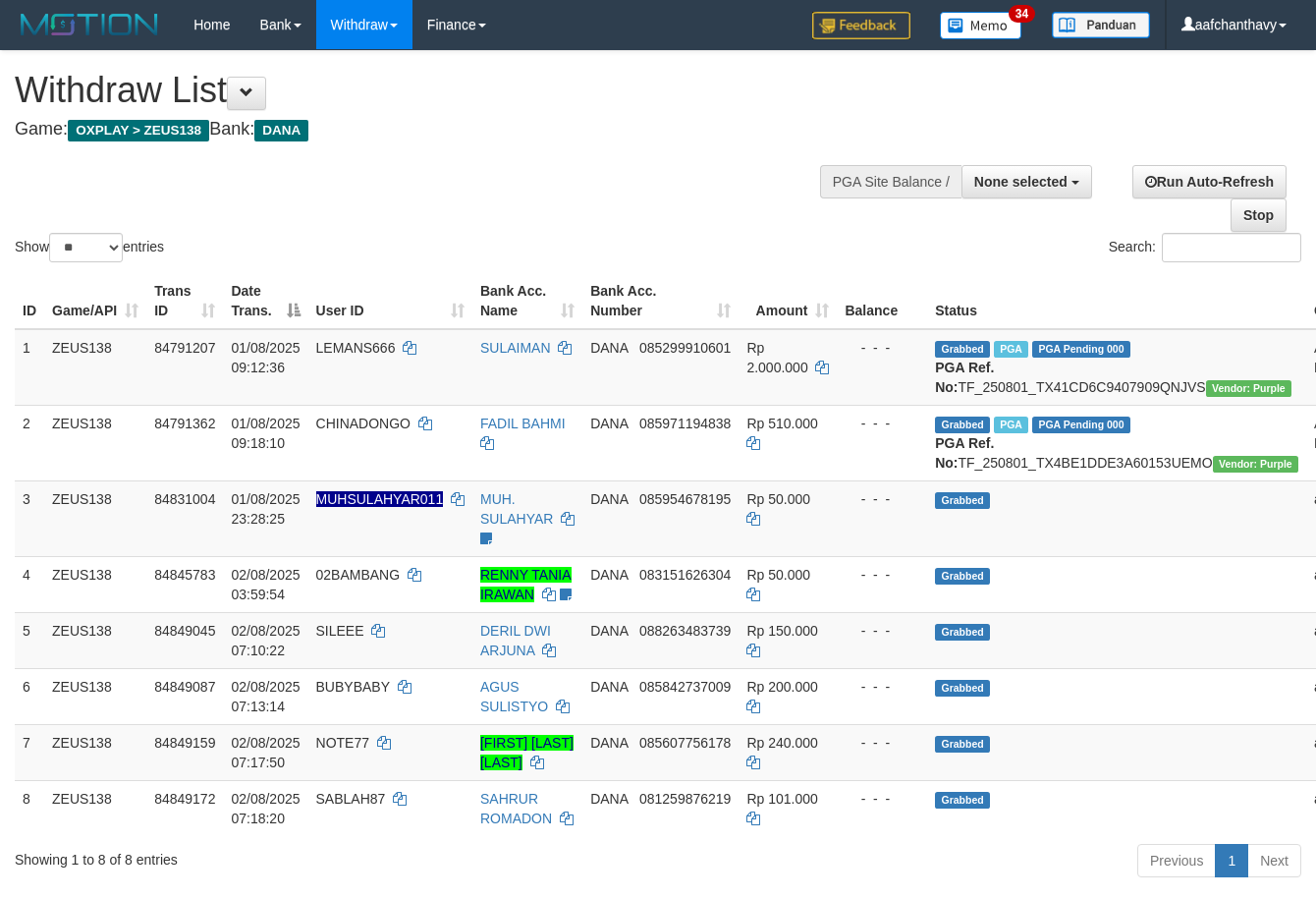 select 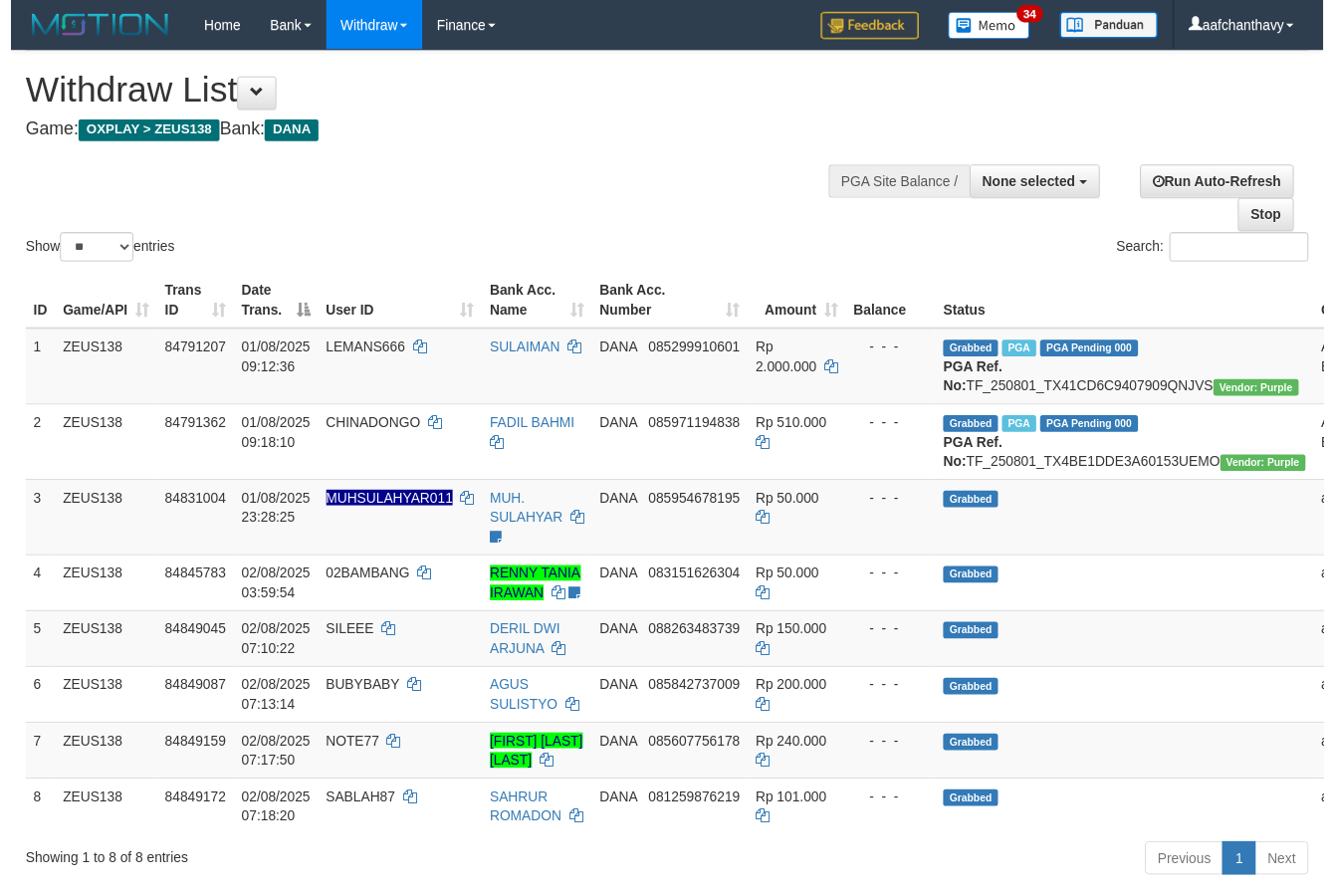 scroll, scrollTop: 266, scrollLeft: 0, axis: vertical 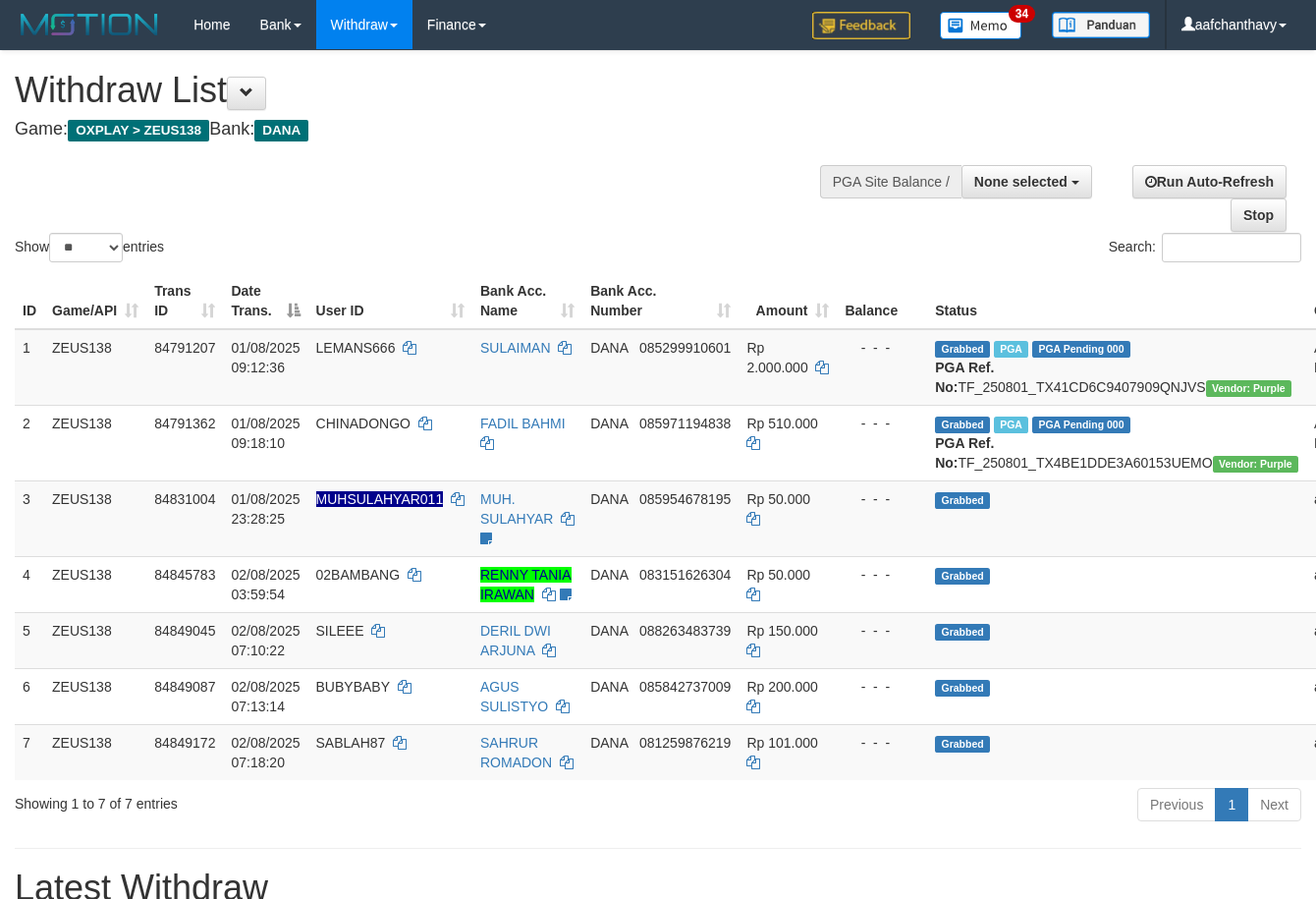 select 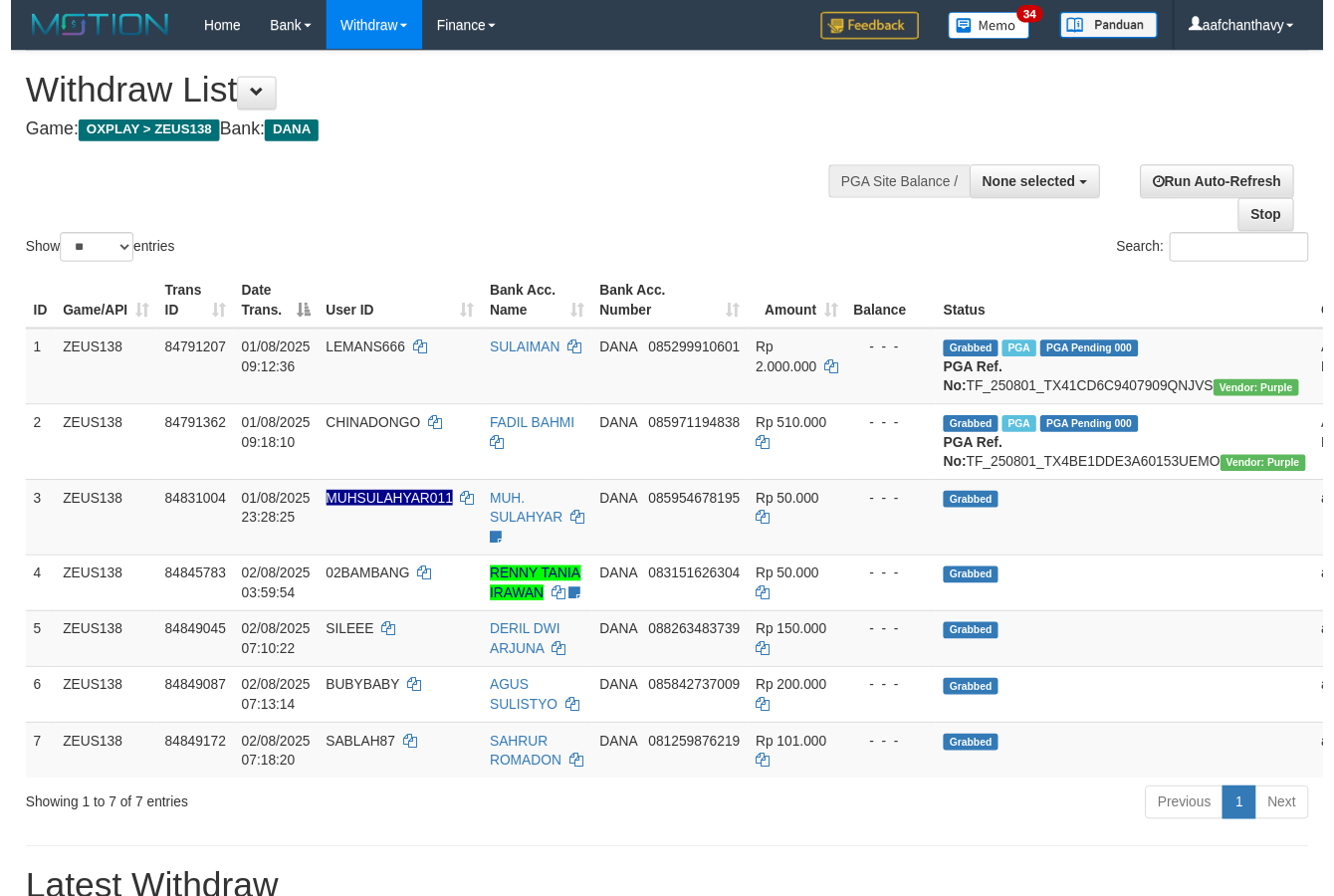 scroll, scrollTop: 266, scrollLeft: 0, axis: vertical 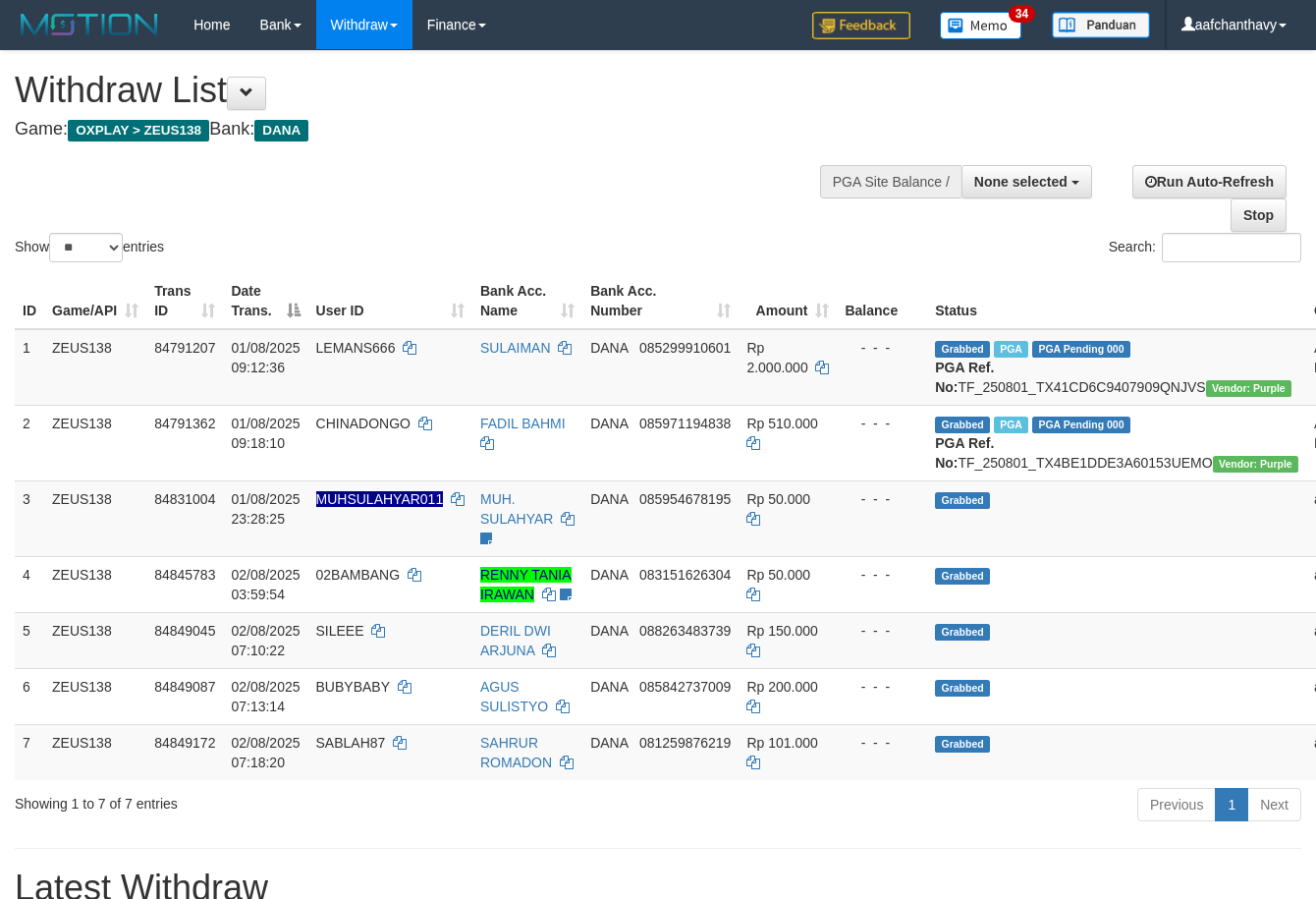select 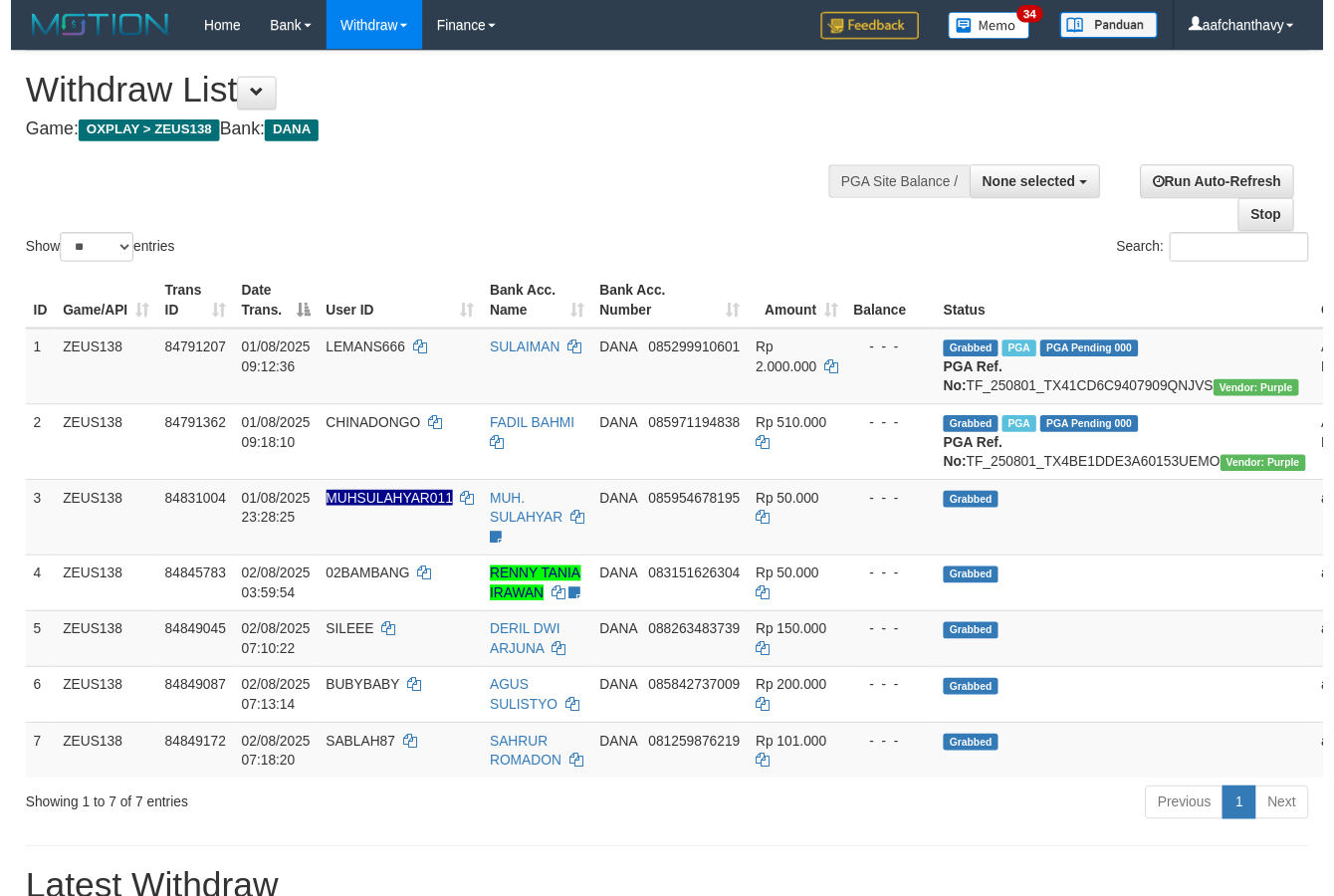 scroll, scrollTop: 266, scrollLeft: 0, axis: vertical 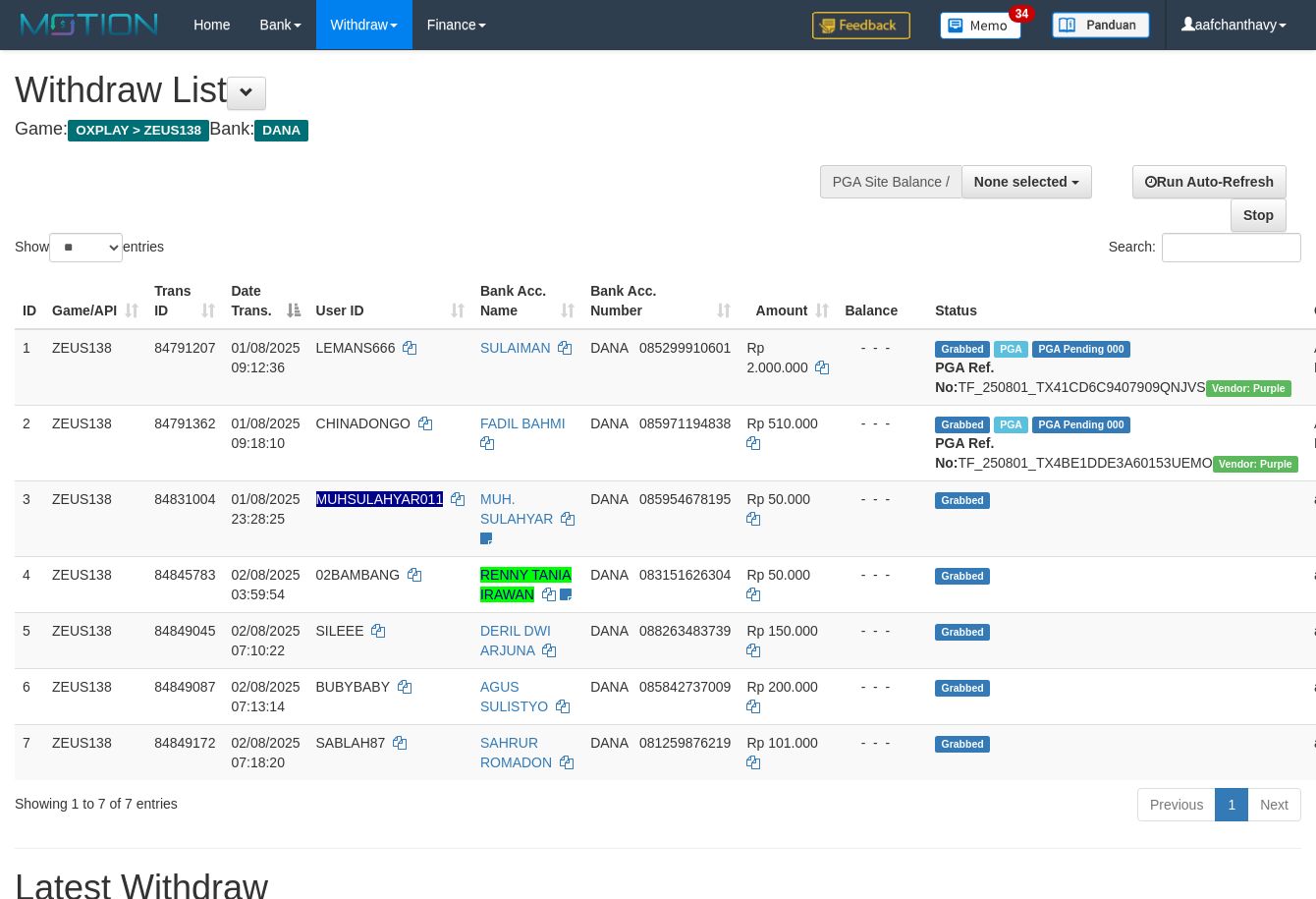 select 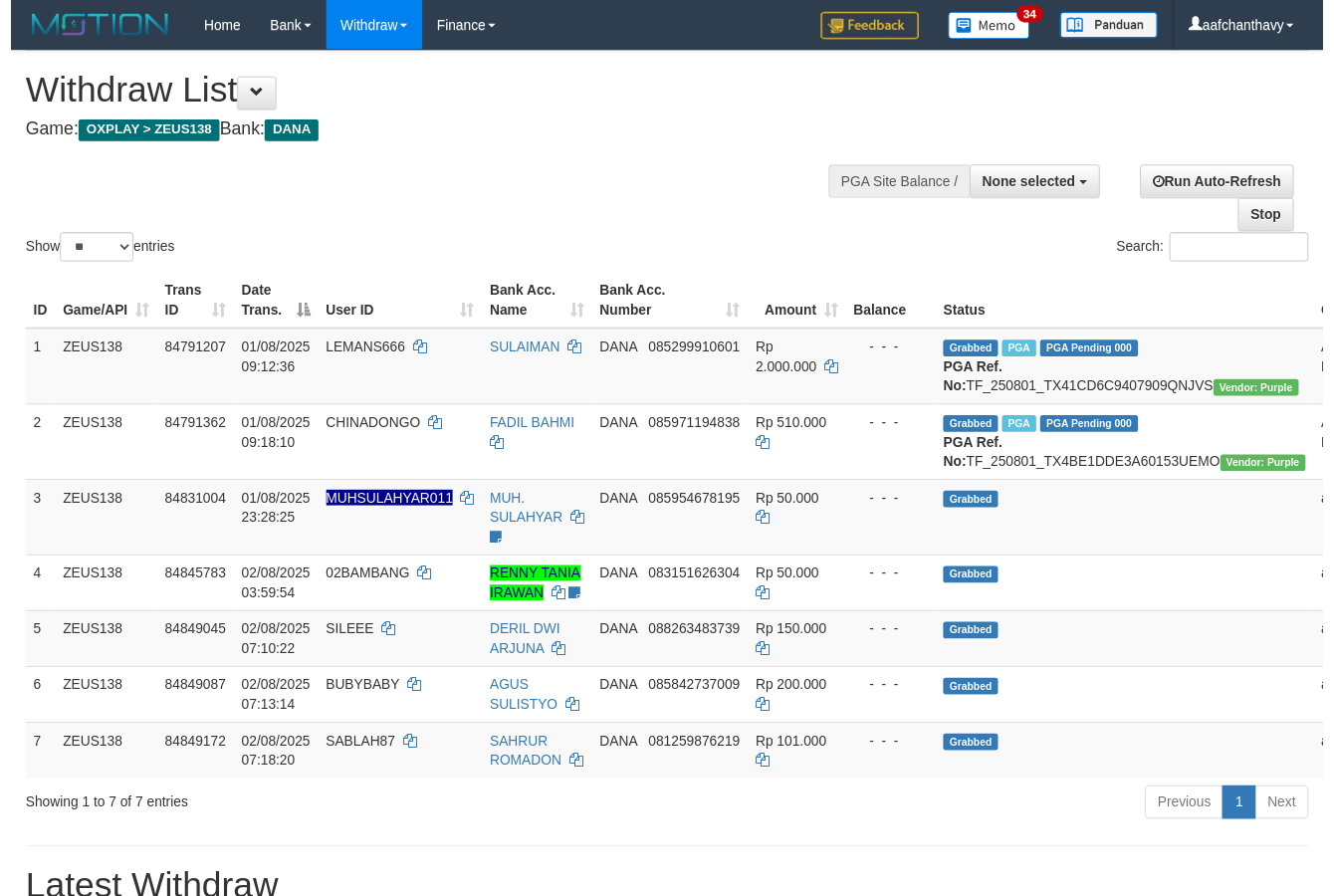 scroll, scrollTop: 266, scrollLeft: 0, axis: vertical 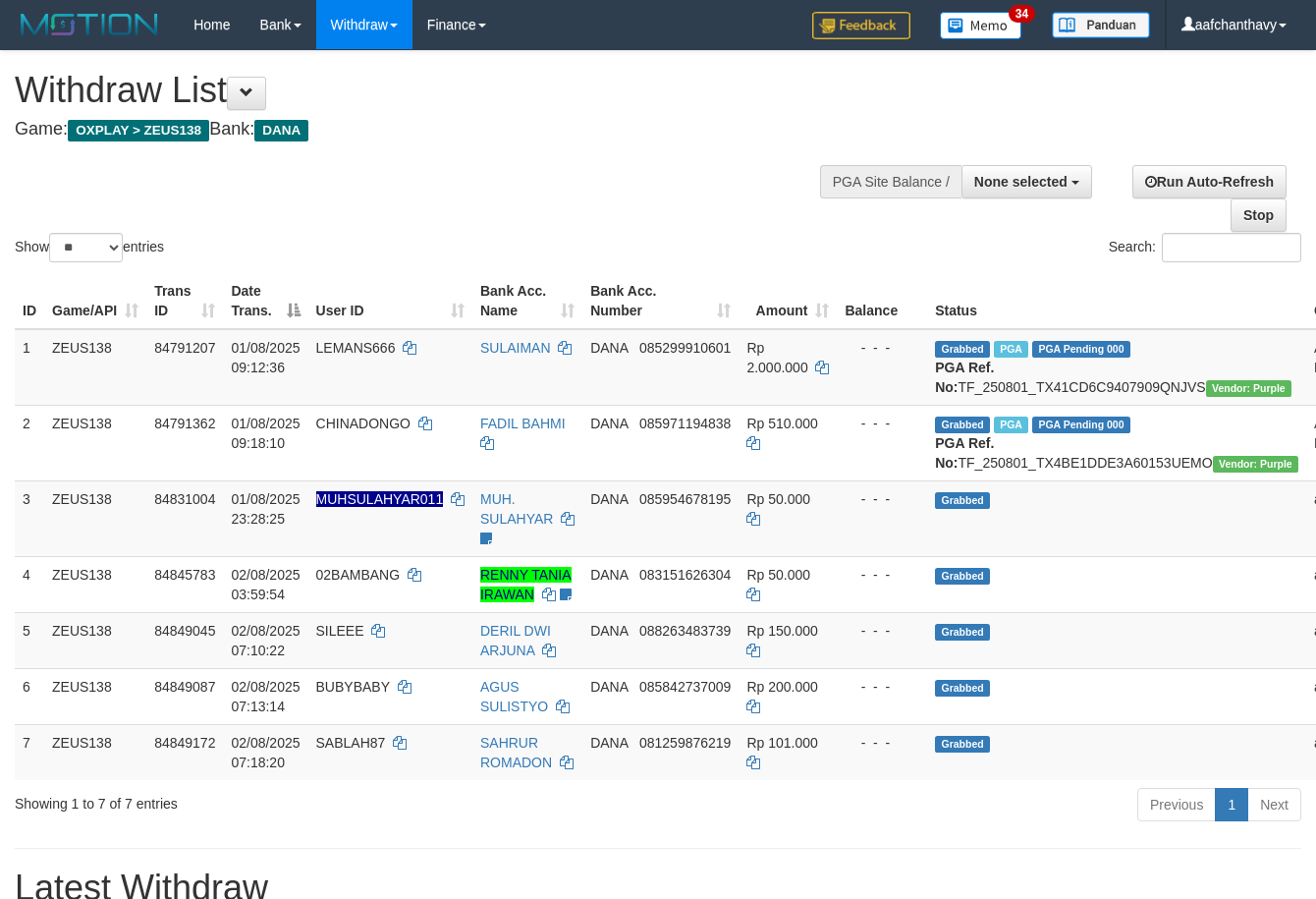 select 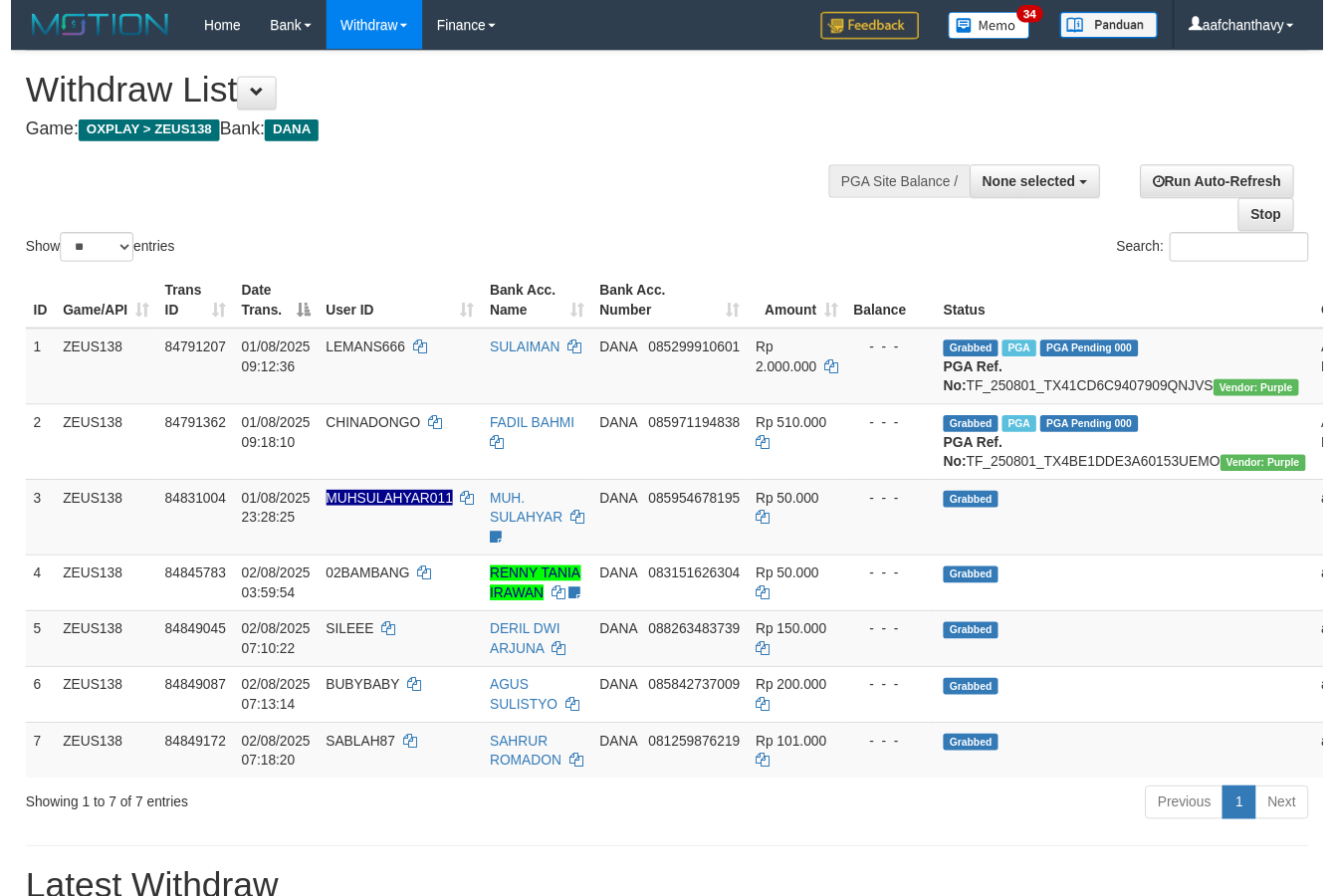 scroll, scrollTop: 266, scrollLeft: 0, axis: vertical 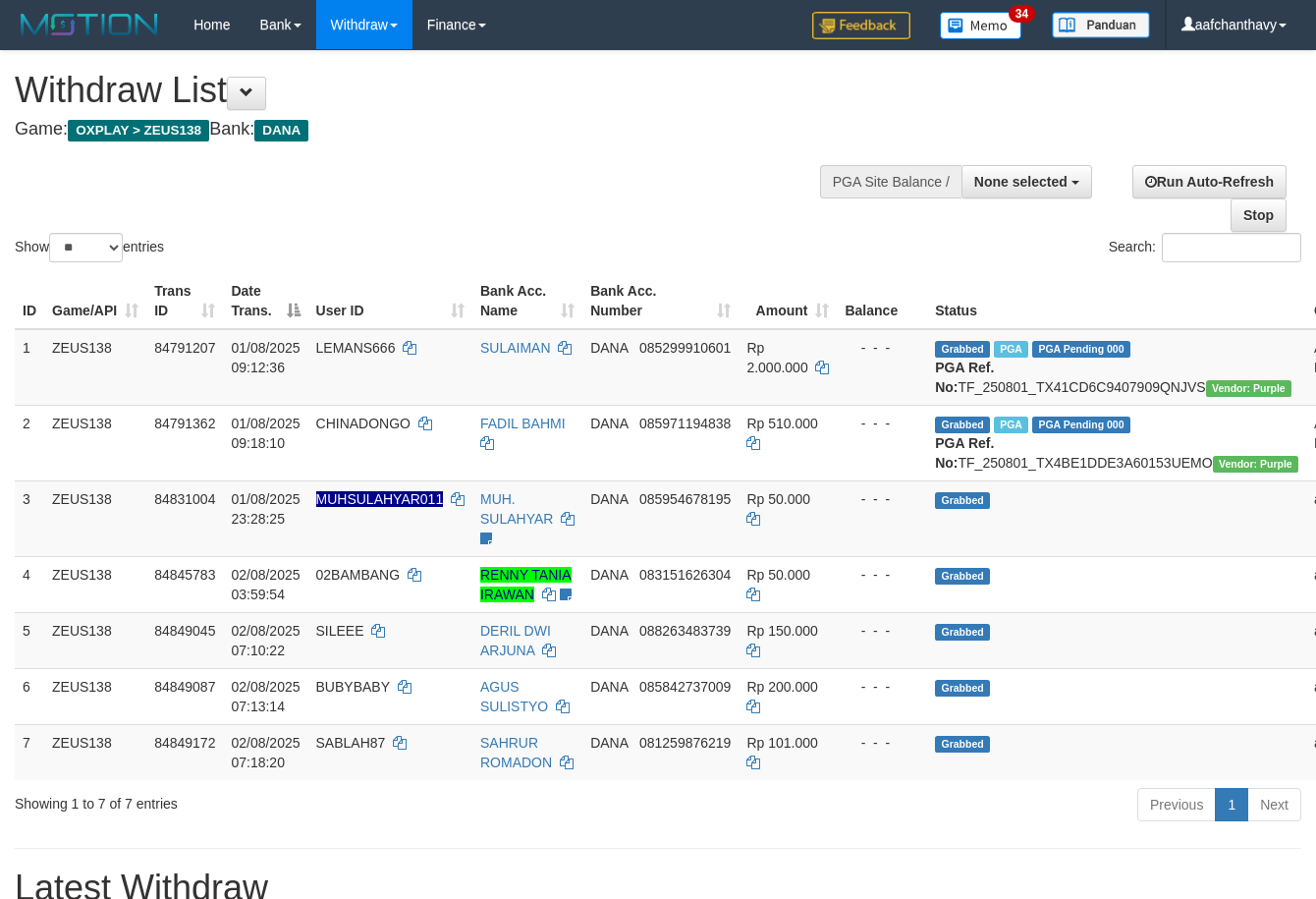 select 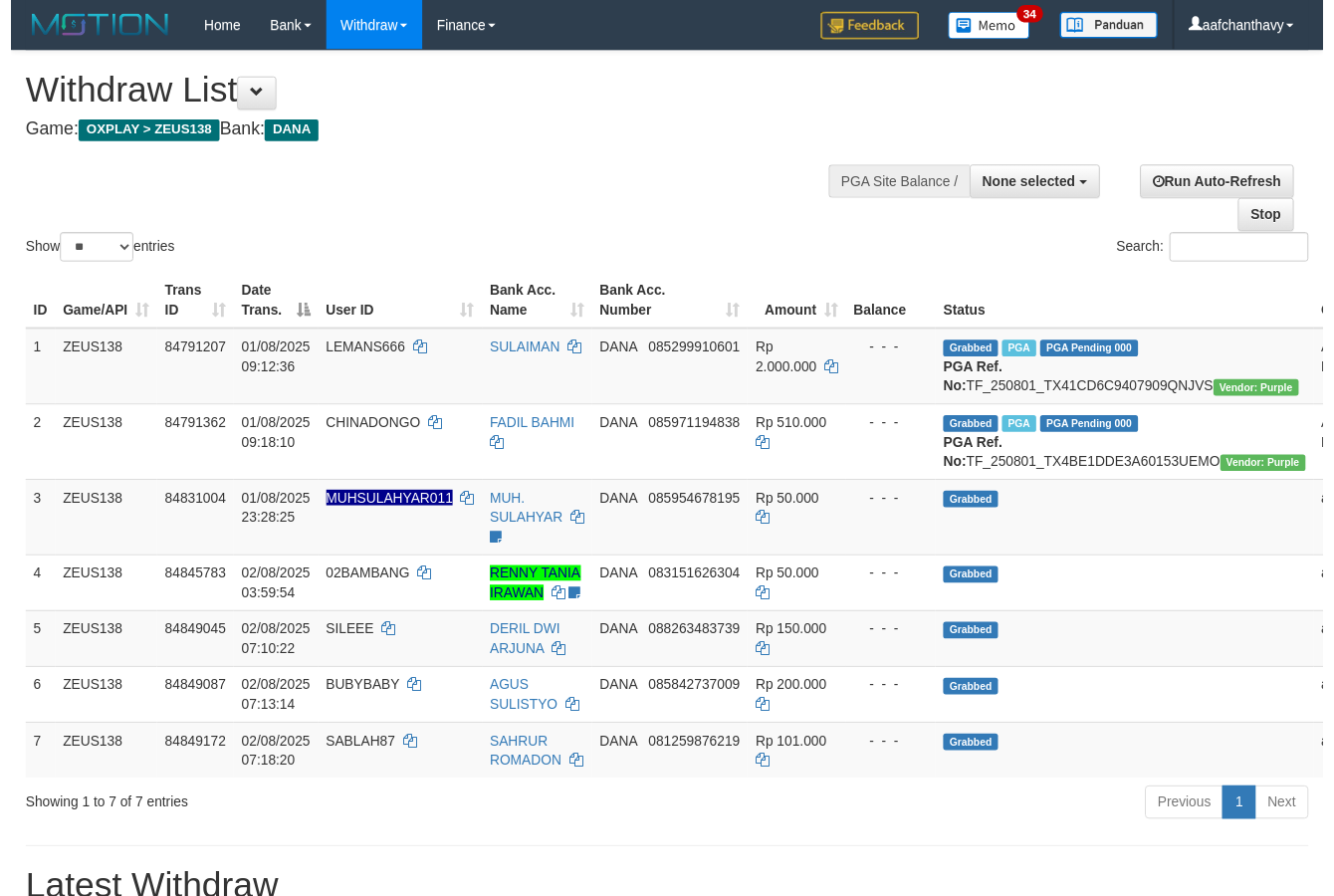 scroll, scrollTop: 266, scrollLeft: 0, axis: vertical 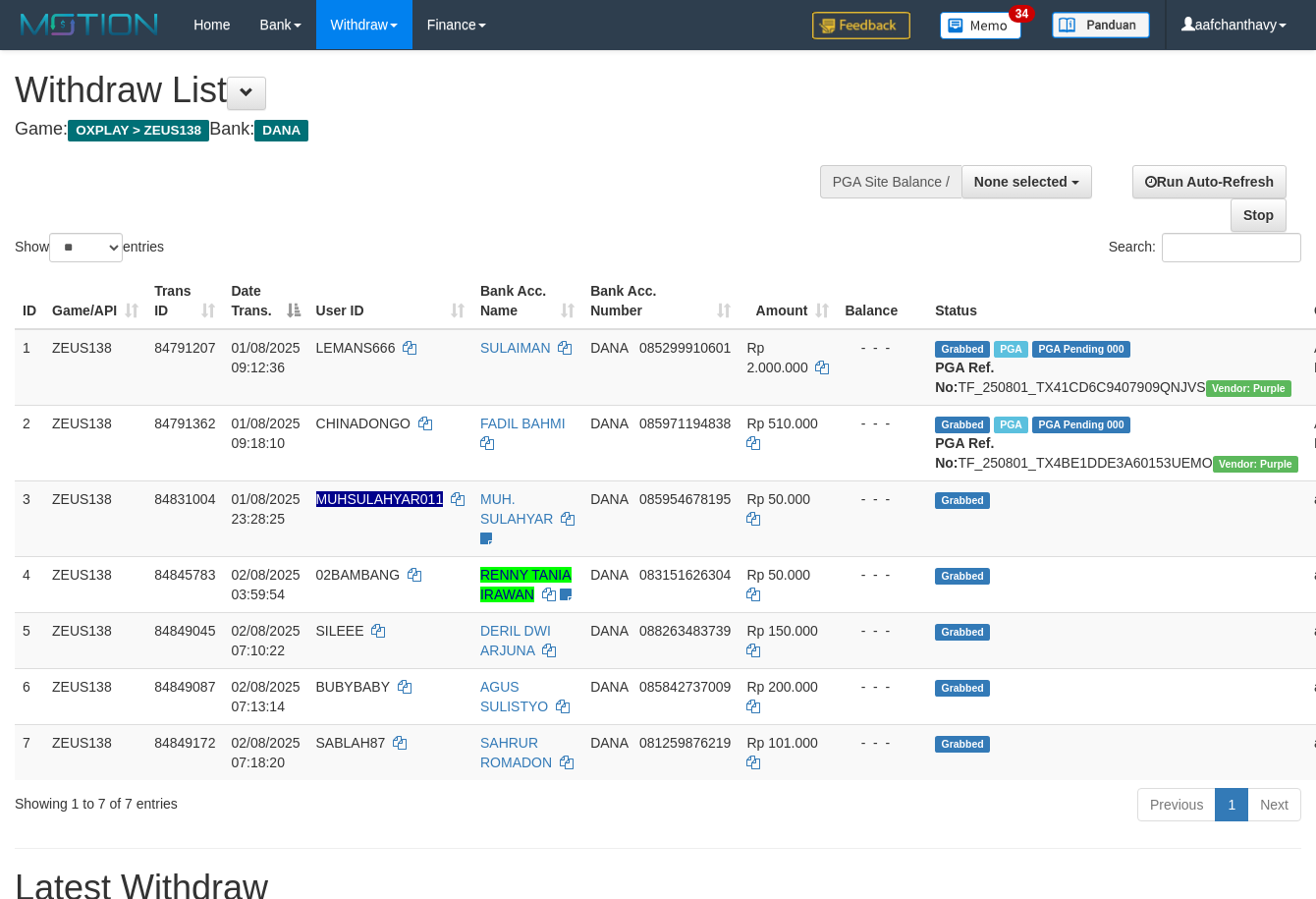 select 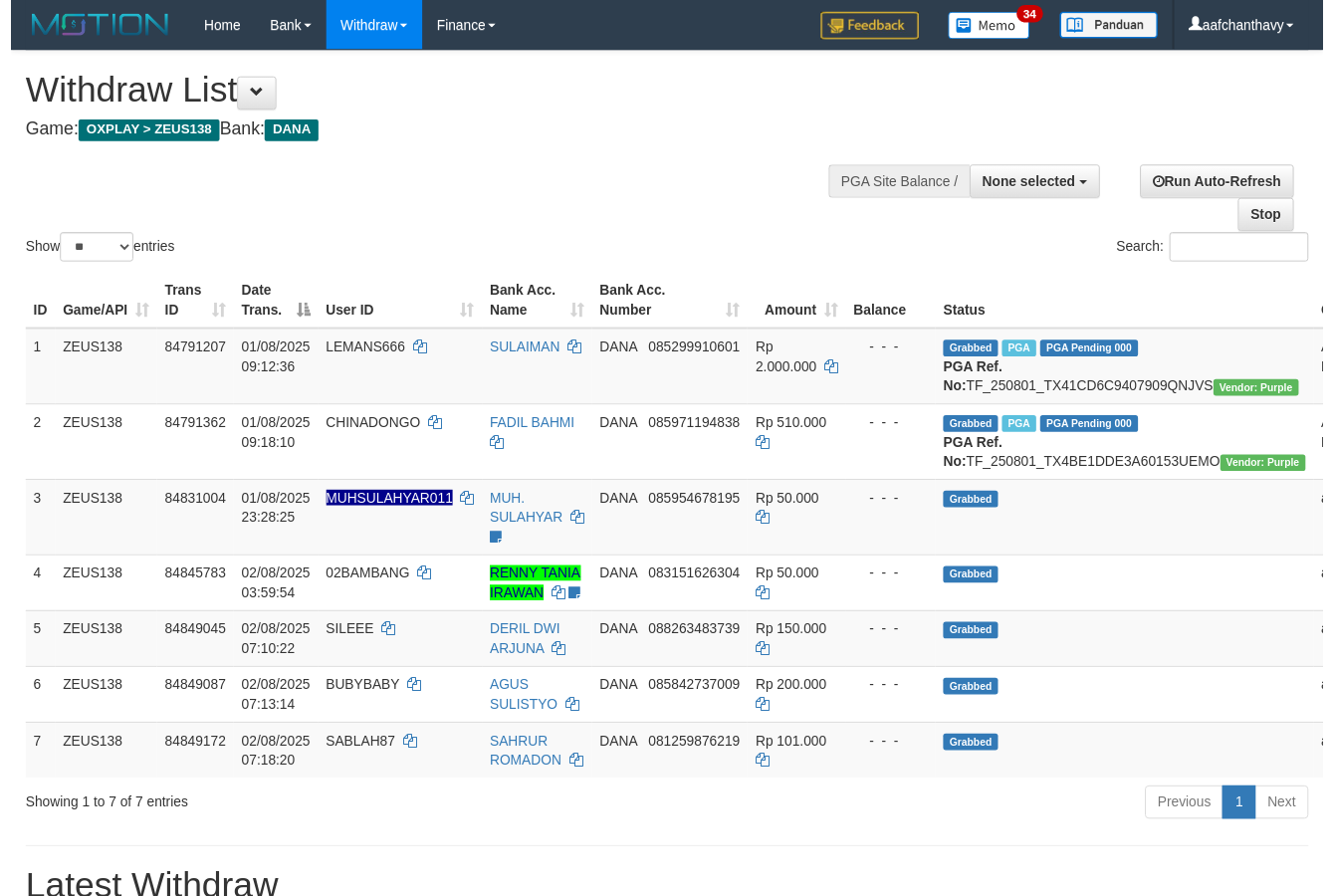 scroll, scrollTop: 266, scrollLeft: 0, axis: vertical 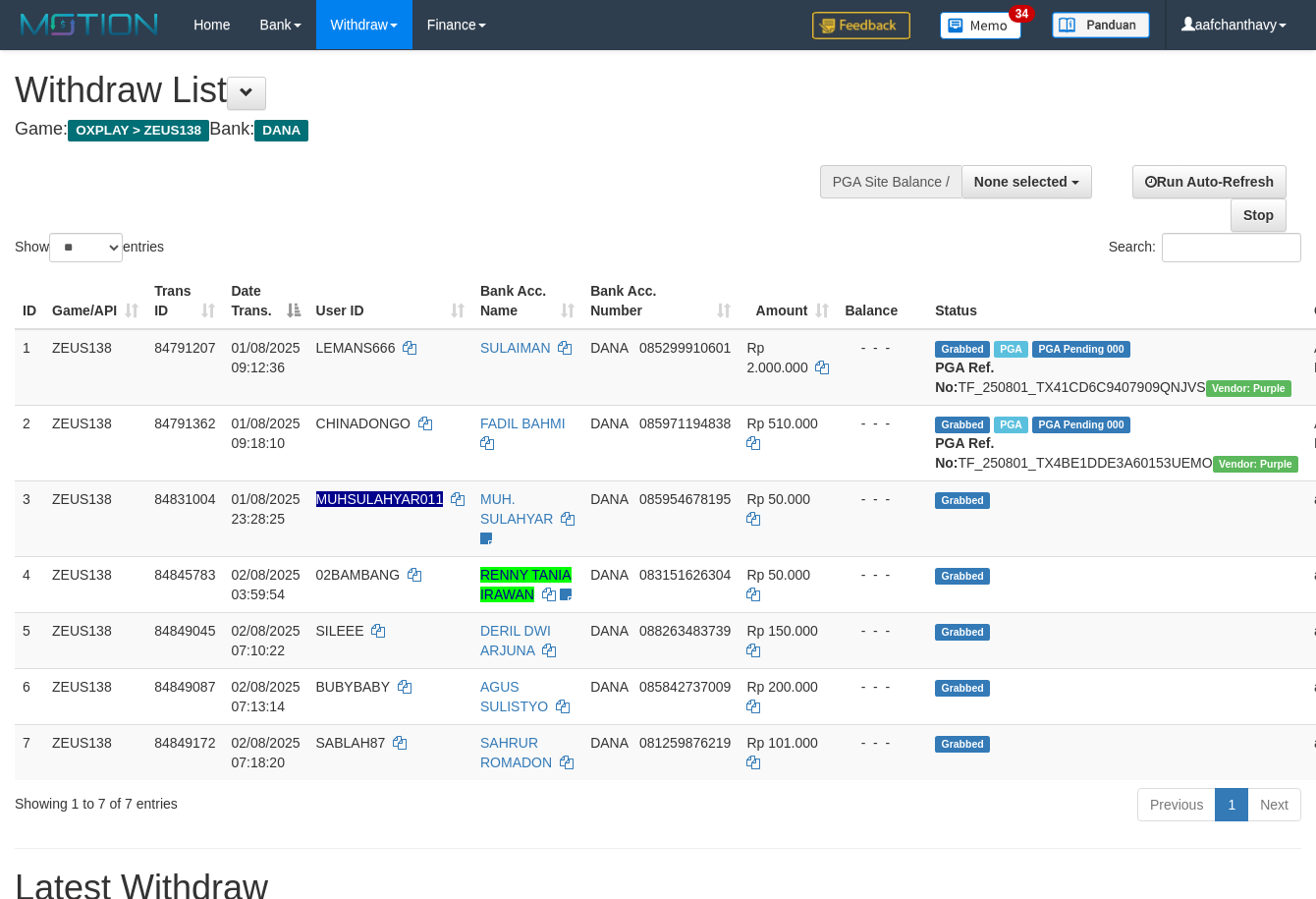 select 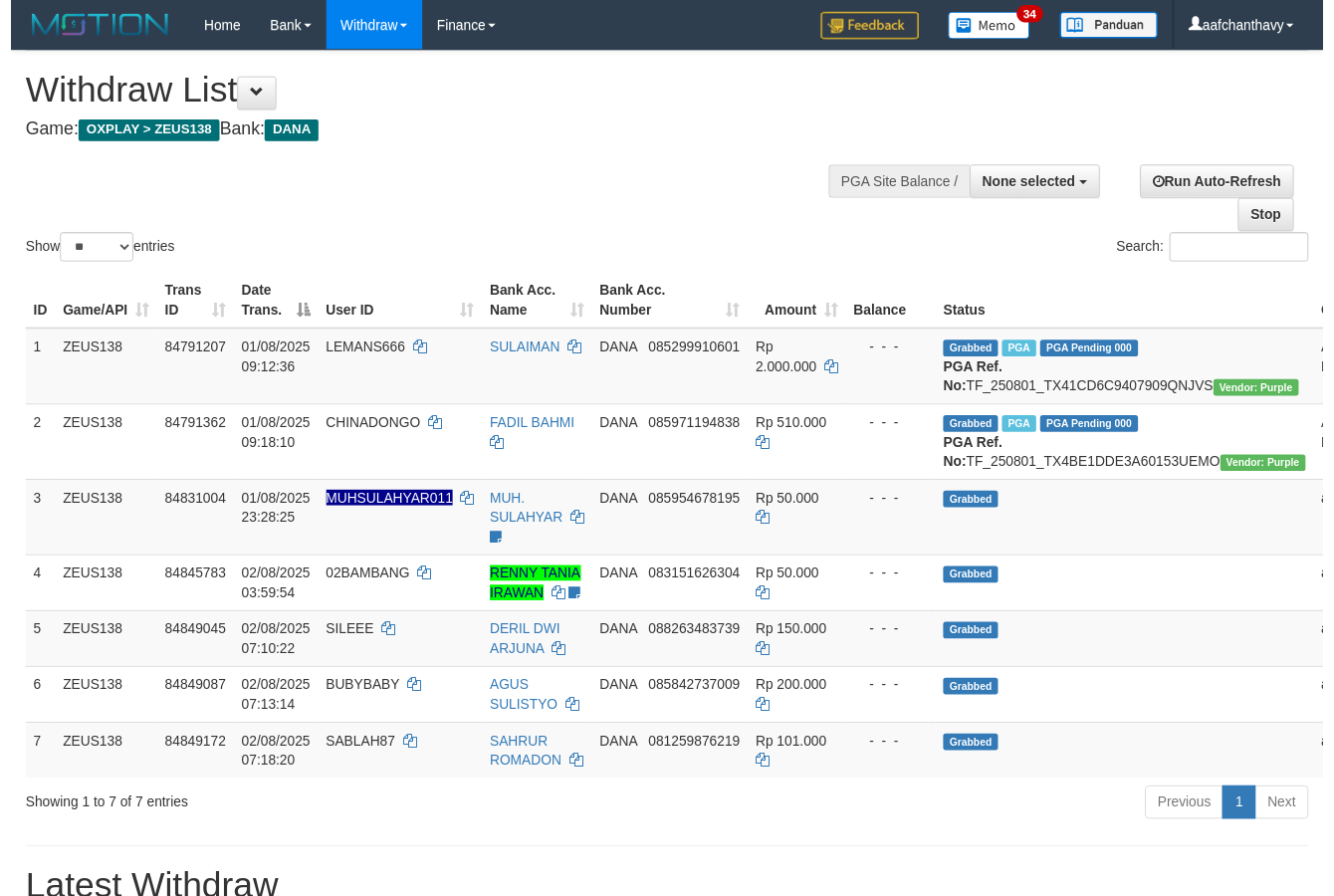 scroll, scrollTop: 266, scrollLeft: 0, axis: vertical 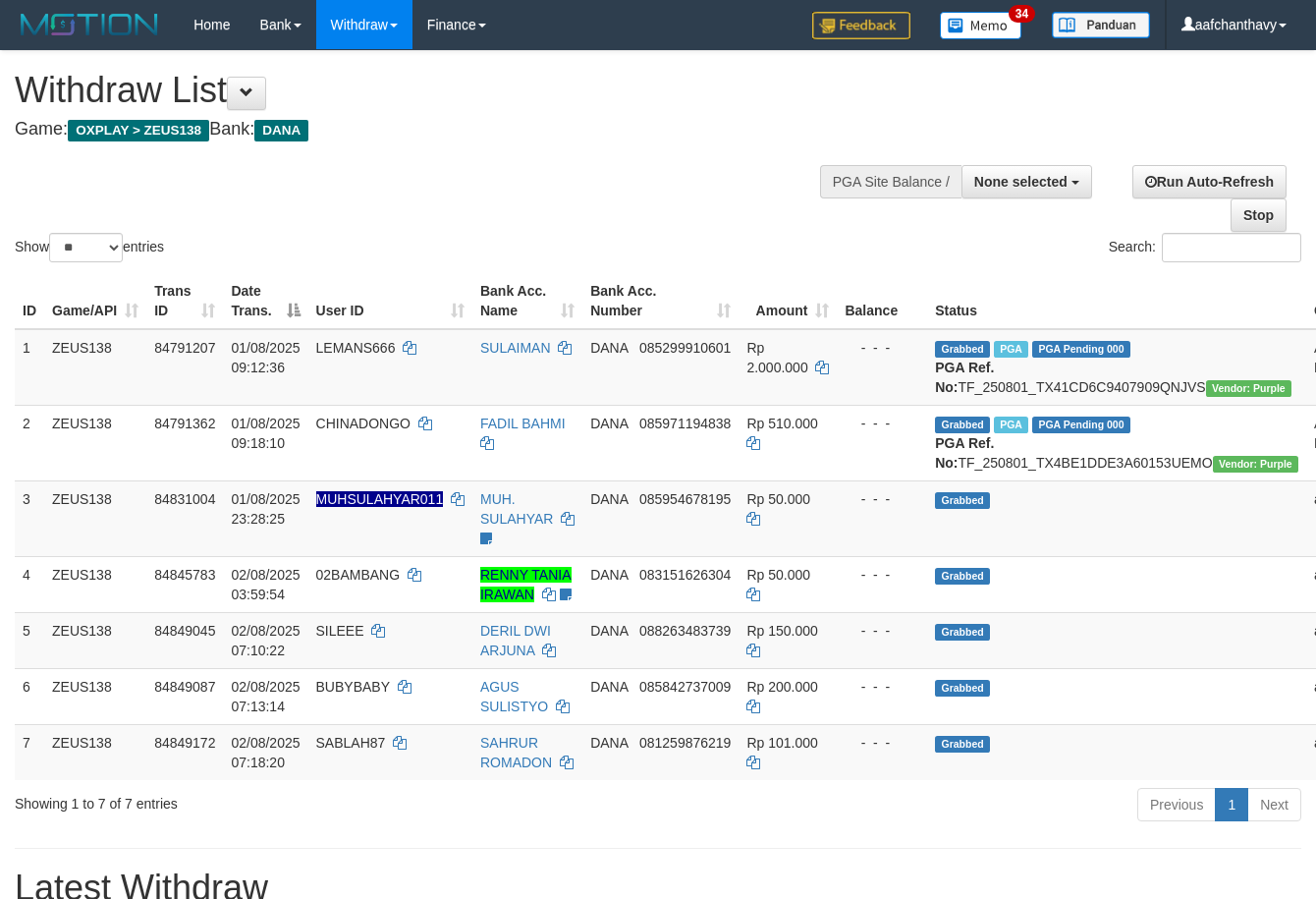 select 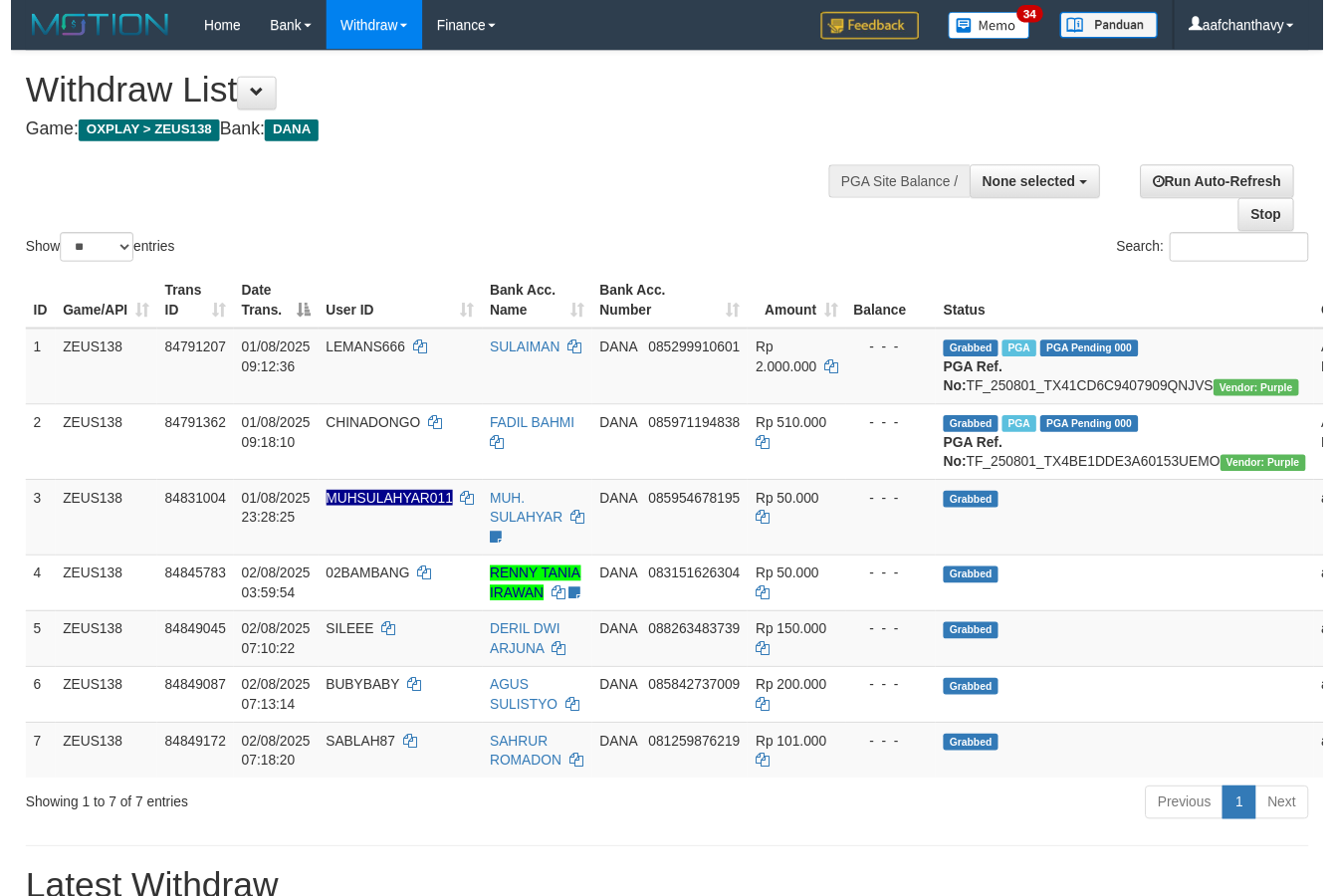 scroll, scrollTop: 266, scrollLeft: 0, axis: vertical 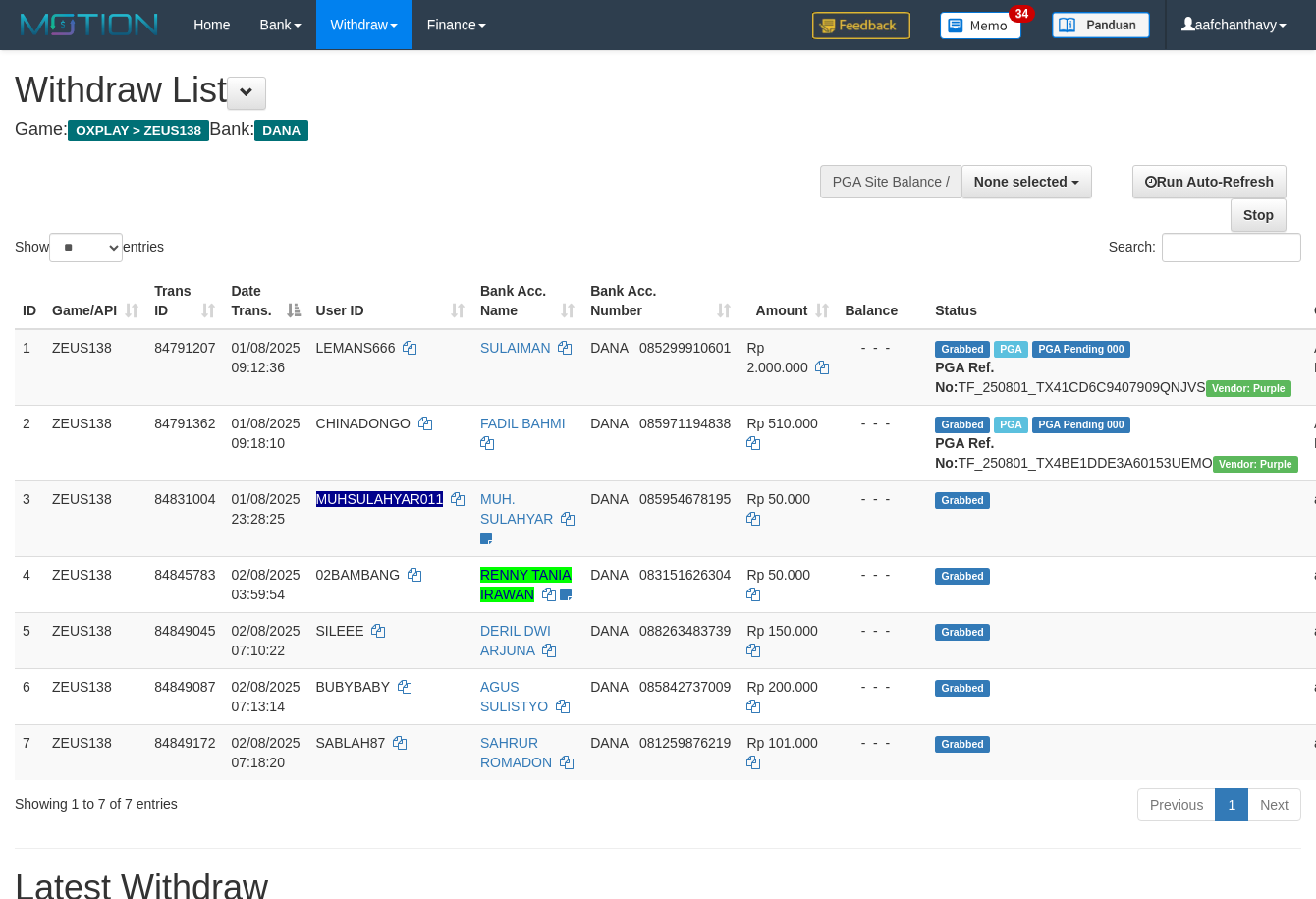 select 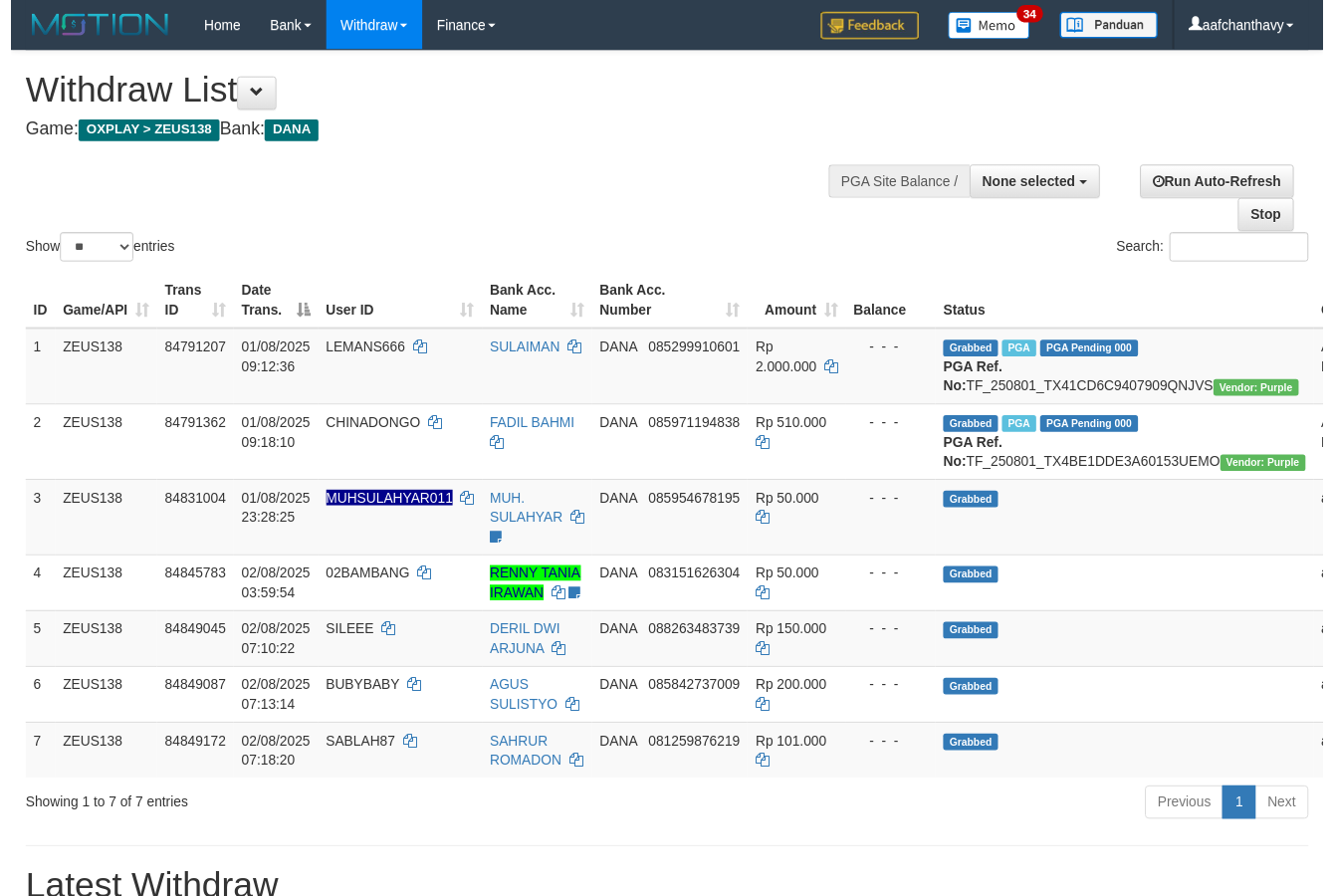 scroll, scrollTop: 266, scrollLeft: 0, axis: vertical 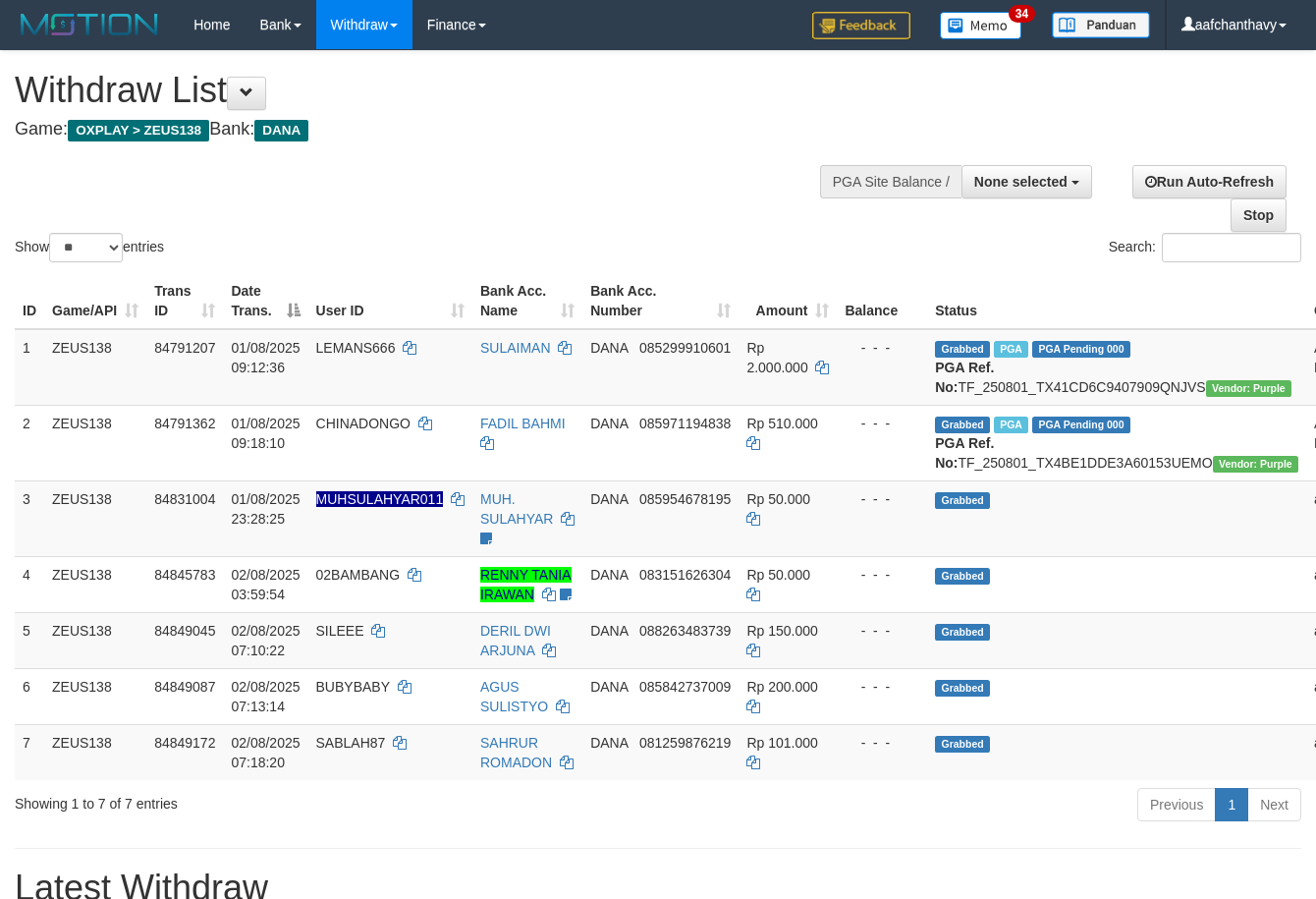 select 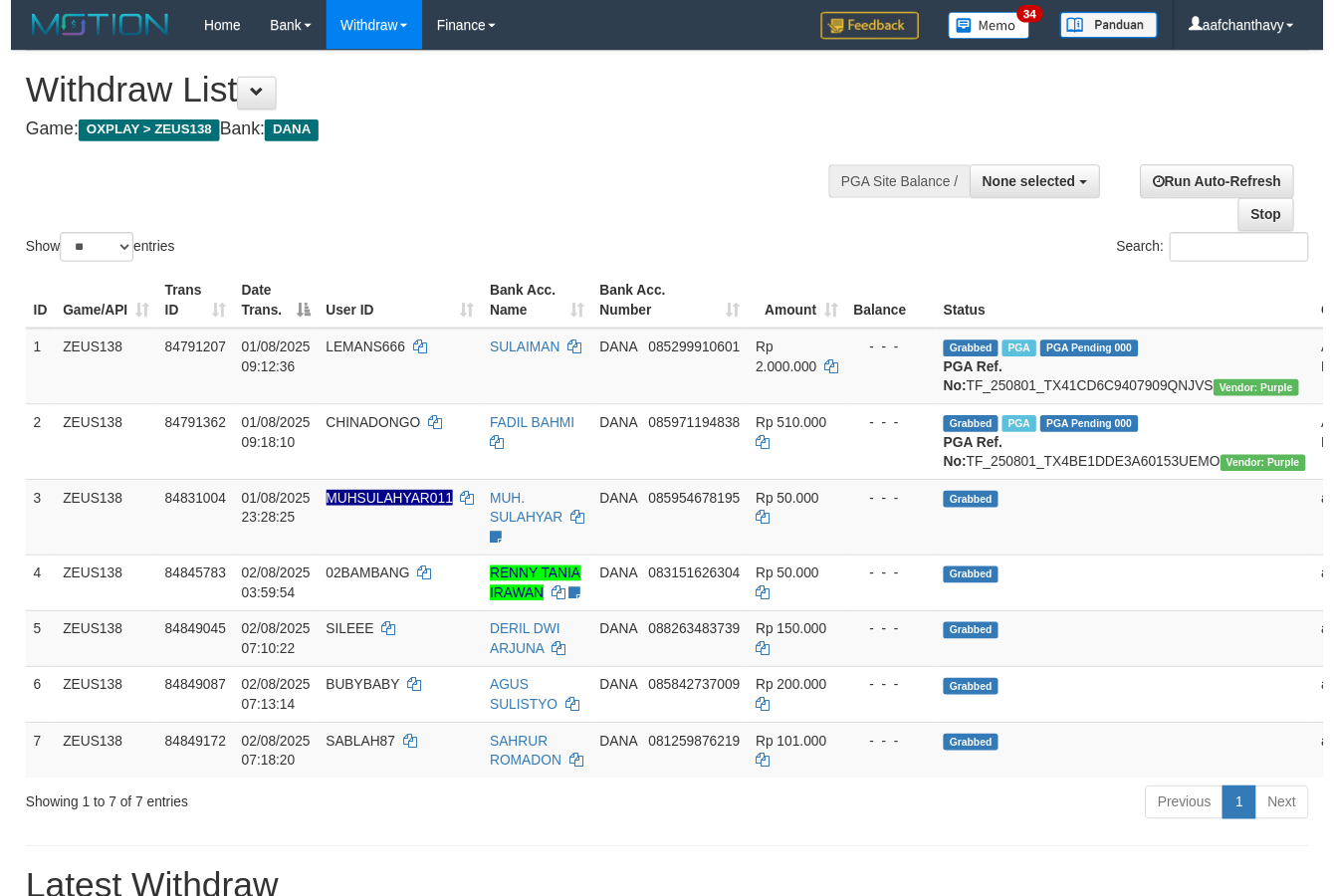 scroll, scrollTop: 266, scrollLeft: 0, axis: vertical 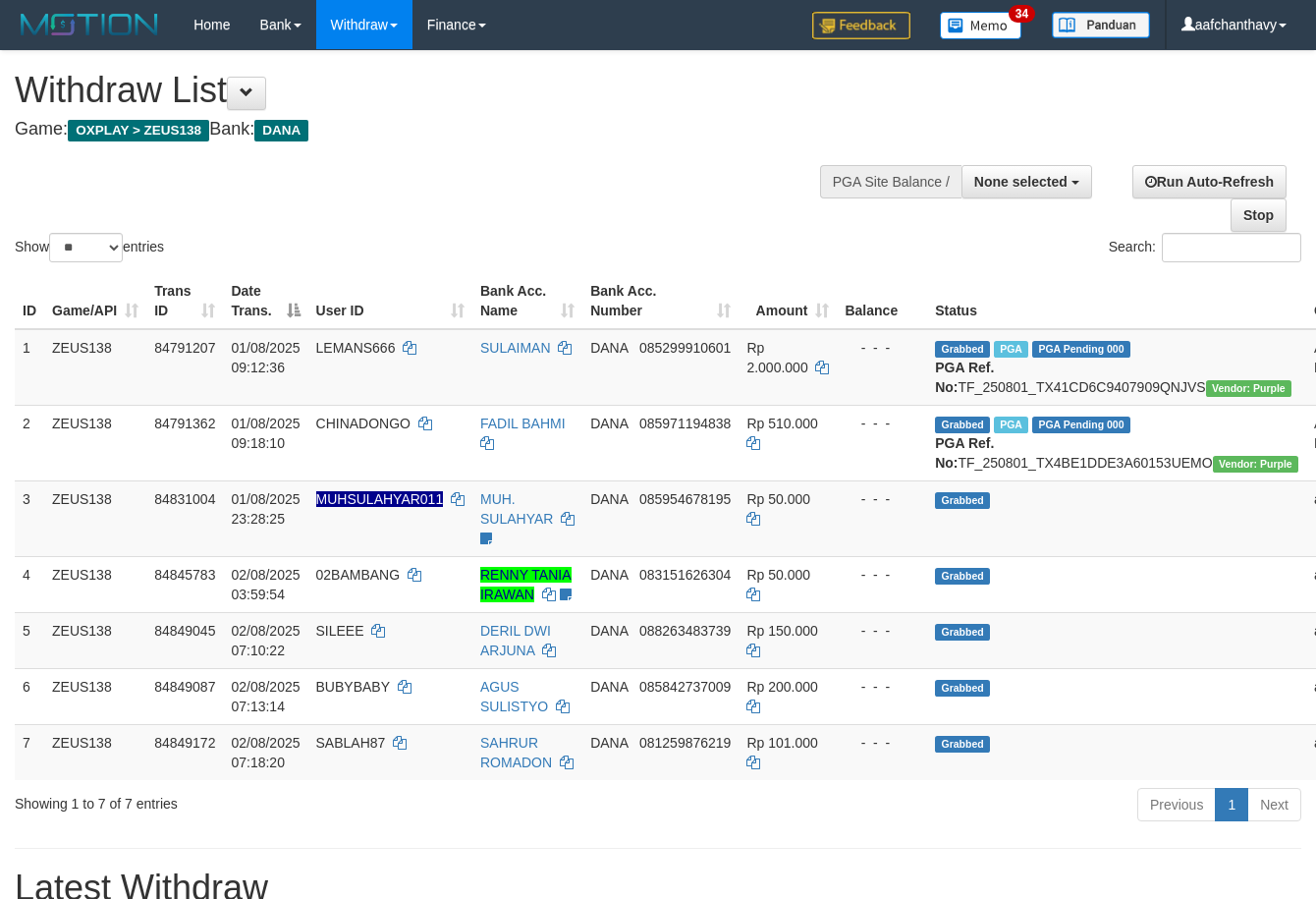 select 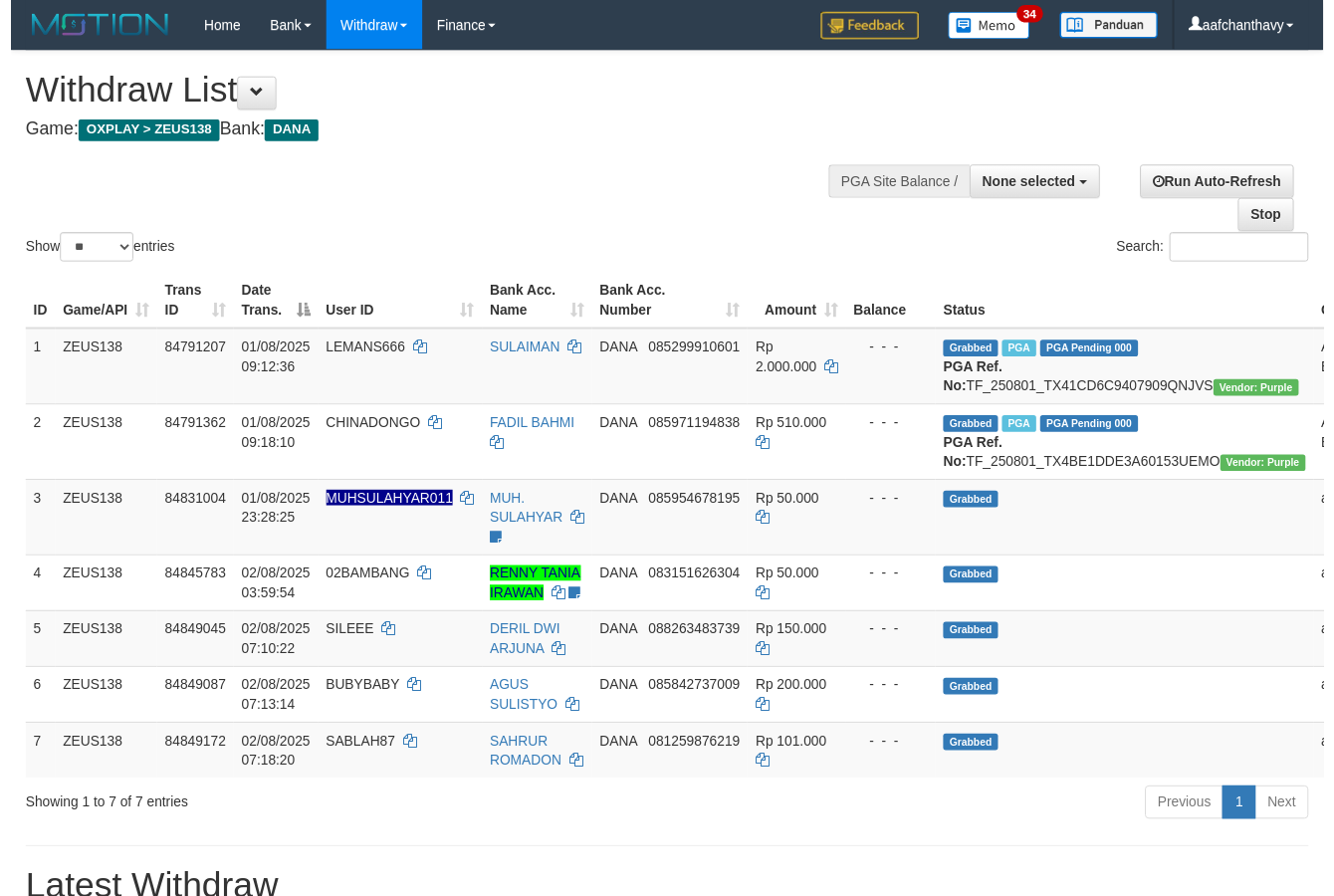 scroll, scrollTop: 266, scrollLeft: 0, axis: vertical 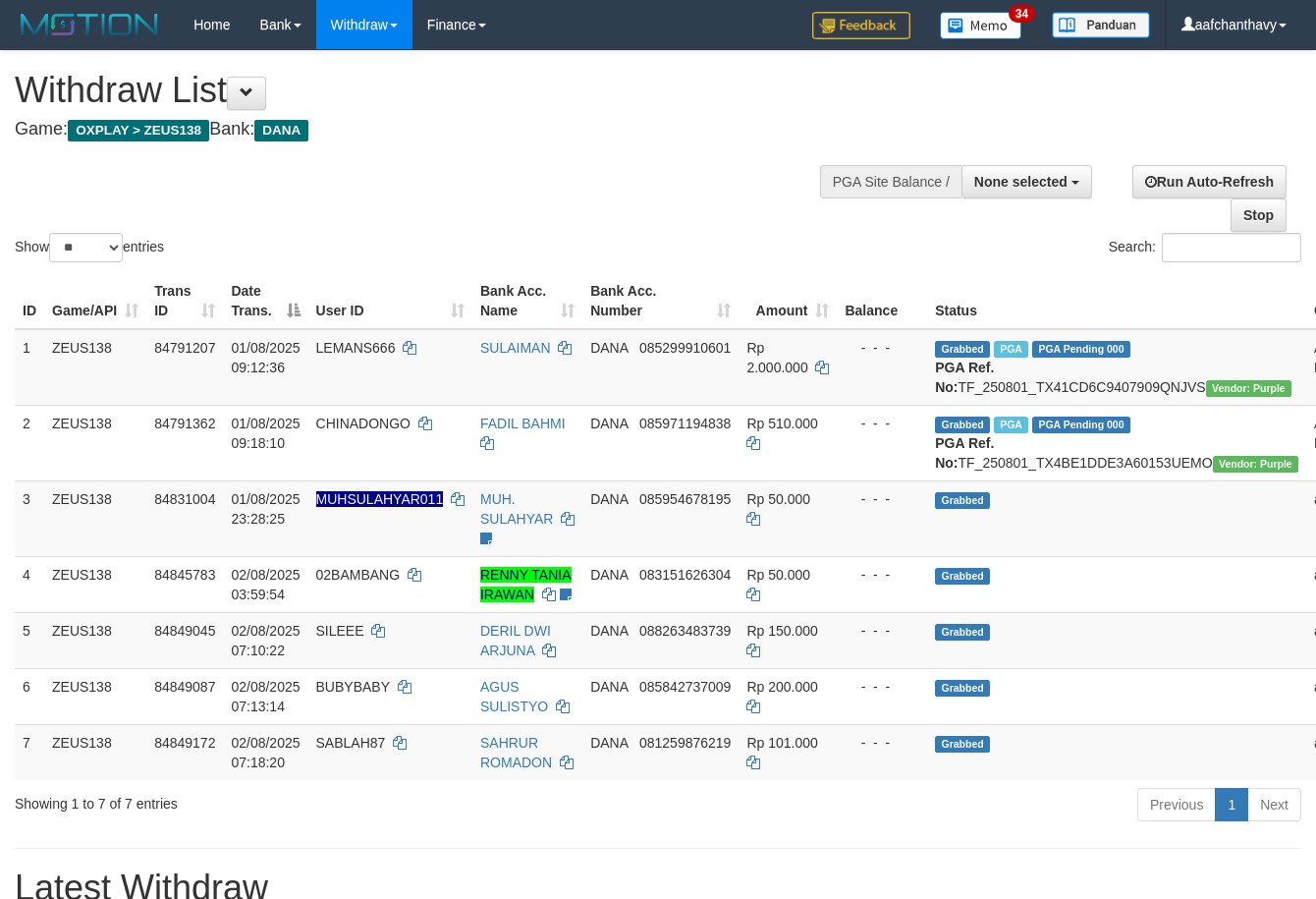 select 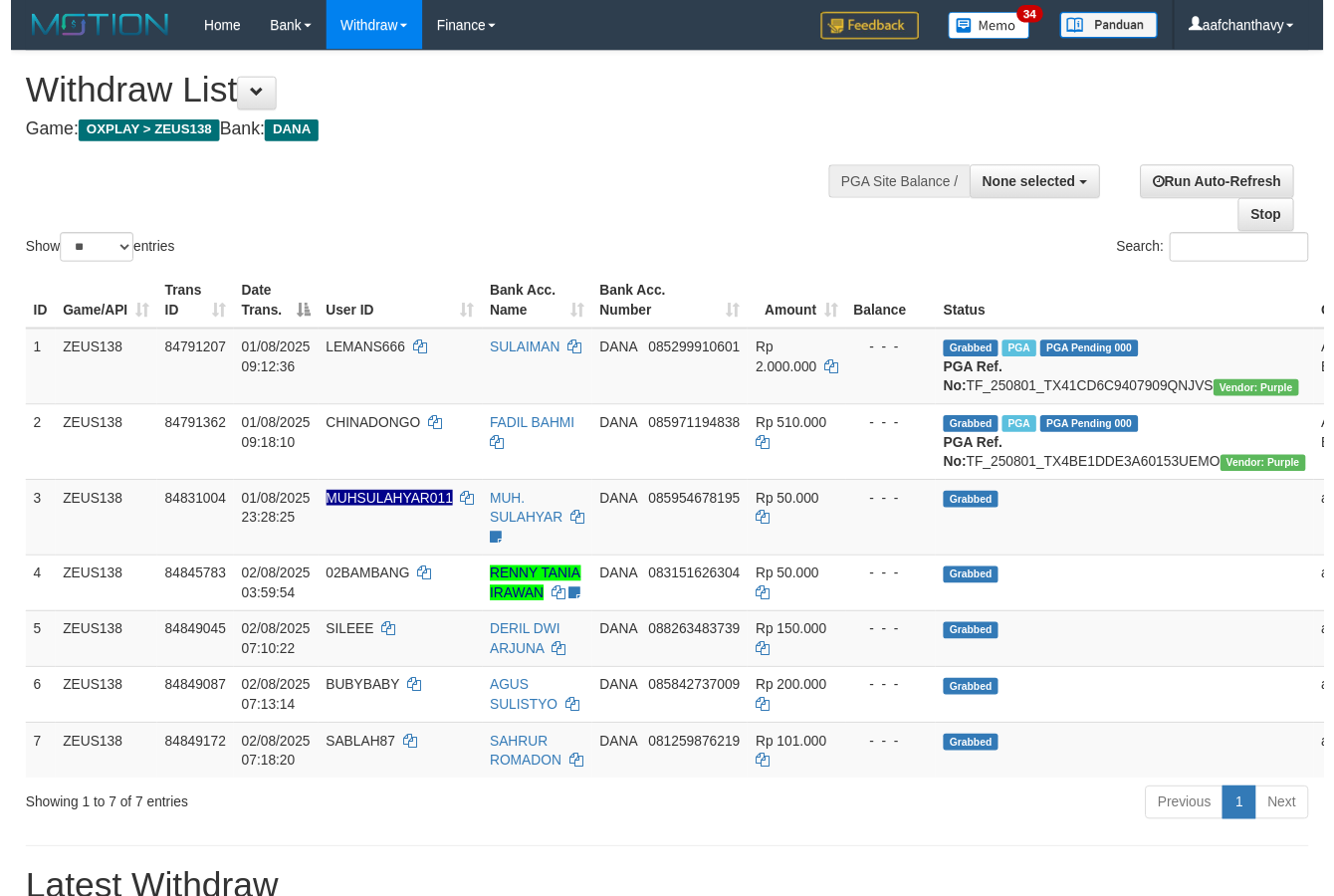 scroll, scrollTop: 266, scrollLeft: 0, axis: vertical 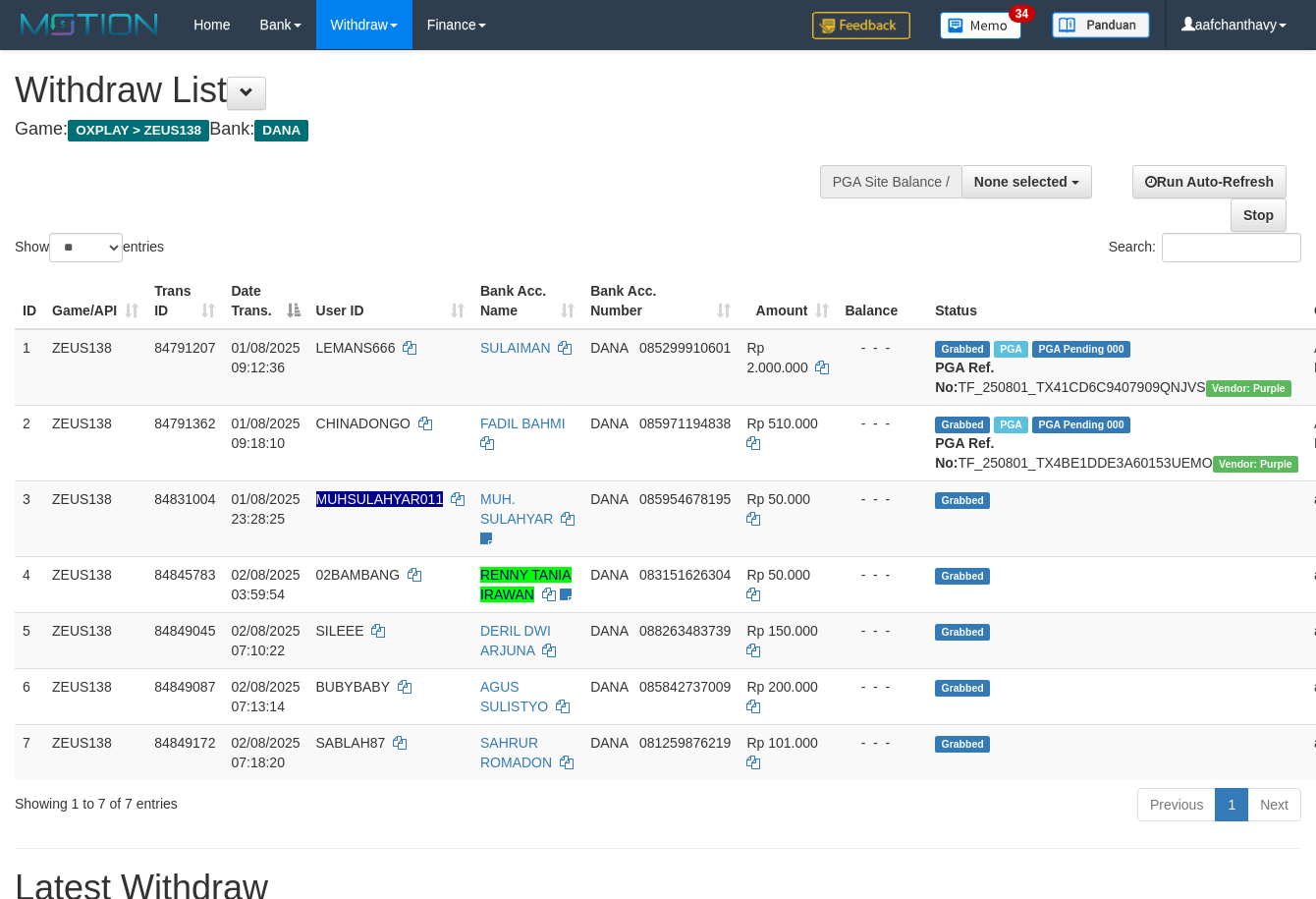 select 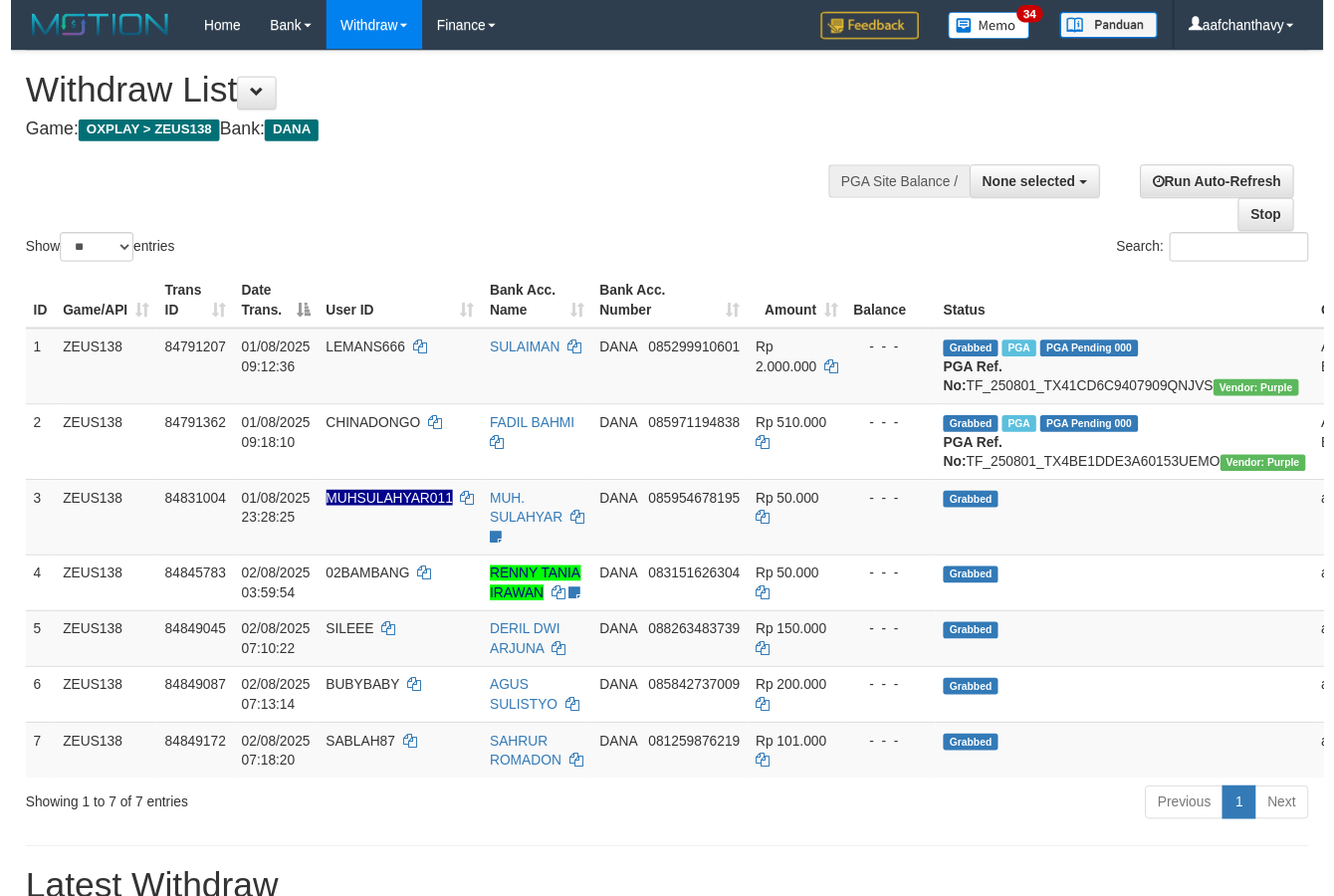 scroll, scrollTop: 266, scrollLeft: 0, axis: vertical 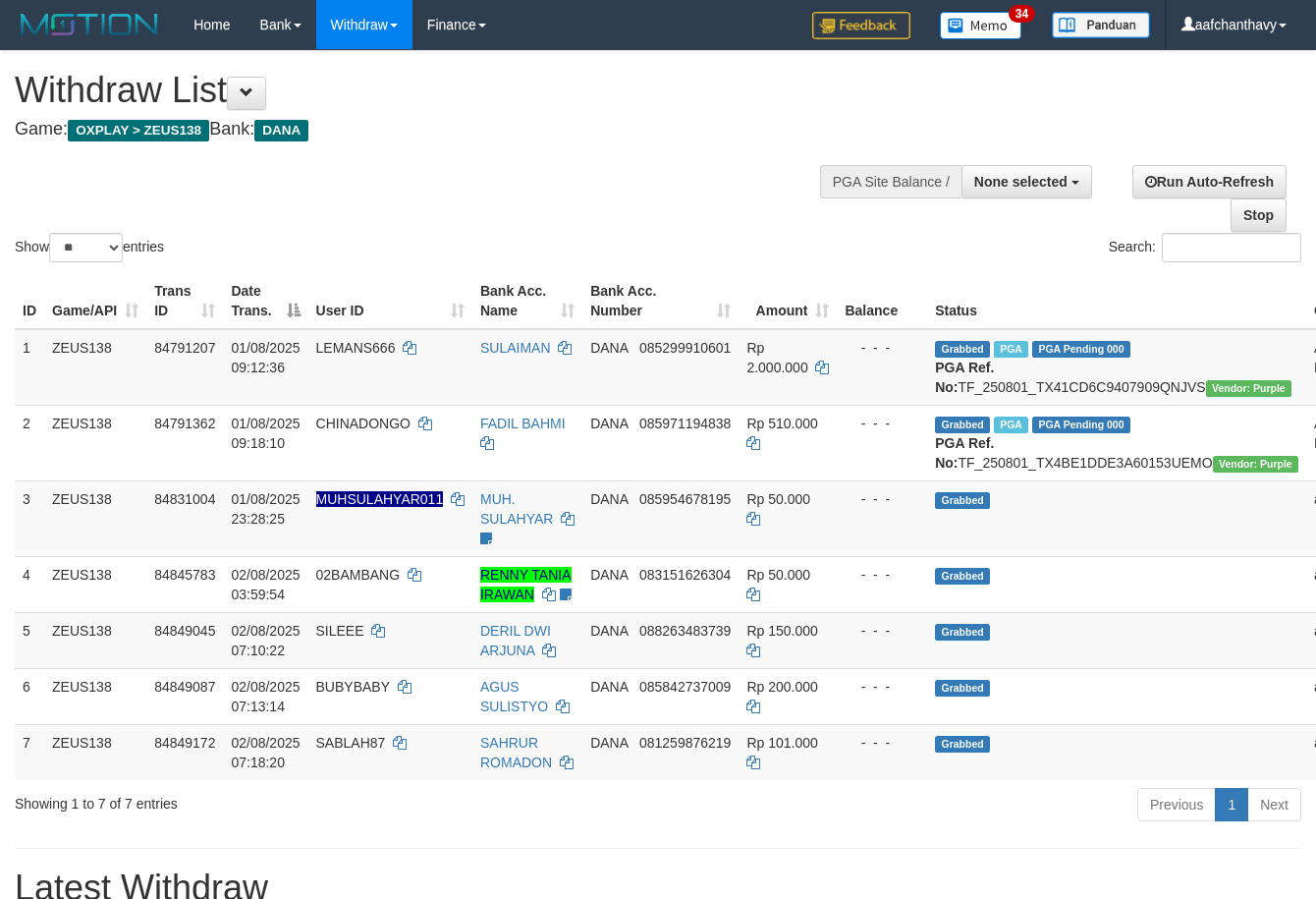 select 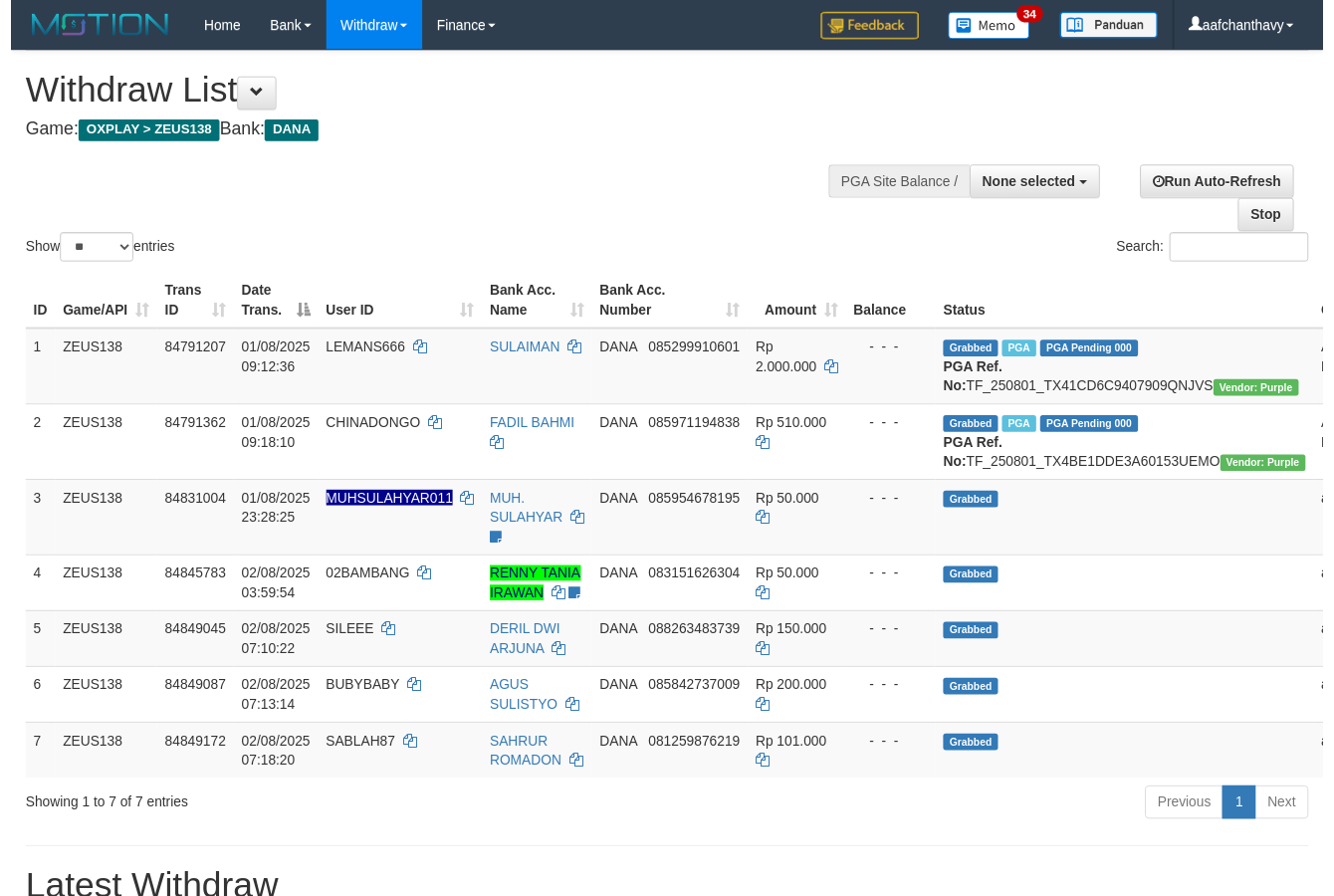 scroll, scrollTop: 266, scrollLeft: 0, axis: vertical 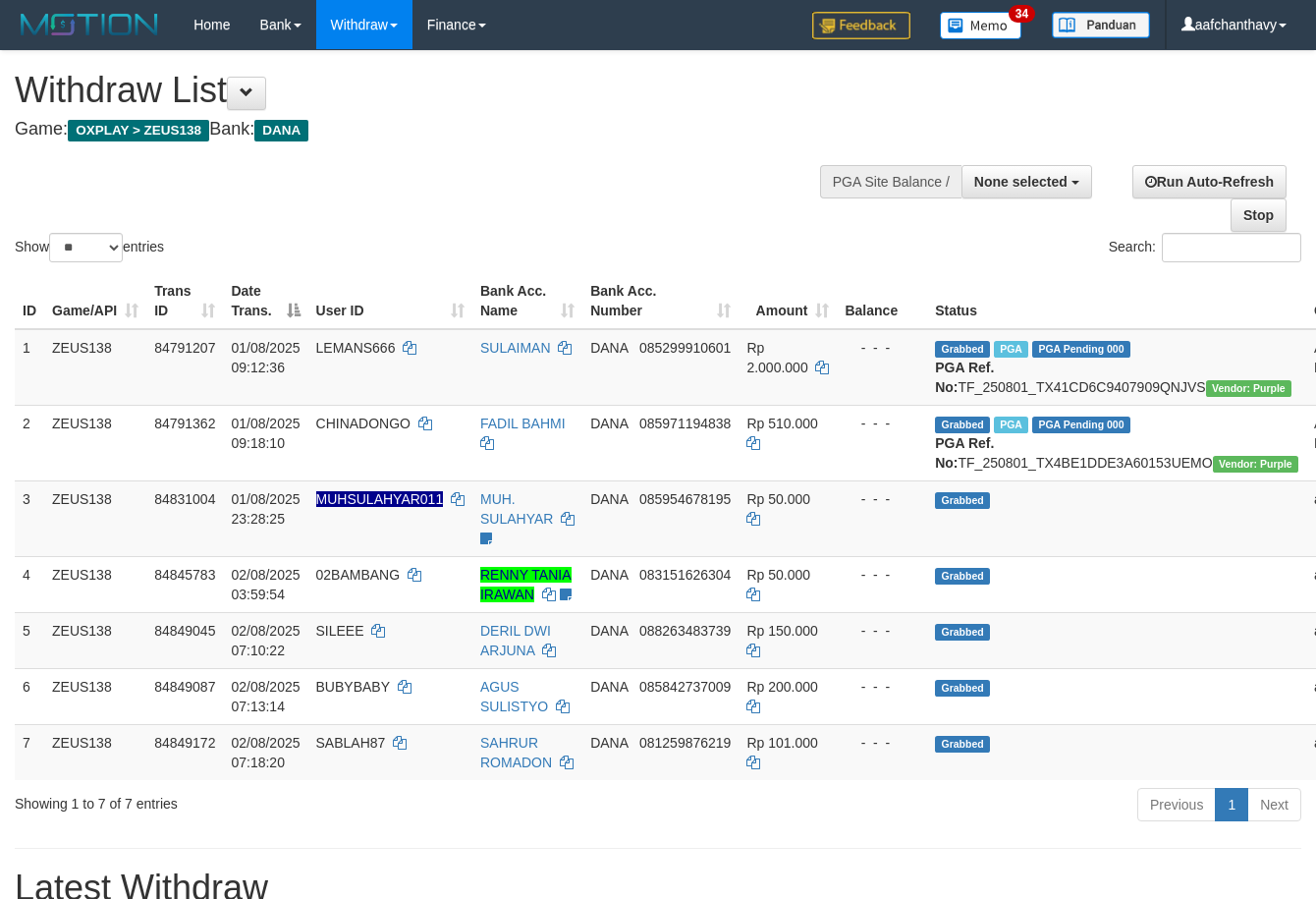 select 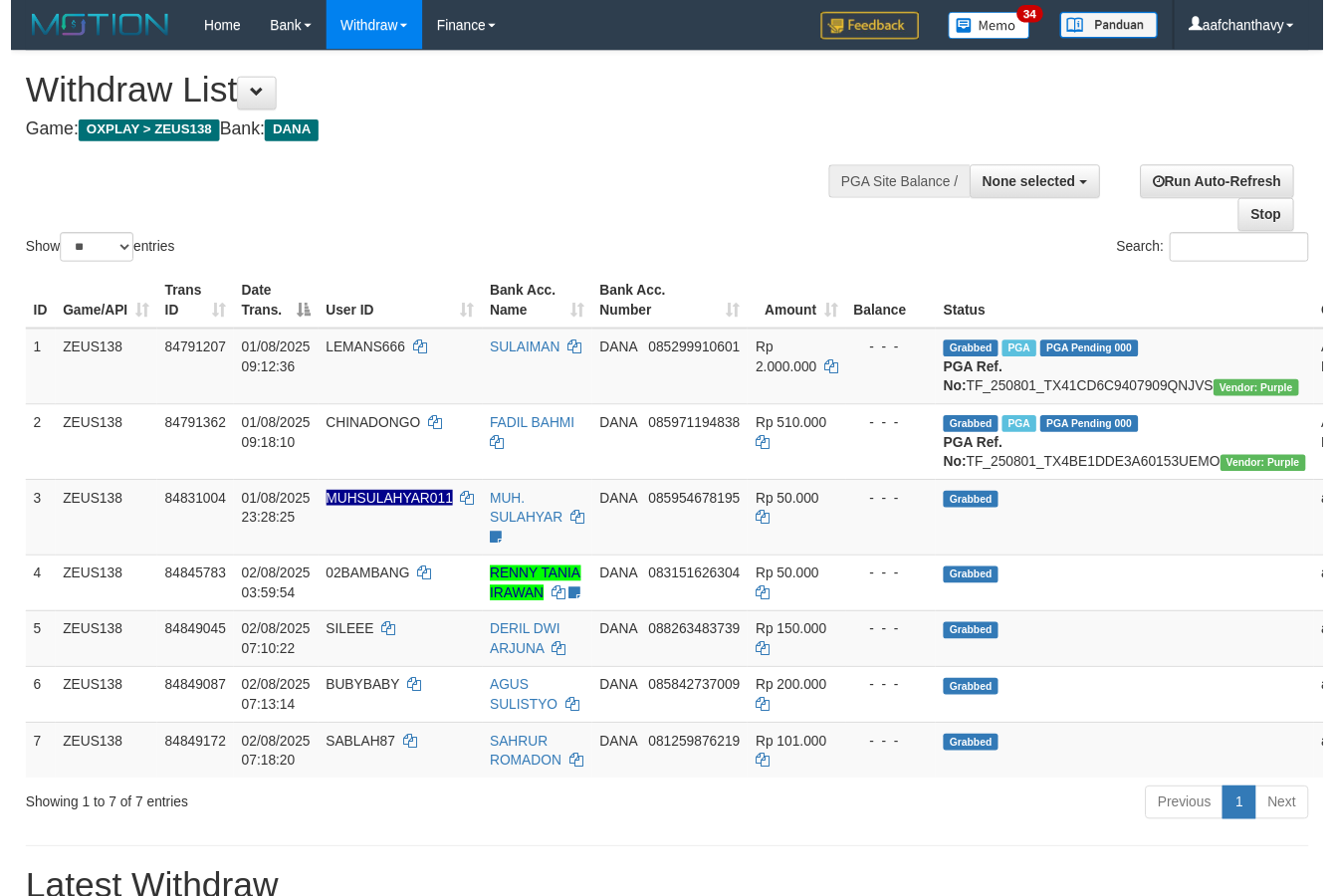 scroll, scrollTop: 266, scrollLeft: 0, axis: vertical 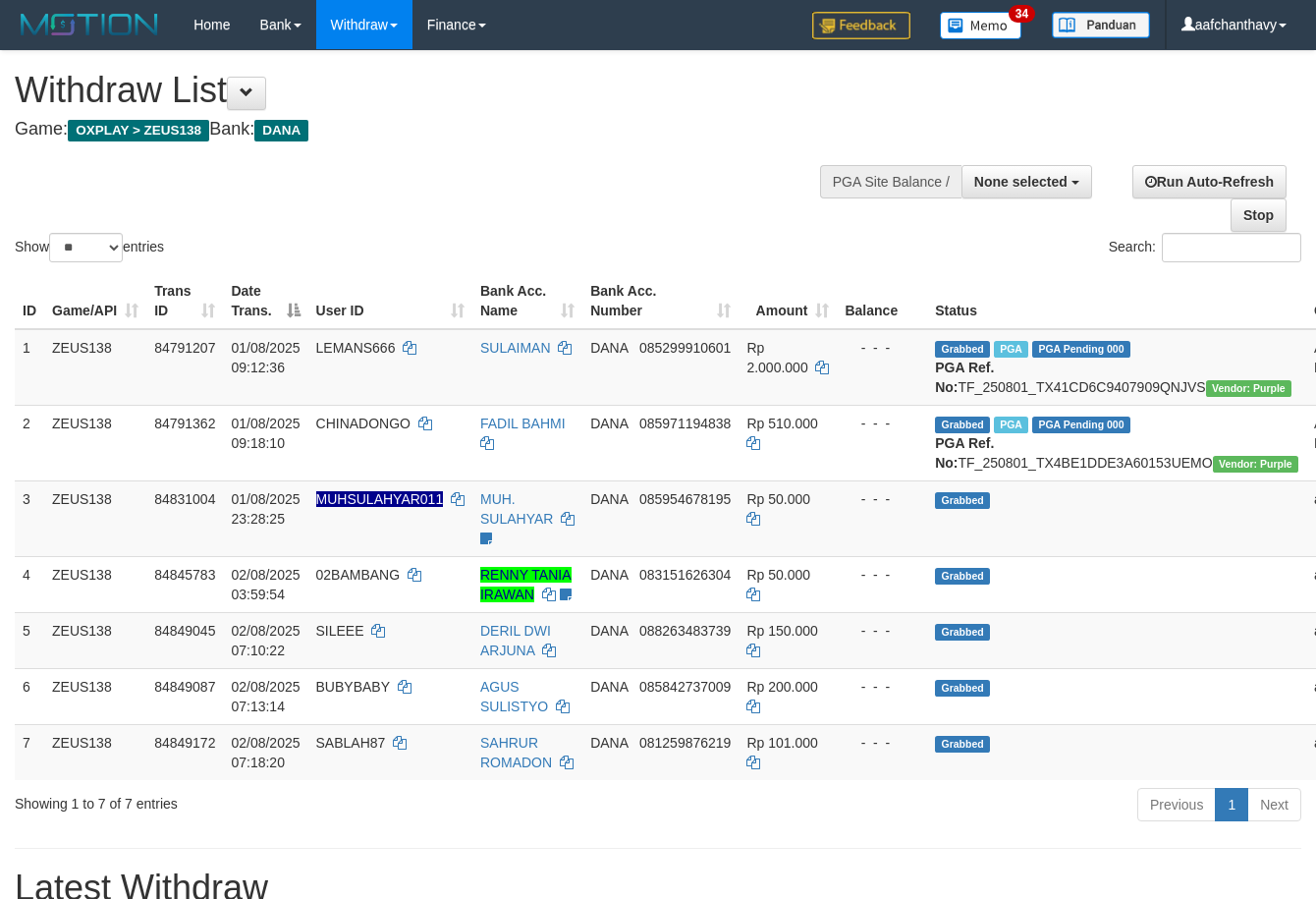 select 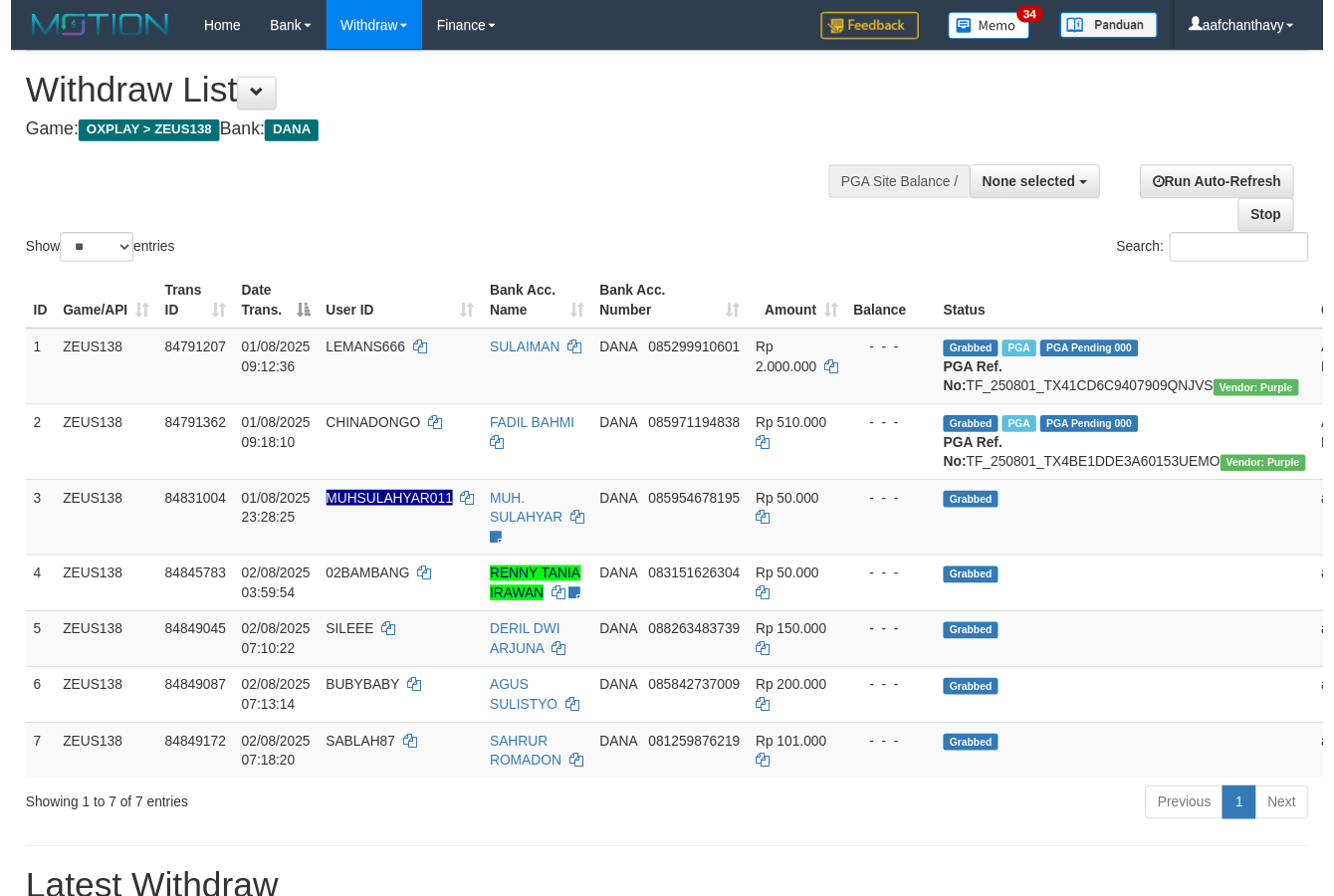scroll, scrollTop: 266, scrollLeft: 0, axis: vertical 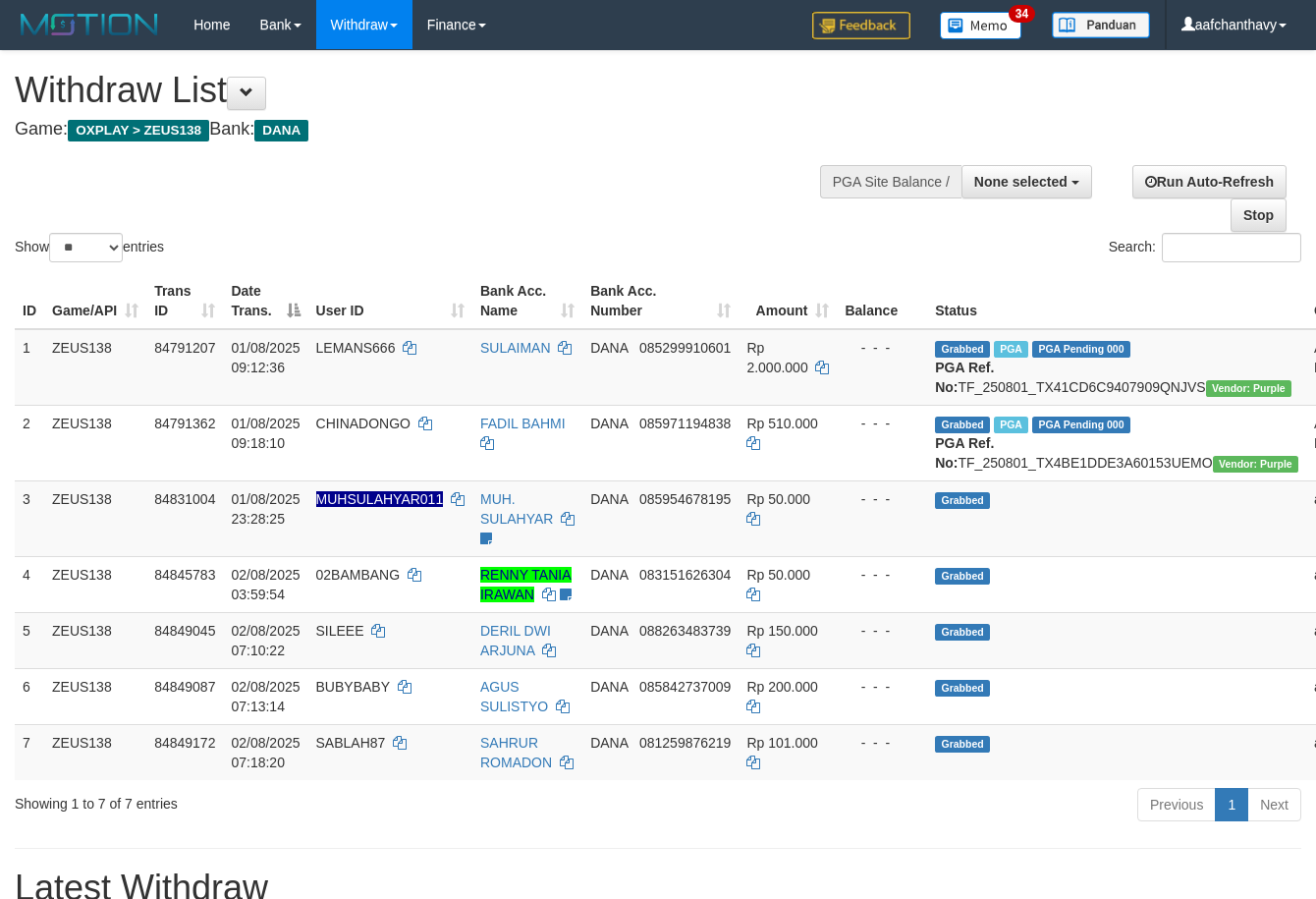select 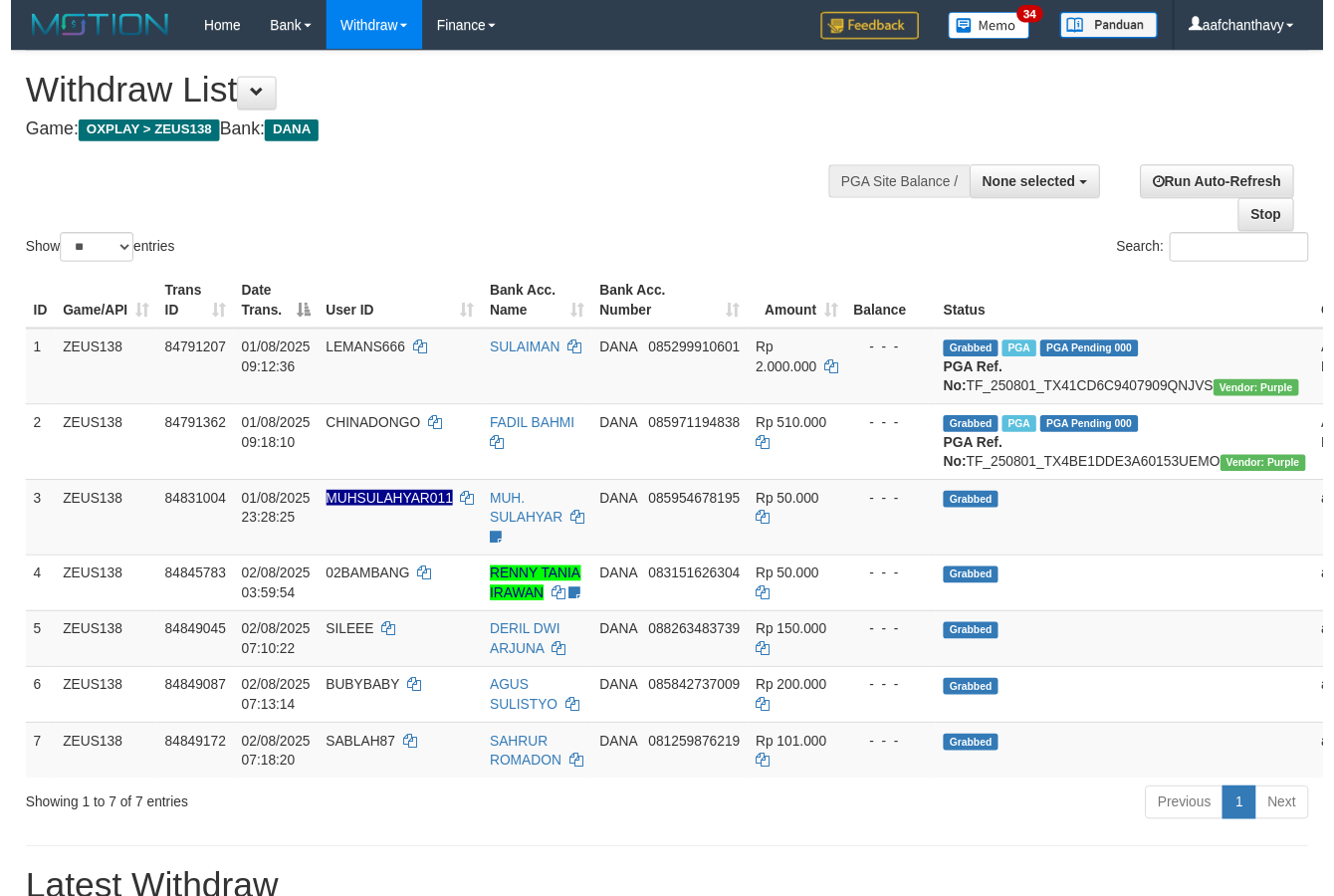 scroll, scrollTop: 266, scrollLeft: 0, axis: vertical 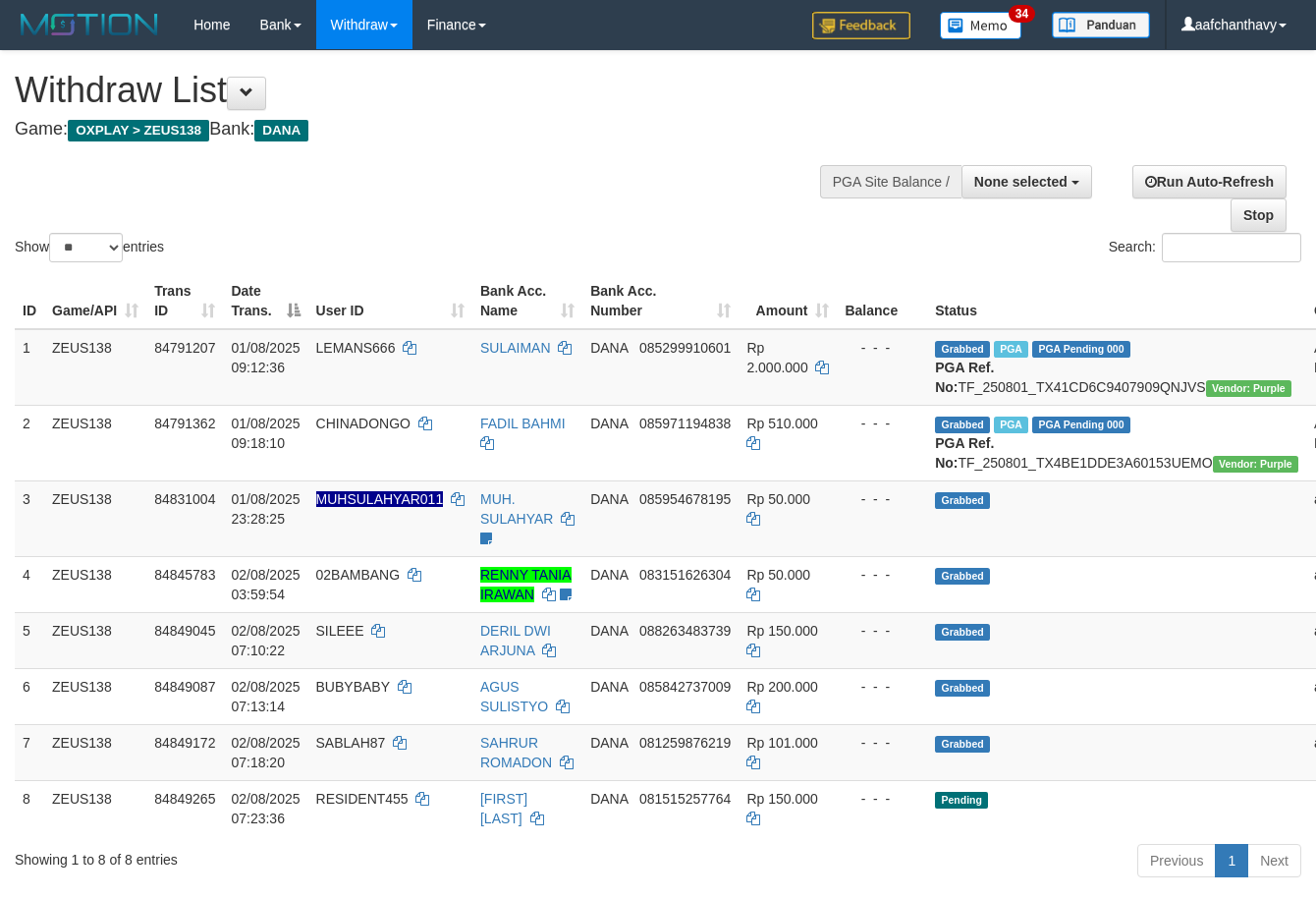 select 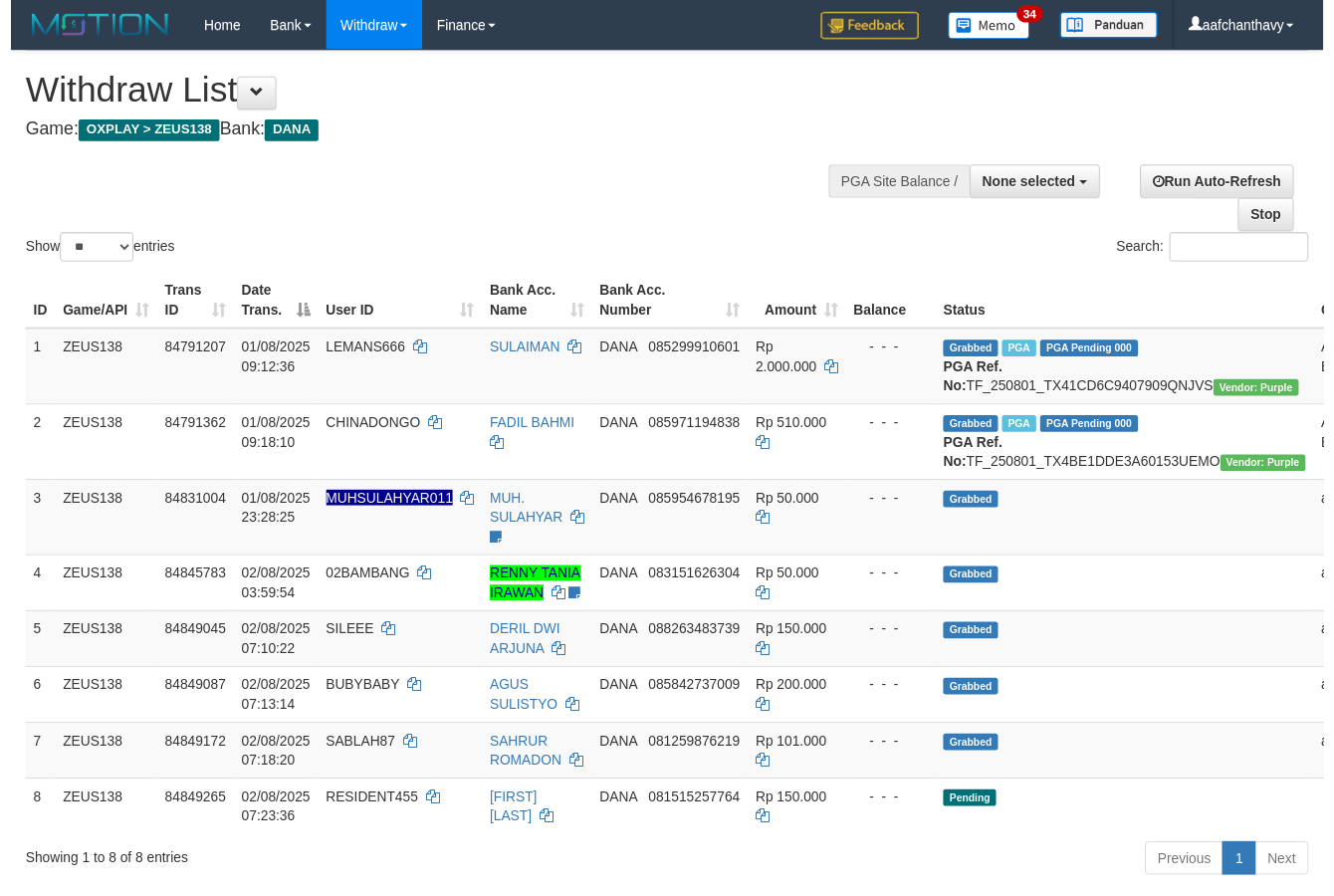 scroll, scrollTop: 266, scrollLeft: 0, axis: vertical 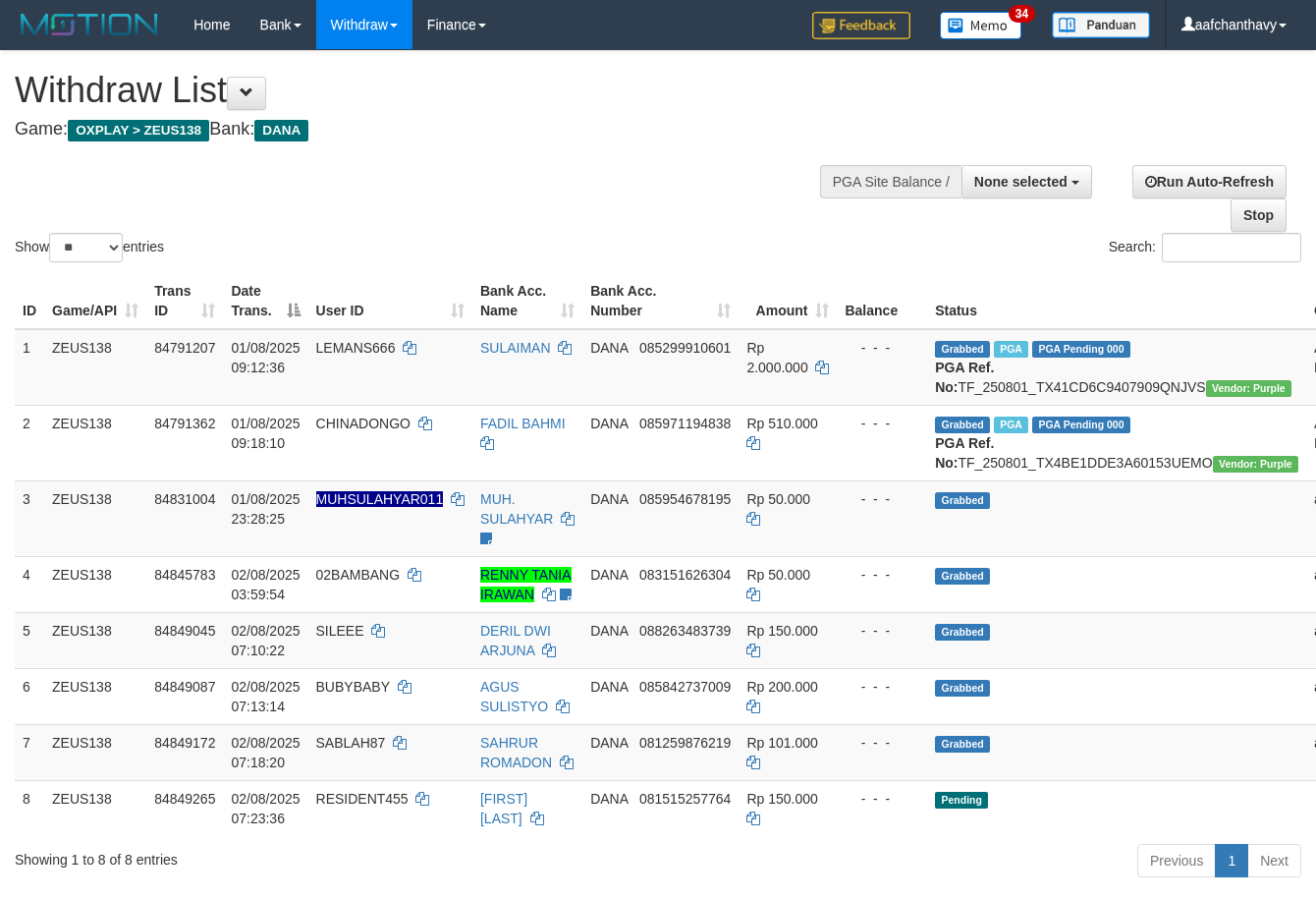select 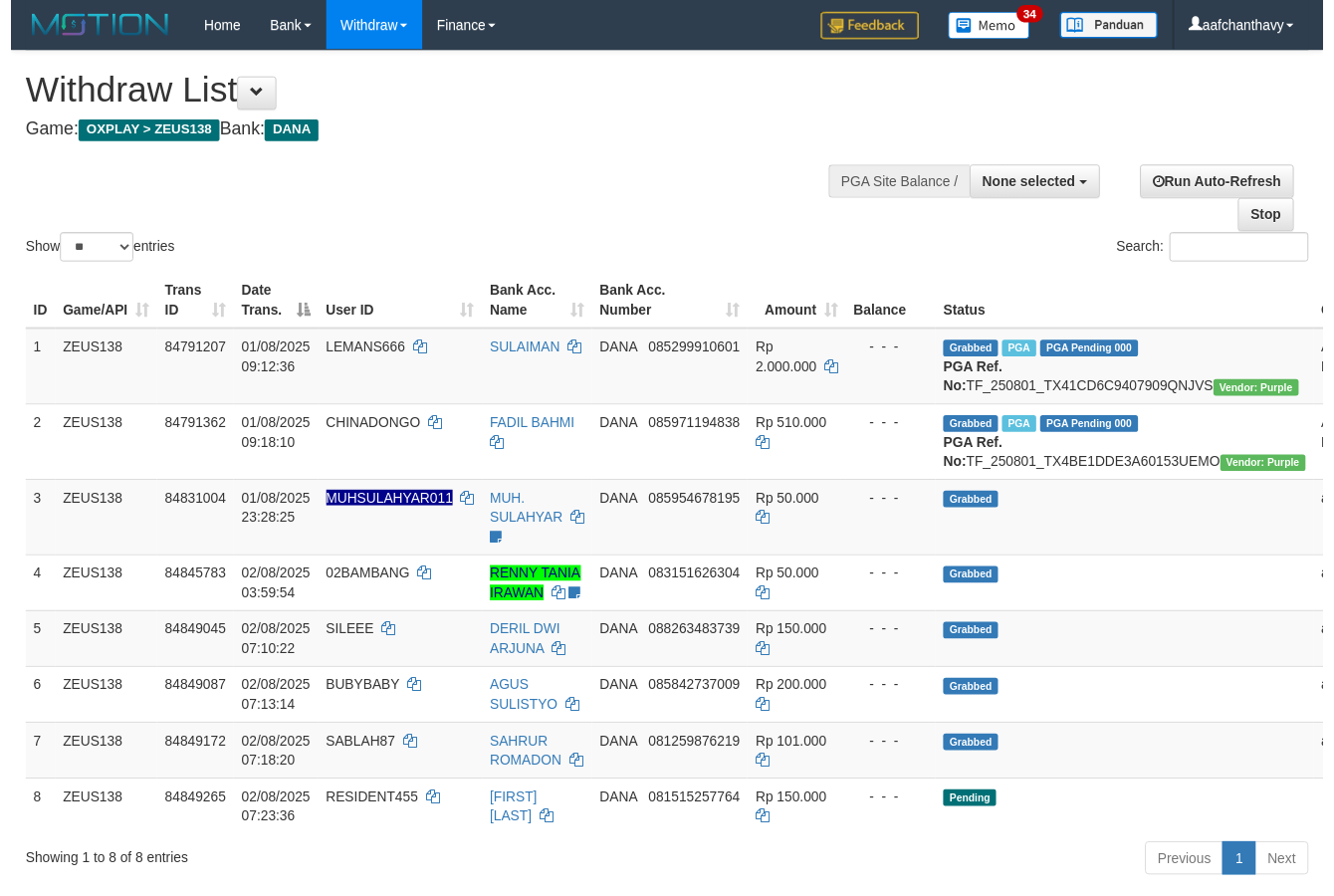 scroll, scrollTop: 266, scrollLeft: 0, axis: vertical 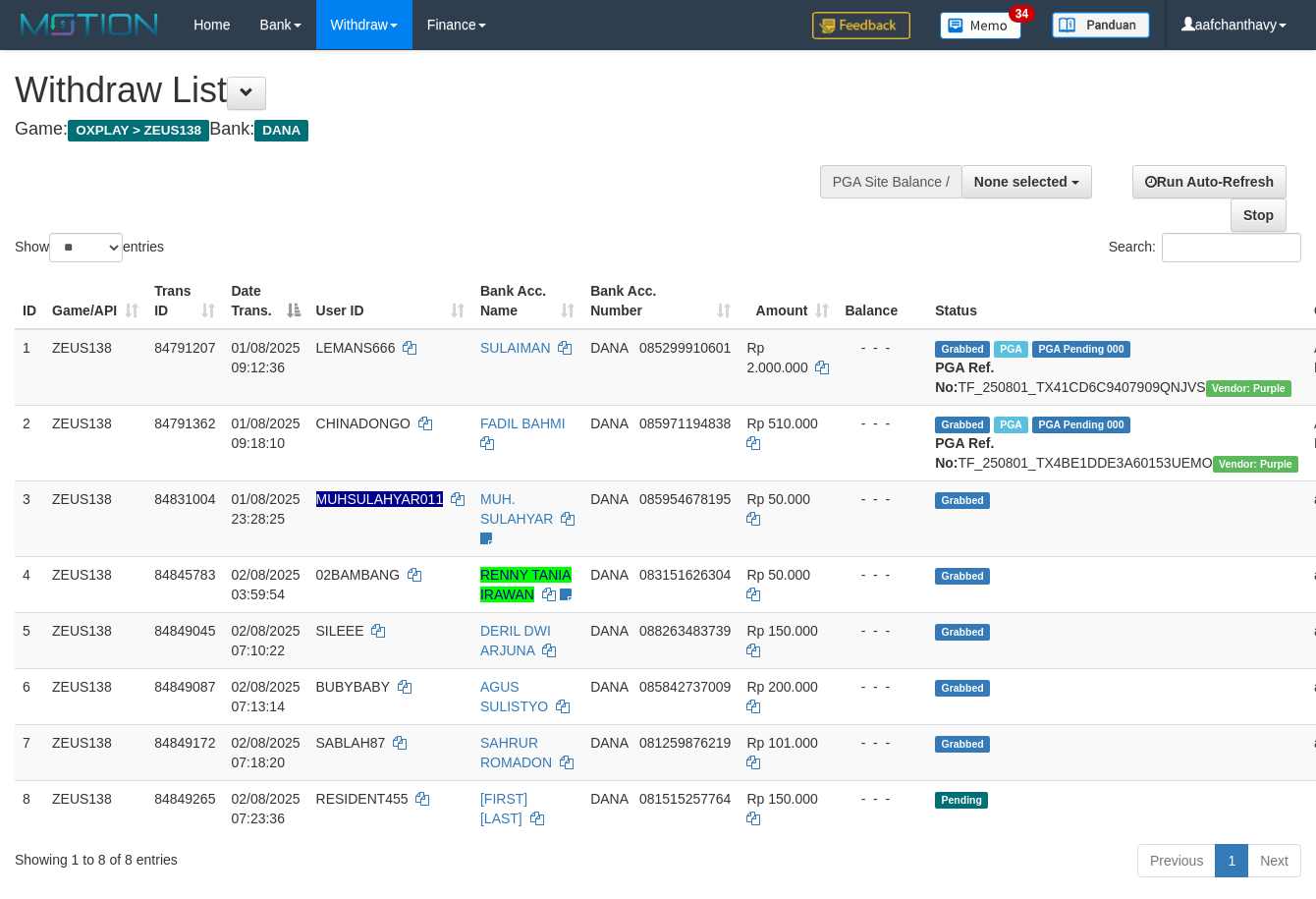 select 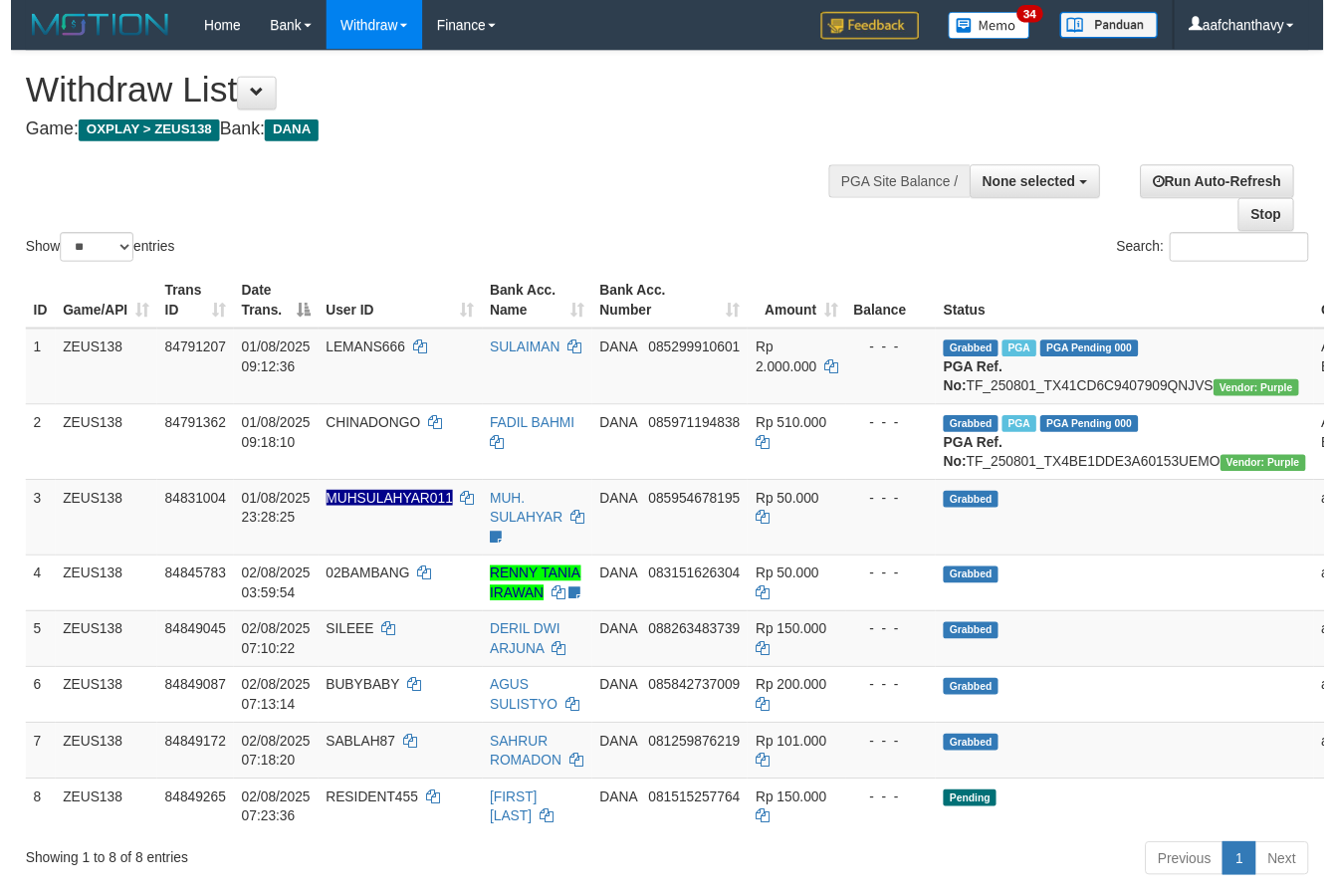 scroll, scrollTop: 266, scrollLeft: 0, axis: vertical 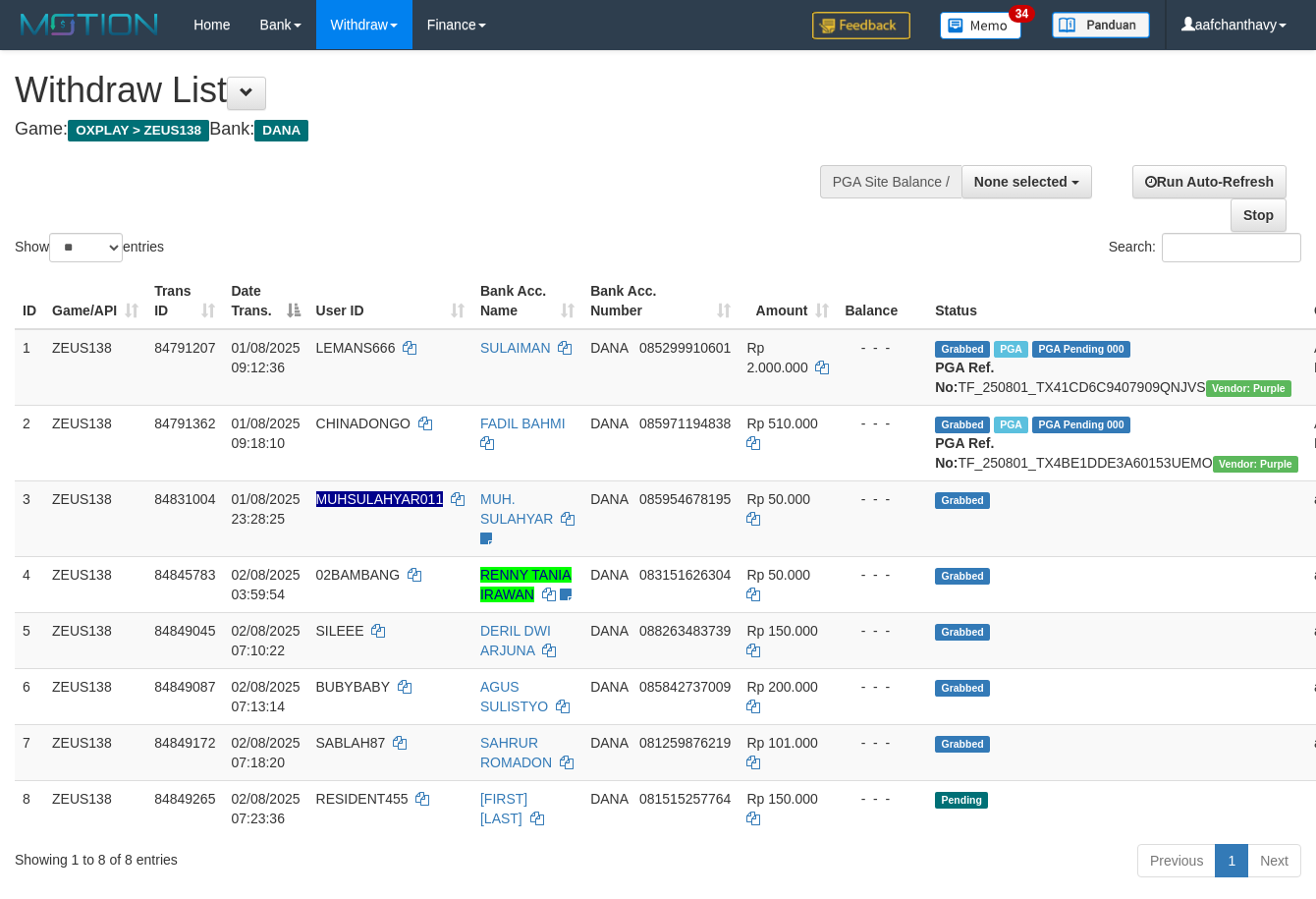 select 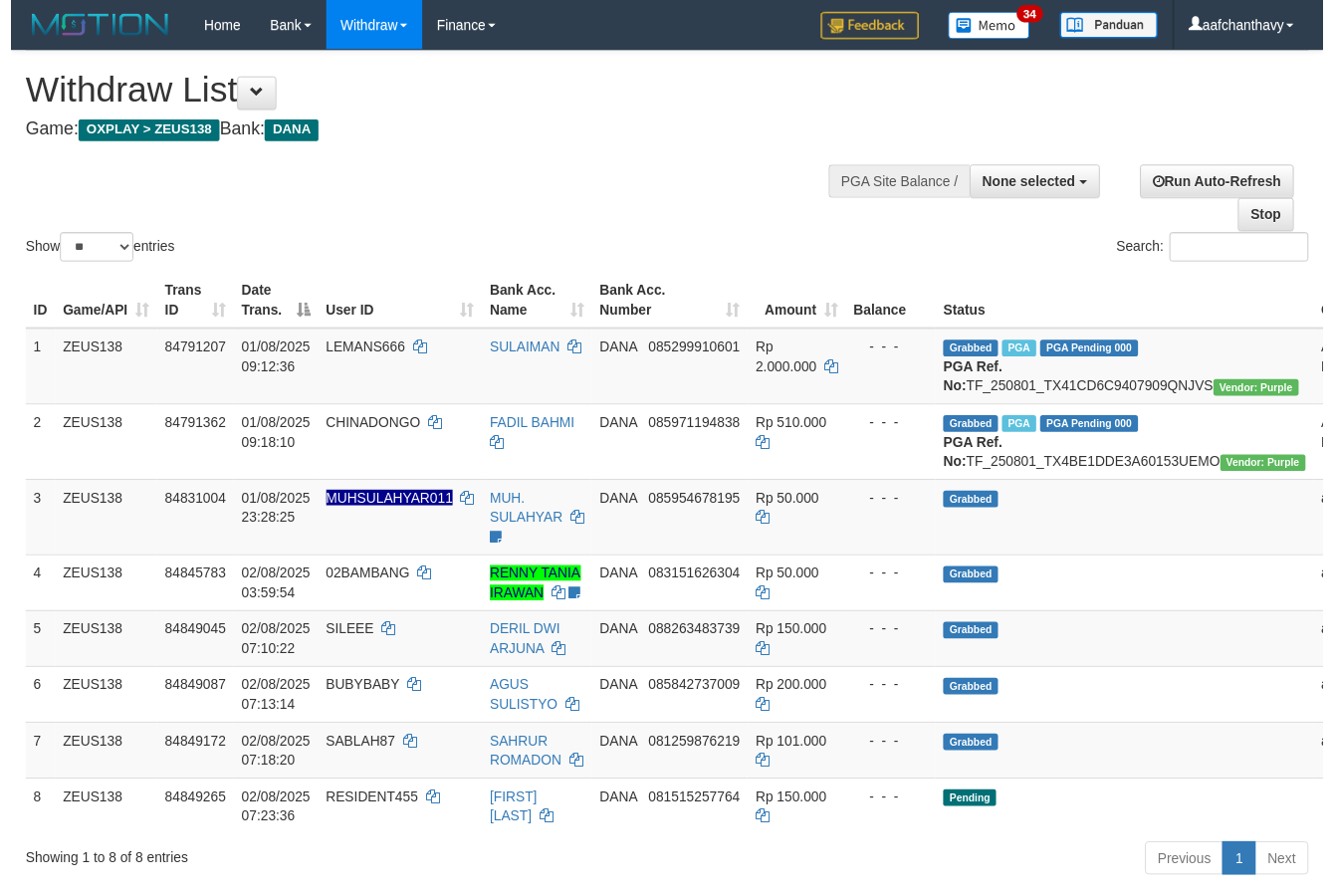 scroll, scrollTop: 266, scrollLeft: 0, axis: vertical 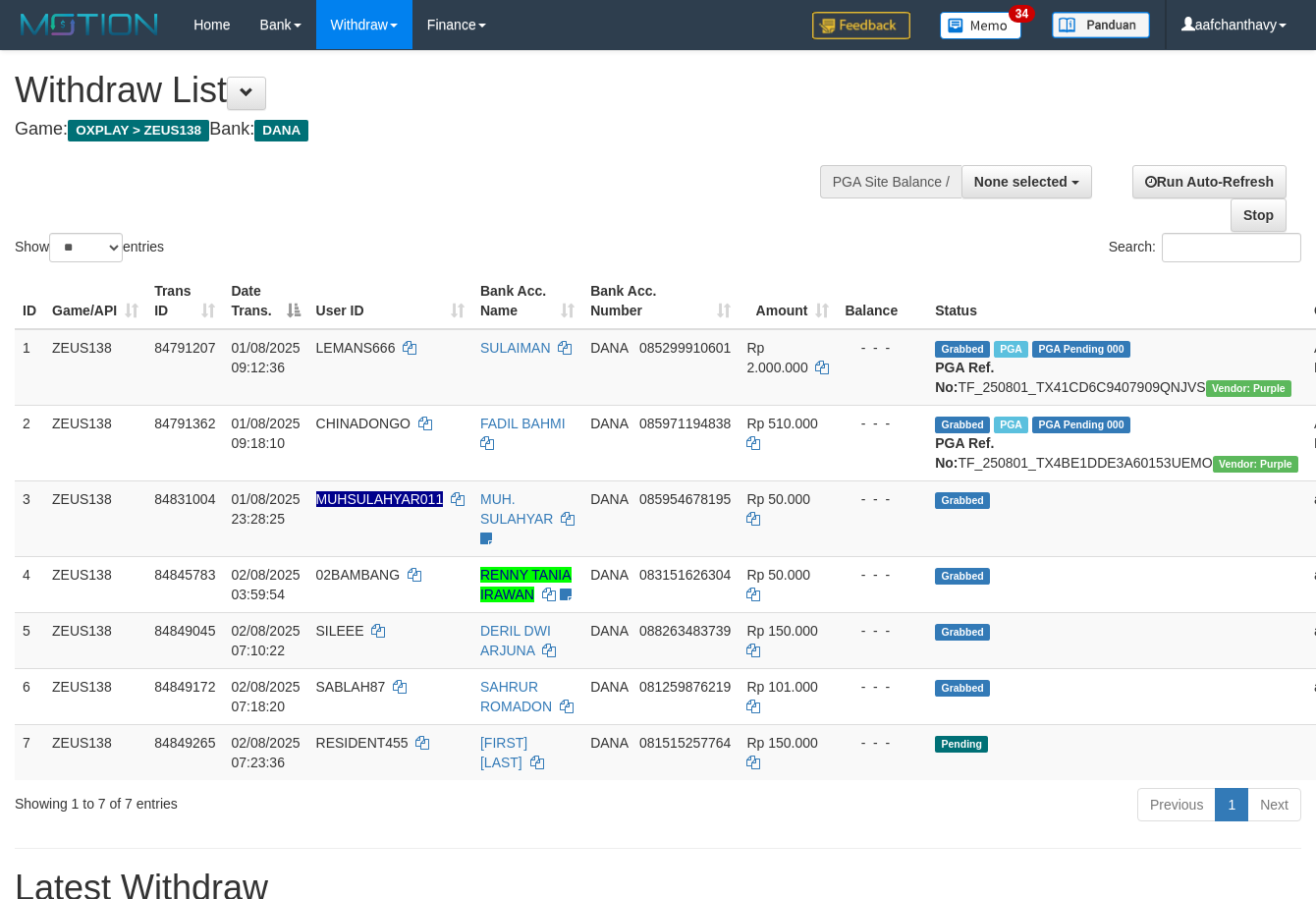 select 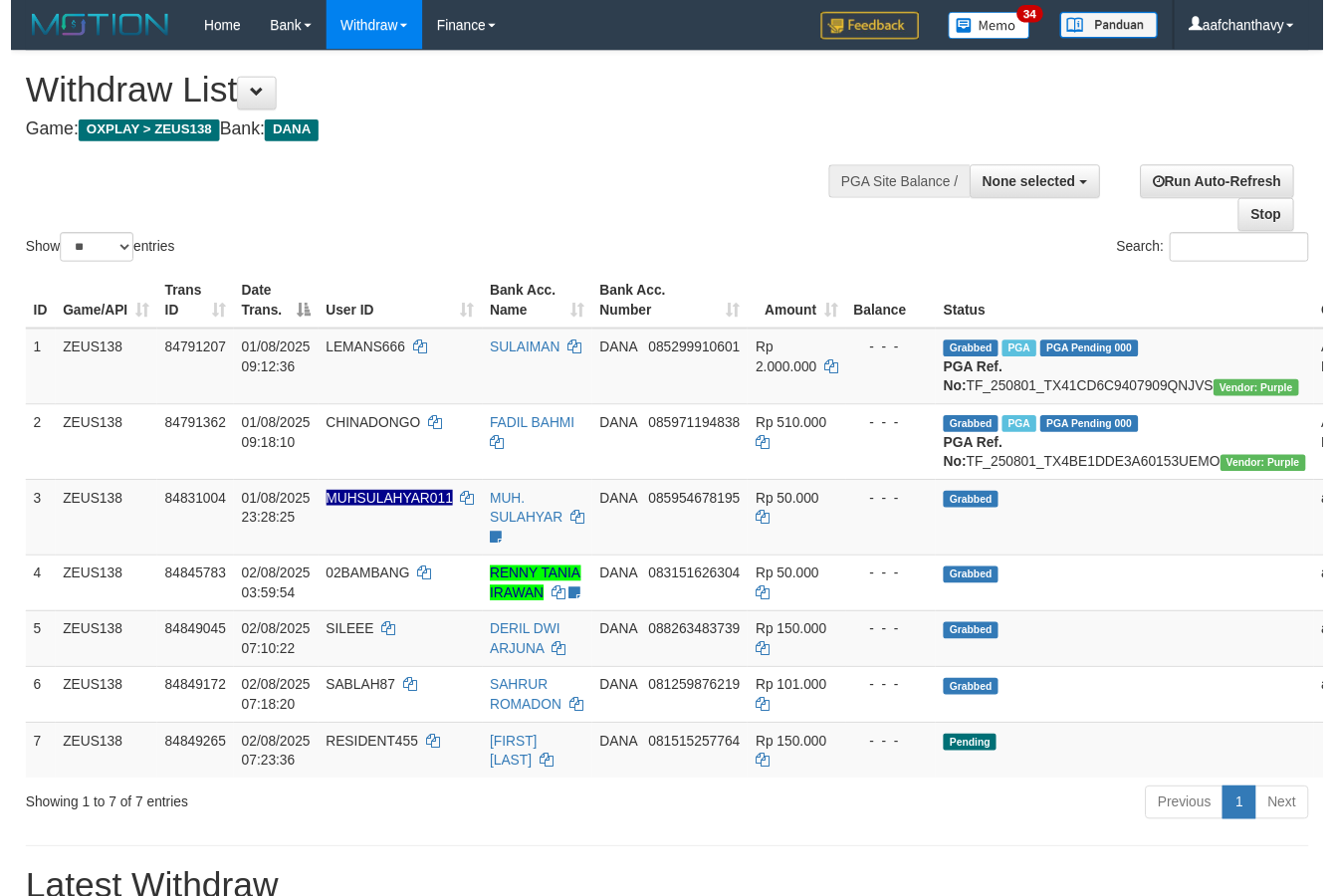 scroll, scrollTop: 266, scrollLeft: 0, axis: vertical 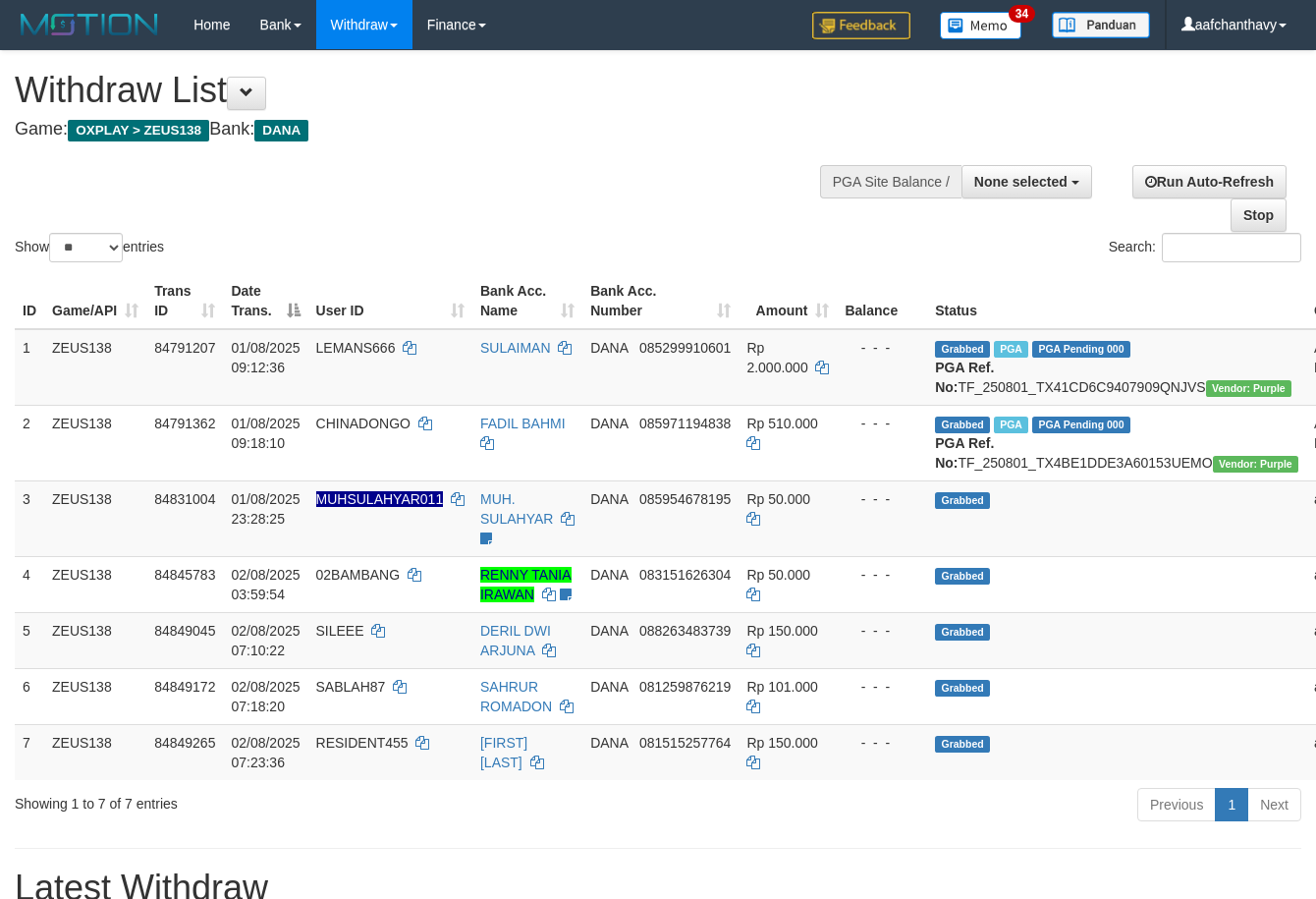 select 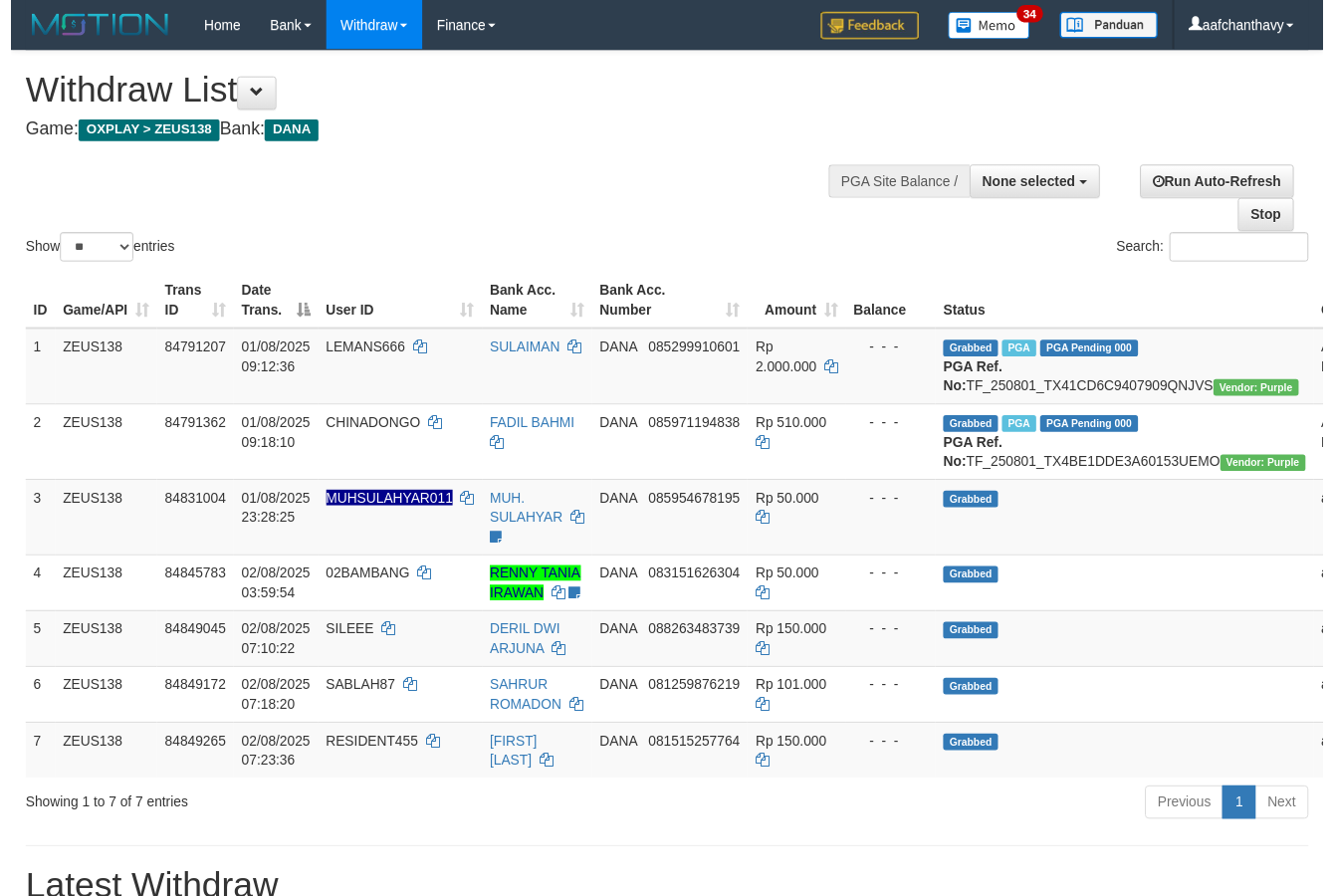 scroll, scrollTop: 266, scrollLeft: 0, axis: vertical 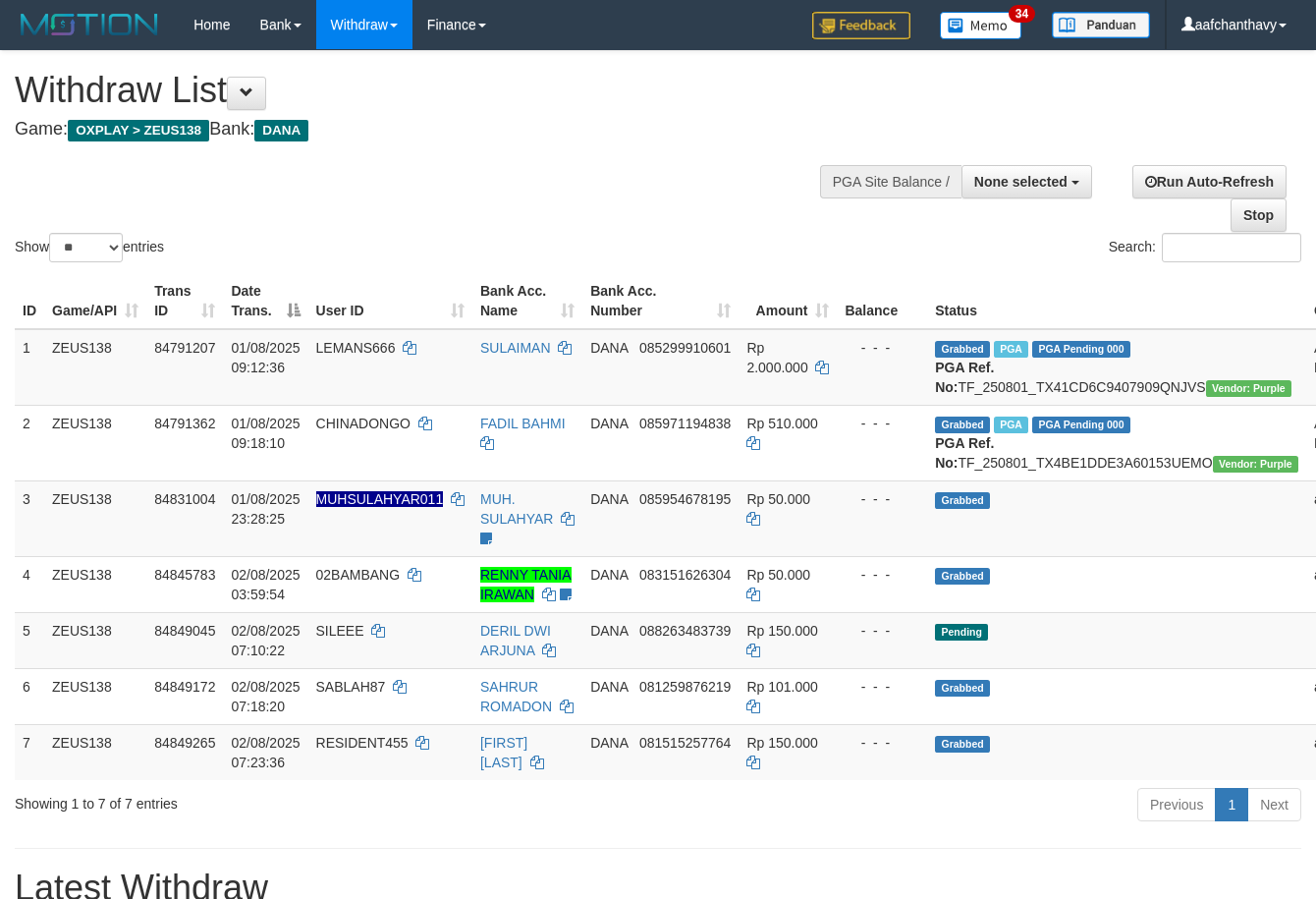 select 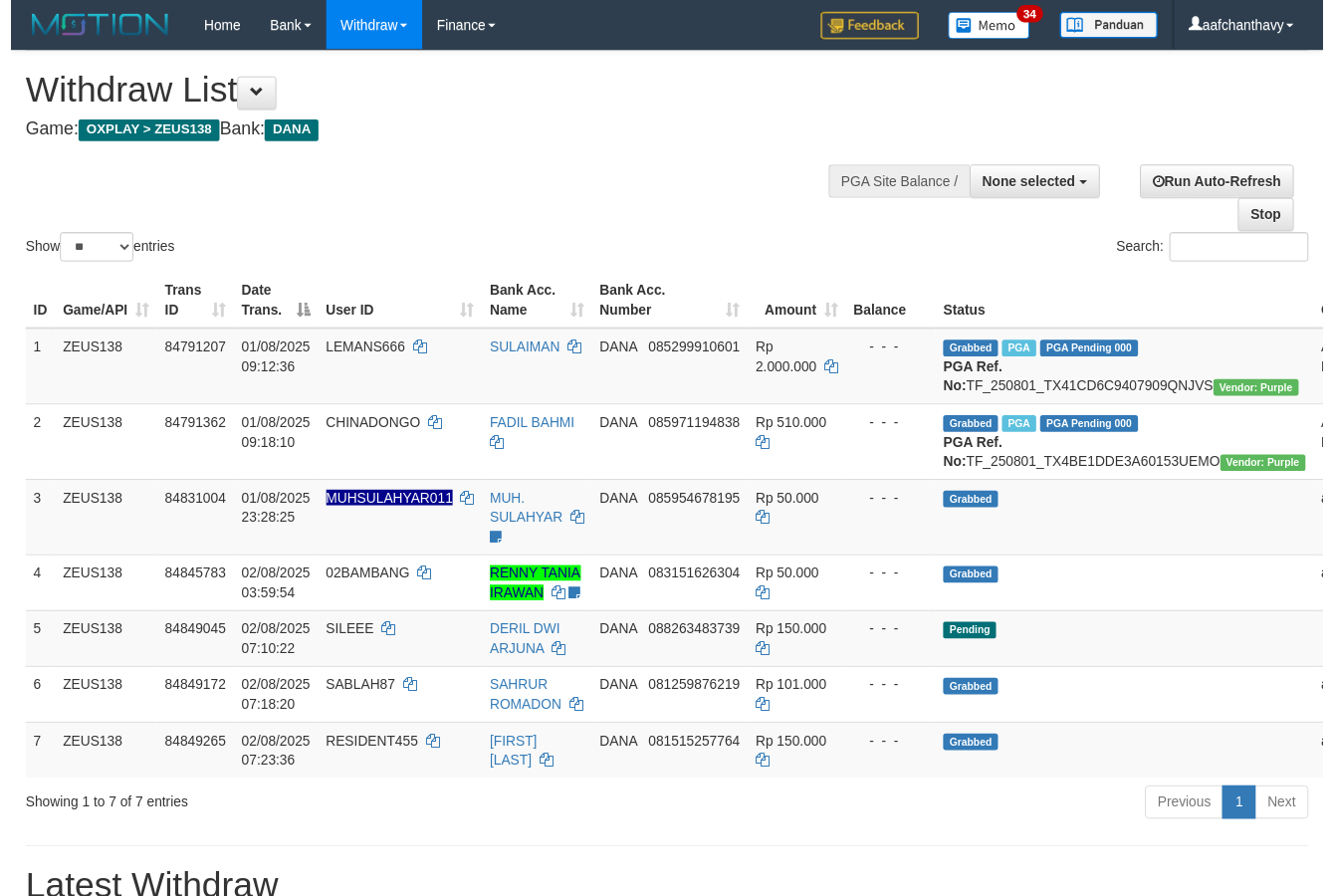 scroll, scrollTop: 266, scrollLeft: 0, axis: vertical 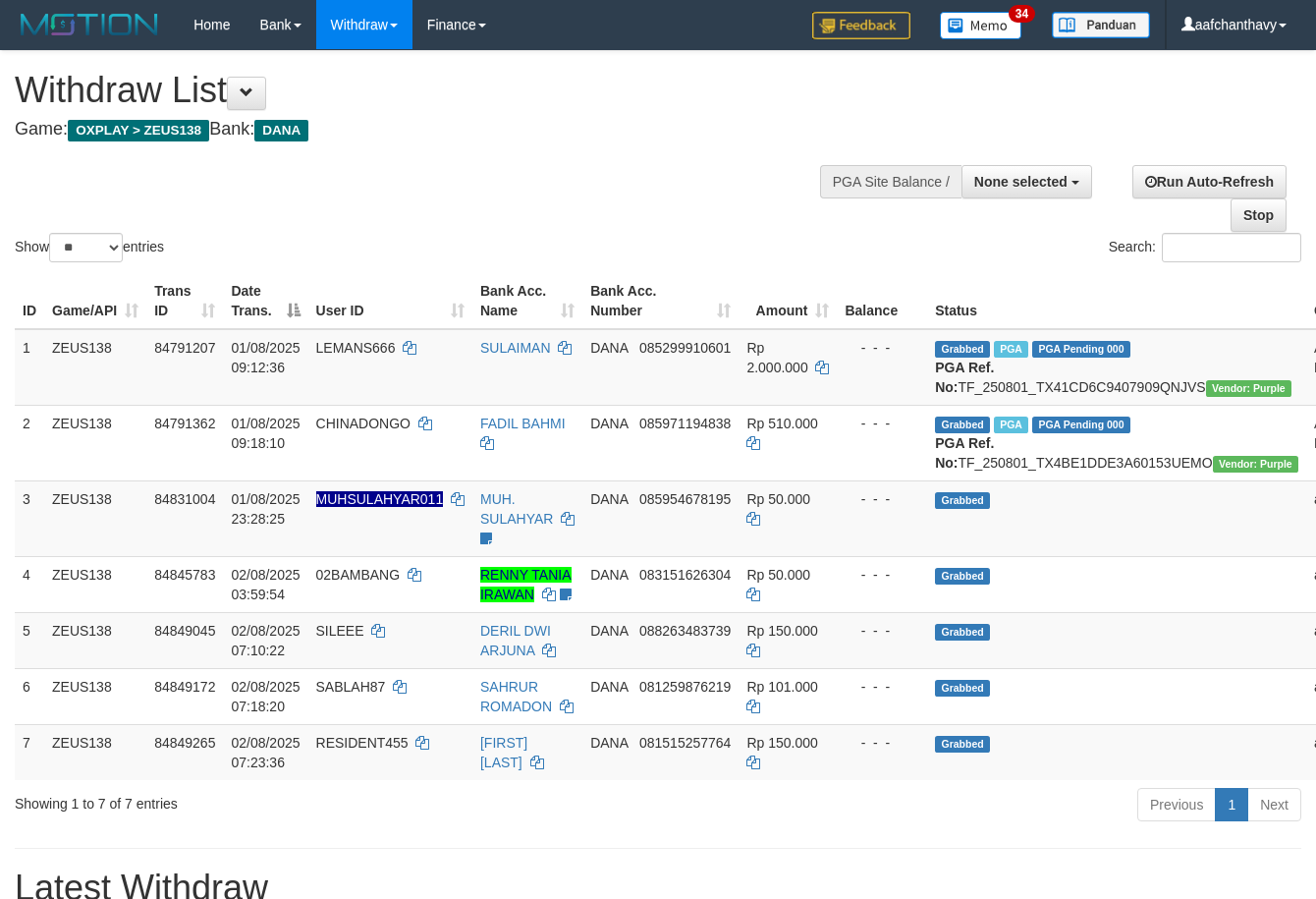select 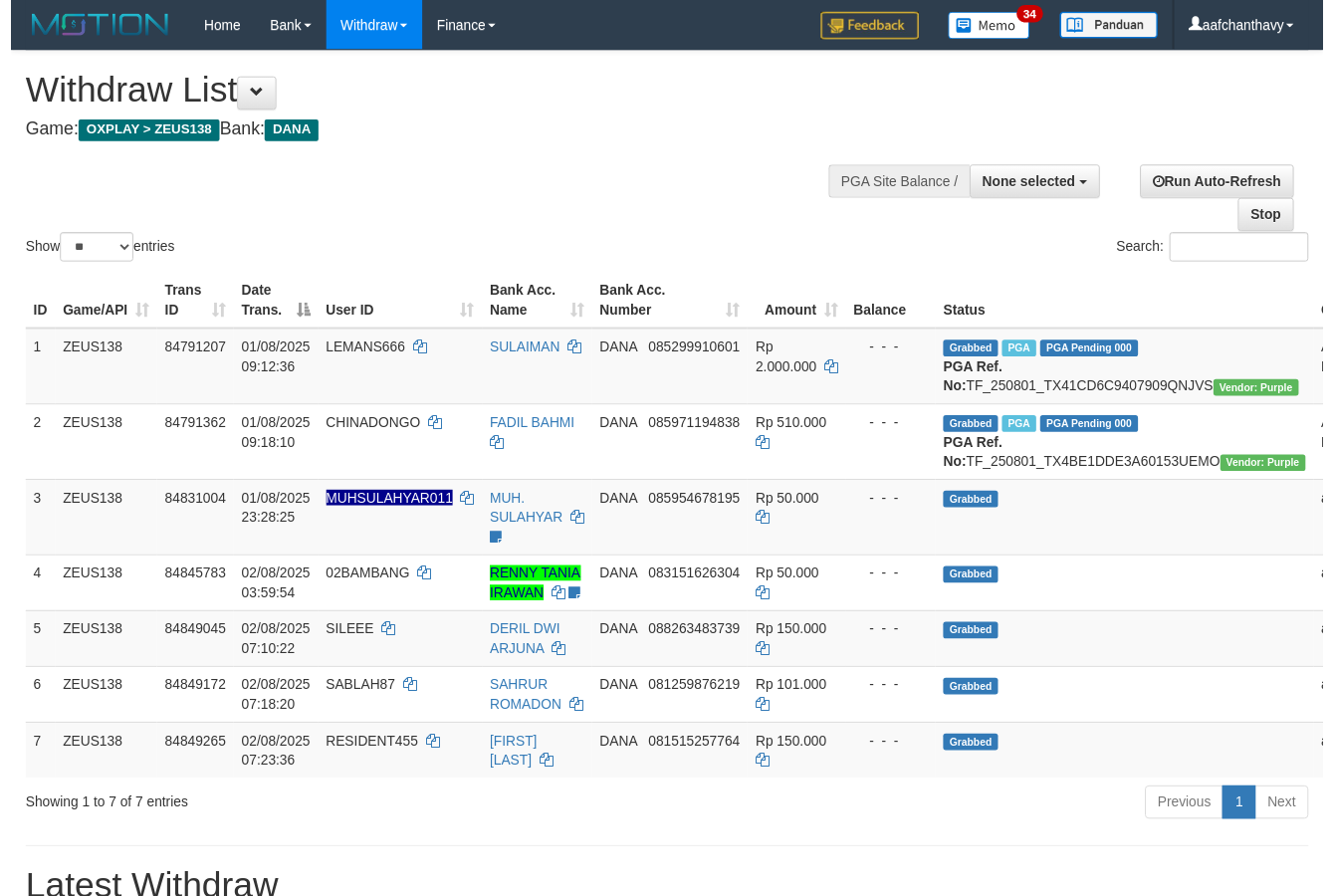 scroll, scrollTop: 266, scrollLeft: 0, axis: vertical 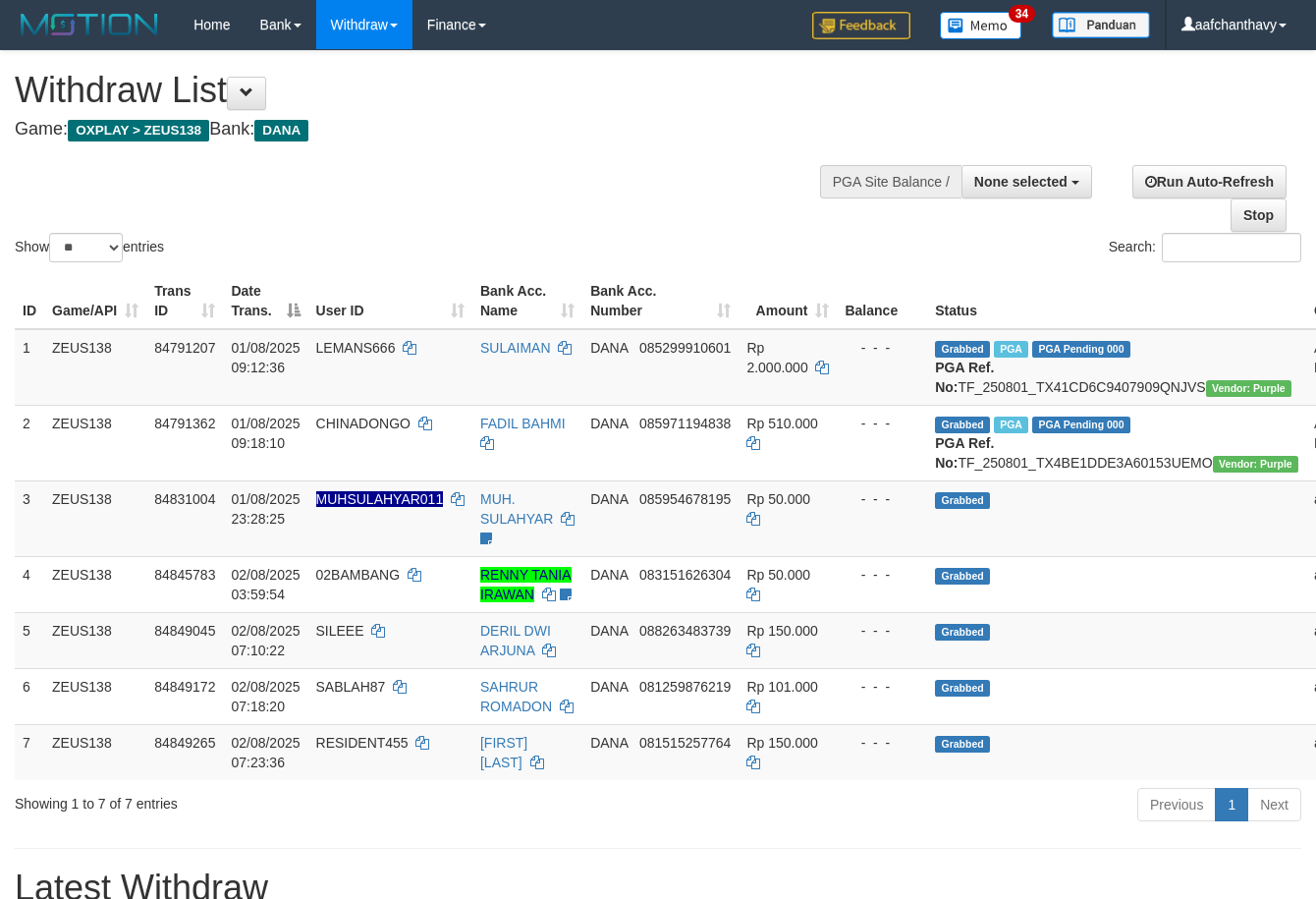select 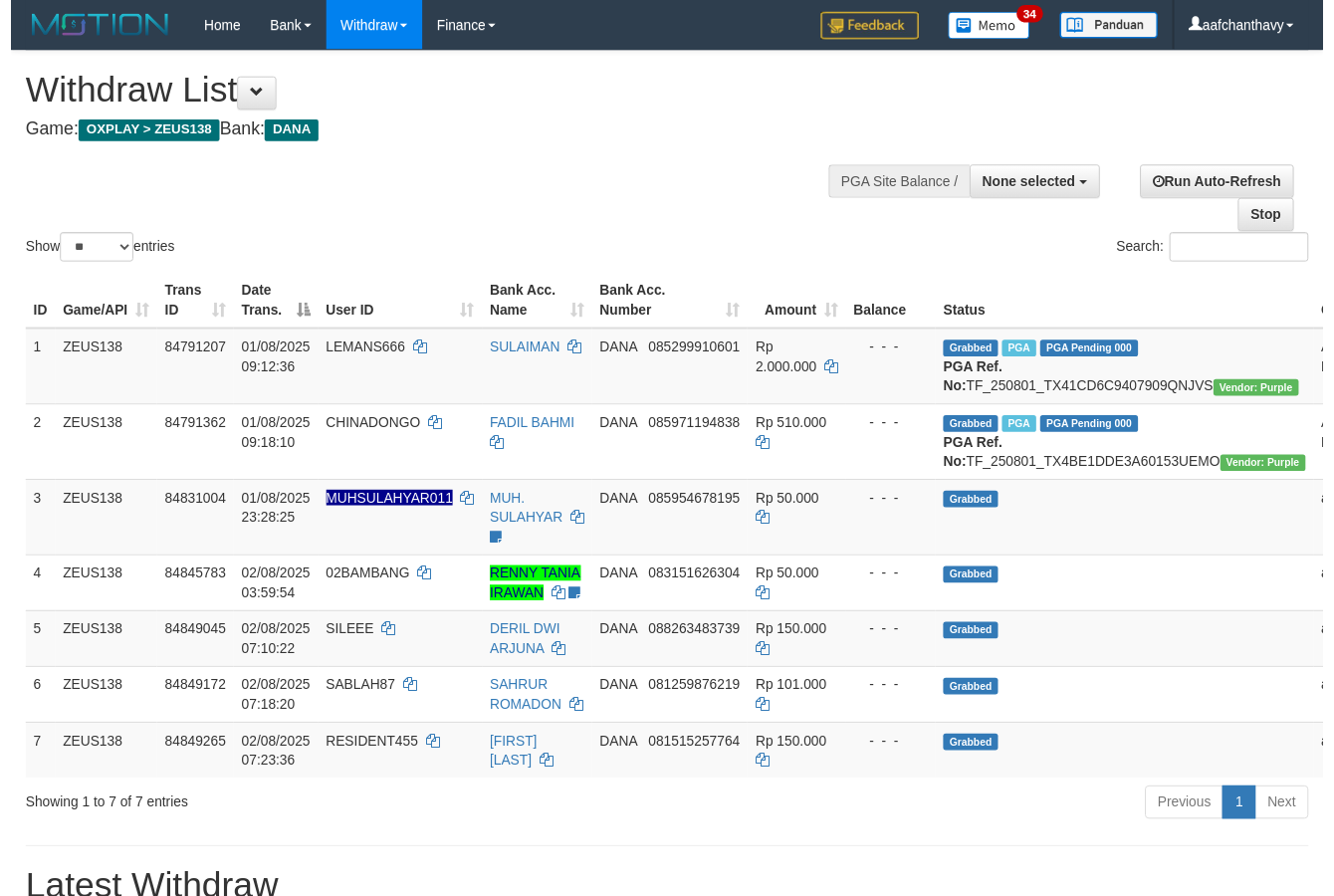 scroll, scrollTop: 266, scrollLeft: 0, axis: vertical 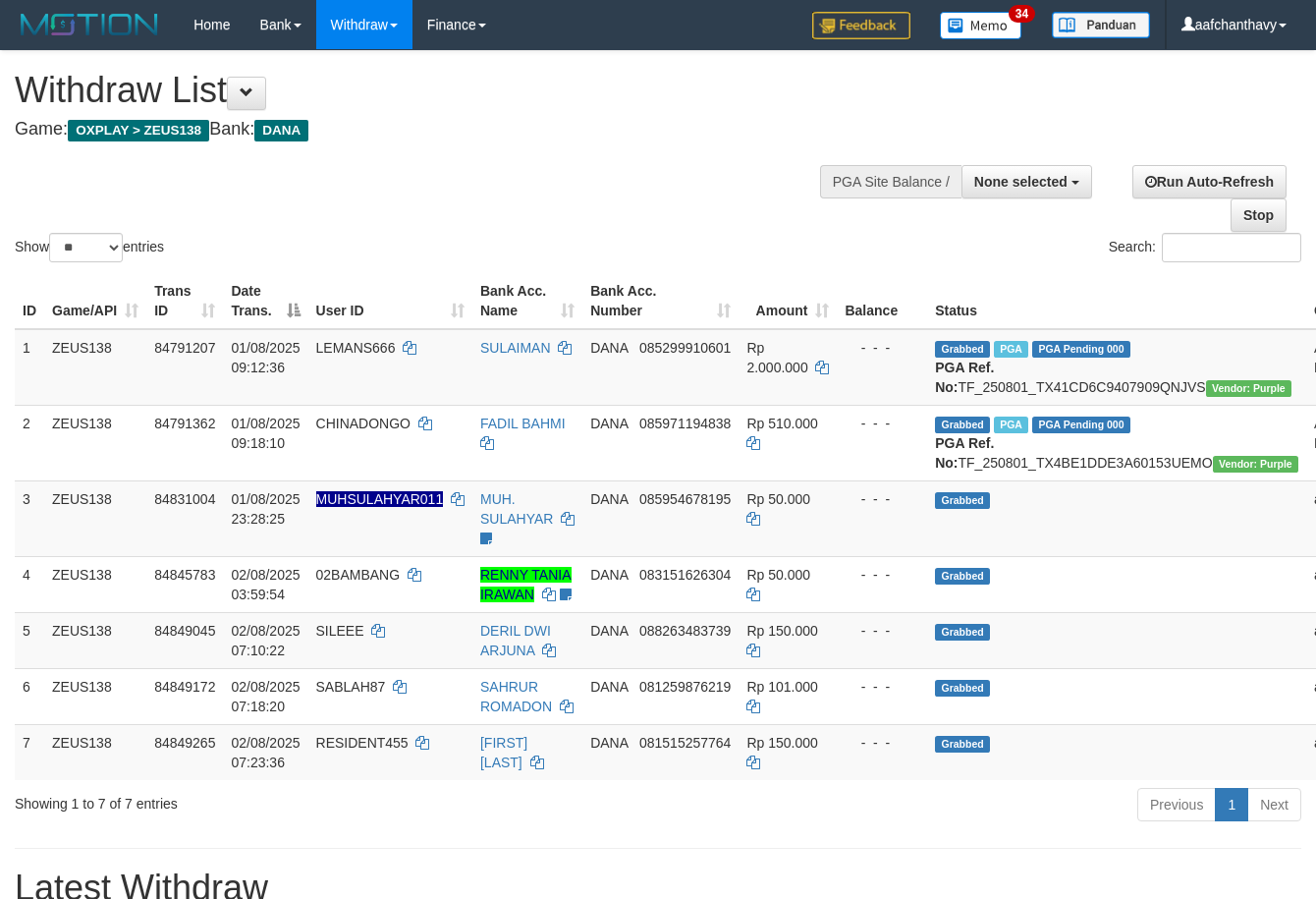 select 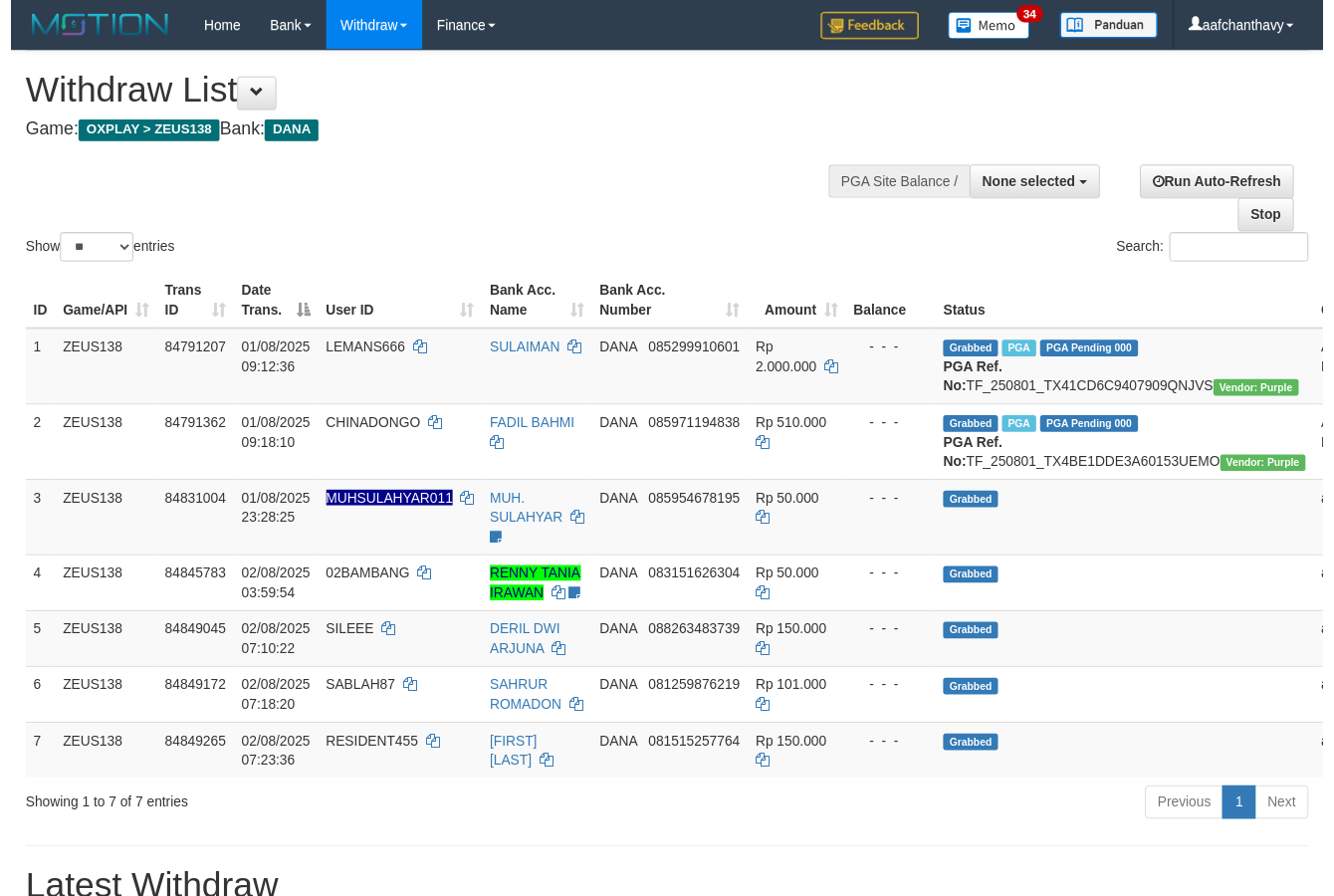 scroll, scrollTop: 266, scrollLeft: 0, axis: vertical 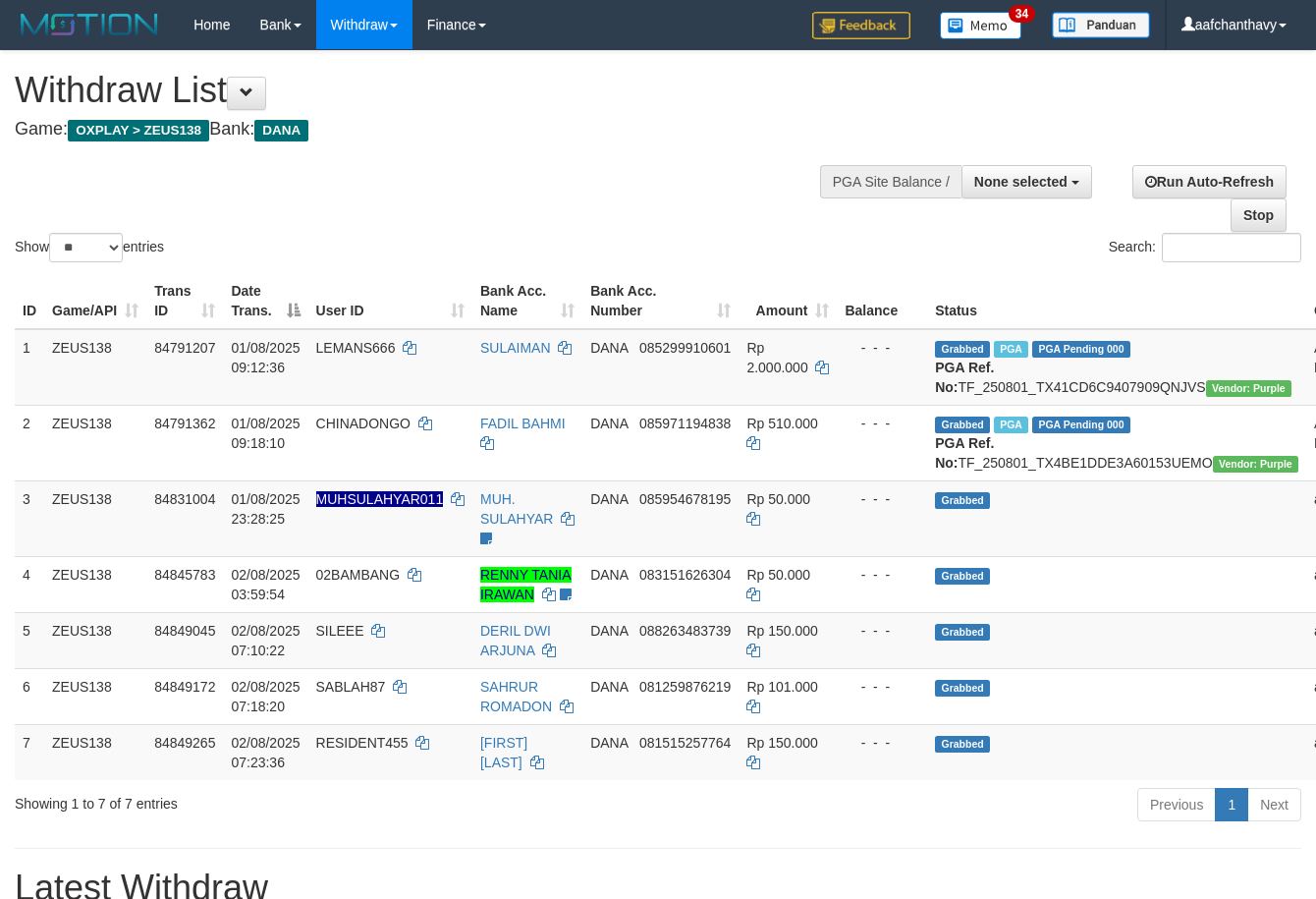 select 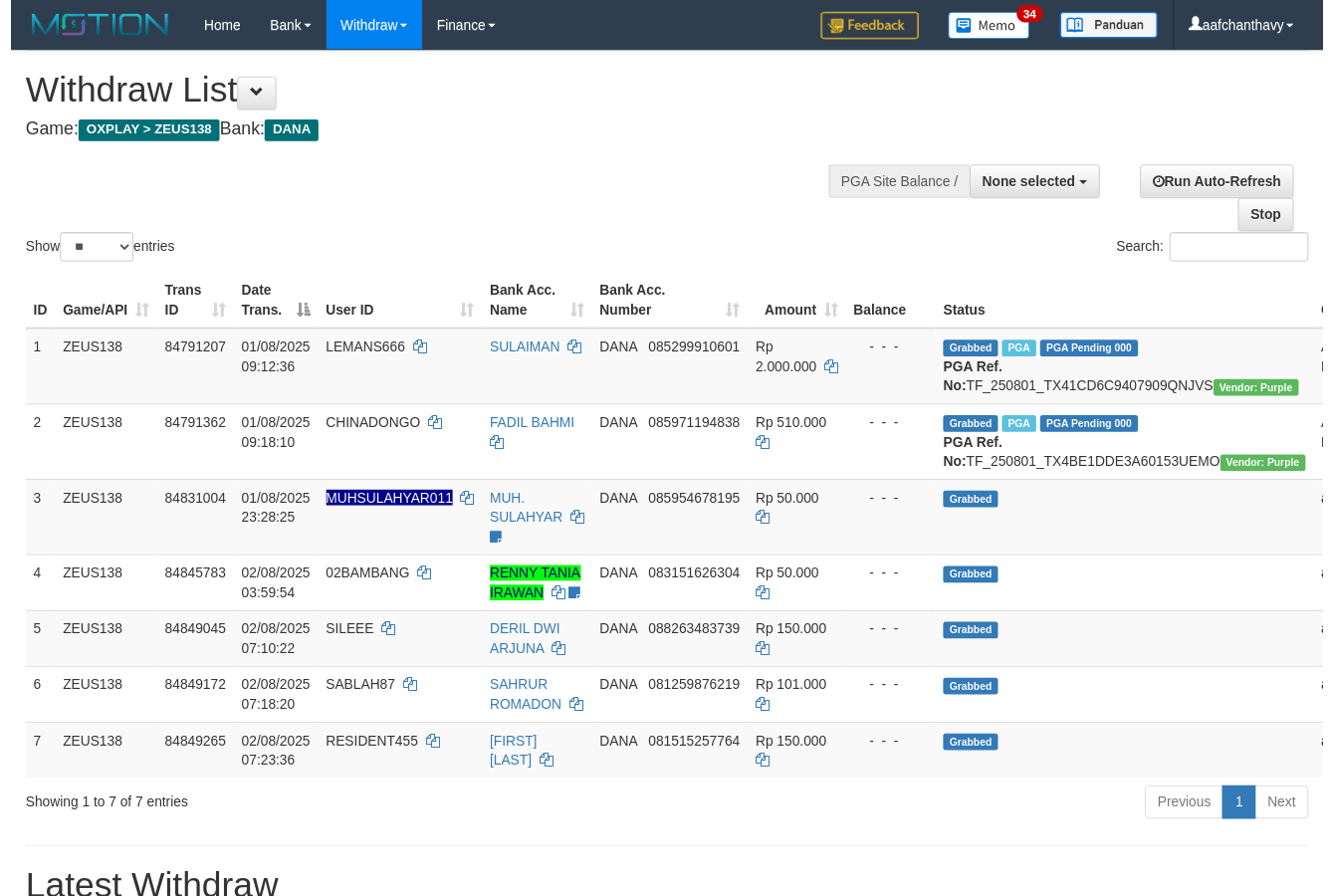 scroll, scrollTop: 266, scrollLeft: 0, axis: vertical 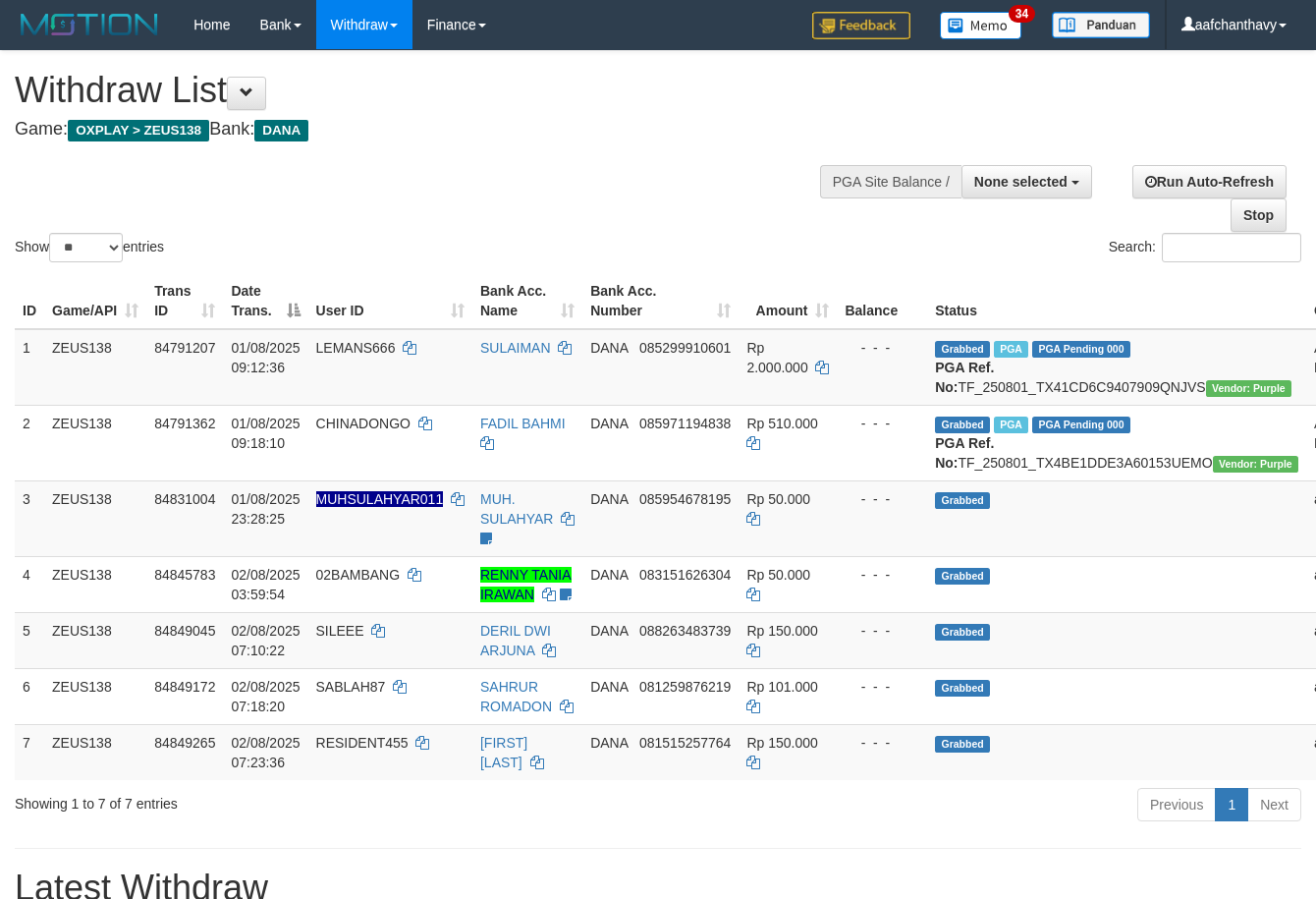 select 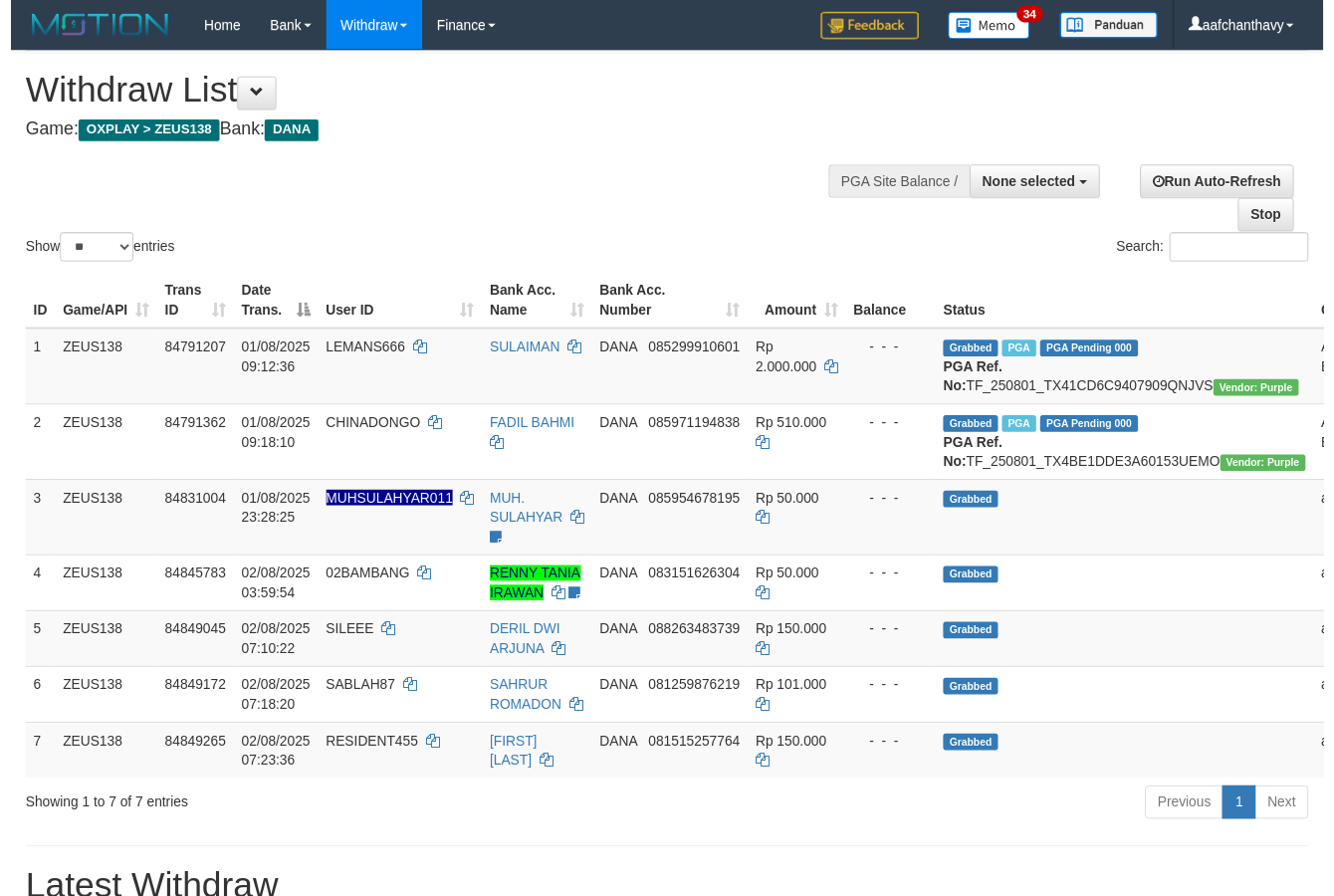 scroll, scrollTop: 266, scrollLeft: 0, axis: vertical 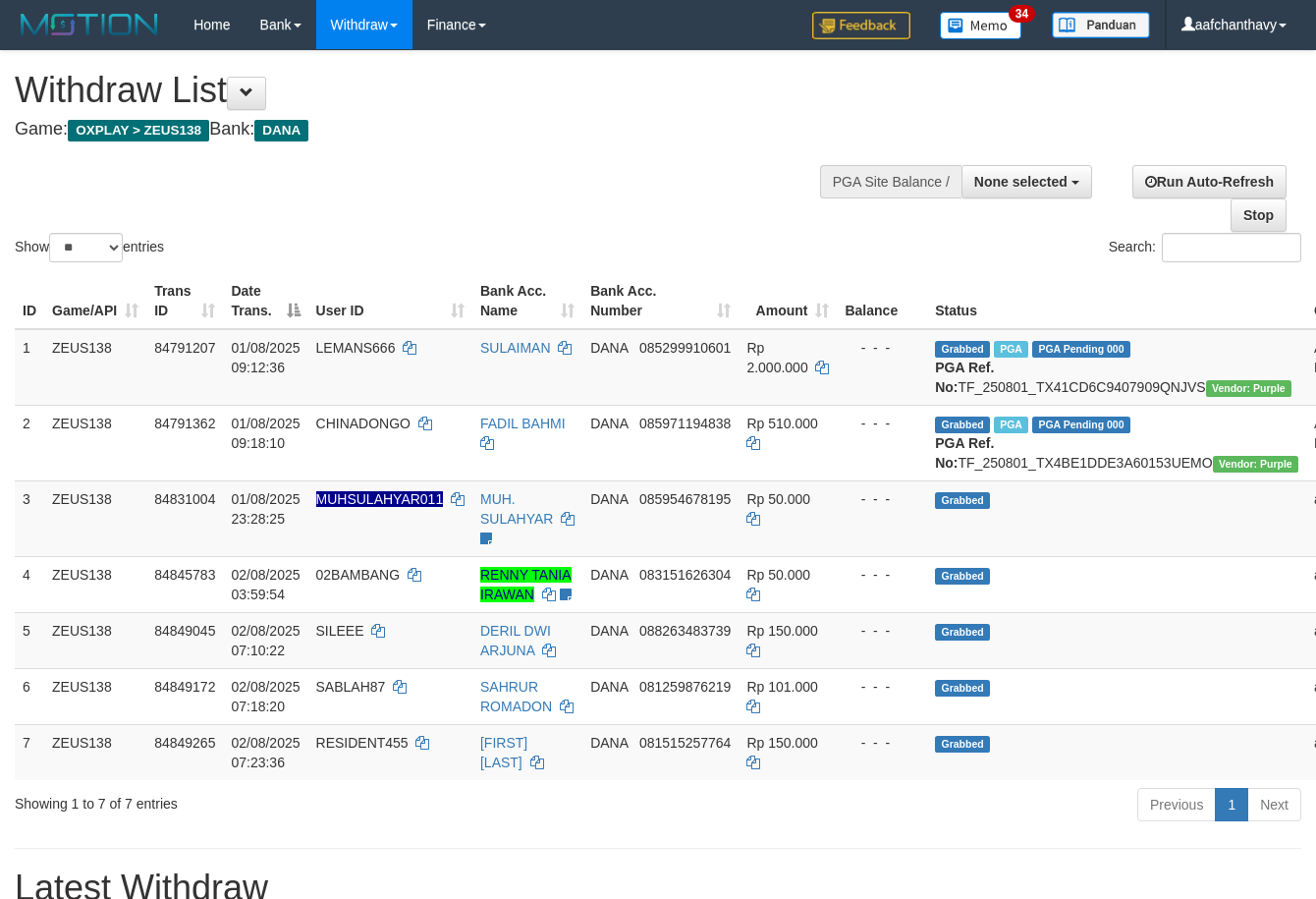 select 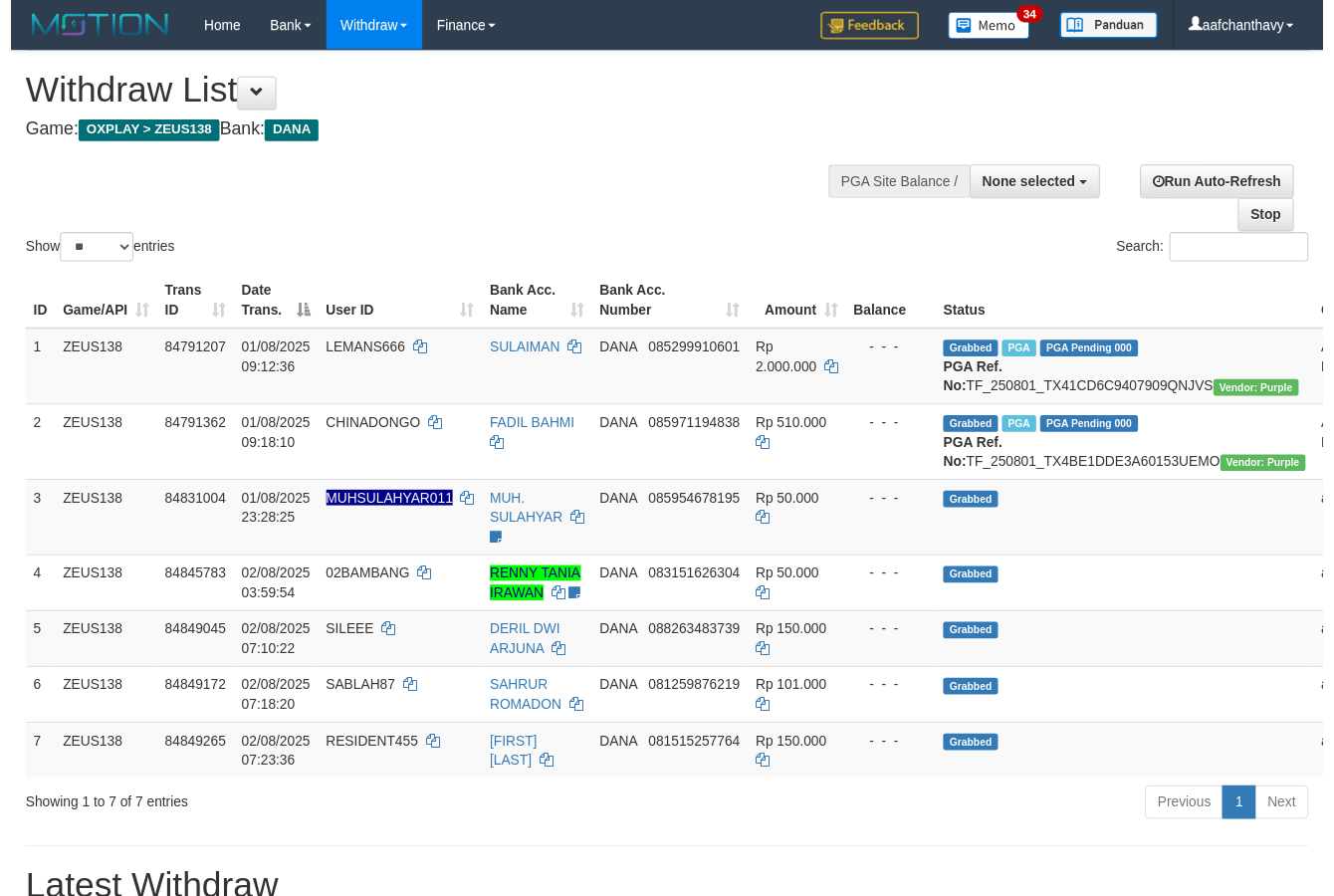 scroll, scrollTop: 266, scrollLeft: 0, axis: vertical 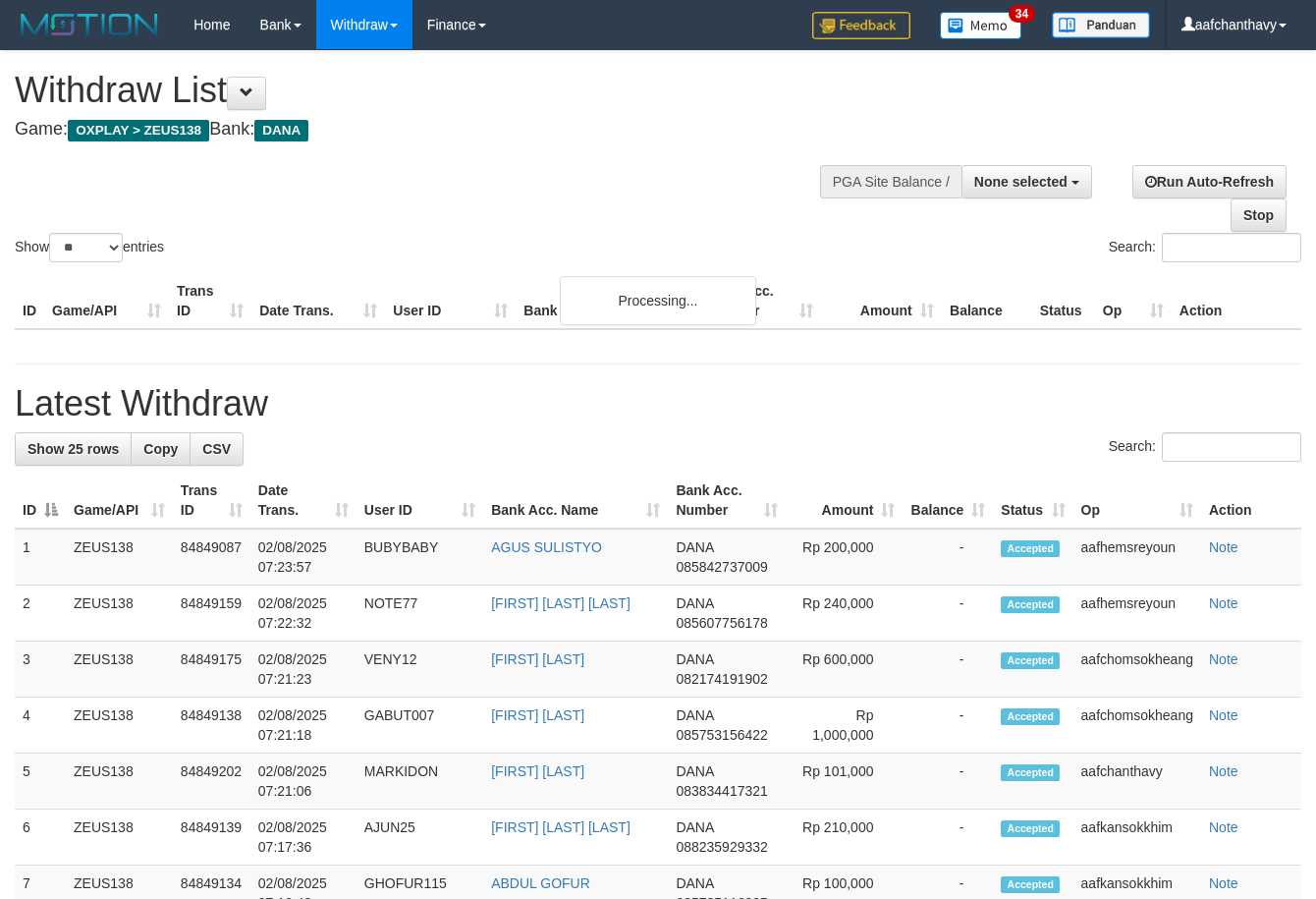 select 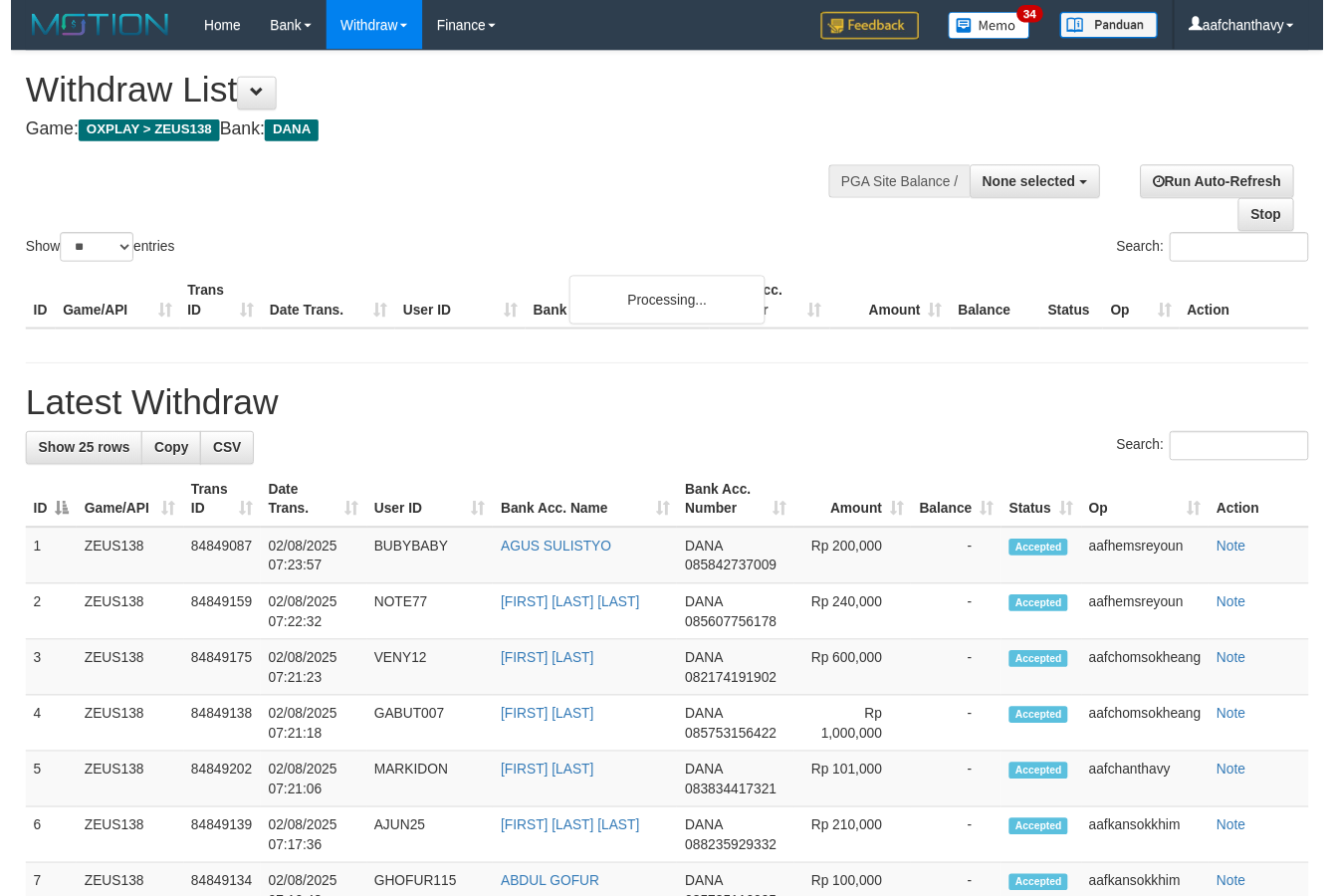 scroll, scrollTop: 266, scrollLeft: 0, axis: vertical 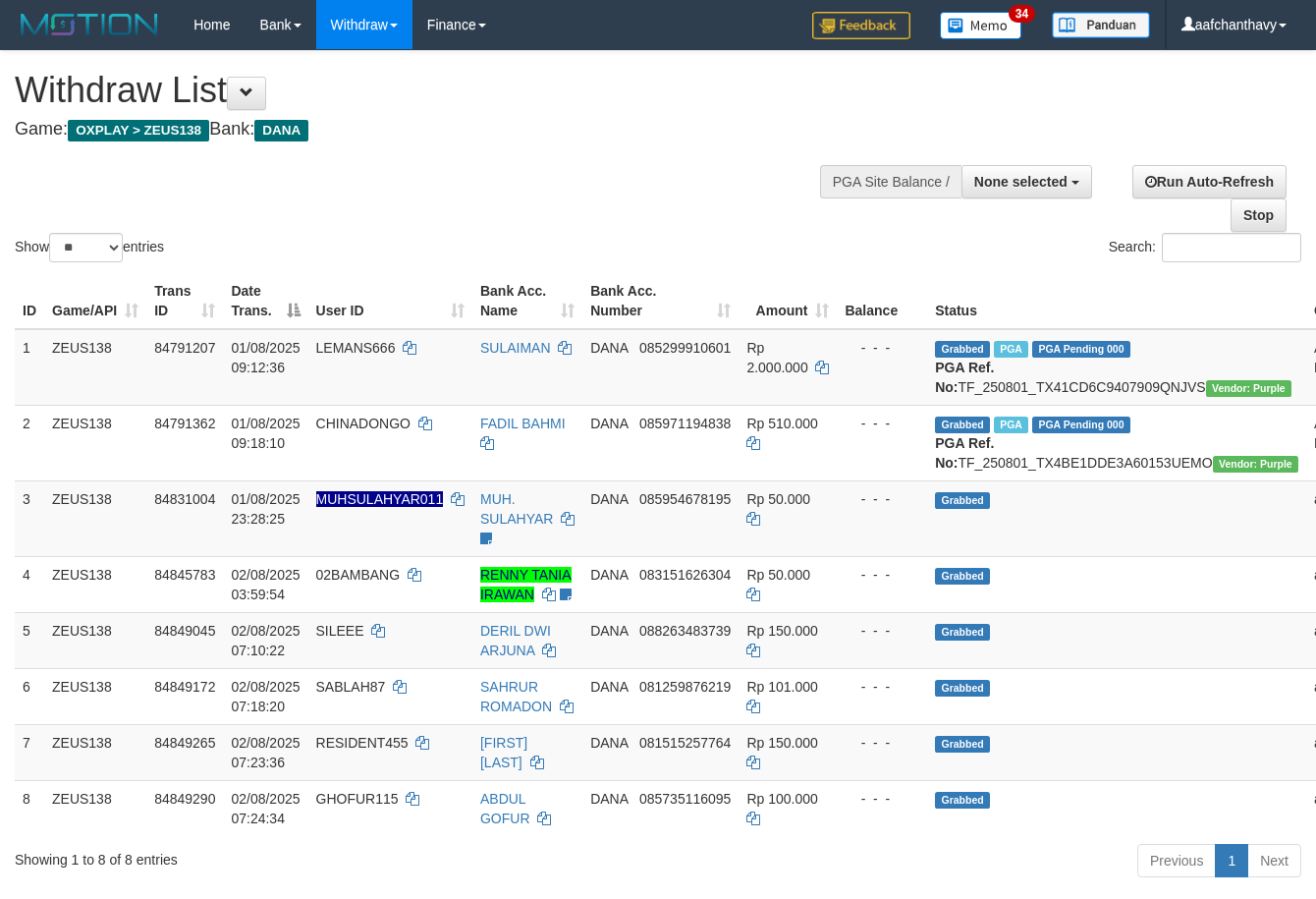 select 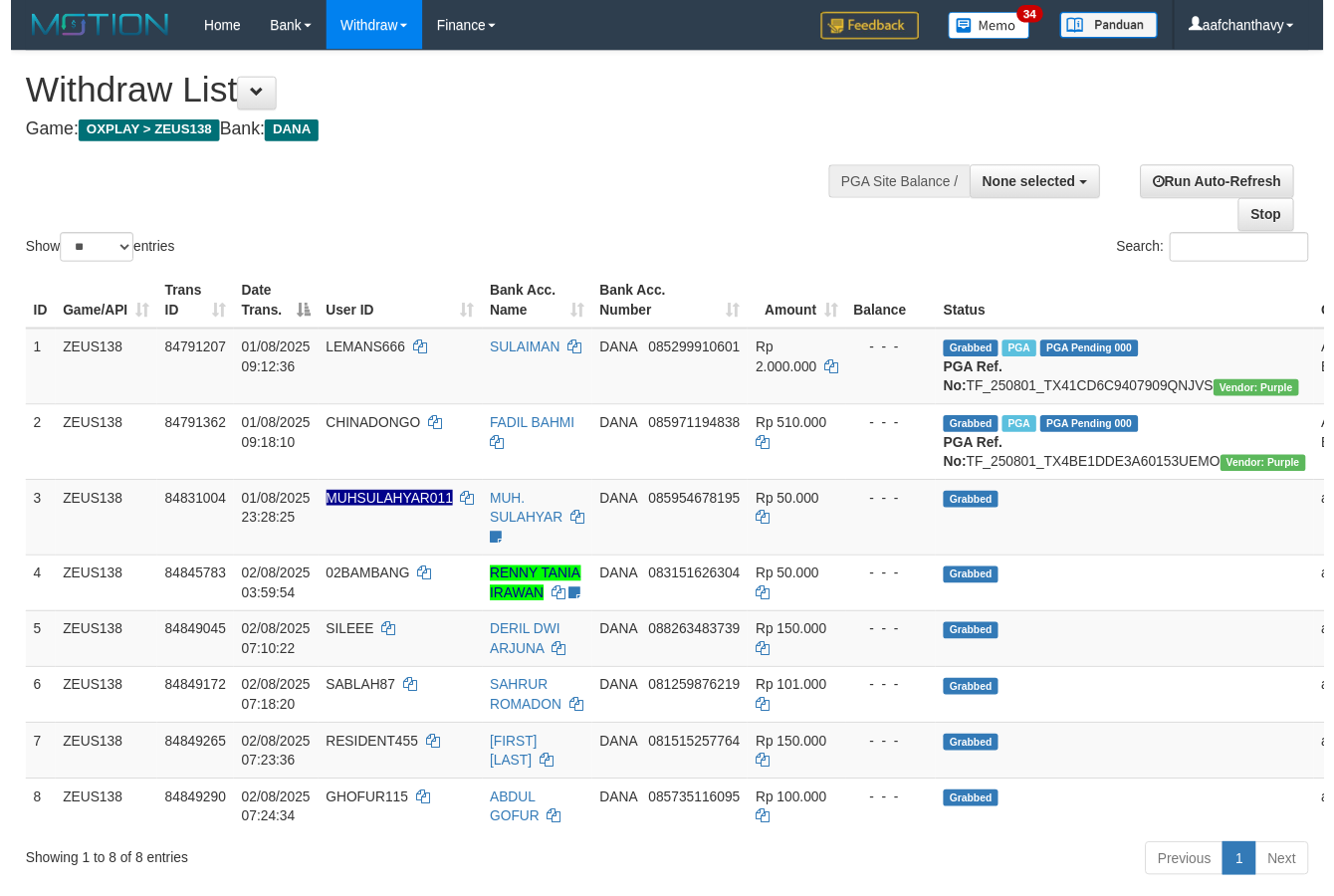 scroll, scrollTop: 266, scrollLeft: 0, axis: vertical 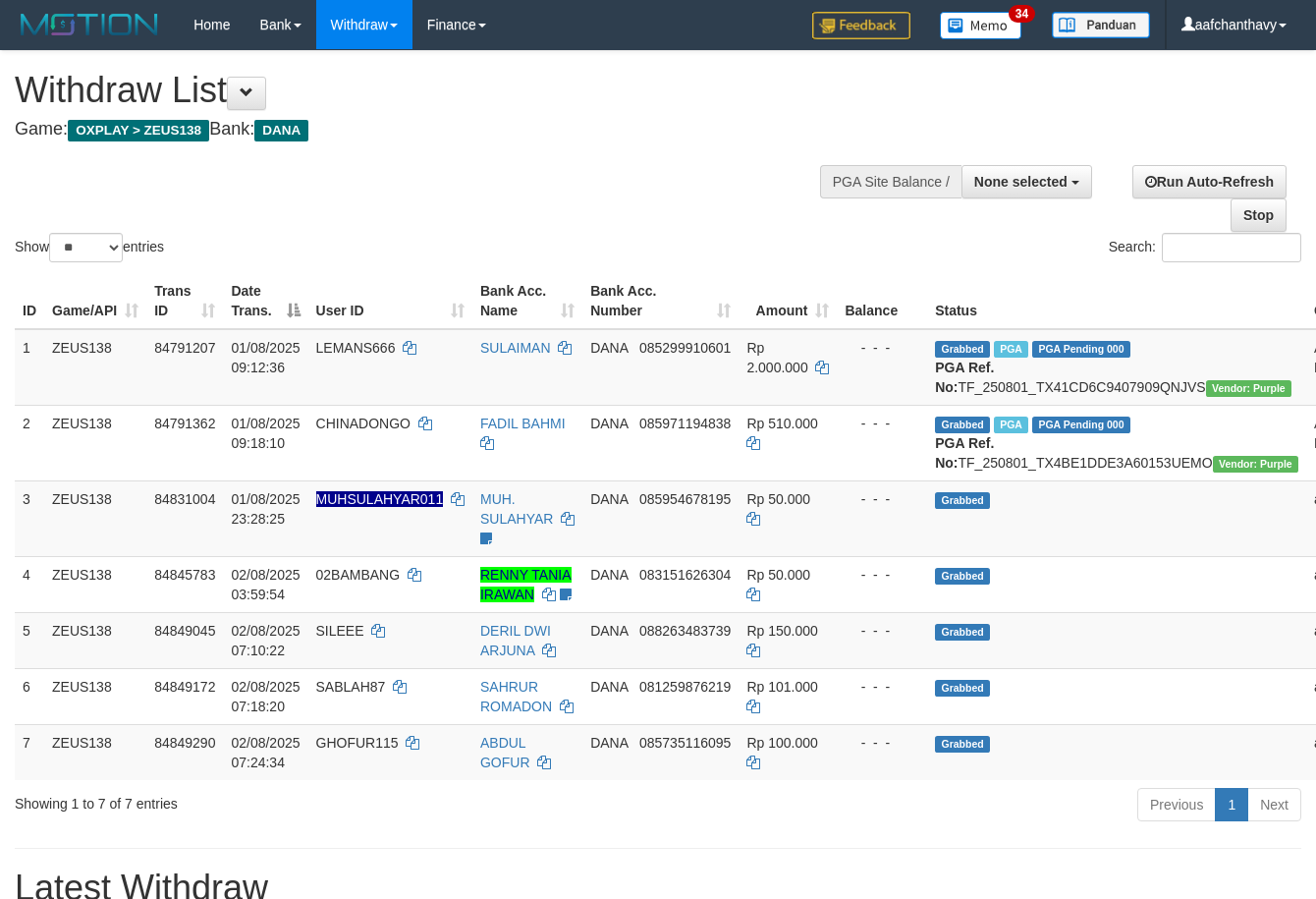 select 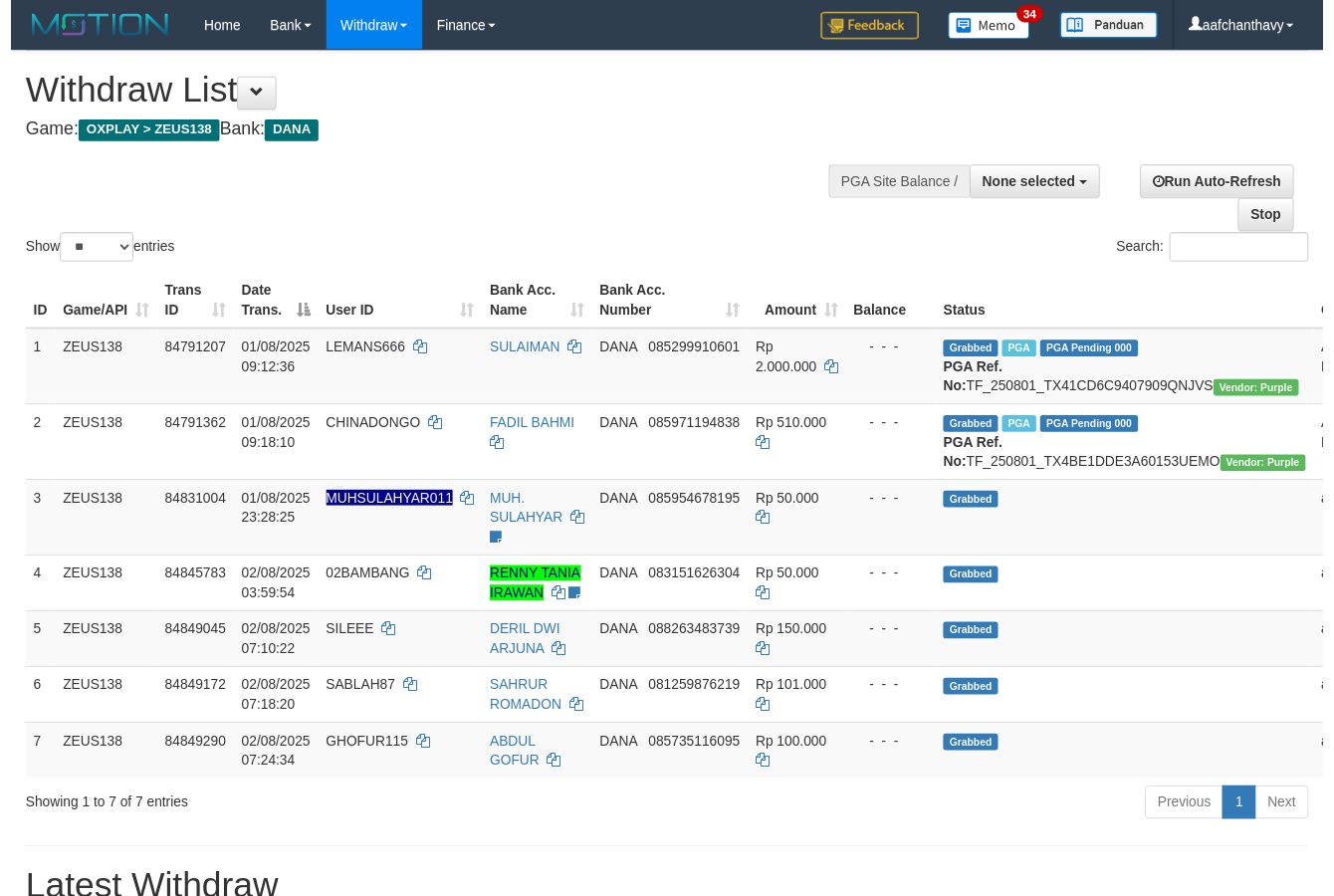 scroll, scrollTop: 266, scrollLeft: 0, axis: vertical 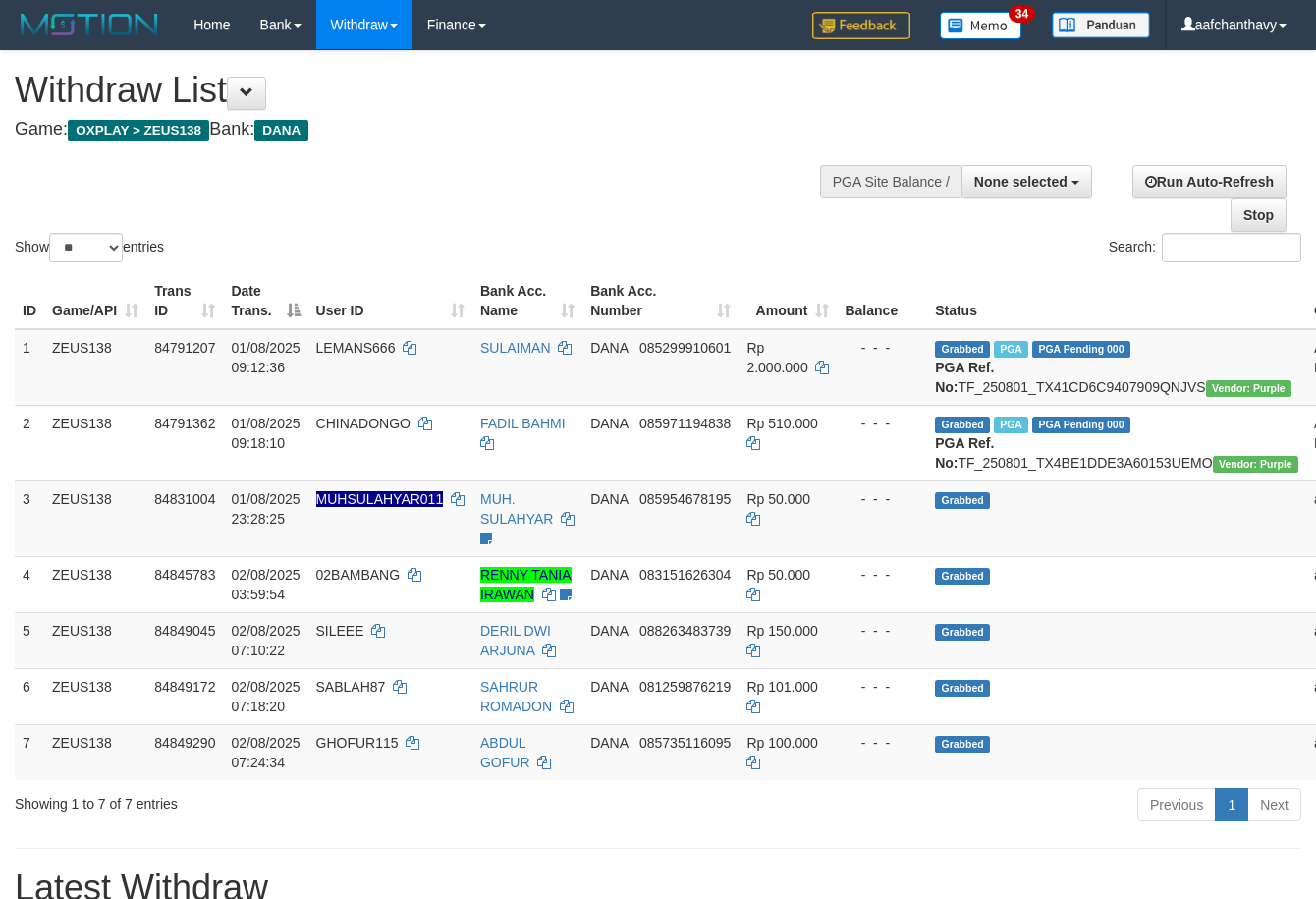 select 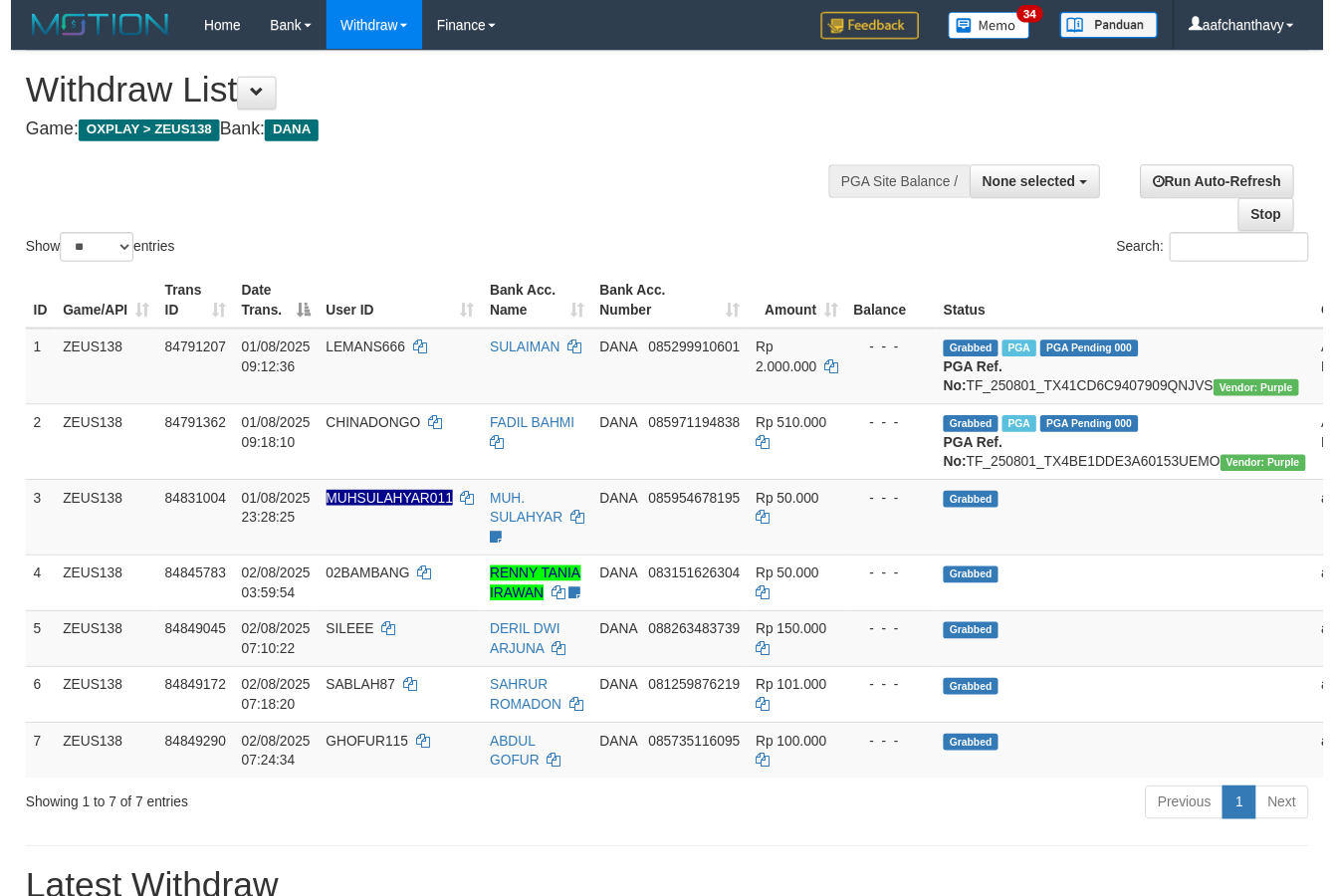 scroll, scrollTop: 266, scrollLeft: 0, axis: vertical 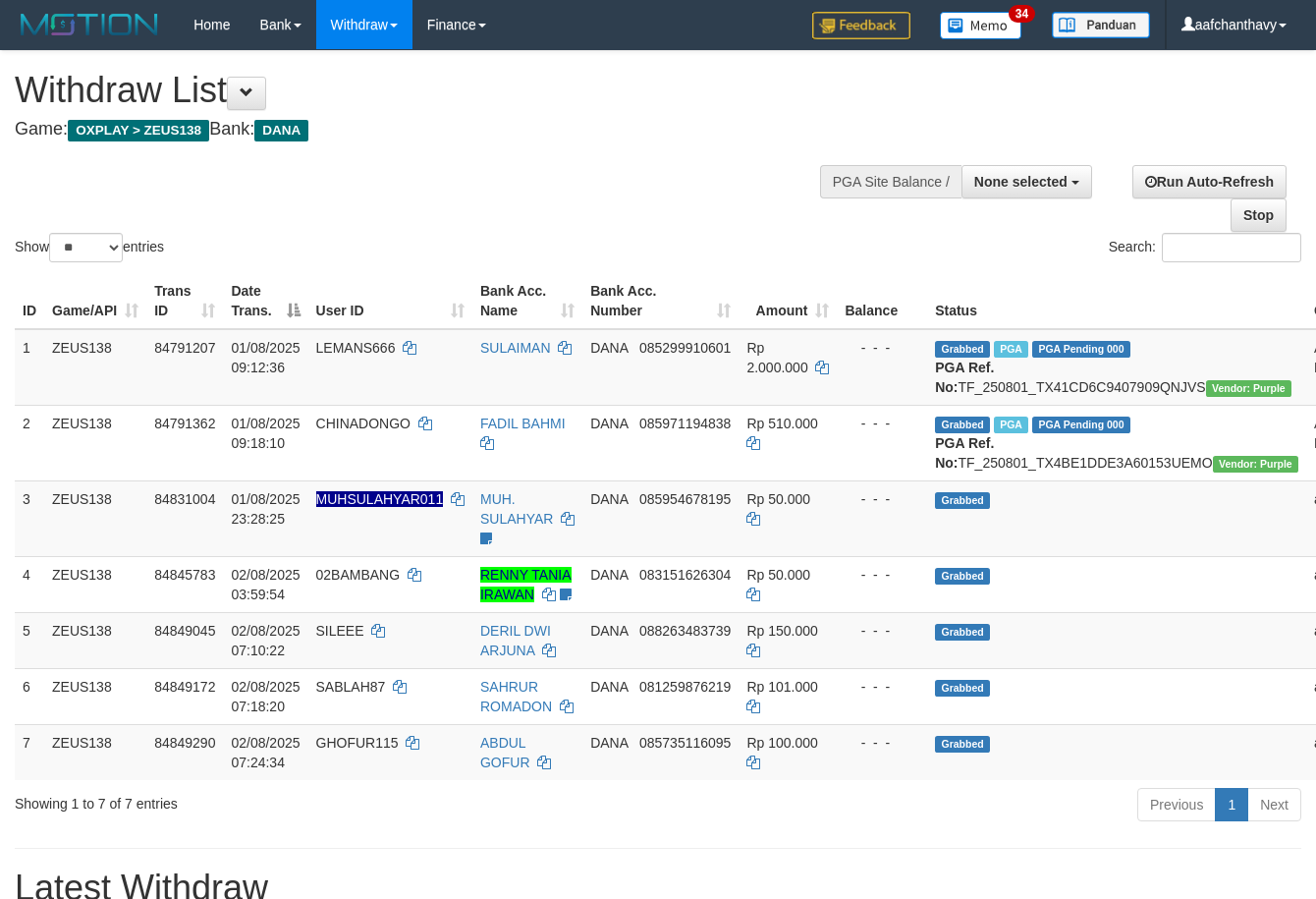 select 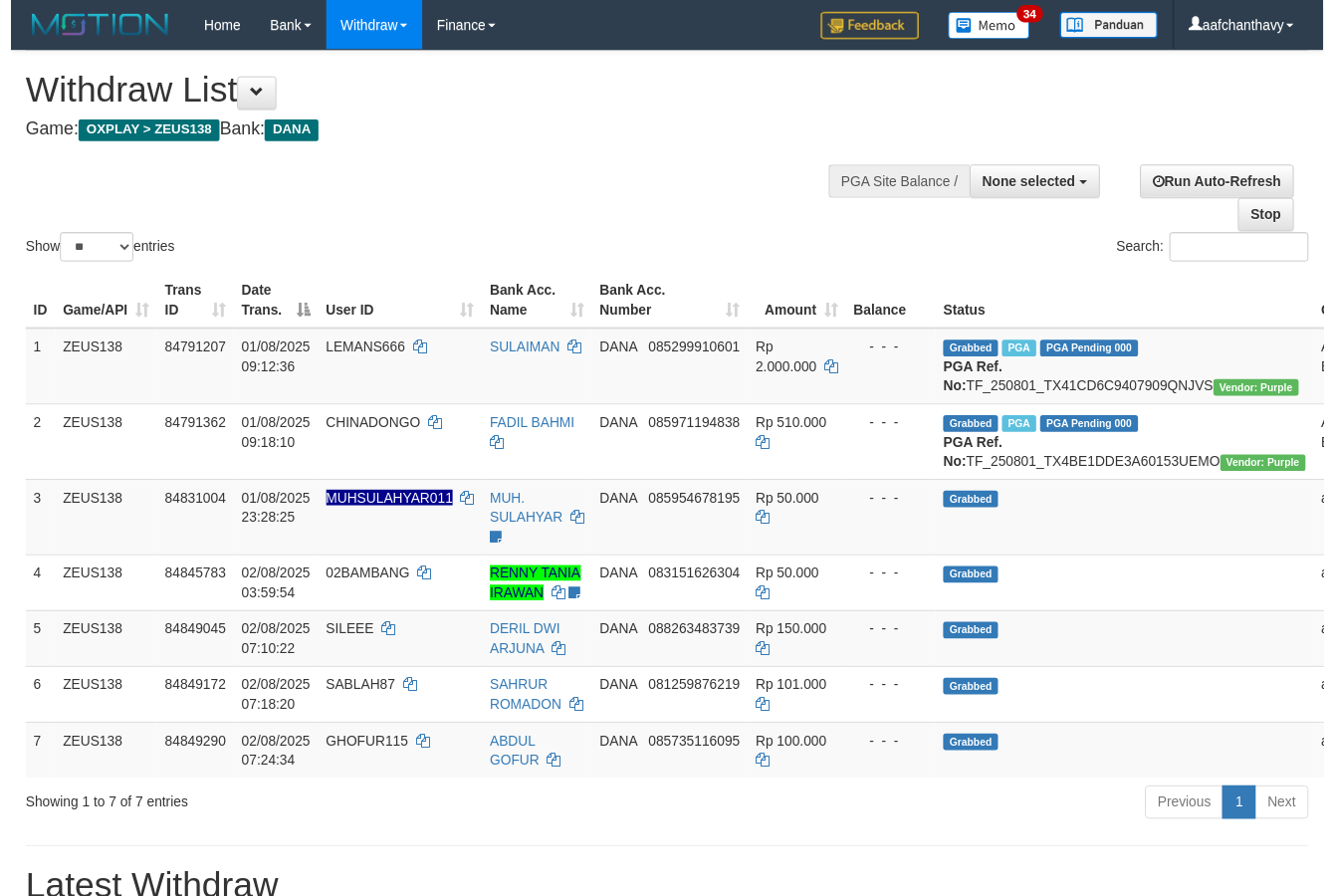 scroll, scrollTop: 266, scrollLeft: 0, axis: vertical 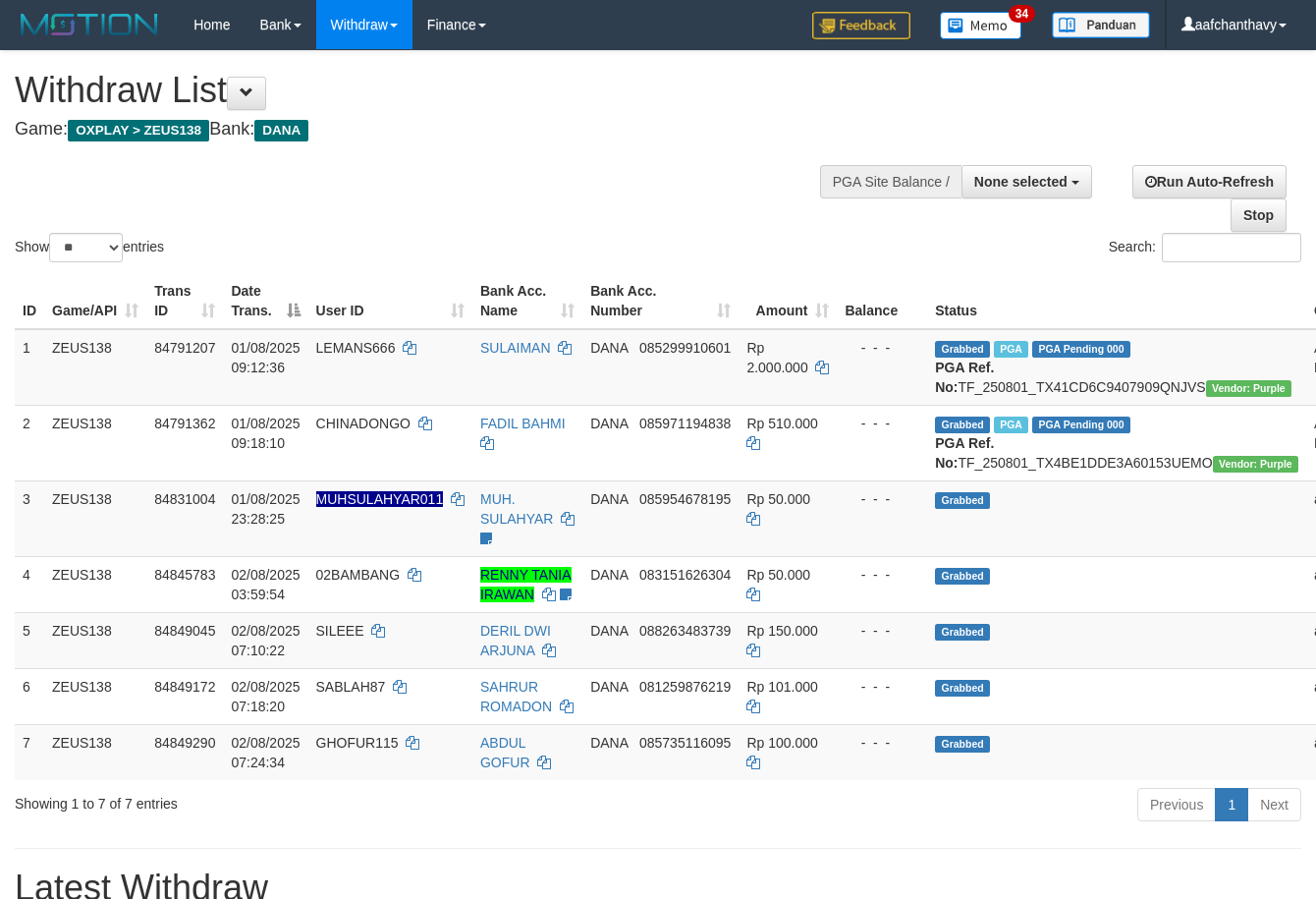 select 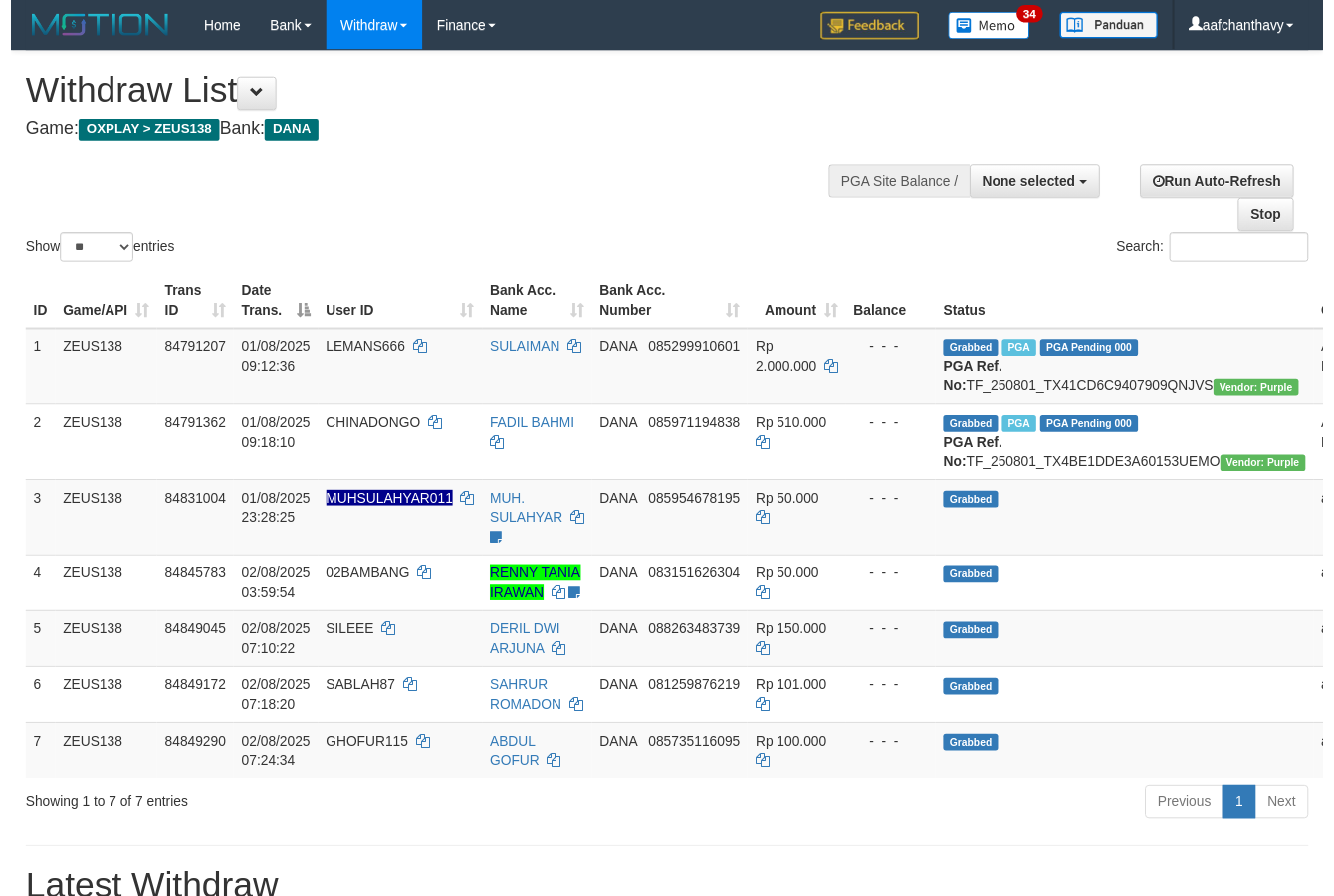 scroll, scrollTop: 266, scrollLeft: 0, axis: vertical 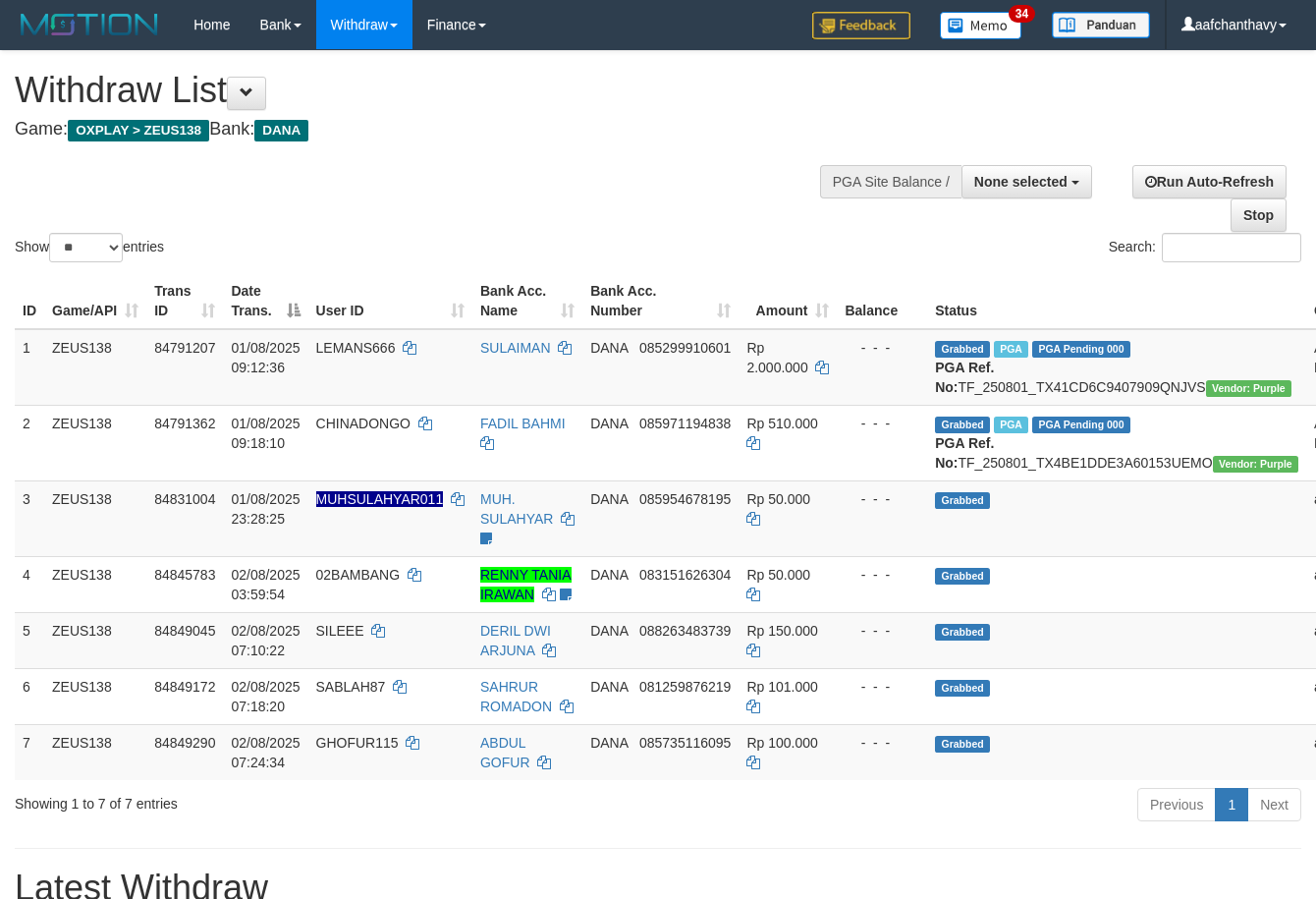 select 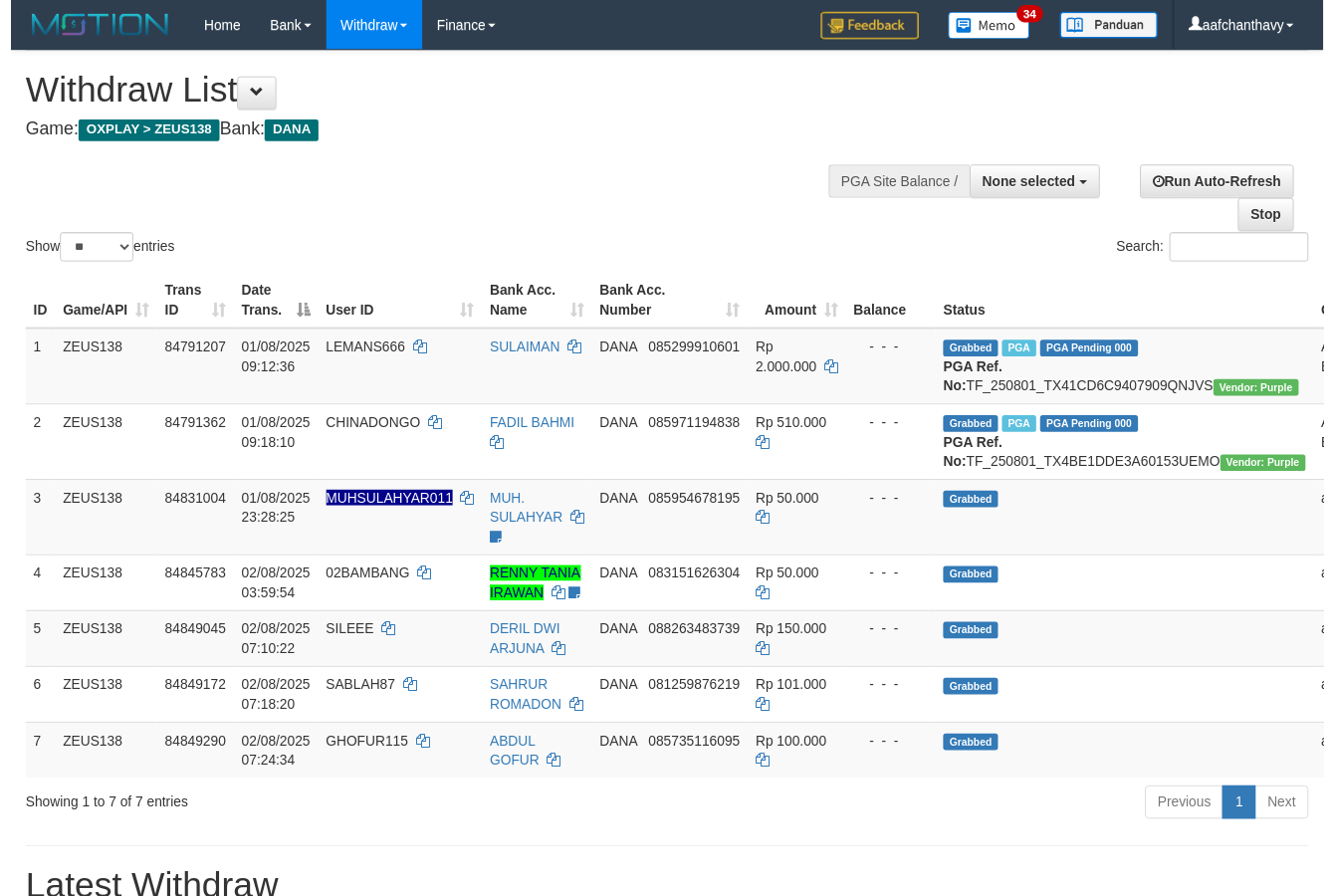 scroll, scrollTop: 266, scrollLeft: 0, axis: vertical 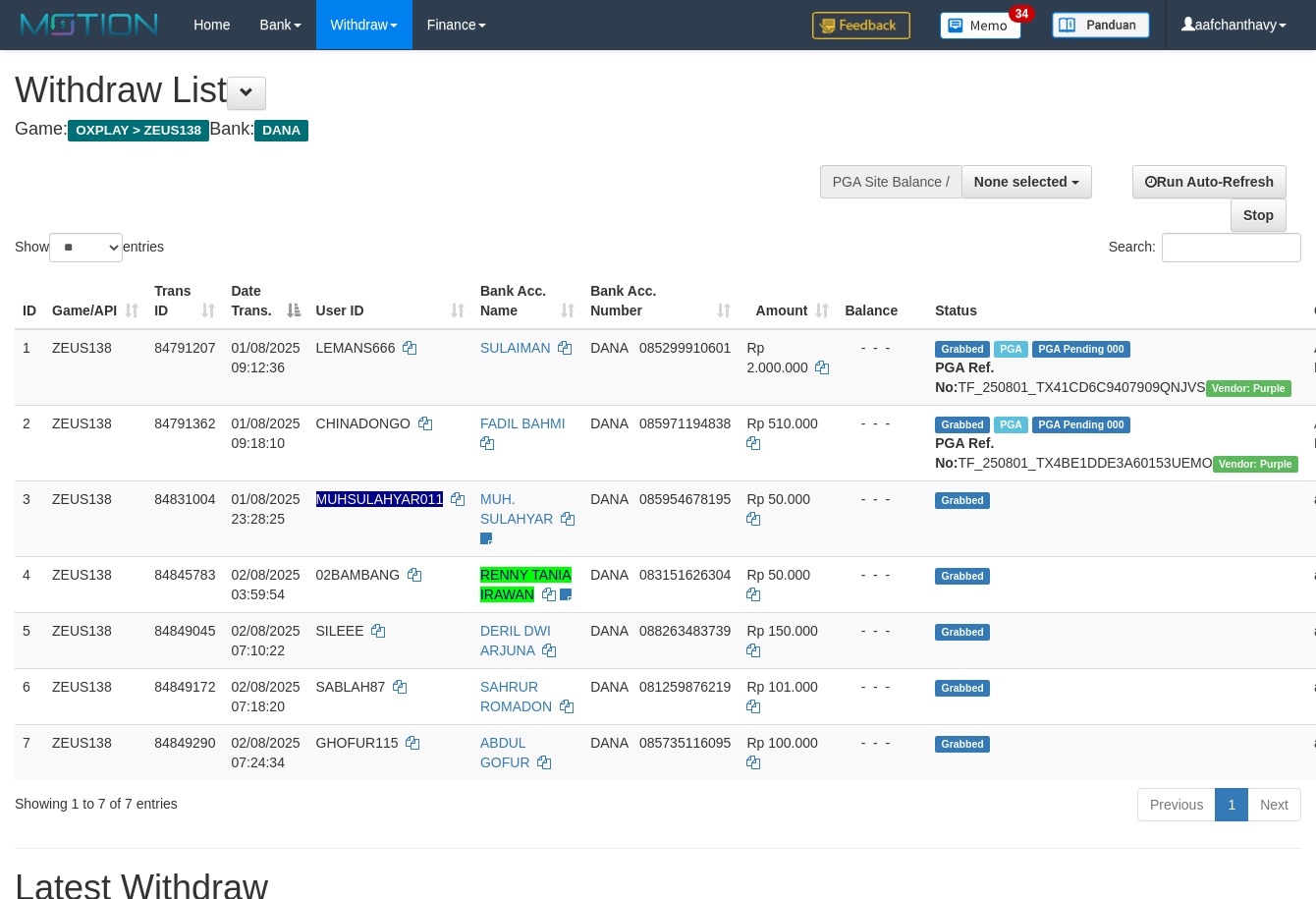 select 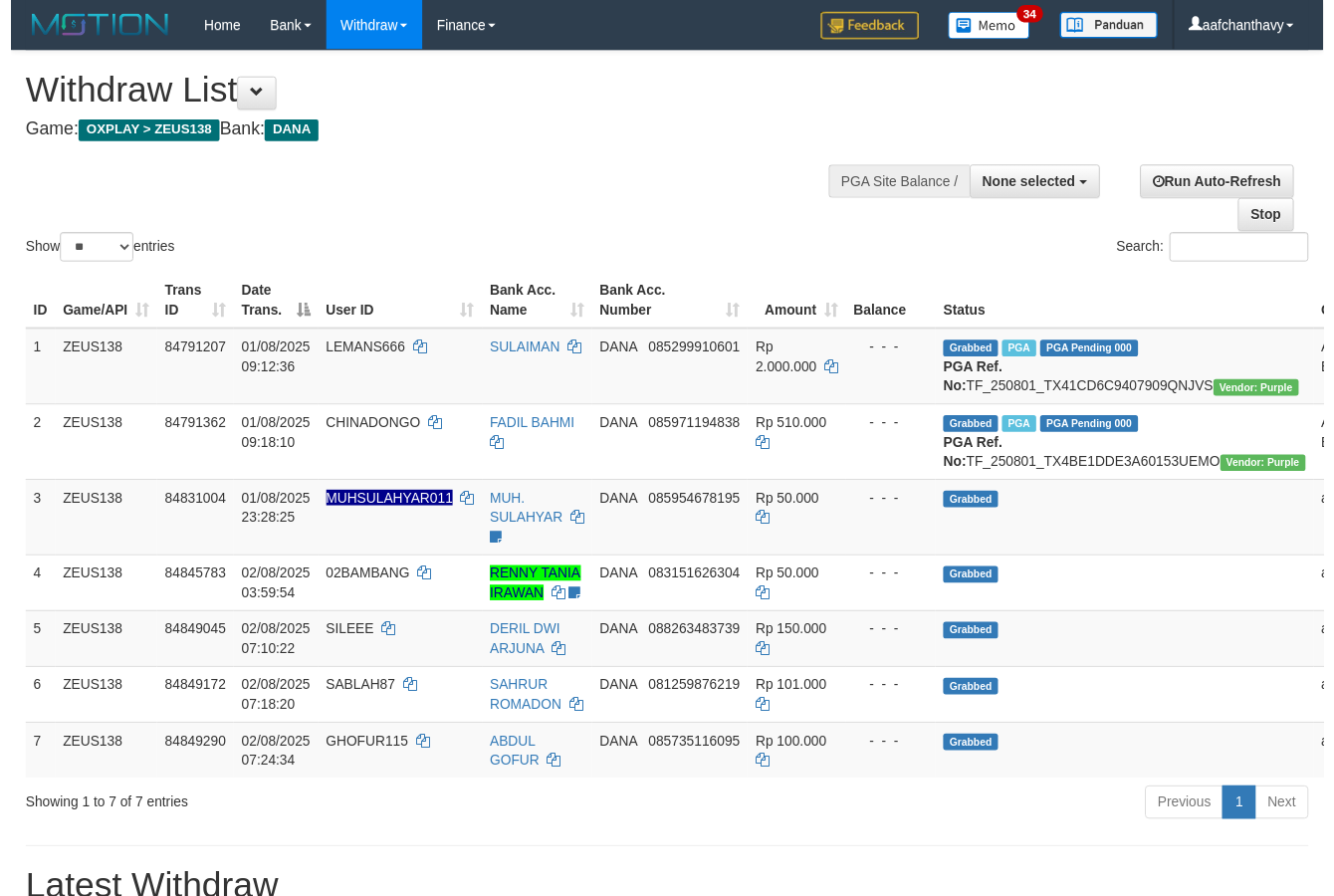 scroll, scrollTop: 266, scrollLeft: 0, axis: vertical 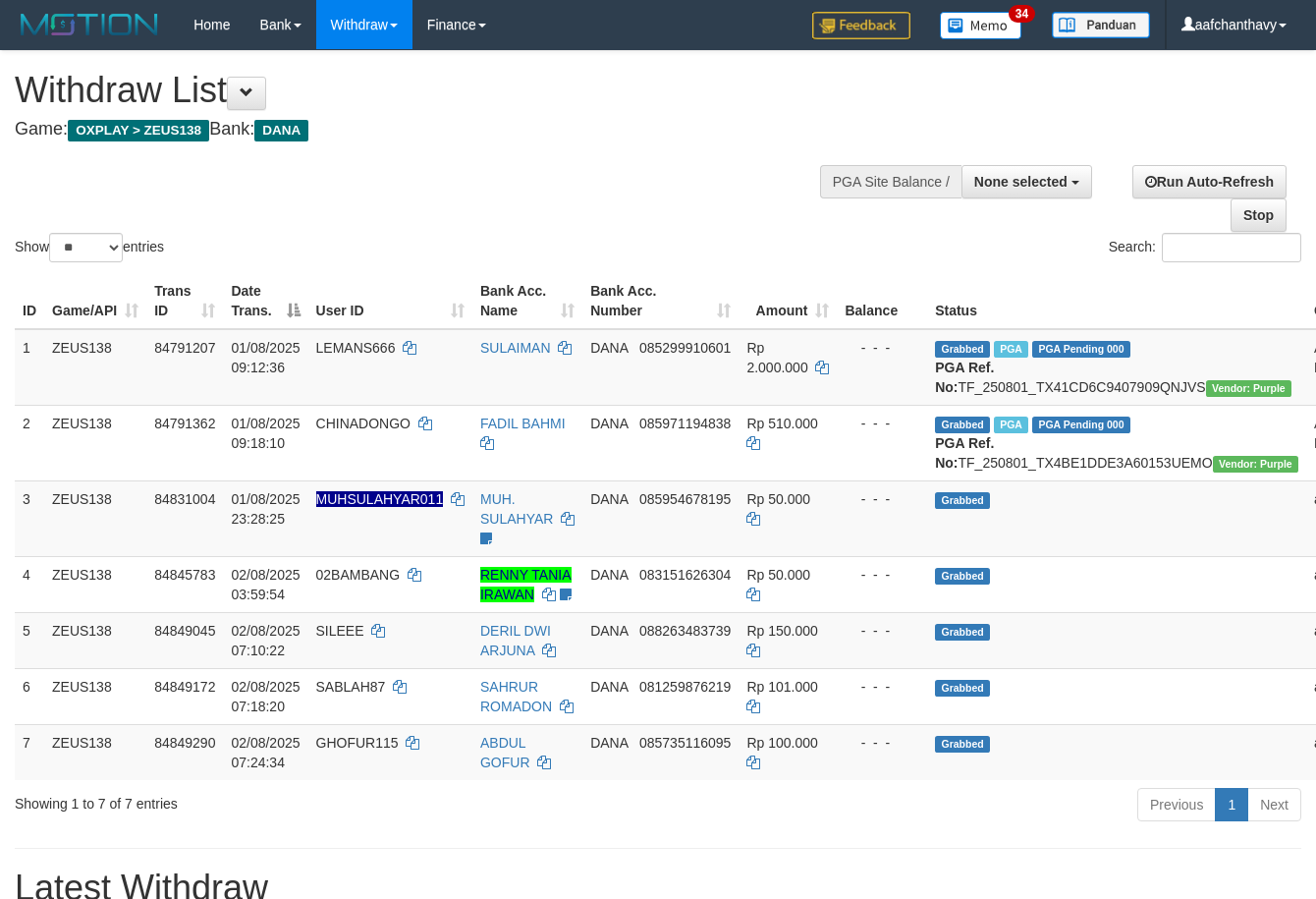 select 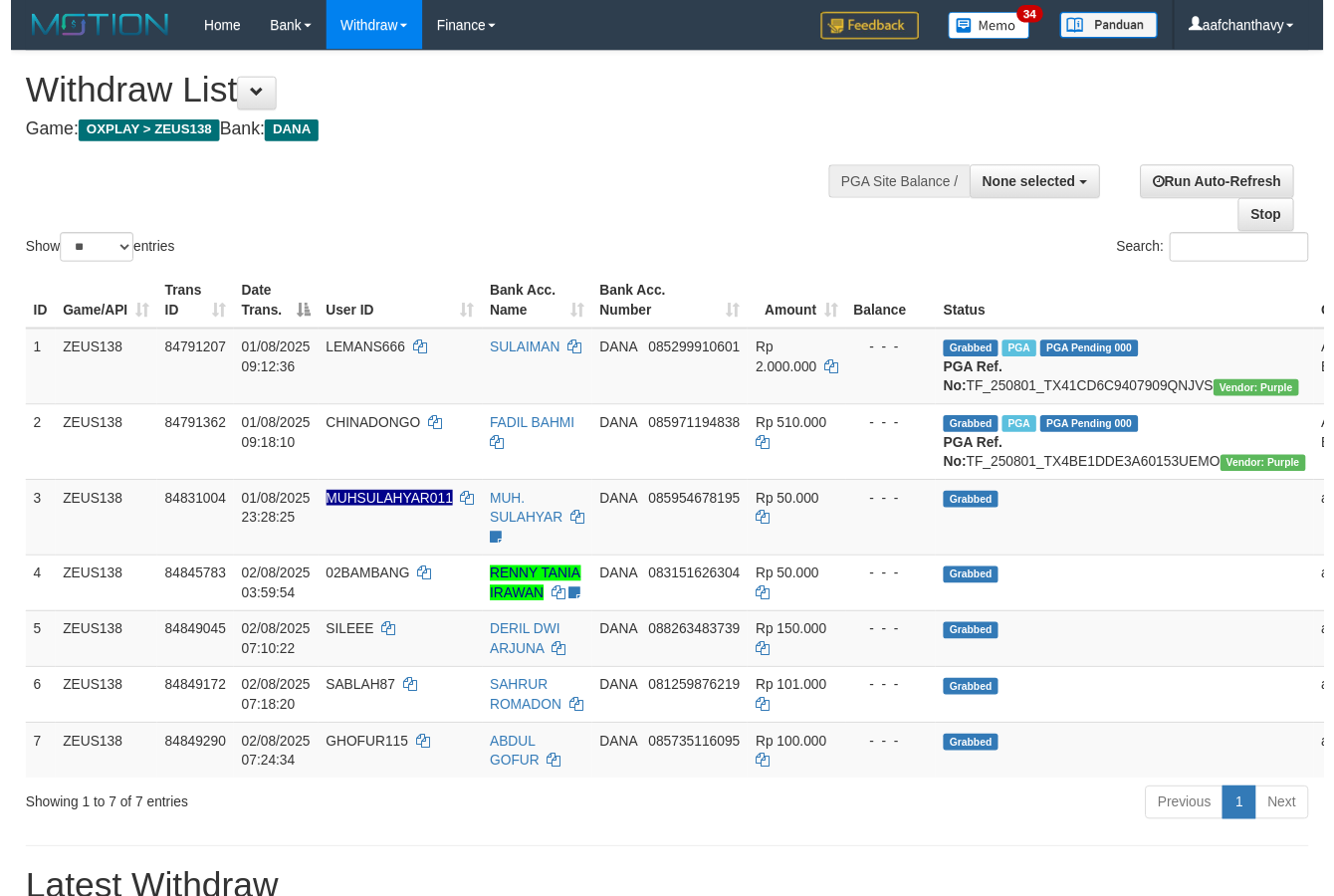 scroll, scrollTop: 266, scrollLeft: 0, axis: vertical 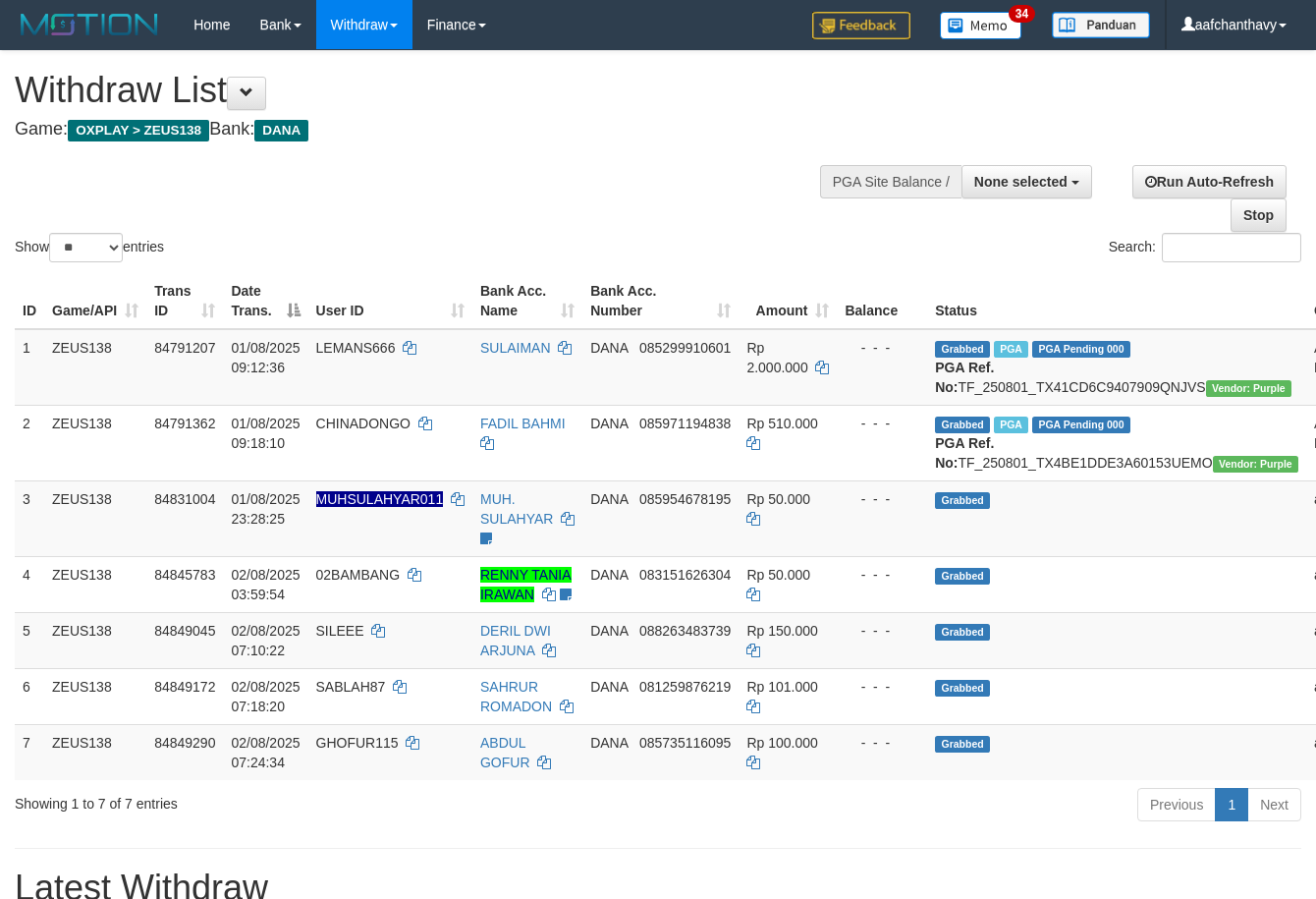 select 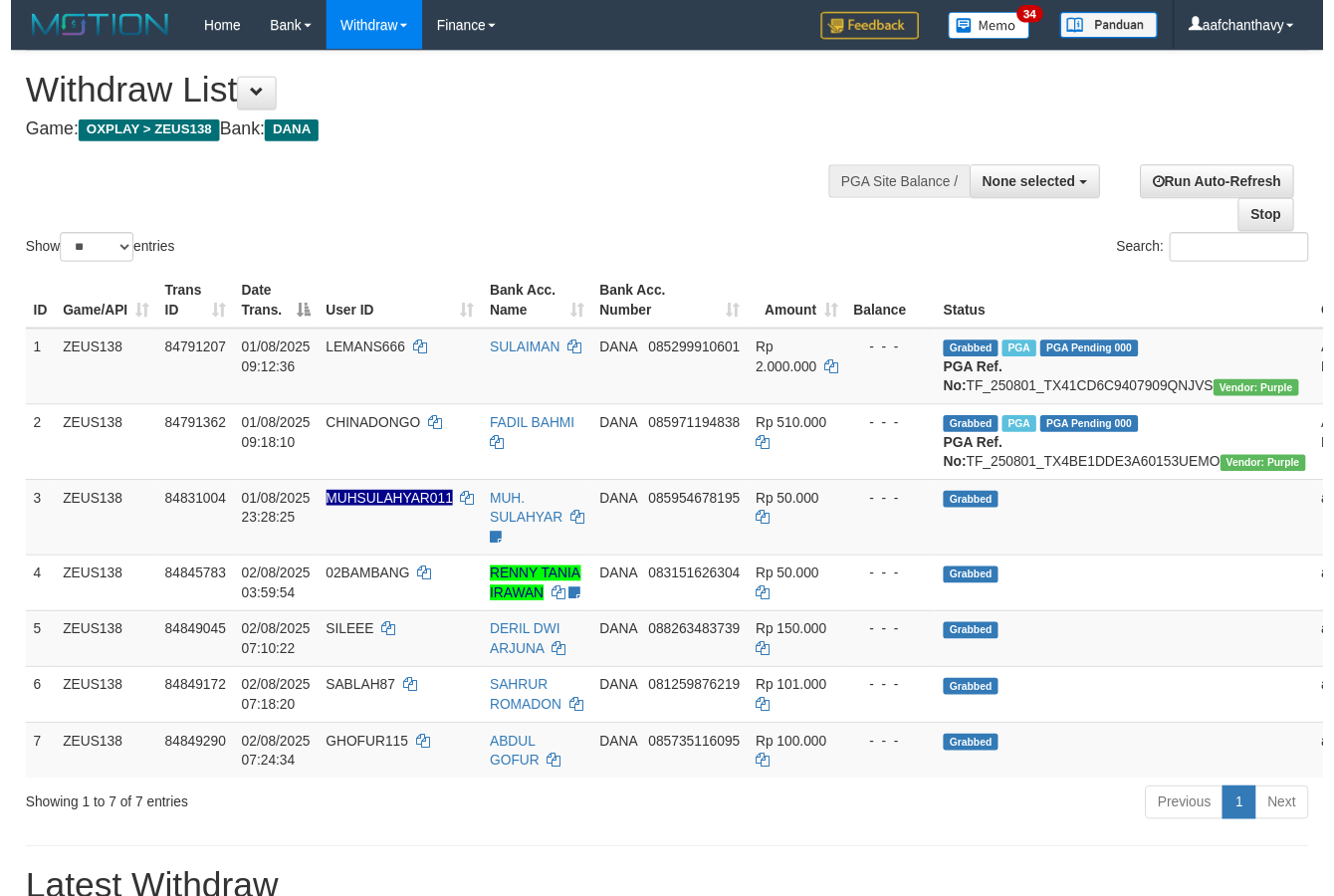 scroll, scrollTop: 266, scrollLeft: 0, axis: vertical 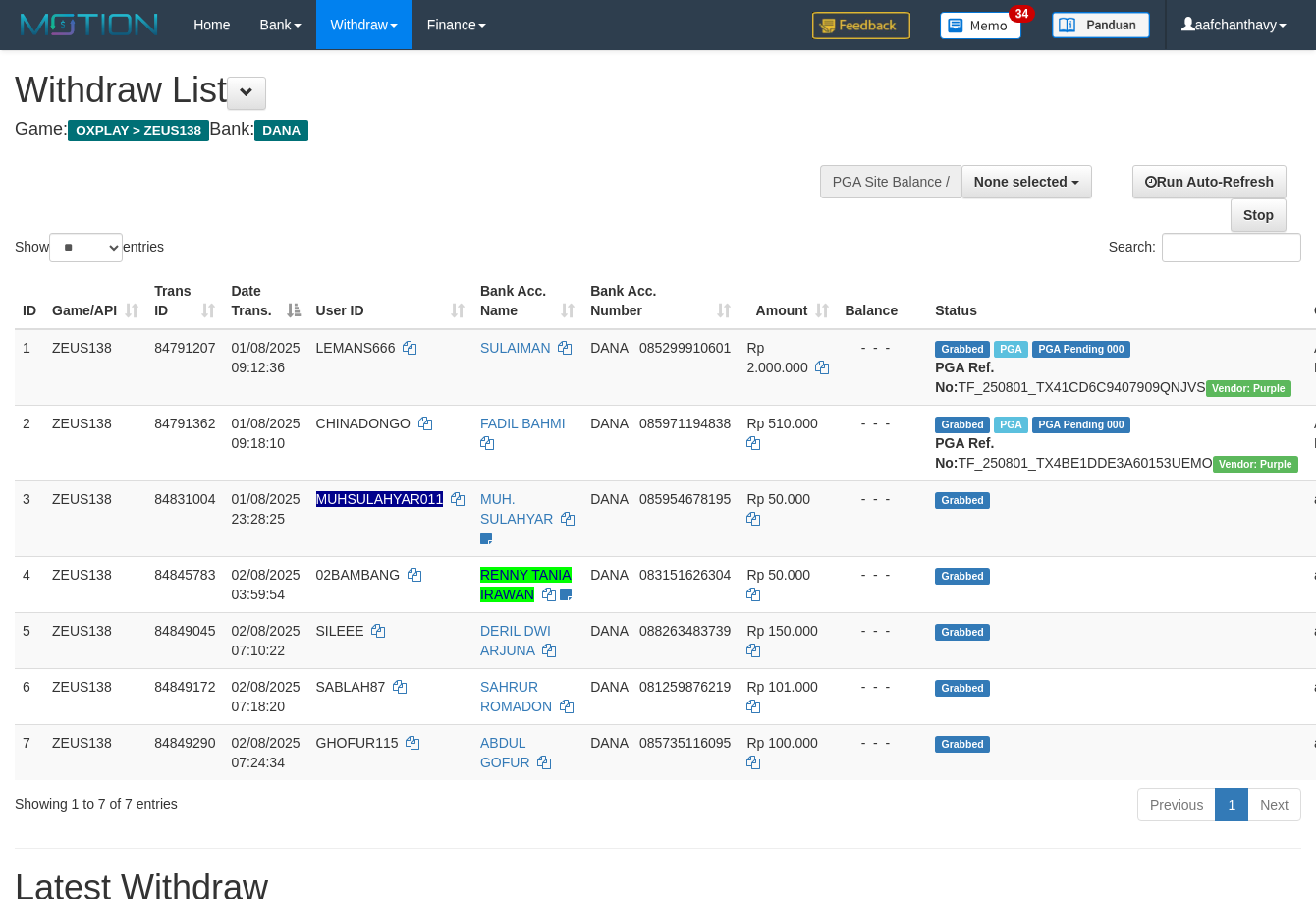 select 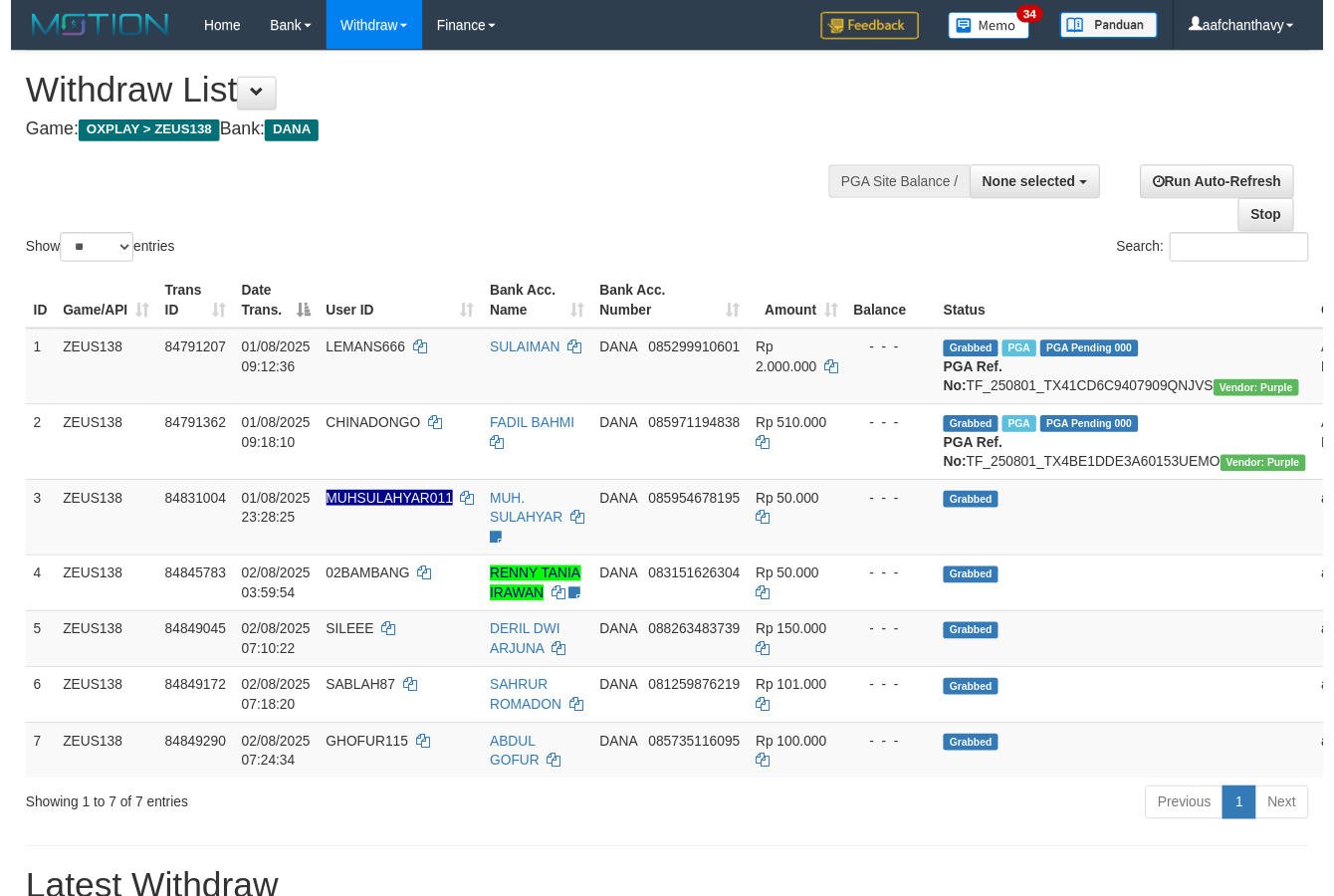 scroll, scrollTop: 266, scrollLeft: 0, axis: vertical 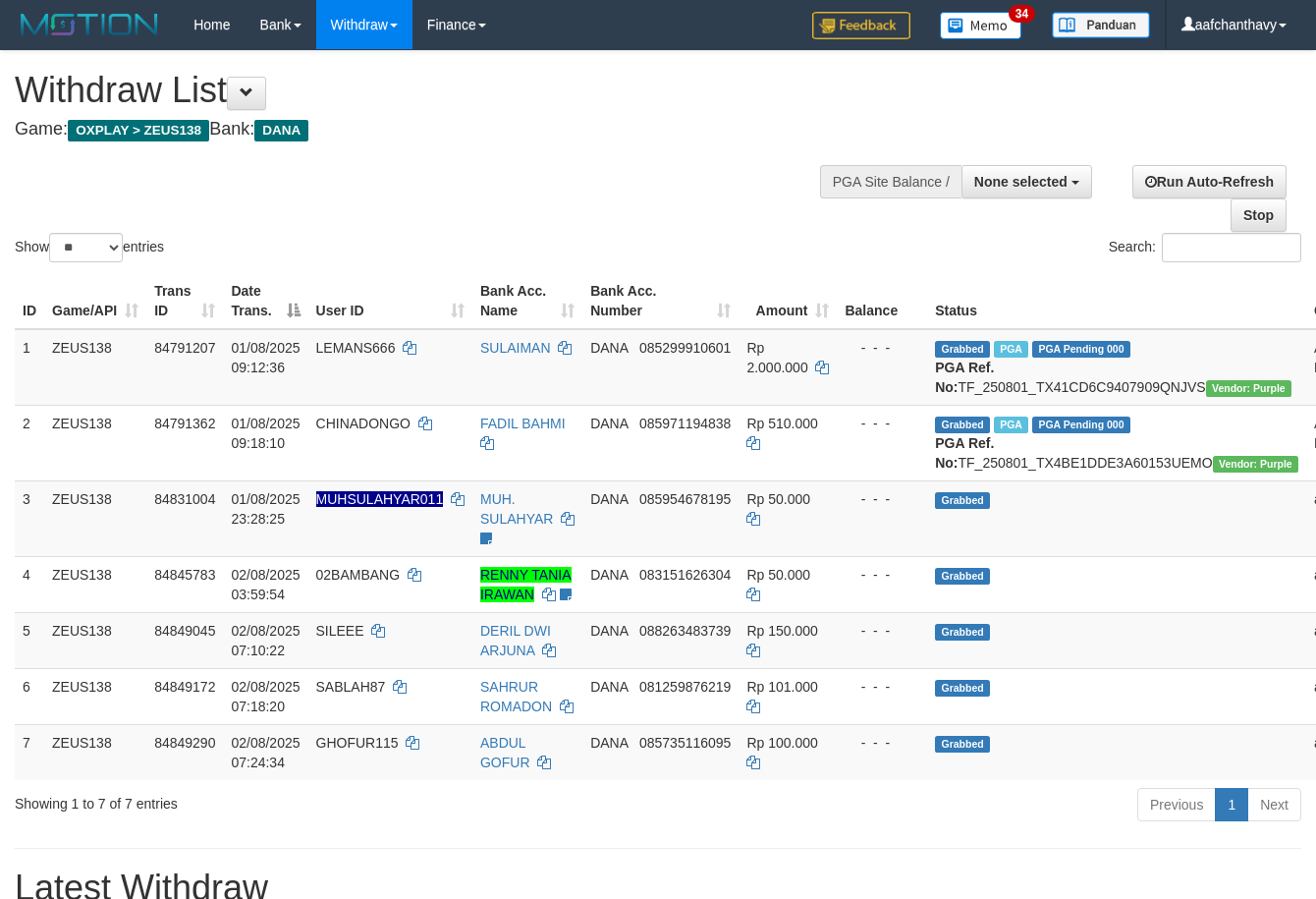 select 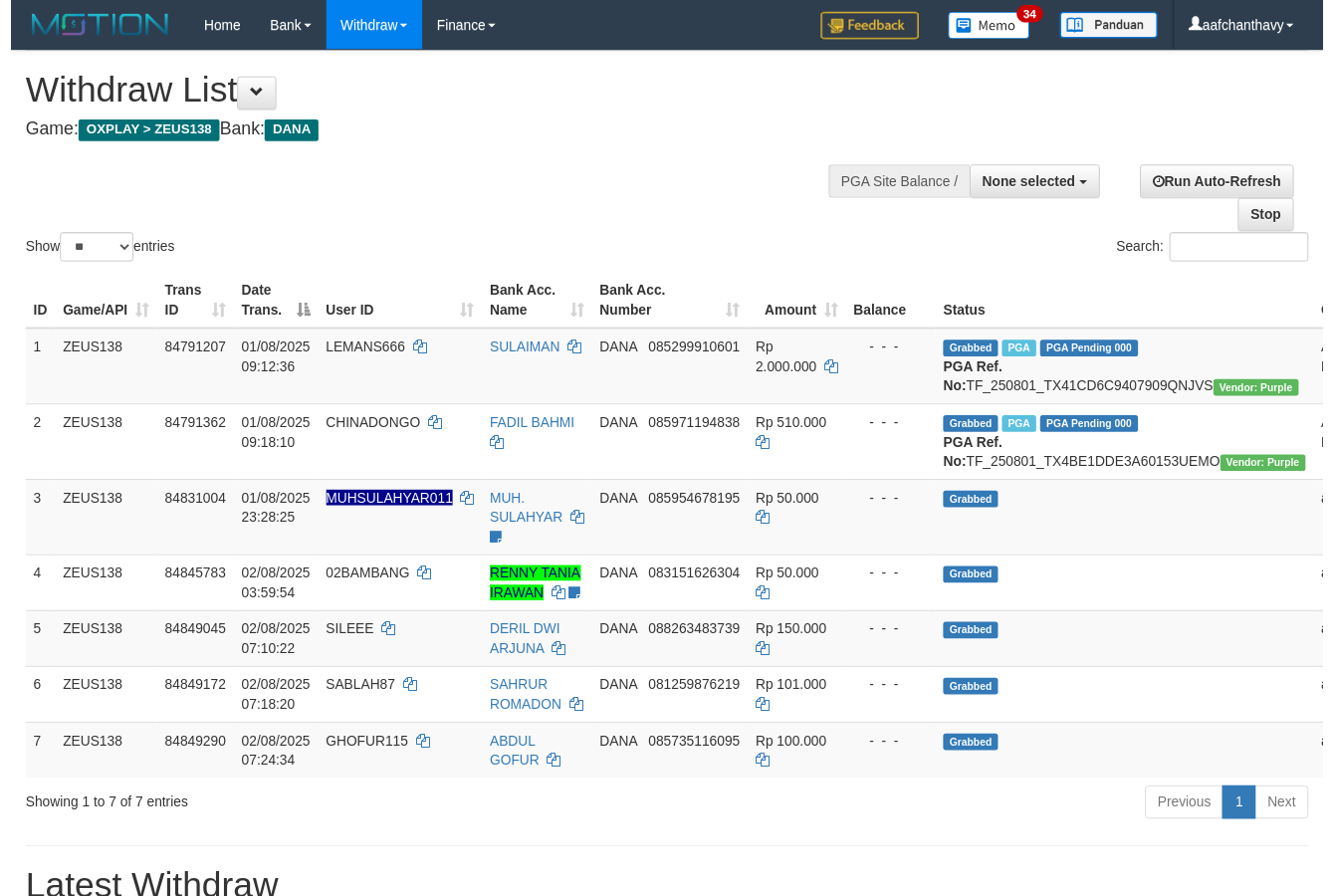 scroll, scrollTop: 266, scrollLeft: 0, axis: vertical 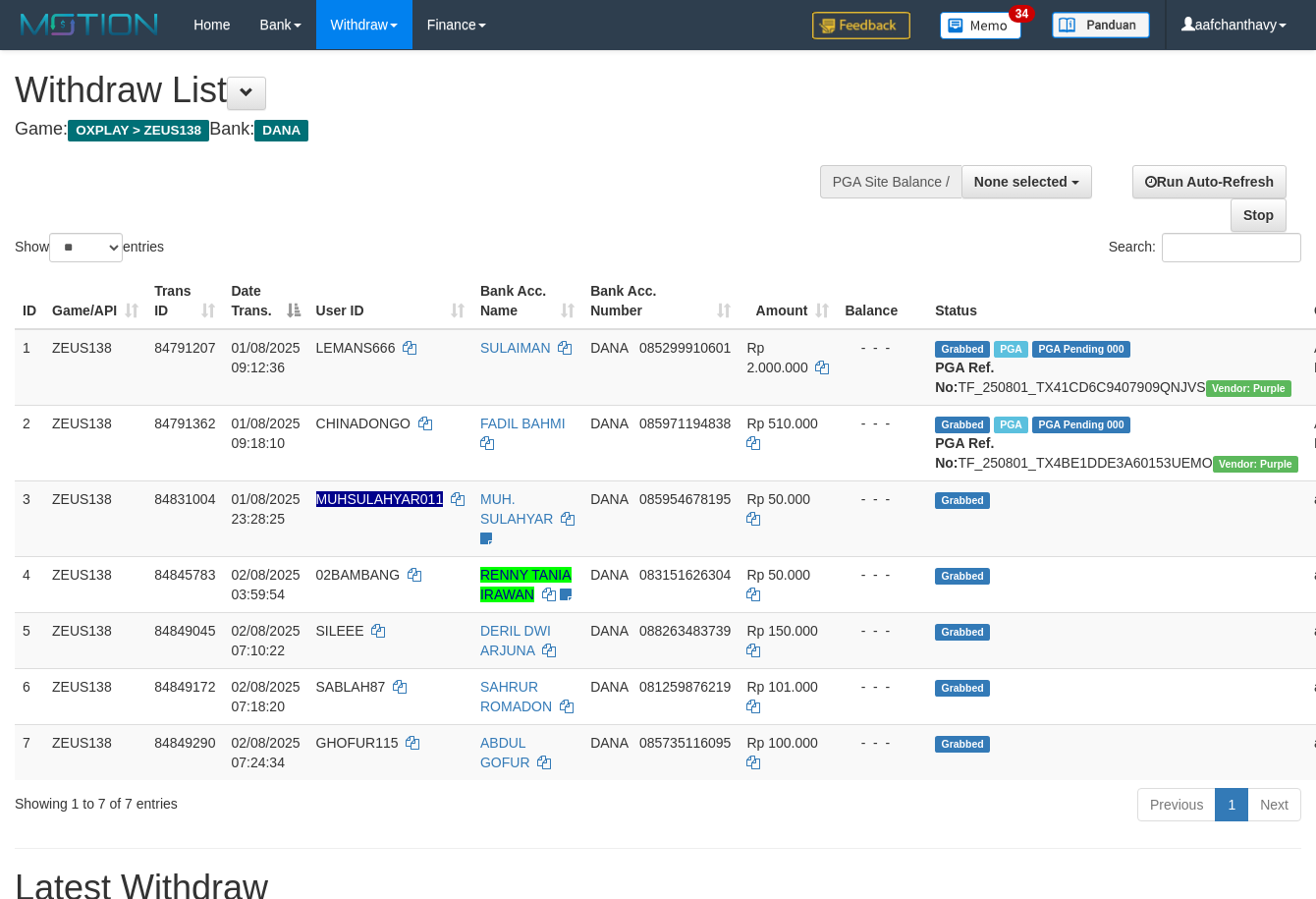 select 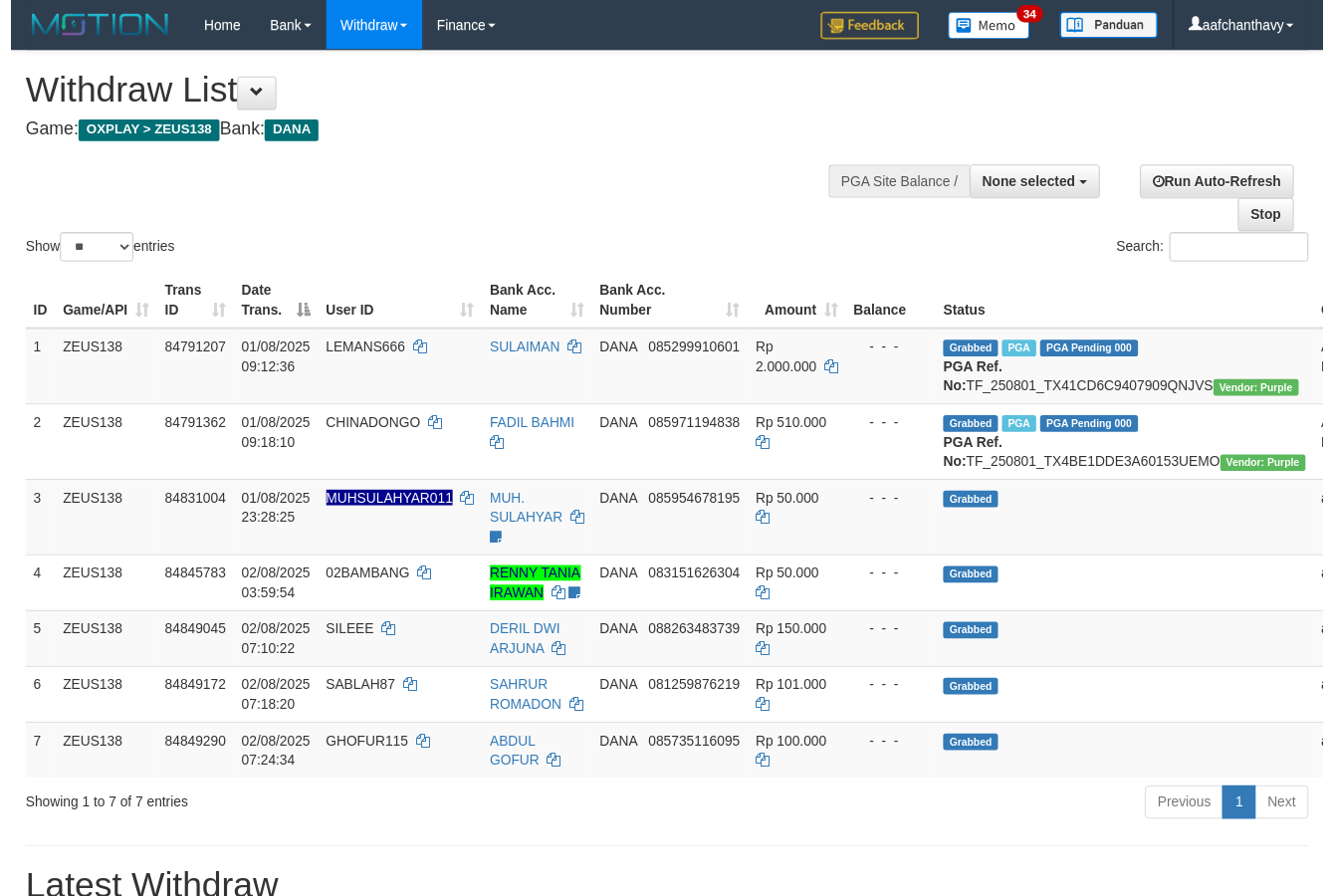 scroll, scrollTop: 266, scrollLeft: 0, axis: vertical 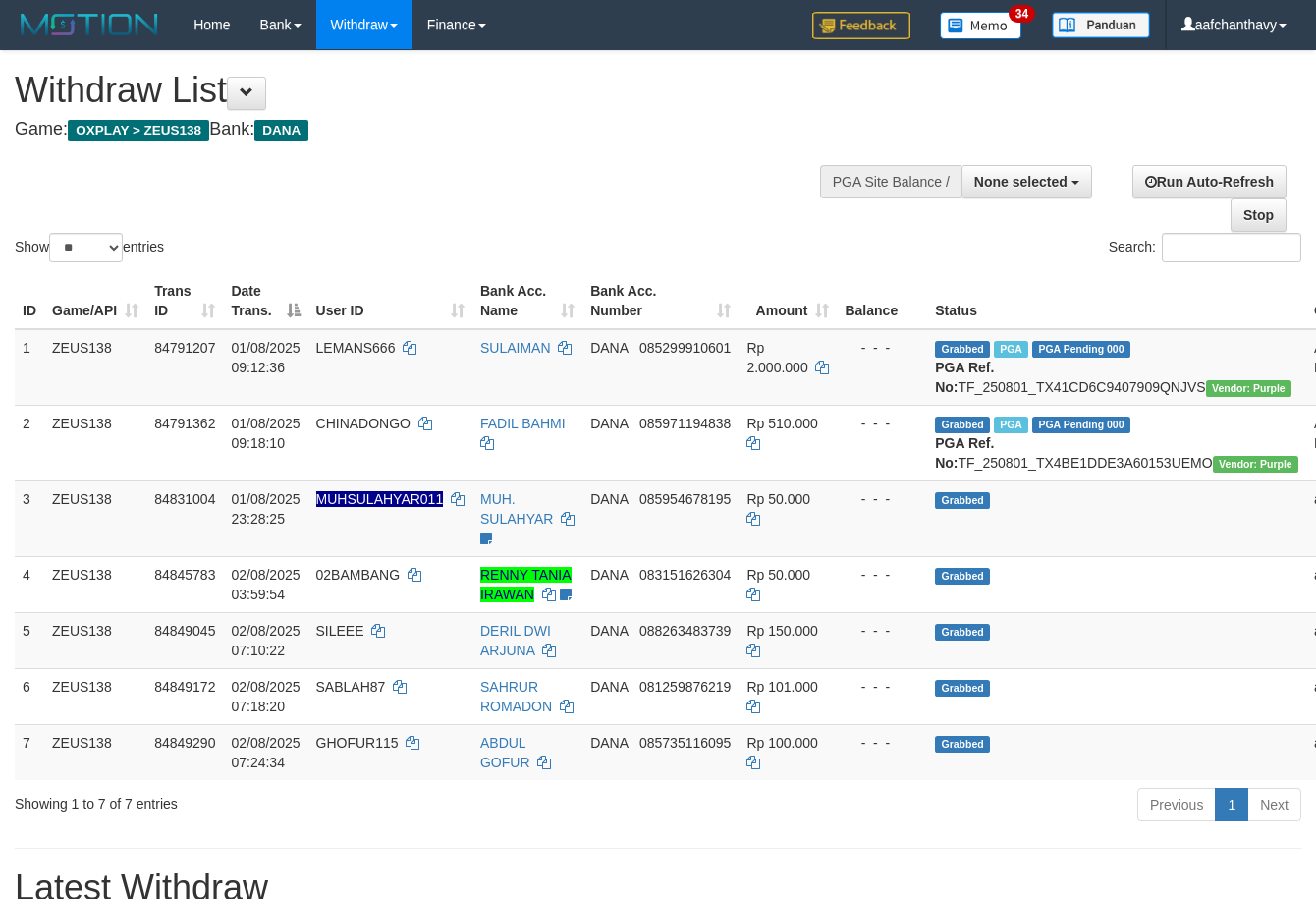 select 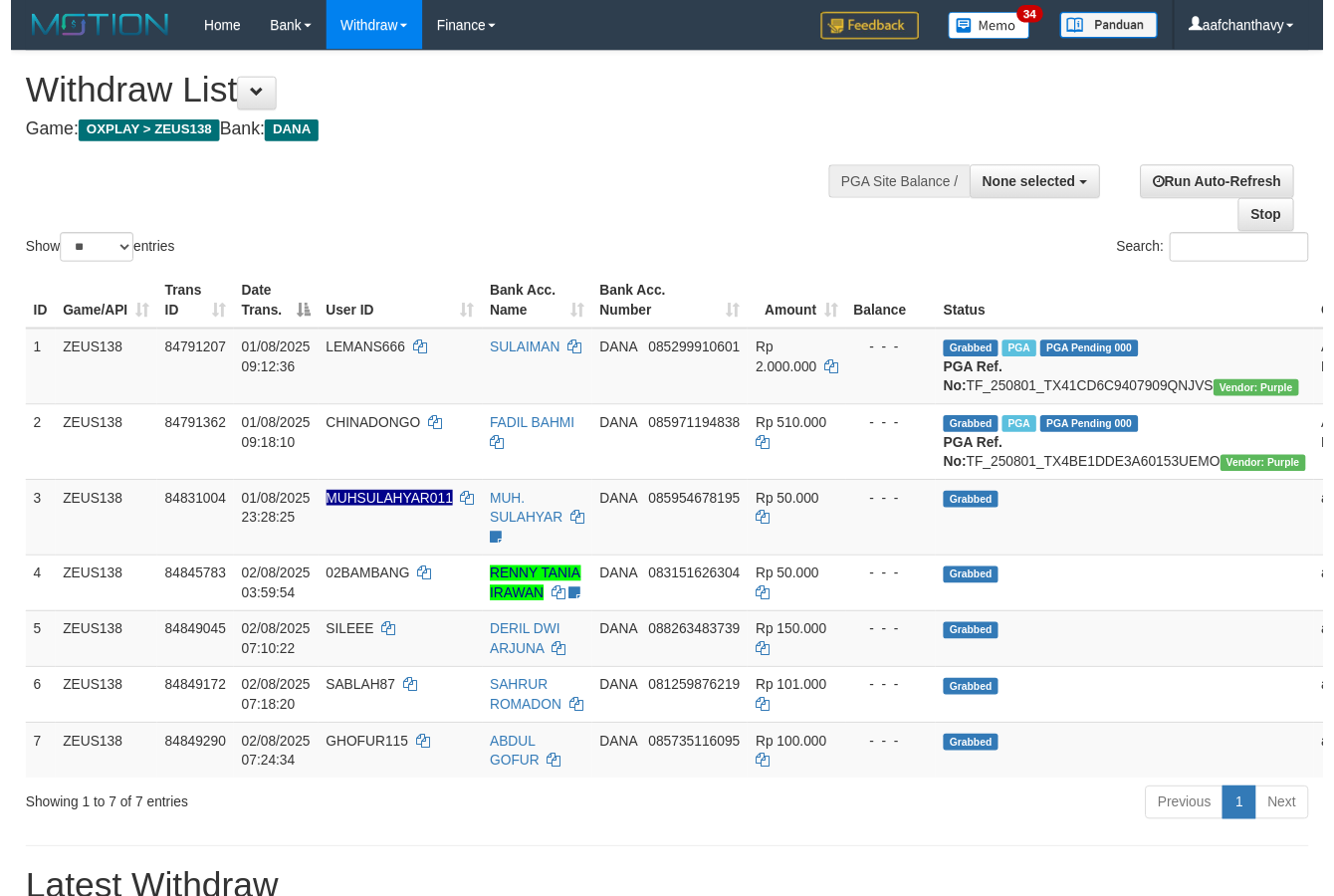 scroll, scrollTop: 266, scrollLeft: 0, axis: vertical 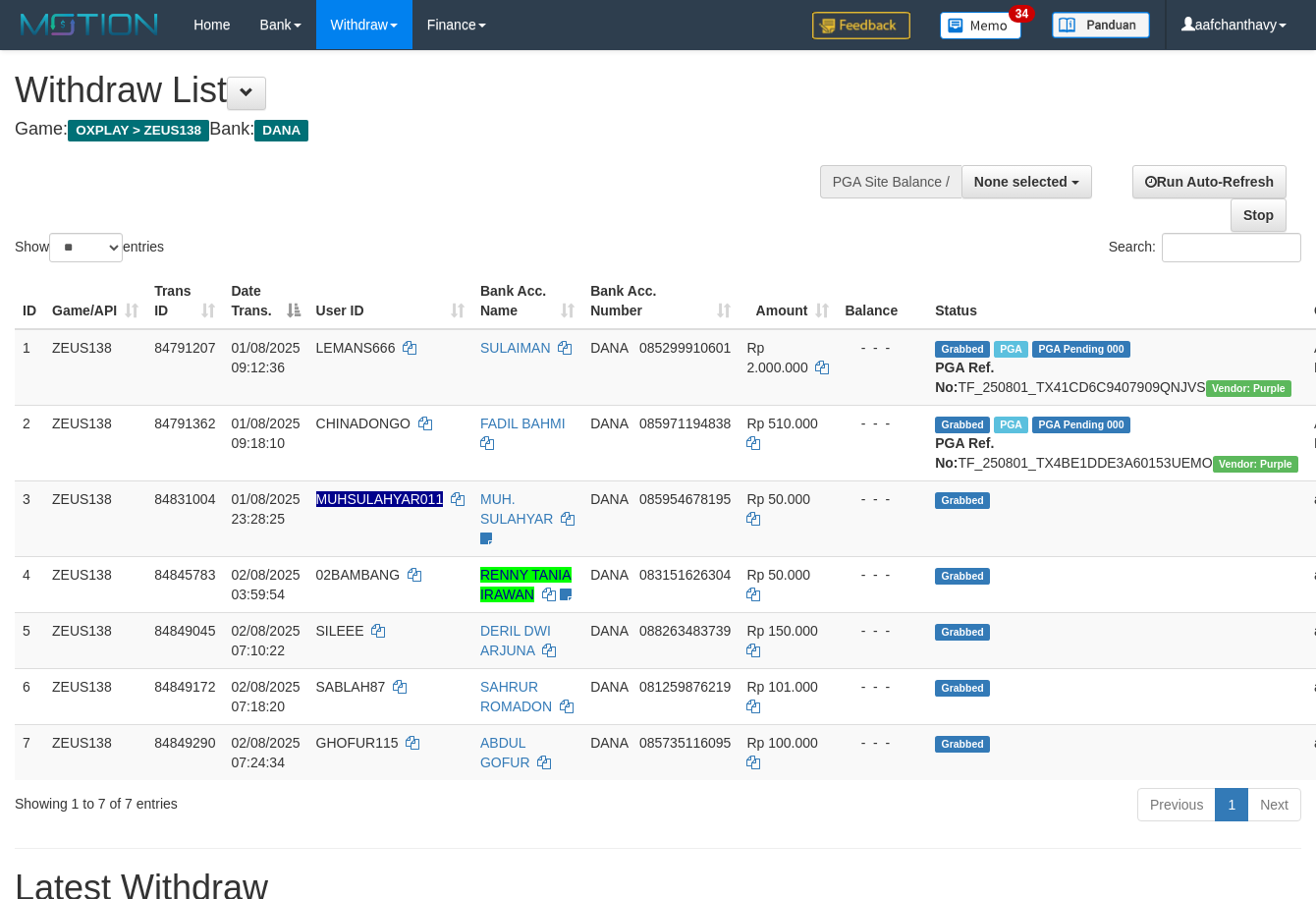 select 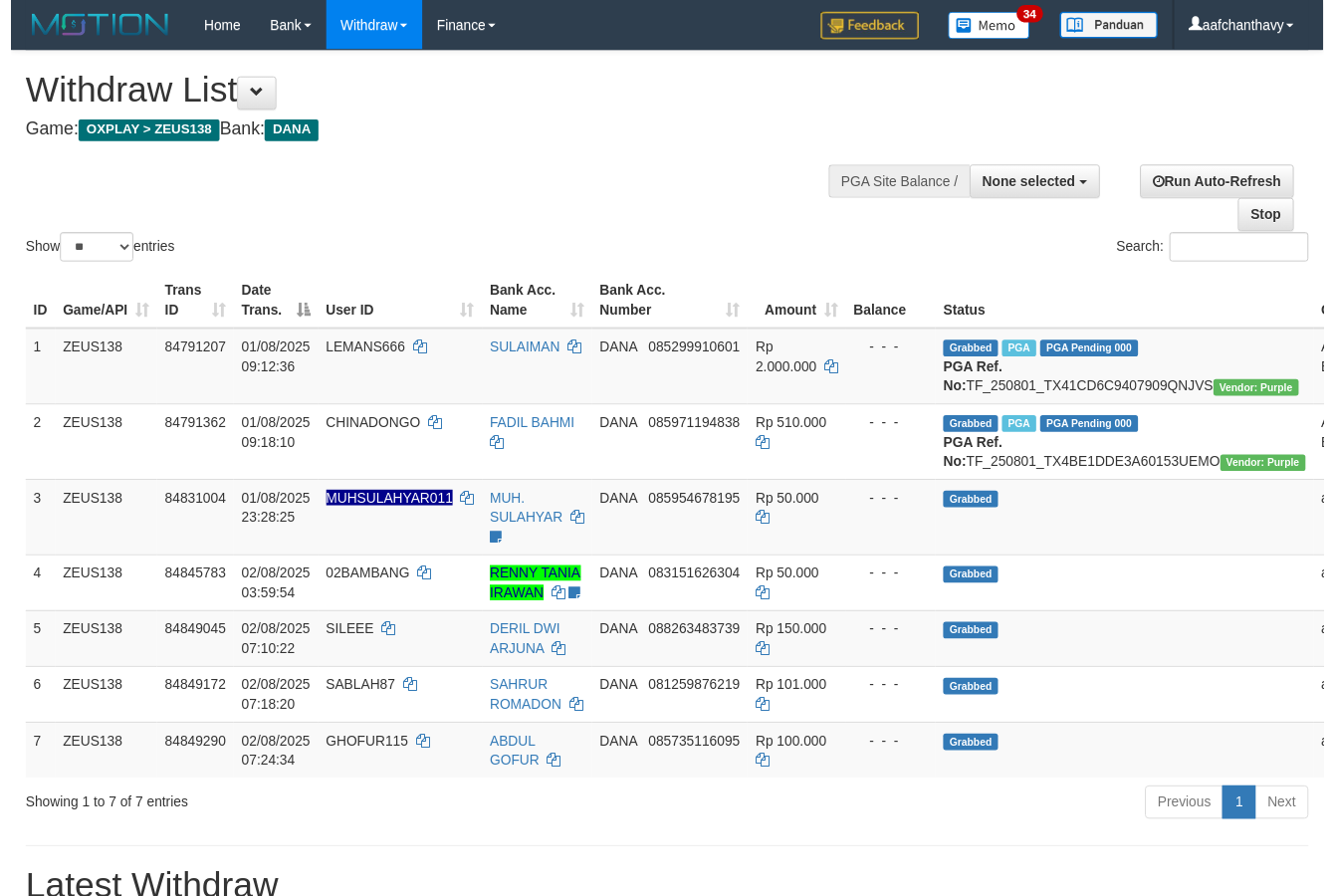 scroll, scrollTop: 266, scrollLeft: 0, axis: vertical 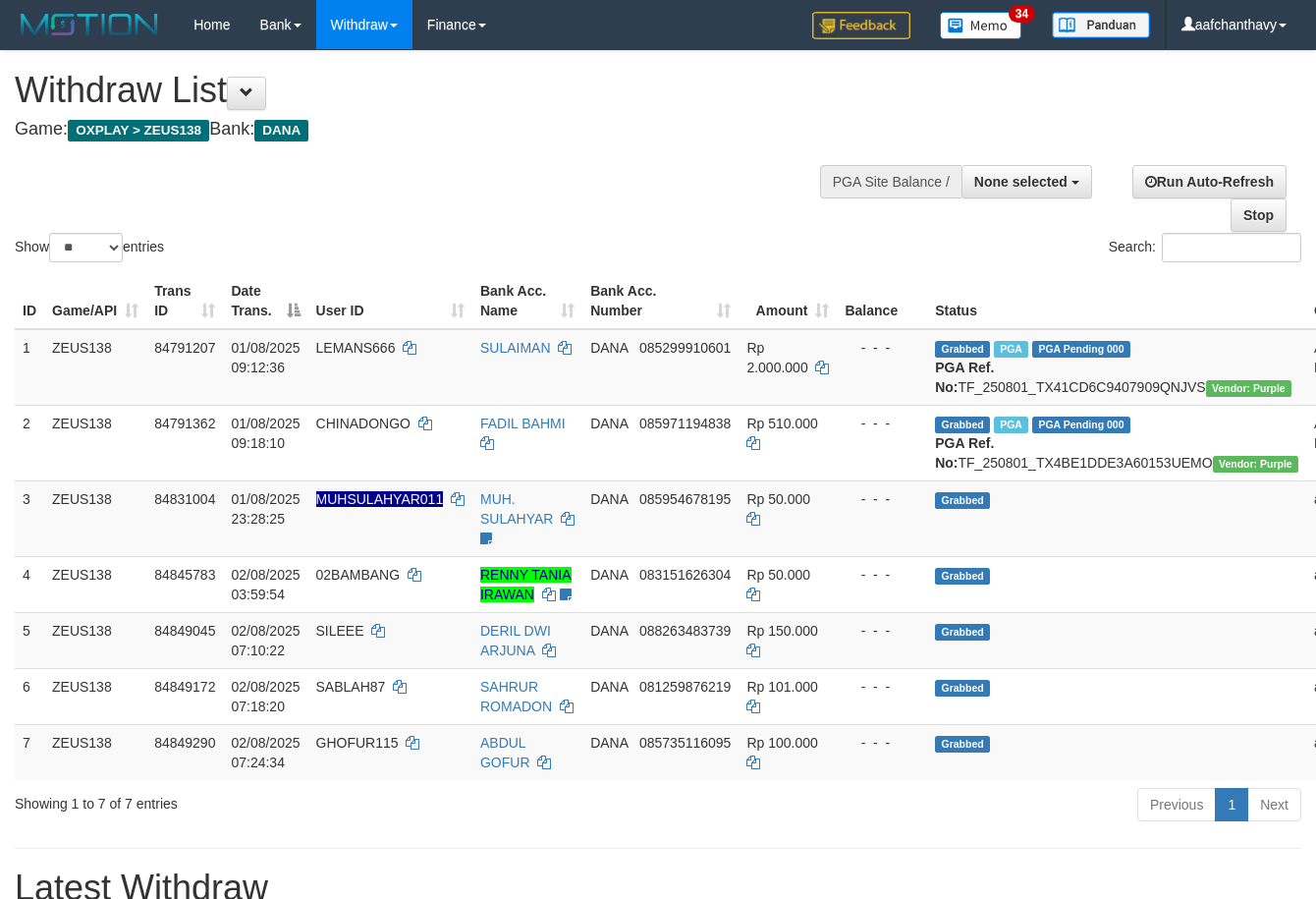 select 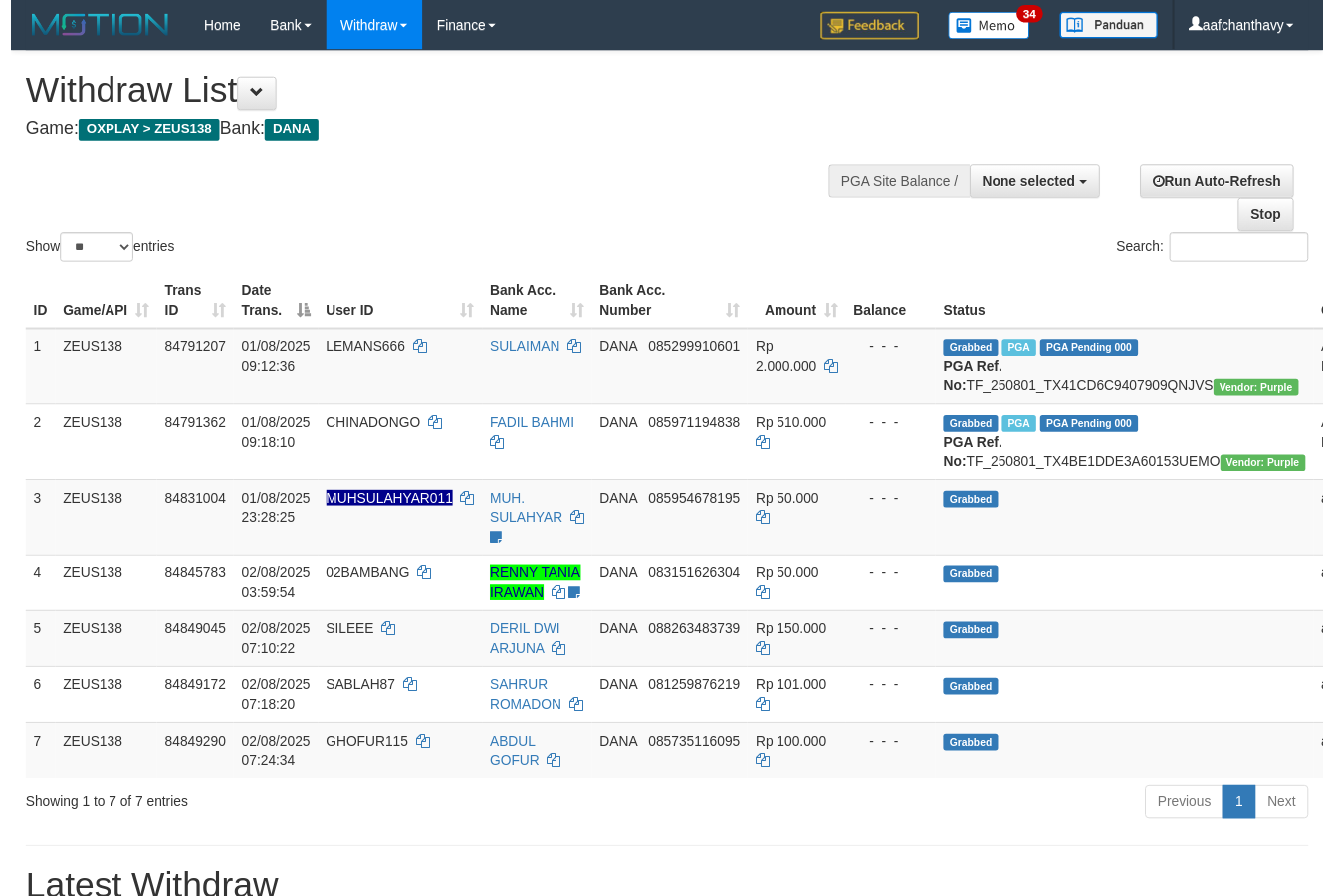 scroll, scrollTop: 266, scrollLeft: 0, axis: vertical 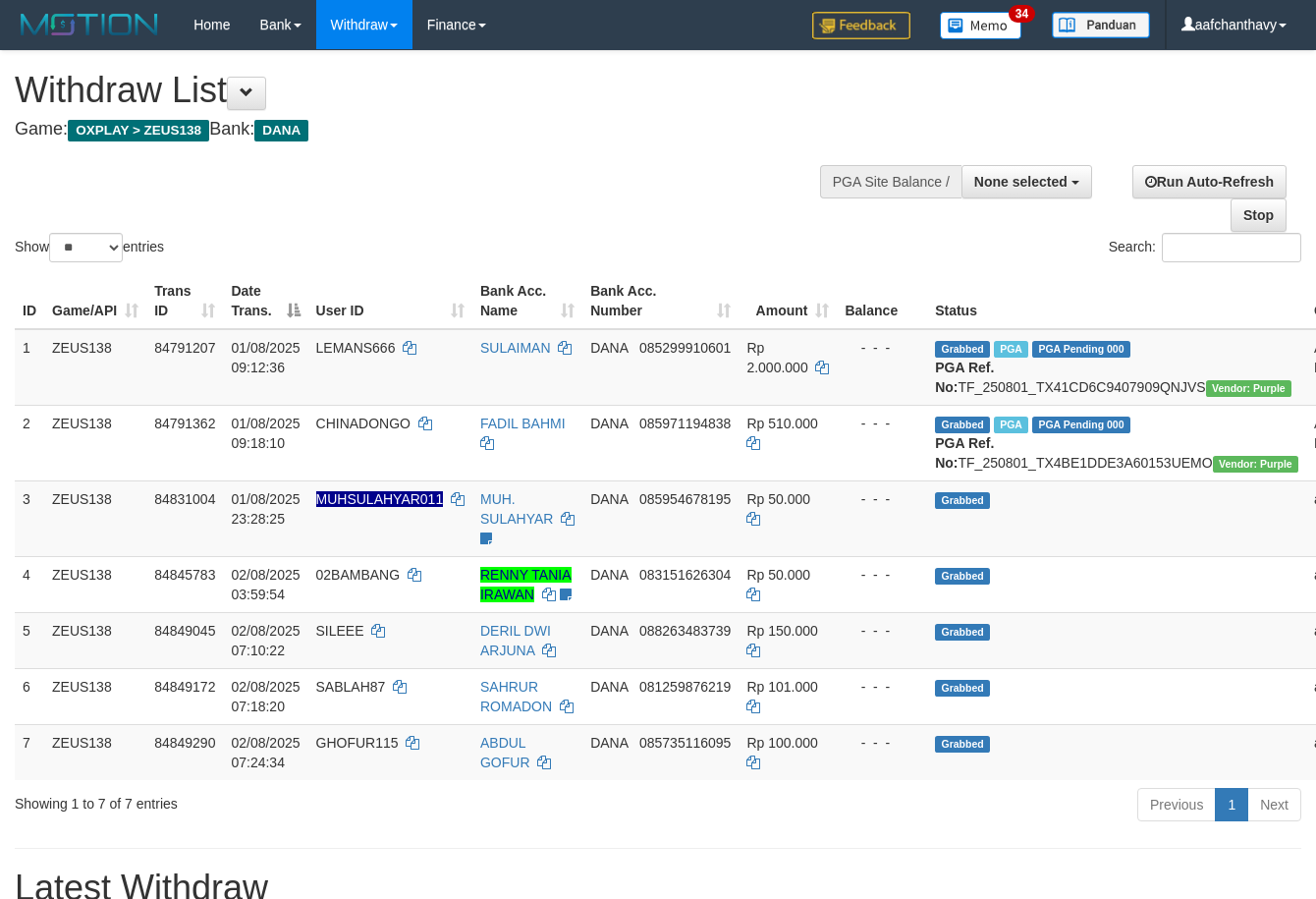 select 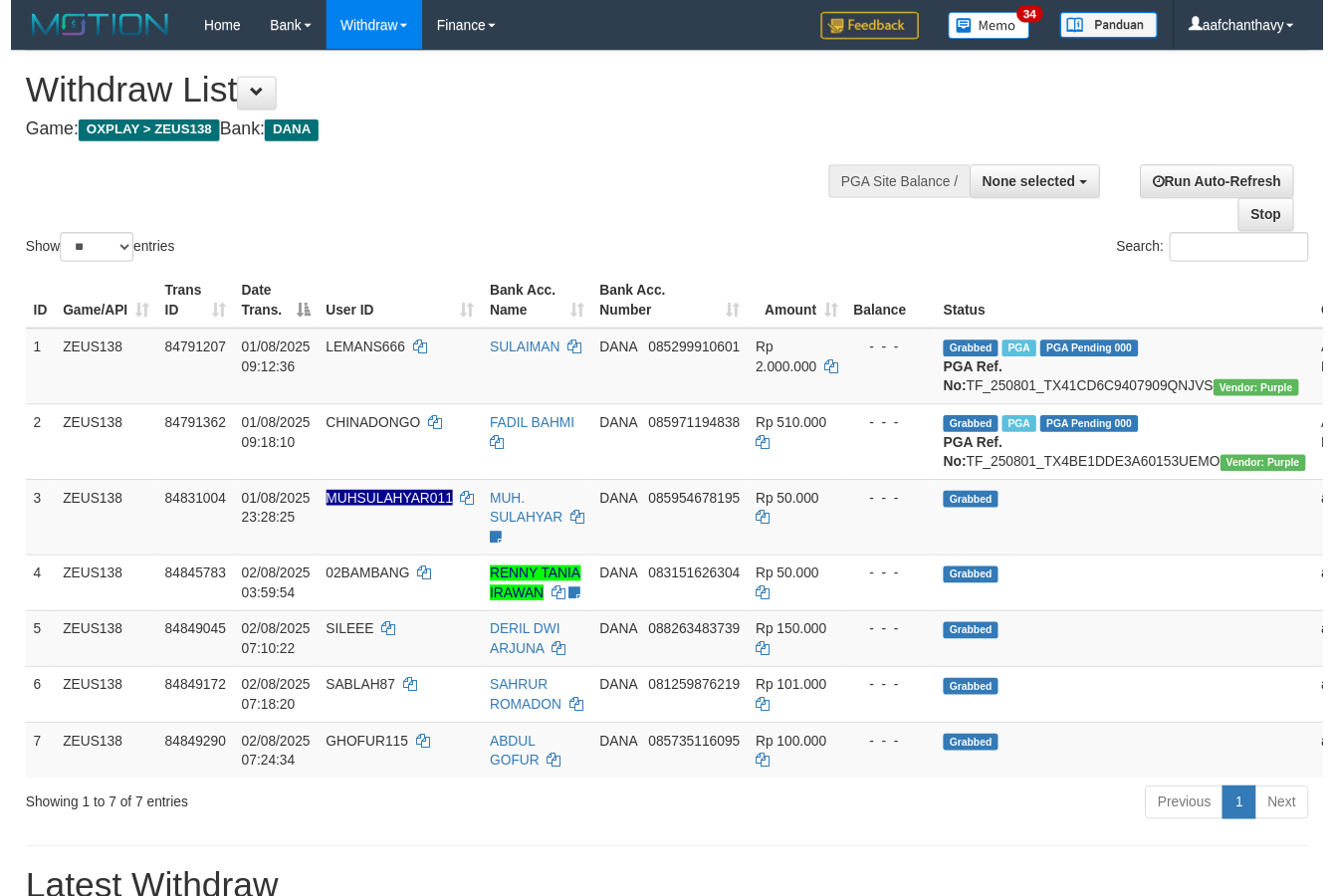 scroll, scrollTop: 266, scrollLeft: 0, axis: vertical 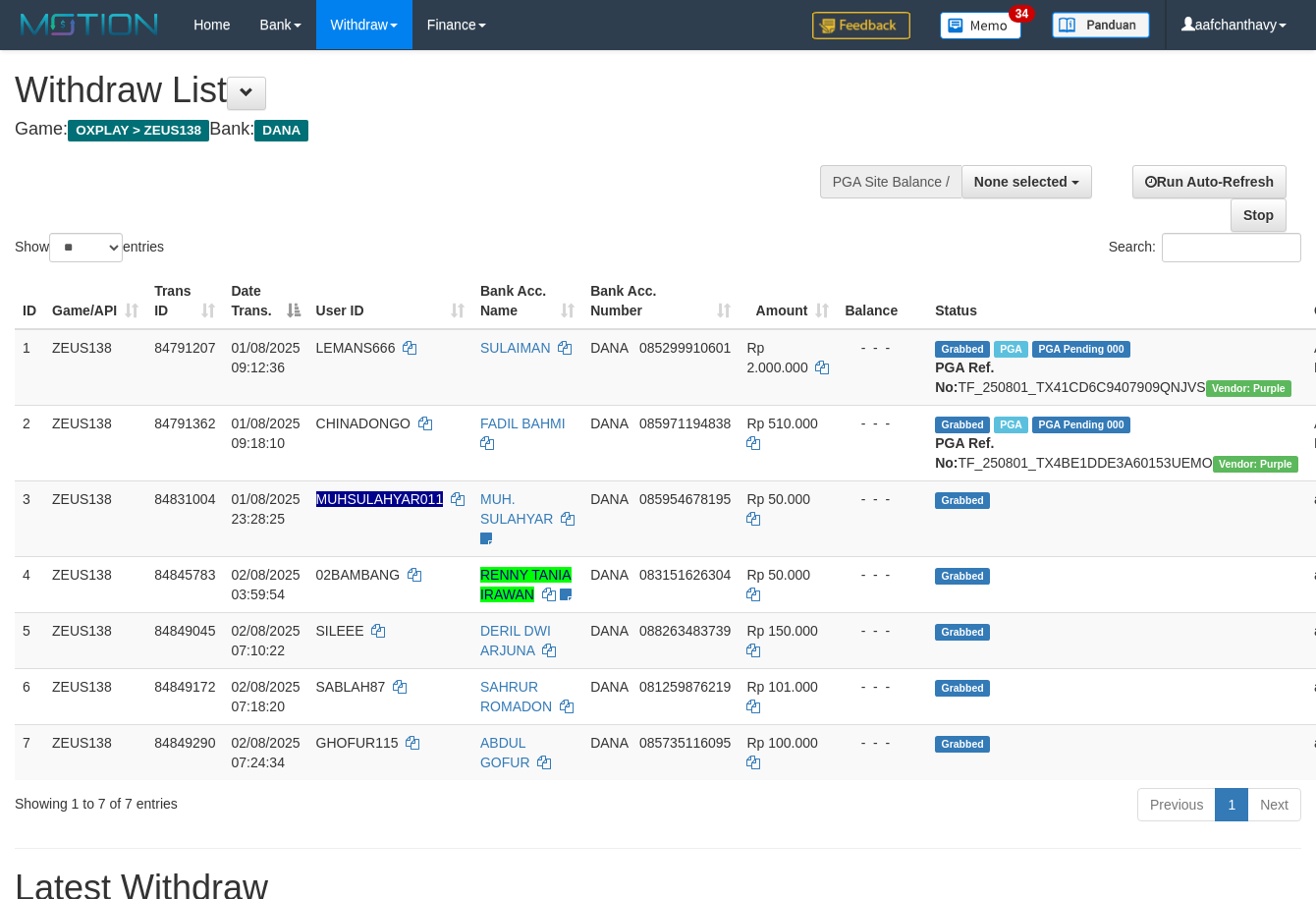 select 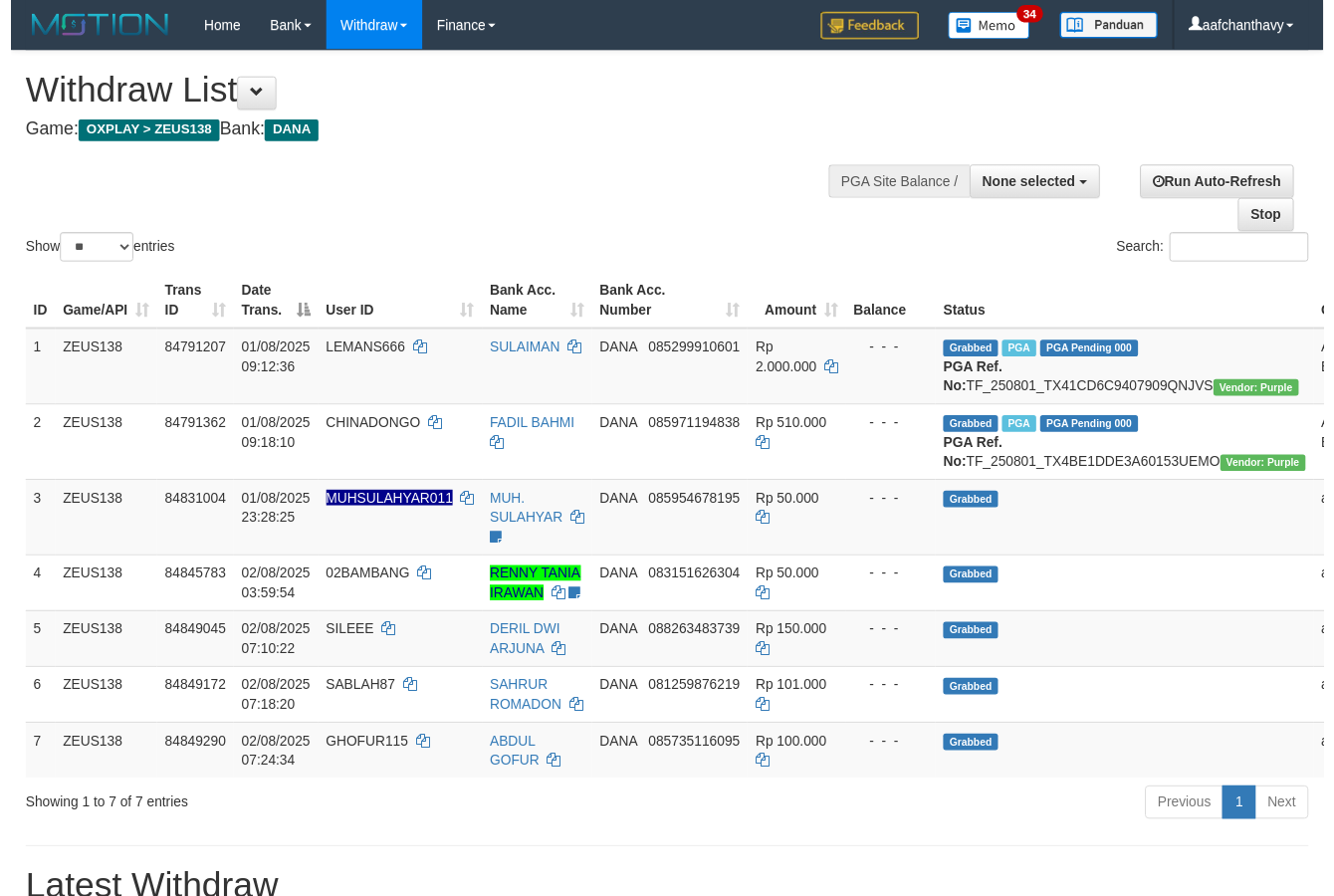 scroll, scrollTop: 266, scrollLeft: 0, axis: vertical 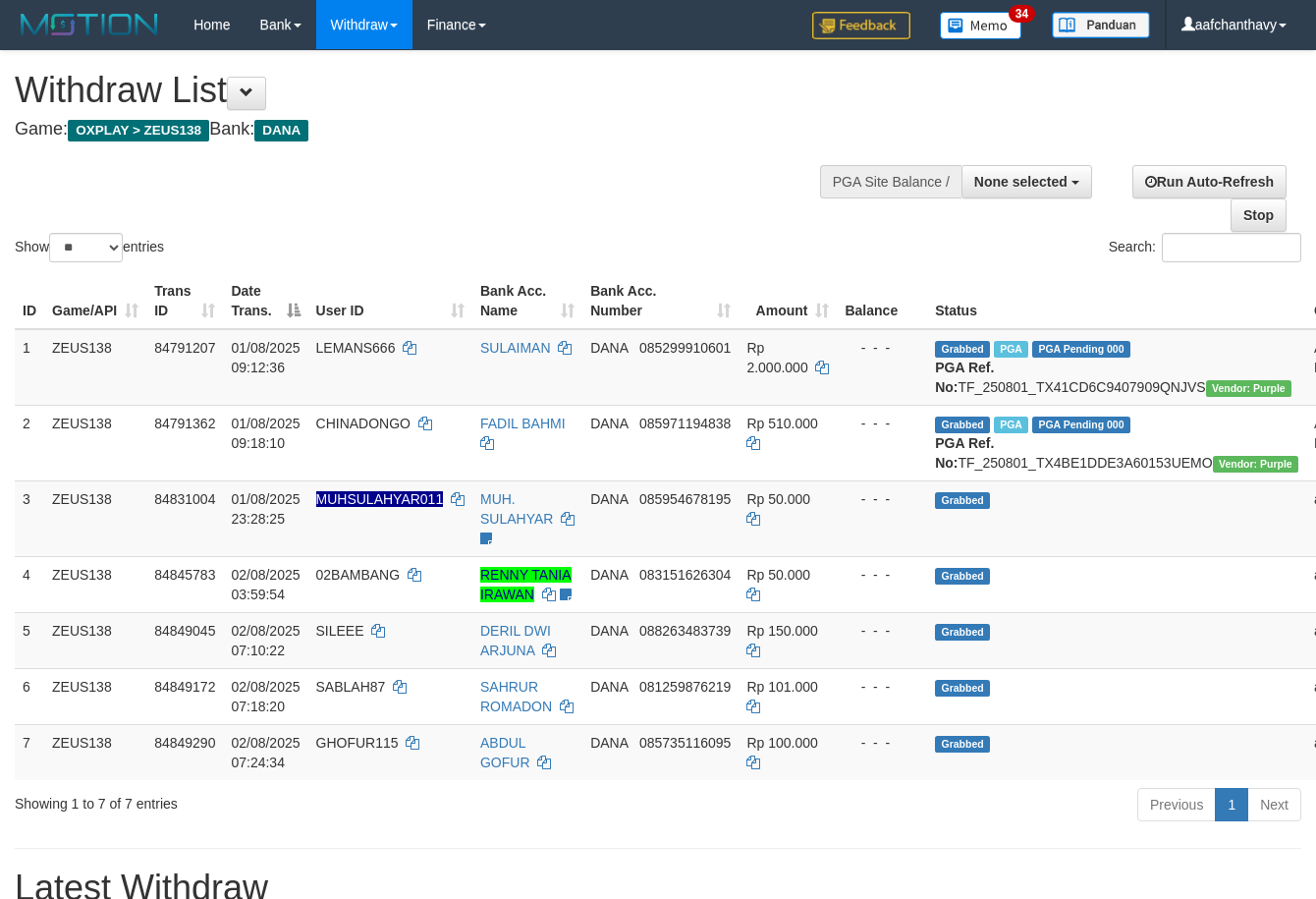 select 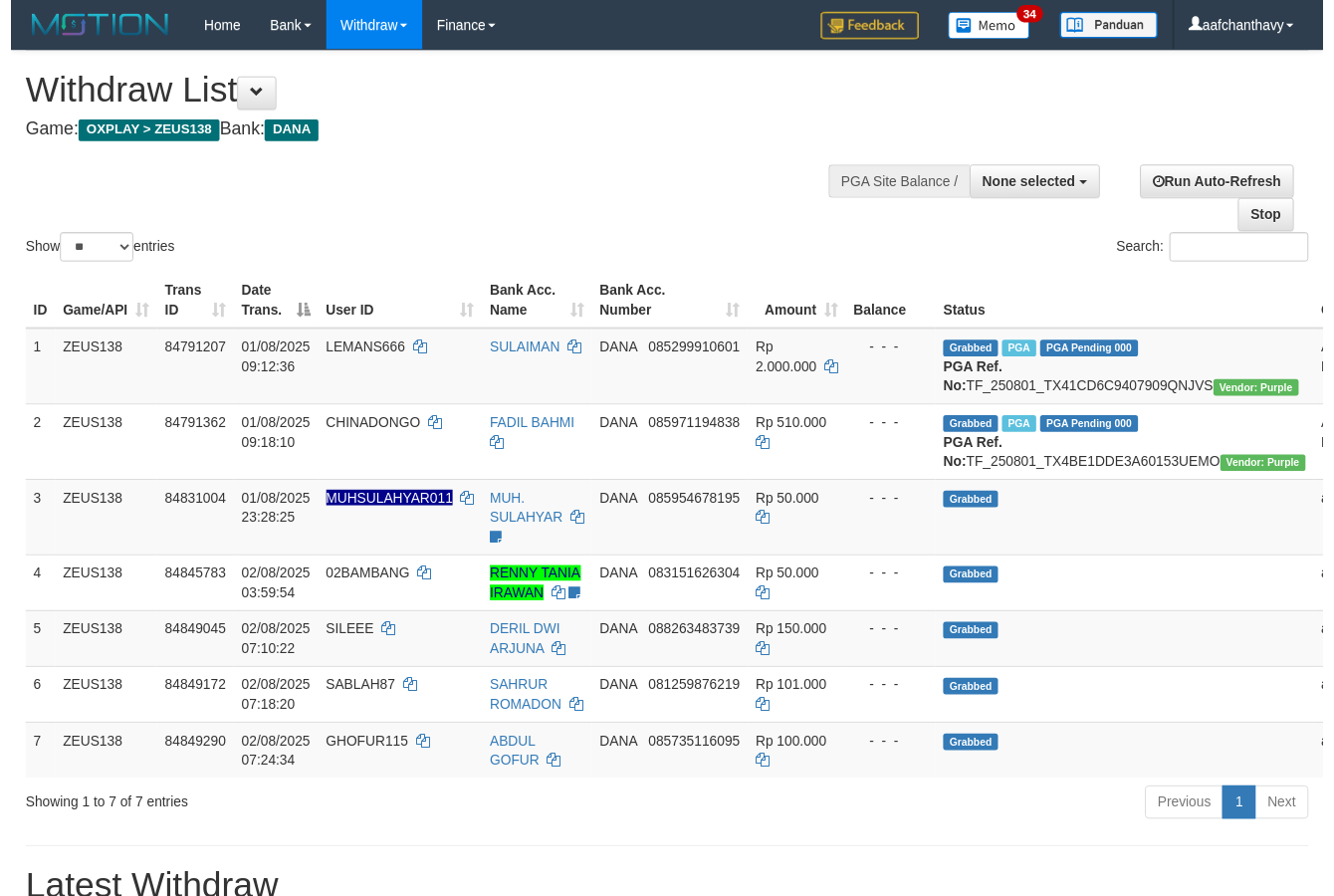 scroll, scrollTop: 266, scrollLeft: 0, axis: vertical 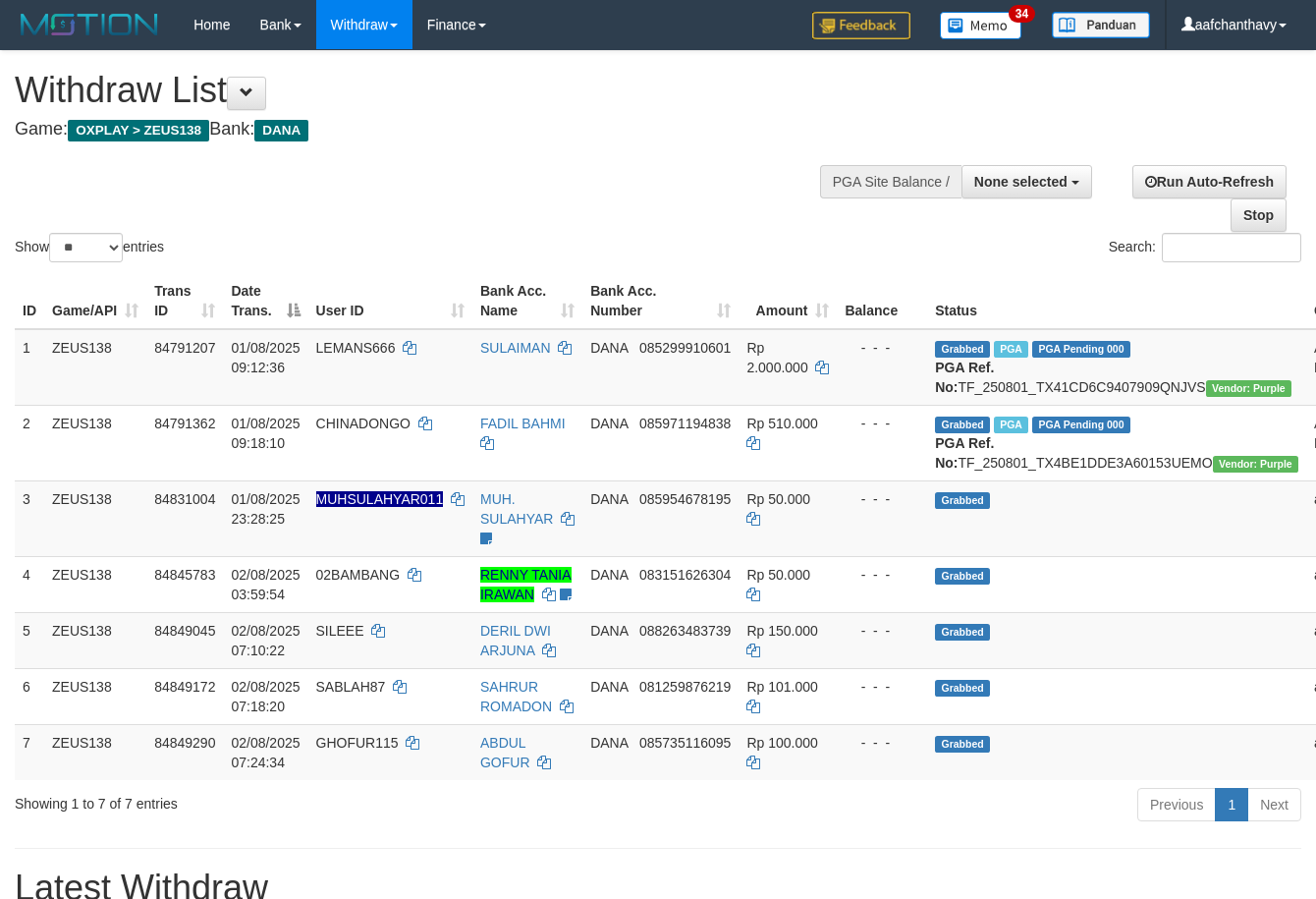 select 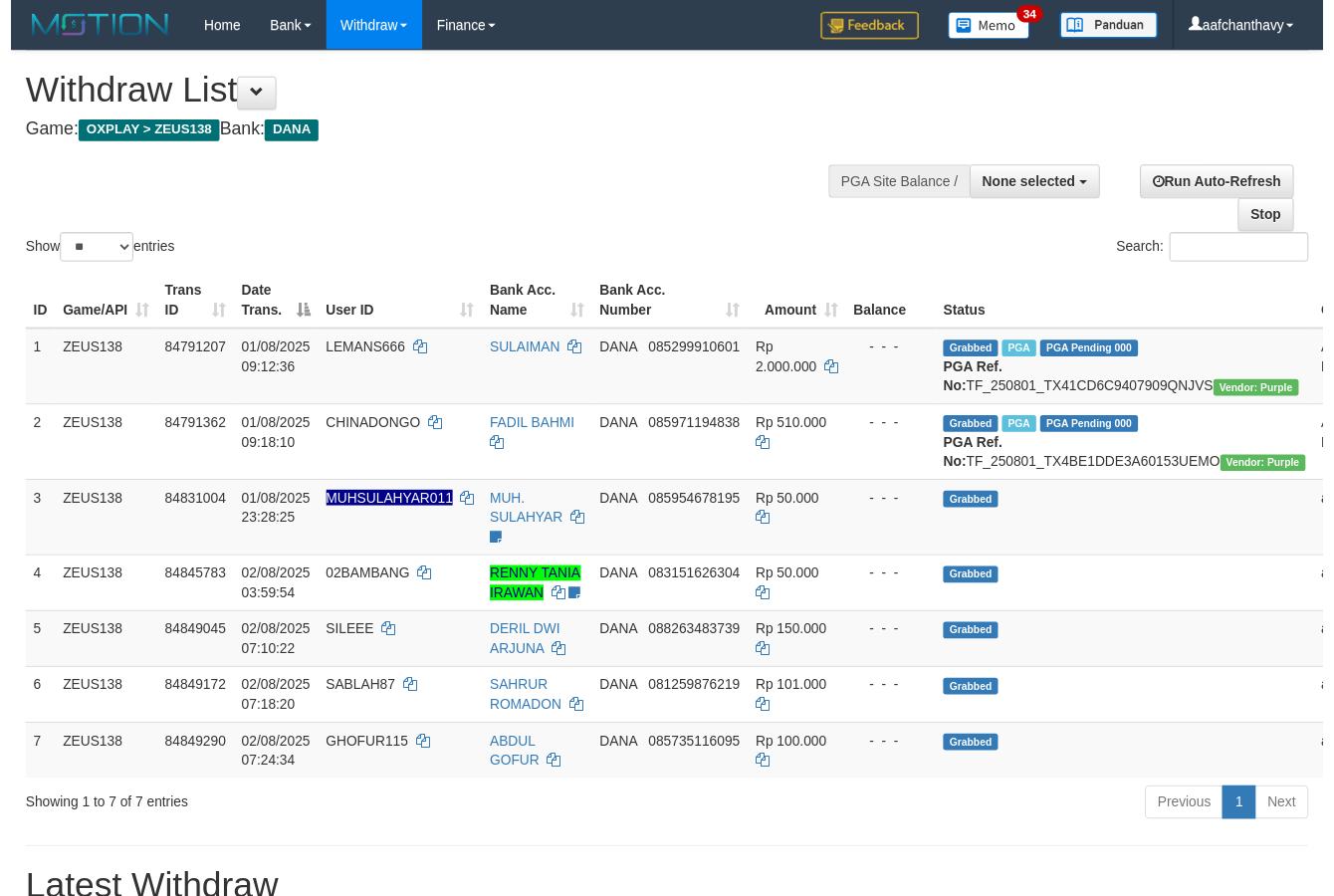 scroll, scrollTop: 266, scrollLeft: 0, axis: vertical 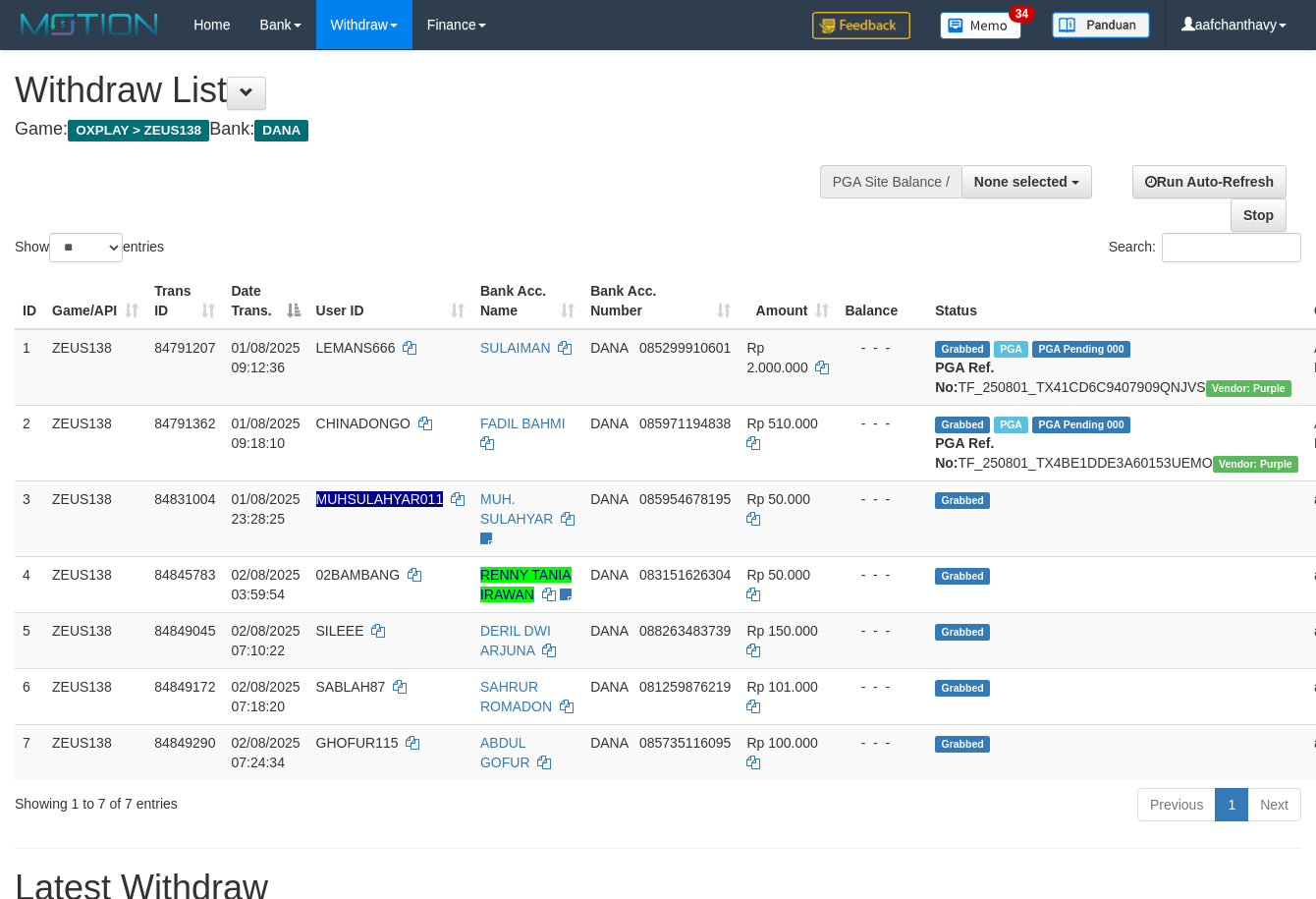 select 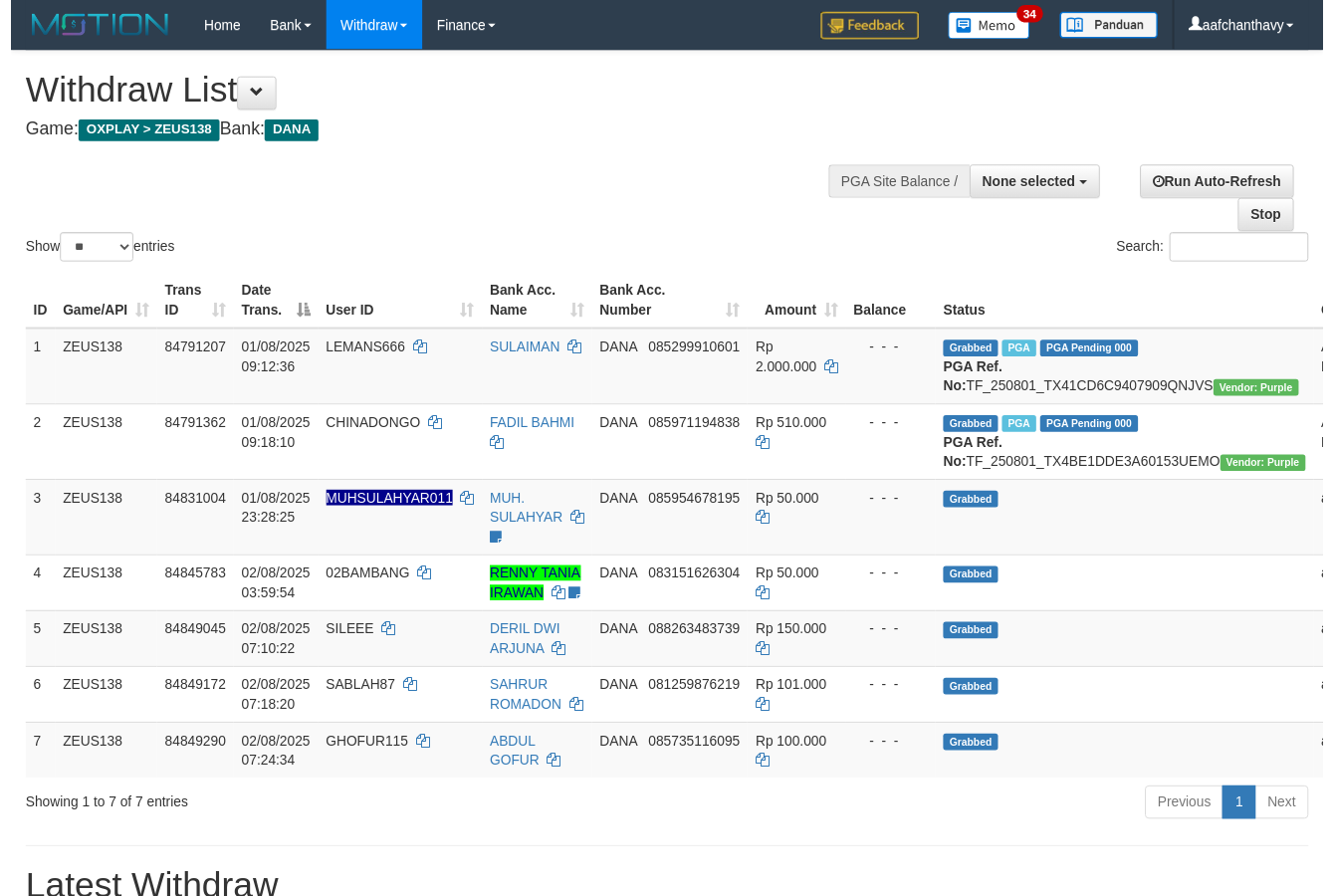 scroll, scrollTop: 266, scrollLeft: 0, axis: vertical 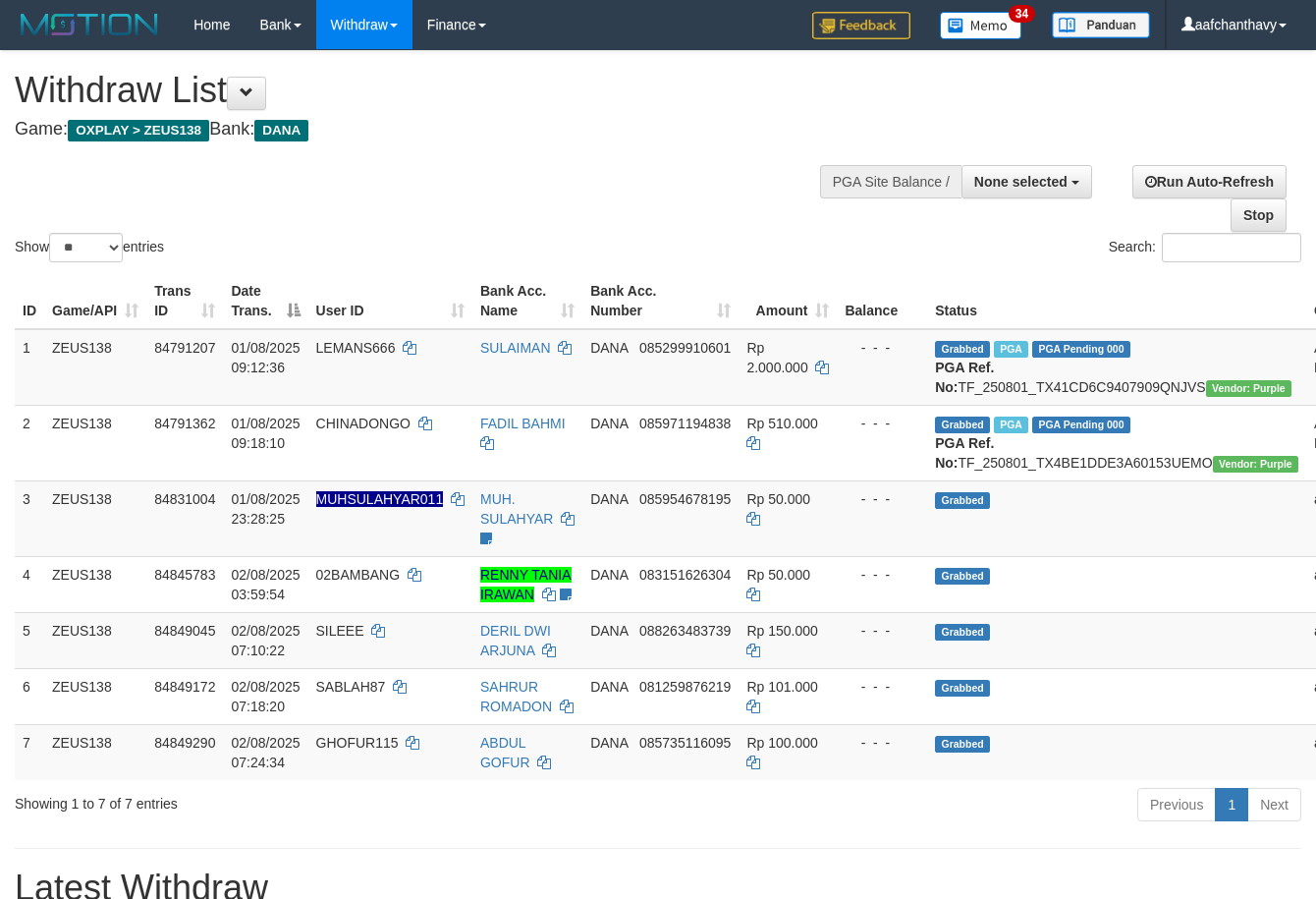 select 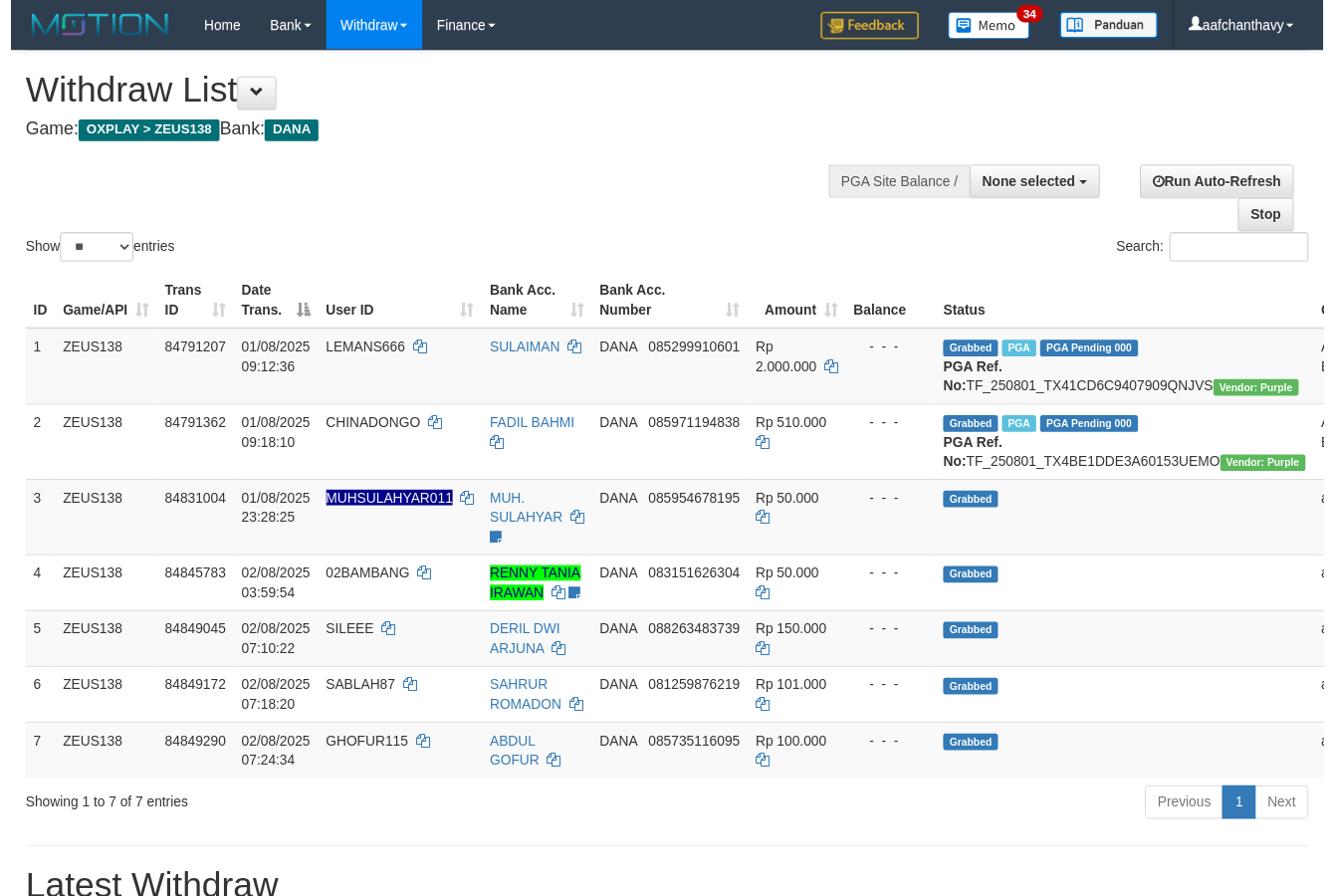 scroll, scrollTop: 266, scrollLeft: 0, axis: vertical 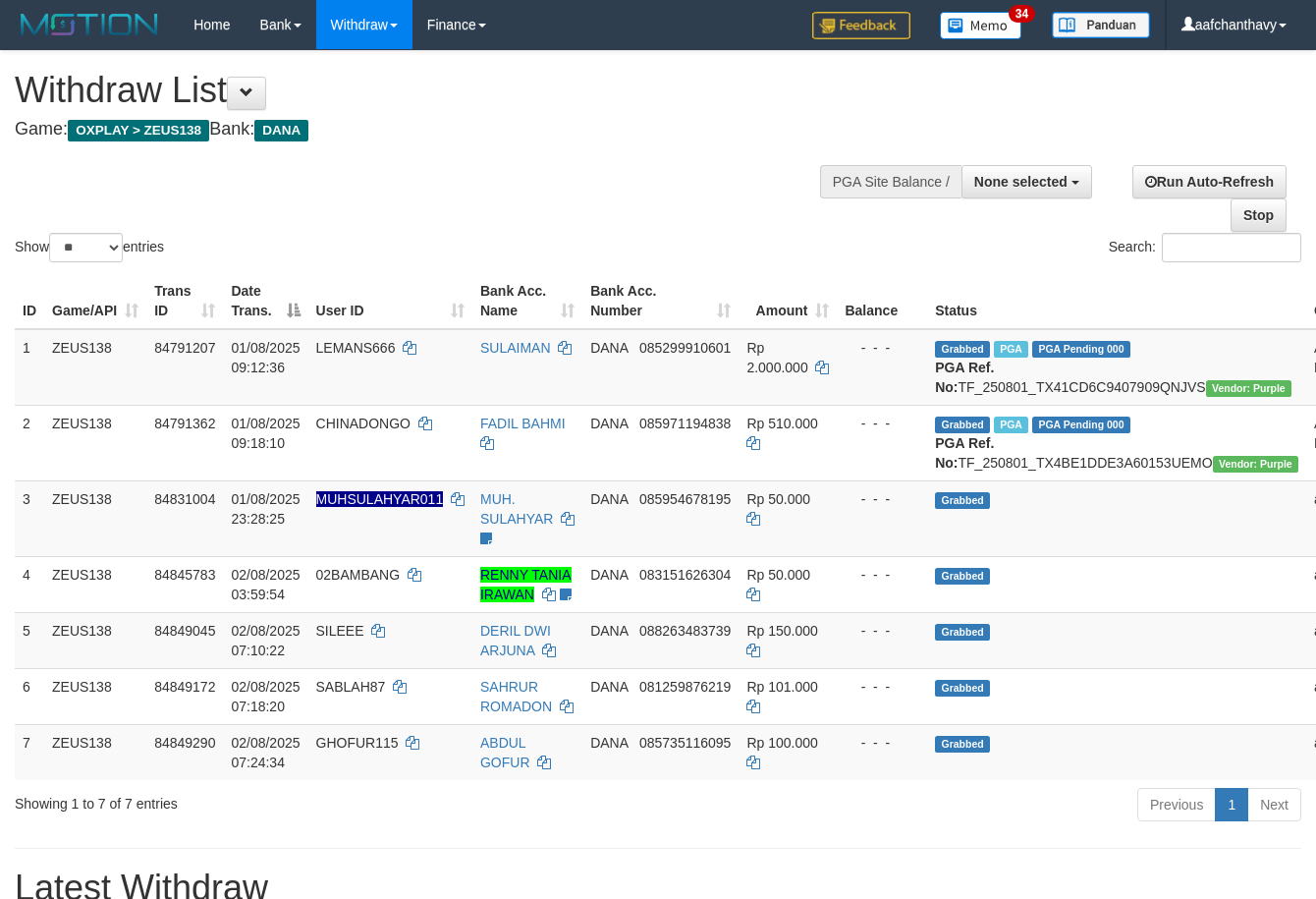 select 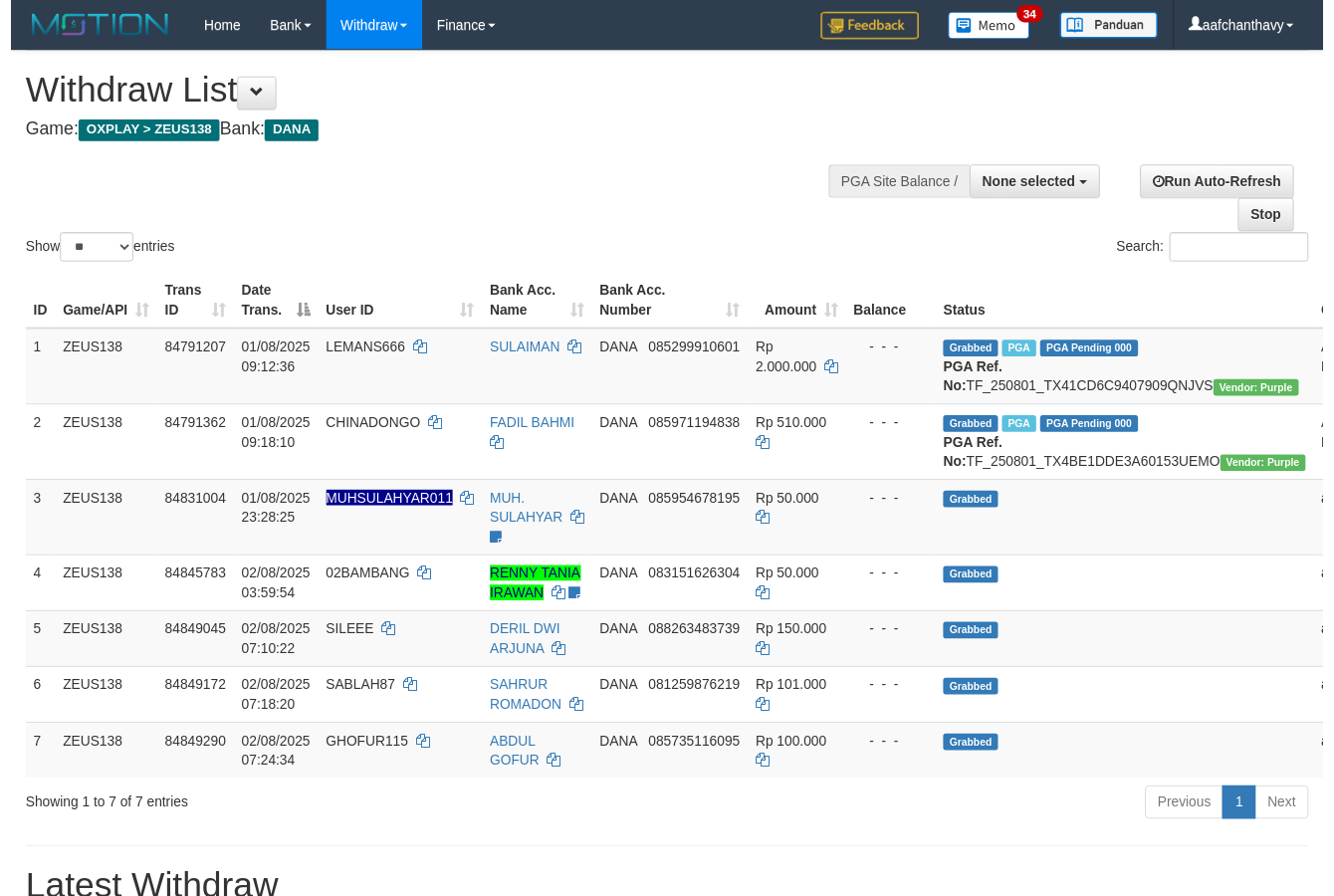 scroll, scrollTop: 266, scrollLeft: 0, axis: vertical 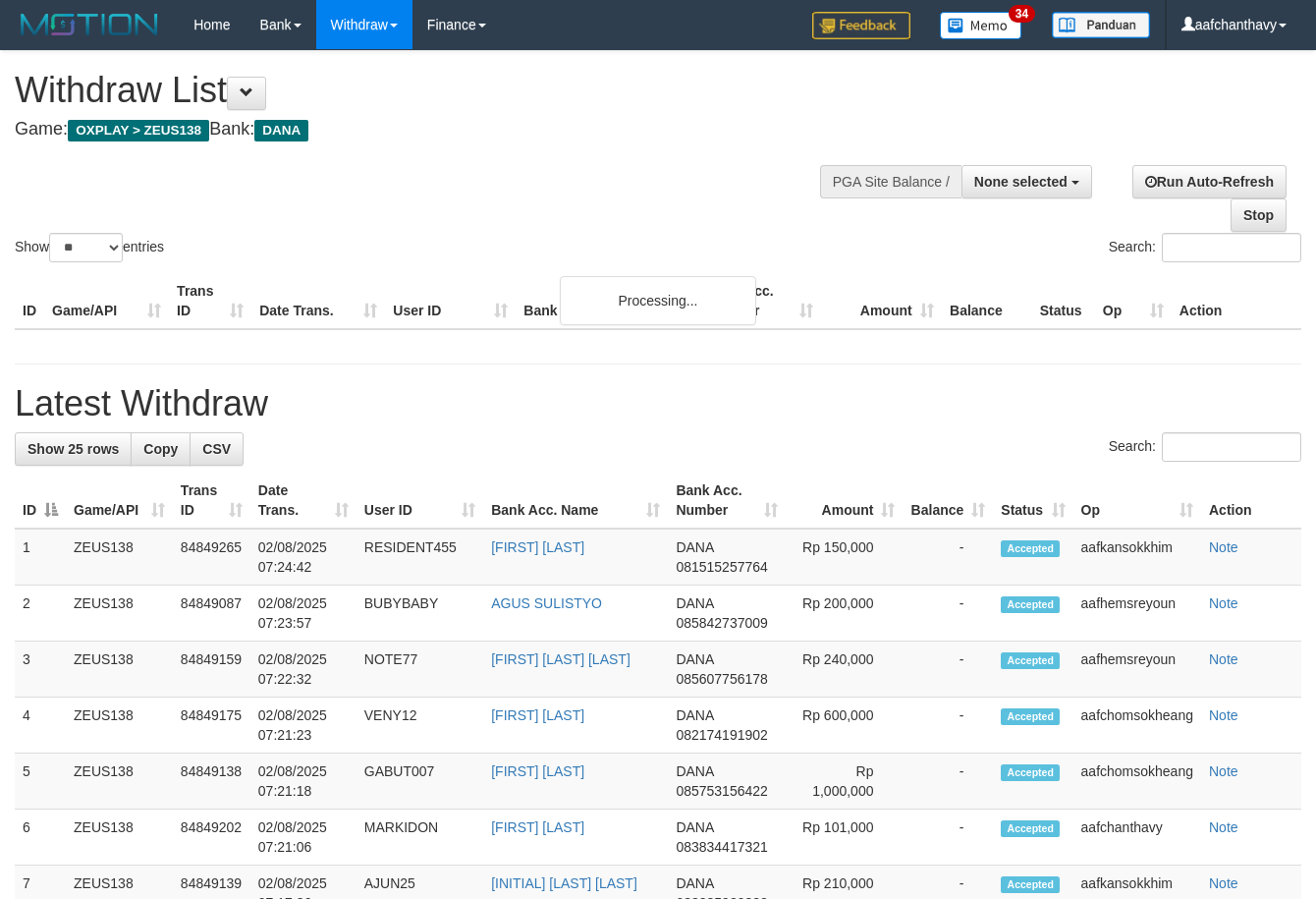 select 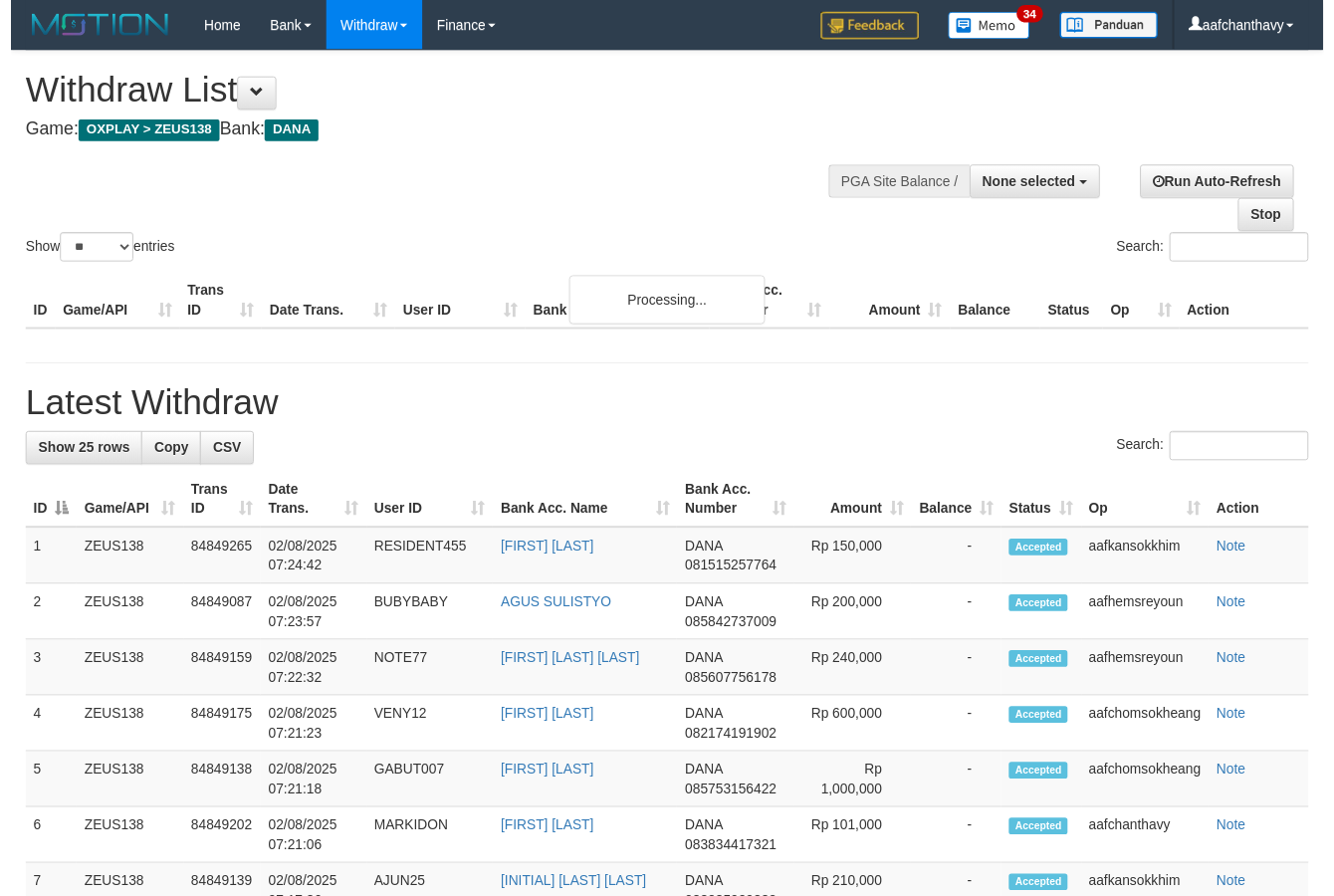 scroll, scrollTop: 266, scrollLeft: 0, axis: vertical 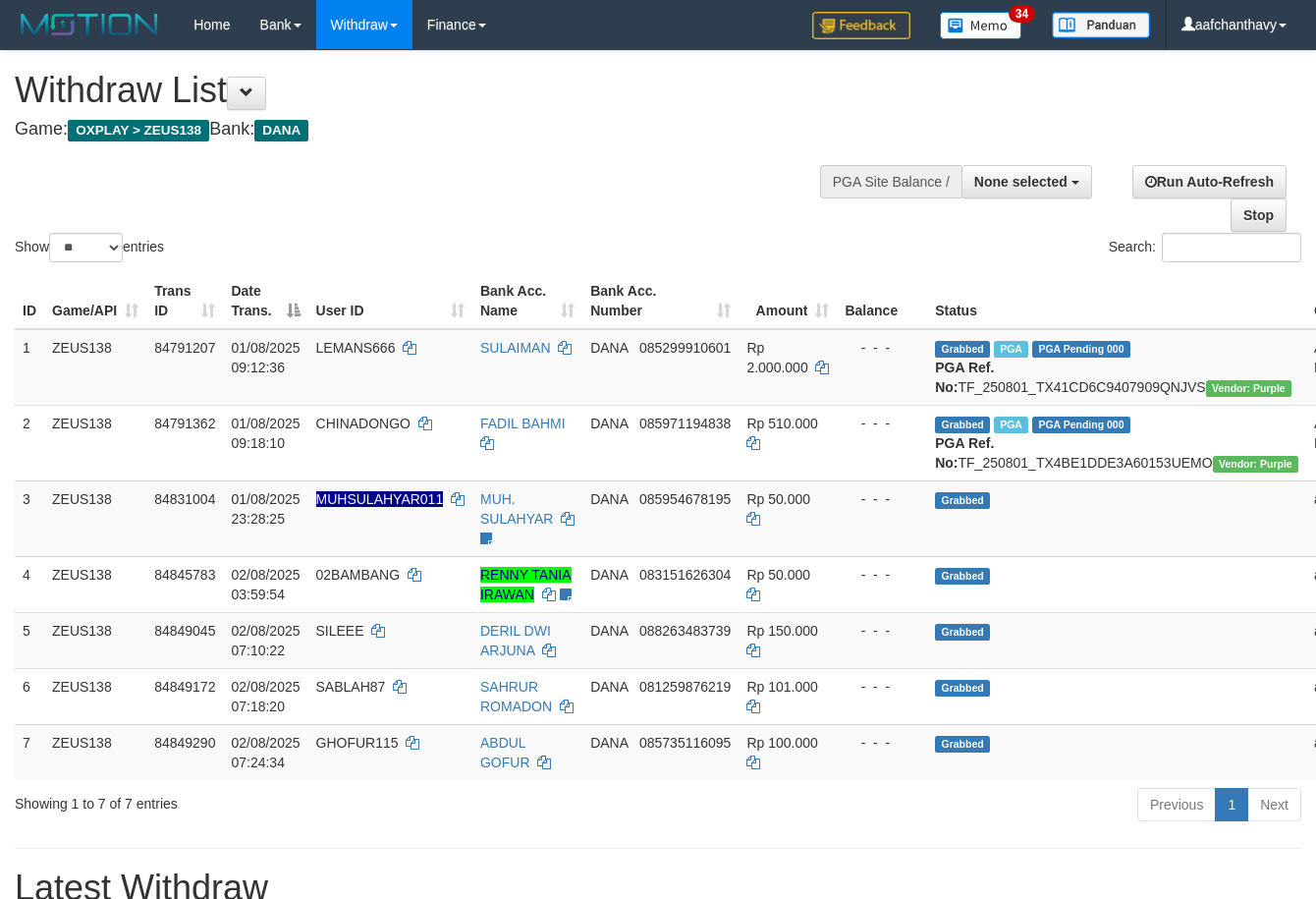 select 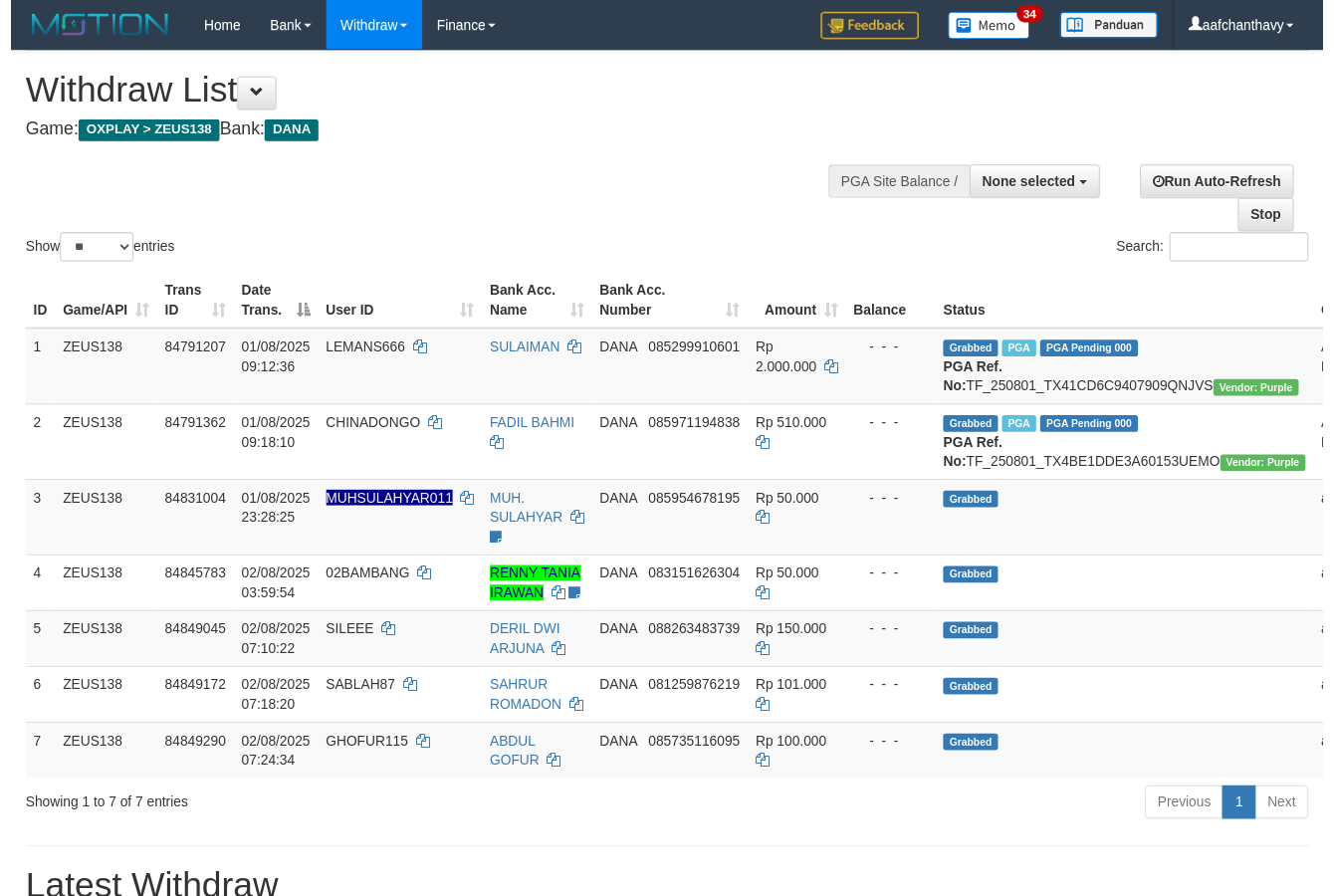 scroll, scrollTop: 266, scrollLeft: 0, axis: vertical 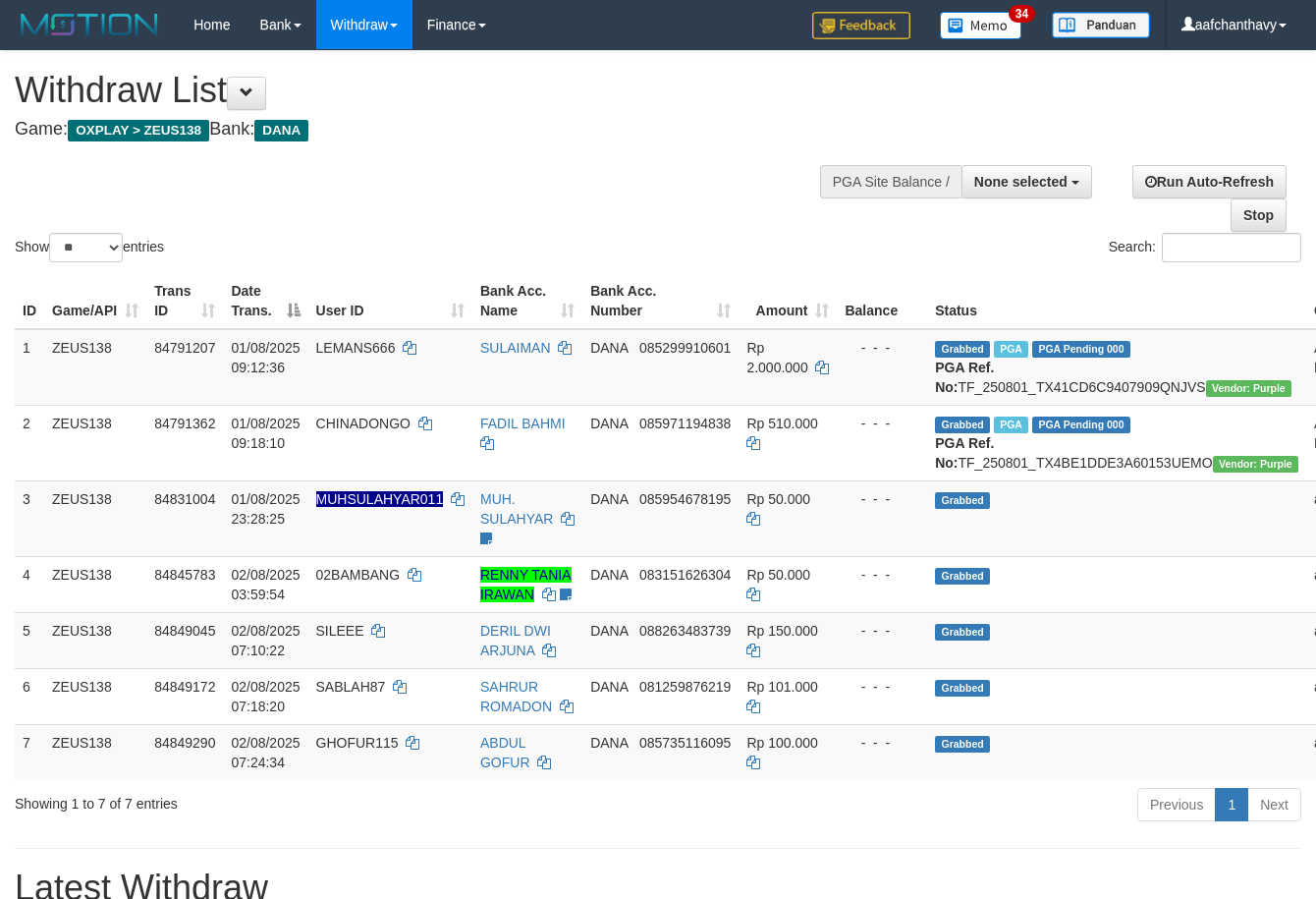 select 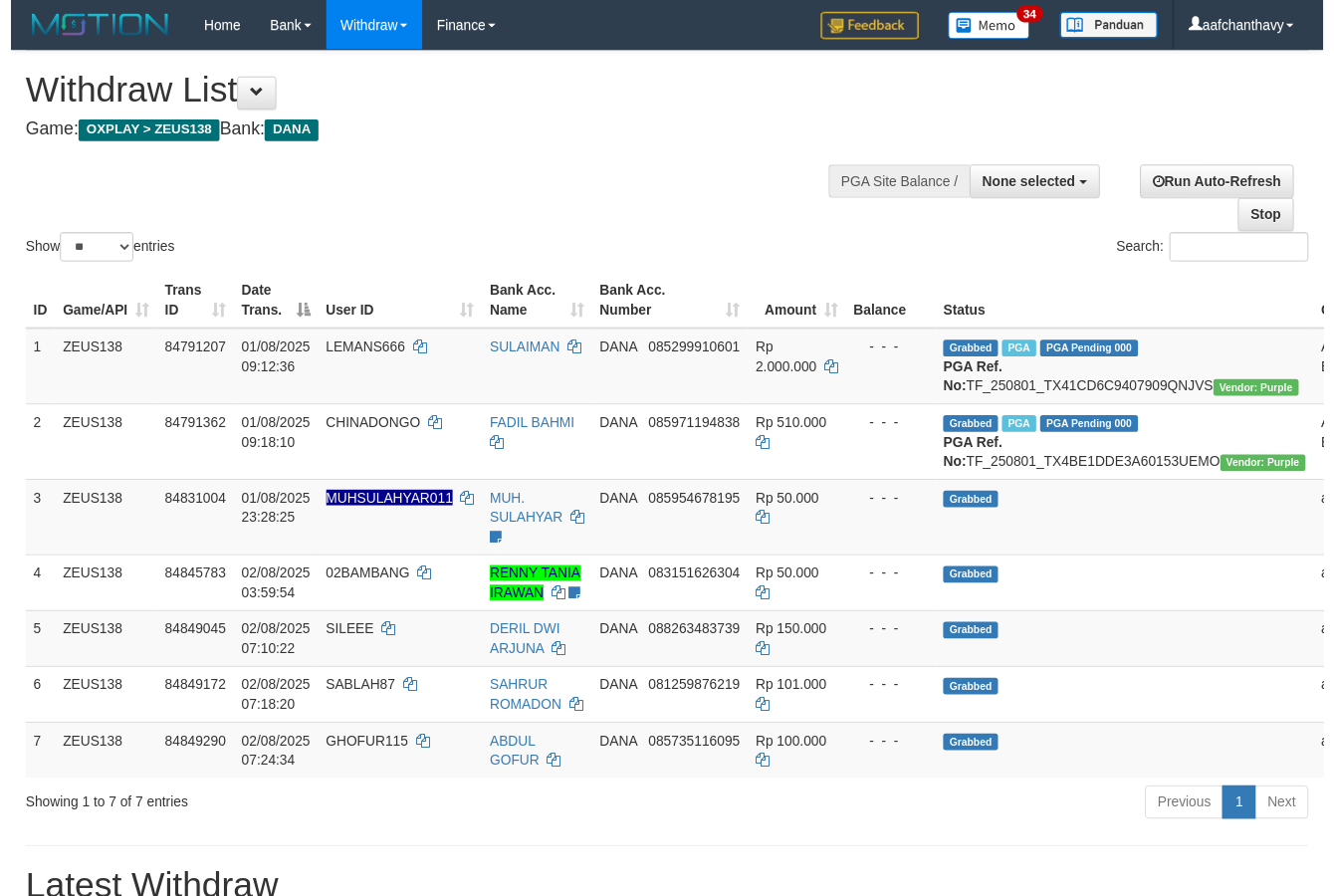 scroll, scrollTop: 266, scrollLeft: 0, axis: vertical 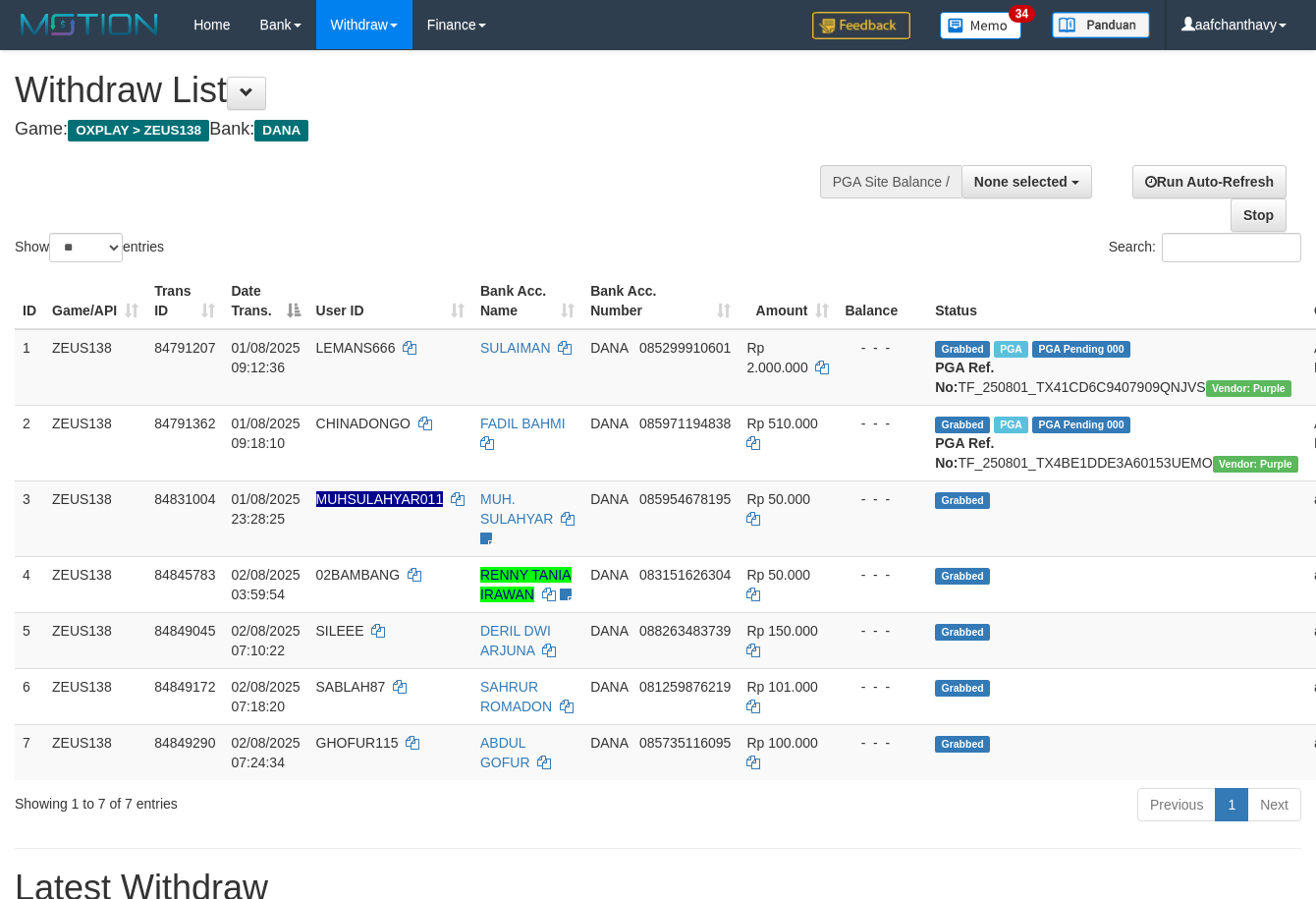 select 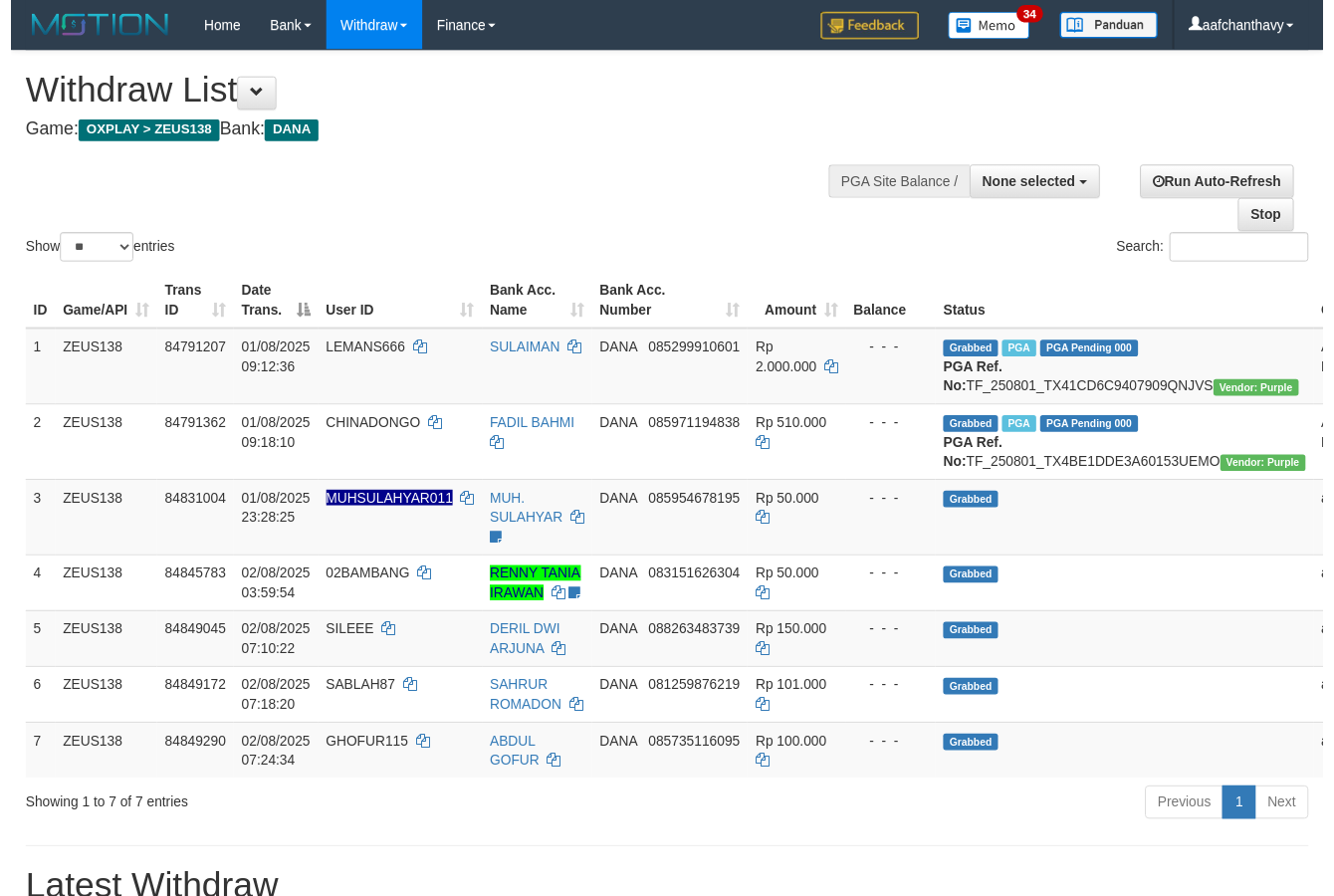 scroll, scrollTop: 266, scrollLeft: 0, axis: vertical 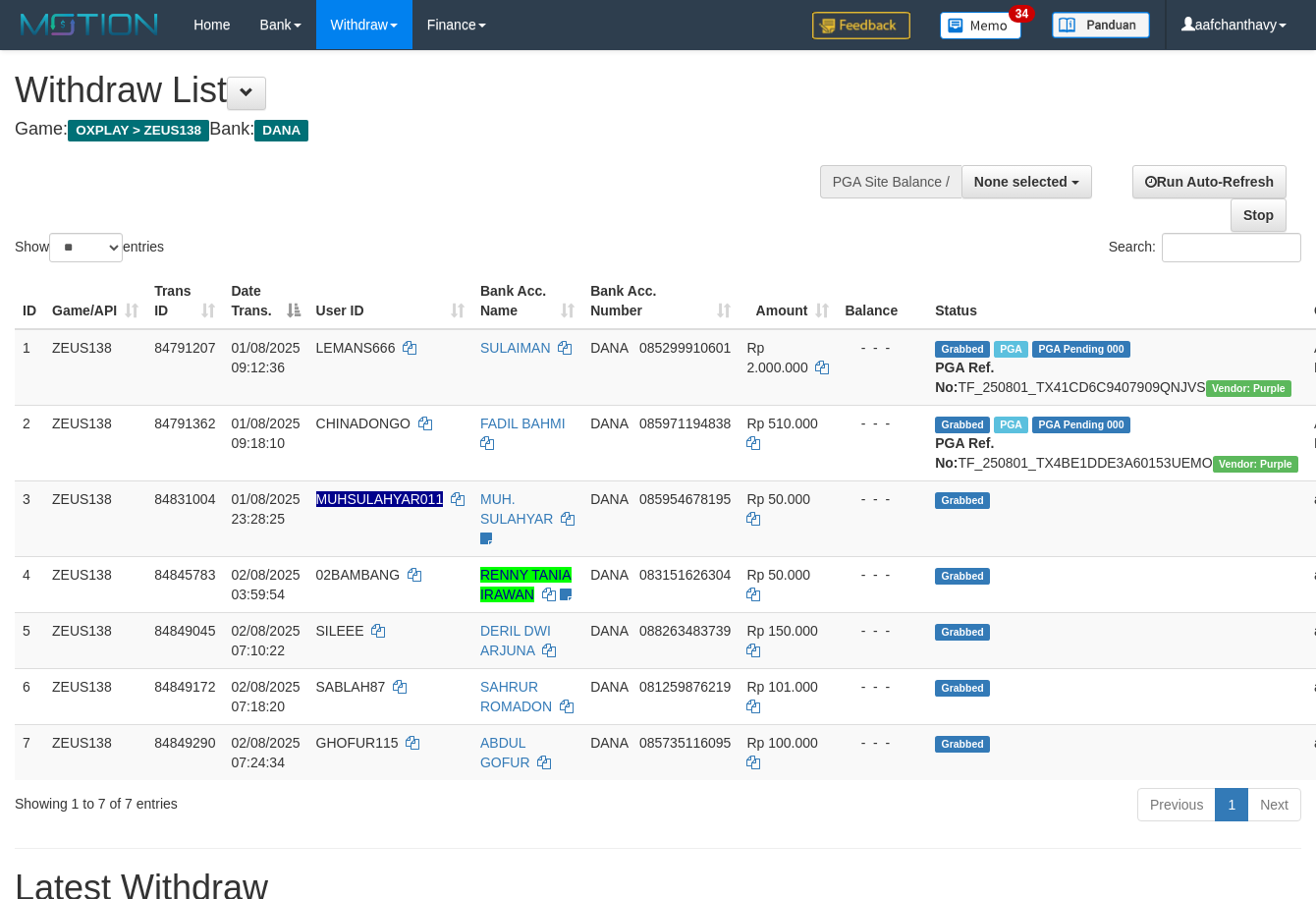 select 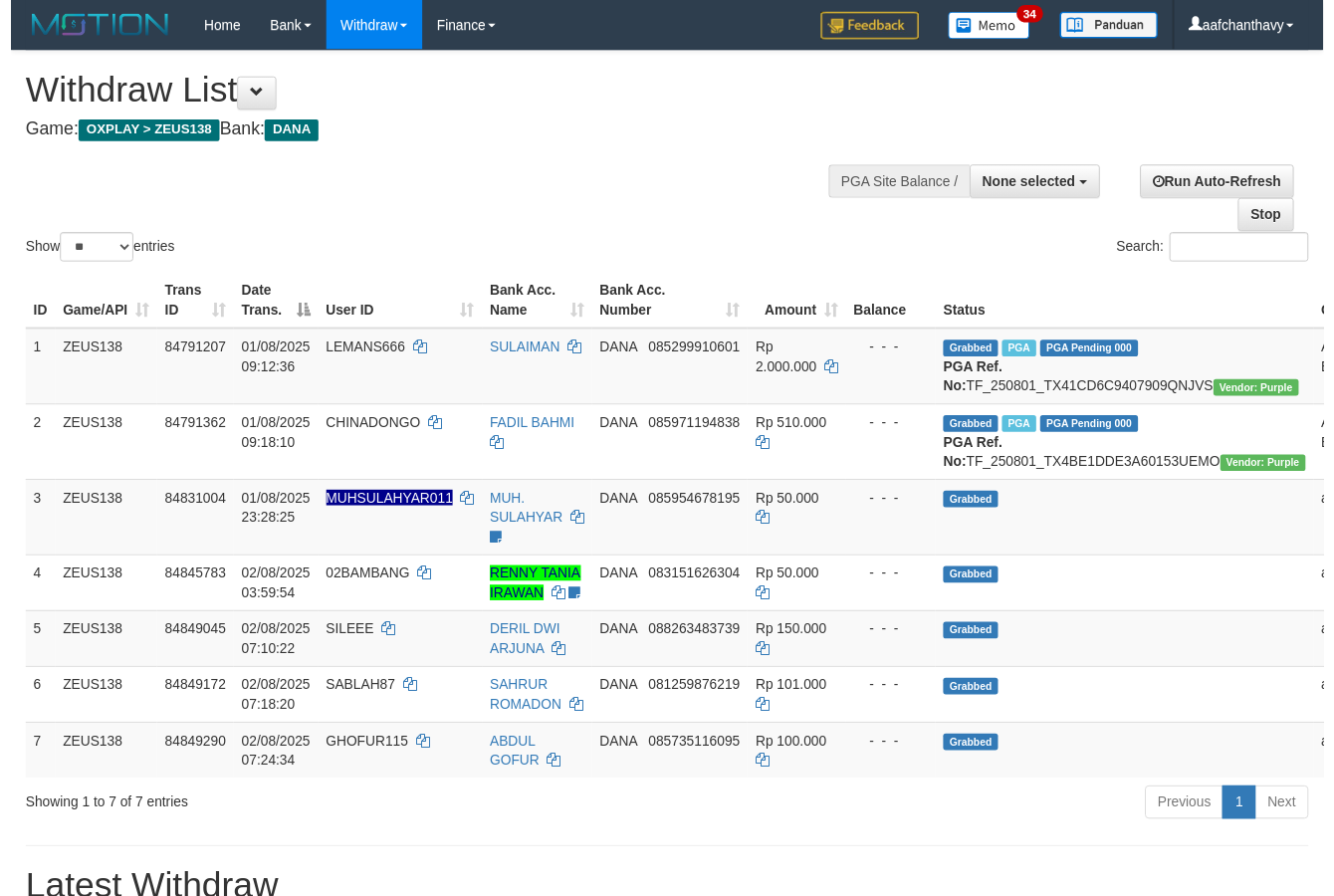 scroll, scrollTop: 266, scrollLeft: 0, axis: vertical 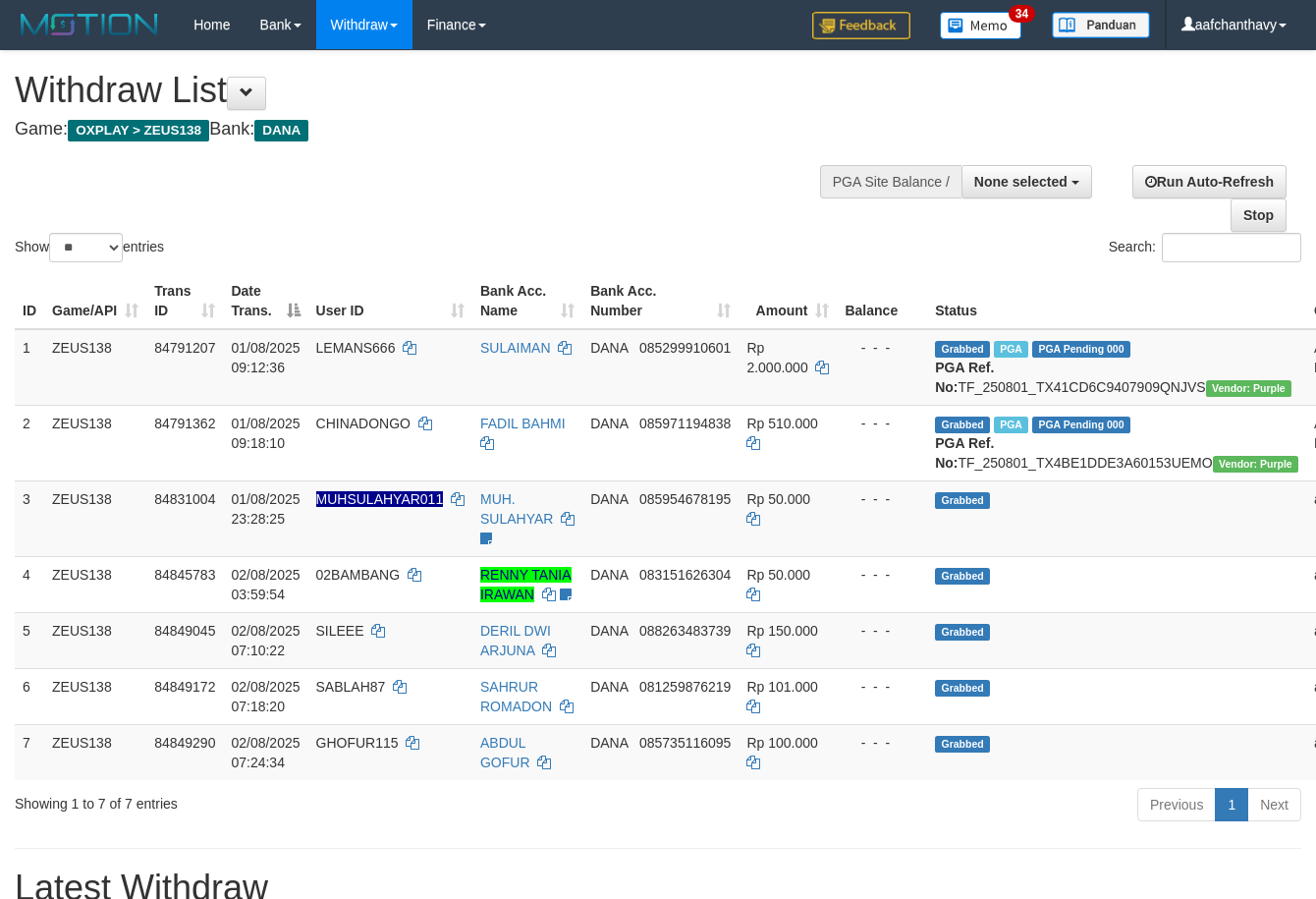 select 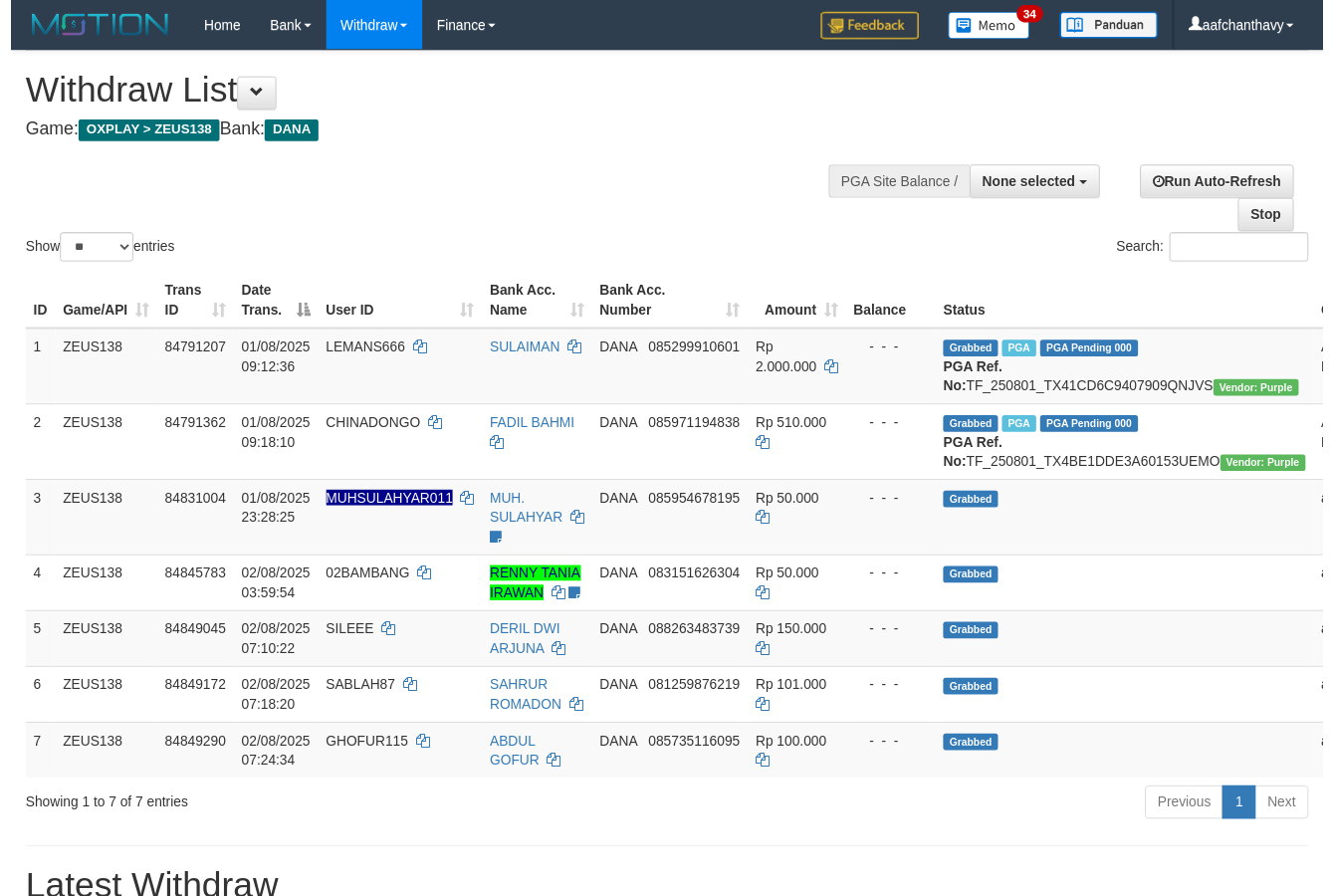 scroll, scrollTop: 266, scrollLeft: 0, axis: vertical 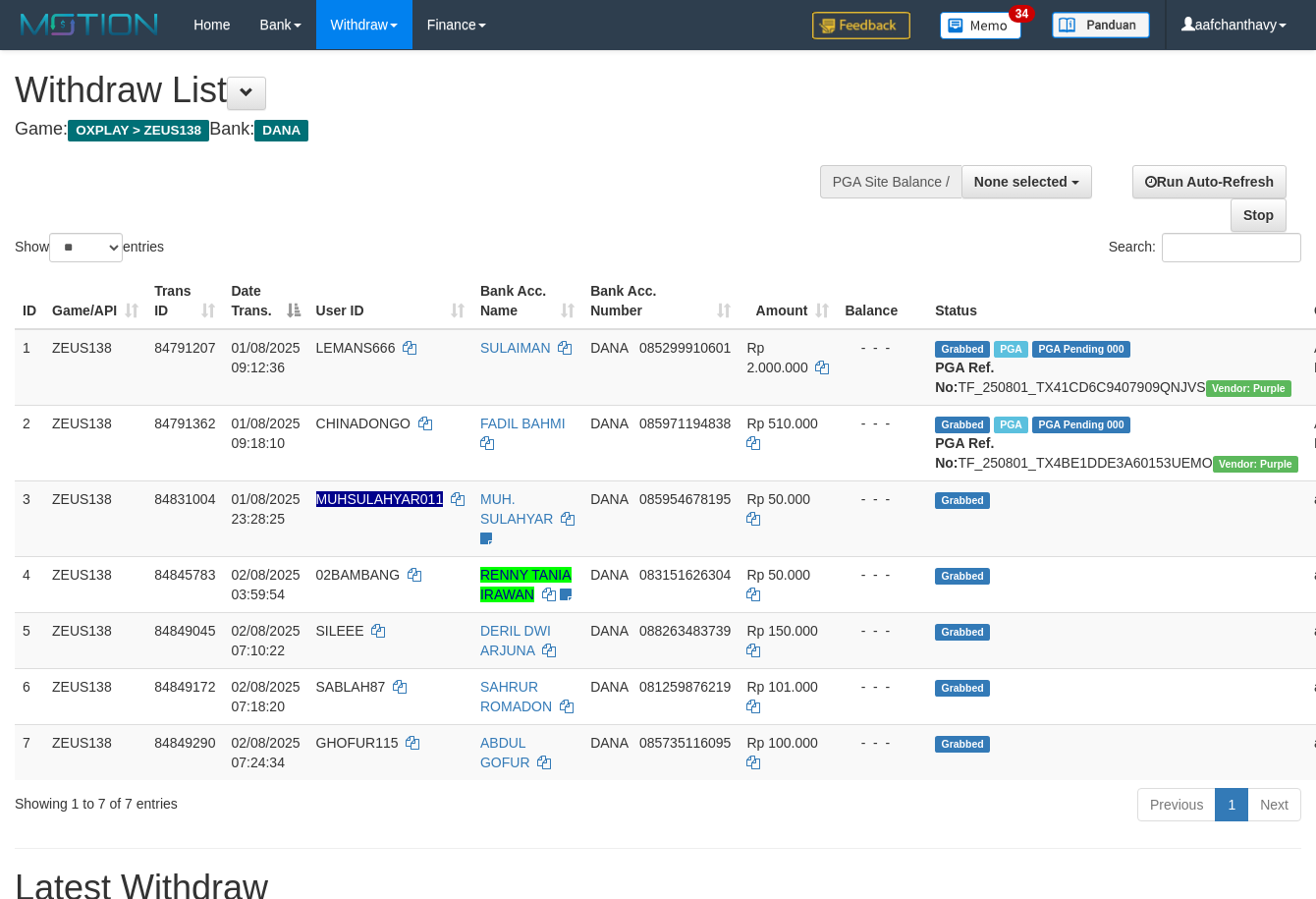 select 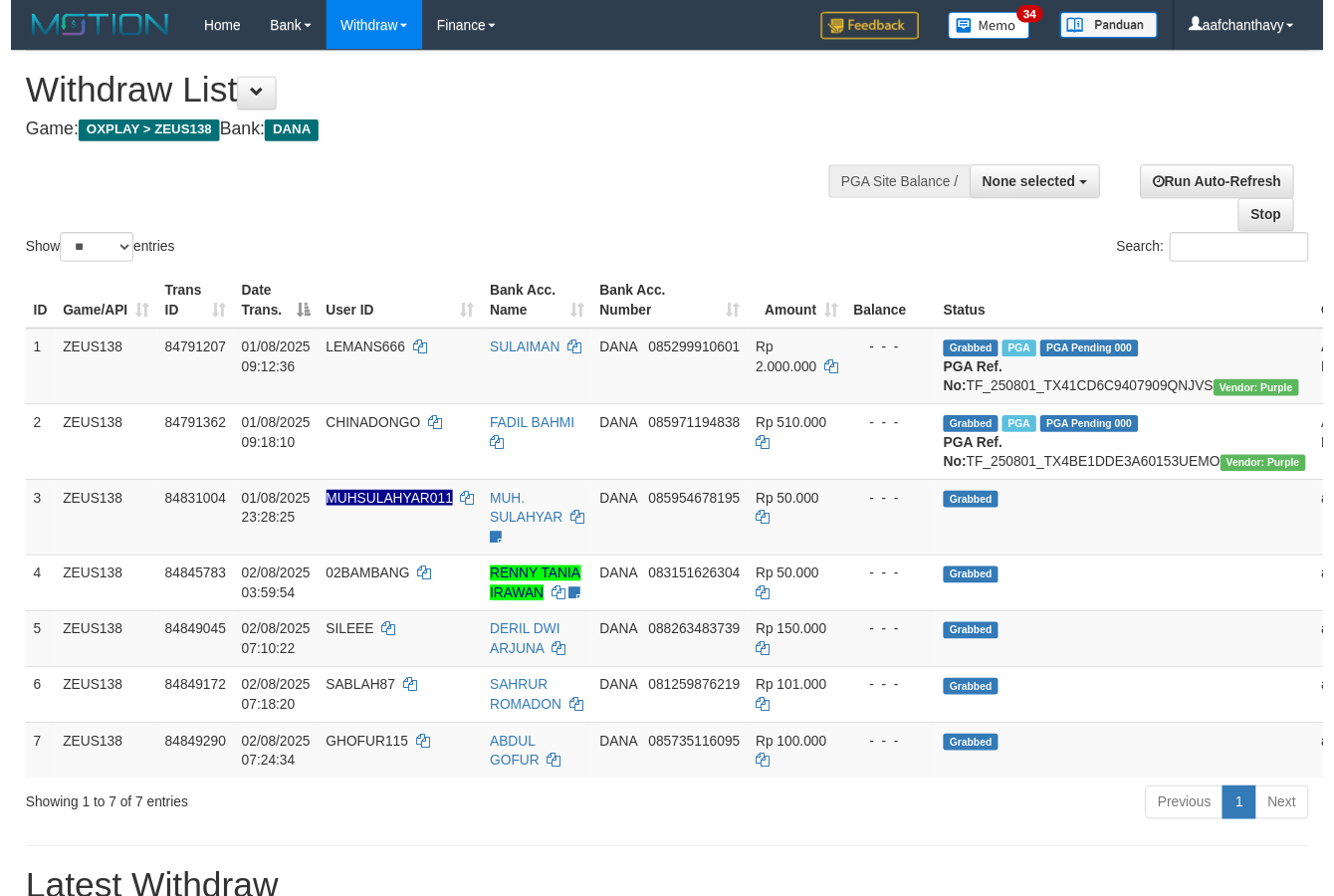 scroll, scrollTop: 266, scrollLeft: 0, axis: vertical 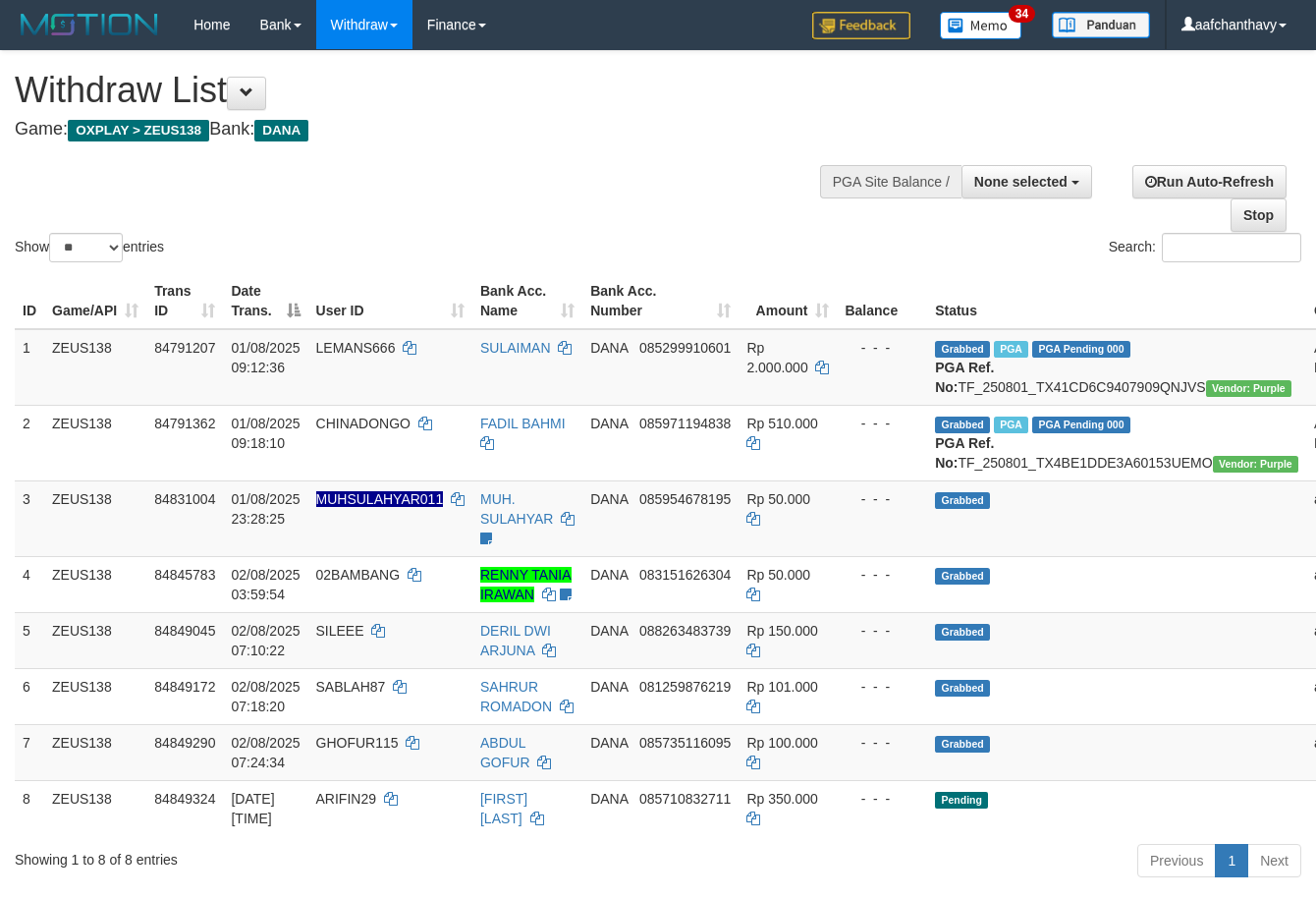 select 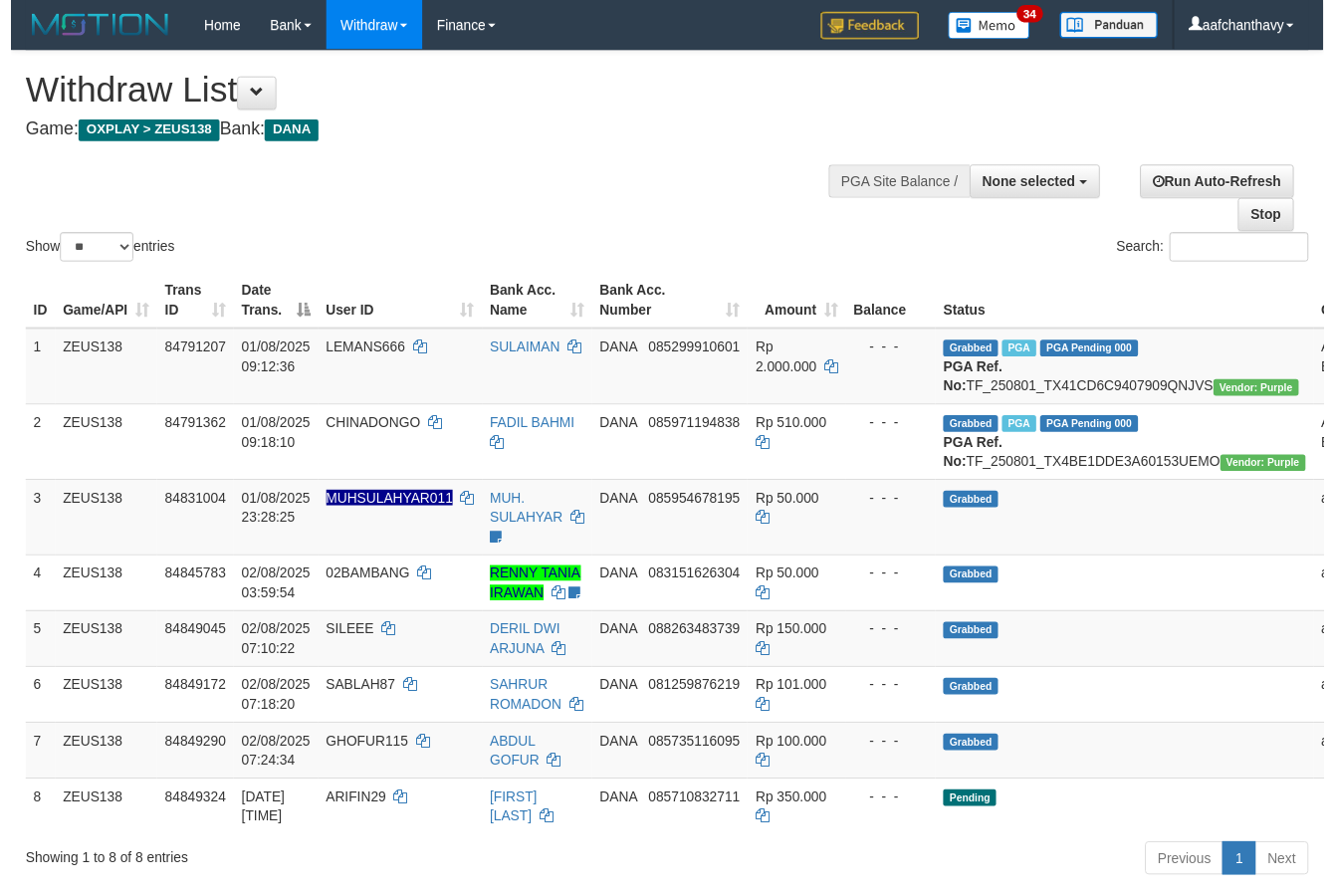 scroll, scrollTop: 266, scrollLeft: 0, axis: vertical 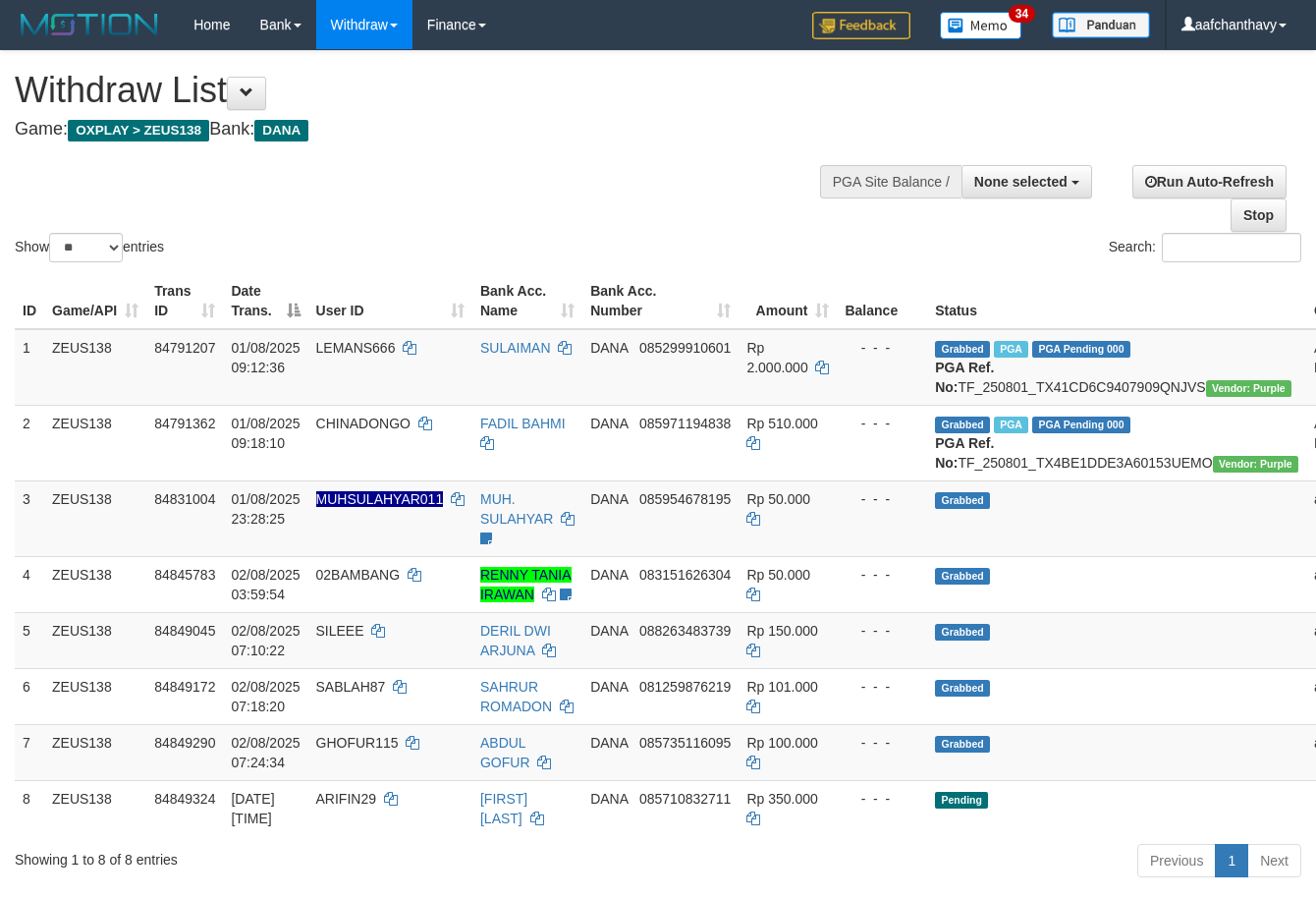 select 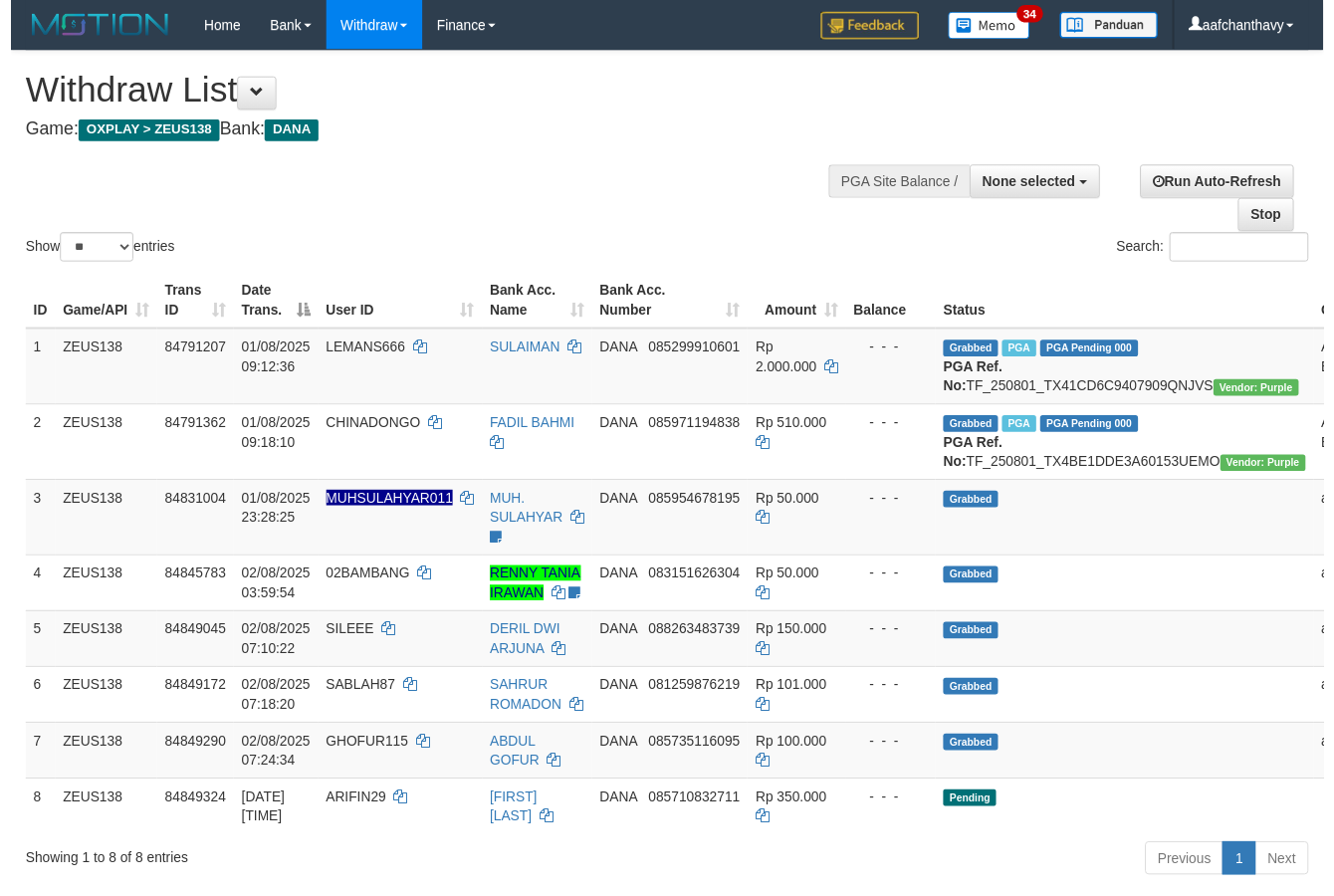 scroll, scrollTop: 266, scrollLeft: 0, axis: vertical 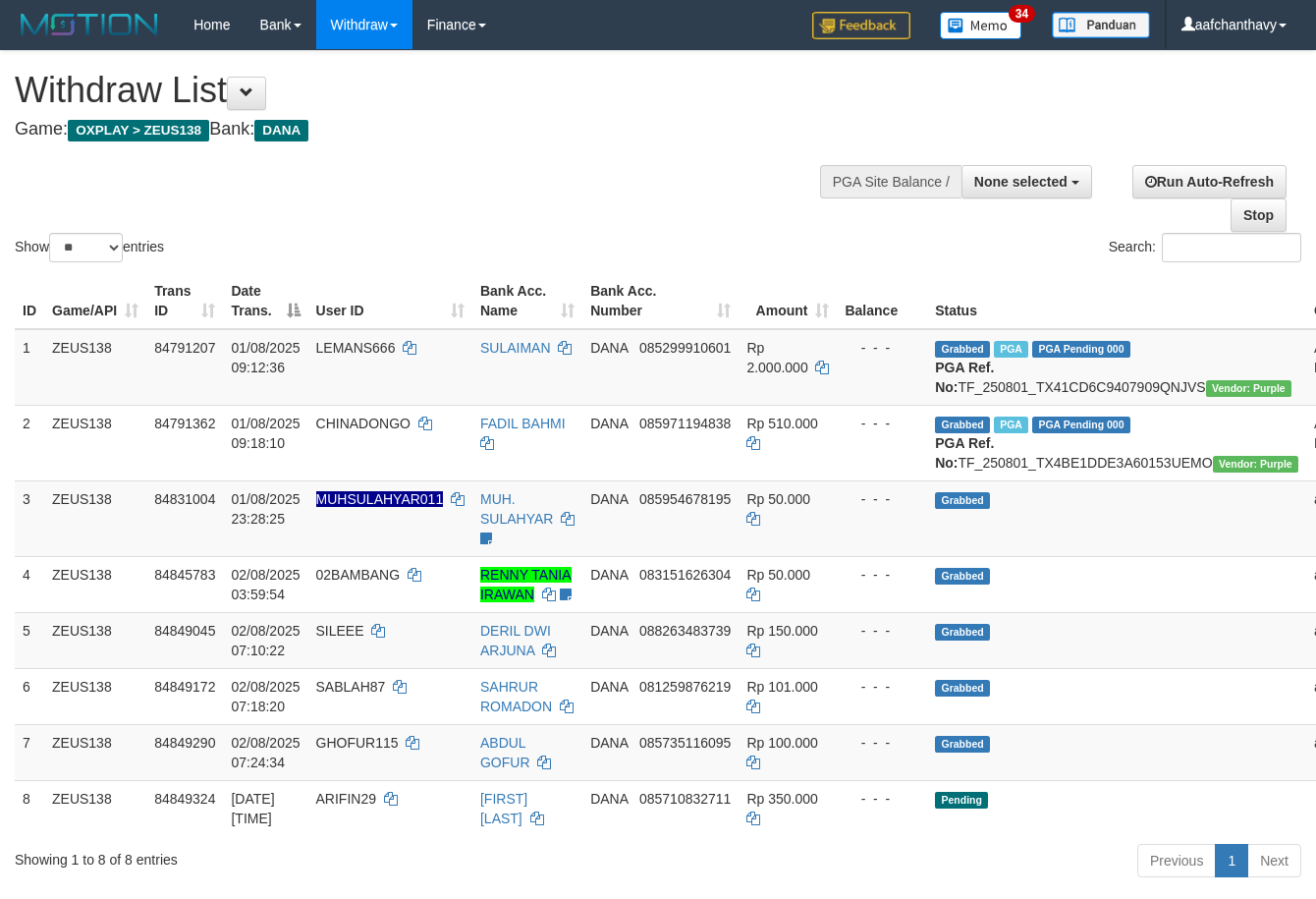 select 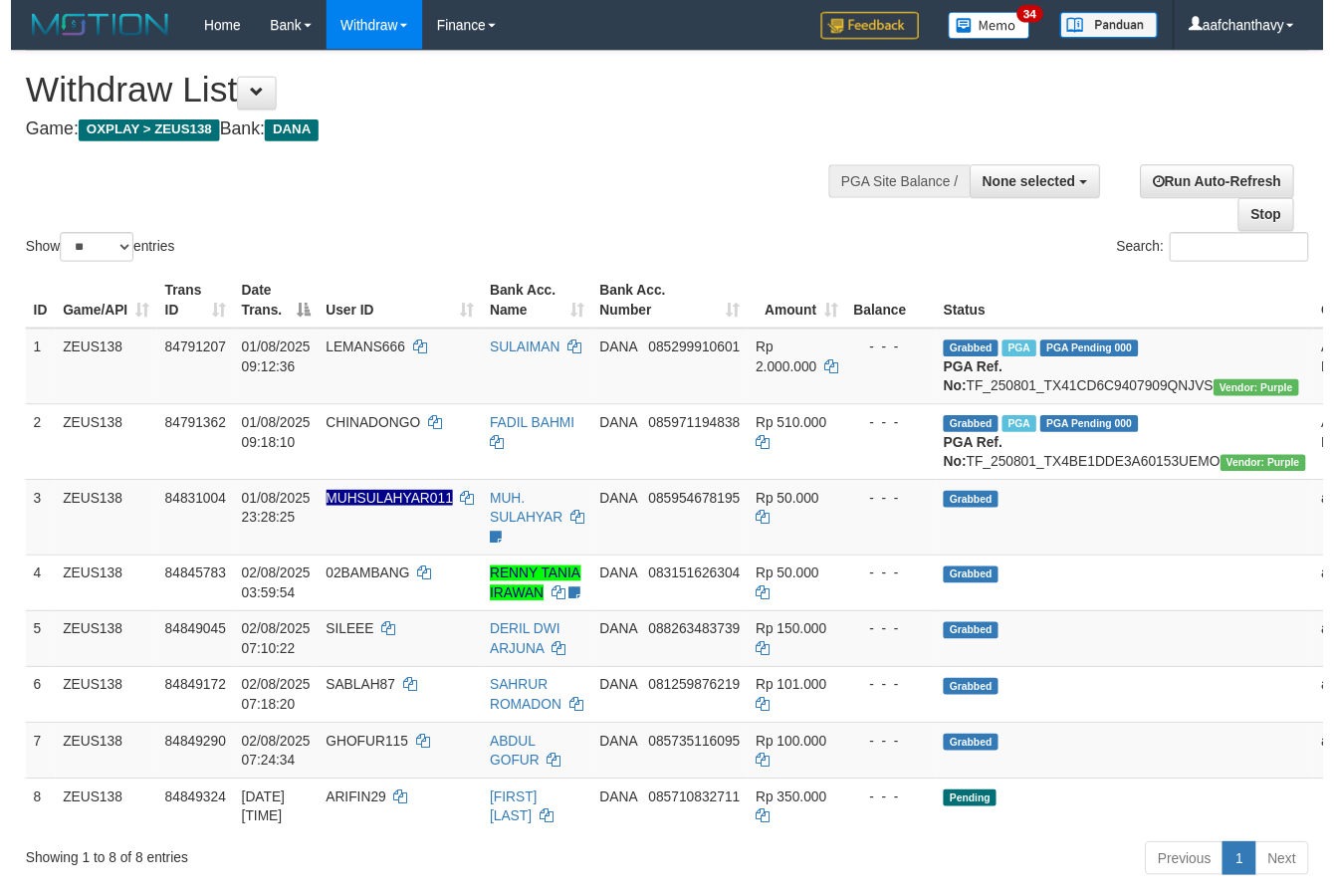 scroll, scrollTop: 266, scrollLeft: 0, axis: vertical 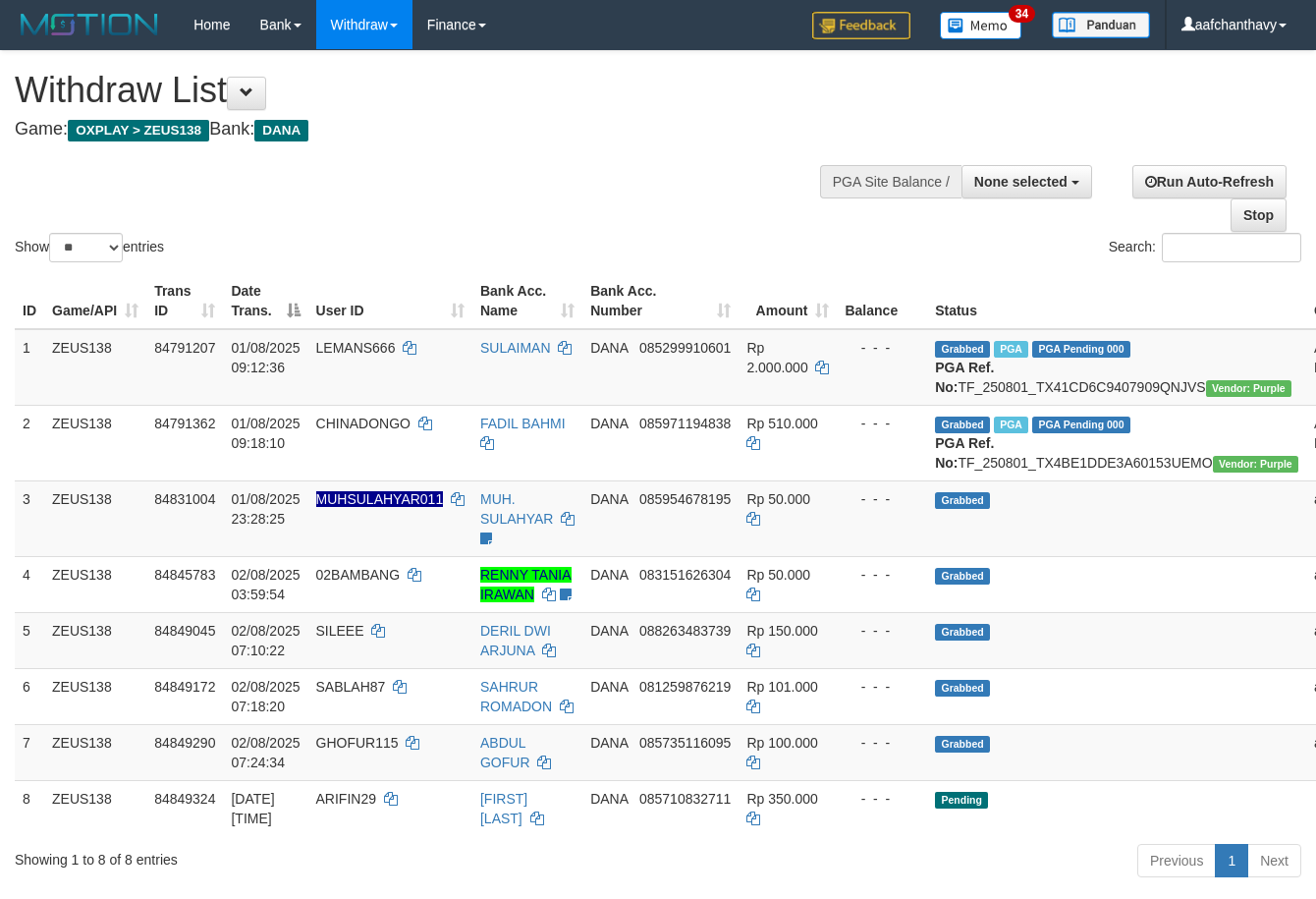 select 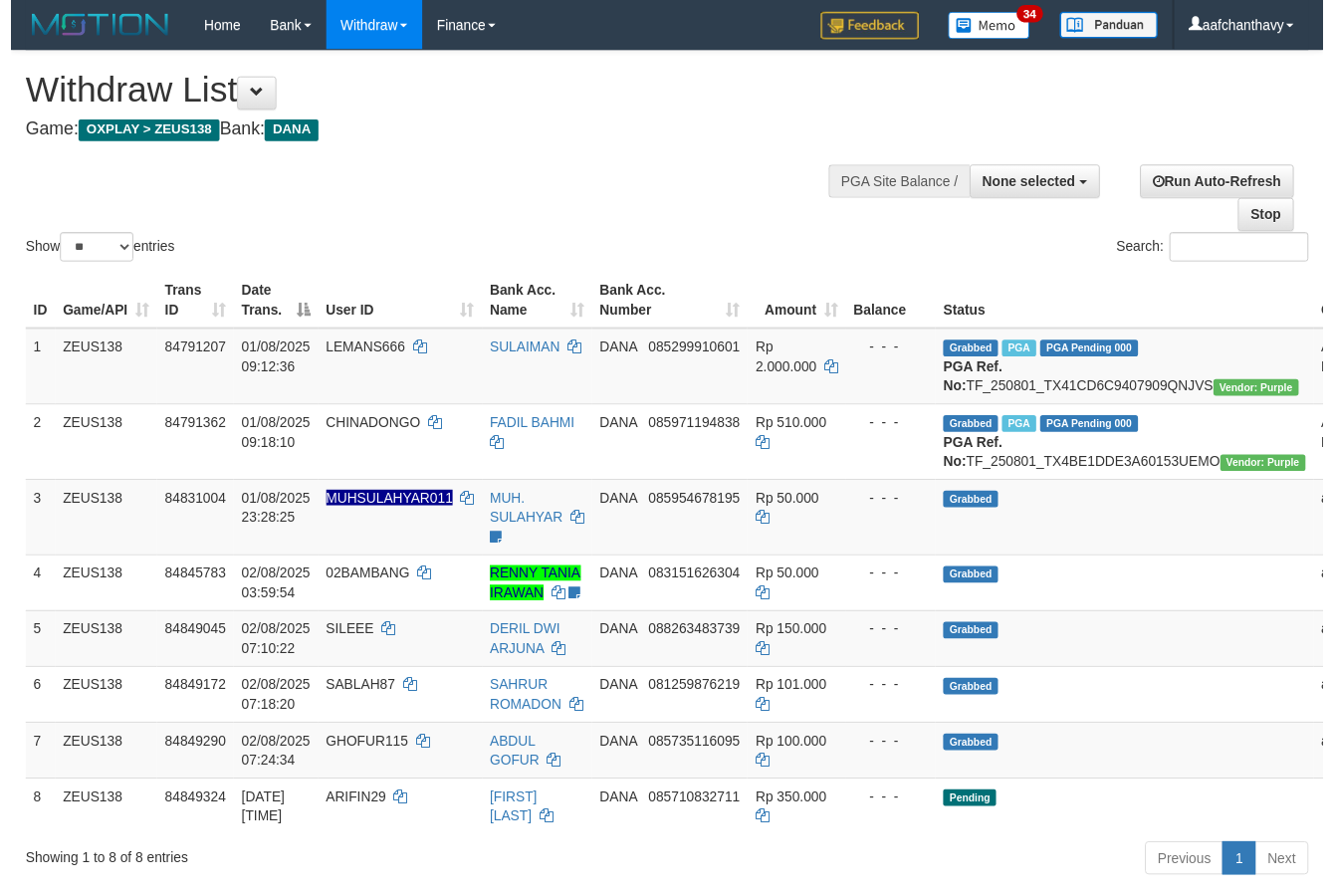 scroll, scrollTop: 266, scrollLeft: 0, axis: vertical 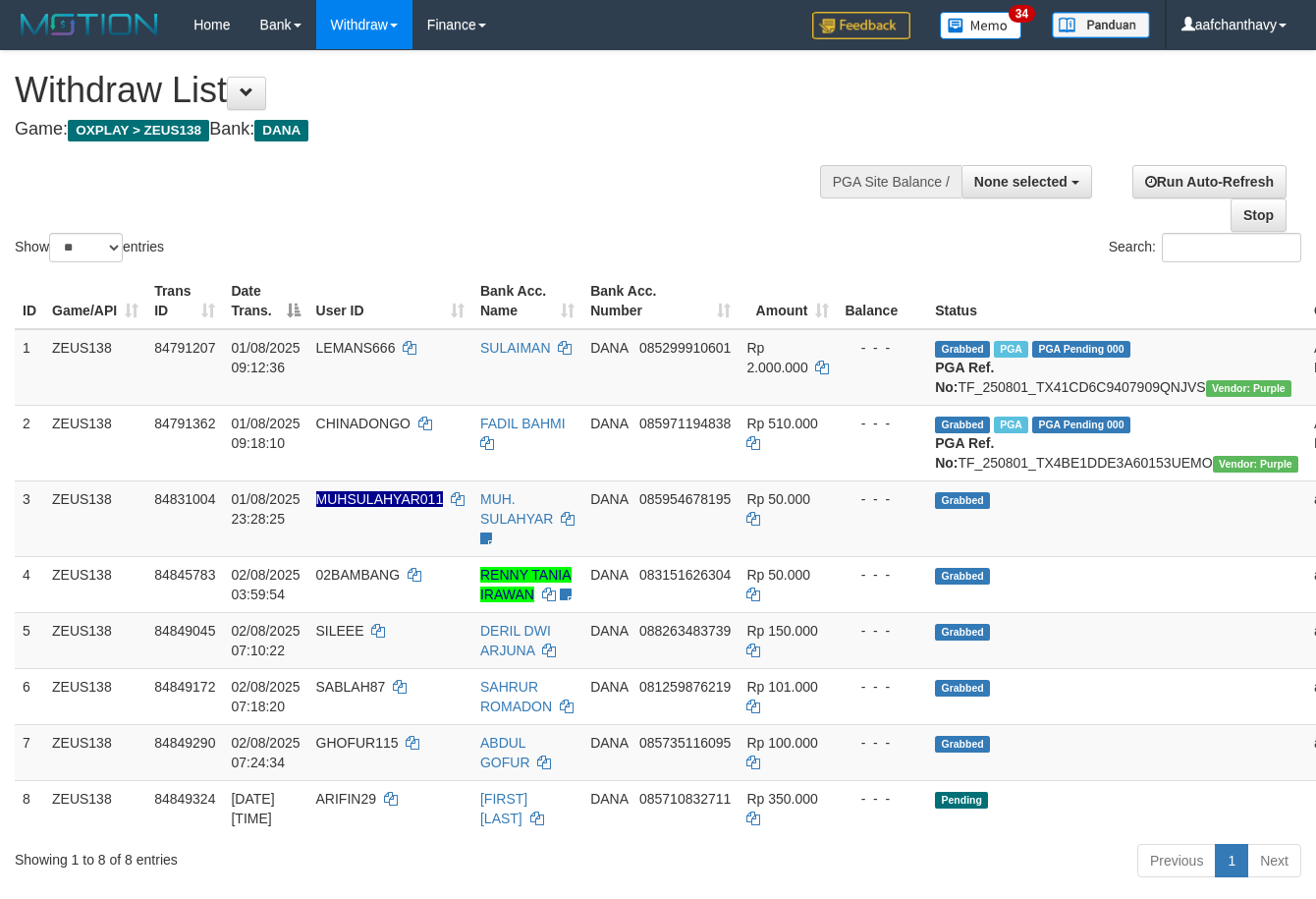select 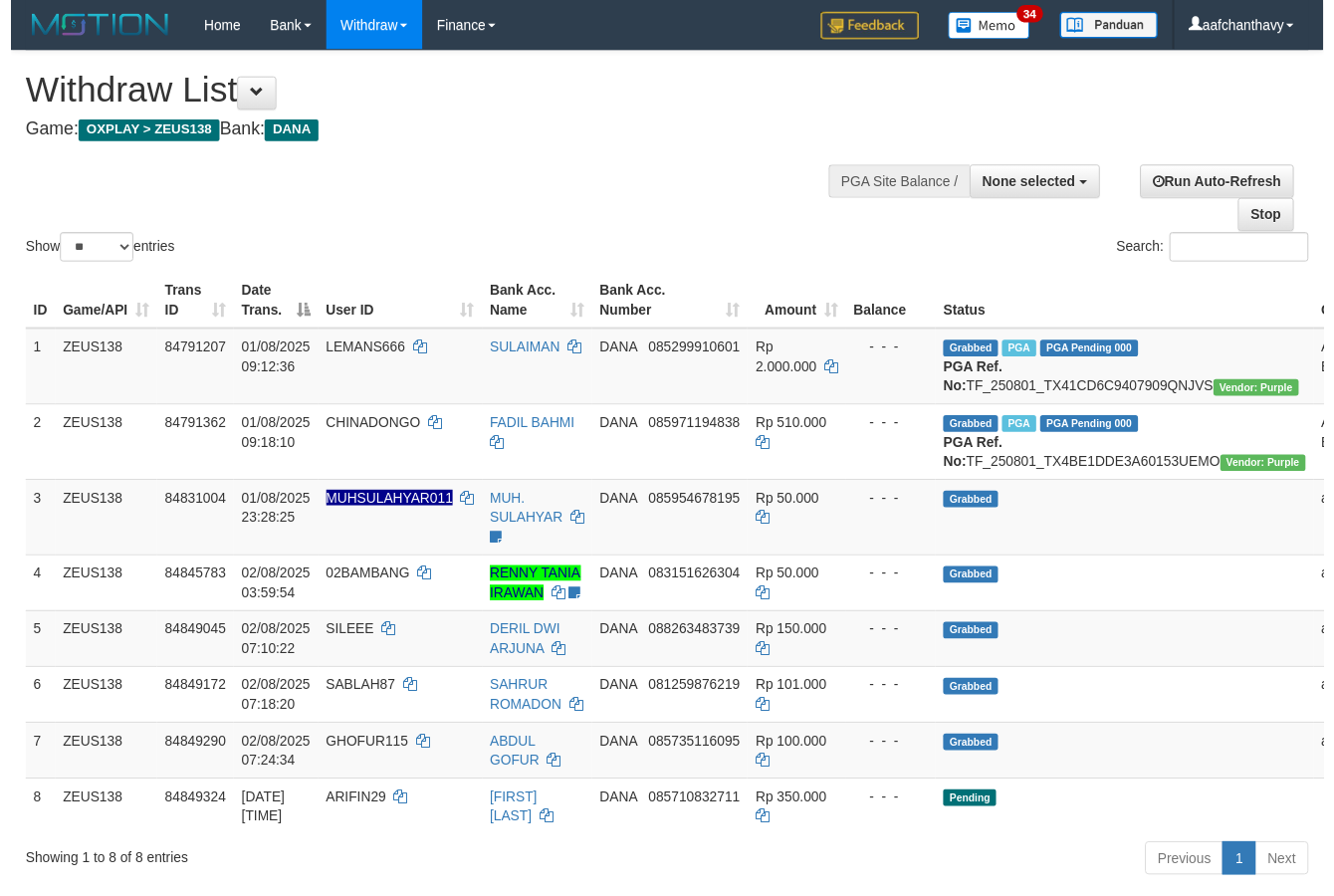 scroll, scrollTop: 266, scrollLeft: 0, axis: vertical 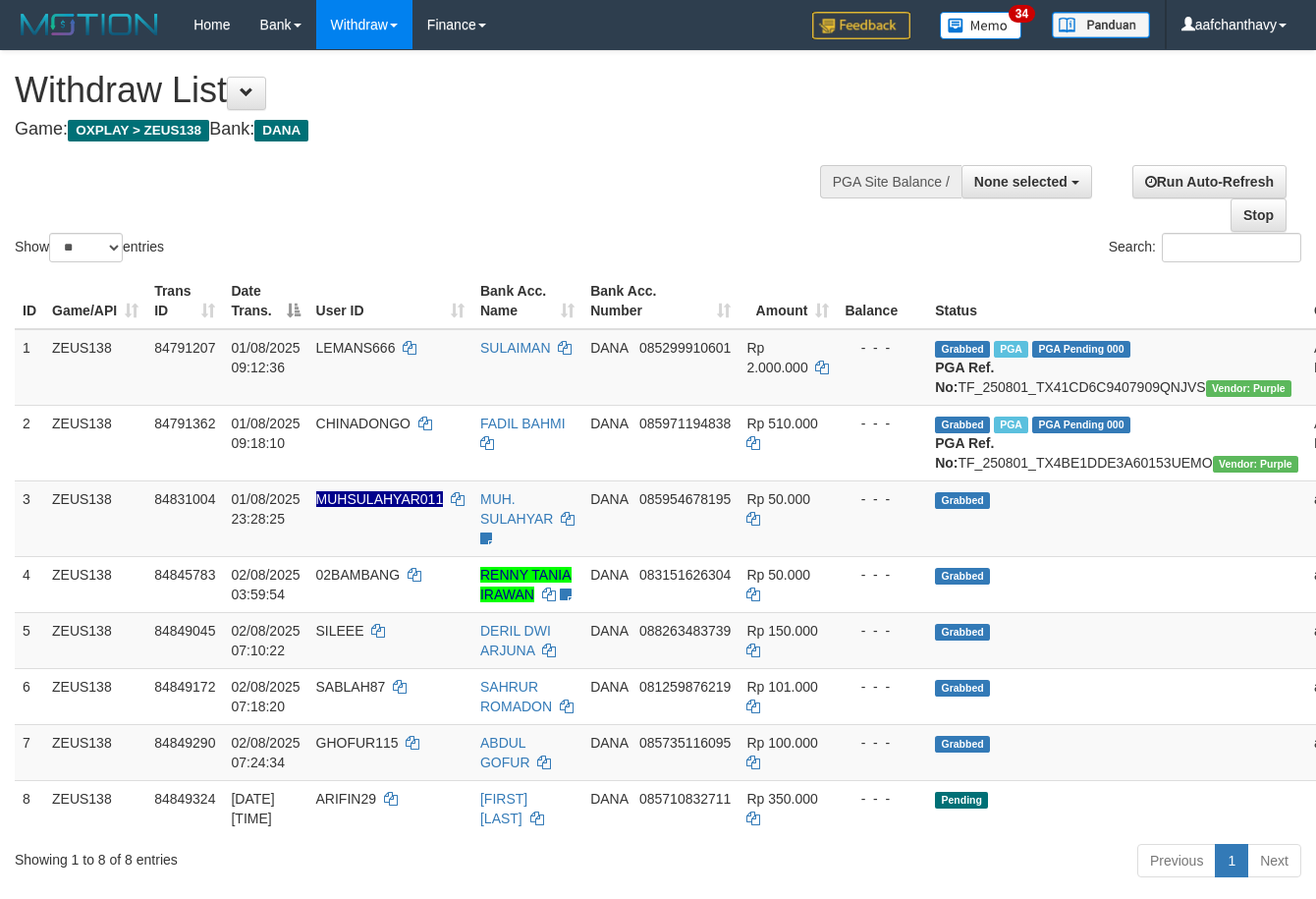 select 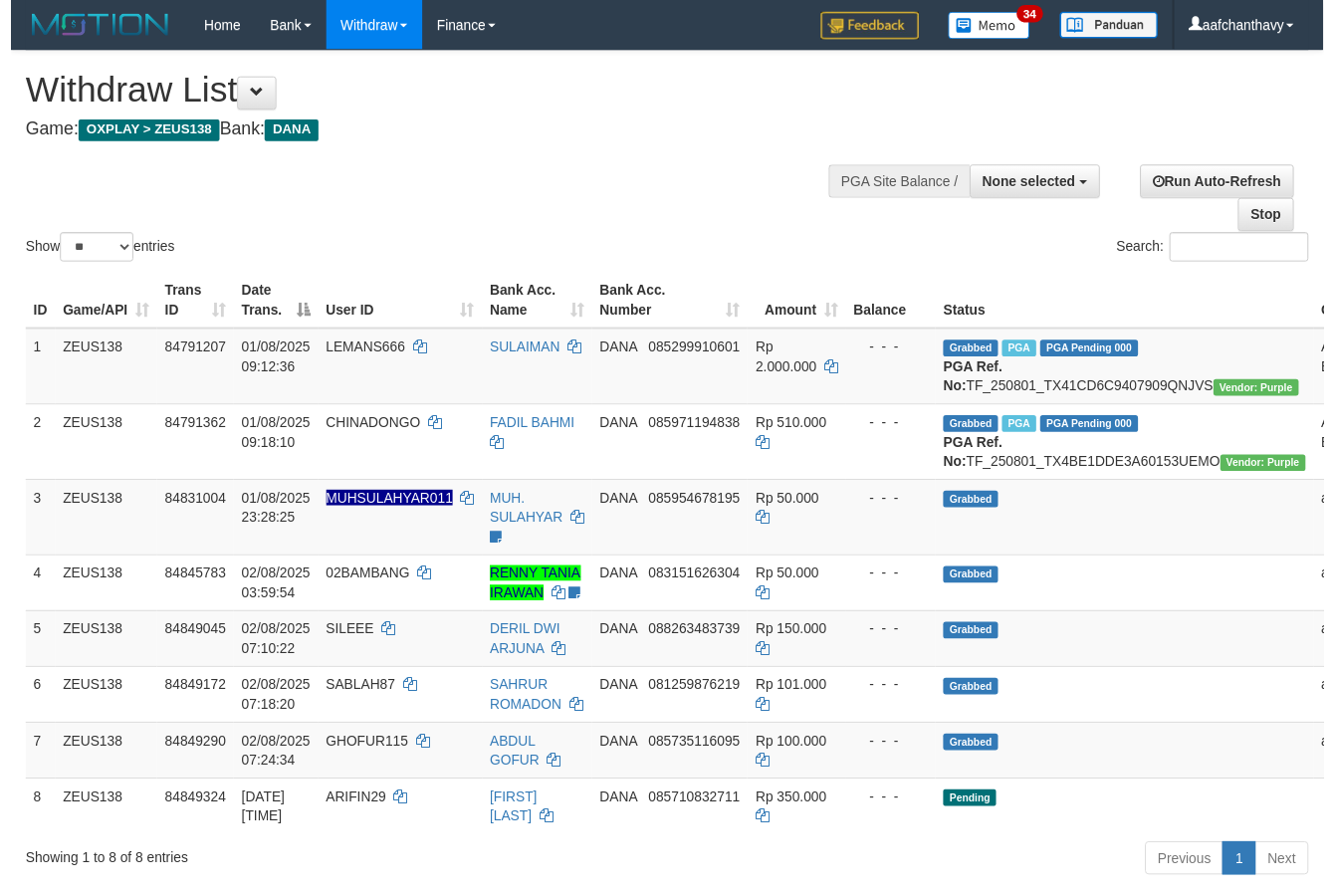 scroll, scrollTop: 266, scrollLeft: 0, axis: vertical 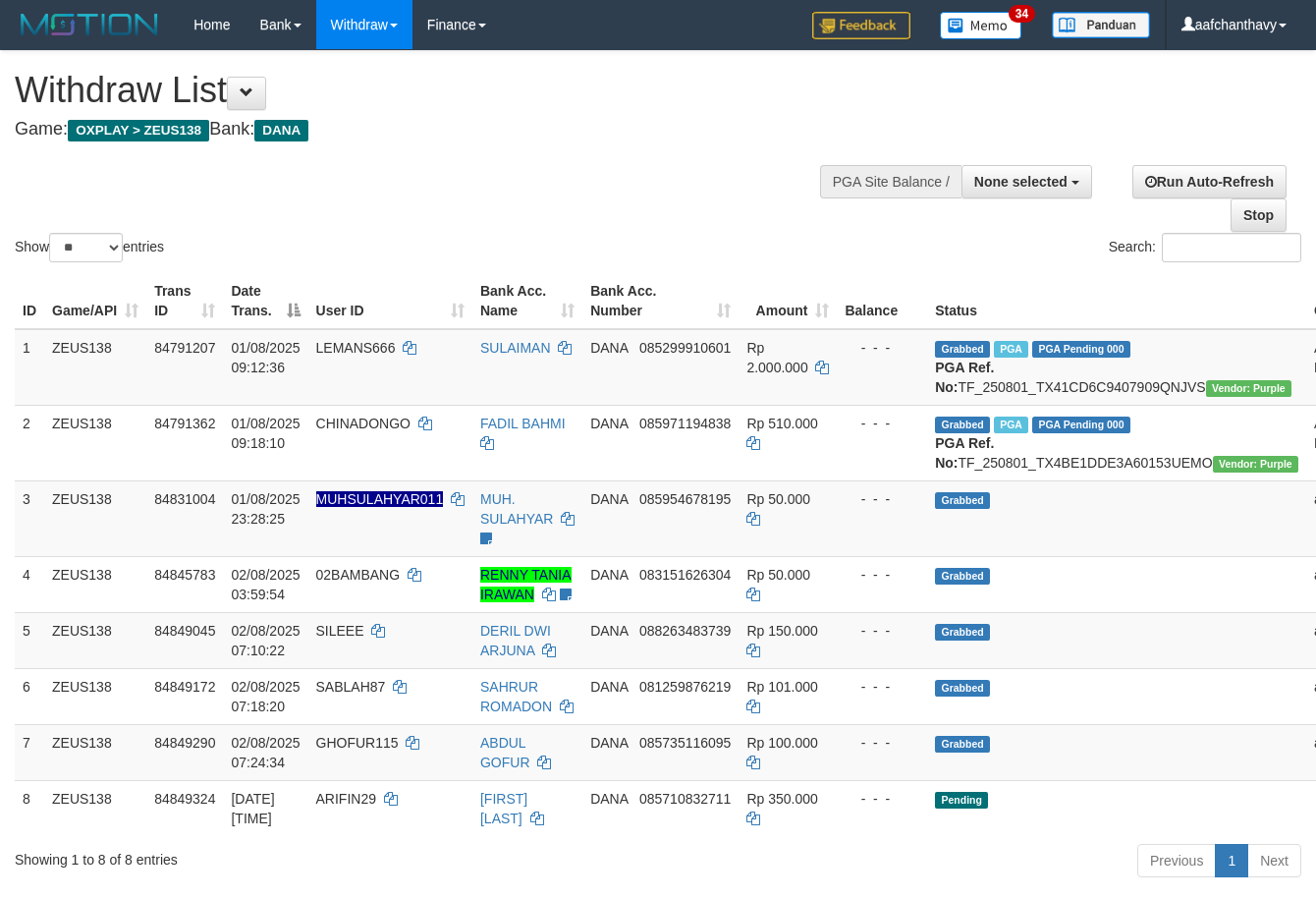 select 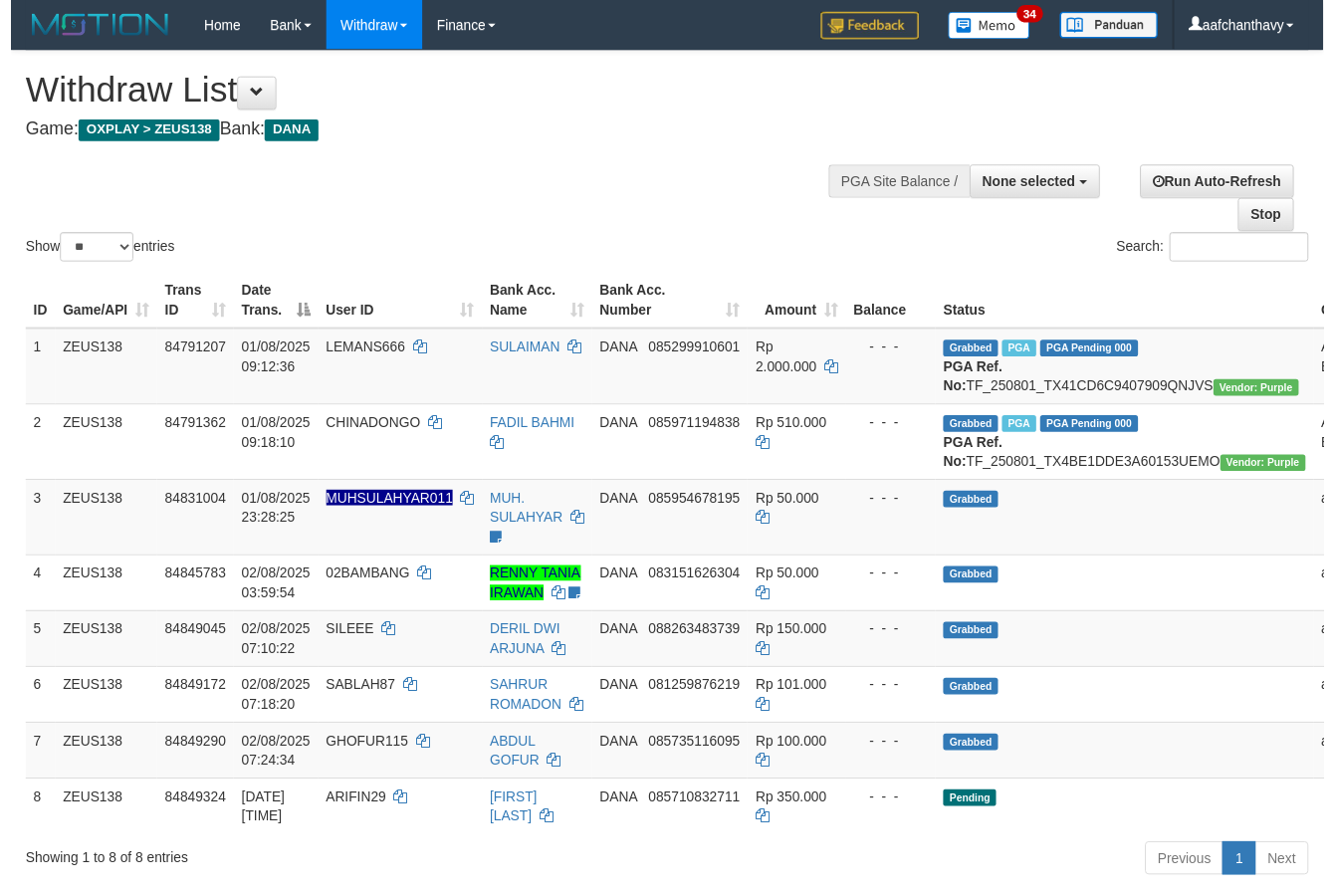 scroll, scrollTop: 266, scrollLeft: 0, axis: vertical 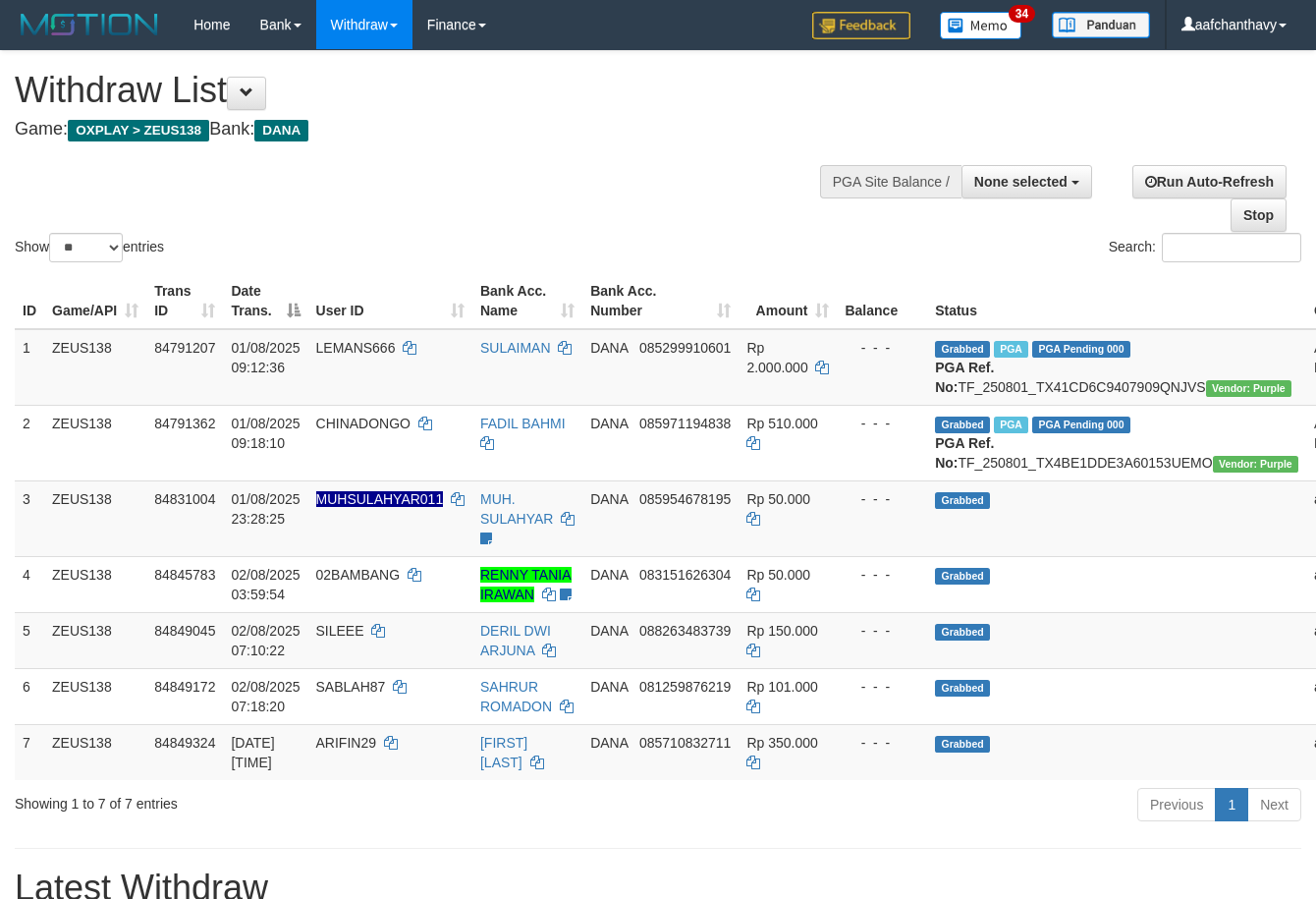 select 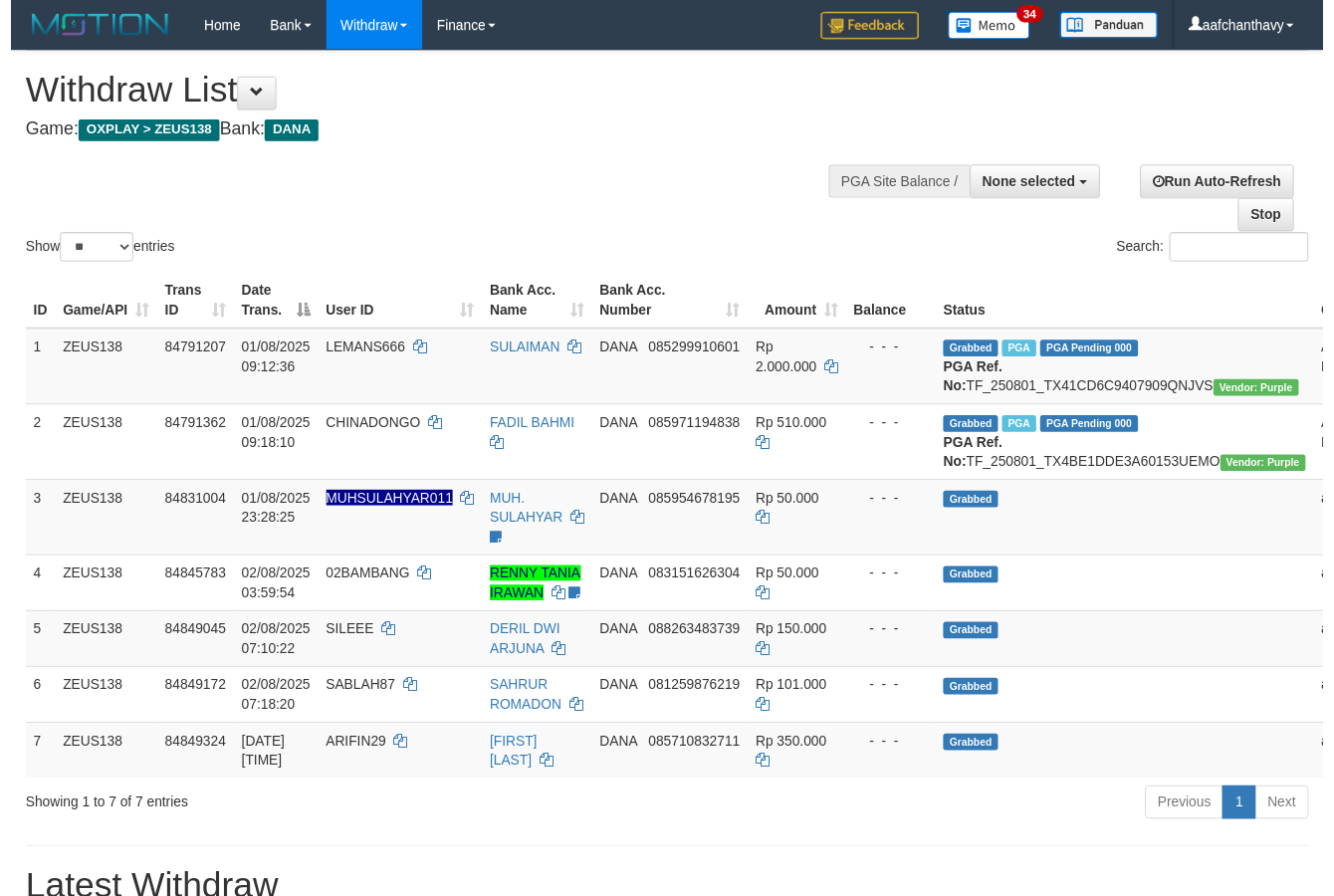 scroll, scrollTop: 266, scrollLeft: 0, axis: vertical 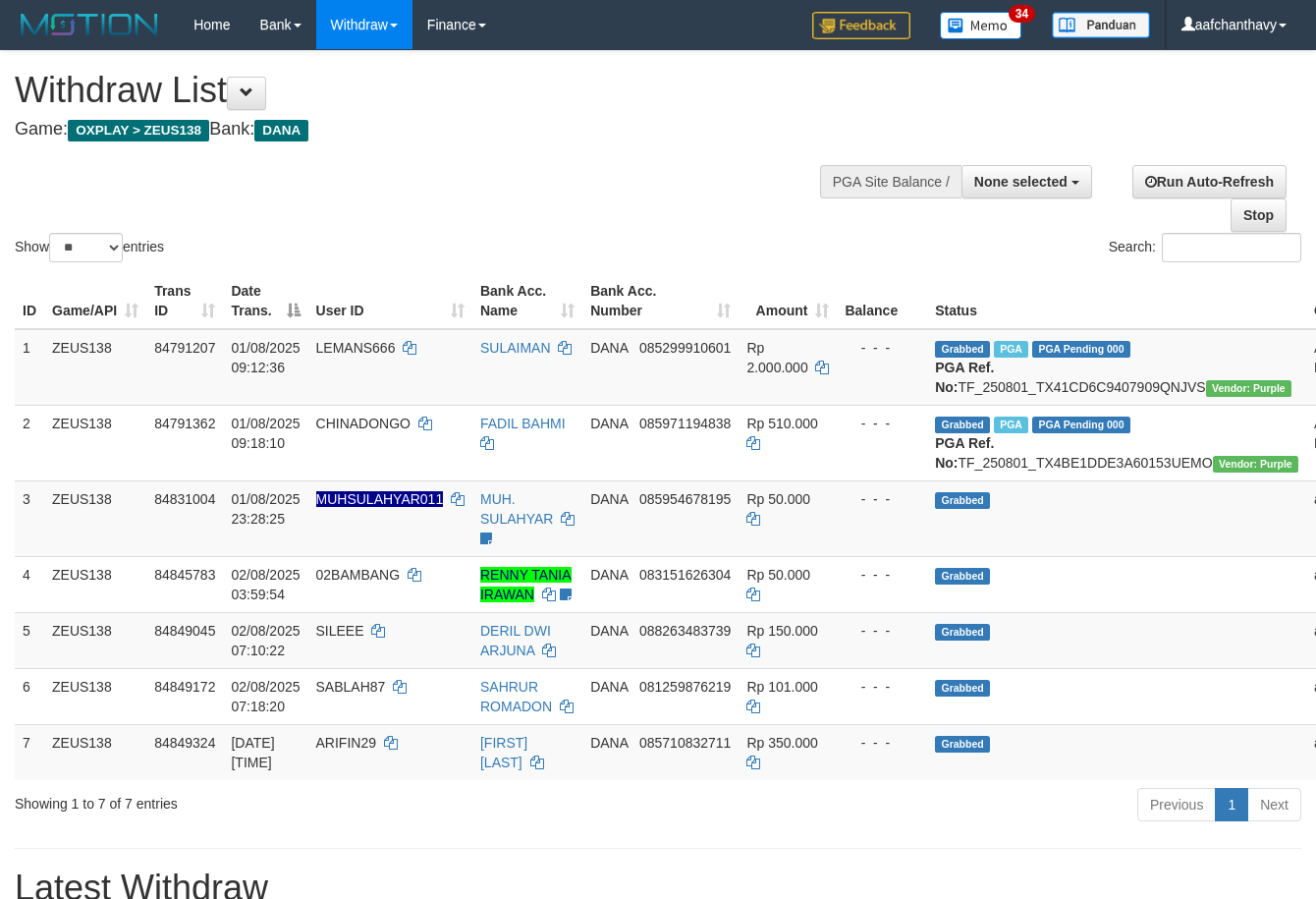 select 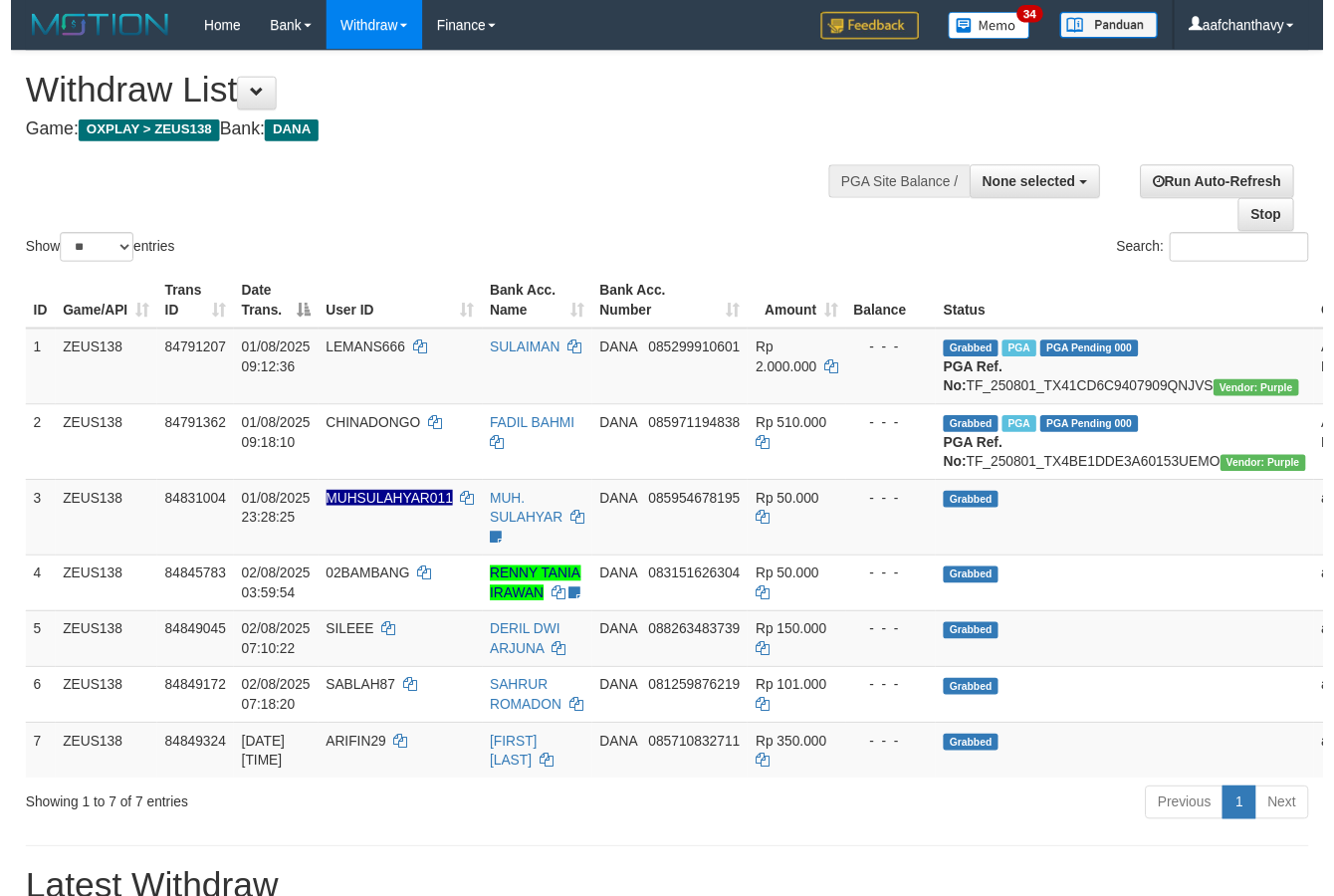 scroll, scrollTop: 266, scrollLeft: 0, axis: vertical 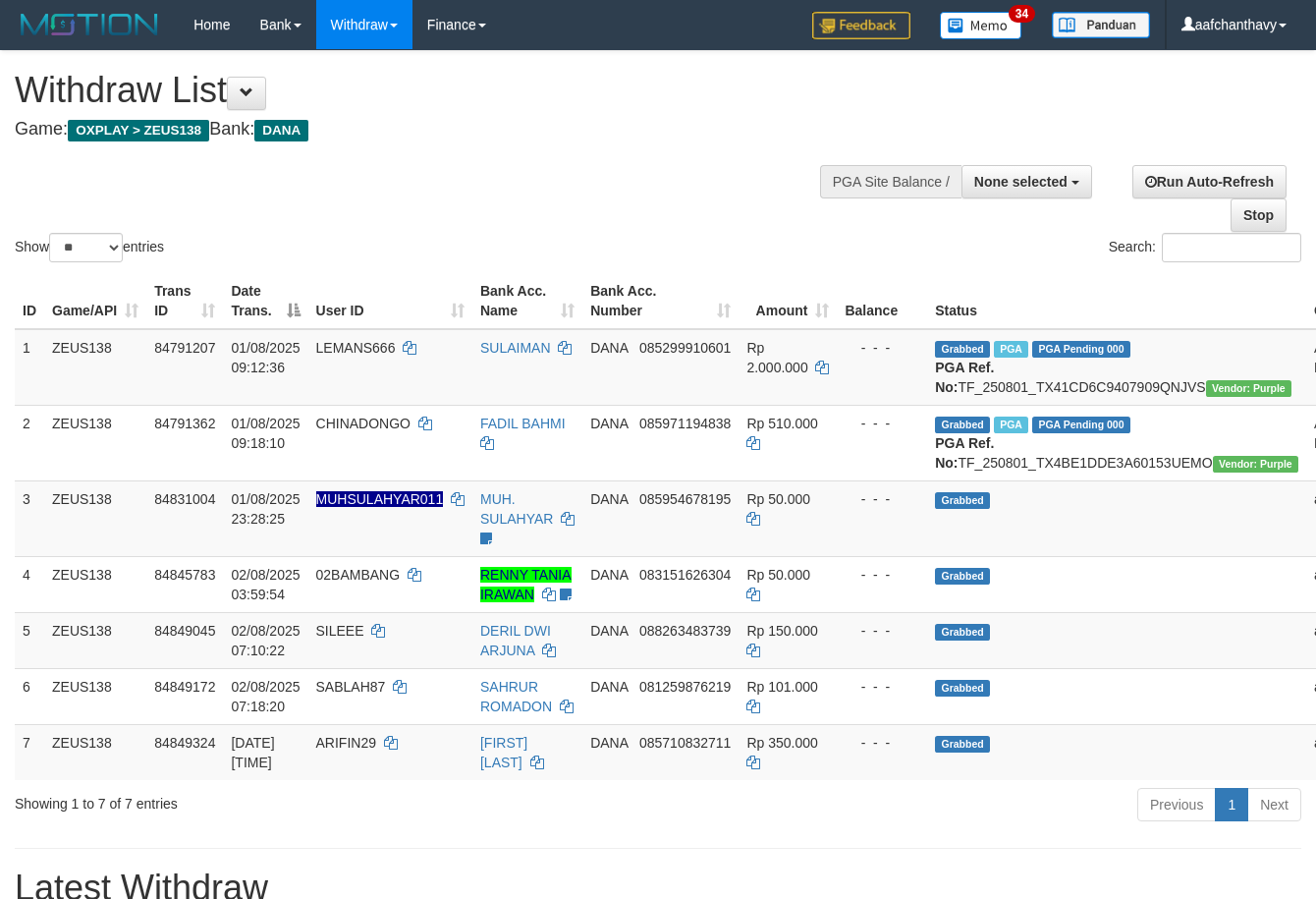 select 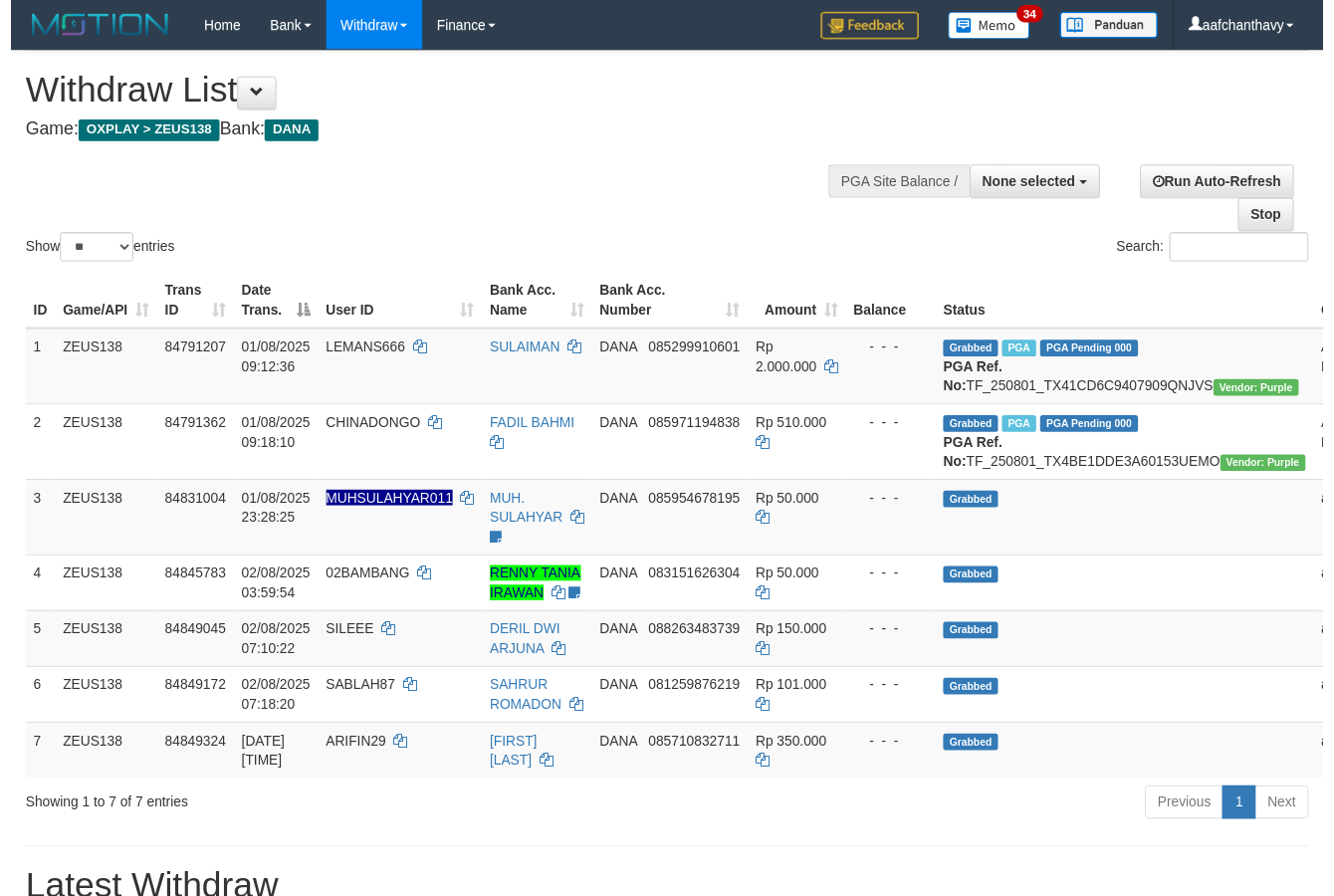 scroll, scrollTop: 266, scrollLeft: 0, axis: vertical 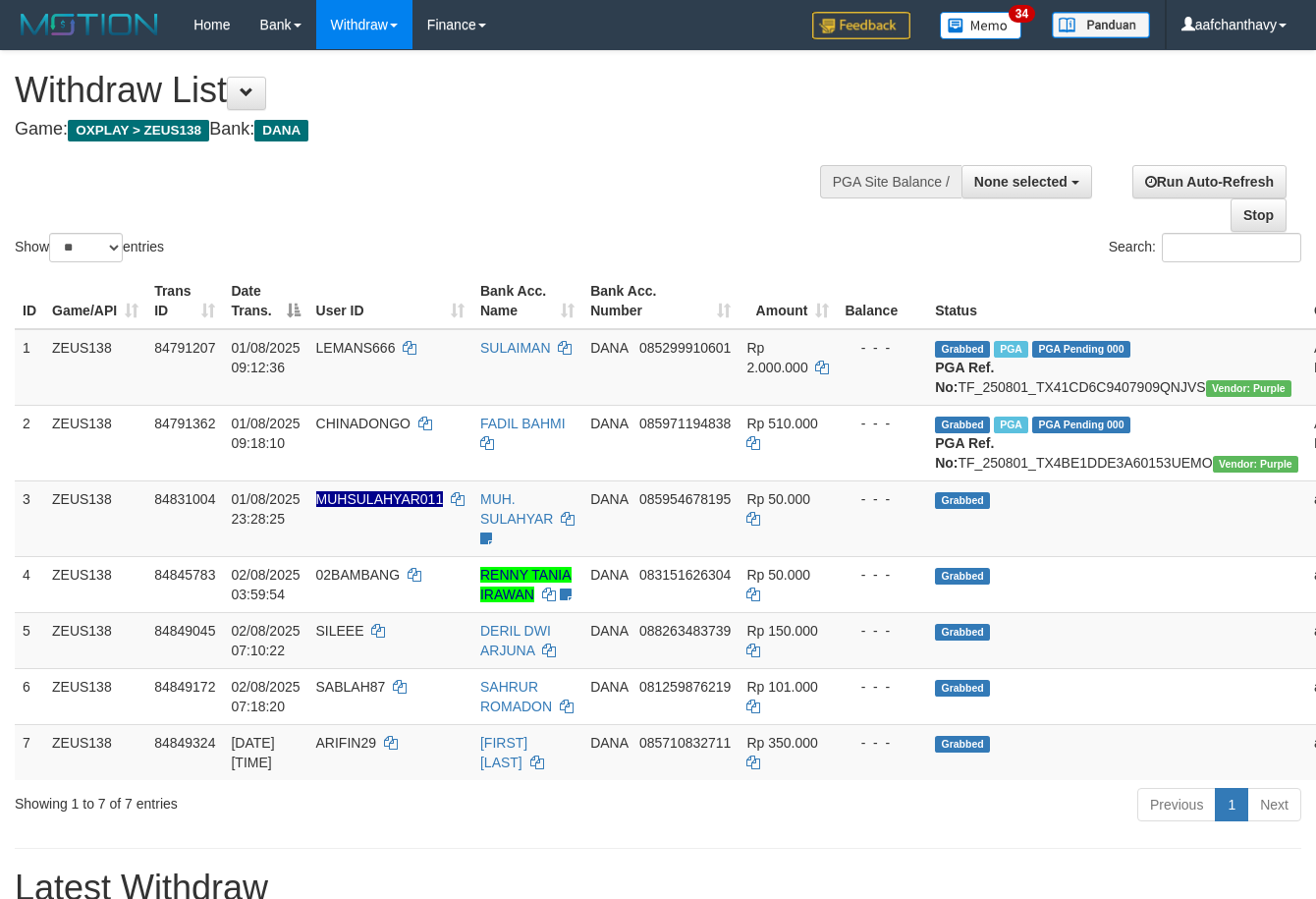 select 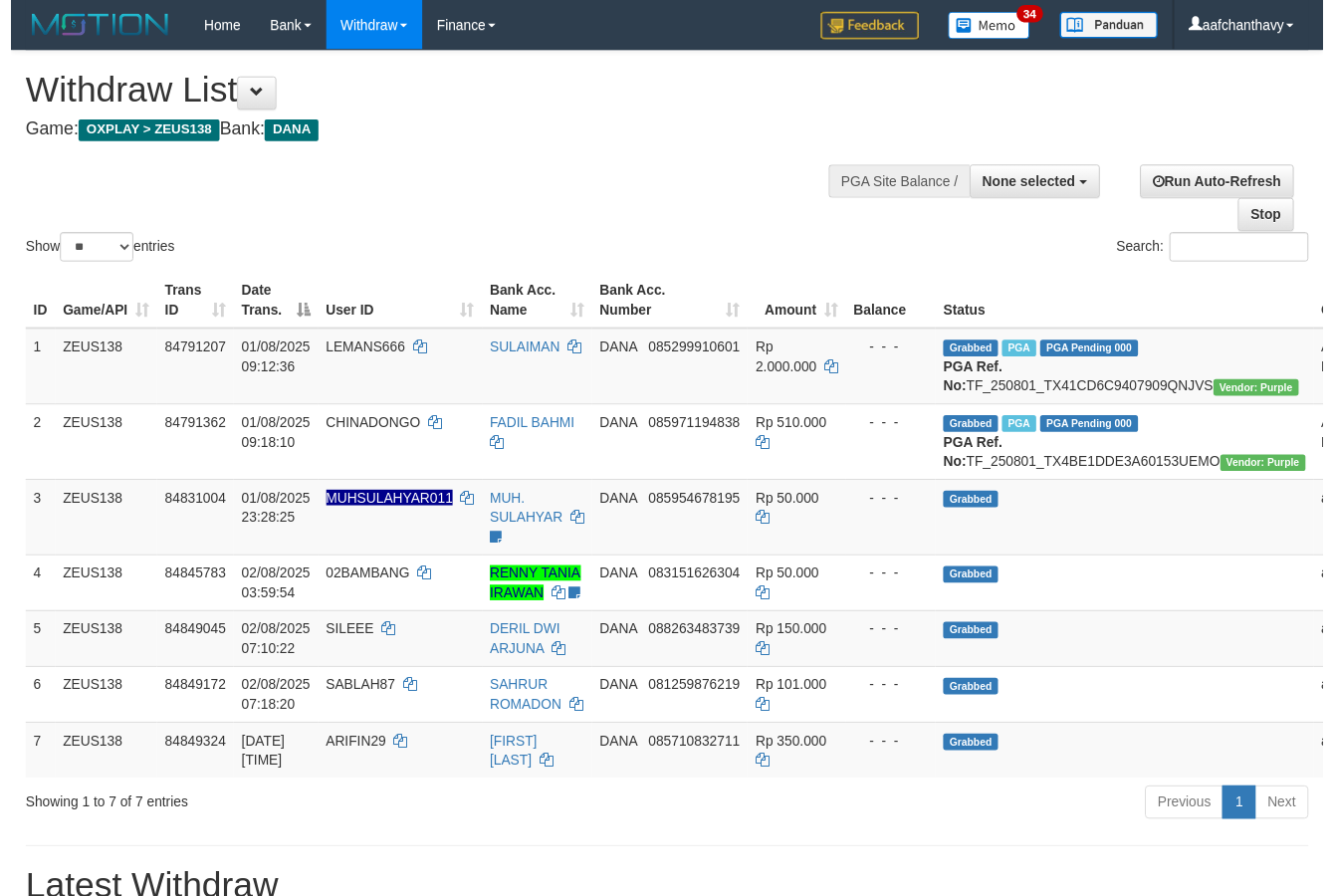 scroll, scrollTop: 266, scrollLeft: 0, axis: vertical 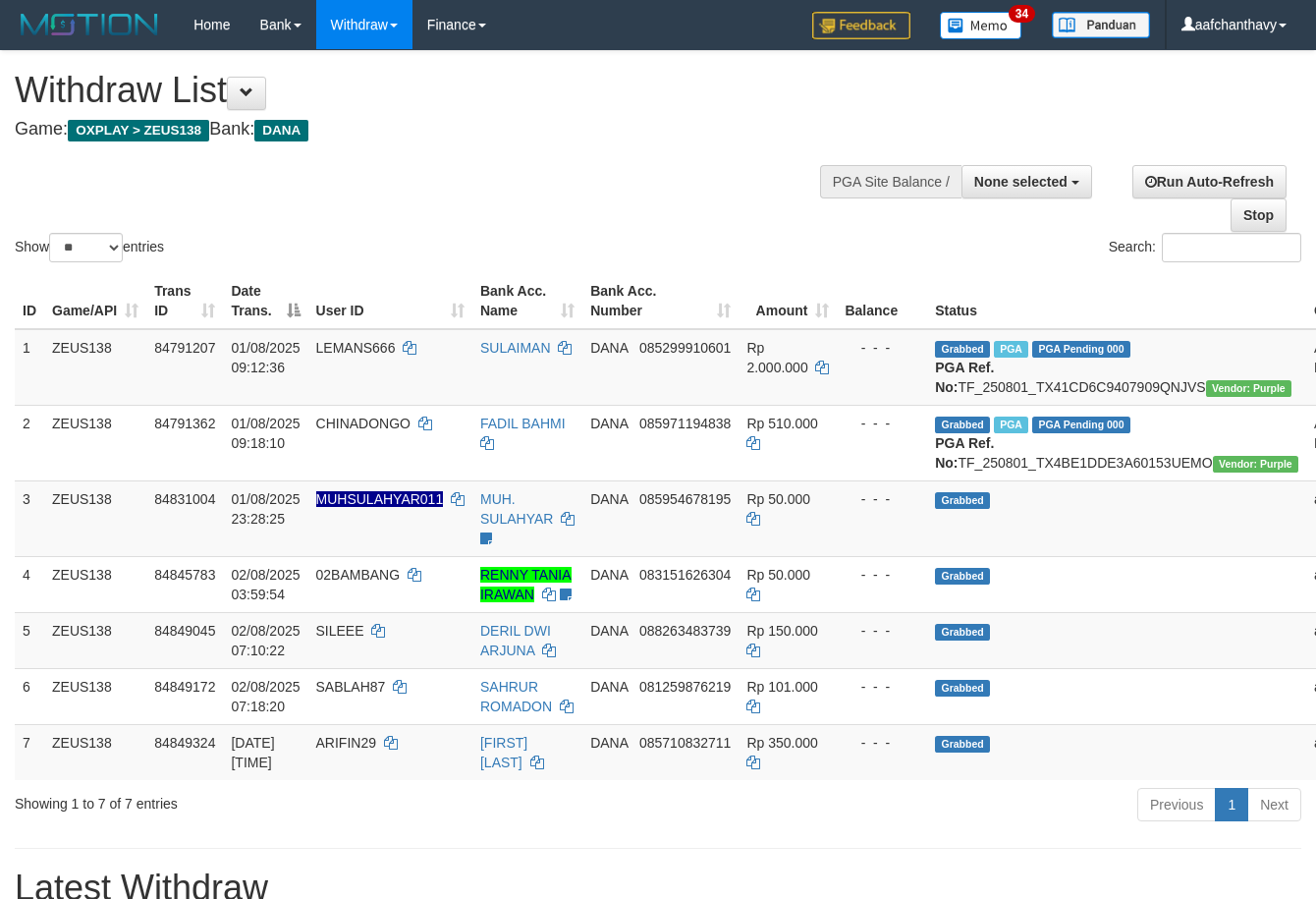 select 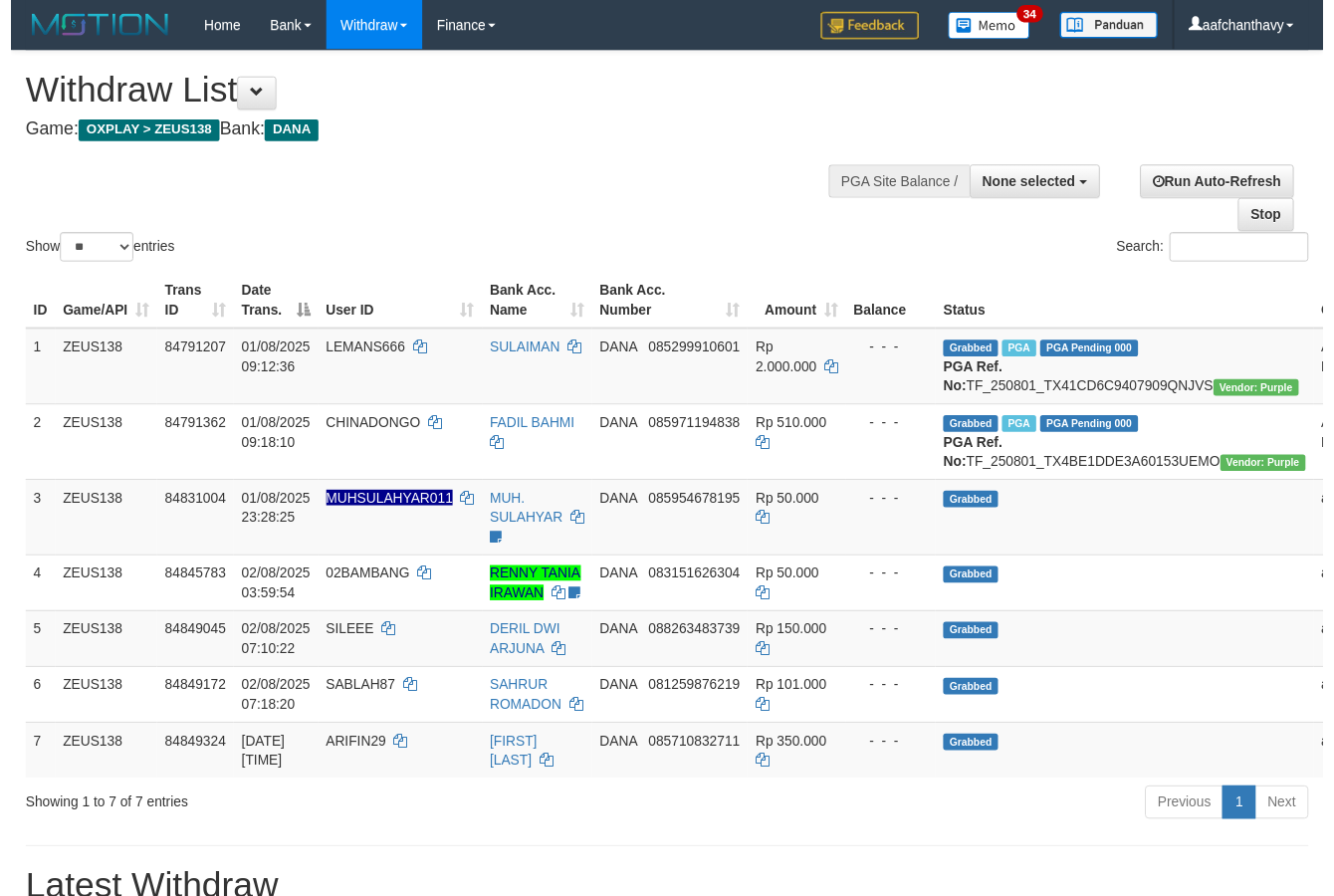 scroll, scrollTop: 266, scrollLeft: 0, axis: vertical 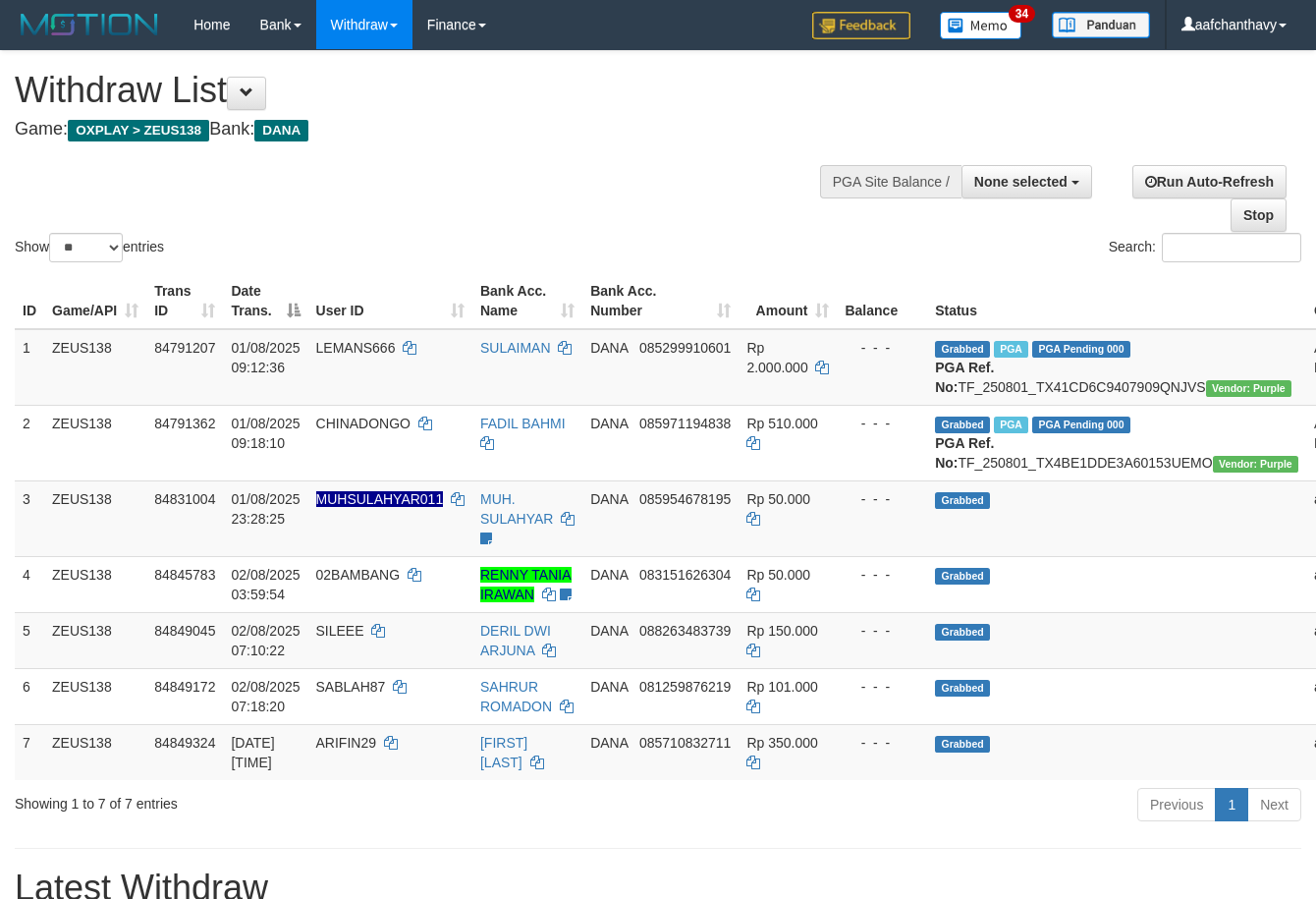 select 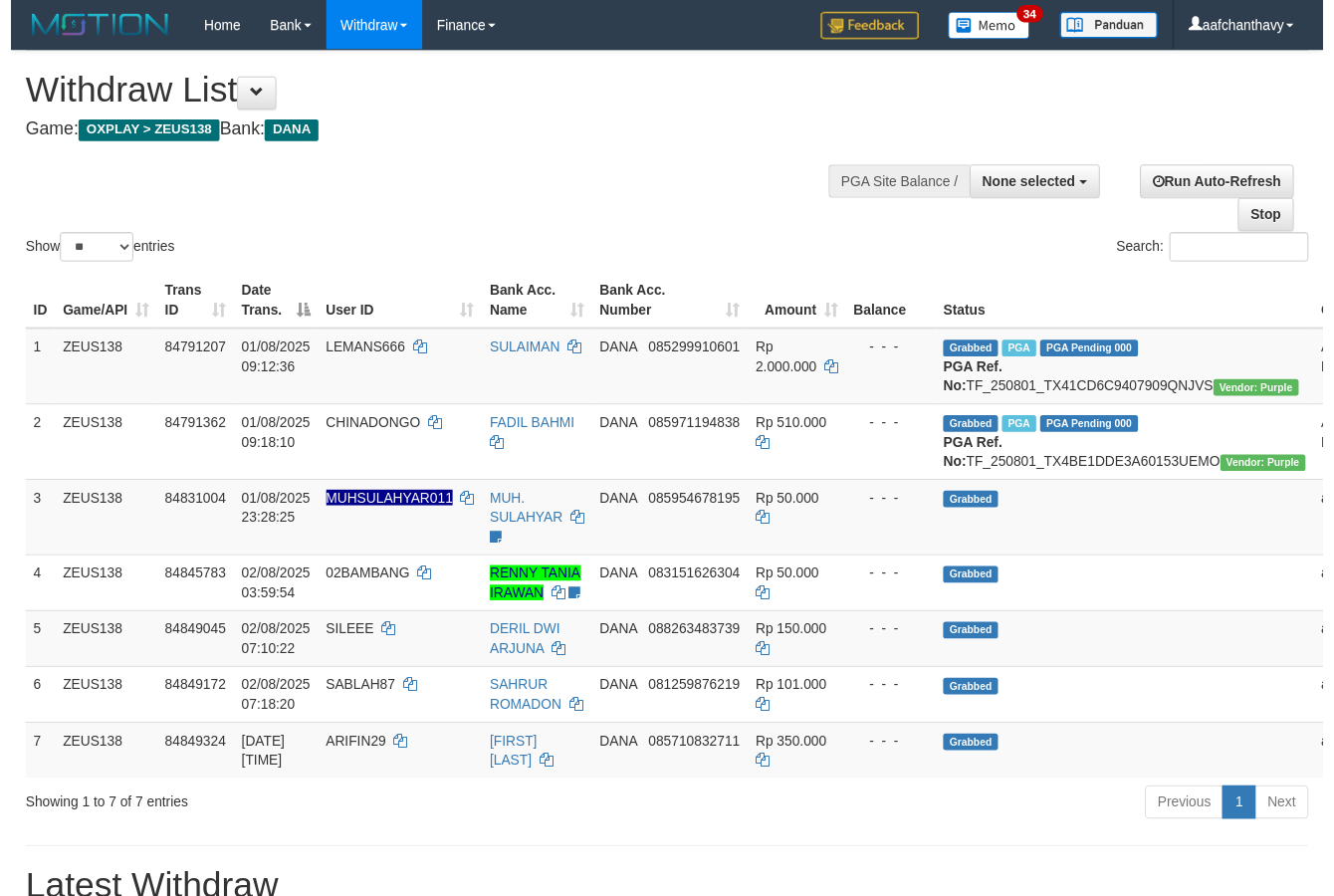 scroll, scrollTop: 266, scrollLeft: 0, axis: vertical 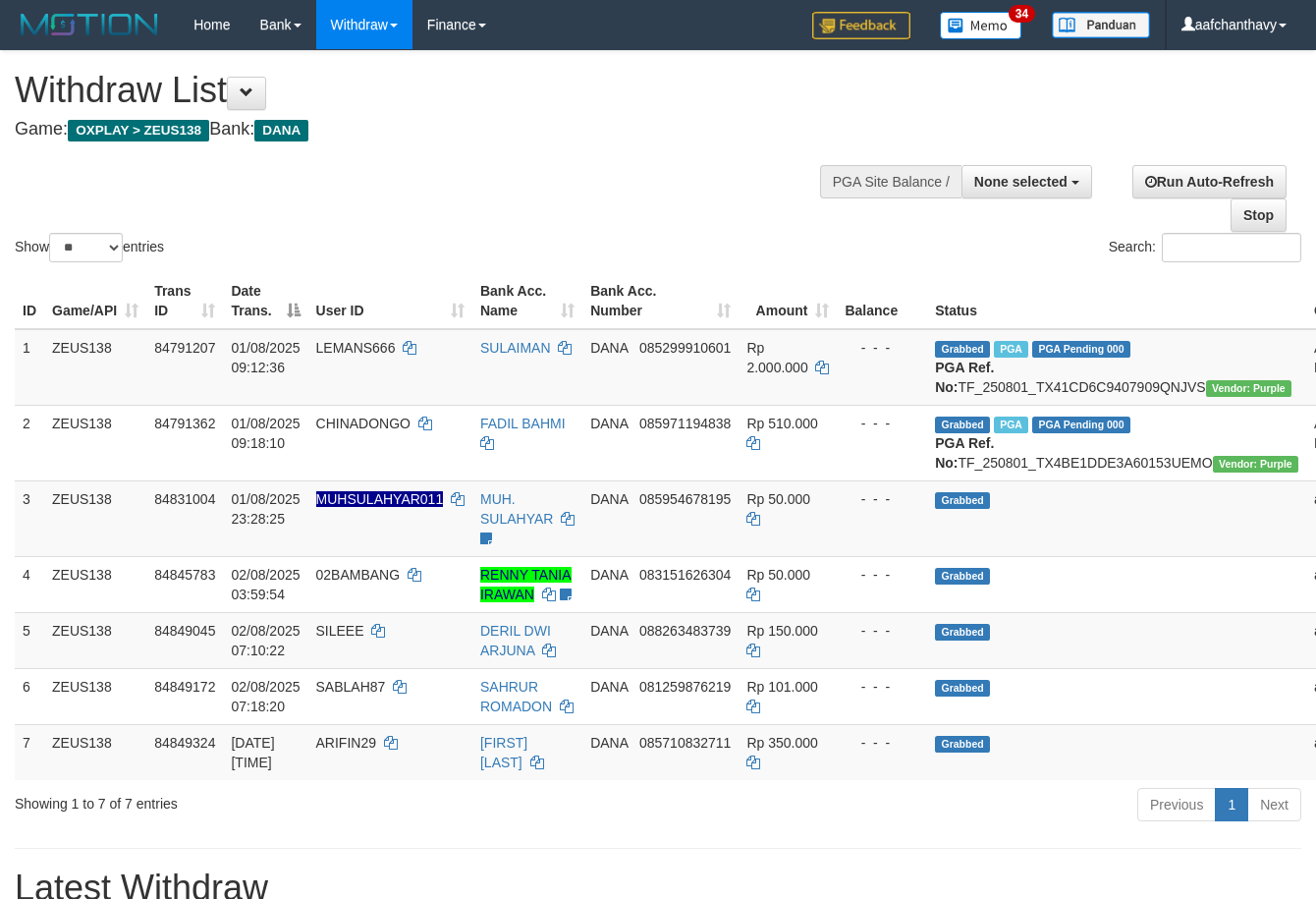 select 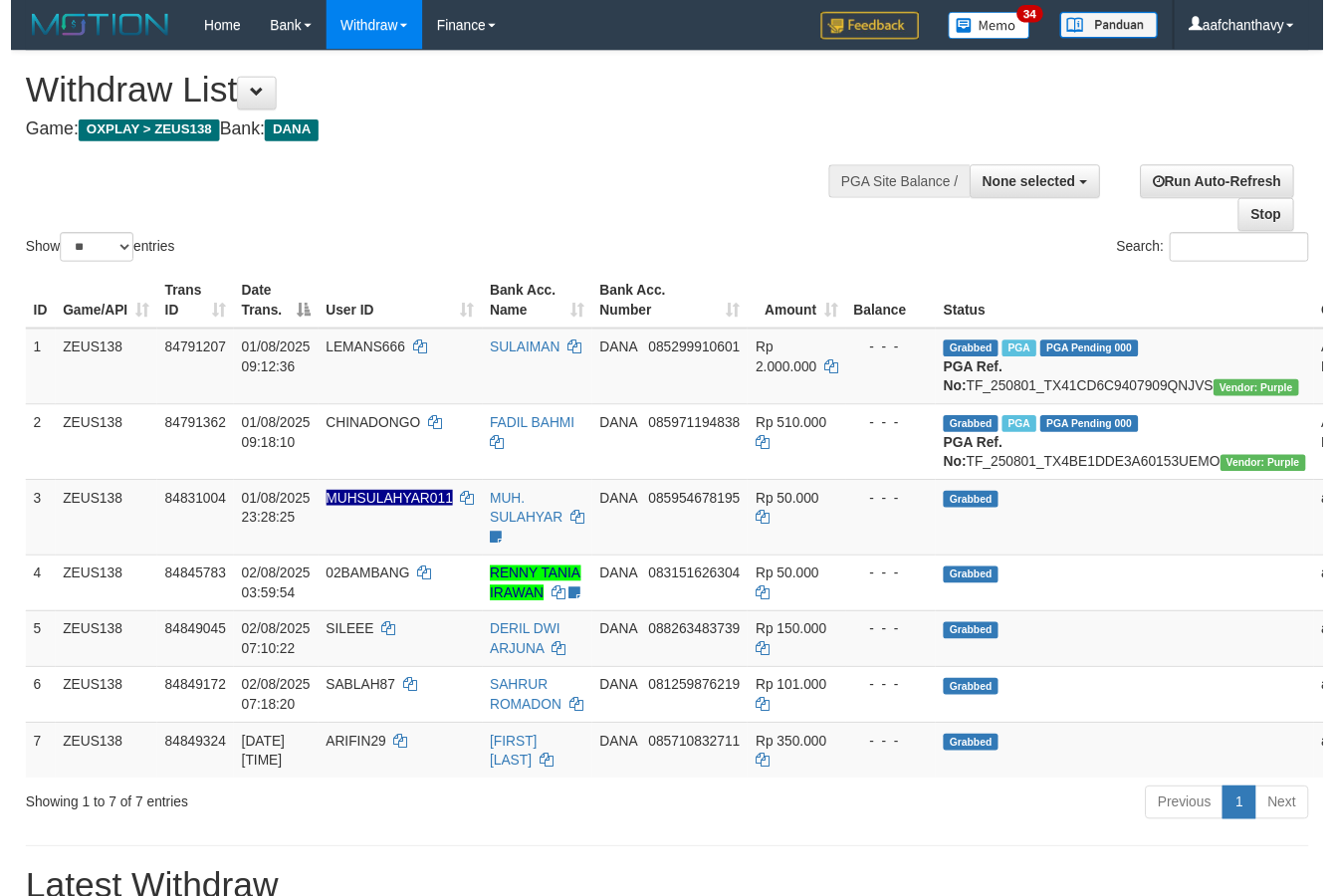 scroll, scrollTop: 266, scrollLeft: 0, axis: vertical 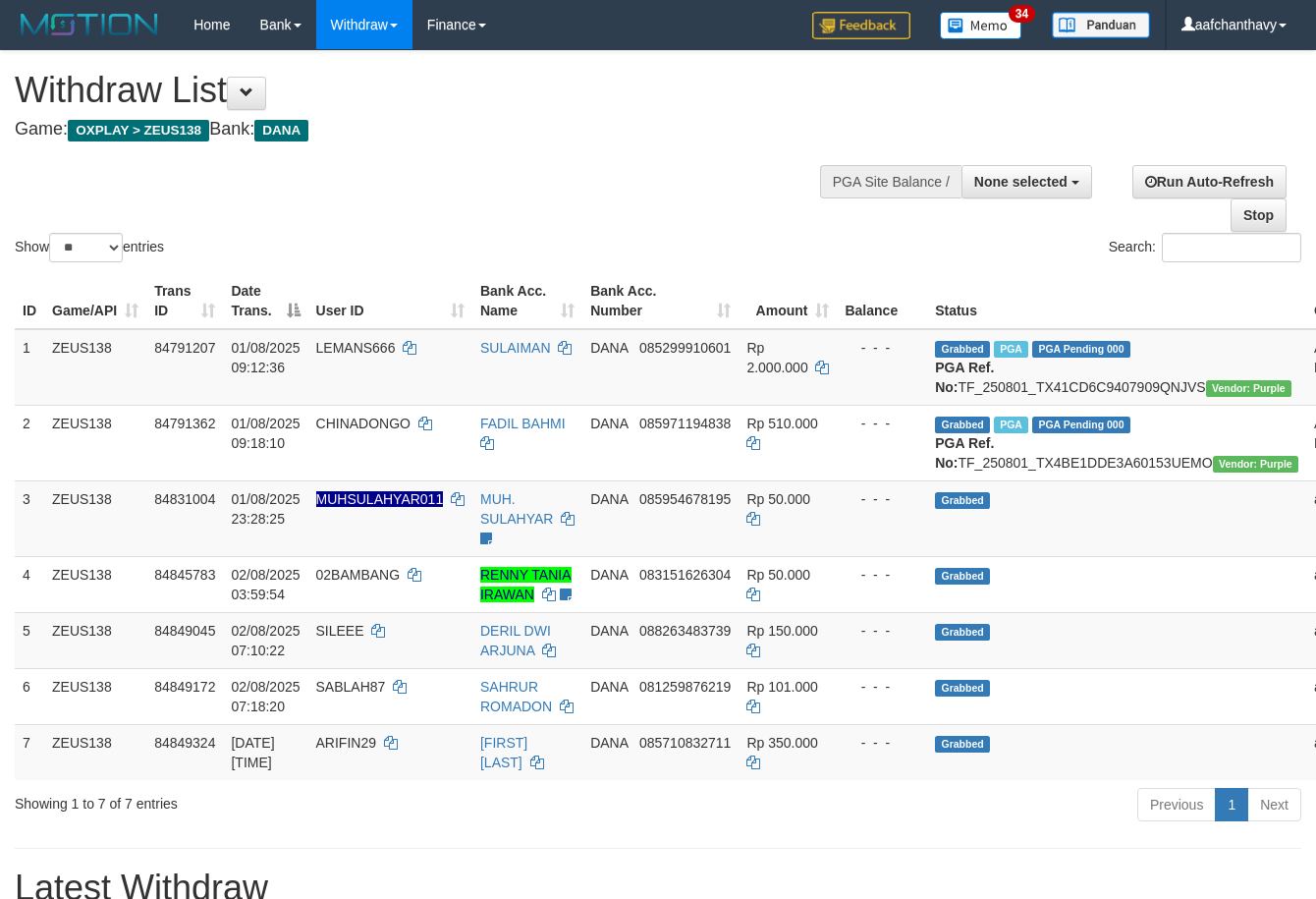 select 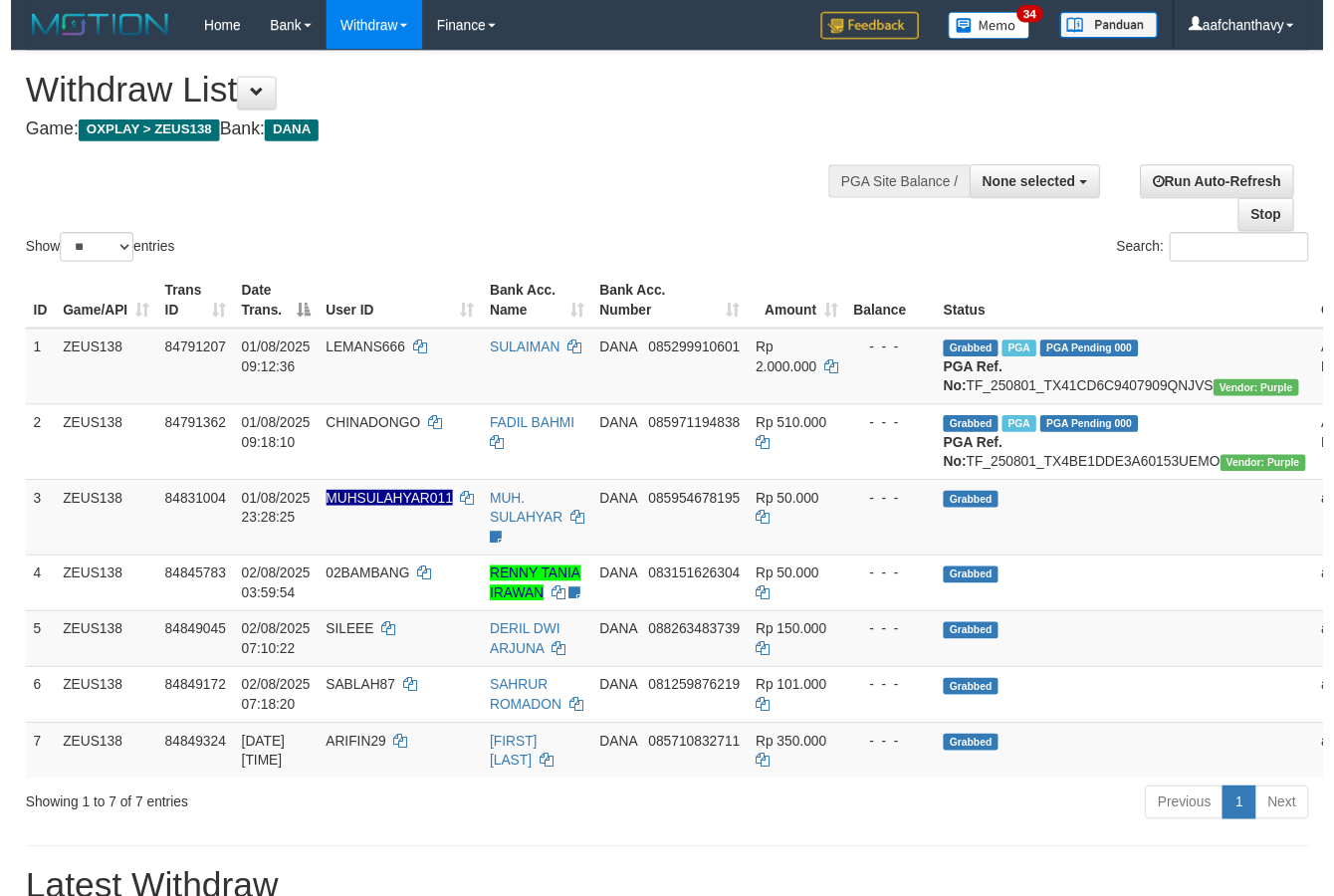 scroll, scrollTop: 266, scrollLeft: 0, axis: vertical 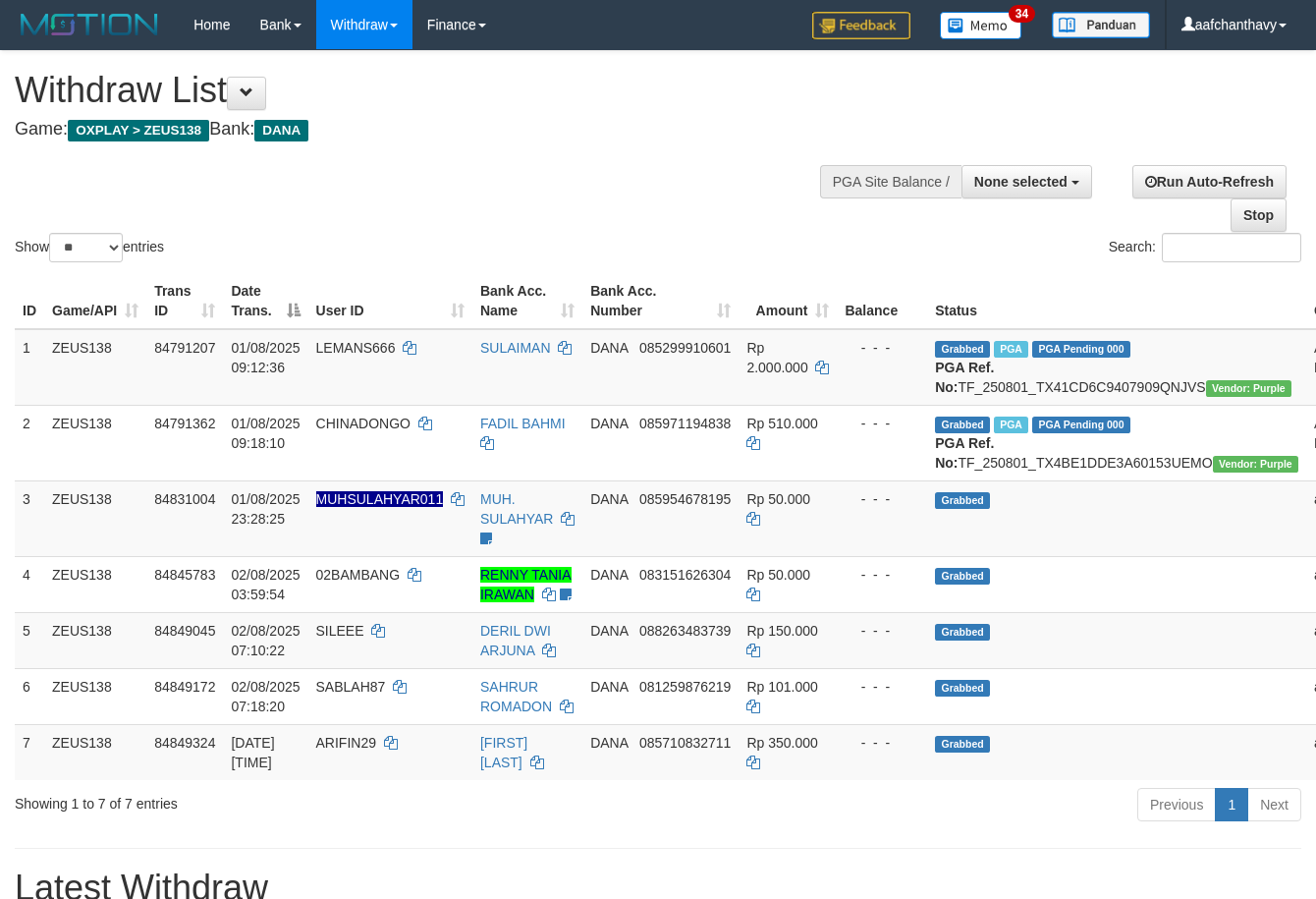 select 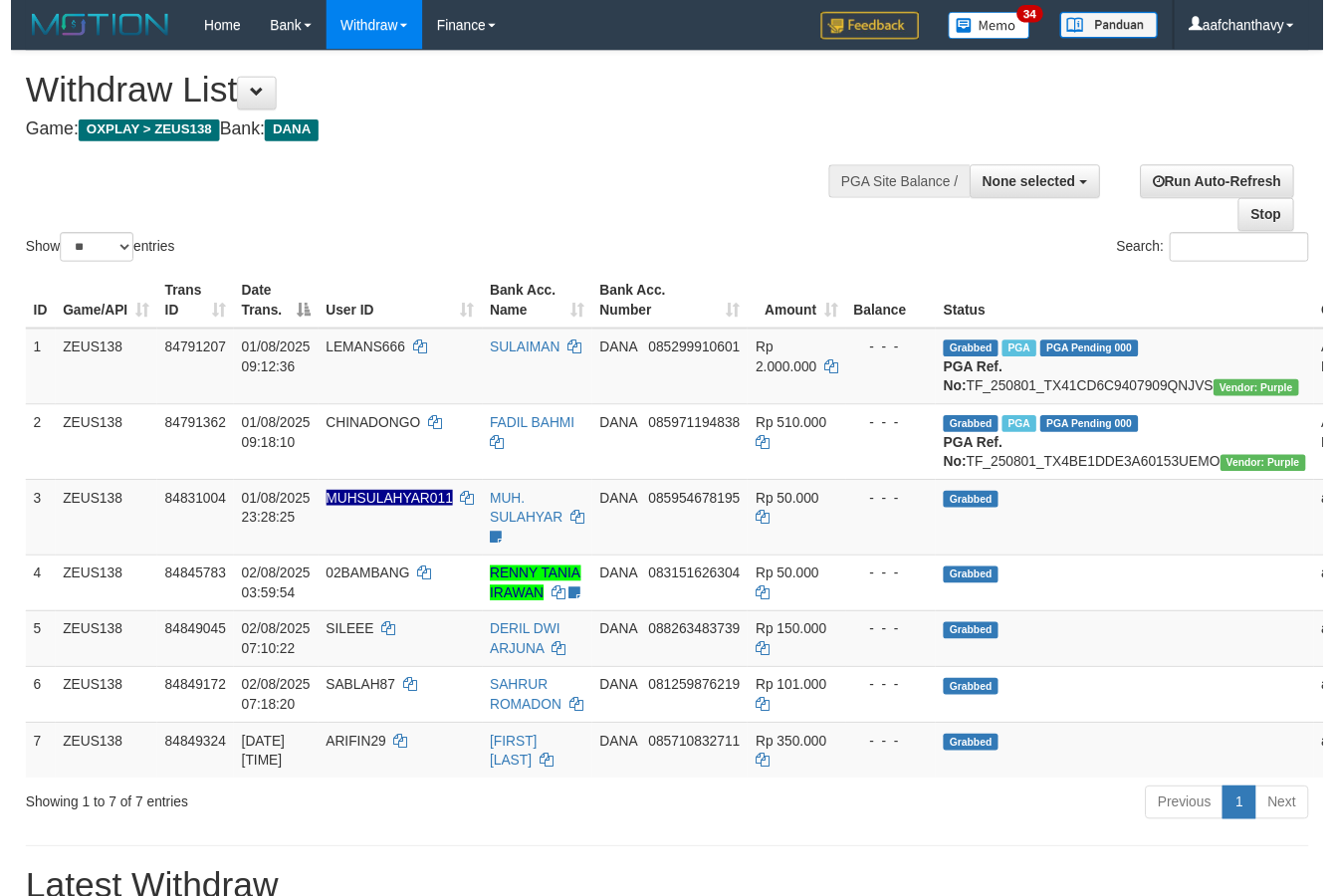 scroll, scrollTop: 266, scrollLeft: 0, axis: vertical 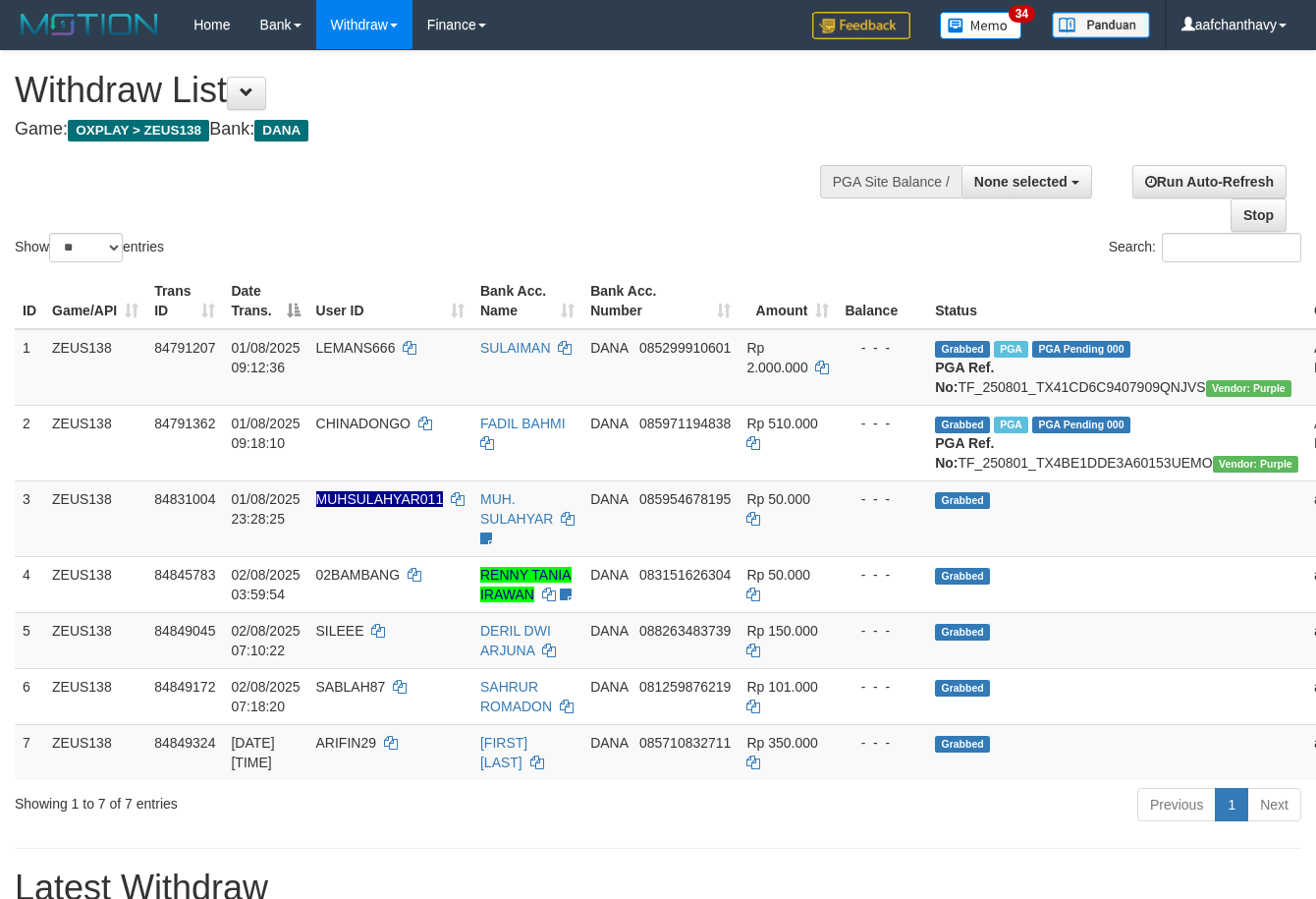 select 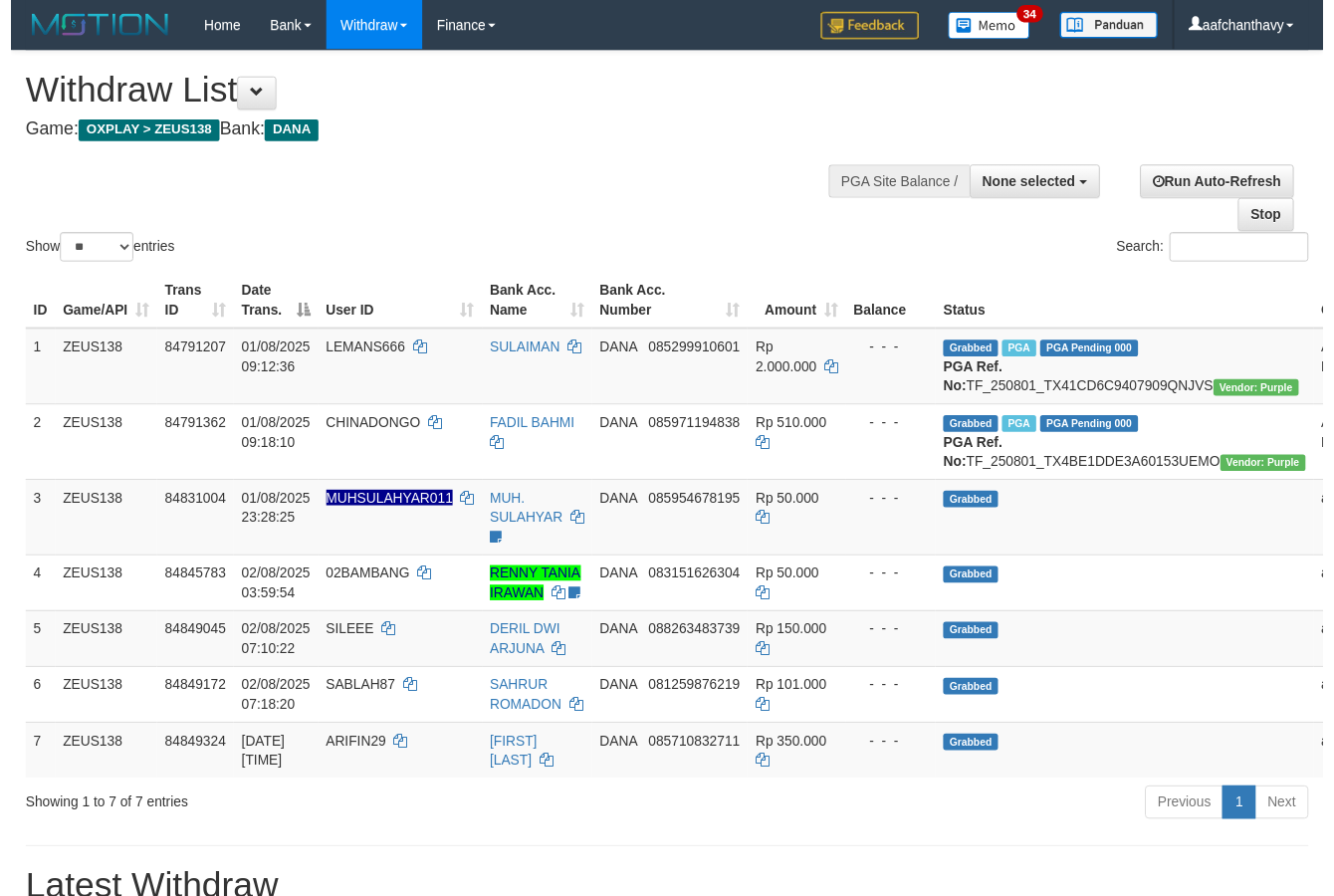 scroll, scrollTop: 266, scrollLeft: 0, axis: vertical 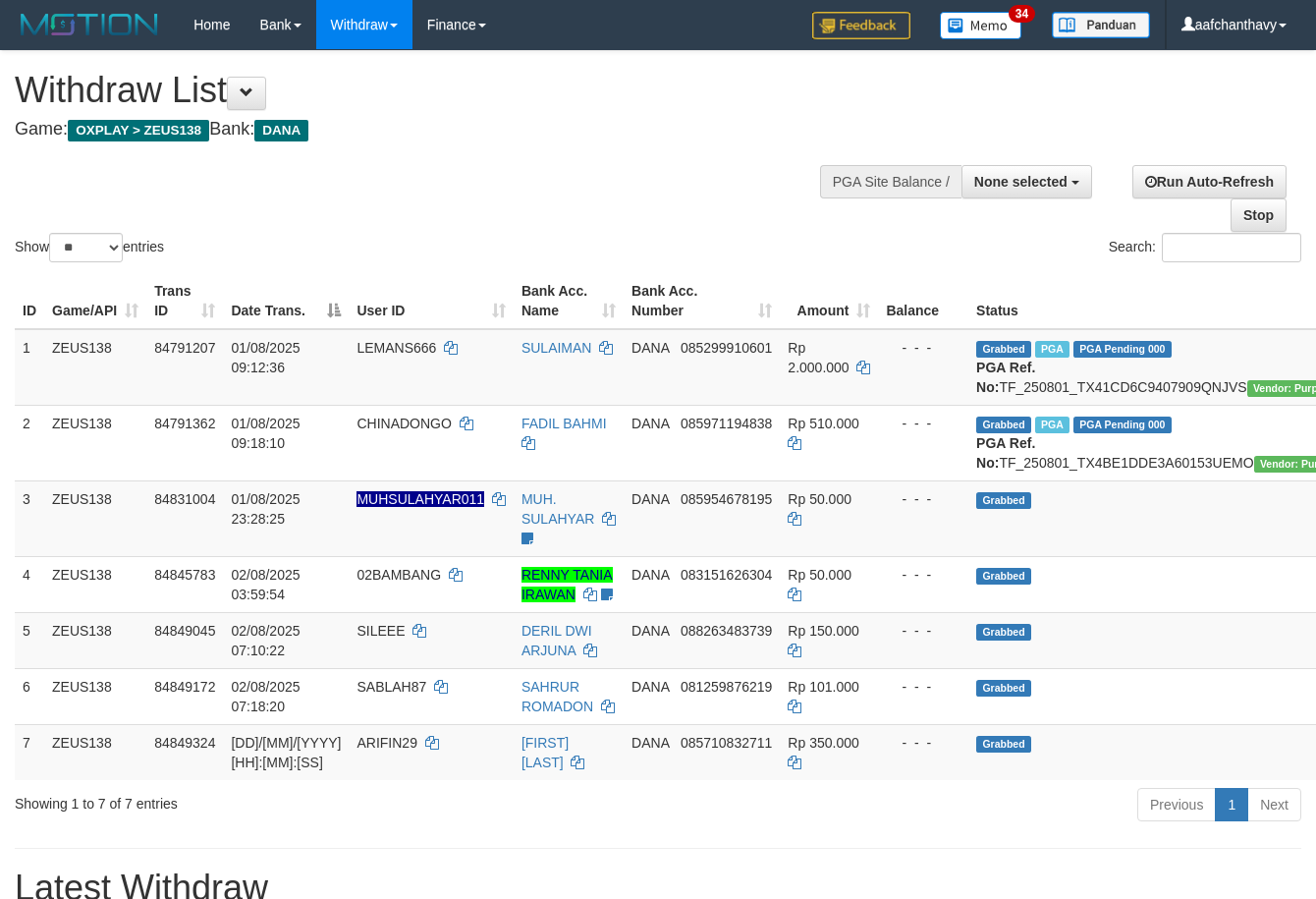 select 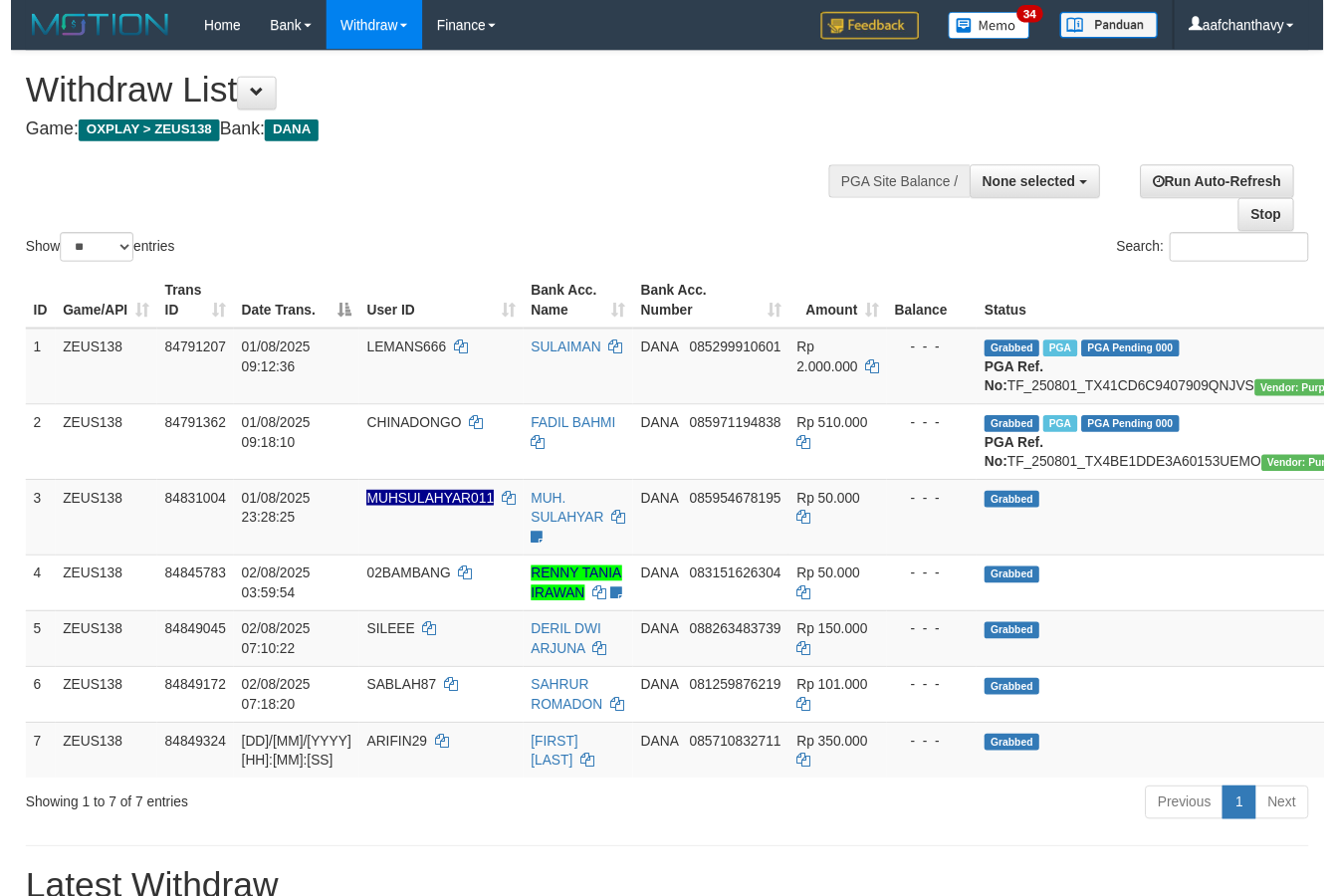 scroll, scrollTop: 266, scrollLeft: 0, axis: vertical 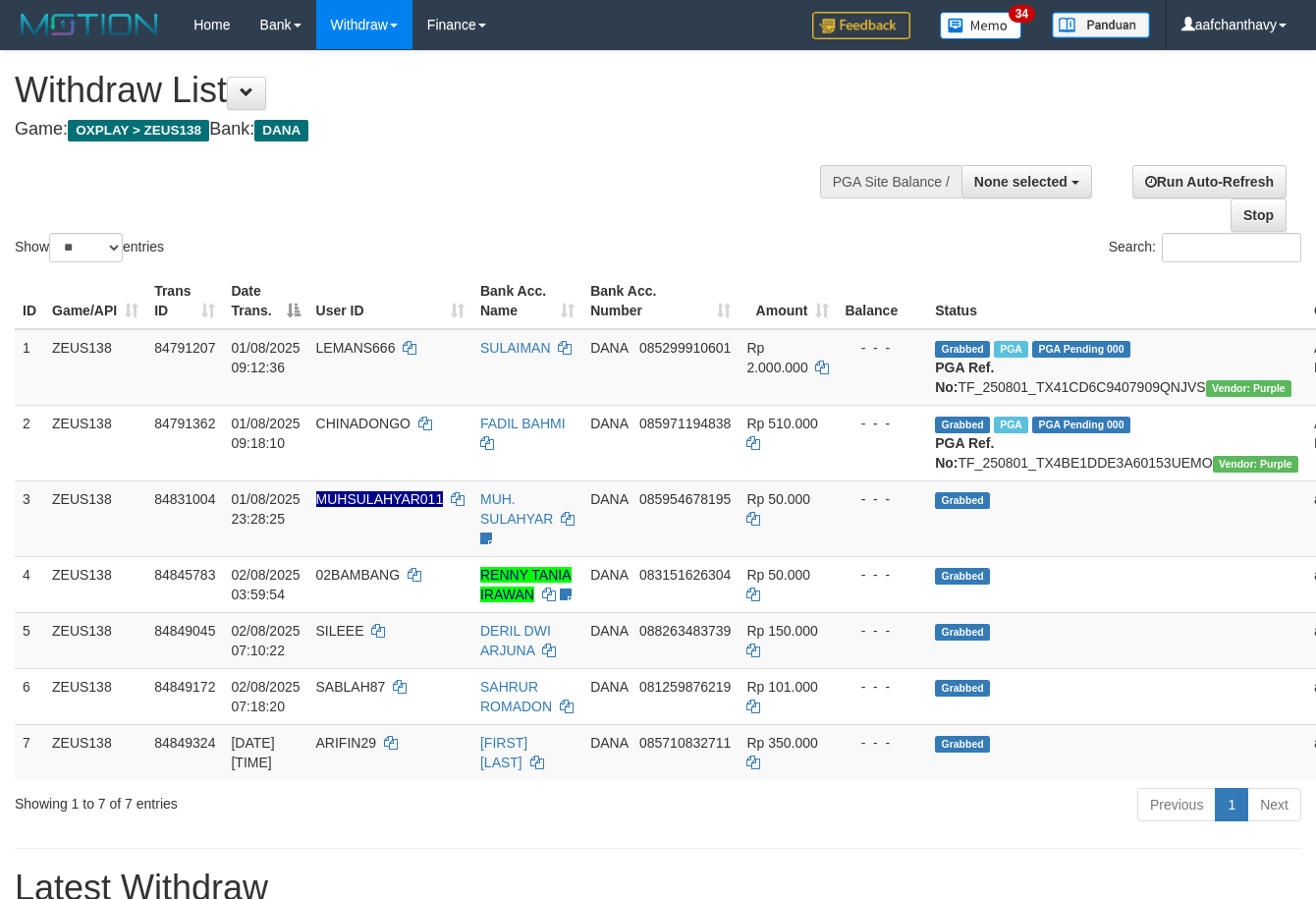select 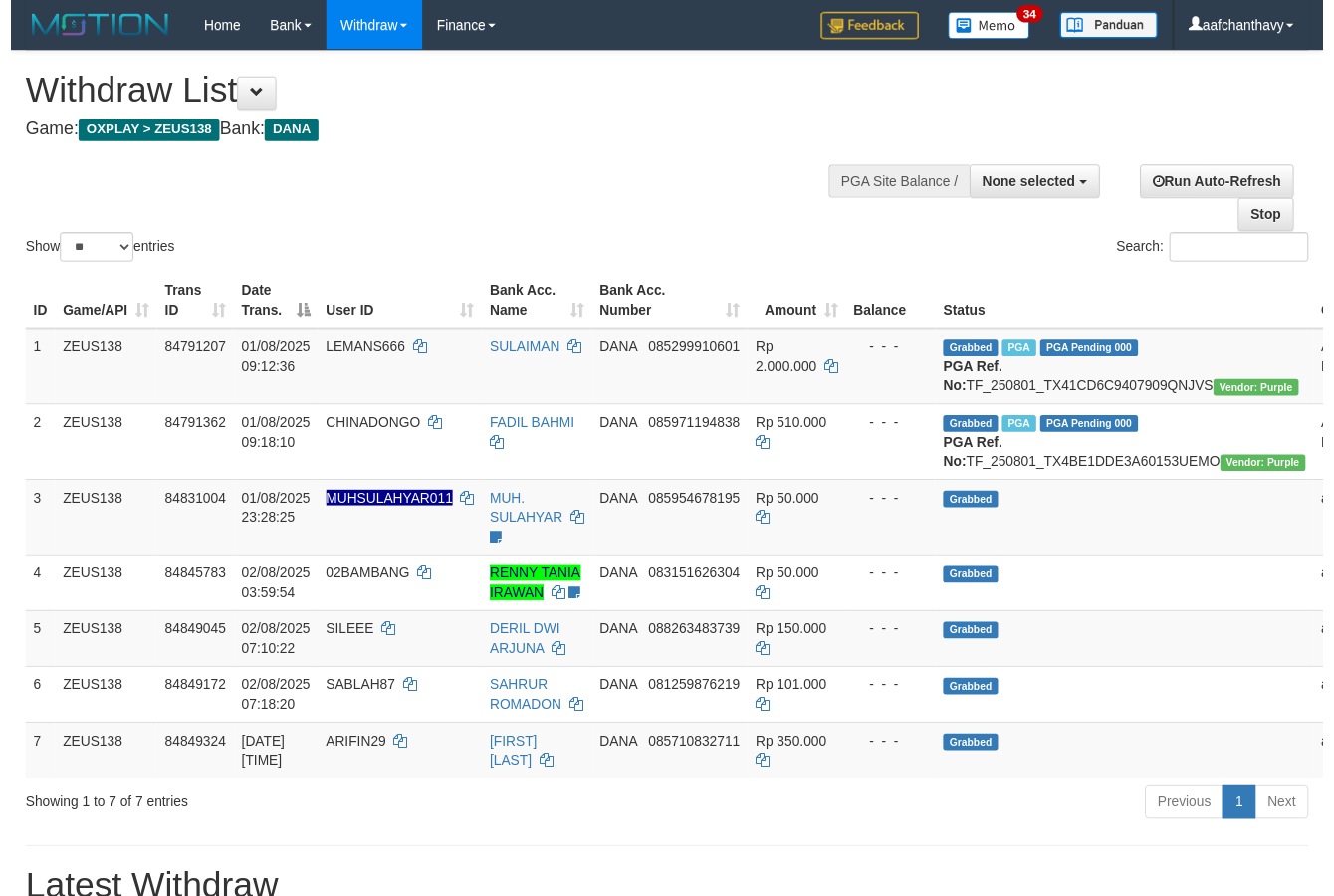 scroll, scrollTop: 266, scrollLeft: 0, axis: vertical 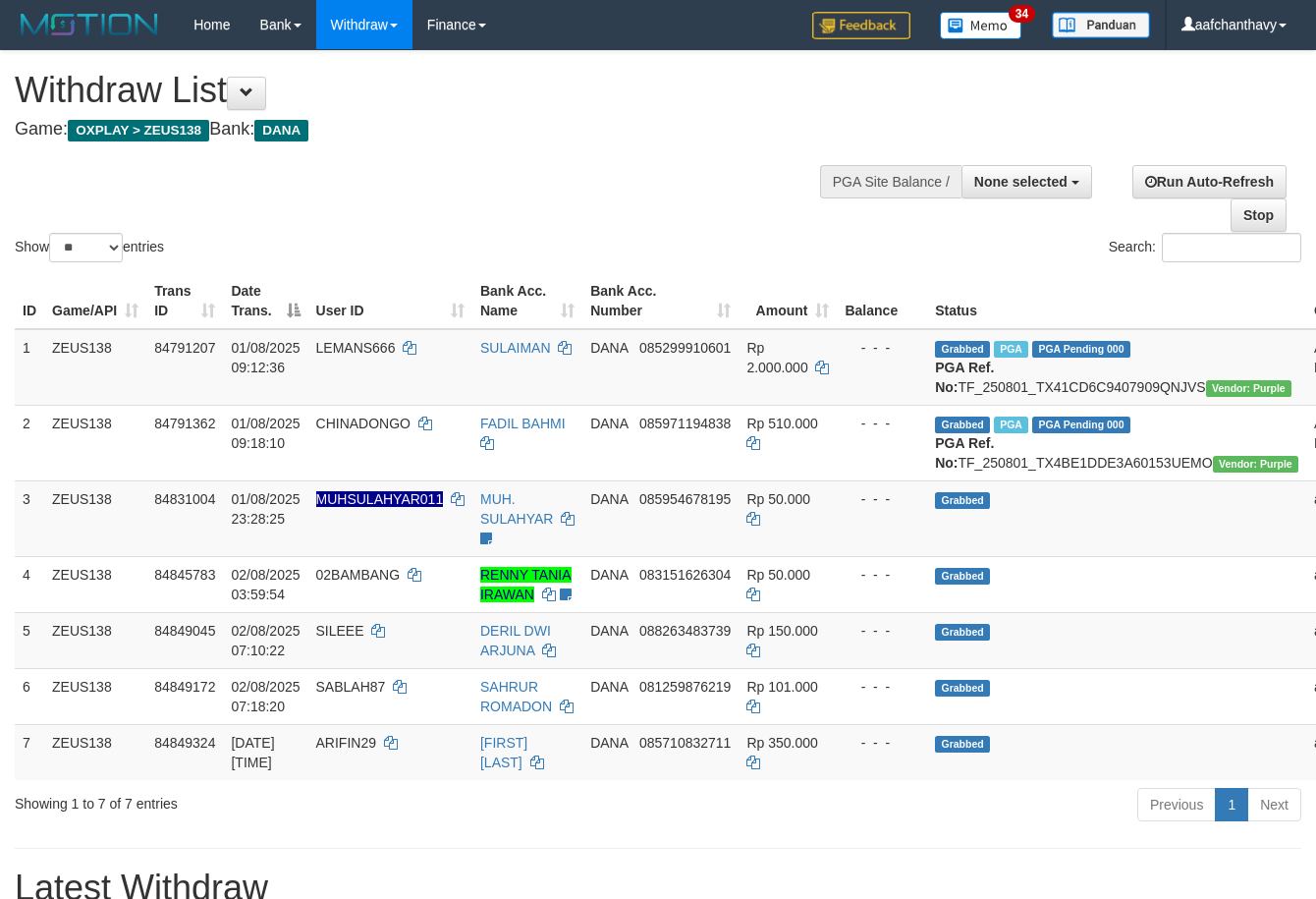 select 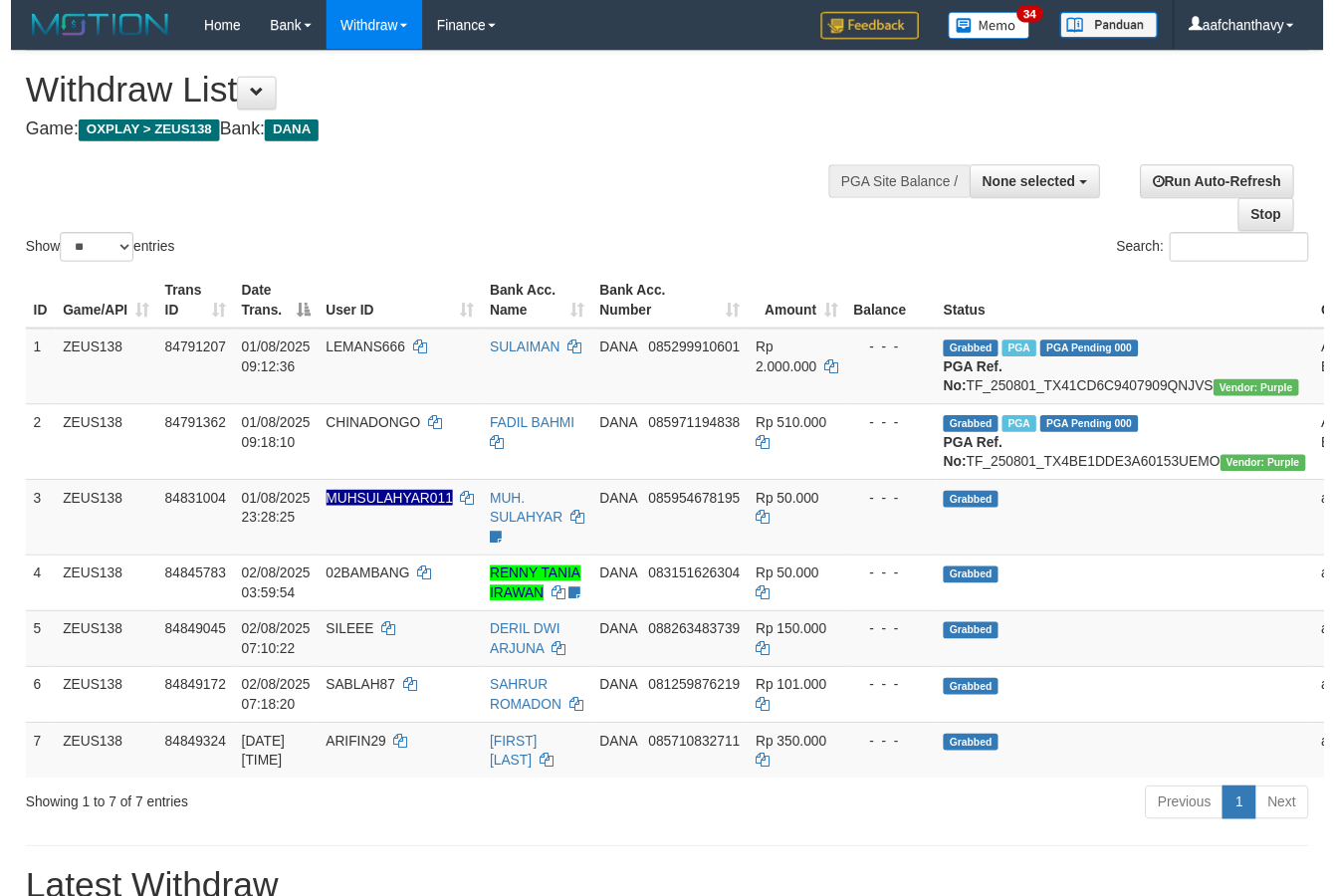 scroll, scrollTop: 266, scrollLeft: 0, axis: vertical 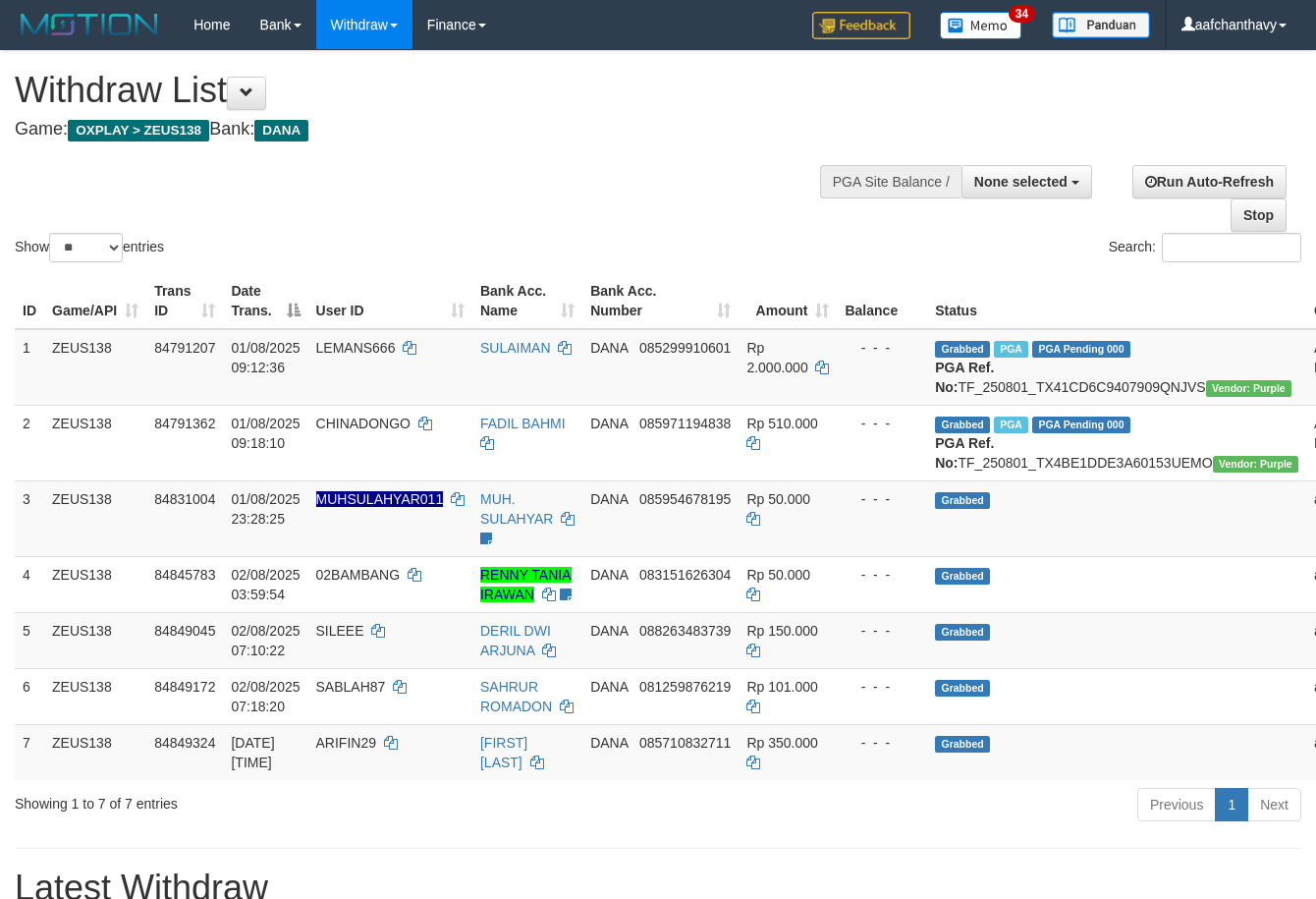 select 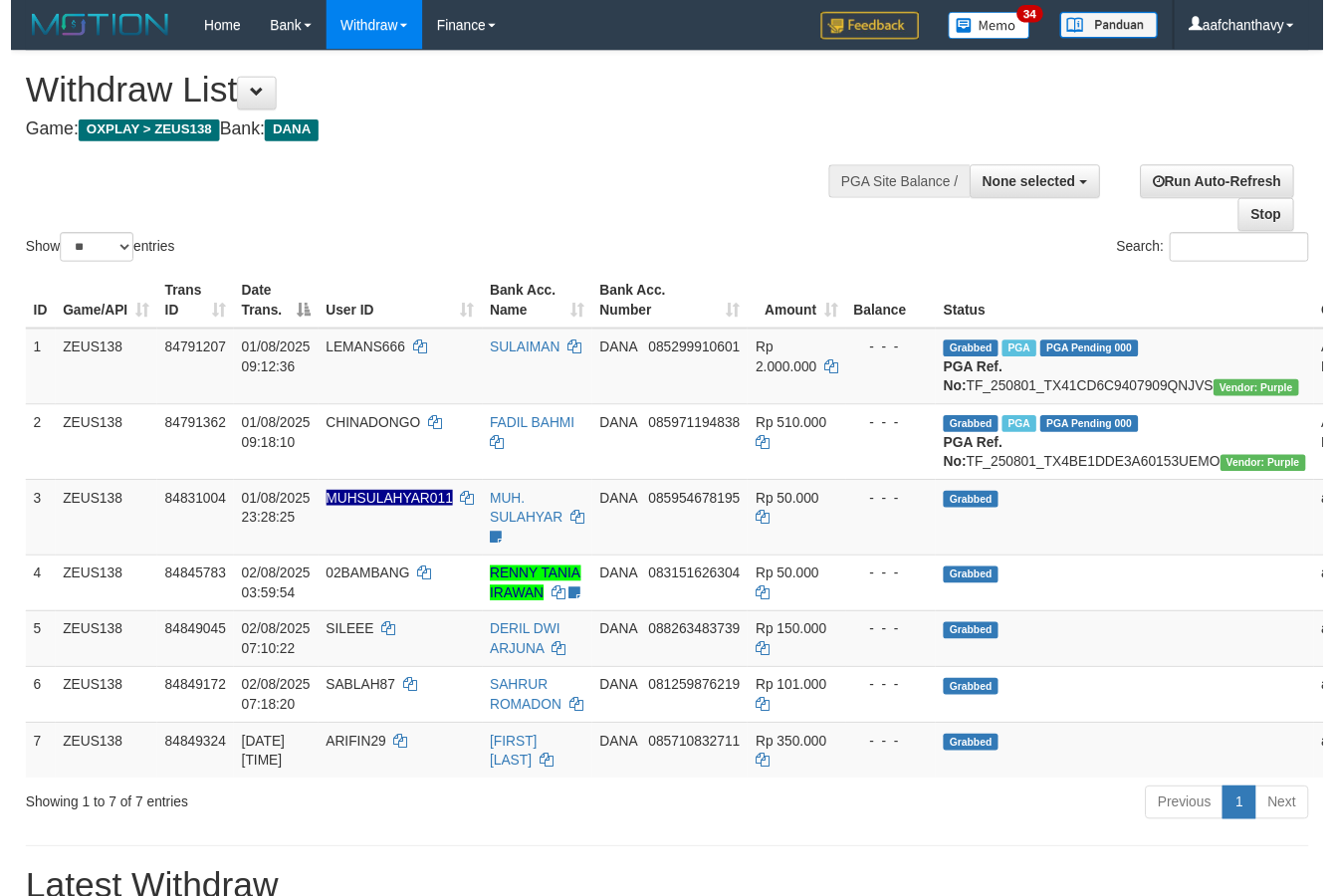 scroll, scrollTop: 266, scrollLeft: 0, axis: vertical 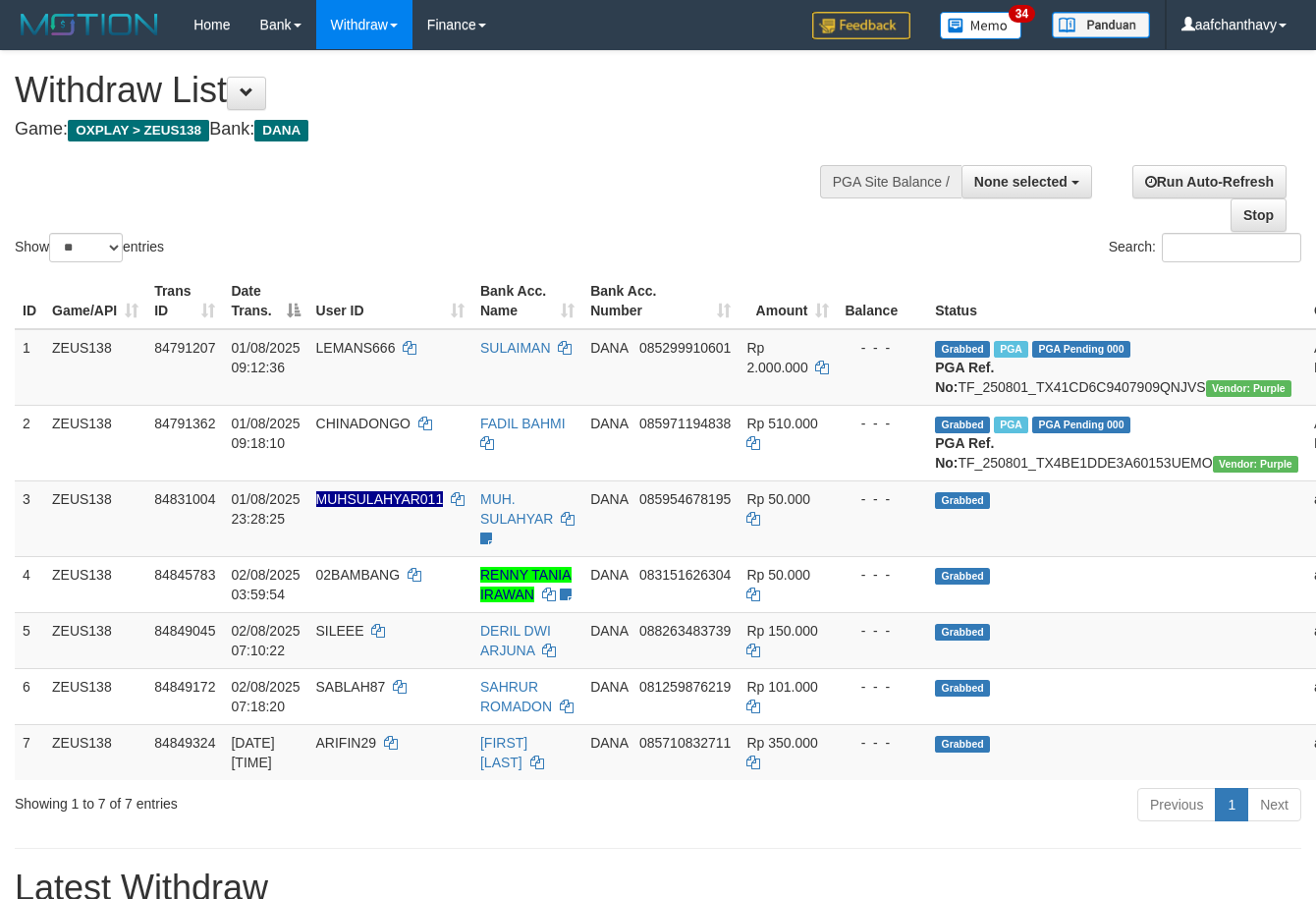 select 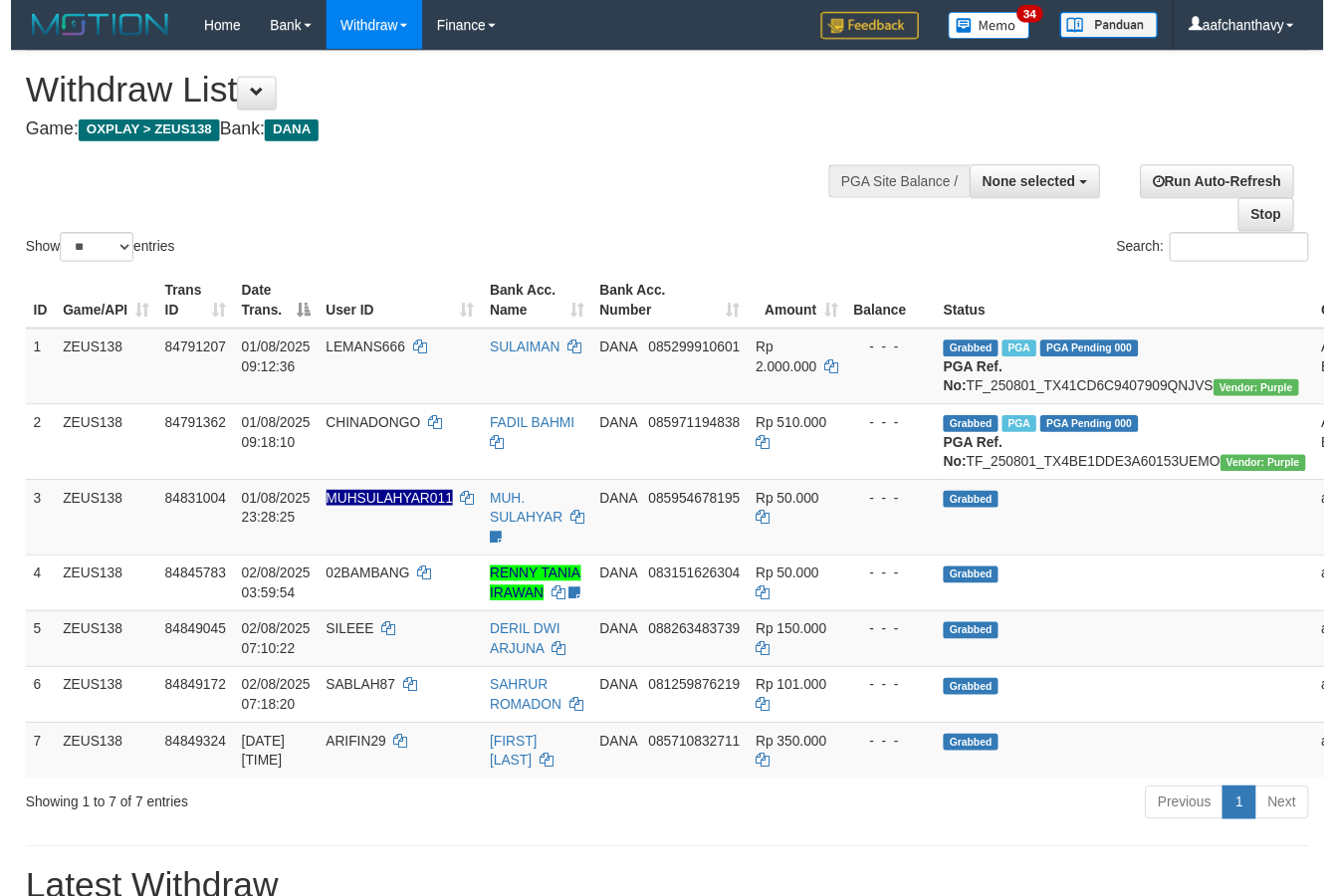 scroll, scrollTop: 266, scrollLeft: 0, axis: vertical 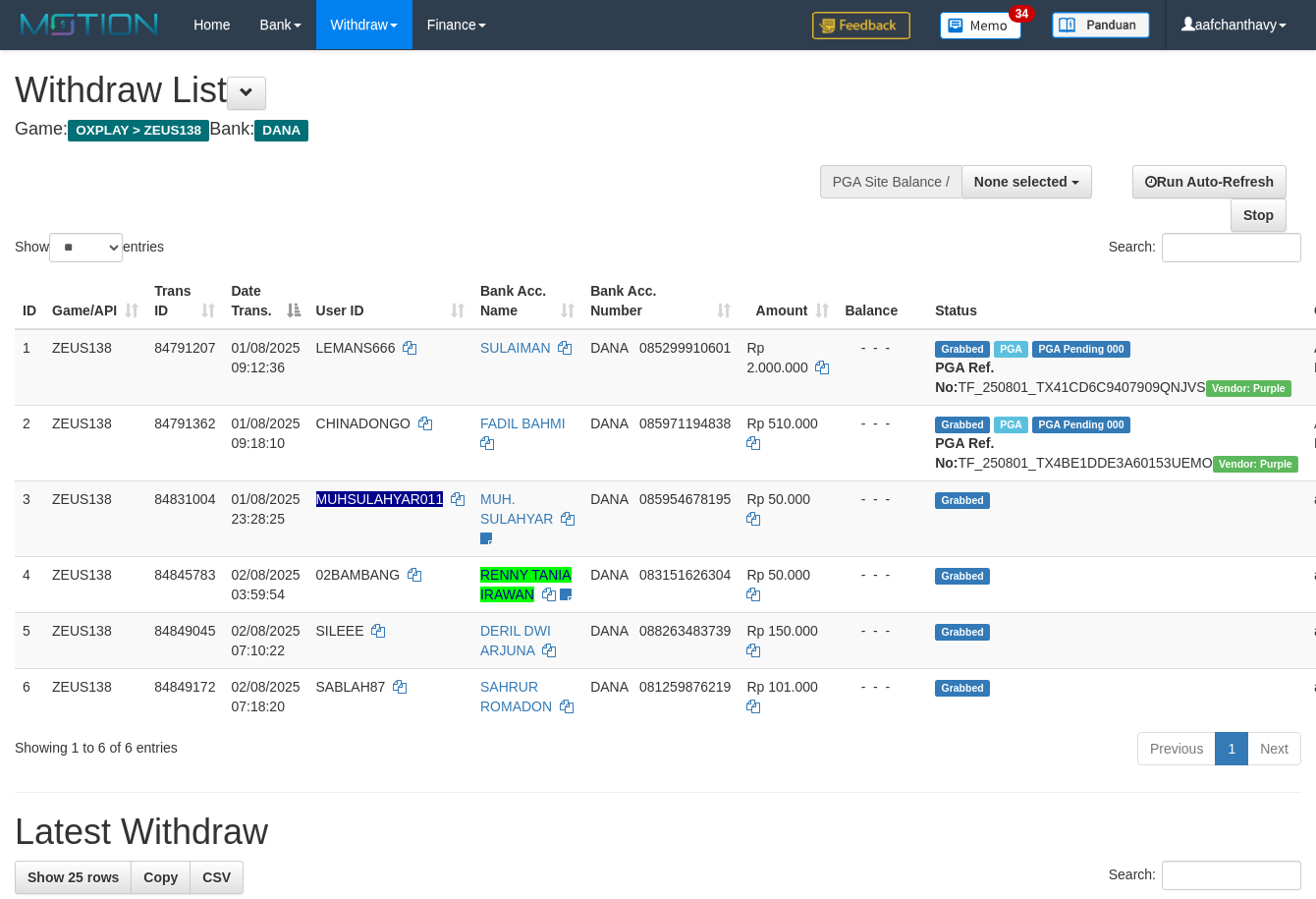 select 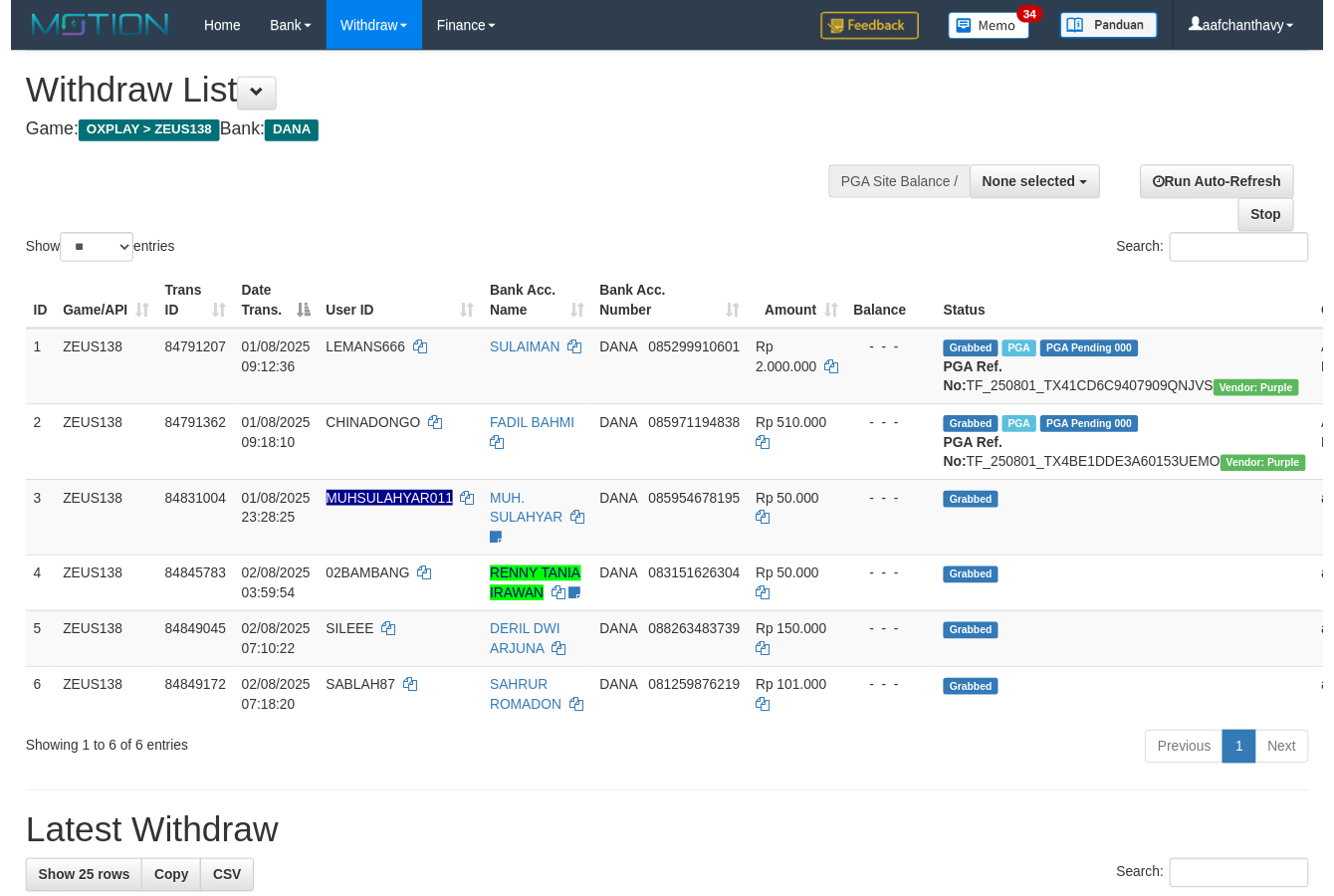 scroll, scrollTop: 266, scrollLeft: 0, axis: vertical 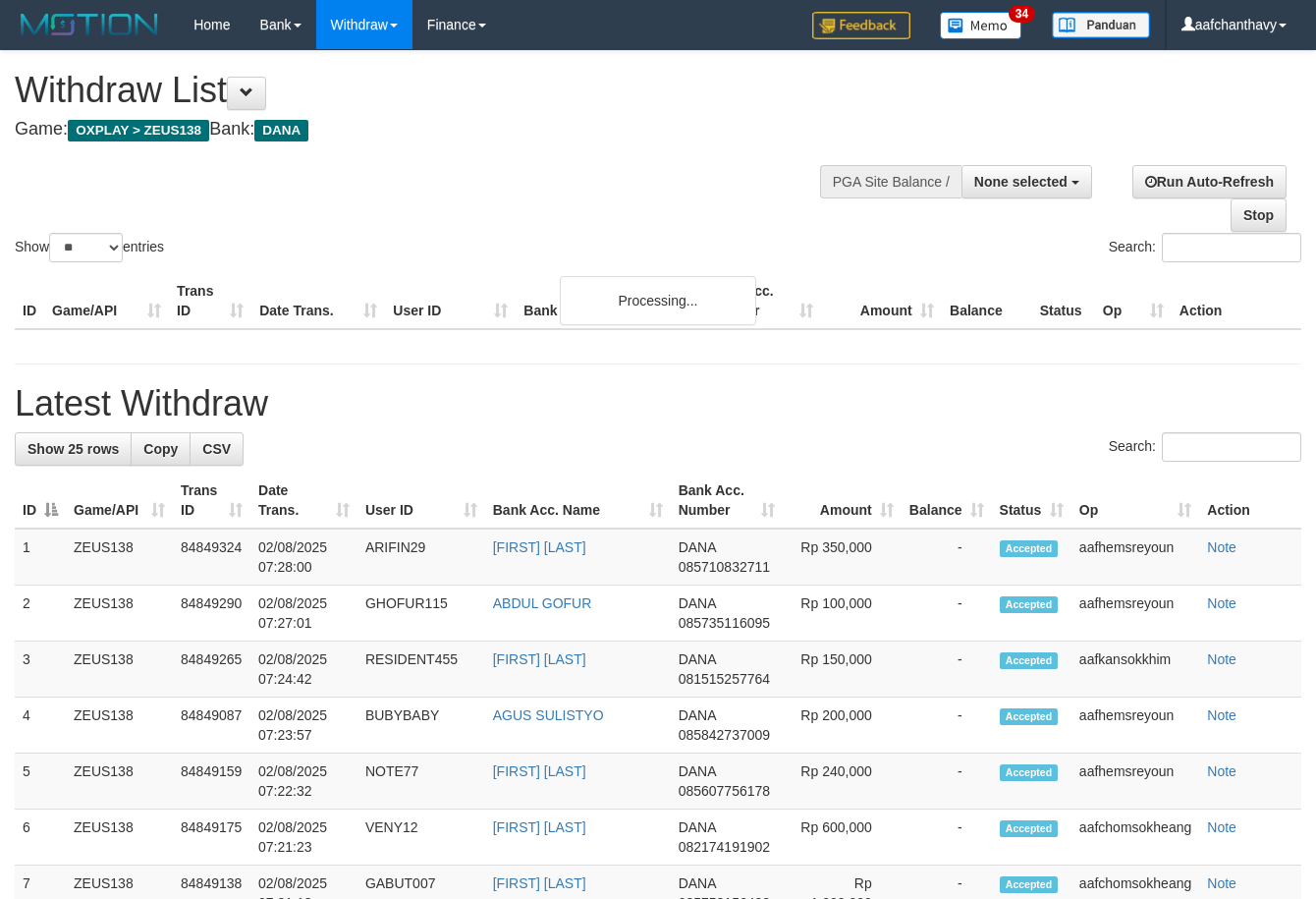 select 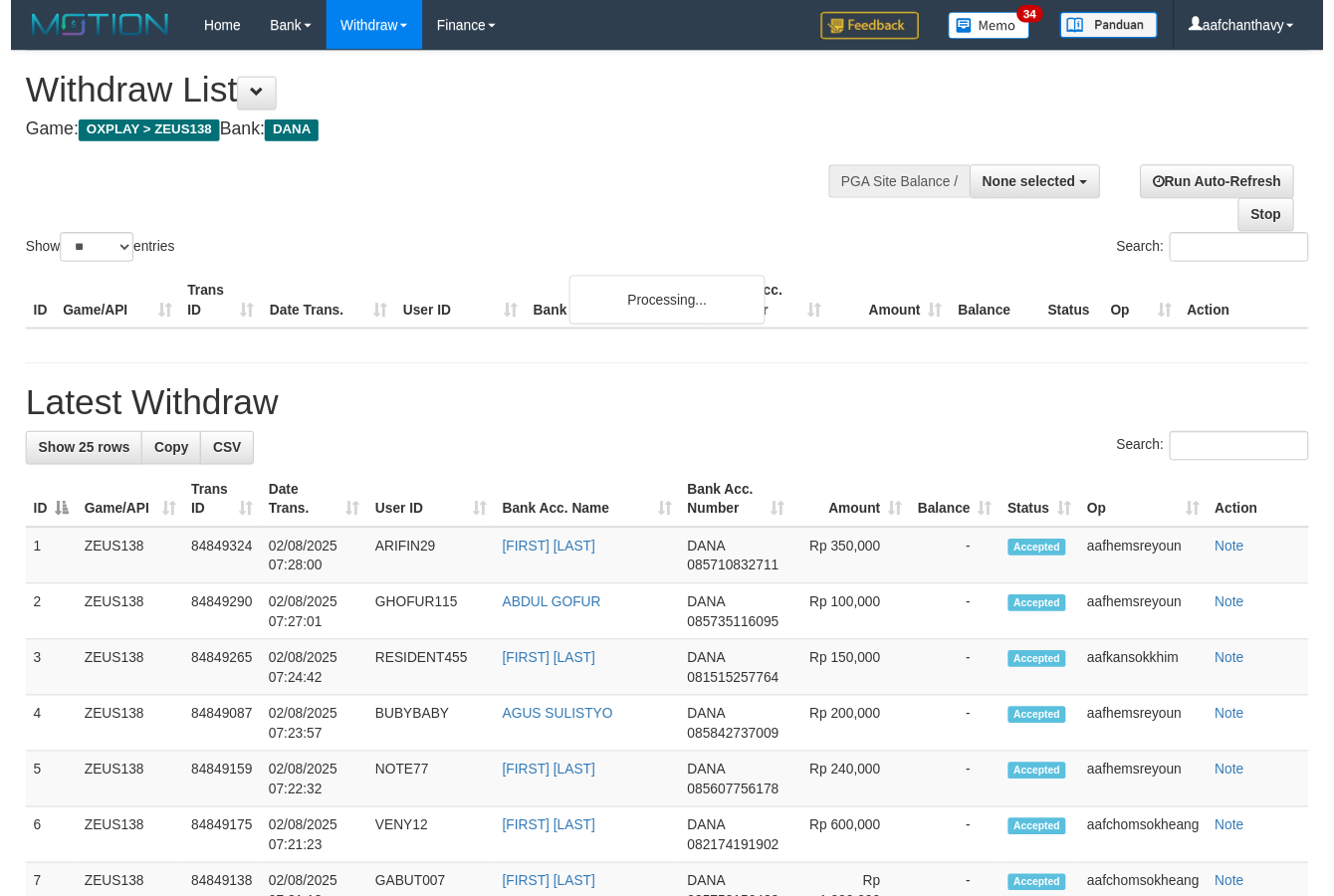 scroll, scrollTop: 266, scrollLeft: 0, axis: vertical 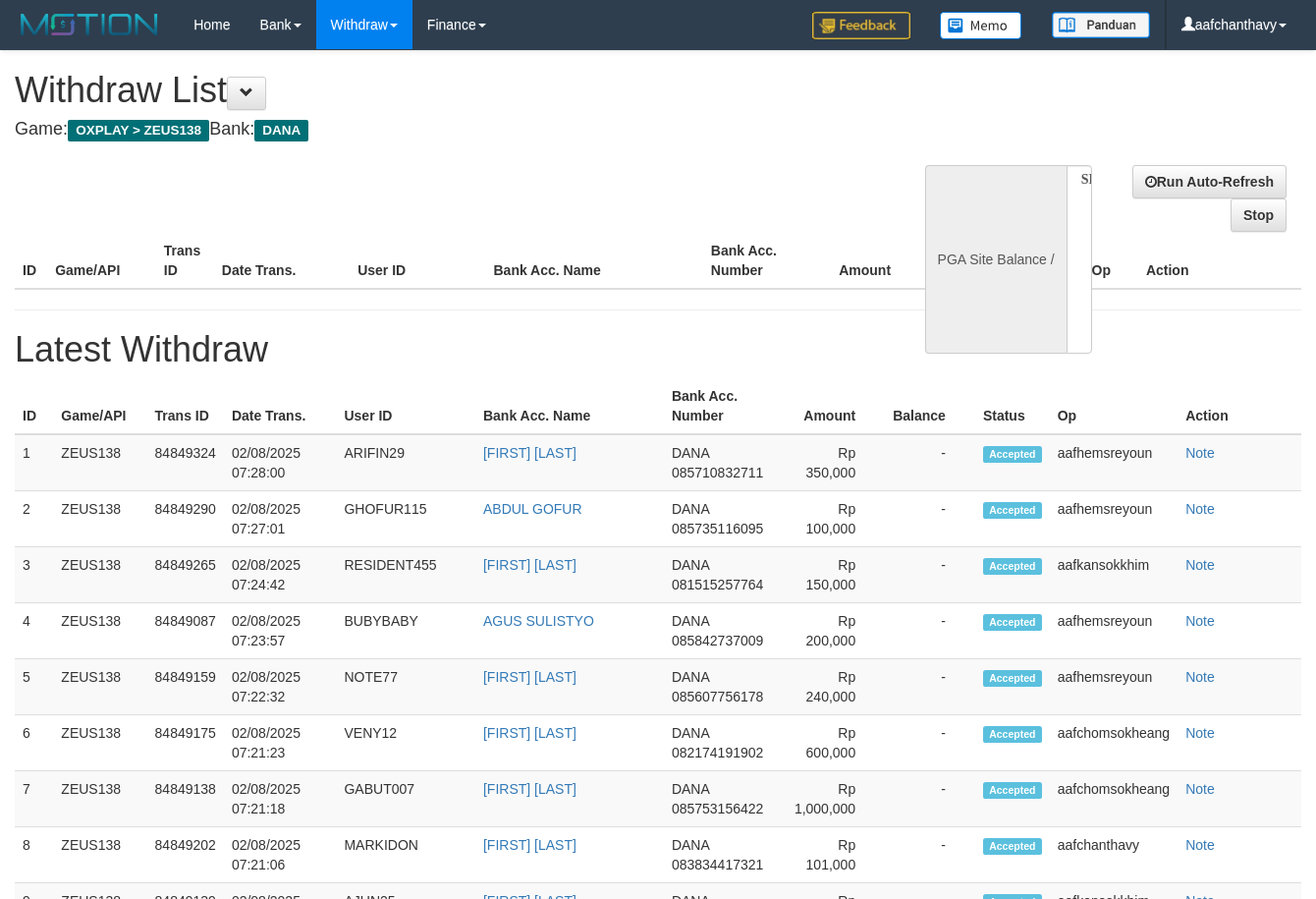 select 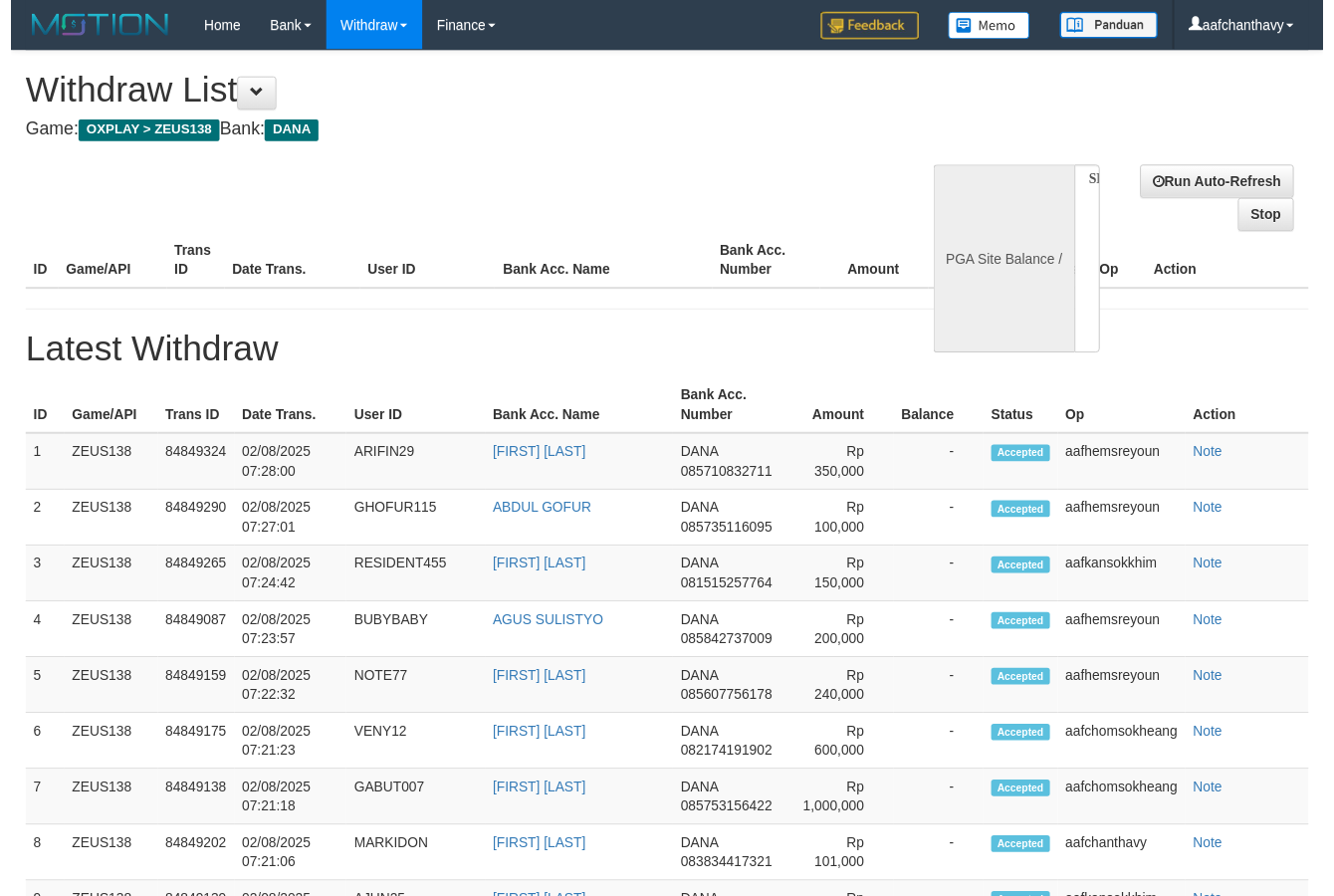 scroll, scrollTop: 266, scrollLeft: 0, axis: vertical 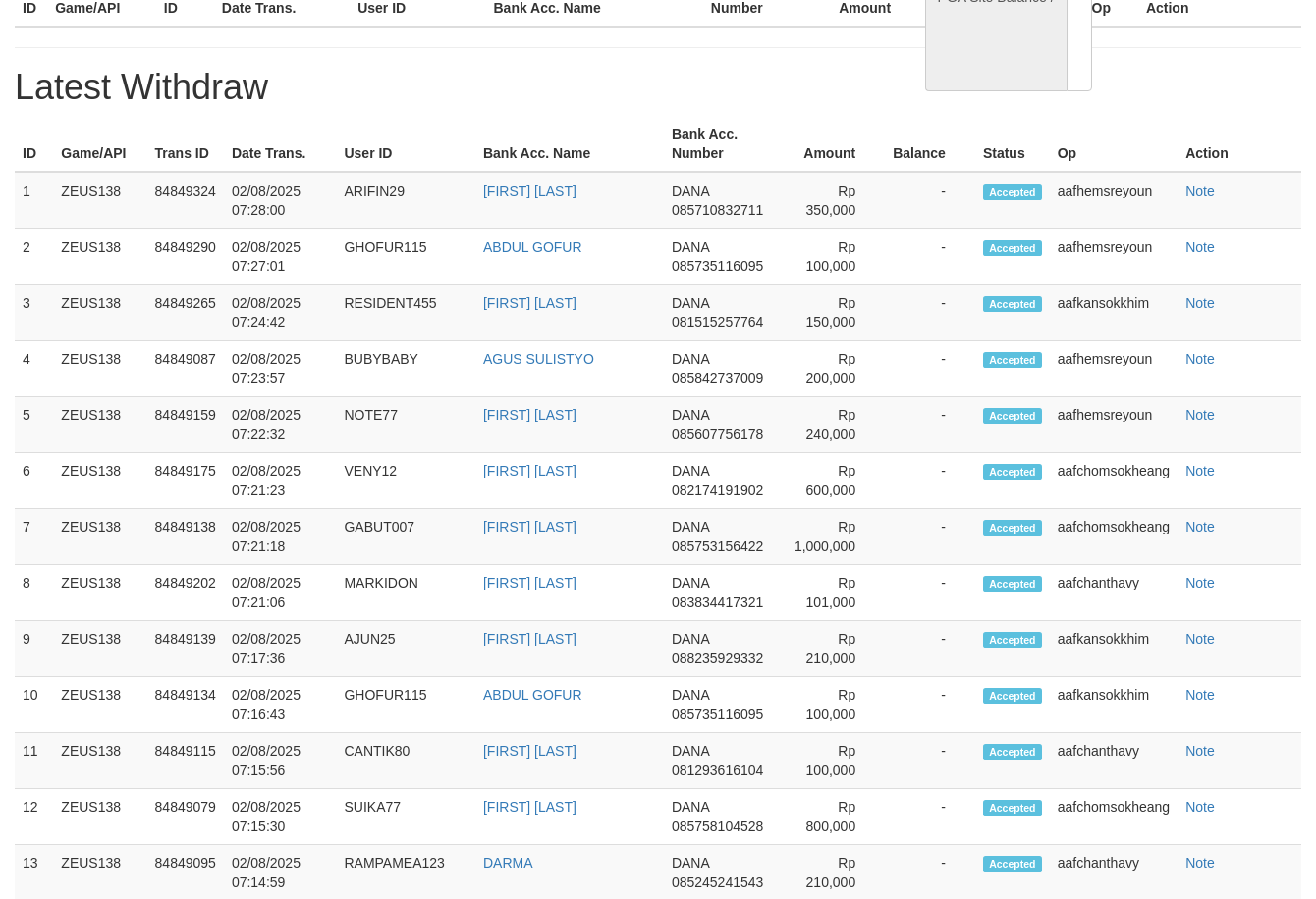 select on "**" 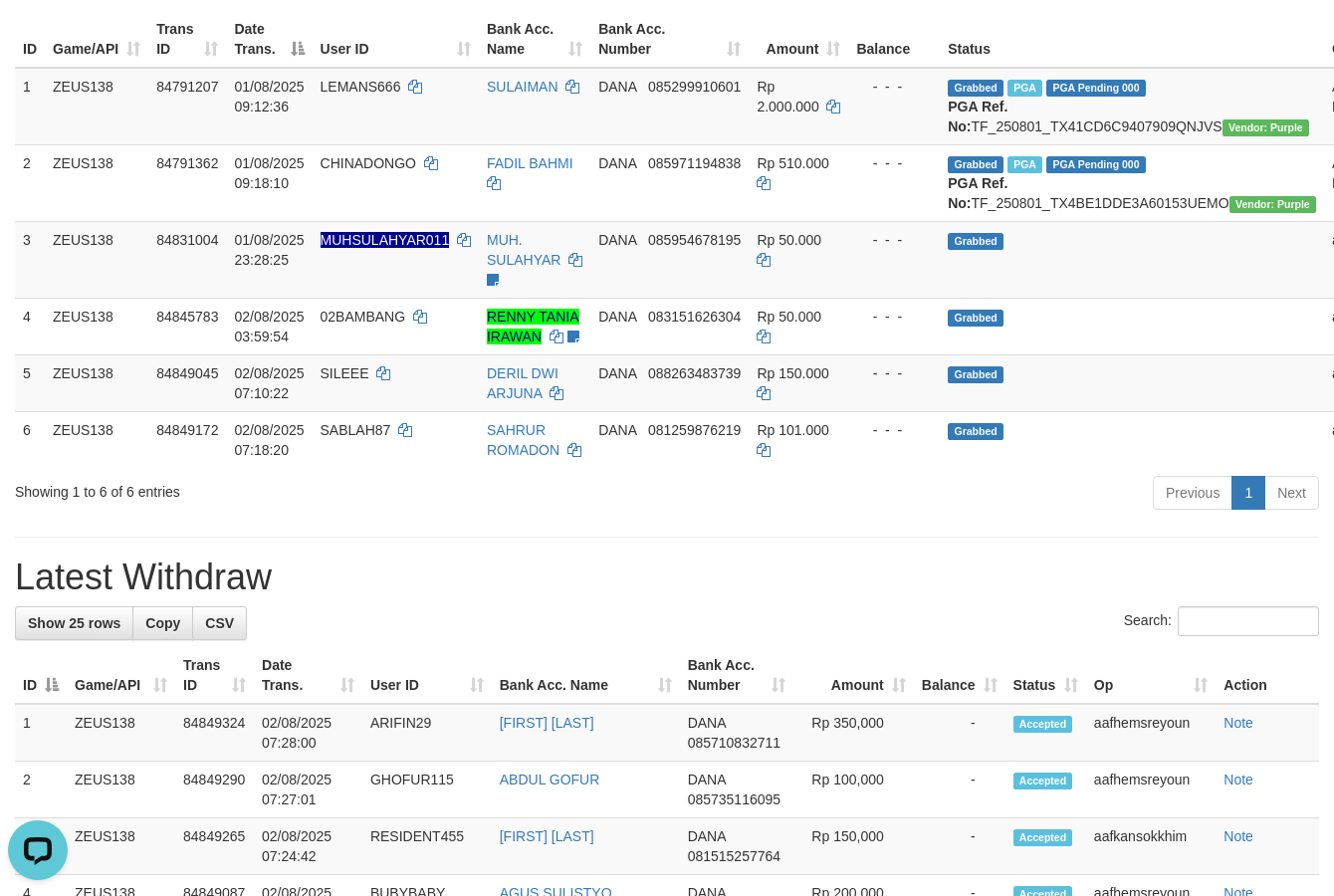 scroll, scrollTop: 0, scrollLeft: 0, axis: both 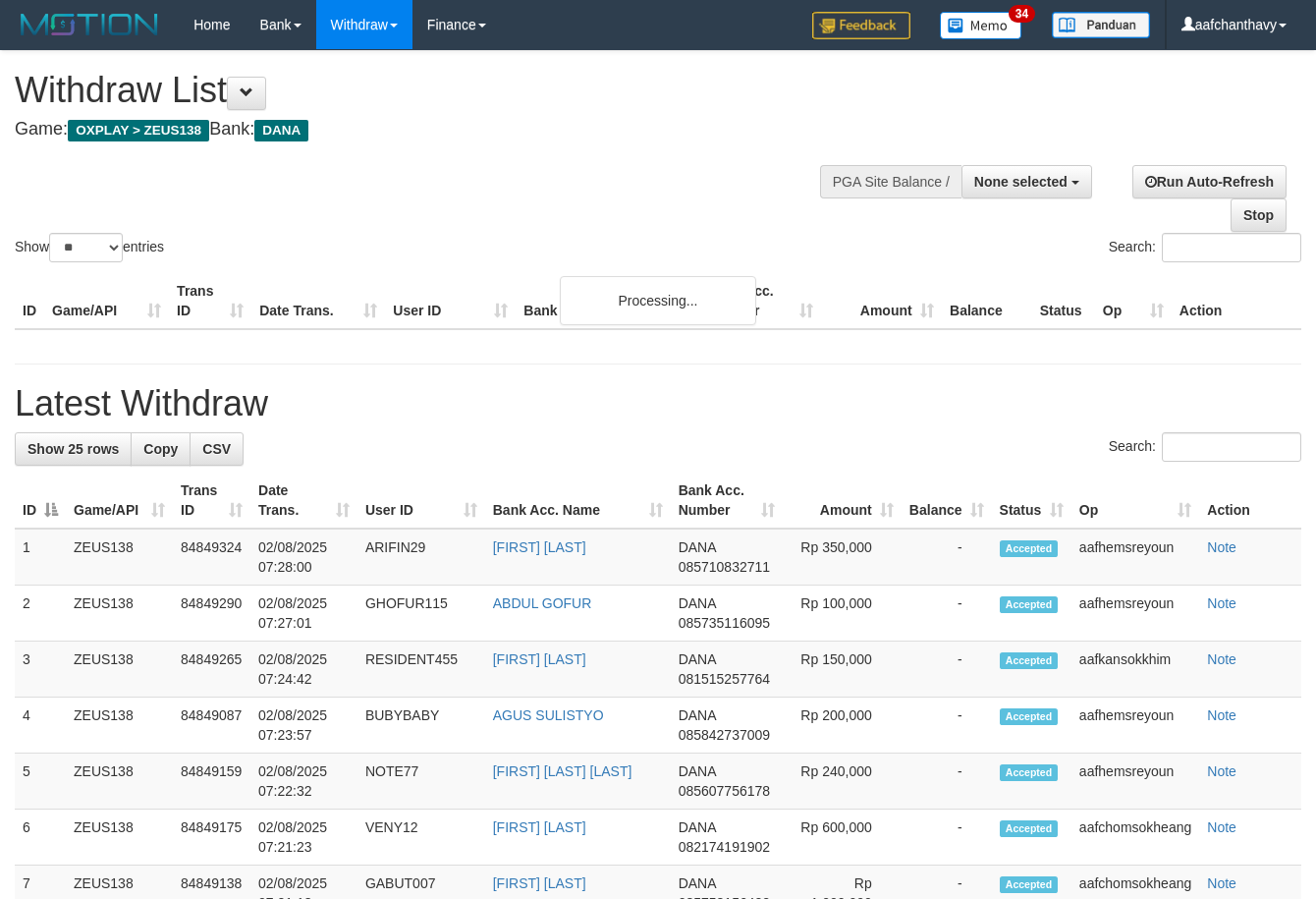 select 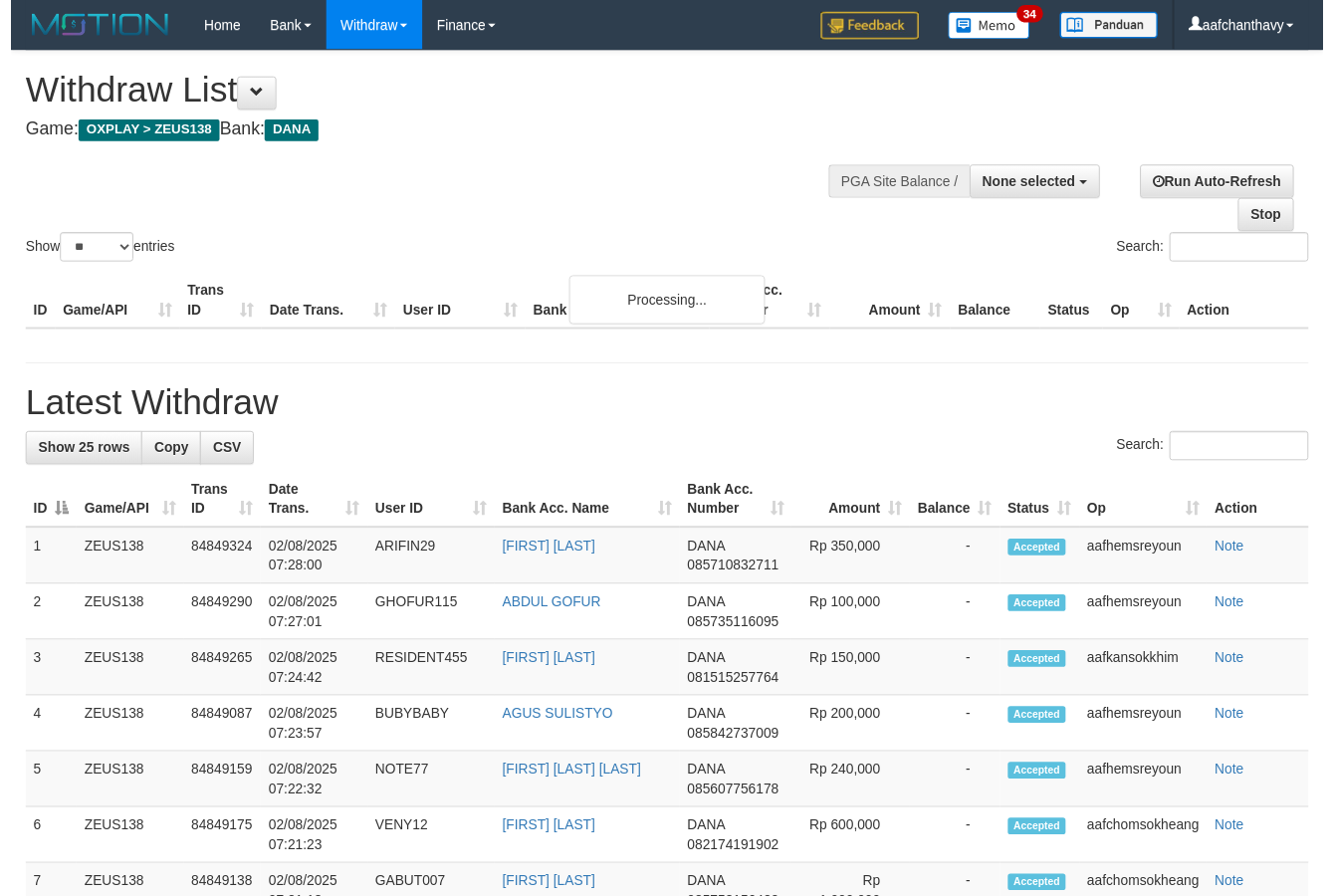 scroll, scrollTop: 266, scrollLeft: 0, axis: vertical 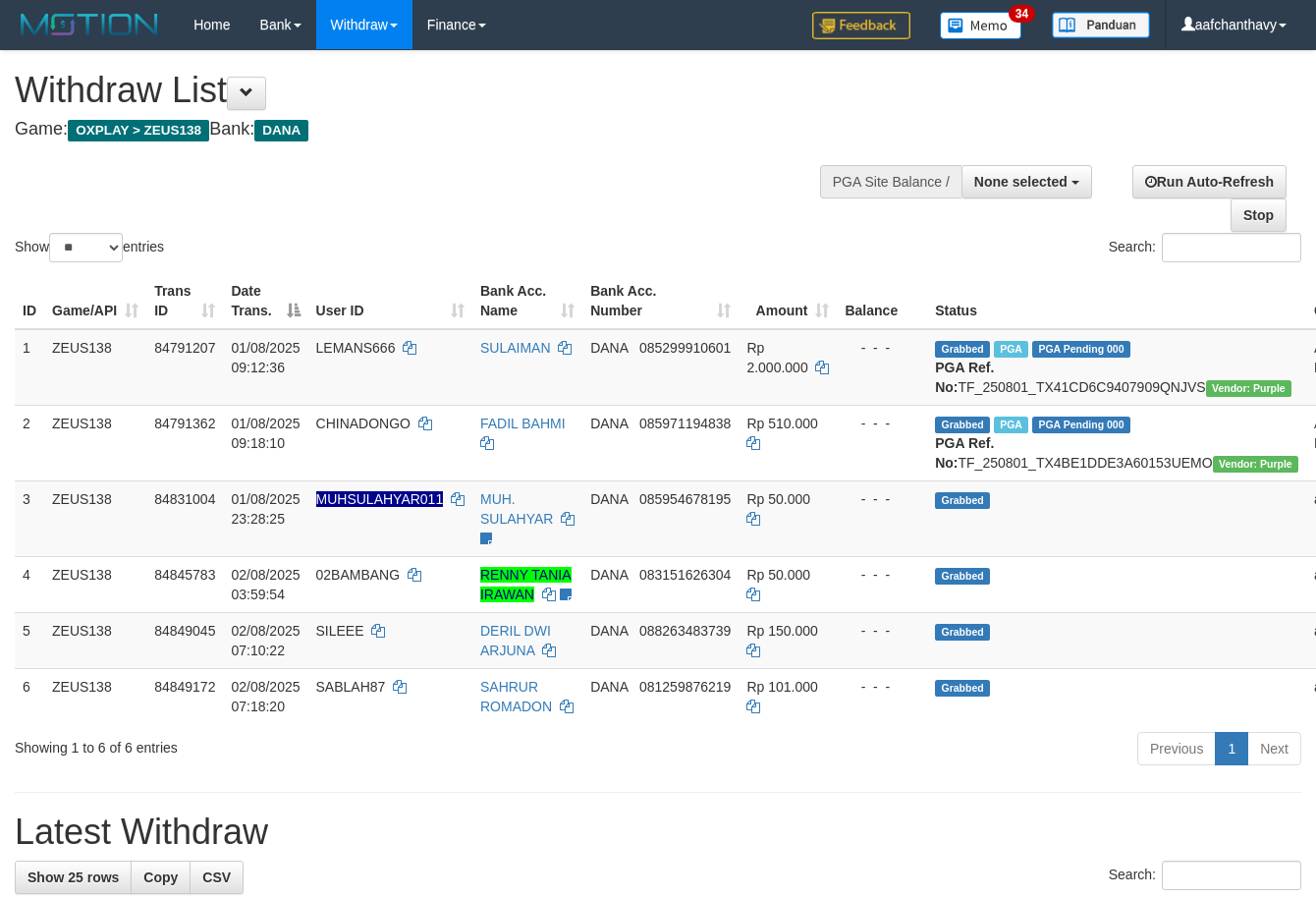 select 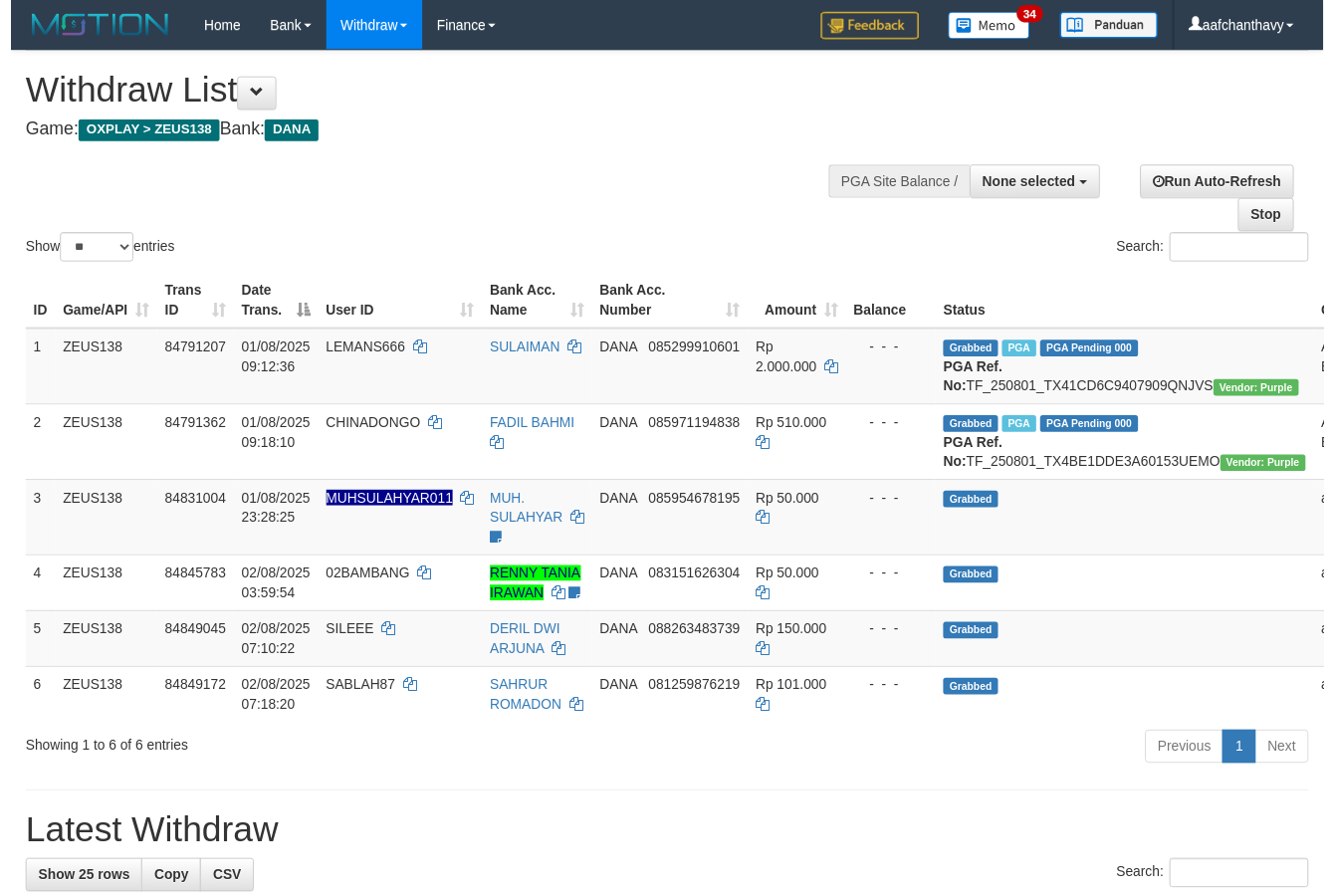 scroll, scrollTop: 266, scrollLeft: 0, axis: vertical 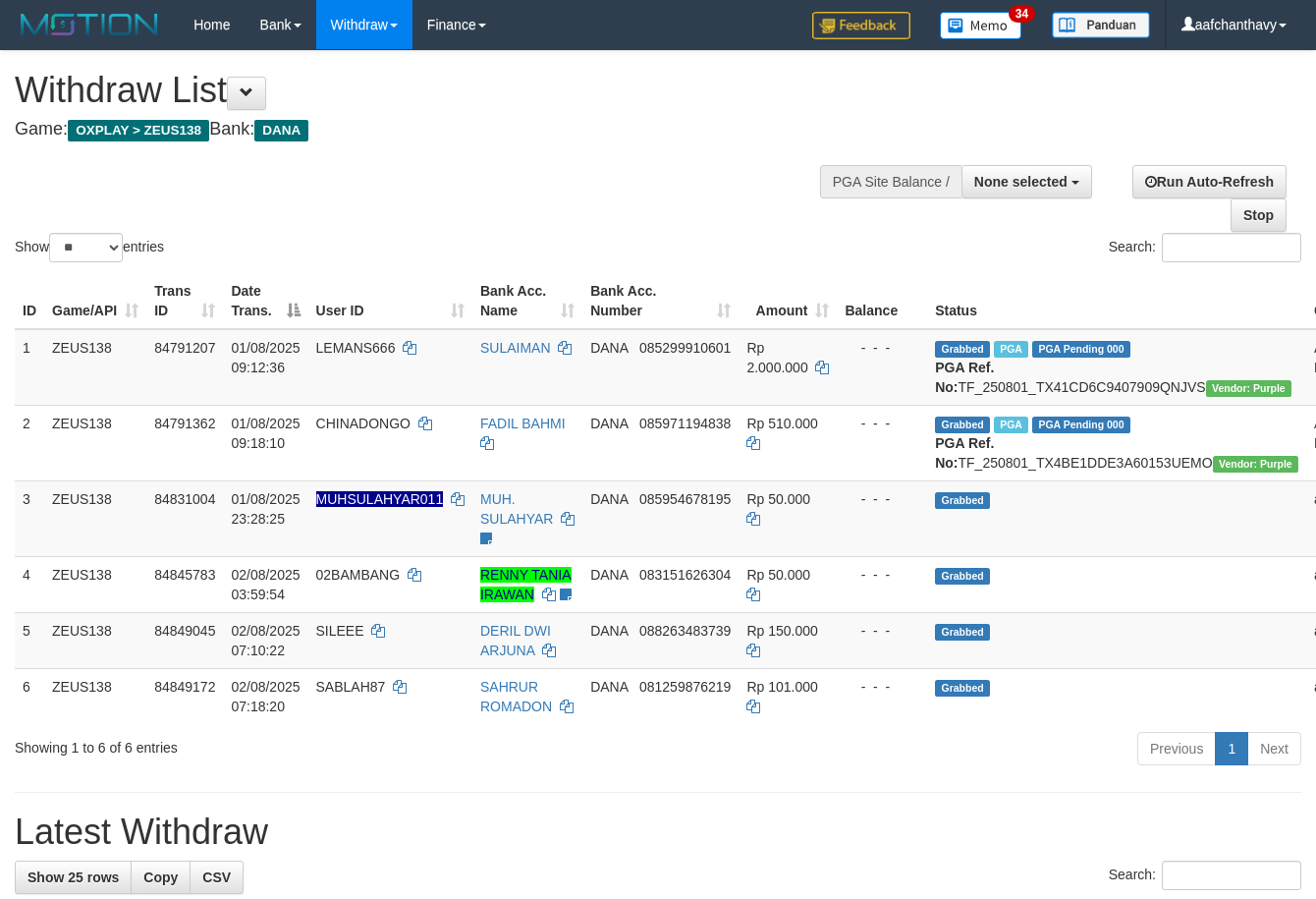select 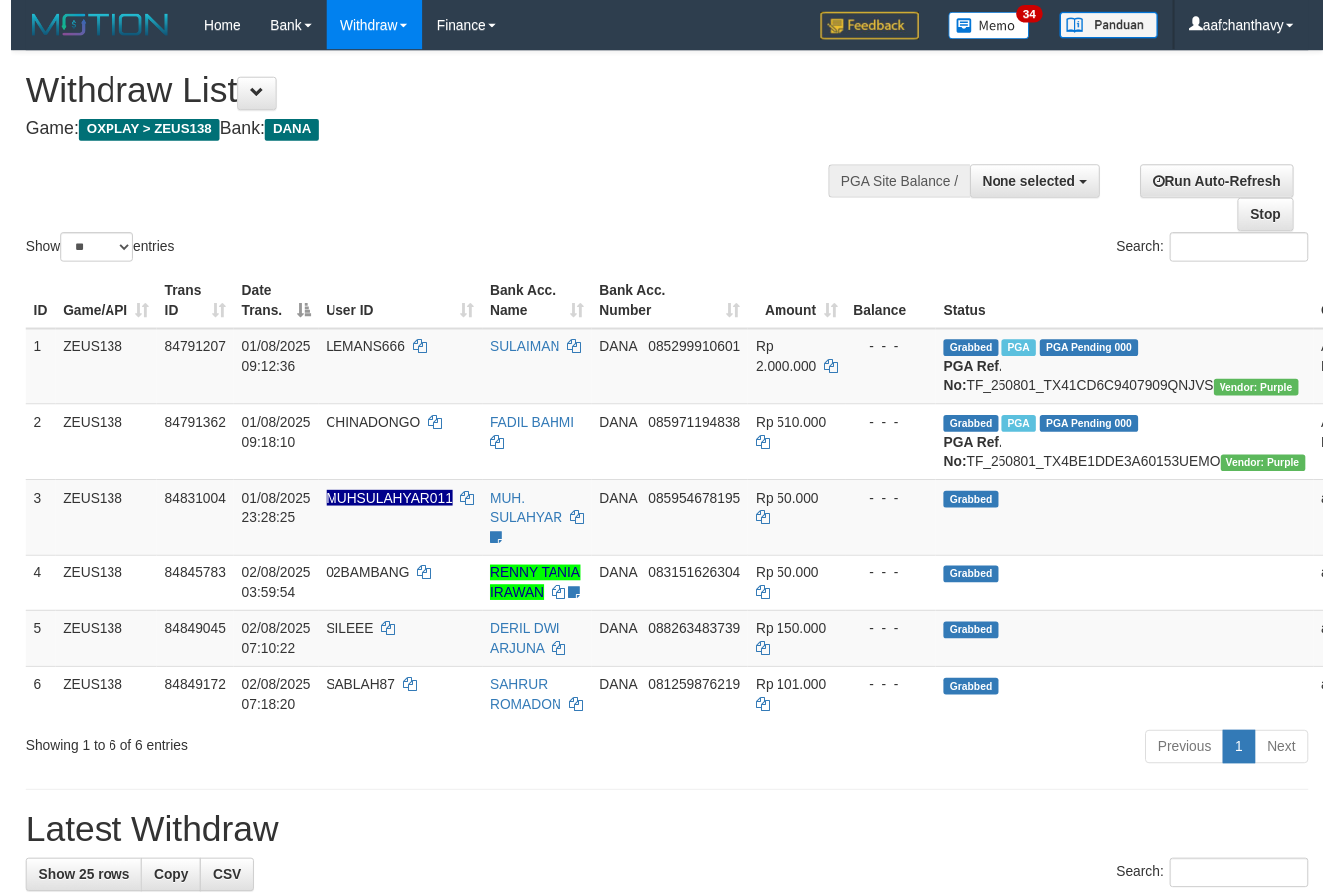 scroll, scrollTop: 266, scrollLeft: 0, axis: vertical 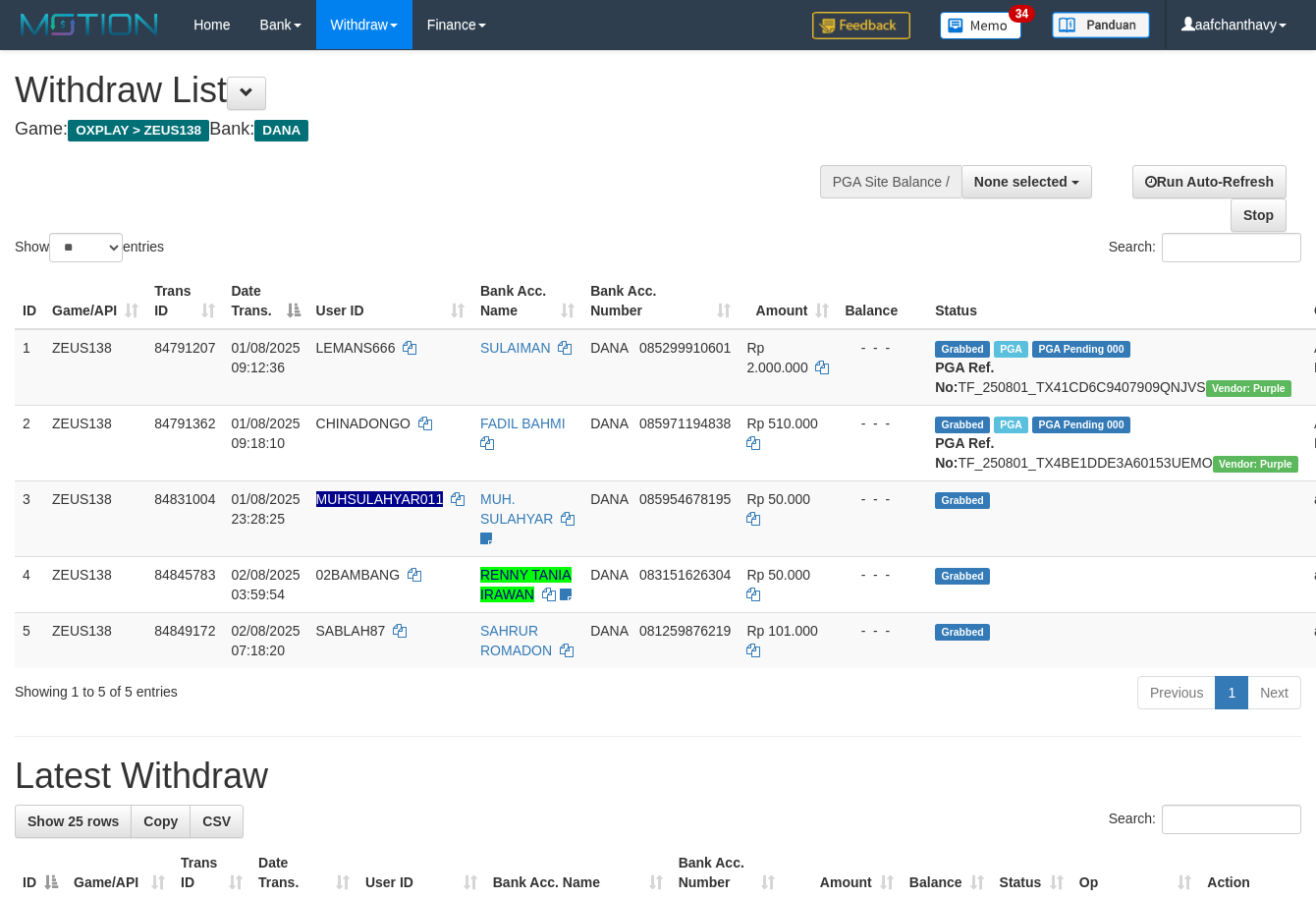 select 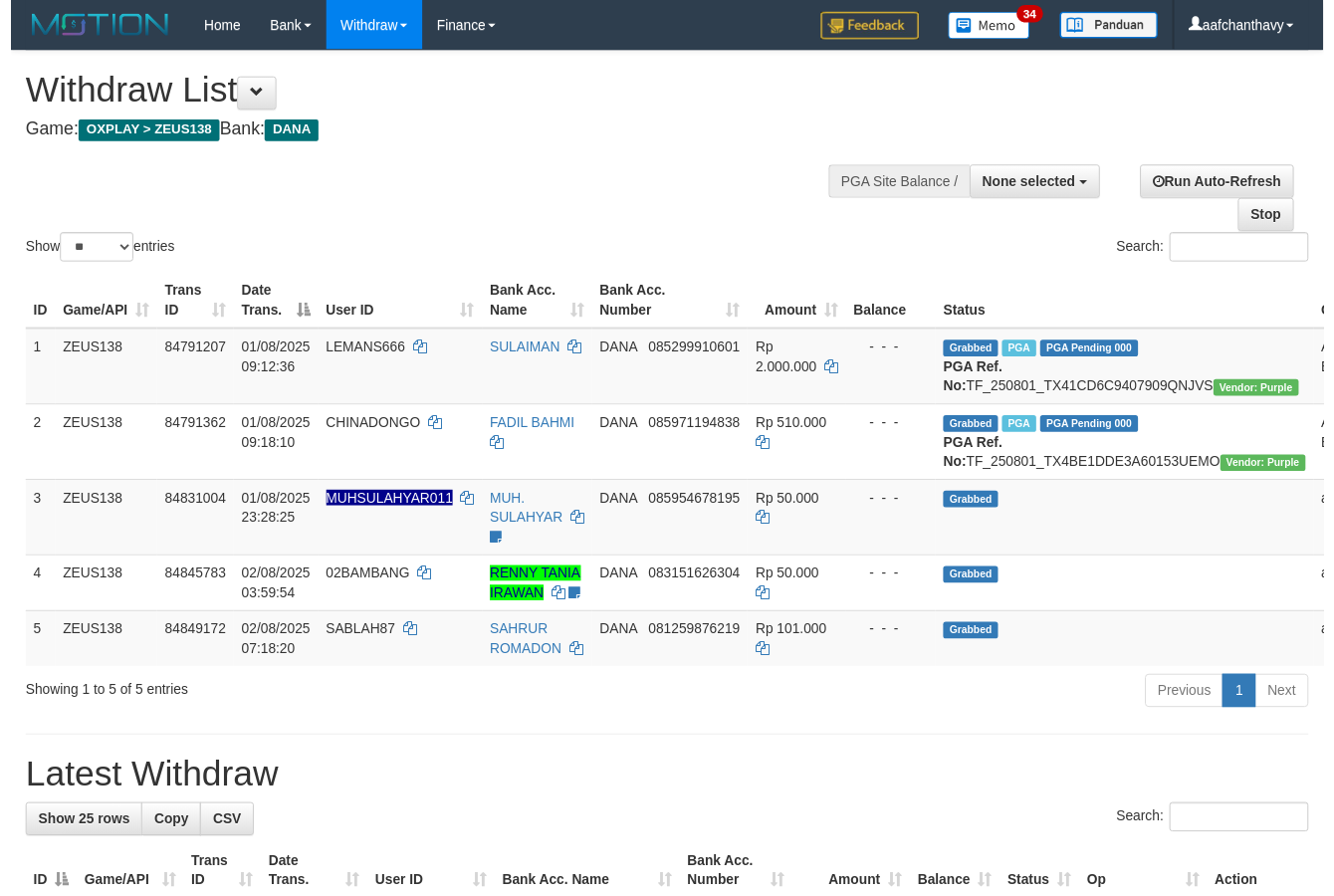 scroll, scrollTop: 266, scrollLeft: 0, axis: vertical 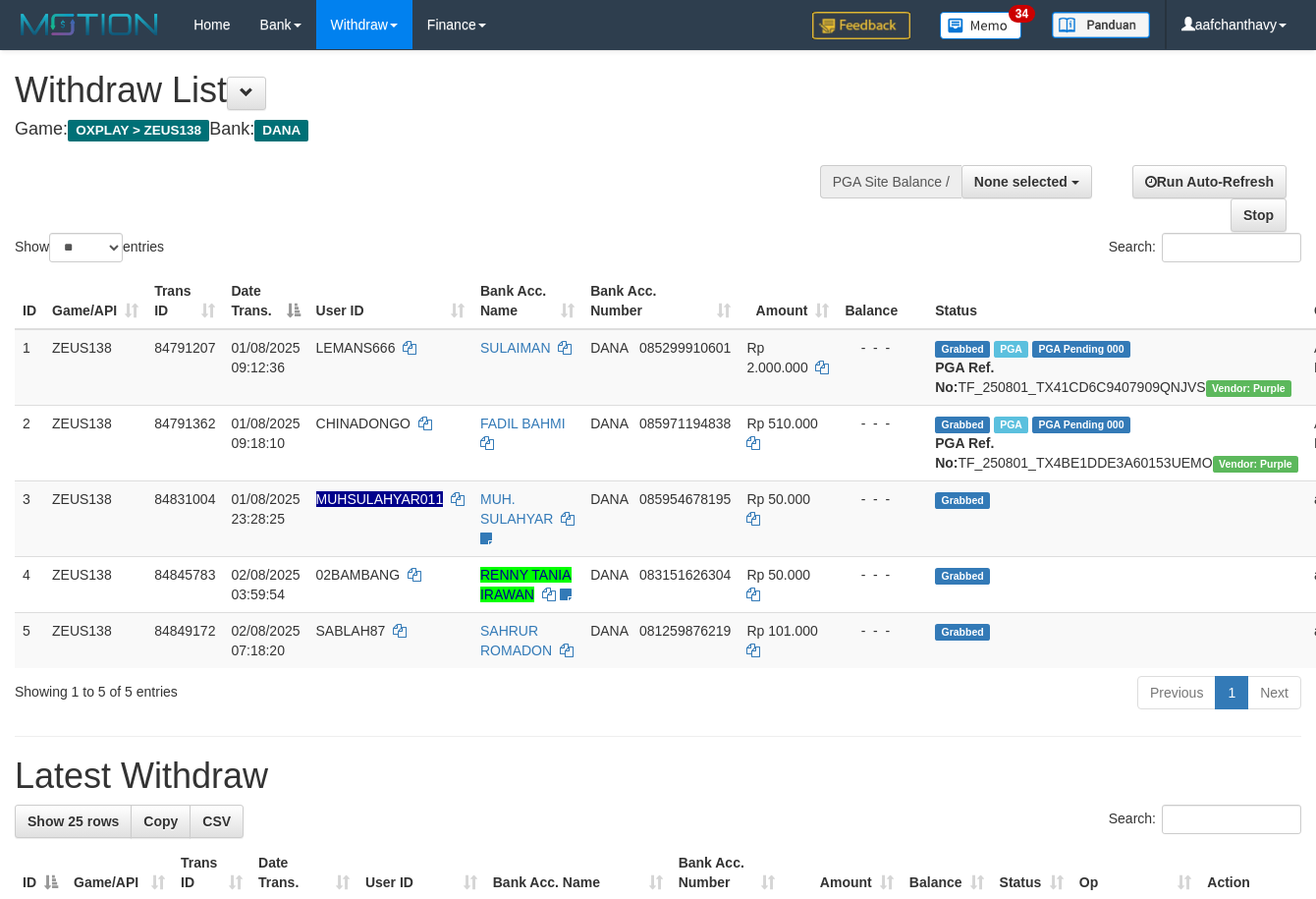 select 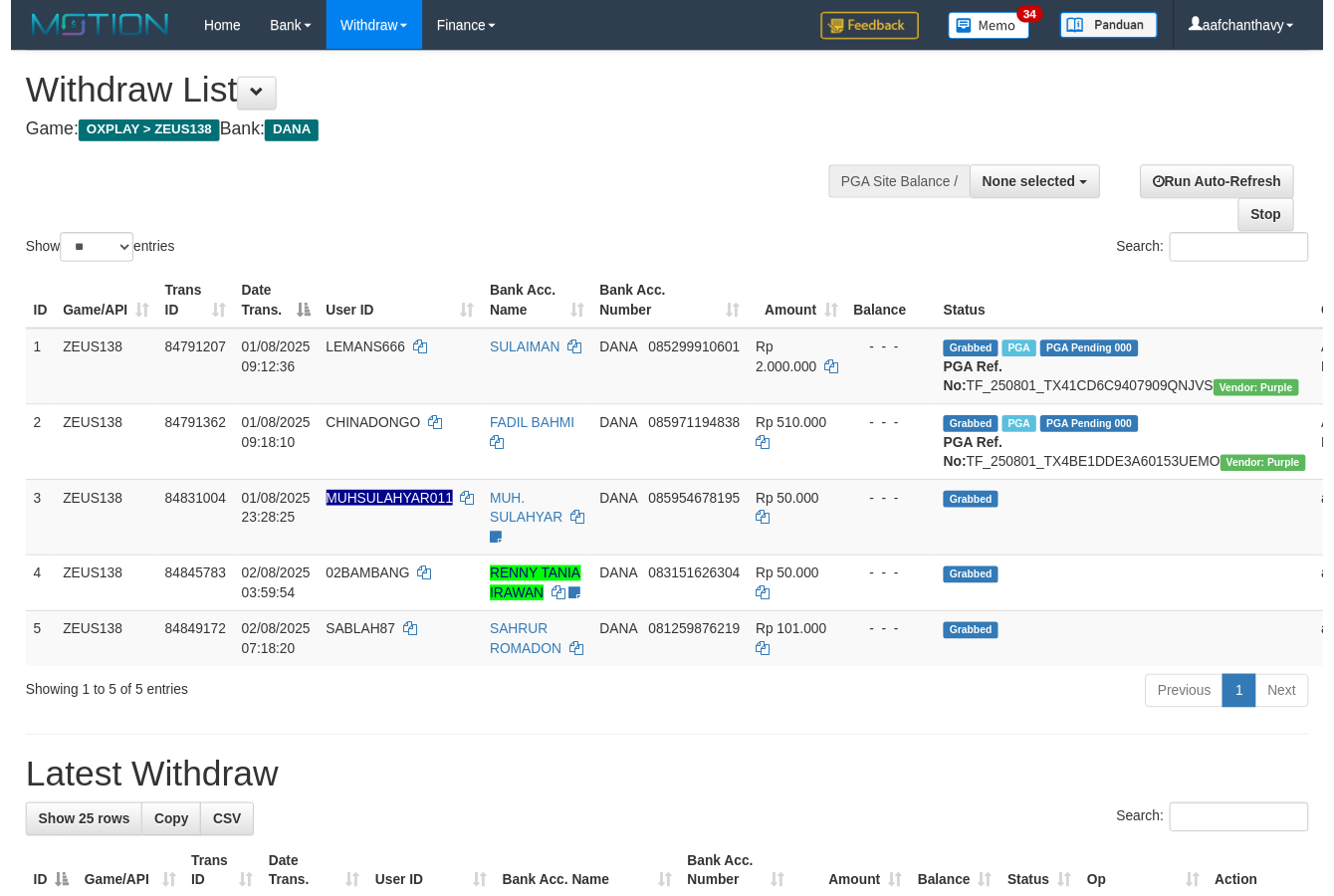 scroll, scrollTop: 266, scrollLeft: 0, axis: vertical 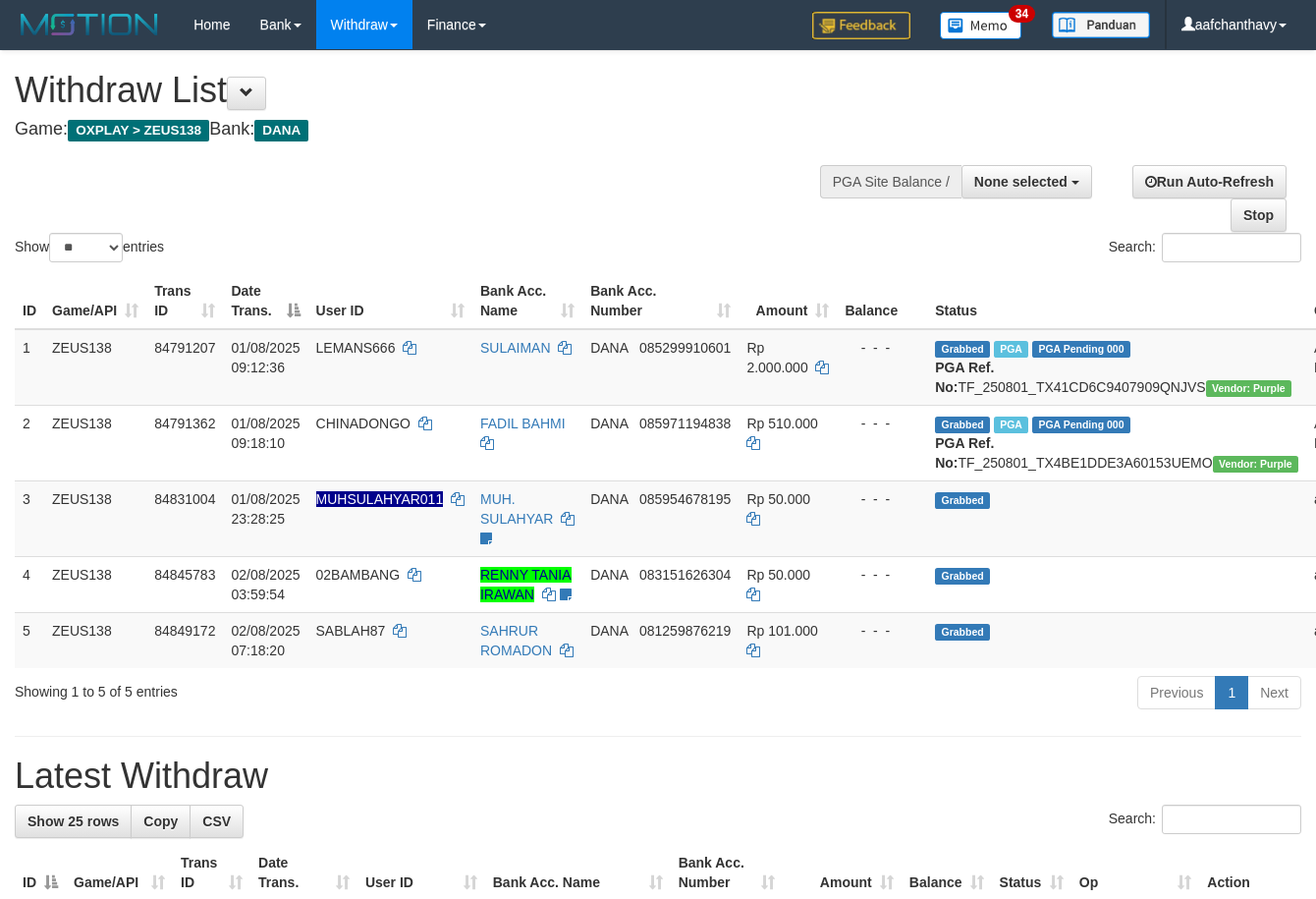 select 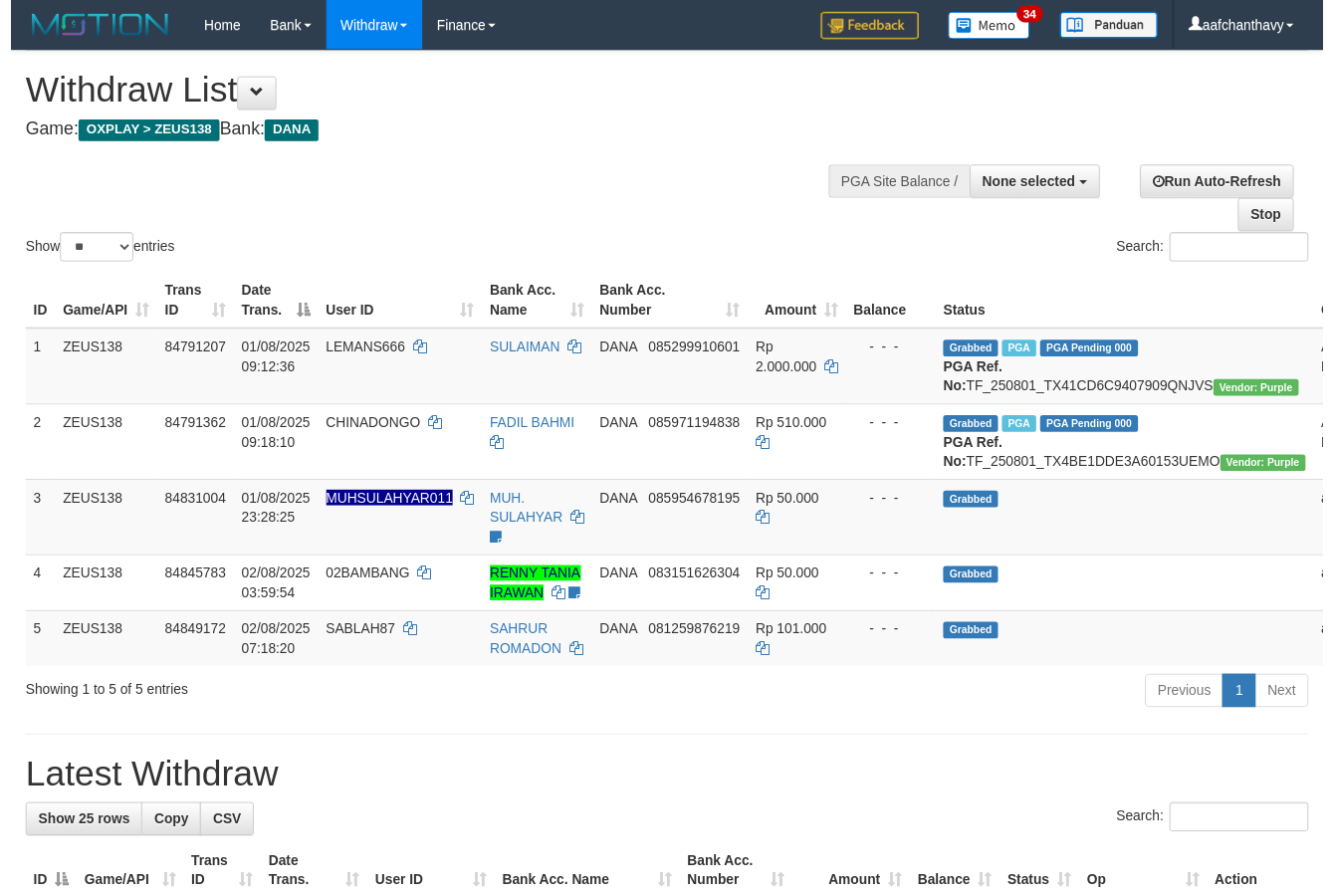 scroll, scrollTop: 266, scrollLeft: 0, axis: vertical 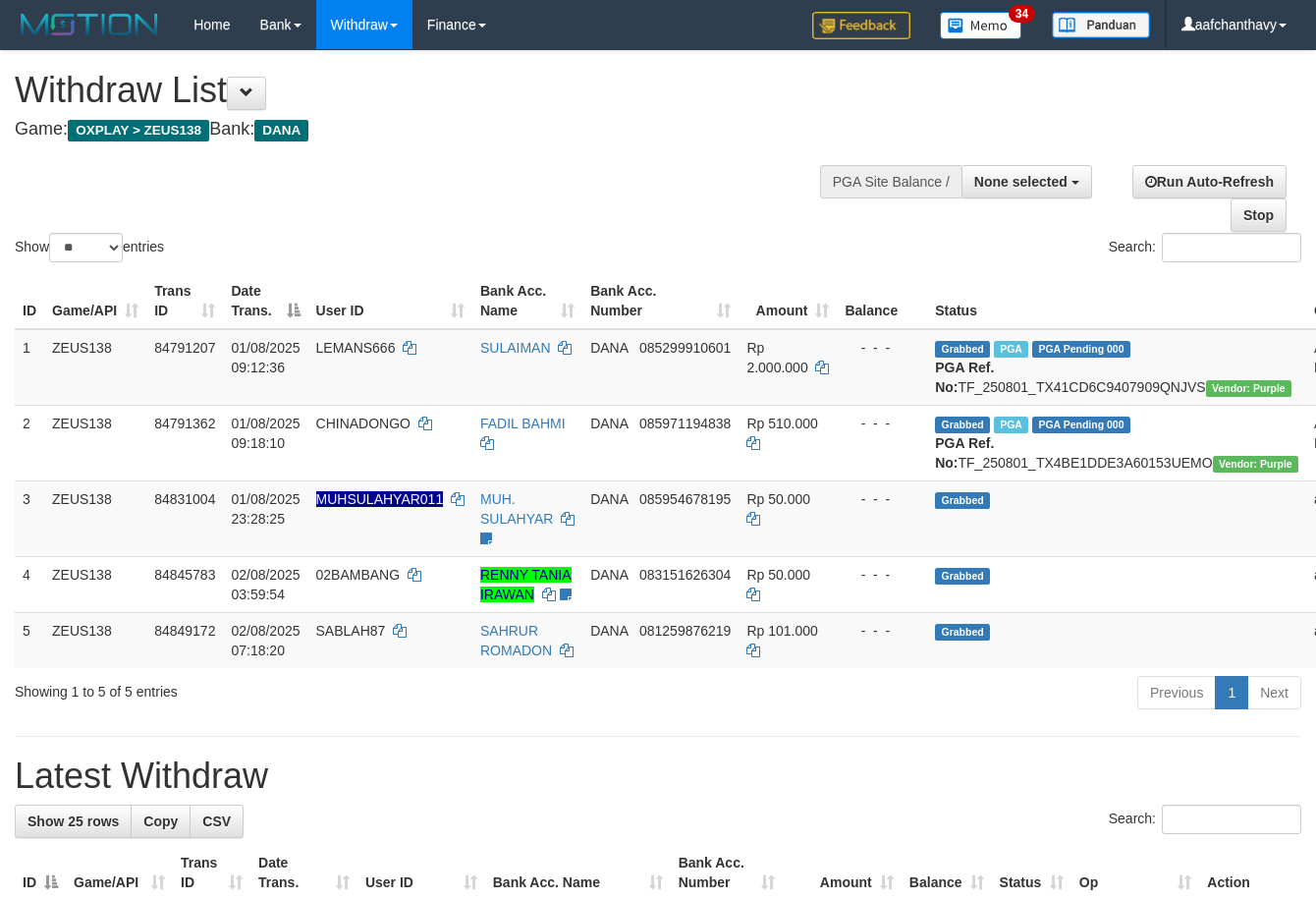 select 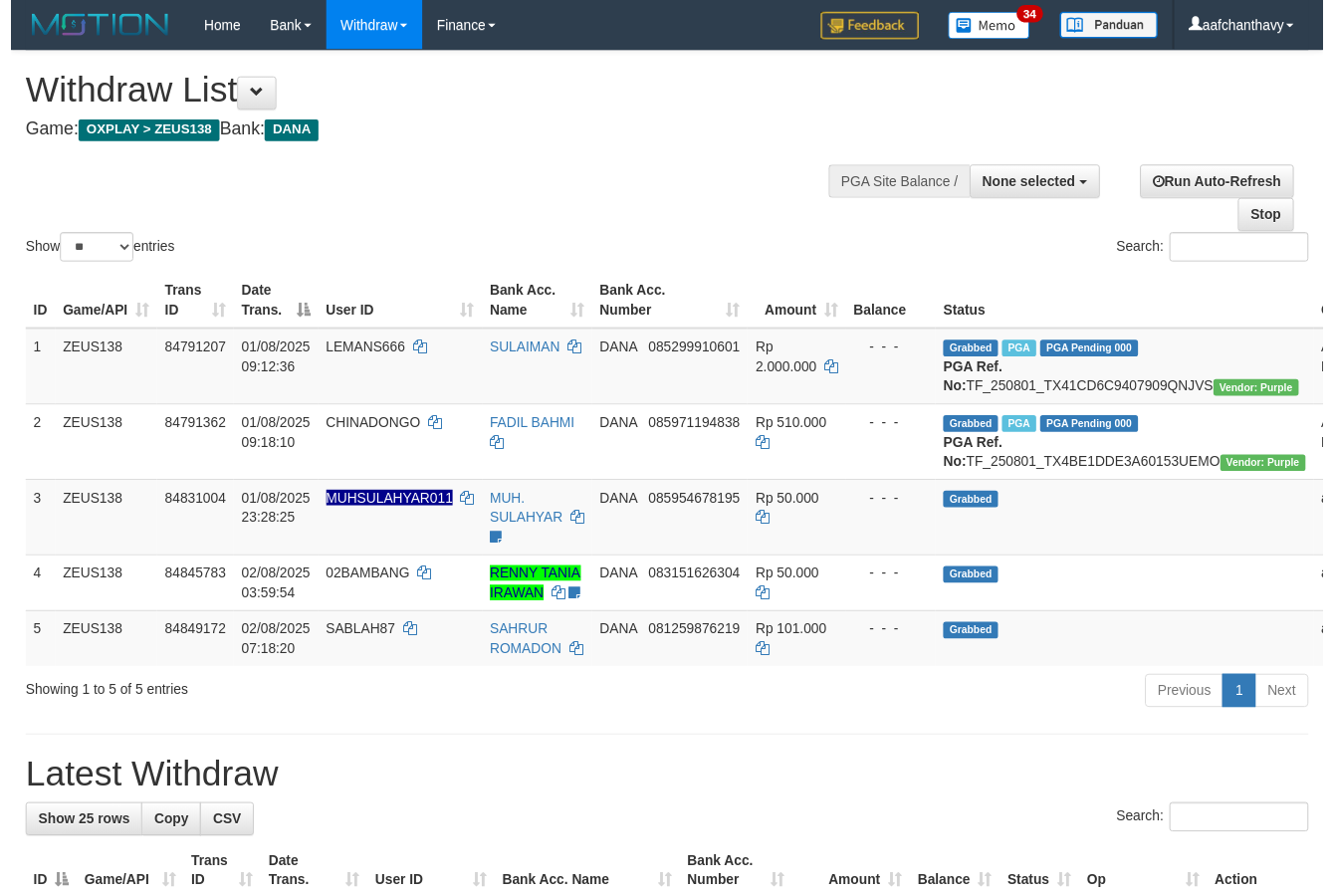 scroll, scrollTop: 266, scrollLeft: 0, axis: vertical 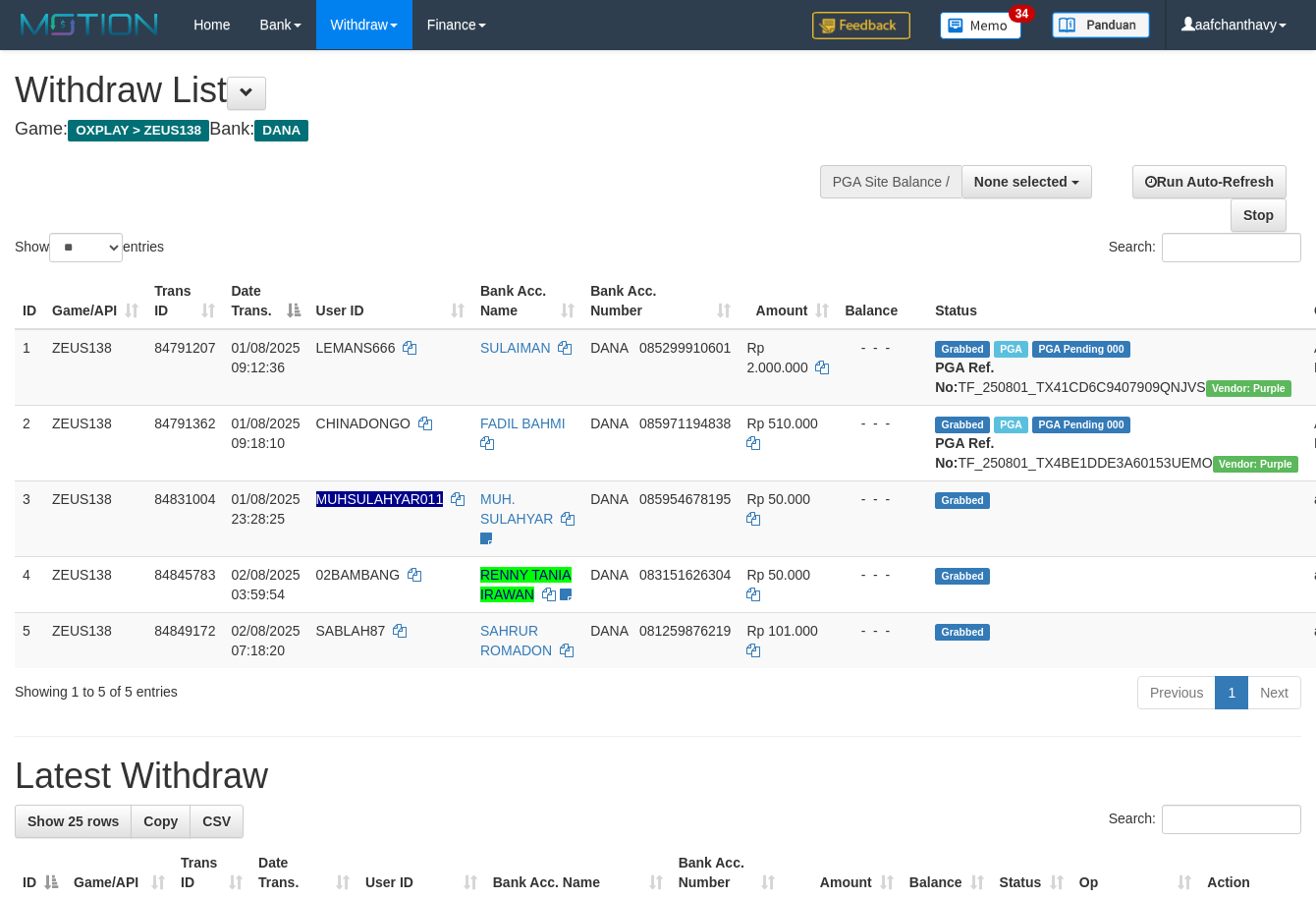select 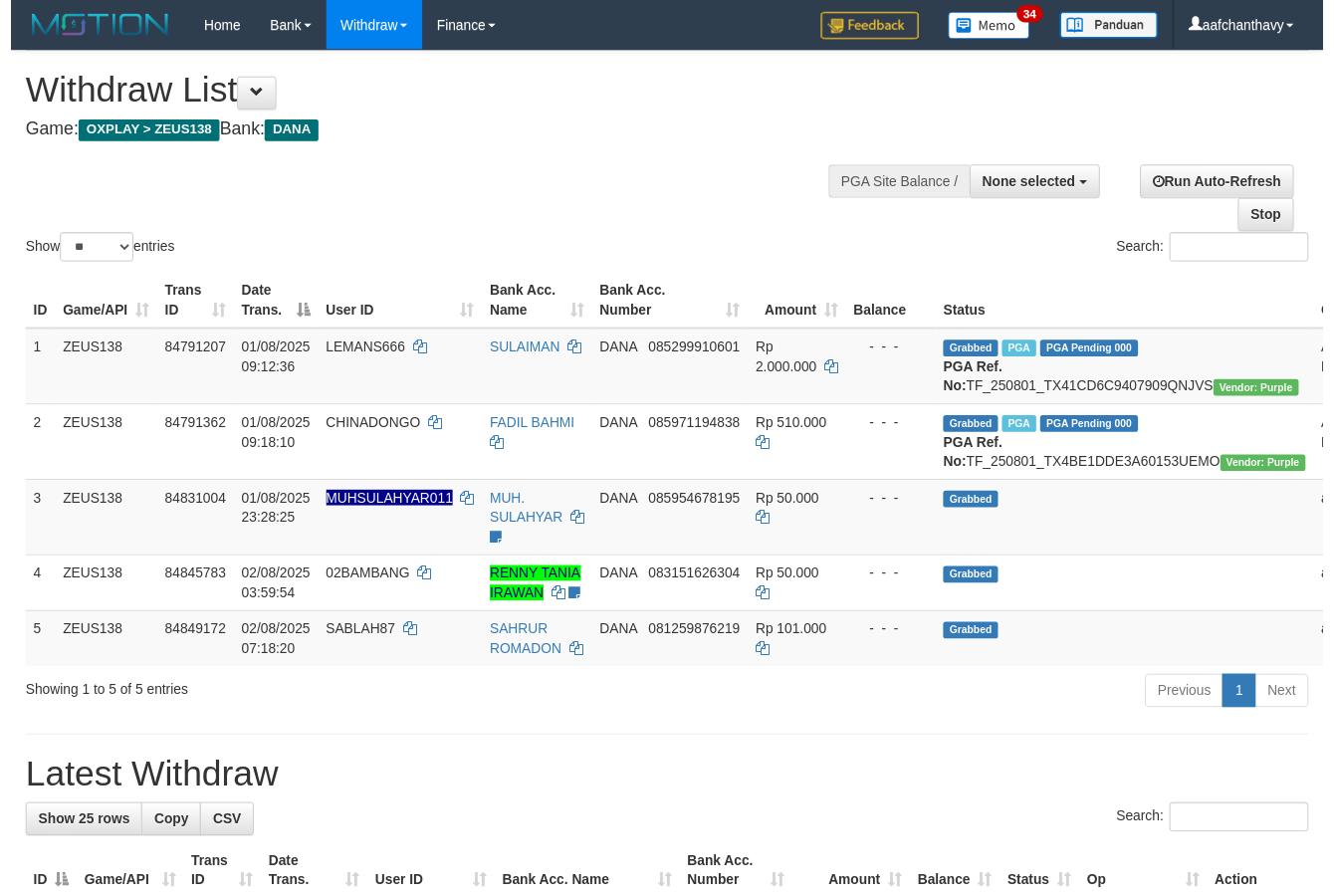 scroll, scrollTop: 266, scrollLeft: 0, axis: vertical 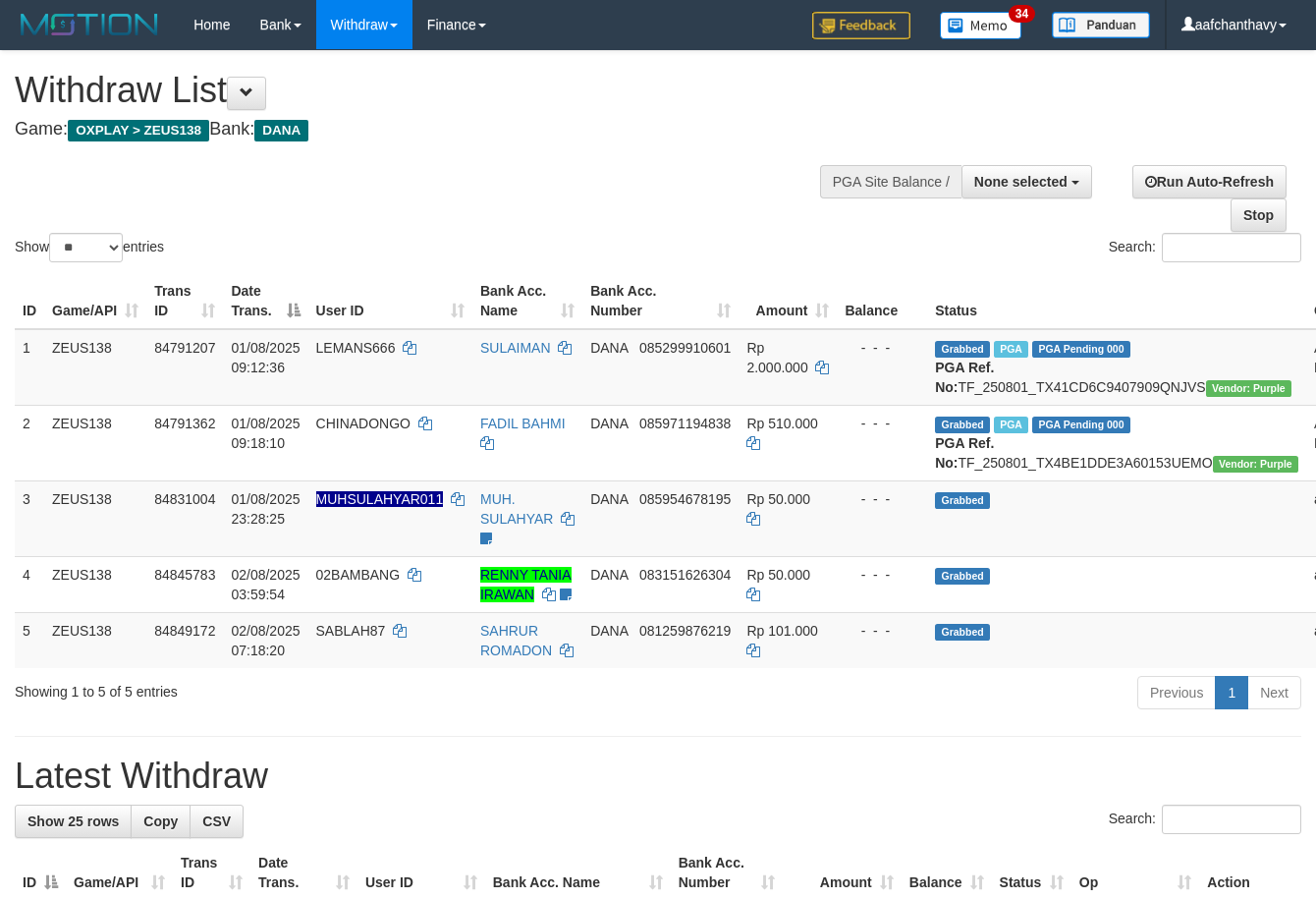 select 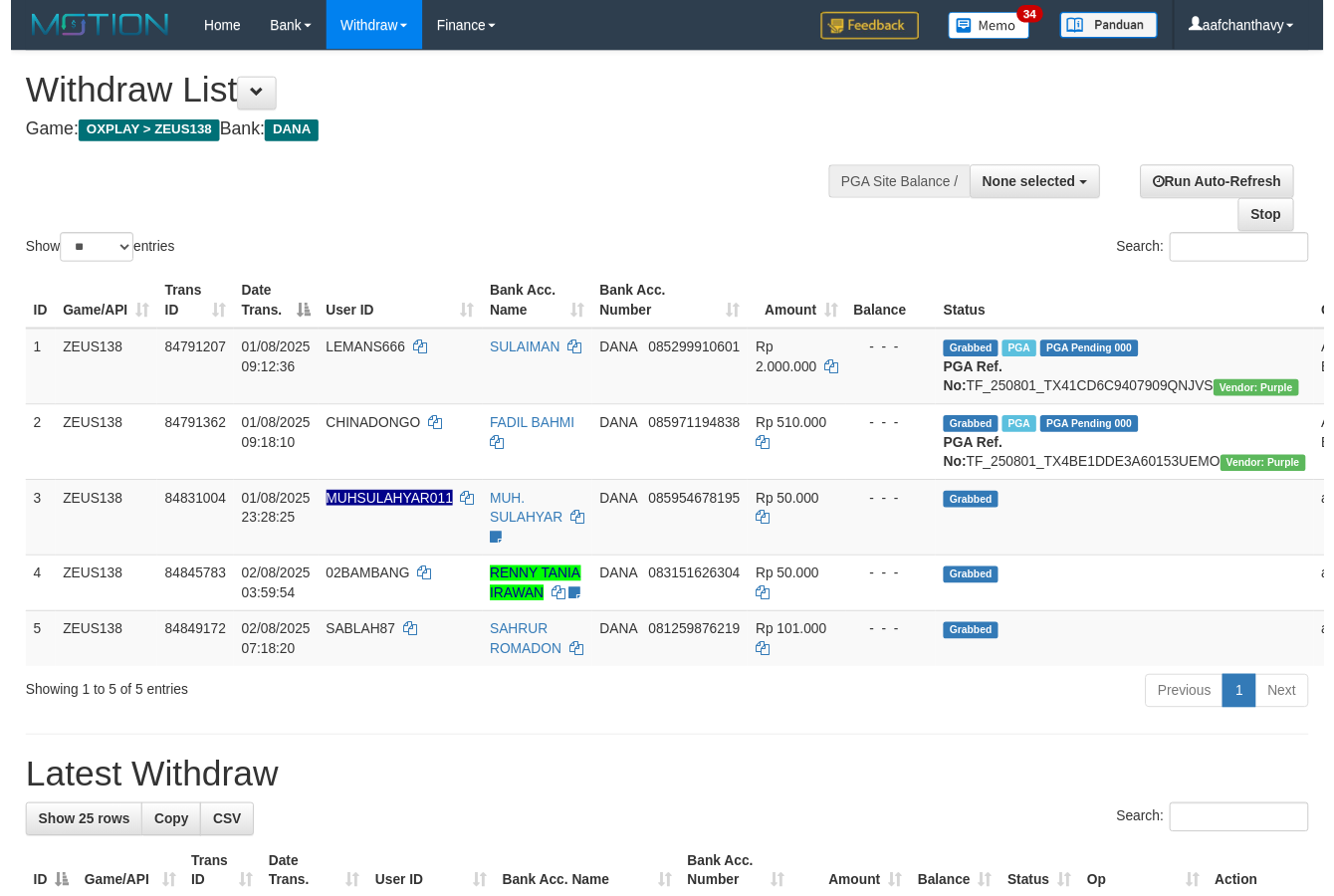 scroll, scrollTop: 266, scrollLeft: 0, axis: vertical 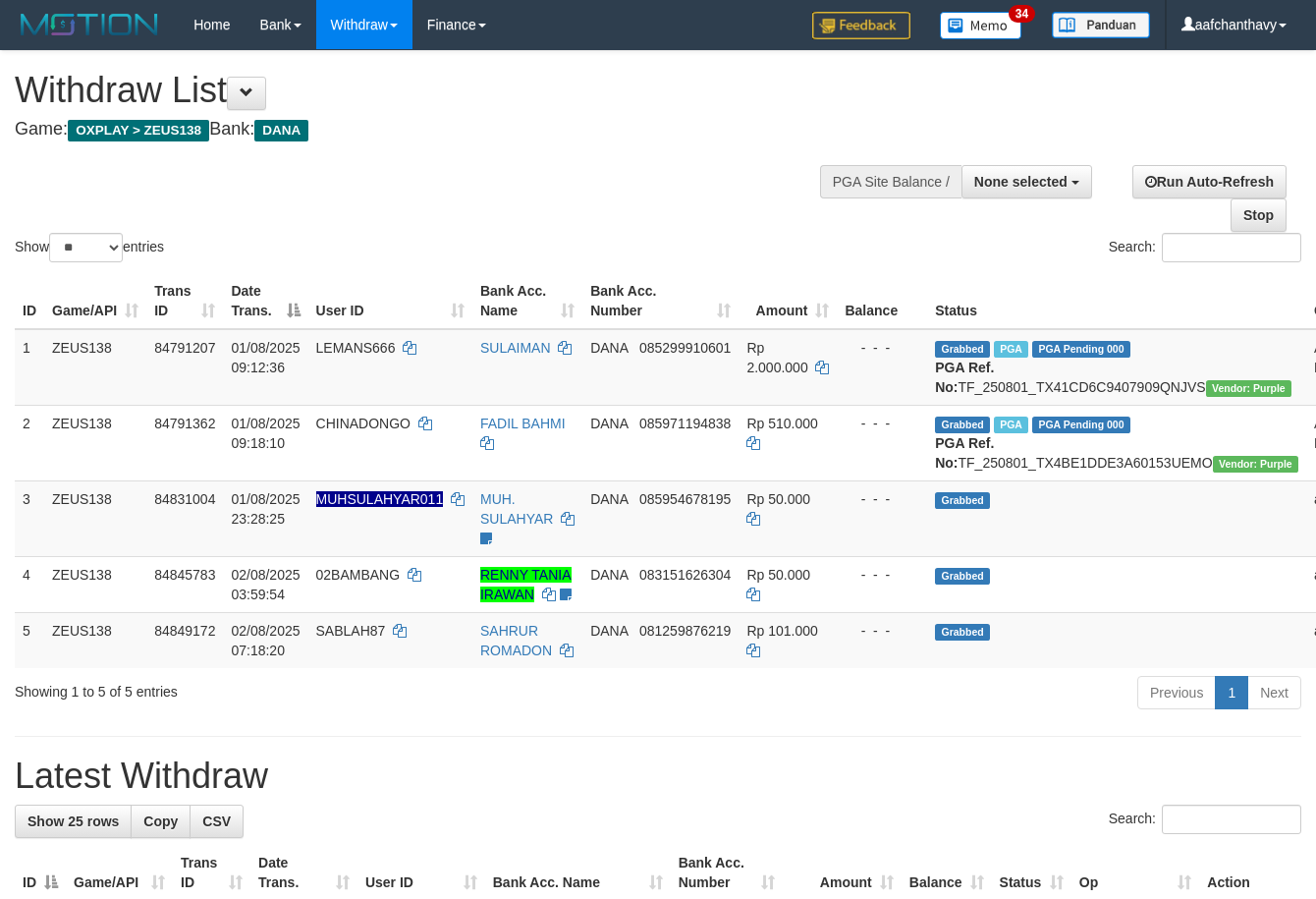 select 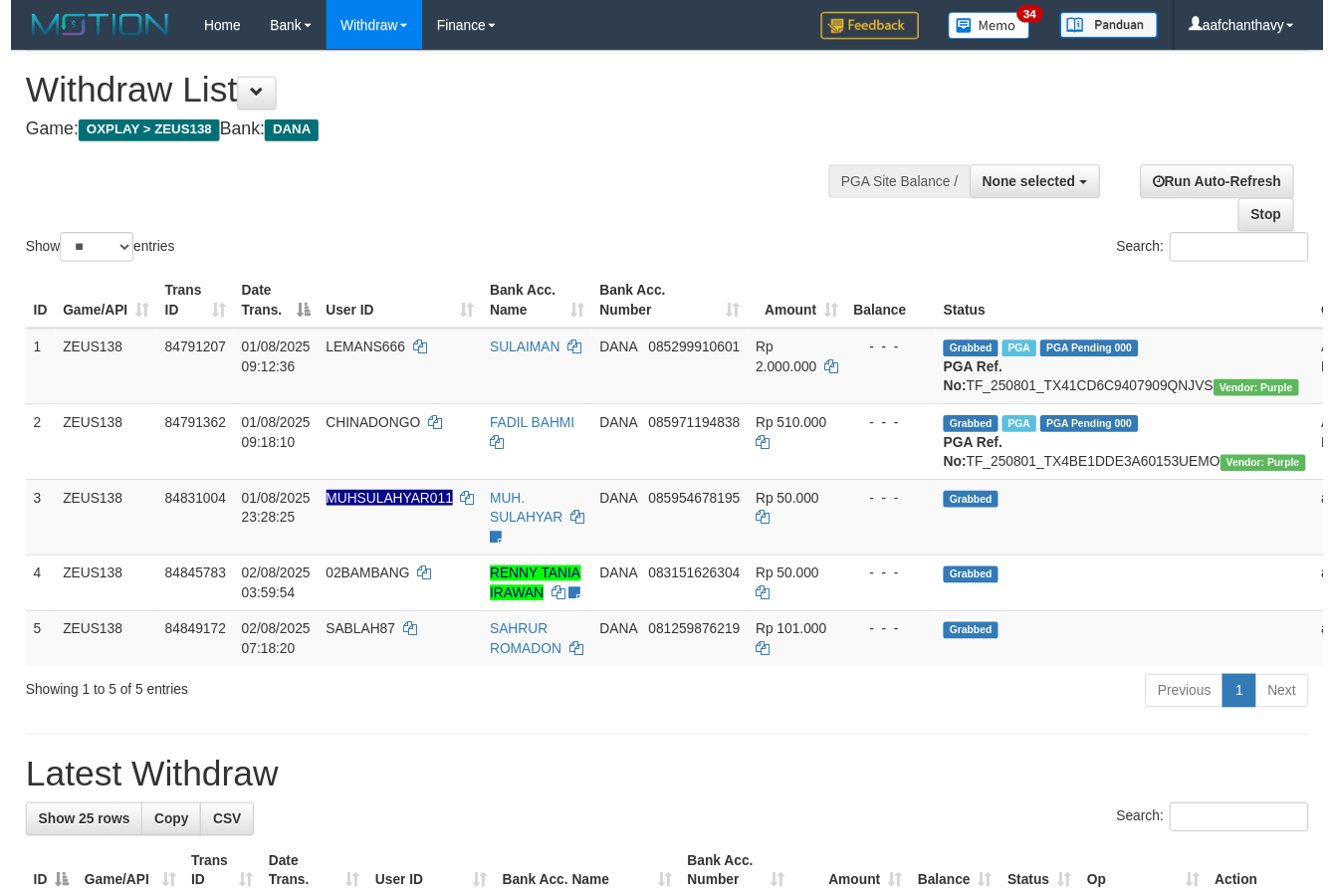 scroll, scrollTop: 266, scrollLeft: 0, axis: vertical 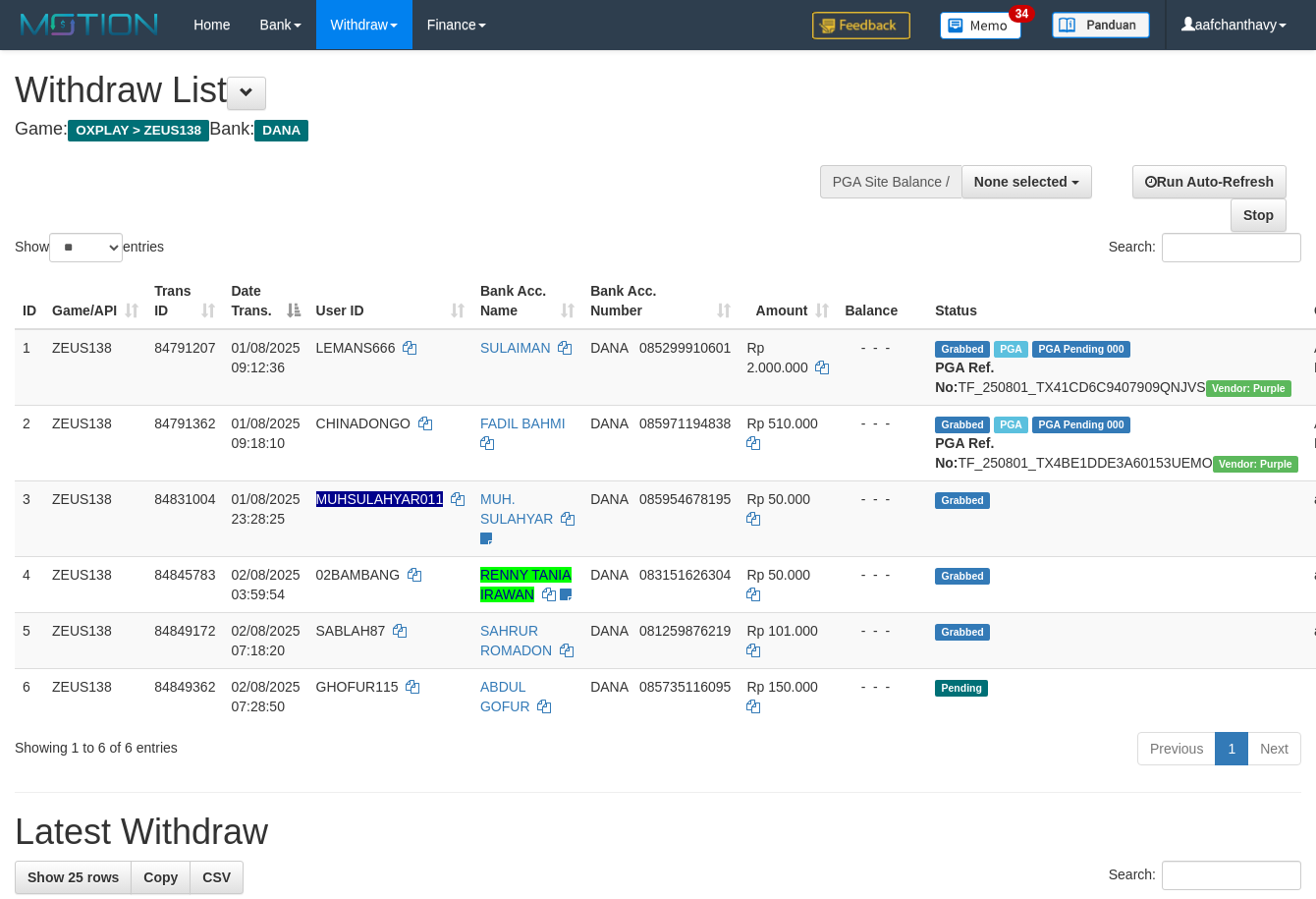 select 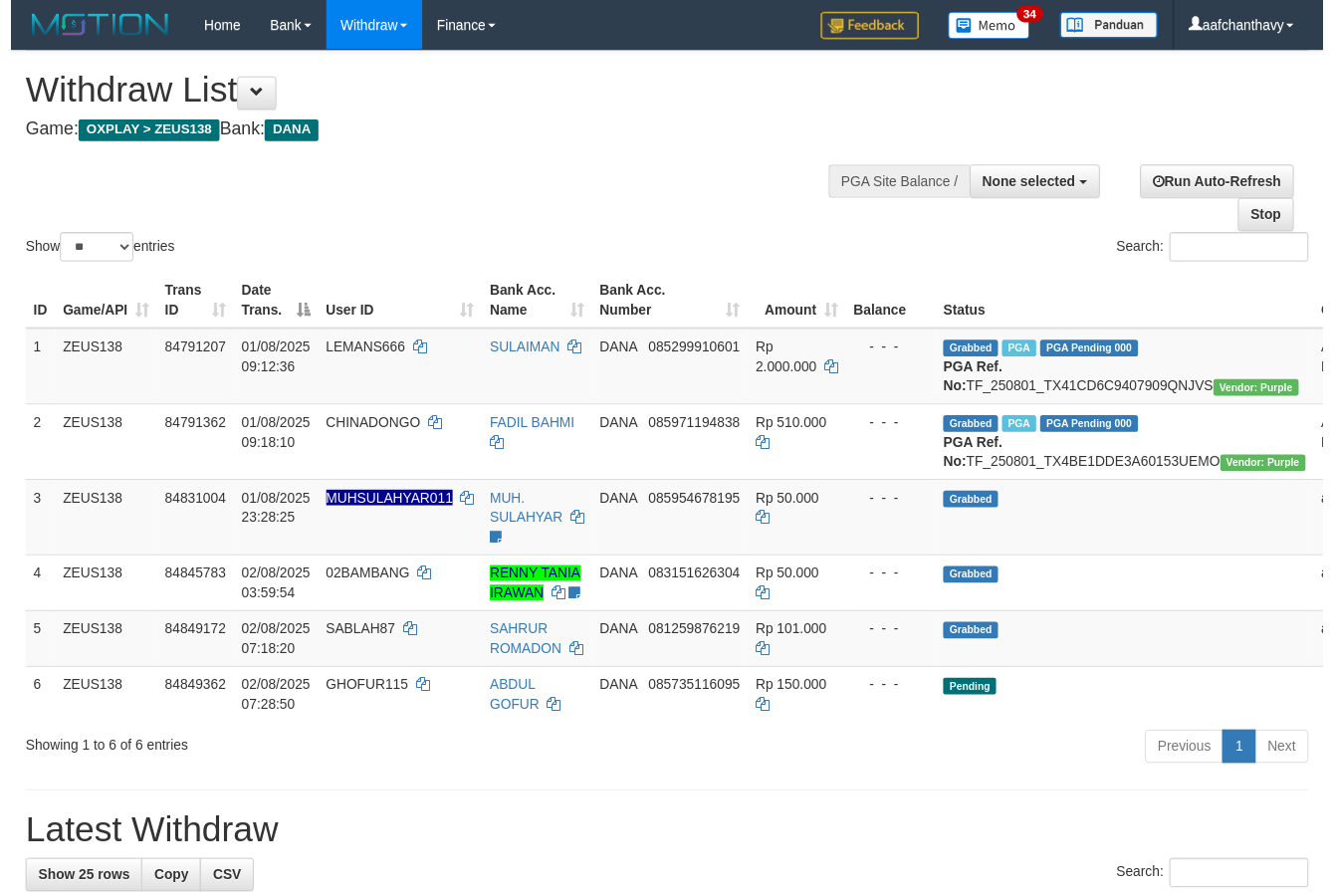scroll, scrollTop: 266, scrollLeft: 0, axis: vertical 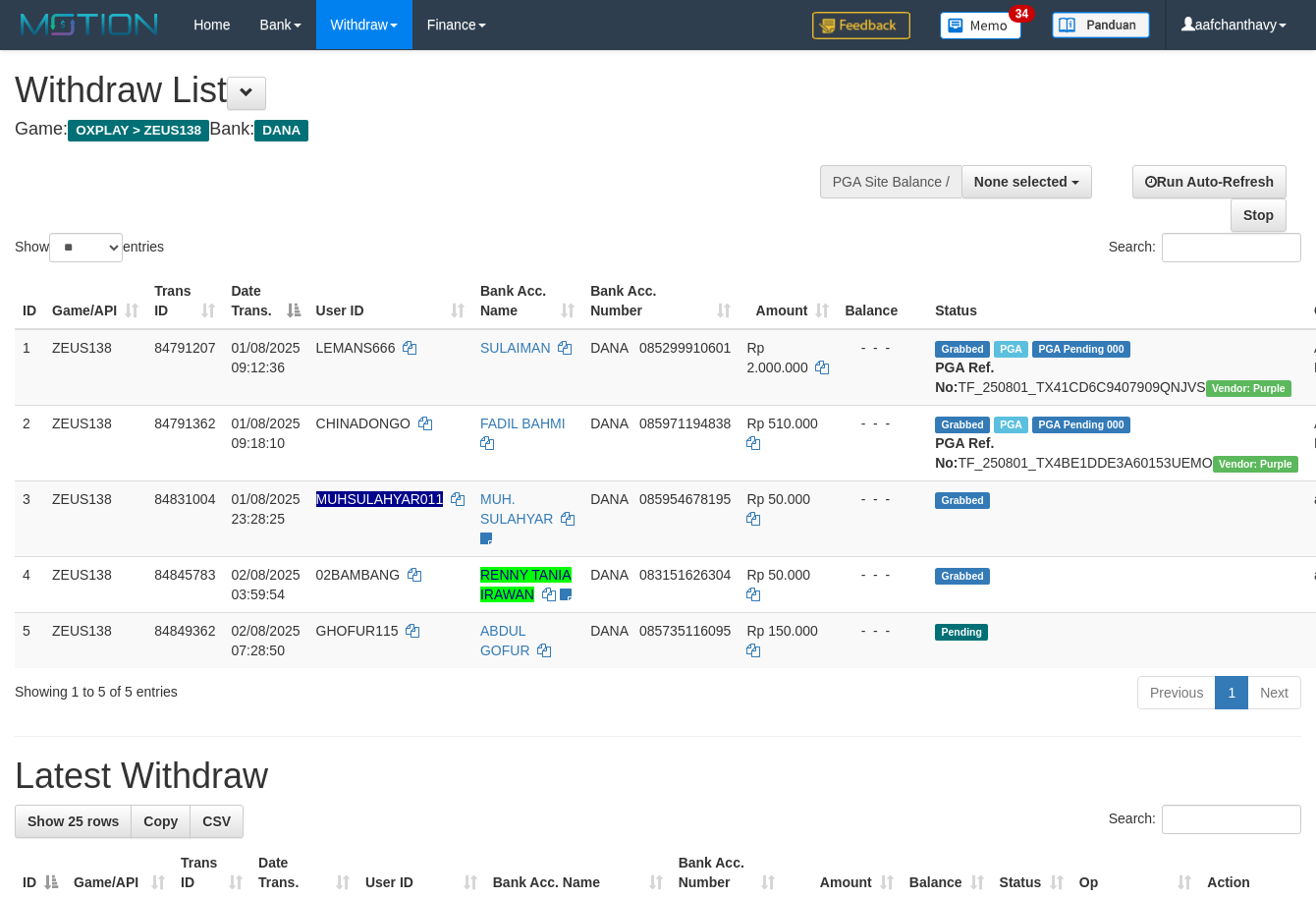 select 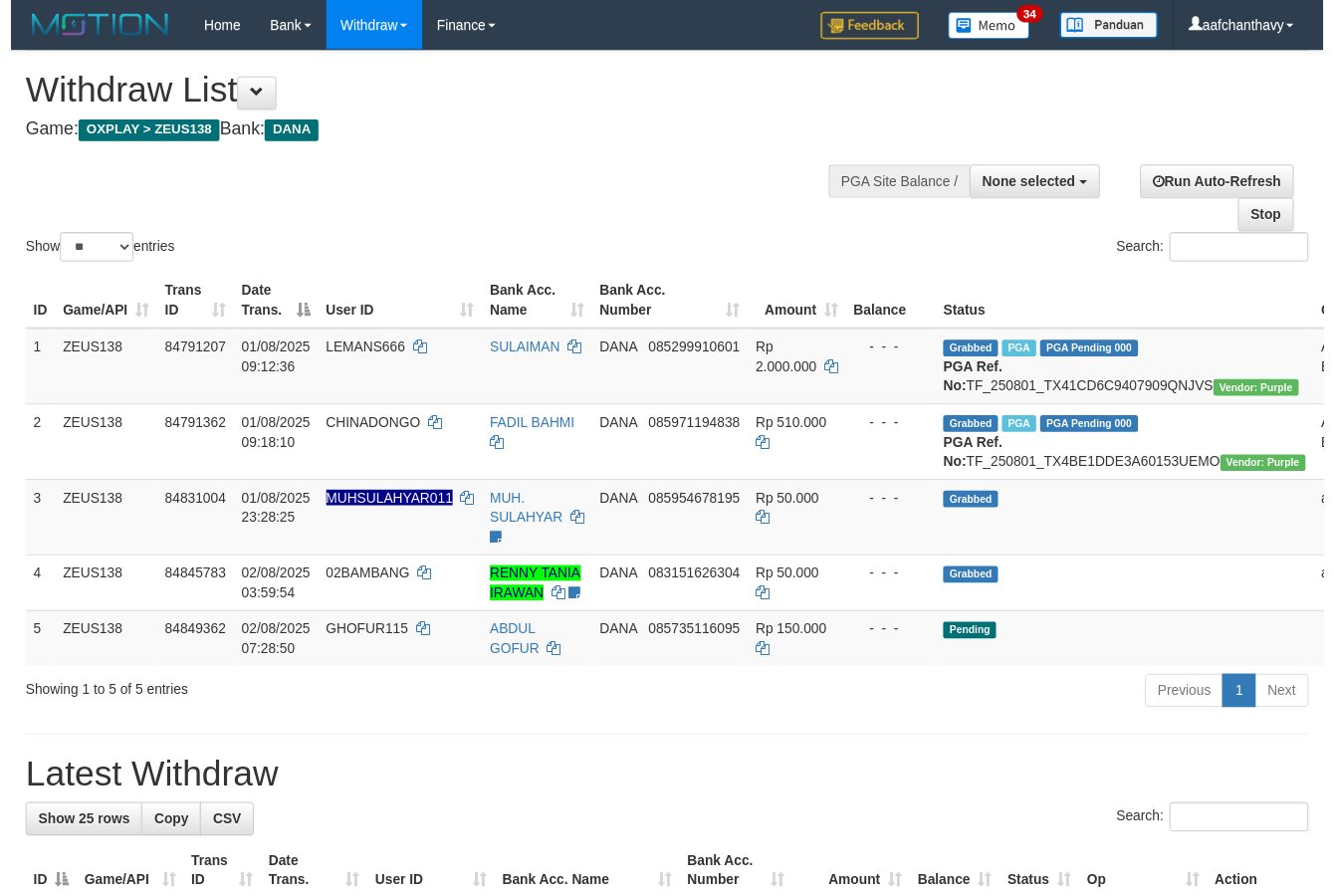 scroll, scrollTop: 266, scrollLeft: 0, axis: vertical 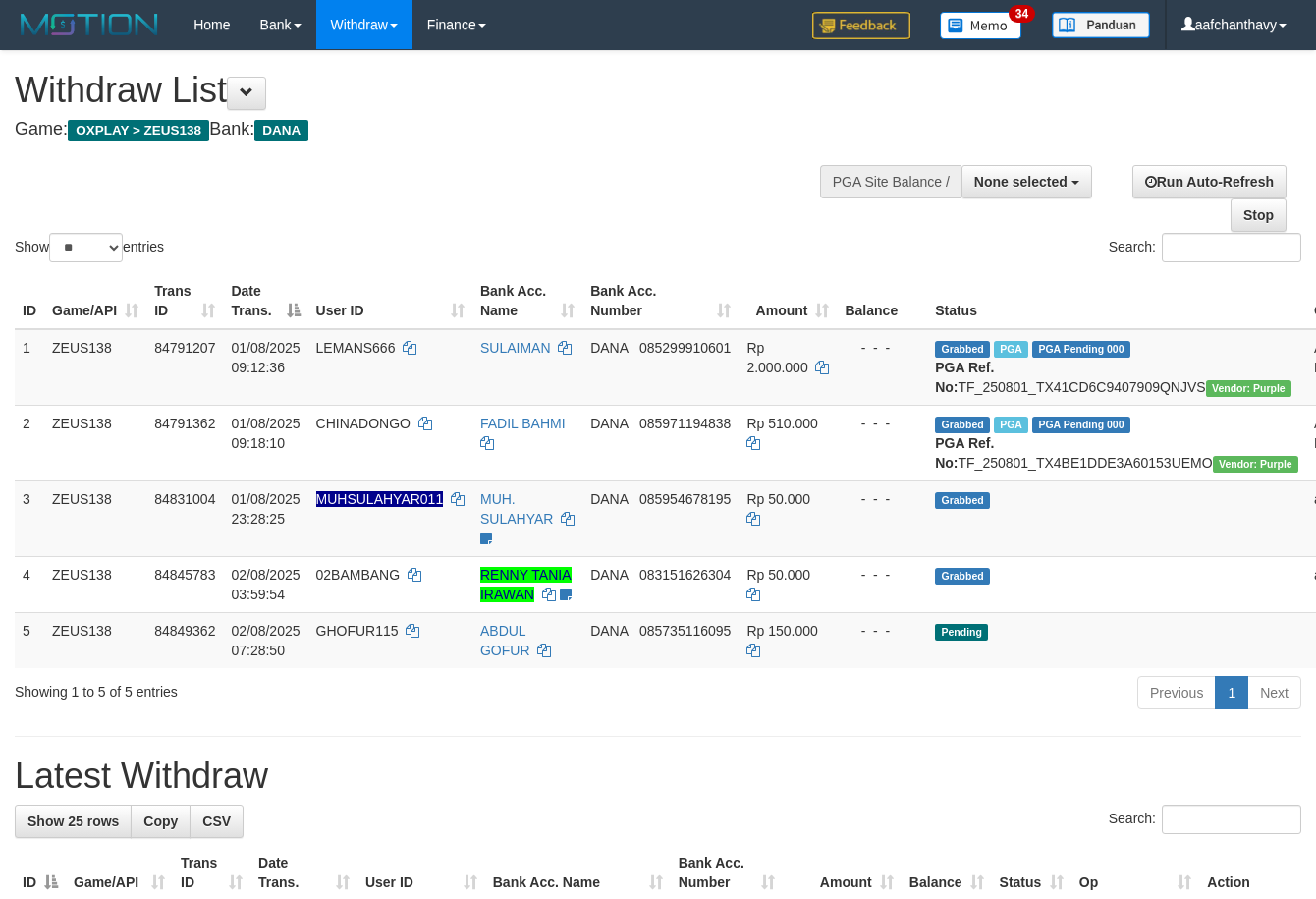 select 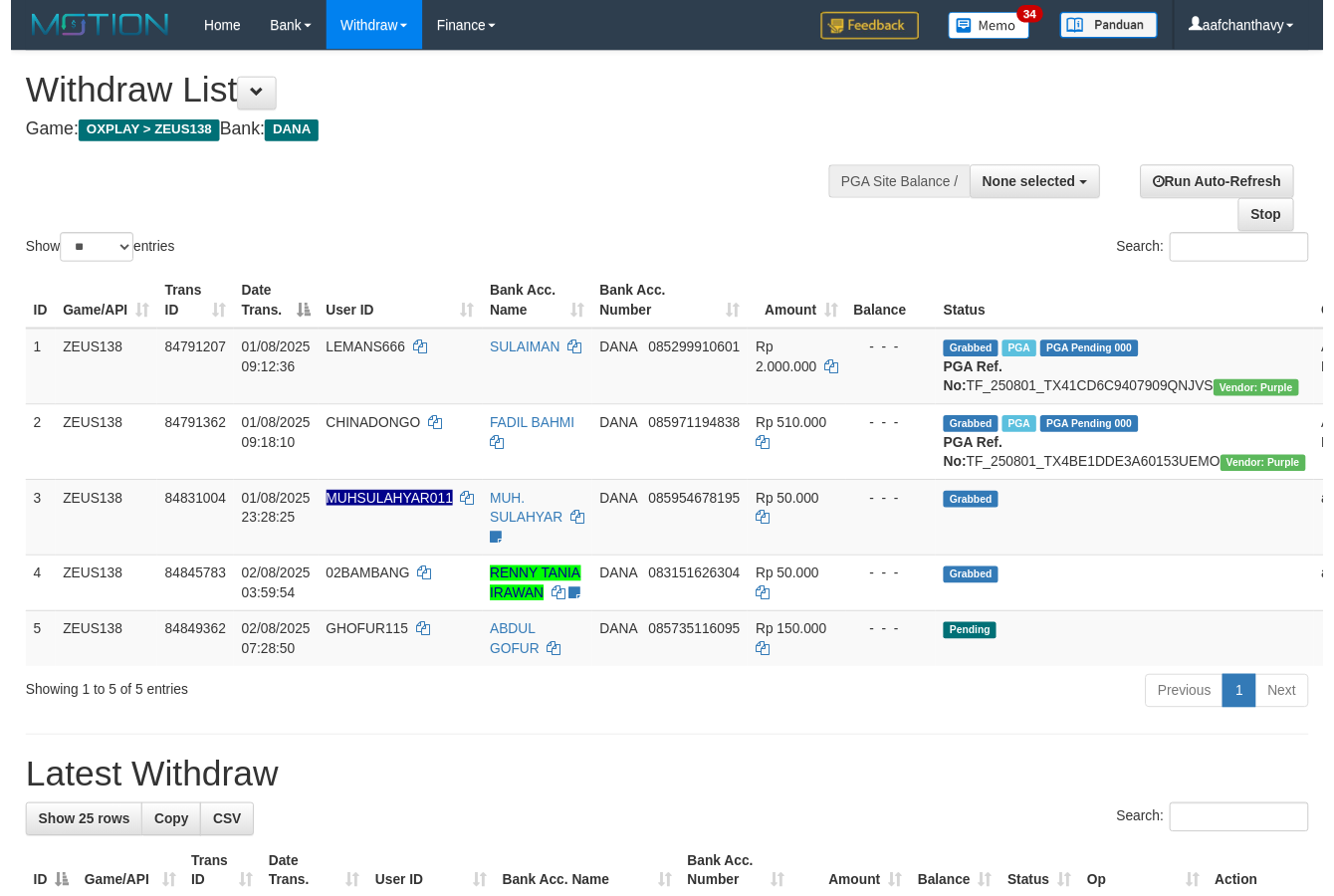scroll, scrollTop: 266, scrollLeft: 0, axis: vertical 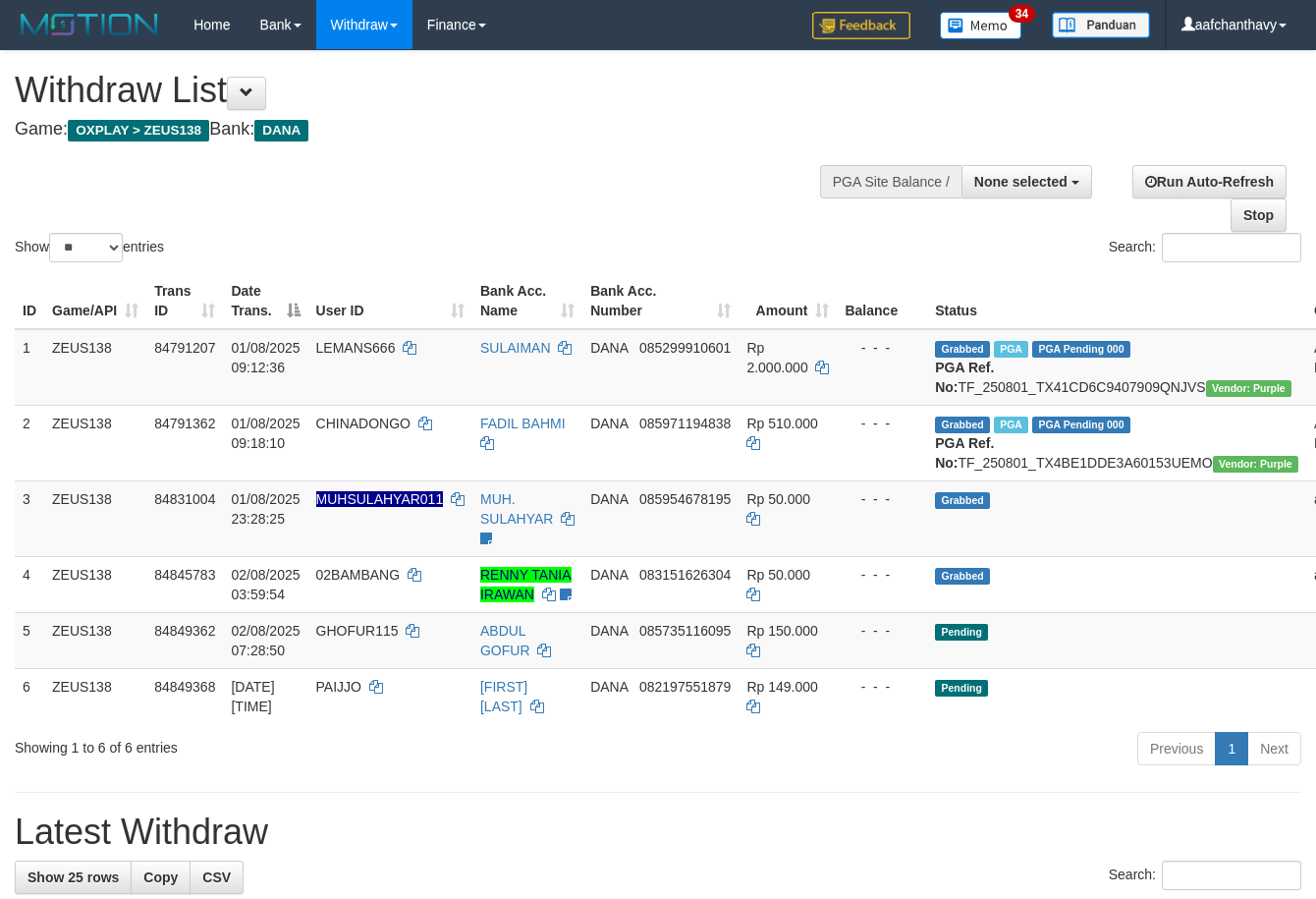 select 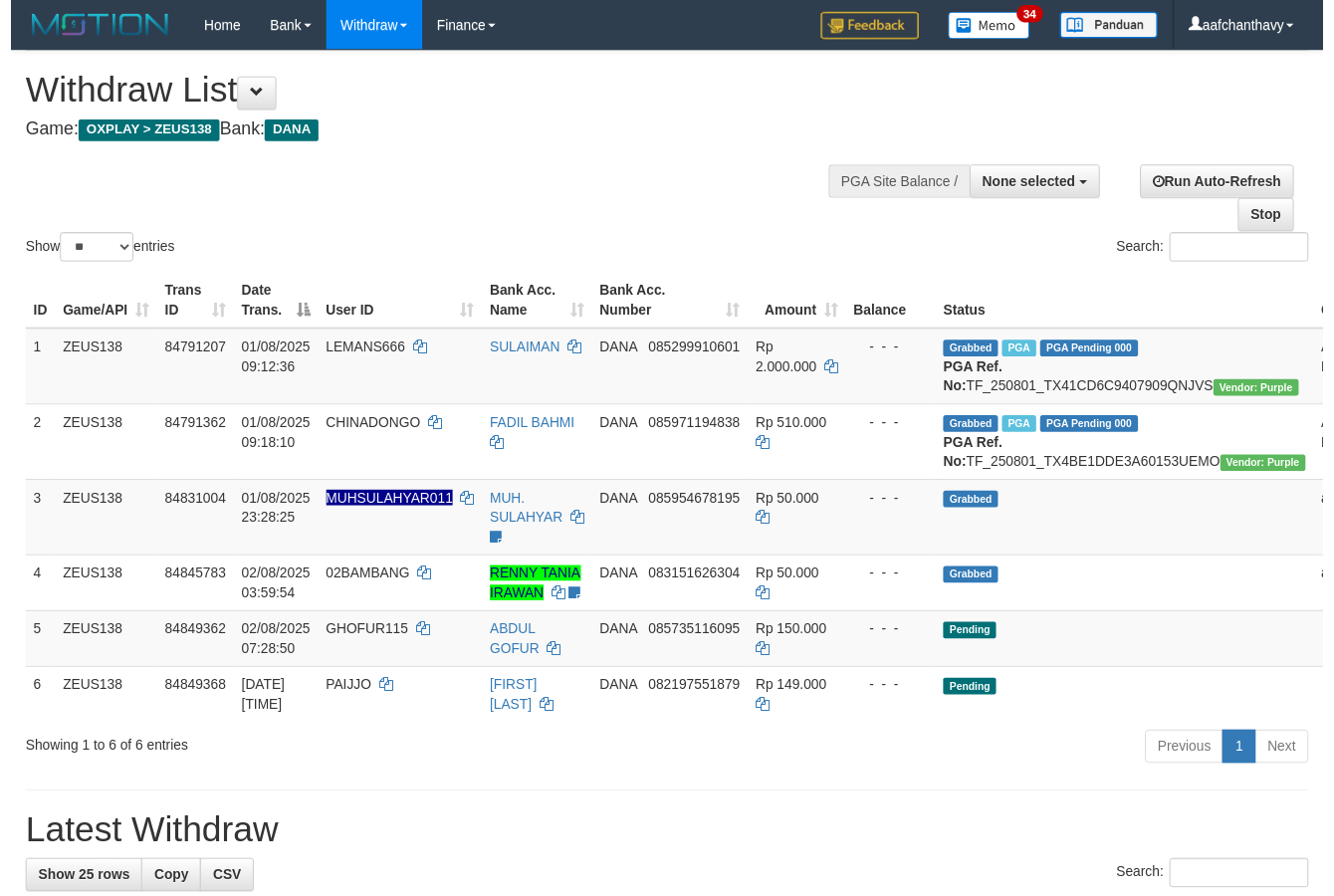 scroll, scrollTop: 266, scrollLeft: 0, axis: vertical 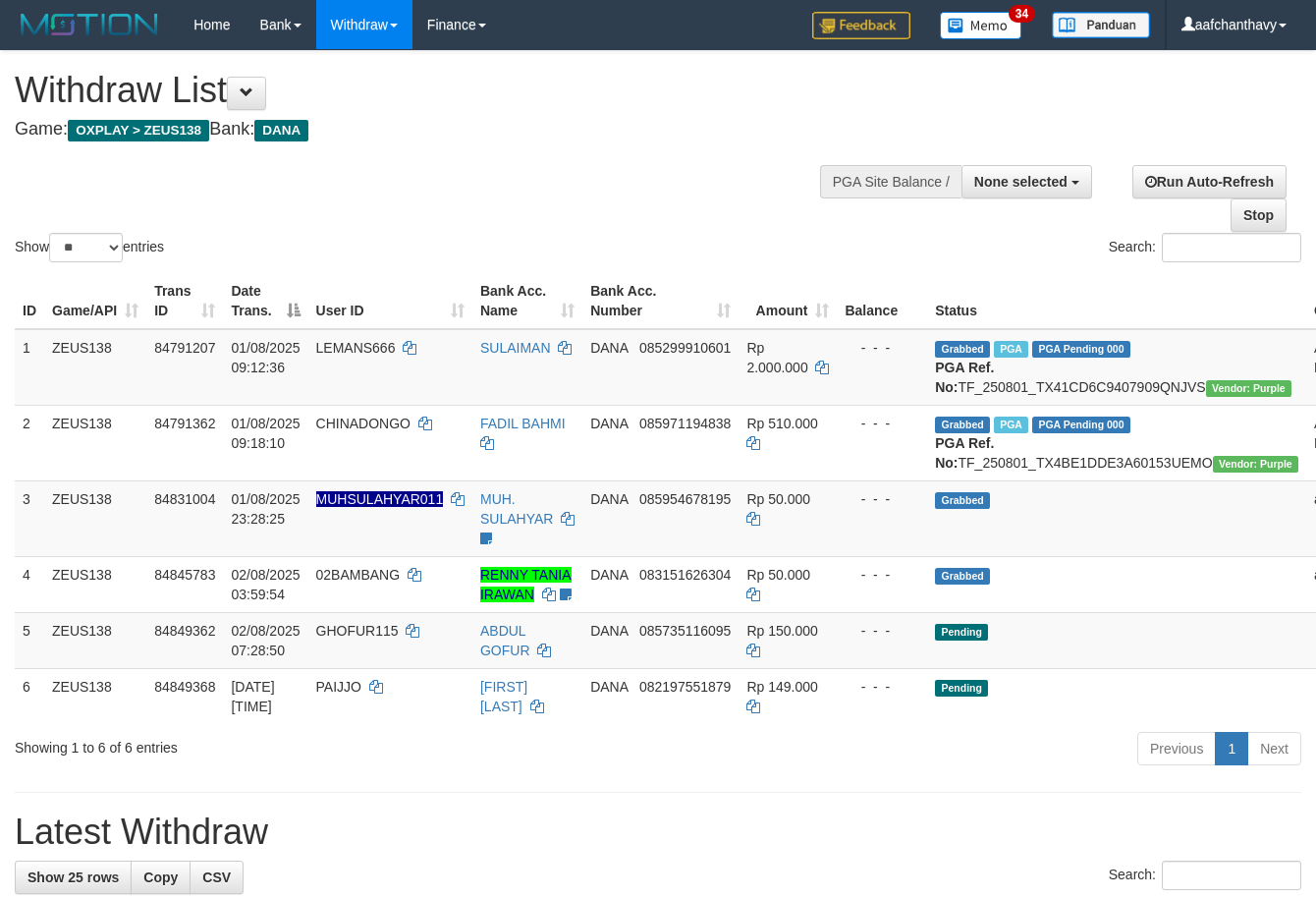 select 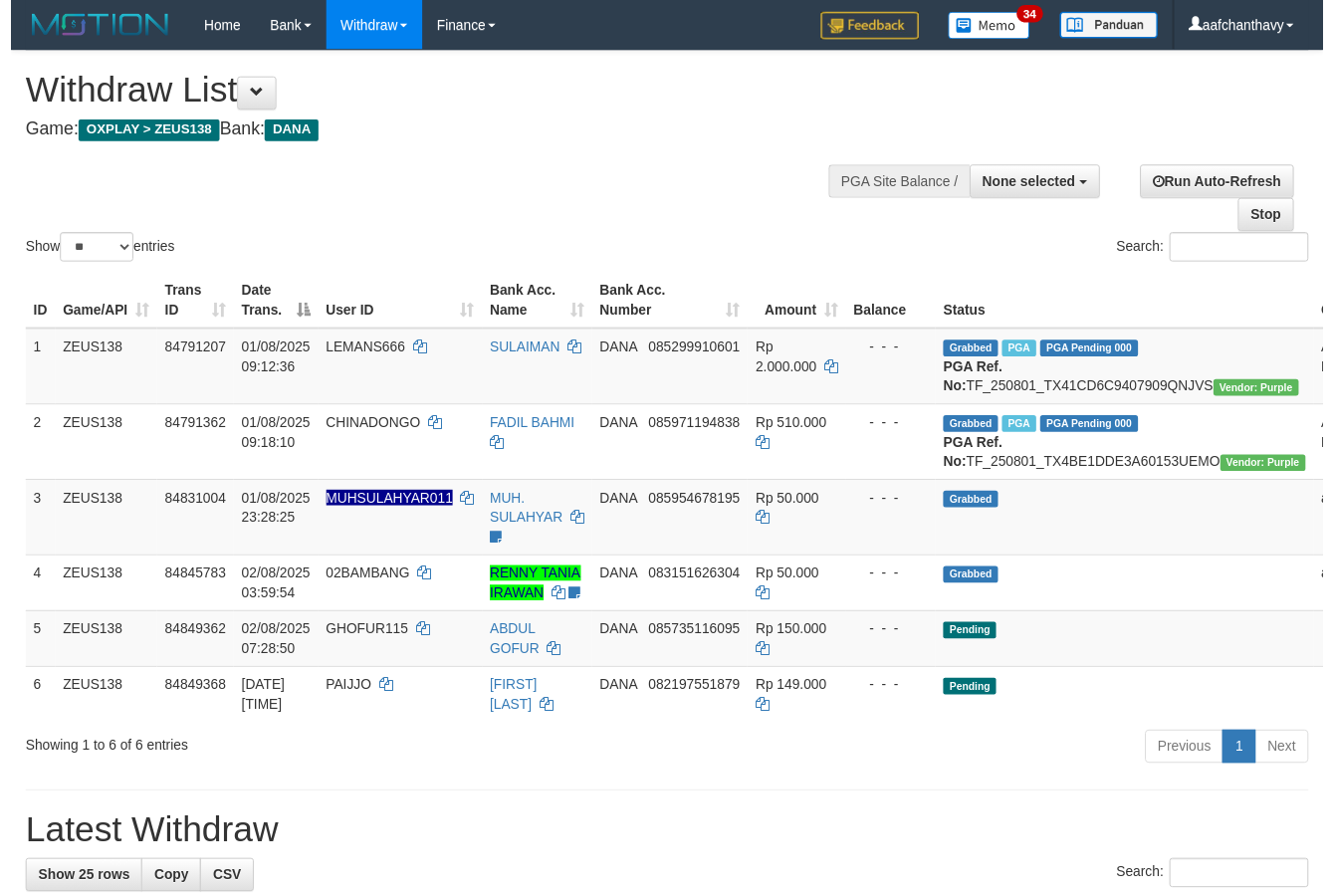 scroll, scrollTop: 266, scrollLeft: 0, axis: vertical 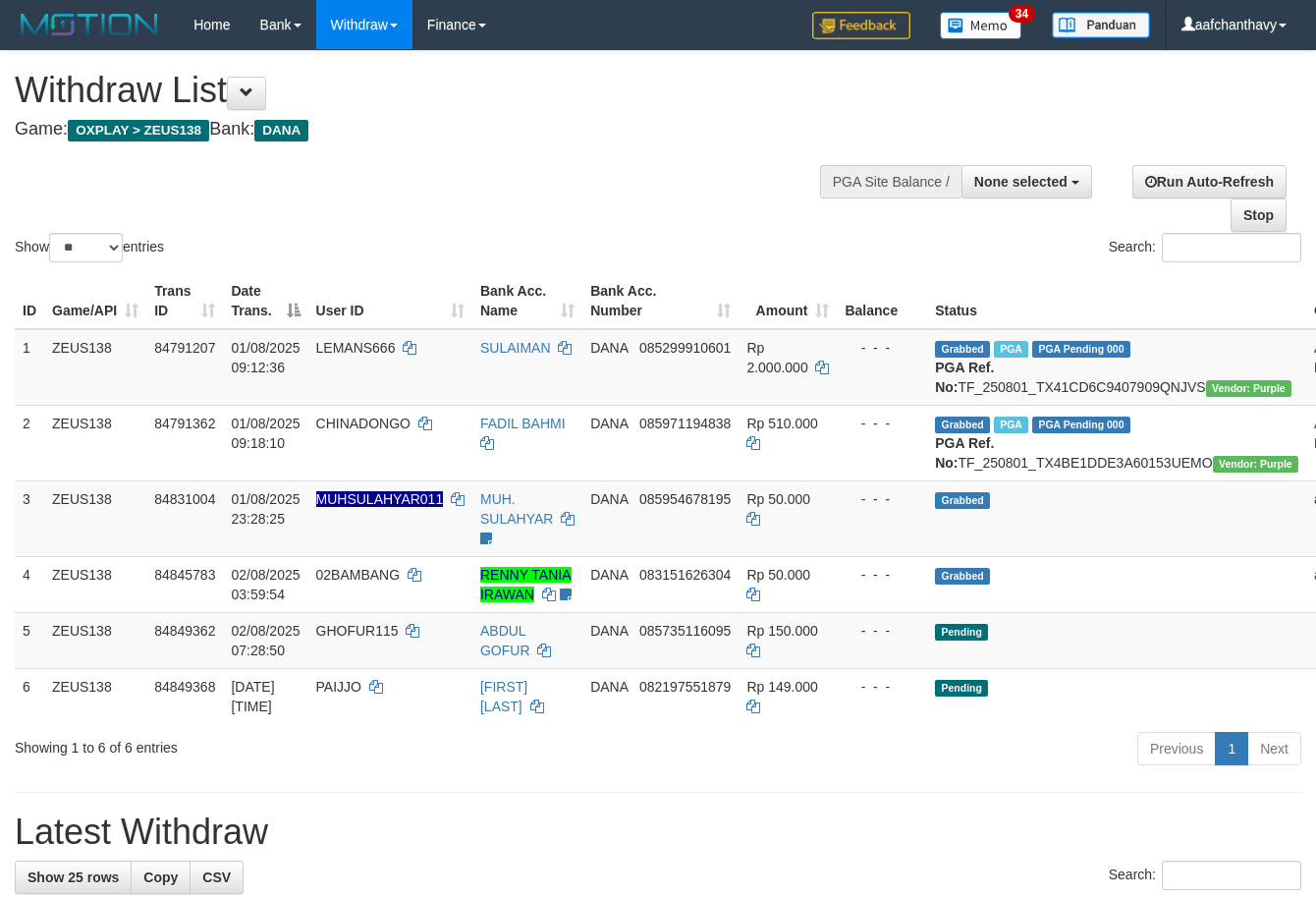 select 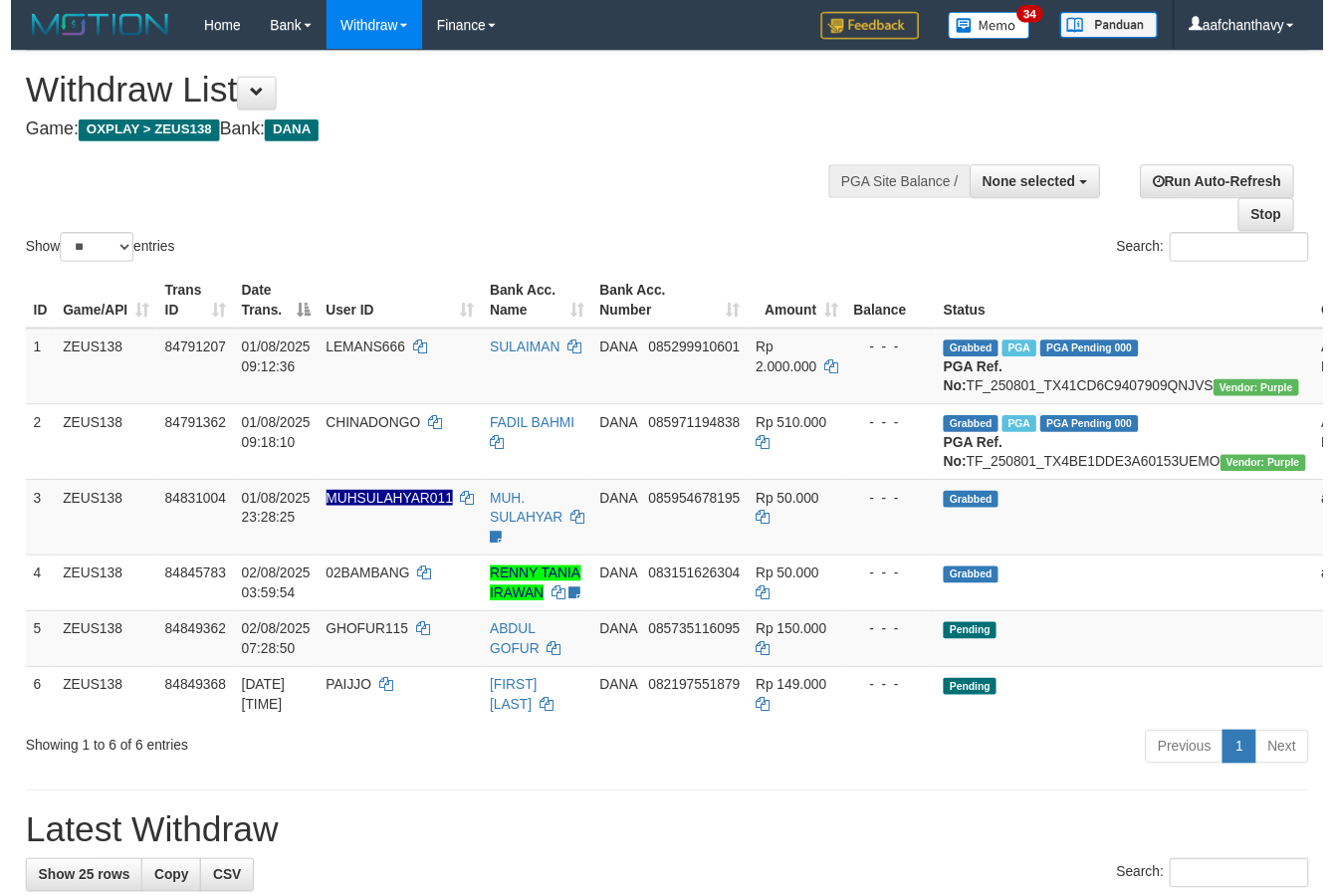 scroll, scrollTop: 266, scrollLeft: 0, axis: vertical 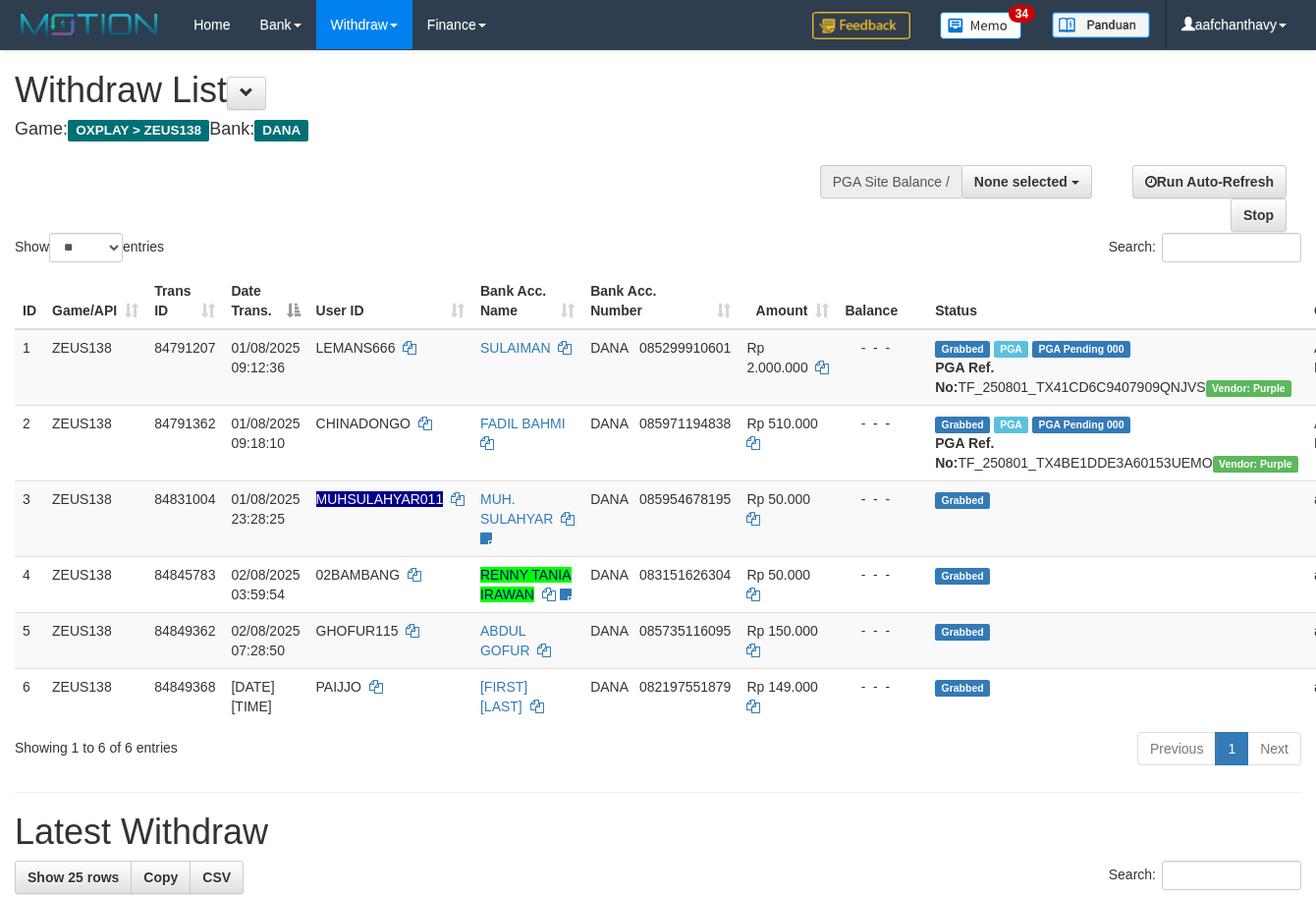 select 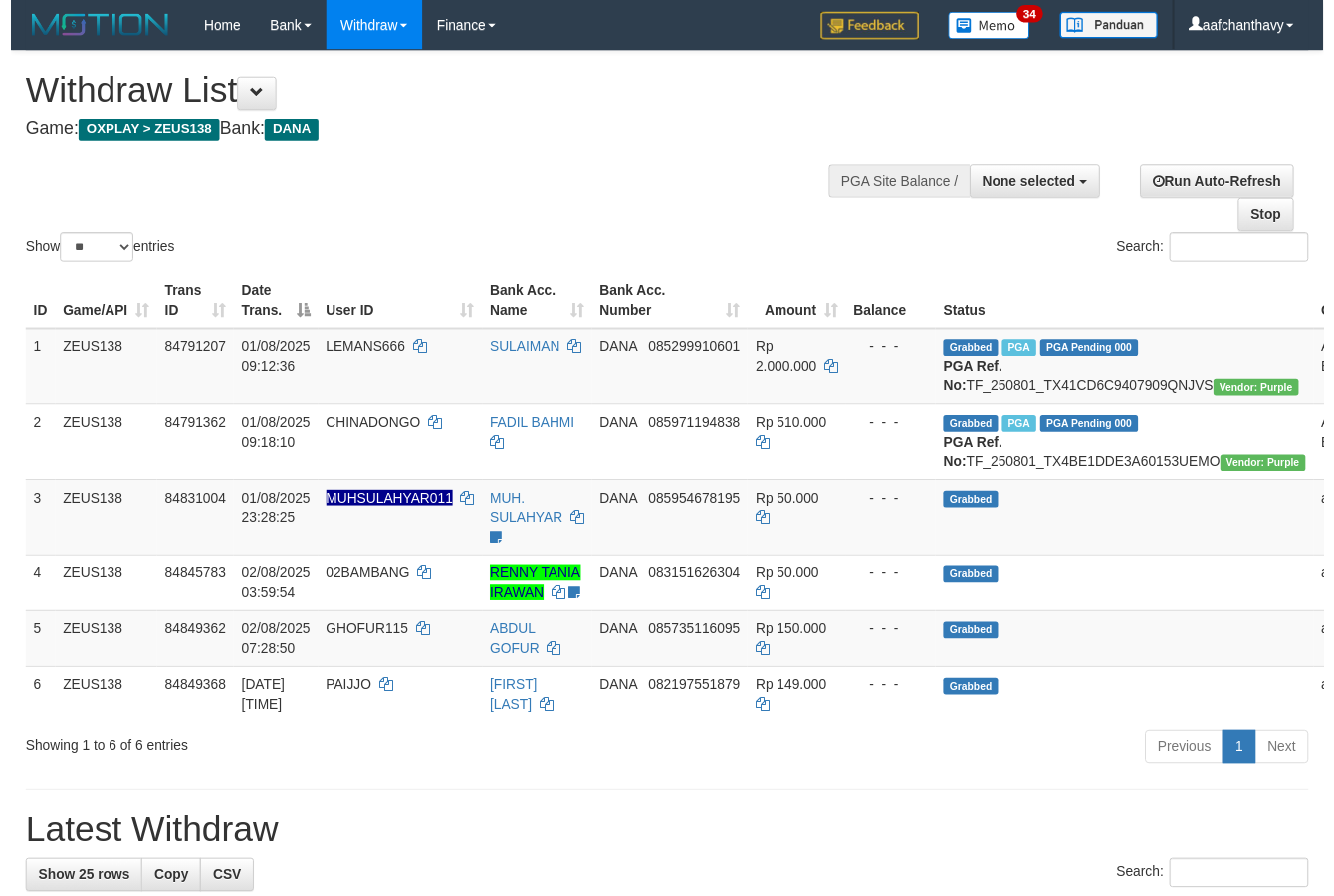 scroll, scrollTop: 266, scrollLeft: 0, axis: vertical 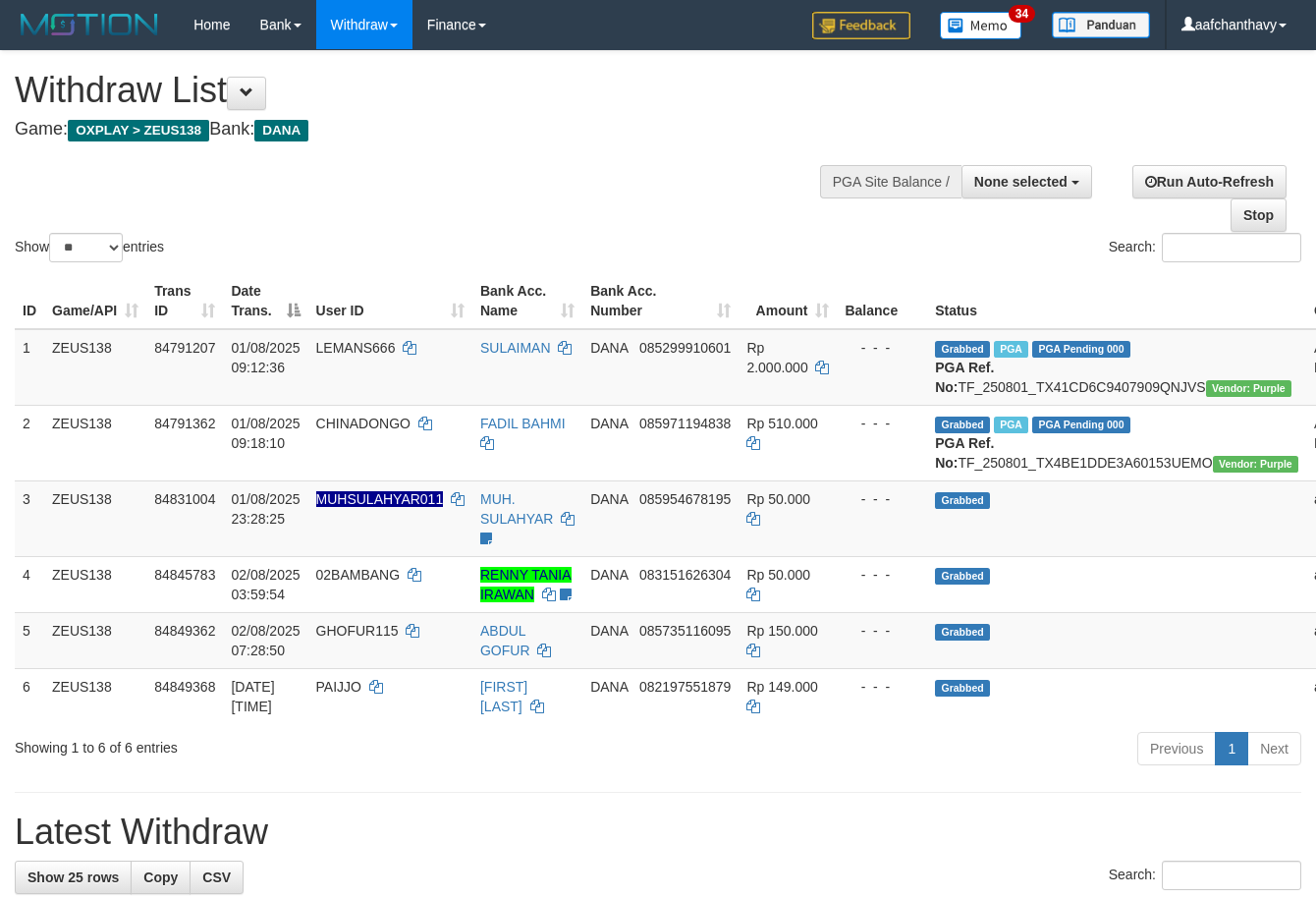 select 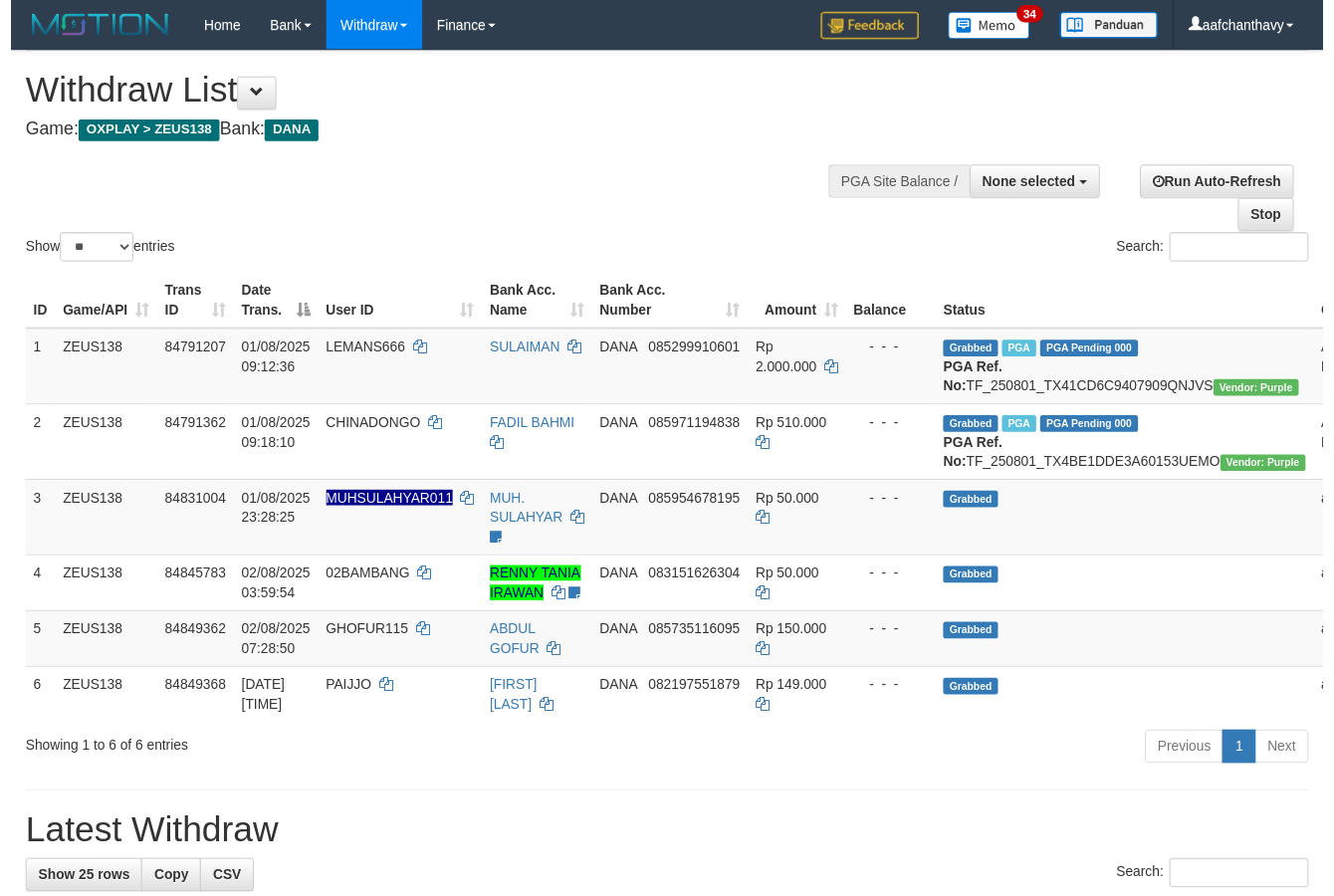 scroll, scrollTop: 266, scrollLeft: 0, axis: vertical 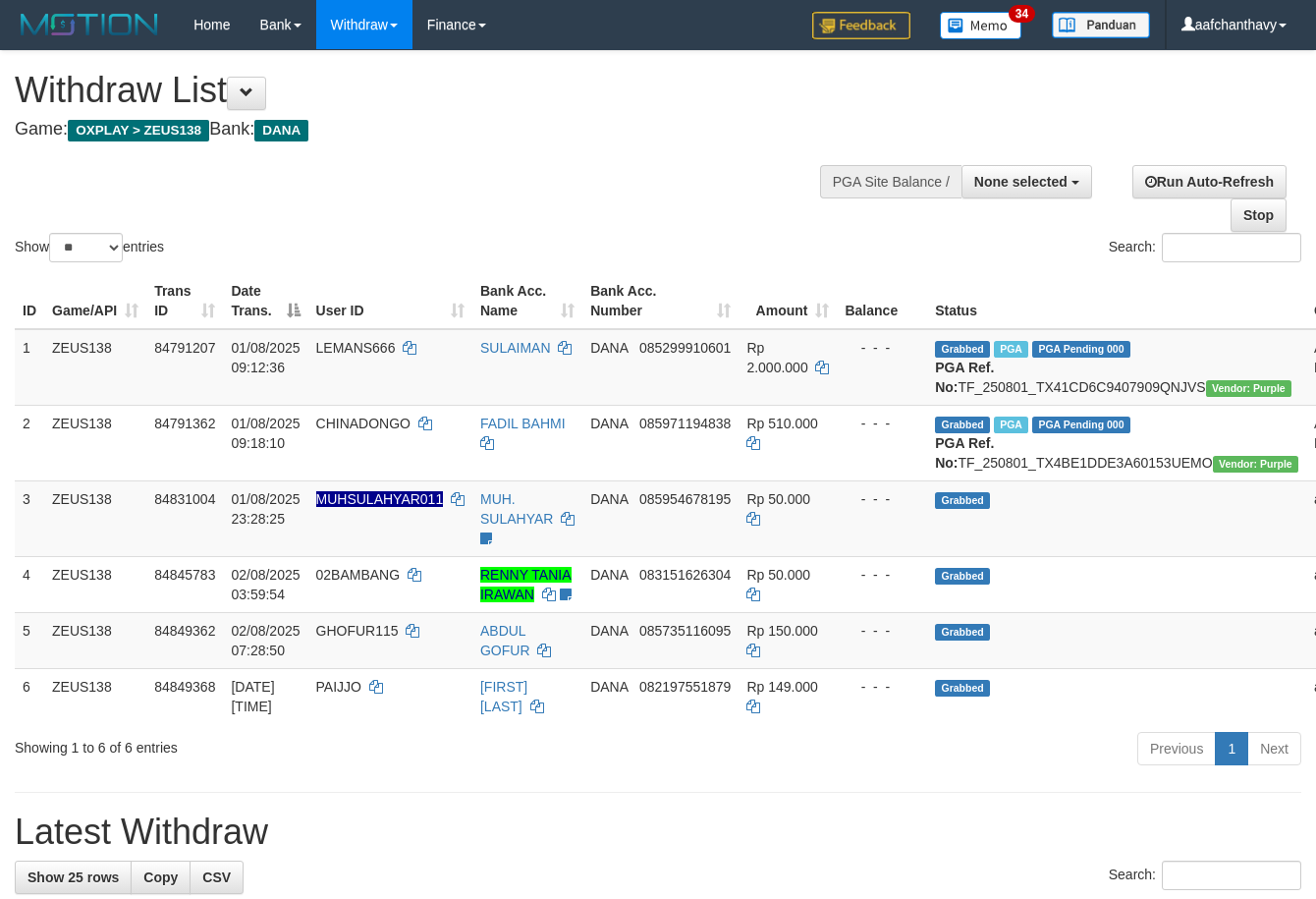 select 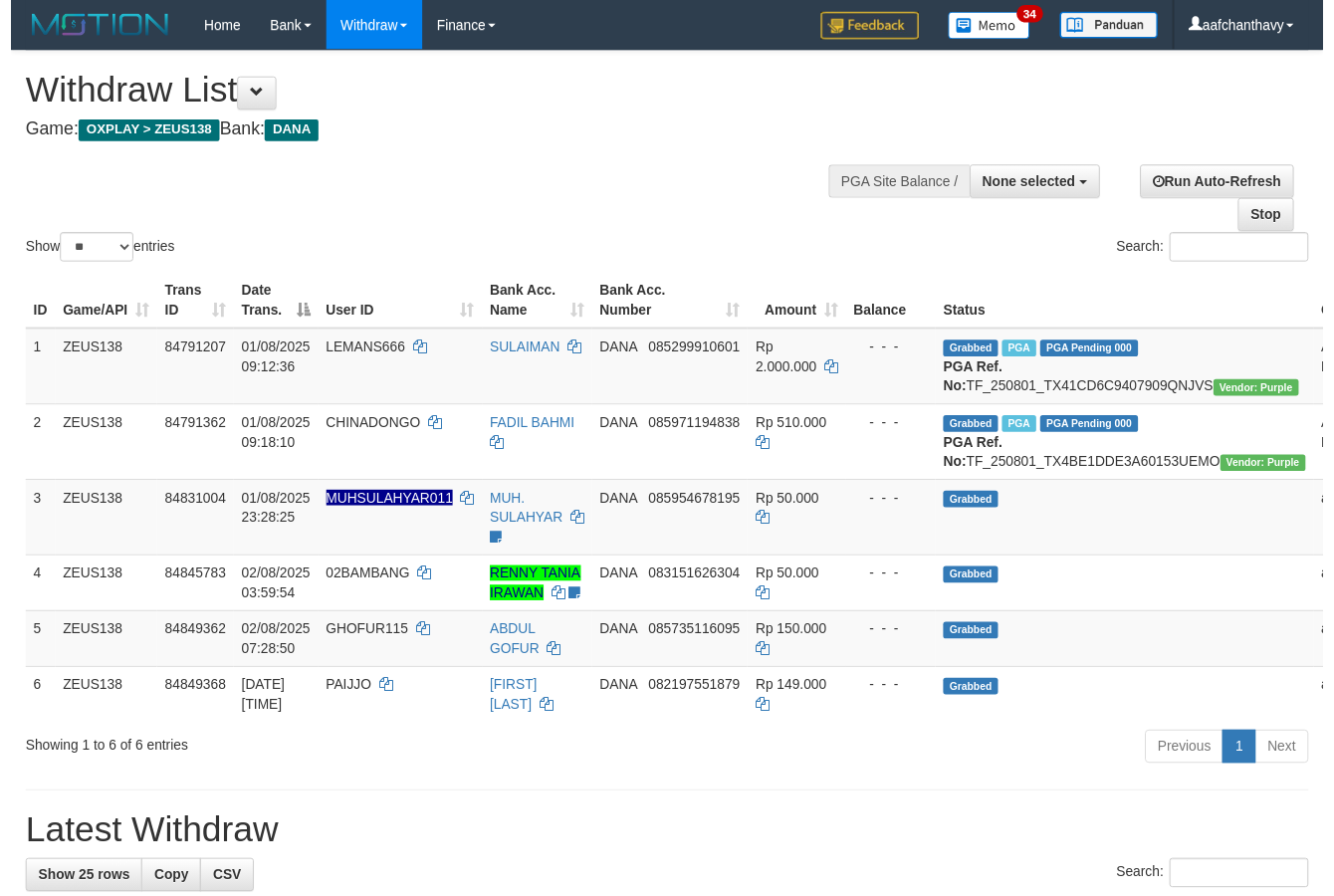 scroll, scrollTop: 266, scrollLeft: 0, axis: vertical 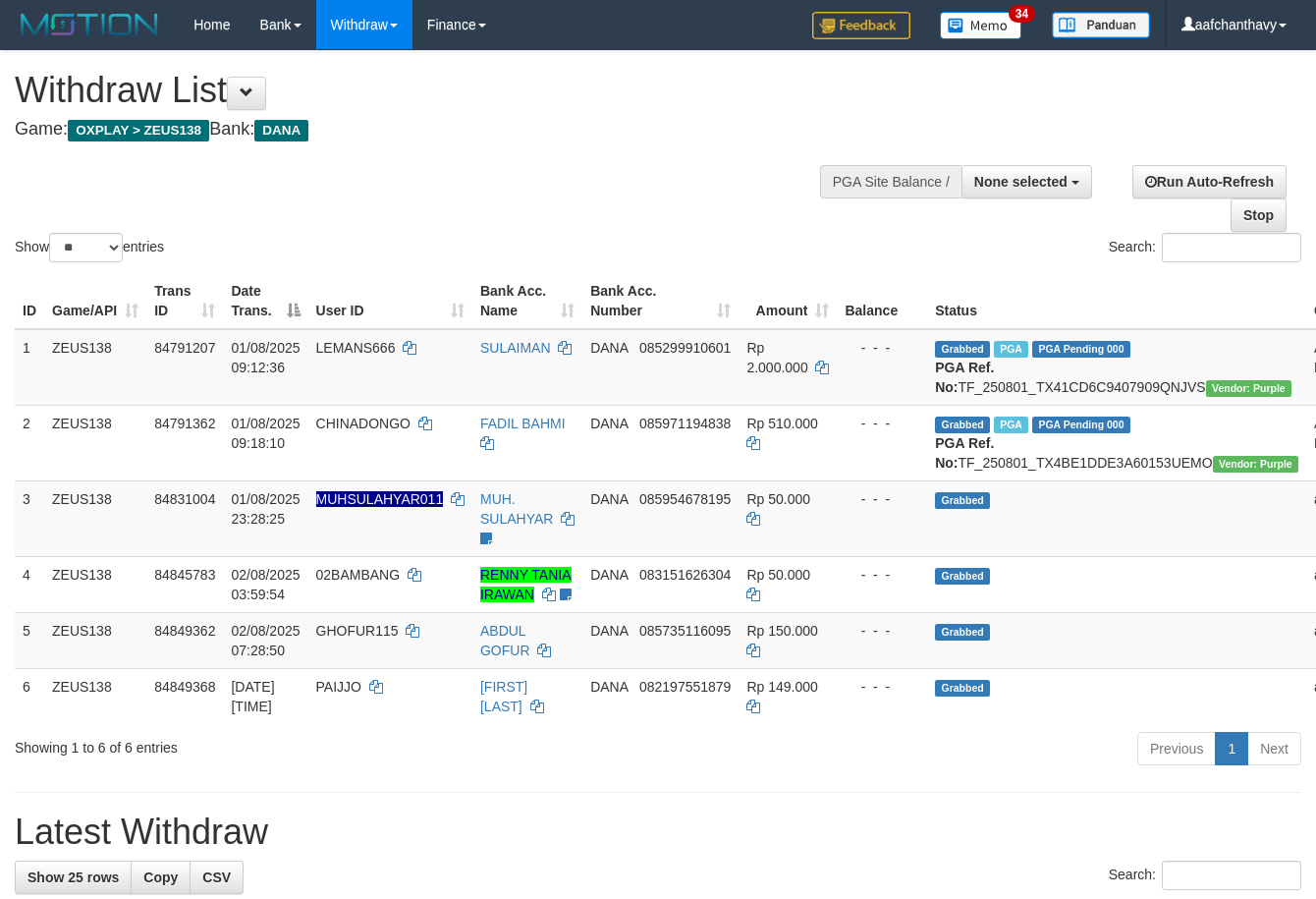 select 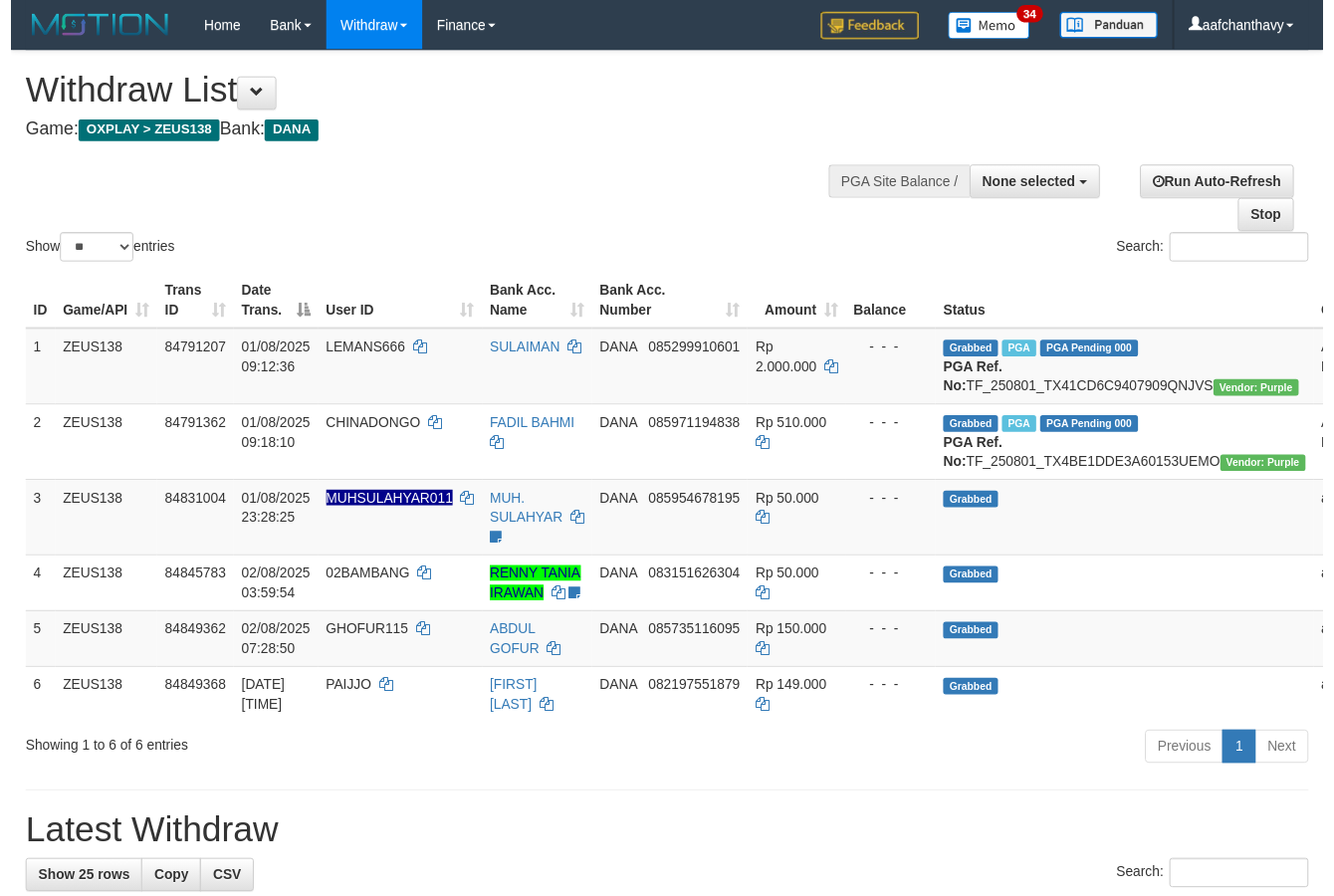 scroll, scrollTop: 266, scrollLeft: 0, axis: vertical 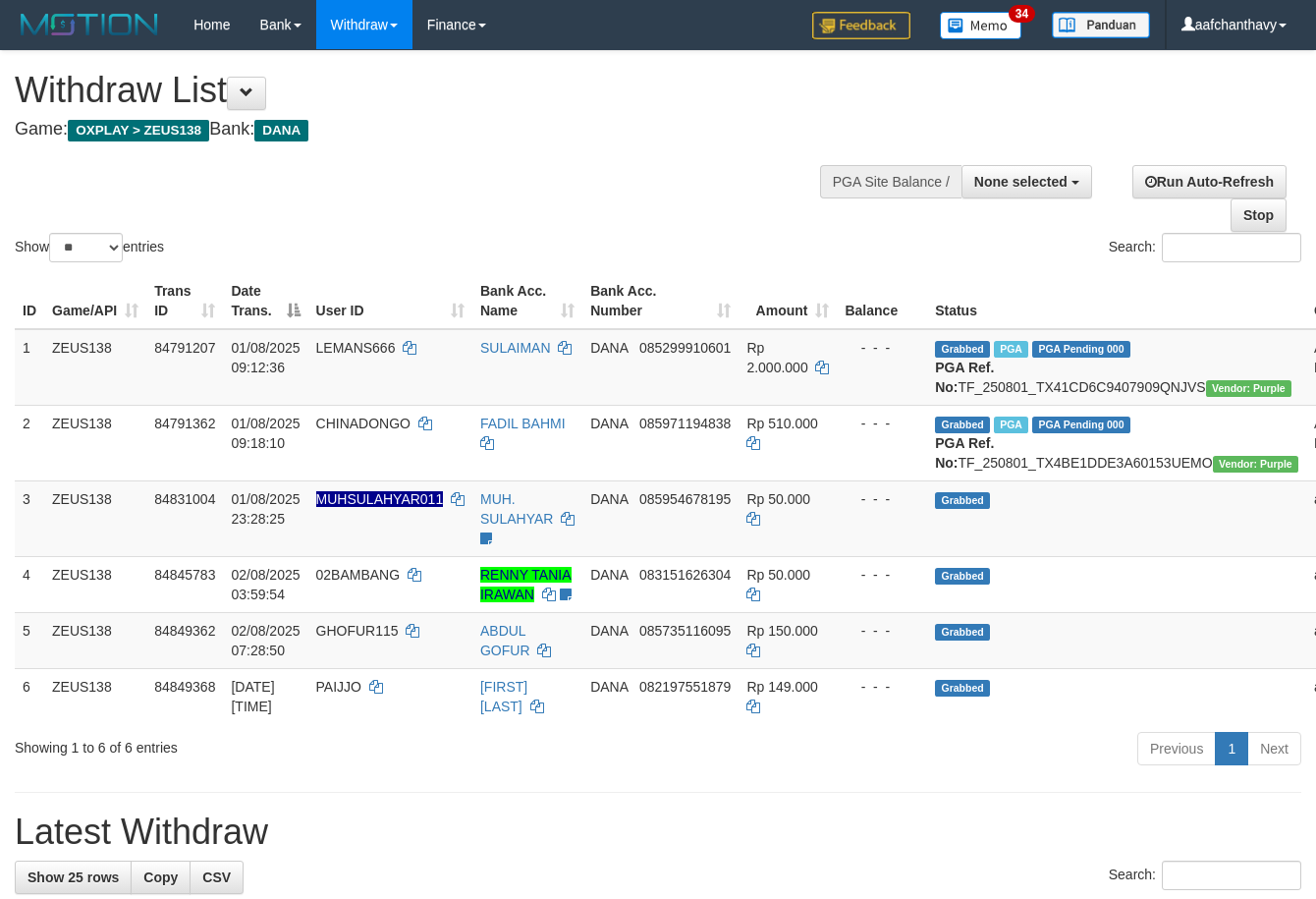 select 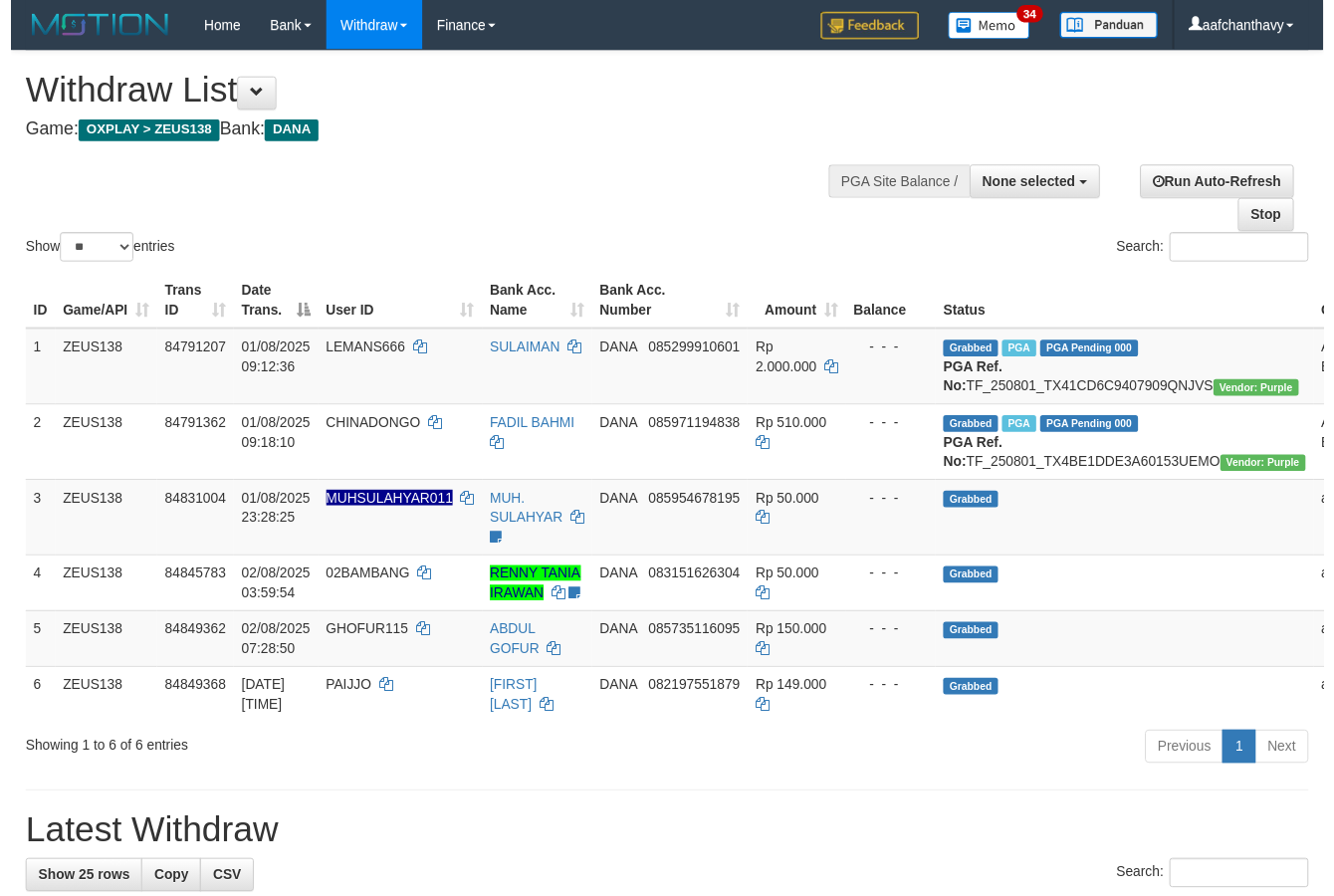 scroll, scrollTop: 266, scrollLeft: 0, axis: vertical 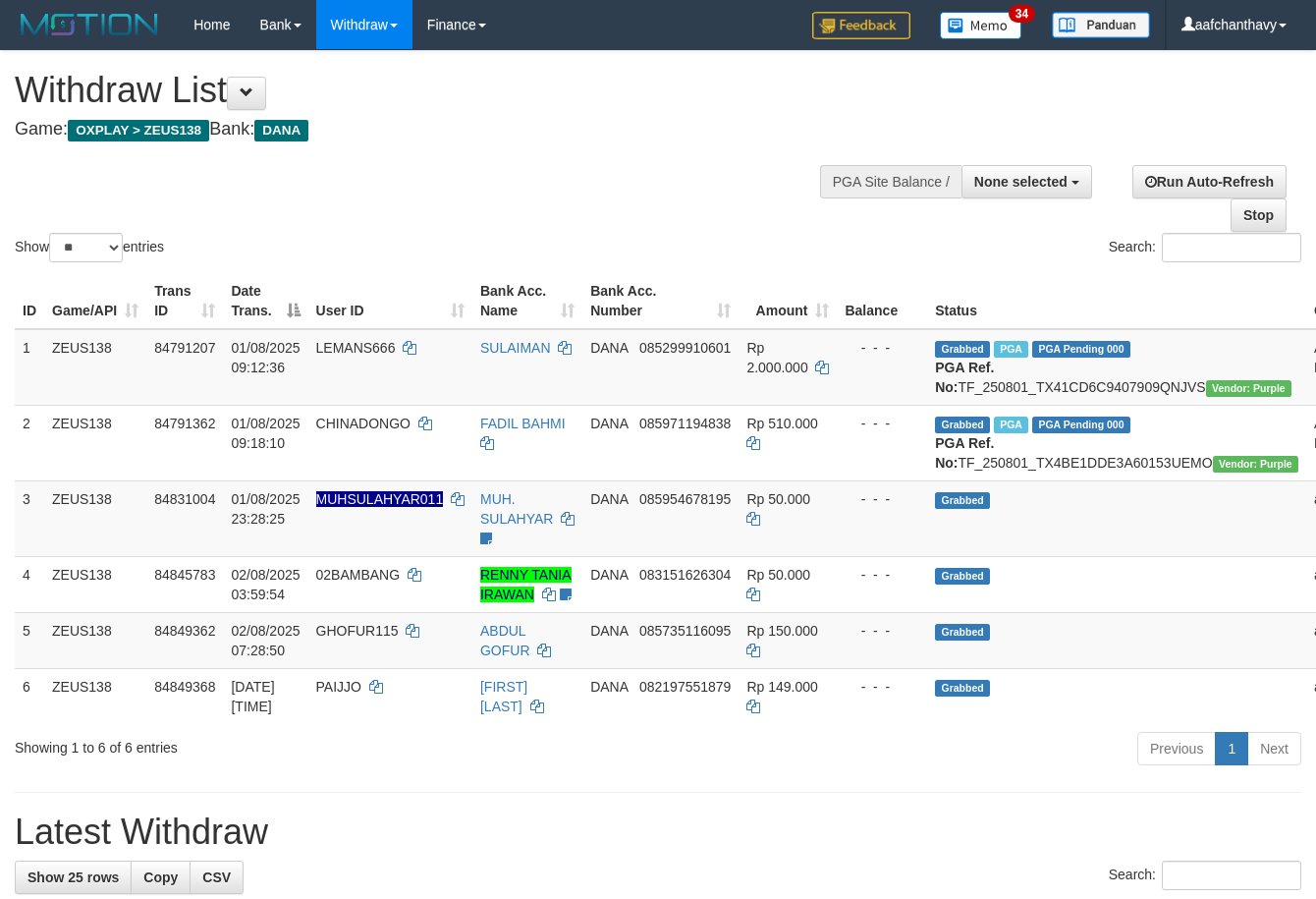 select 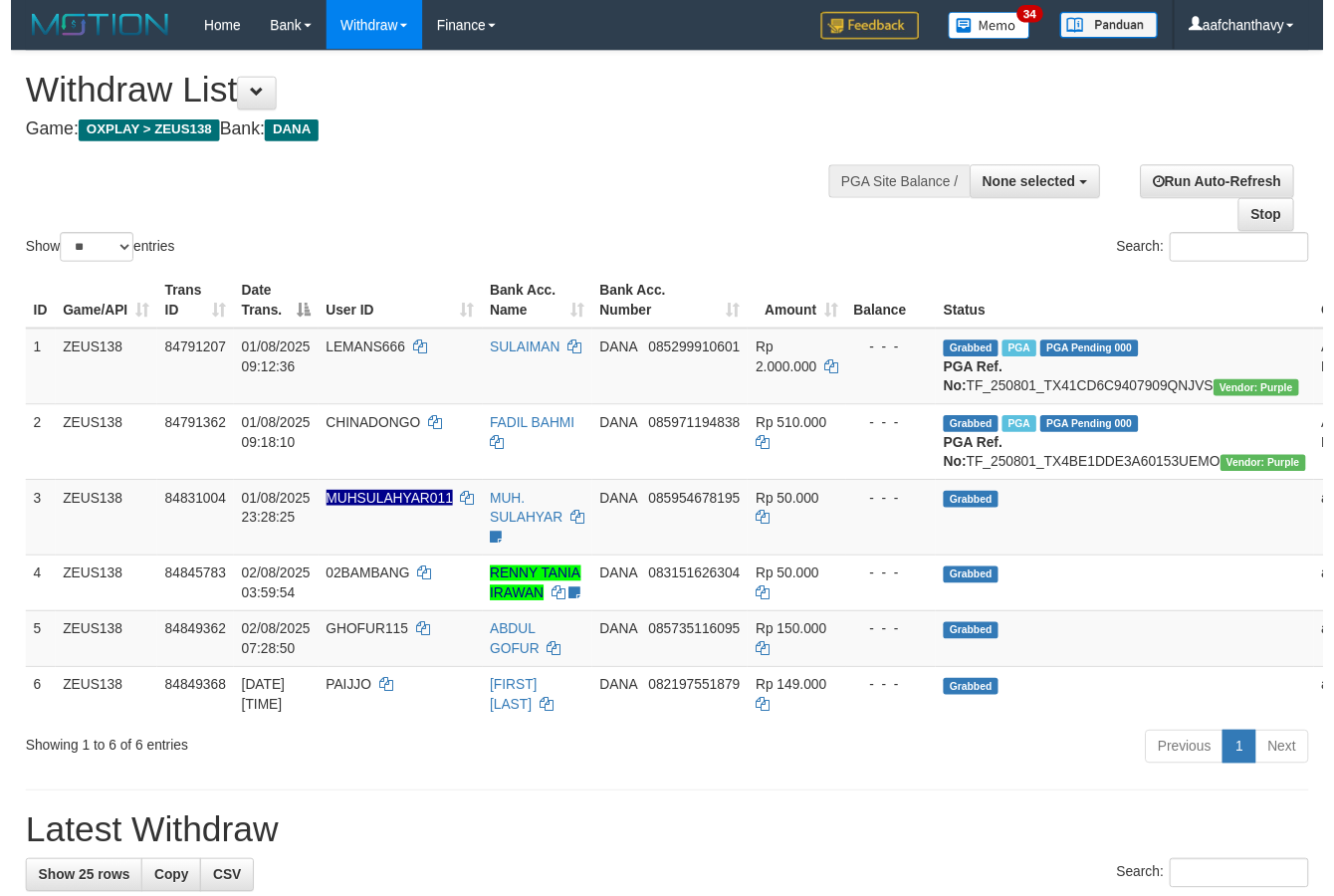 scroll, scrollTop: 266, scrollLeft: 0, axis: vertical 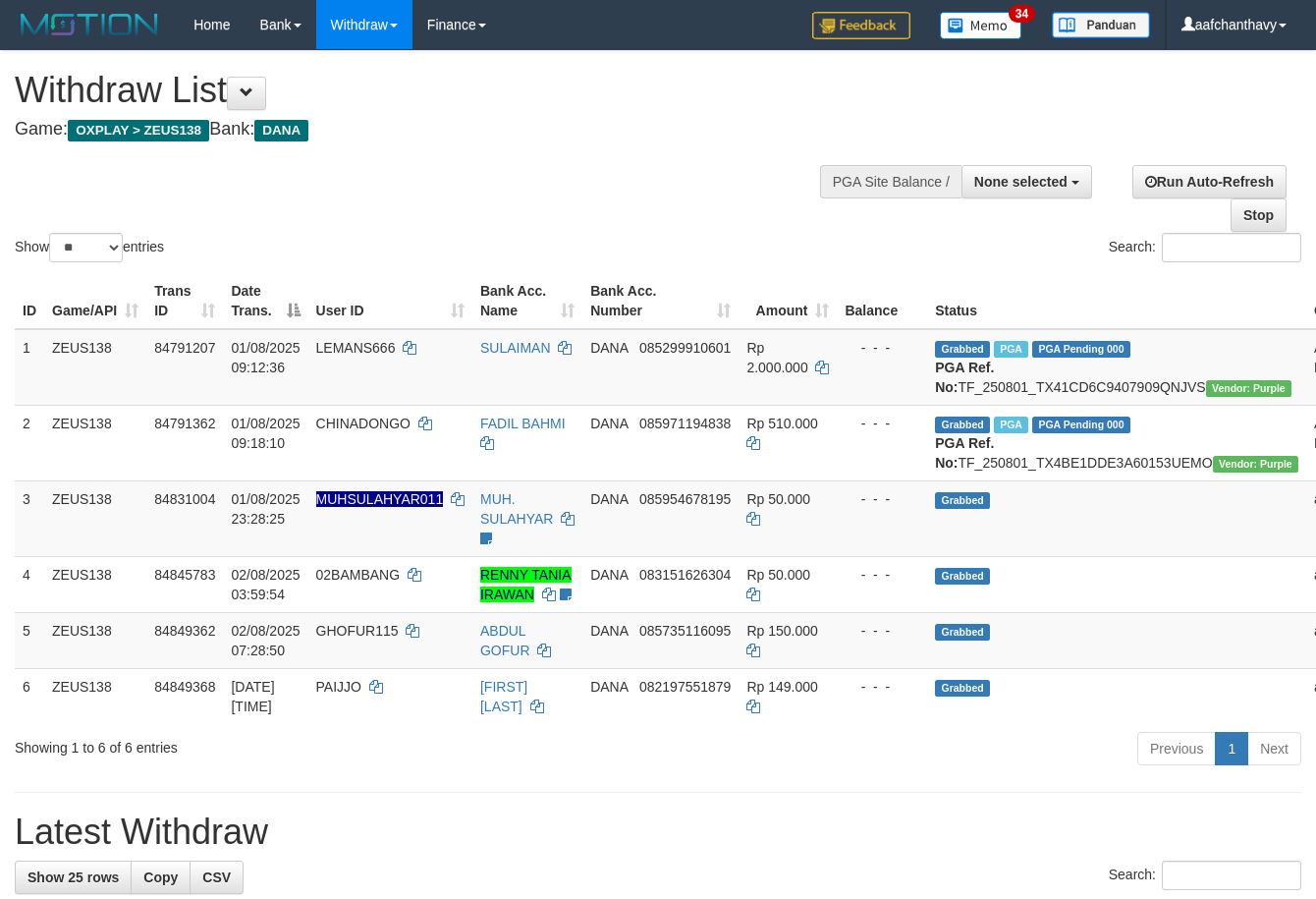 select 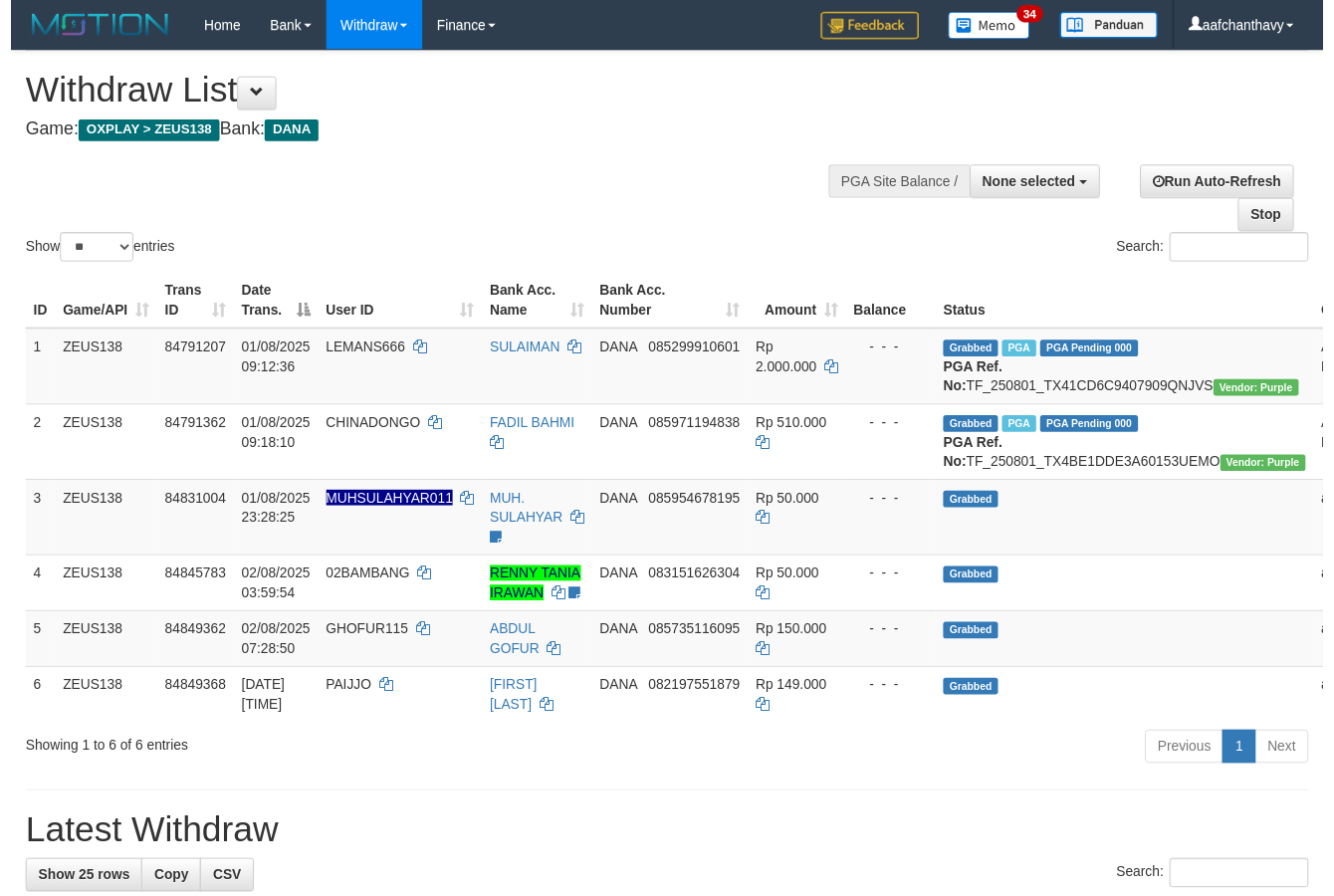 scroll, scrollTop: 266, scrollLeft: 0, axis: vertical 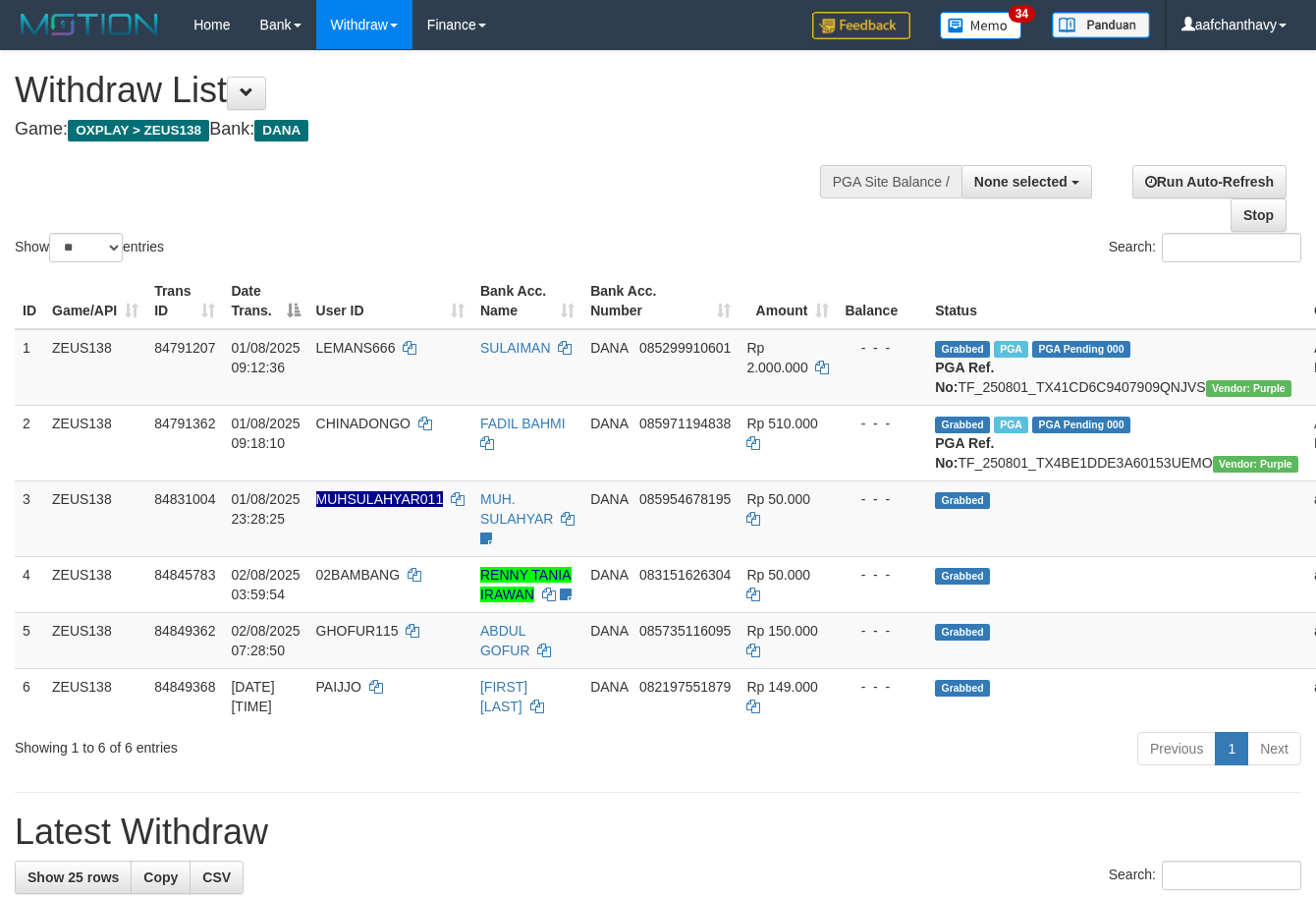select 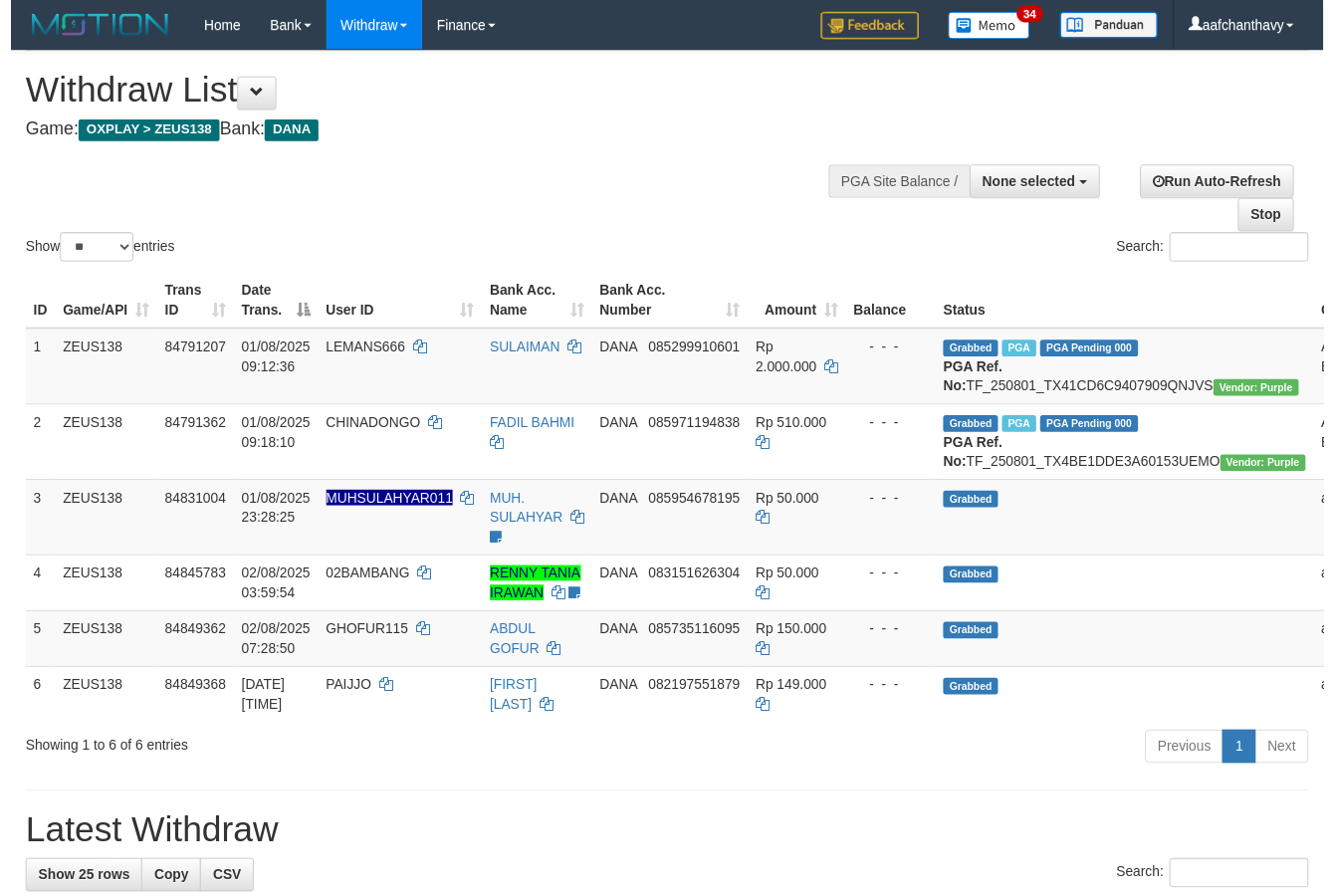 scroll, scrollTop: 266, scrollLeft: 0, axis: vertical 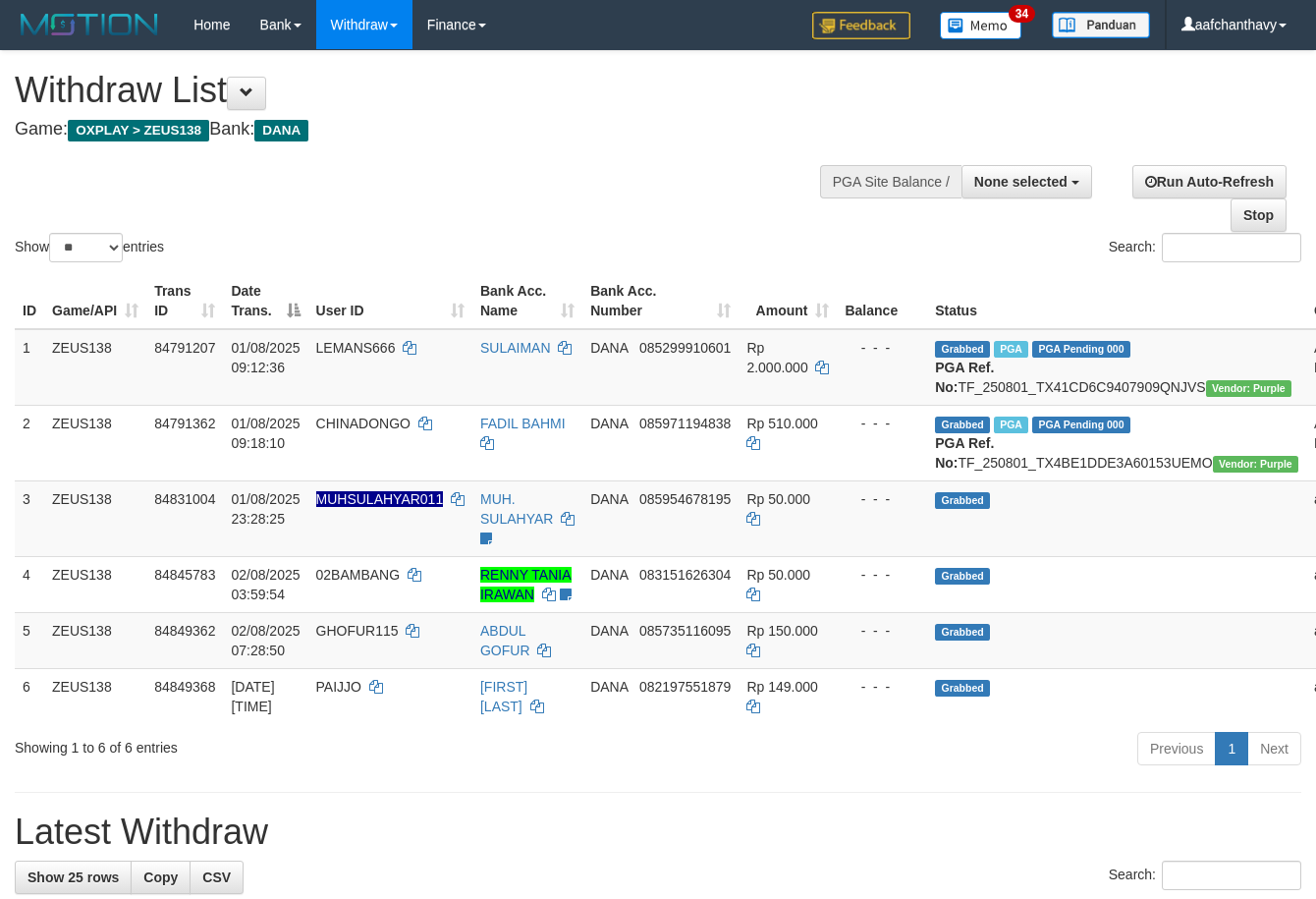 select 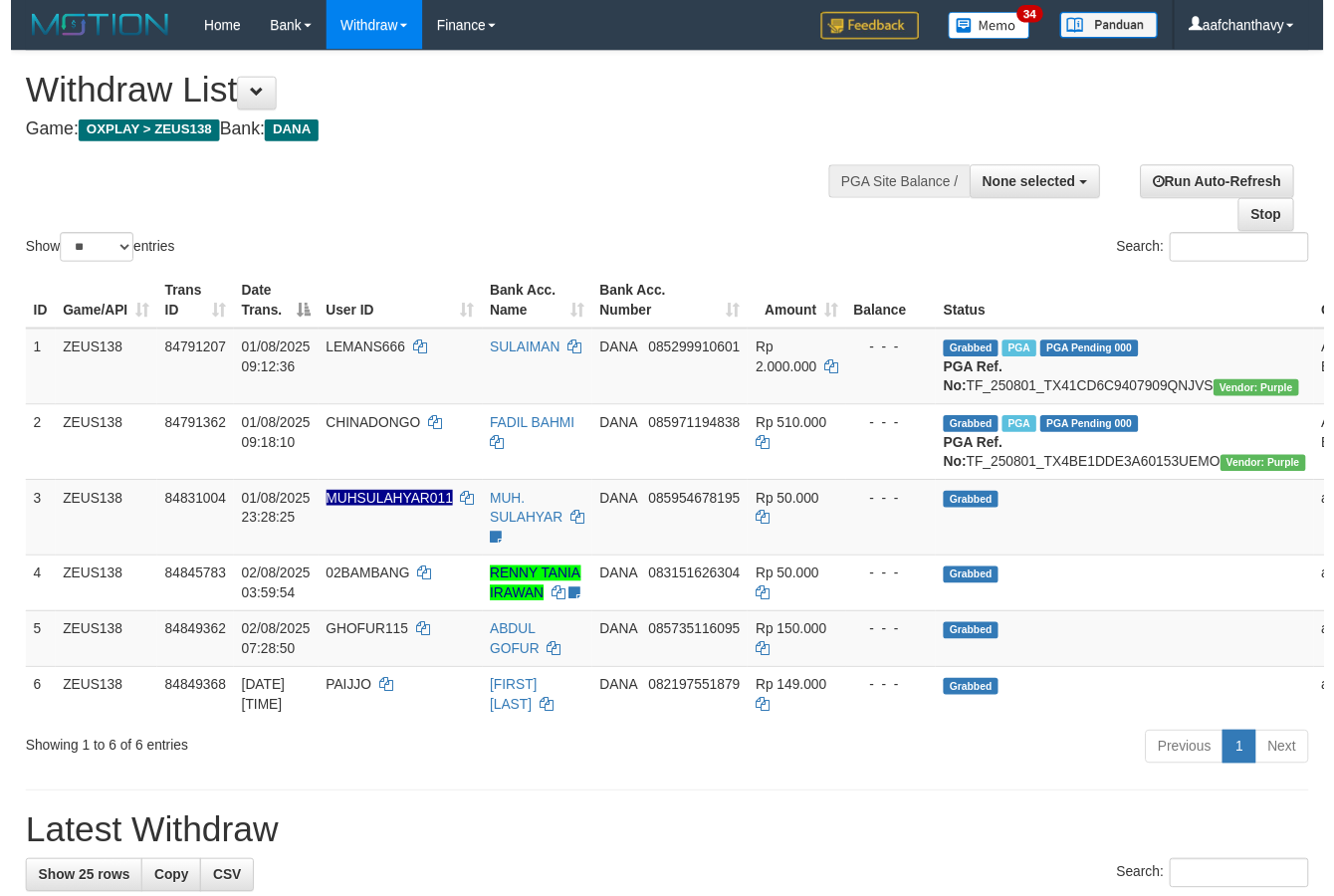scroll, scrollTop: 266, scrollLeft: 0, axis: vertical 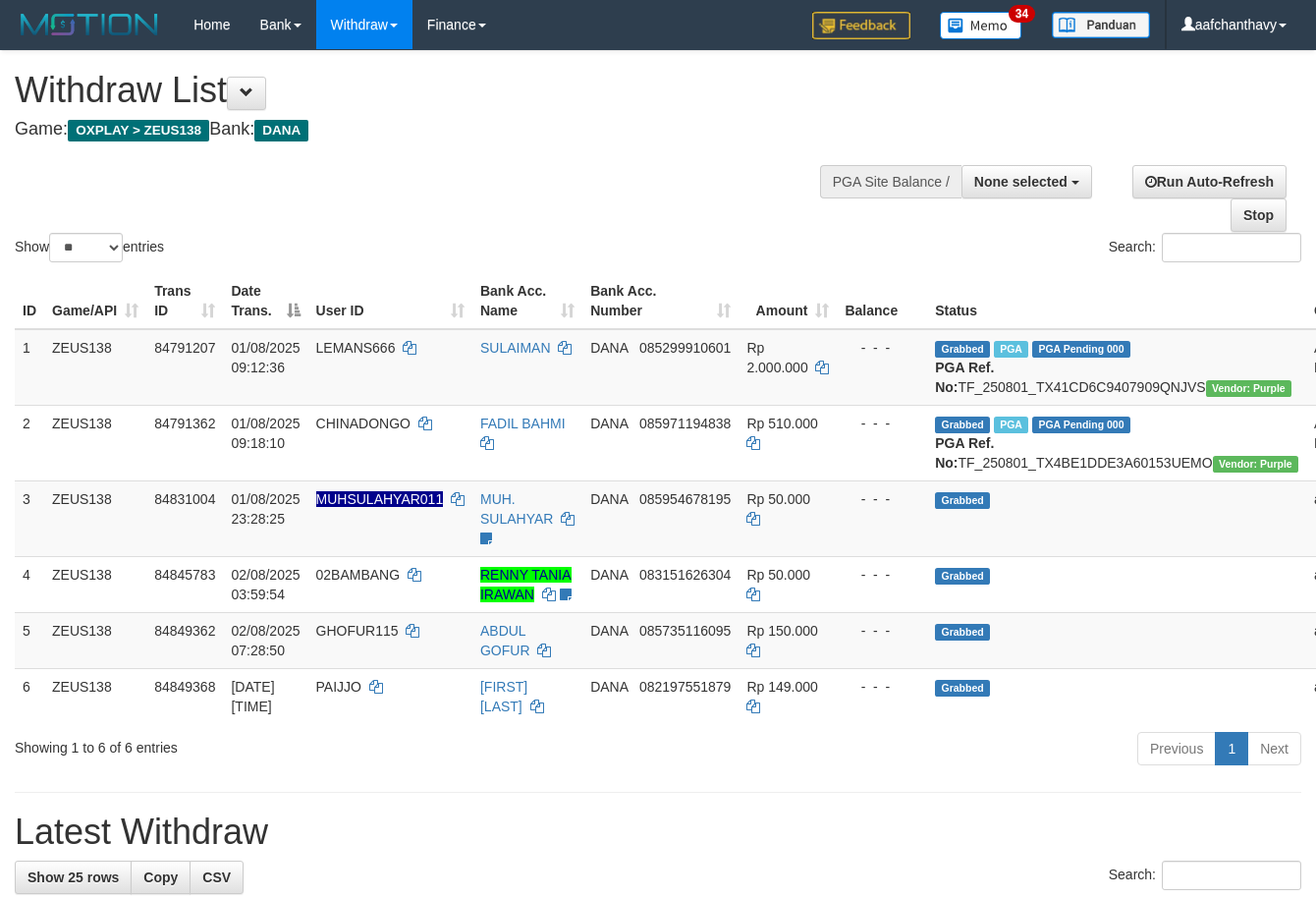 select 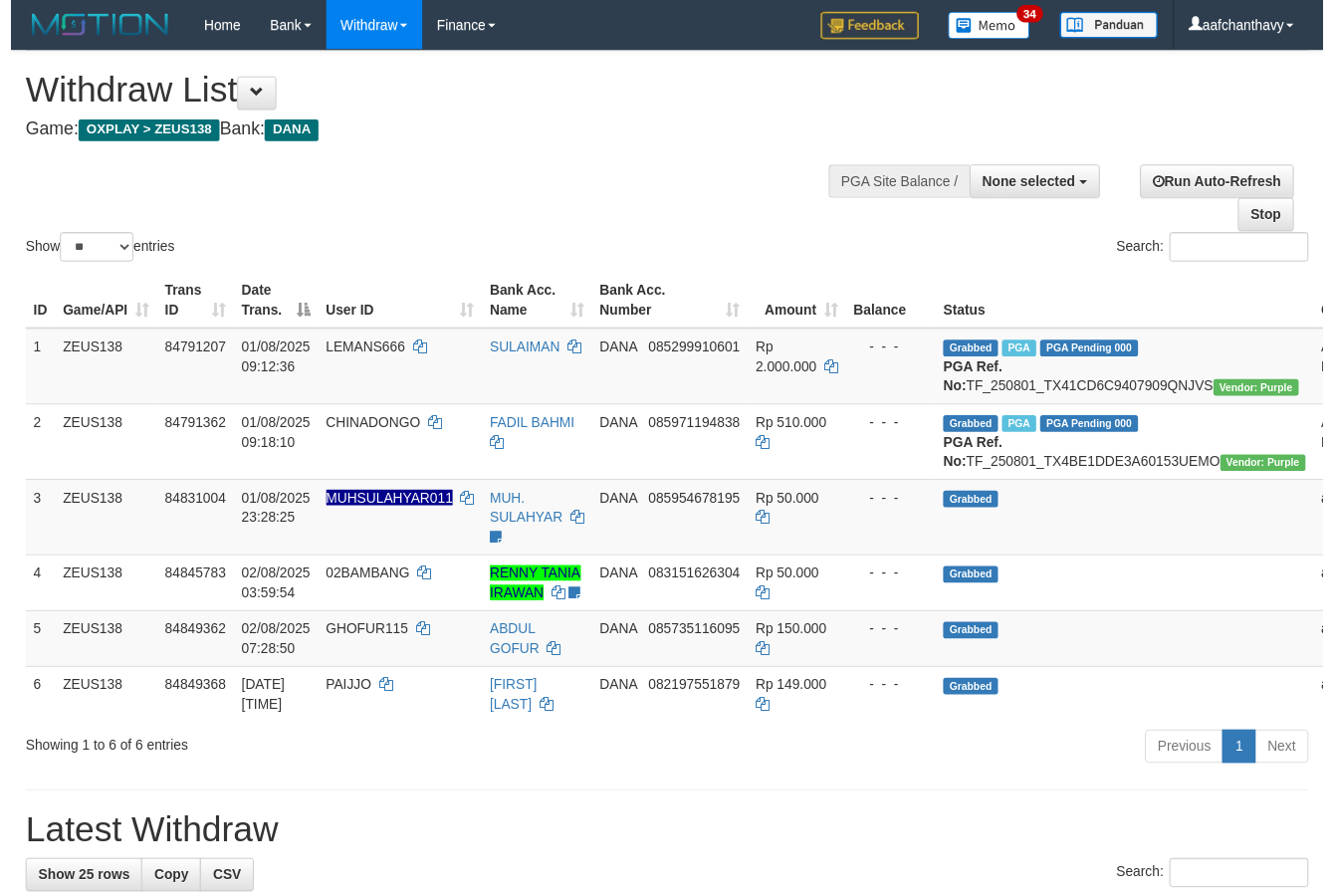 scroll, scrollTop: 266, scrollLeft: 0, axis: vertical 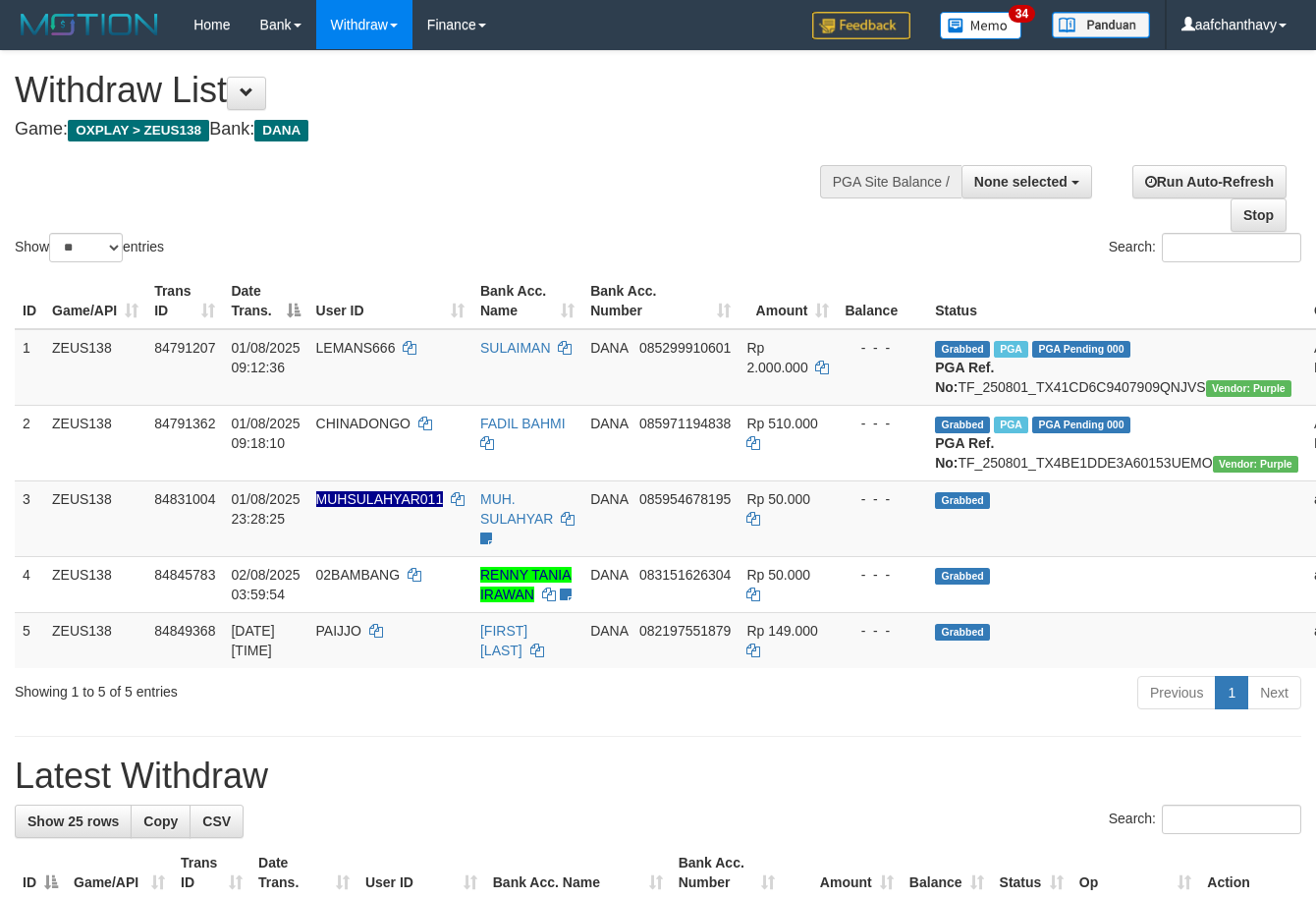 select 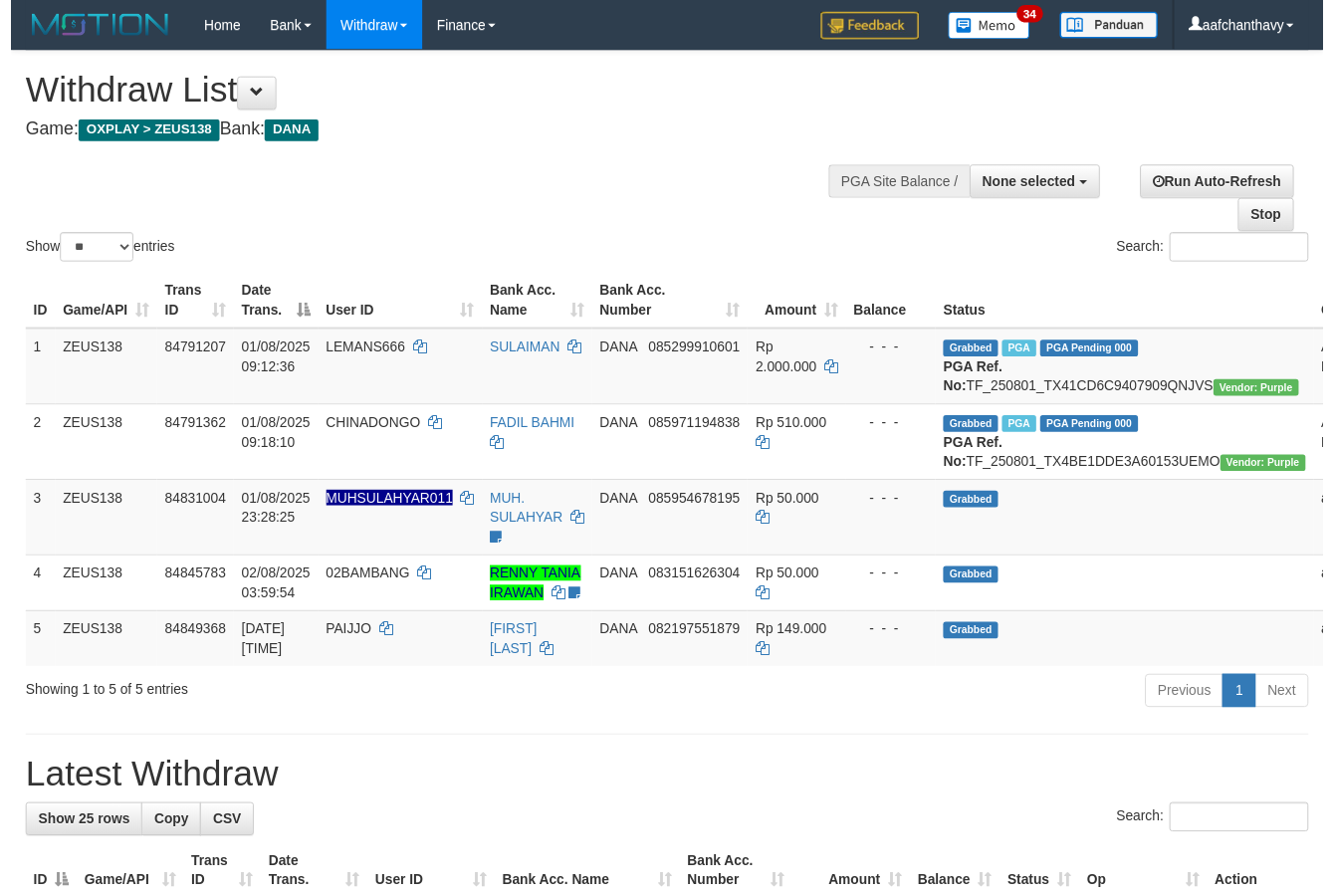 scroll, scrollTop: 266, scrollLeft: 0, axis: vertical 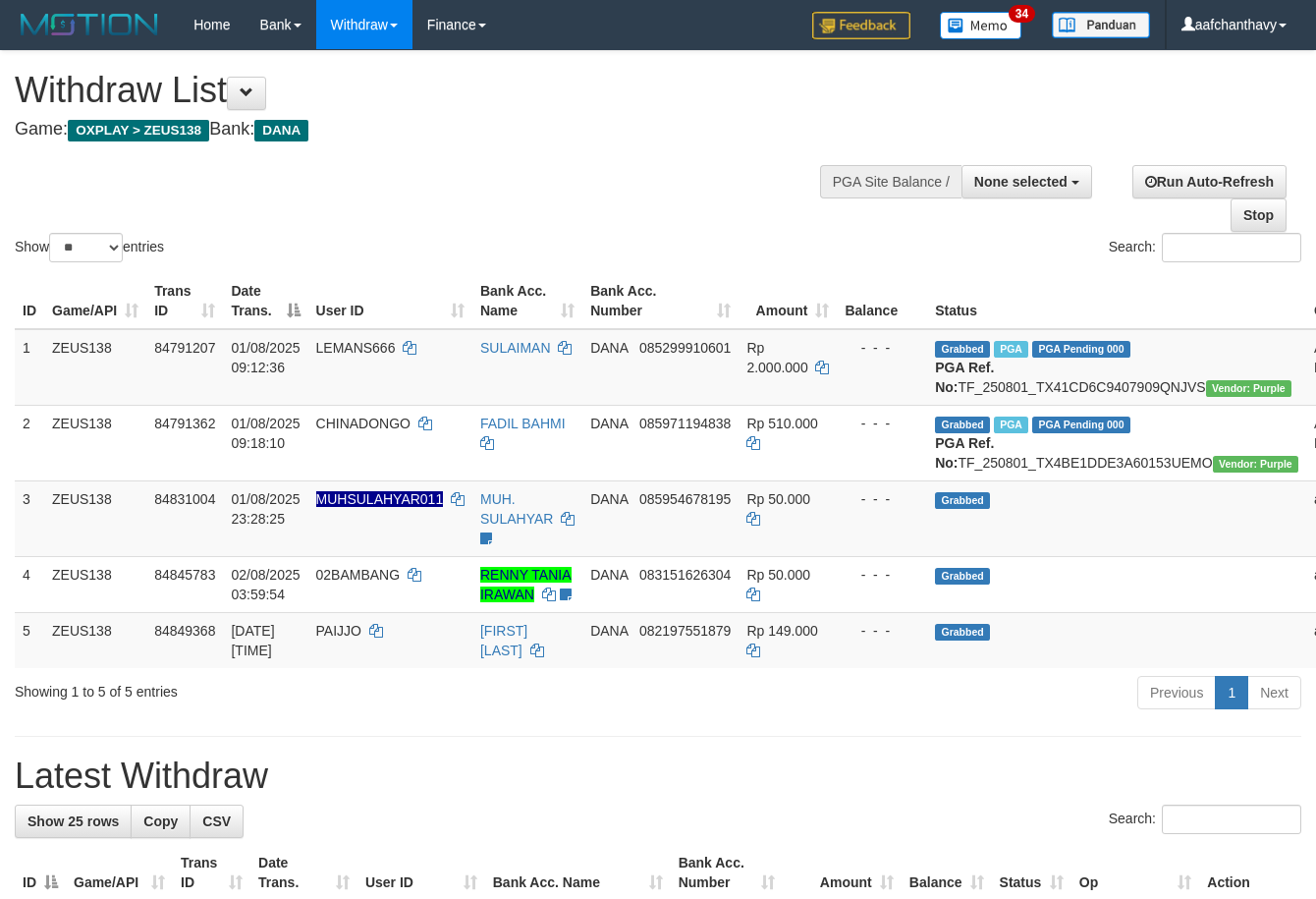 select 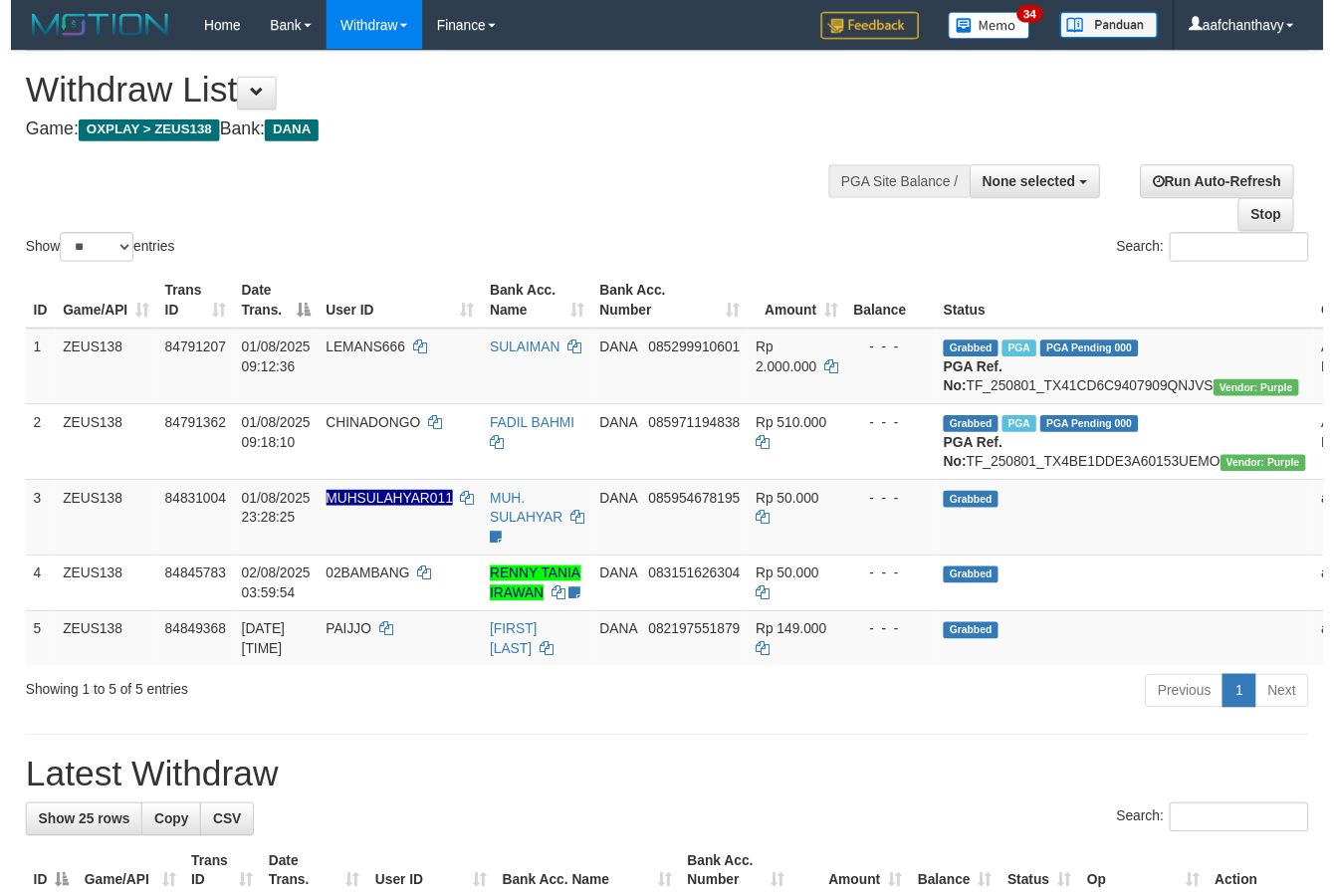 scroll, scrollTop: 266, scrollLeft: 0, axis: vertical 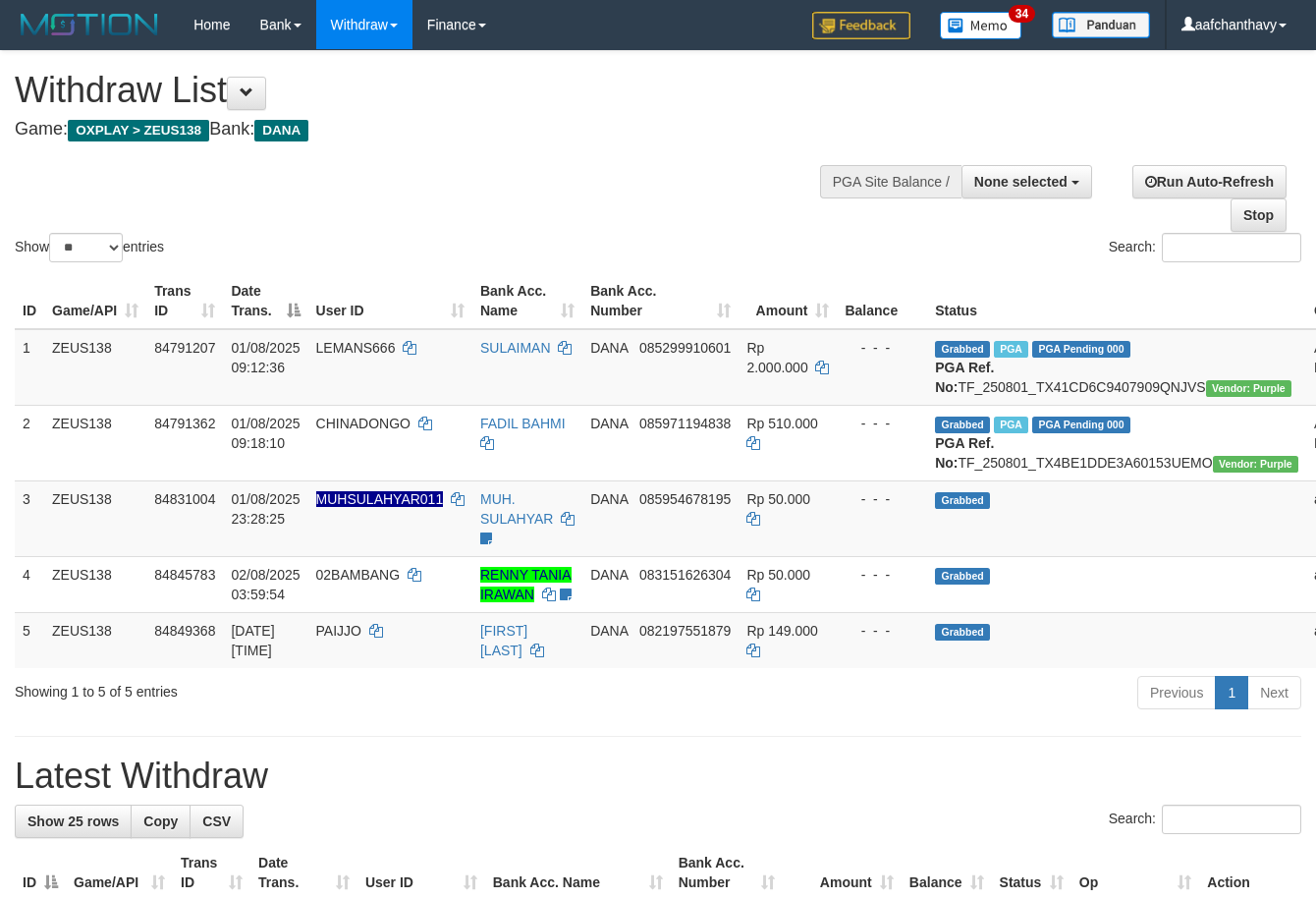 select 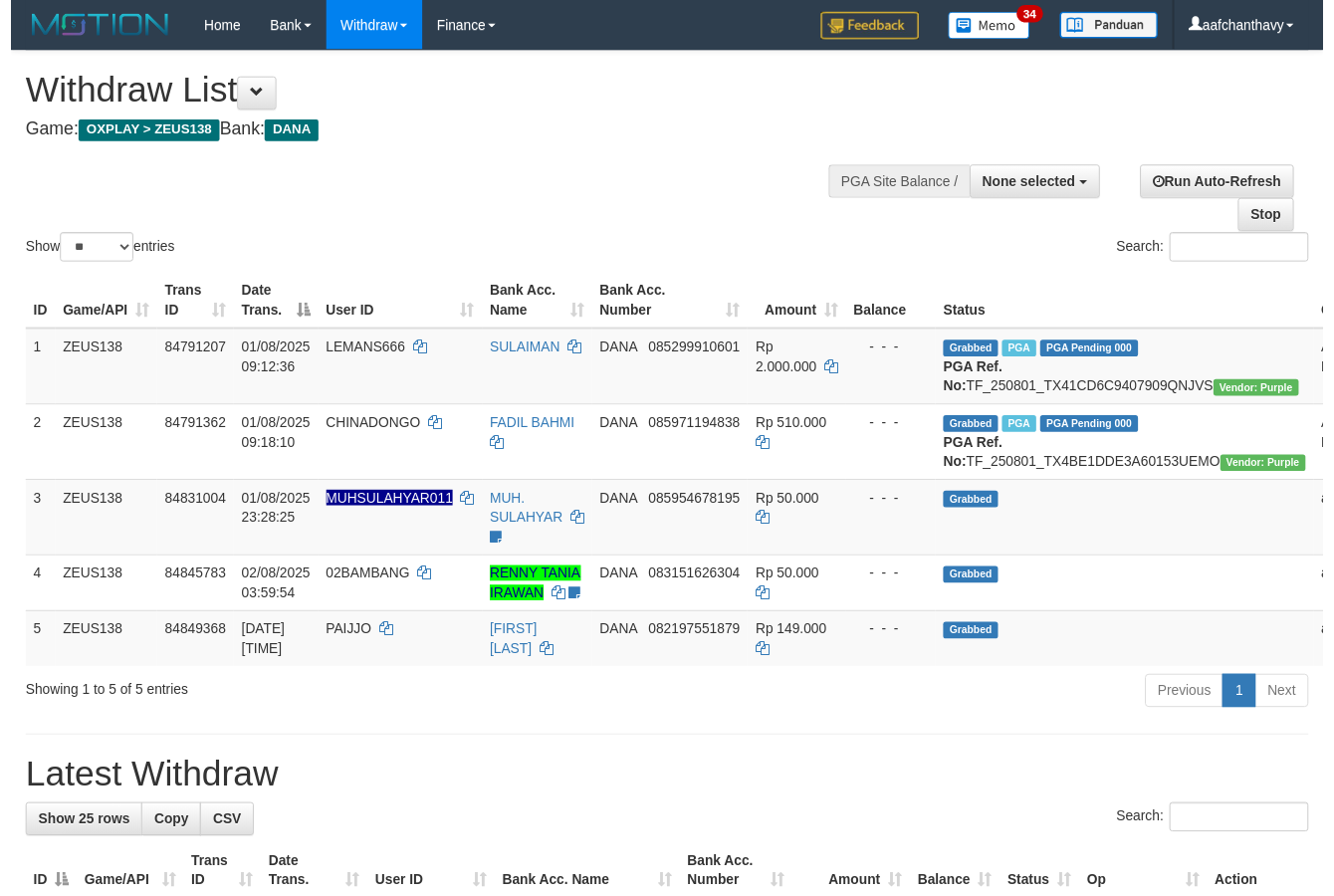 scroll, scrollTop: 266, scrollLeft: 0, axis: vertical 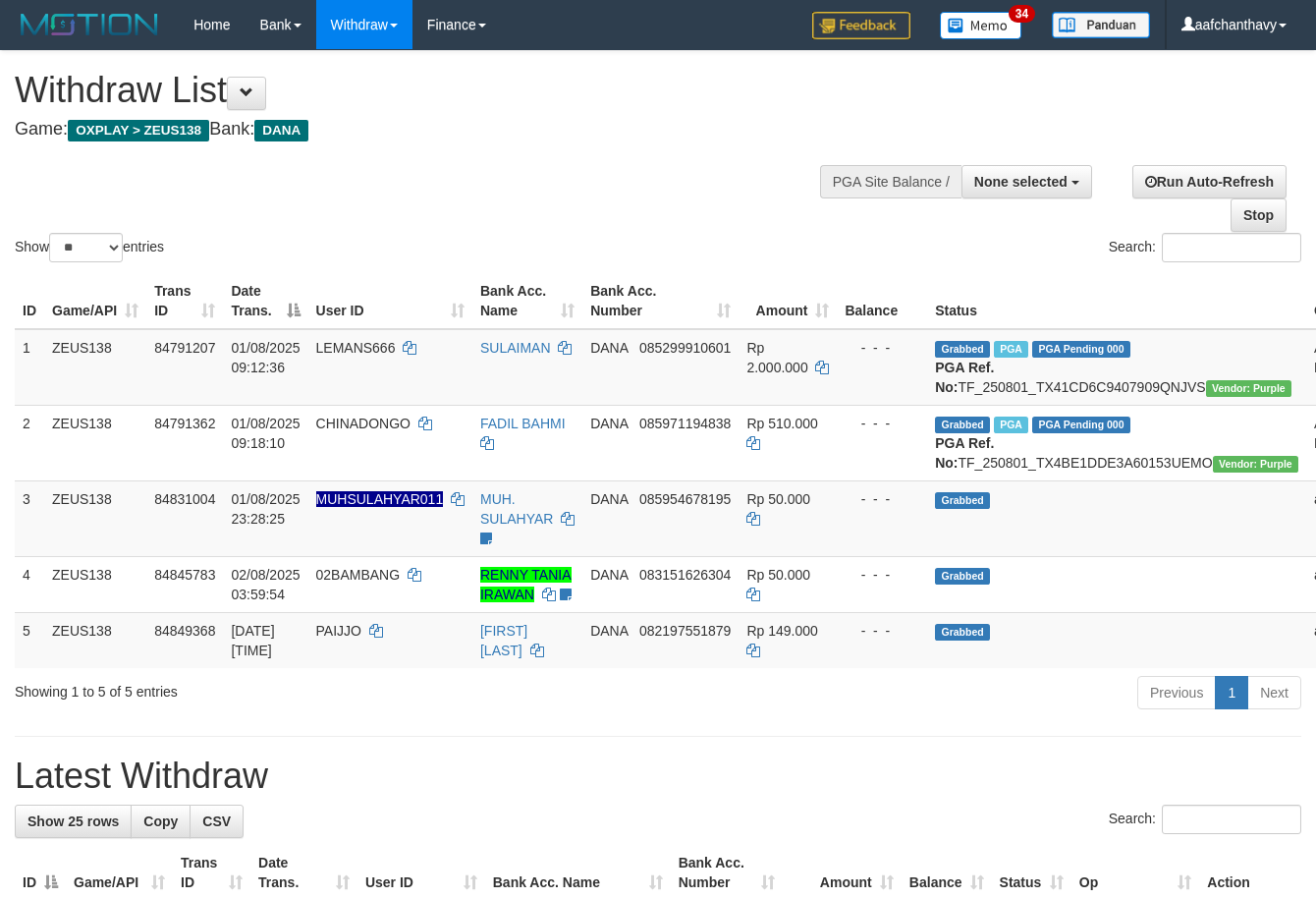 select 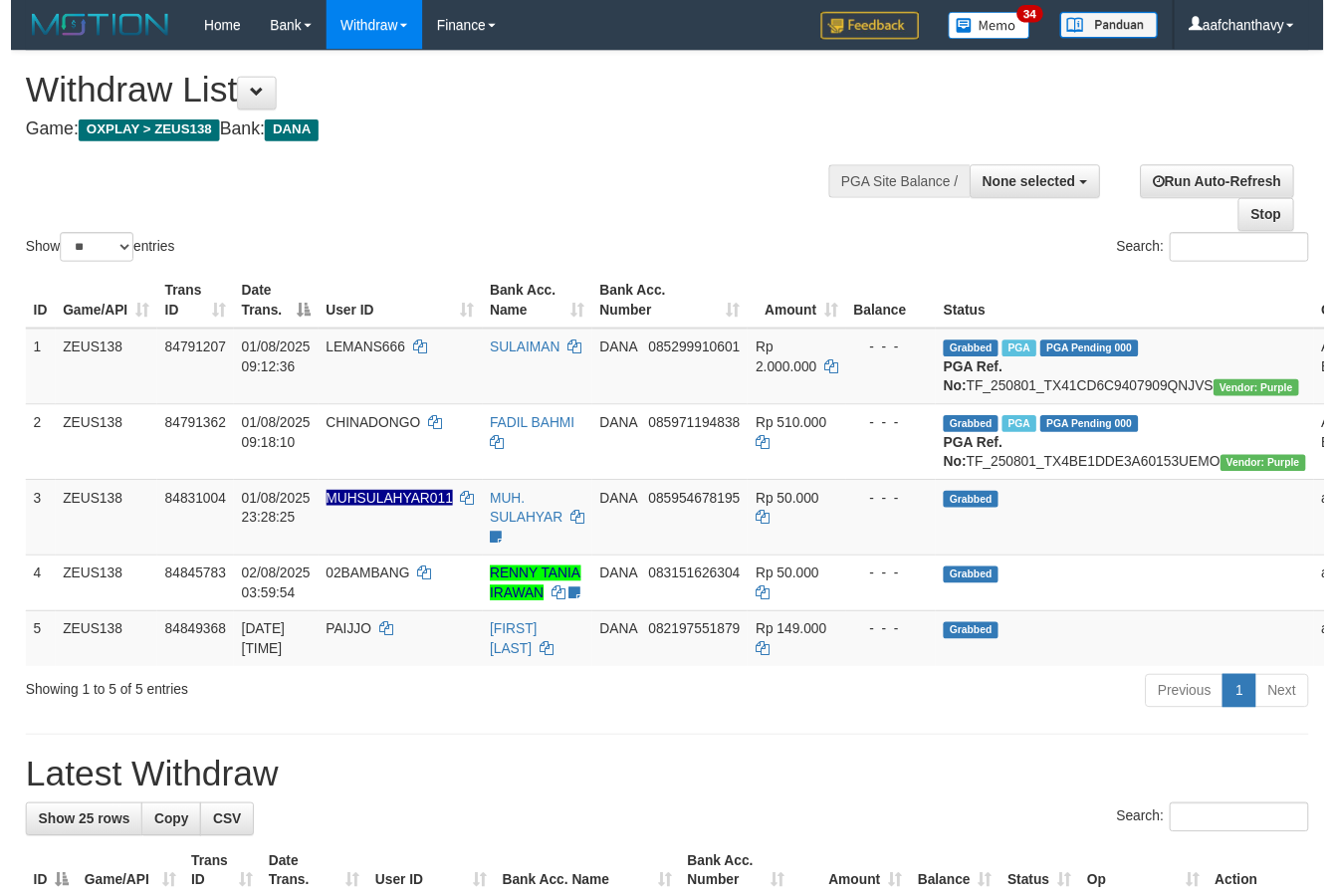 scroll, scrollTop: 266, scrollLeft: 0, axis: vertical 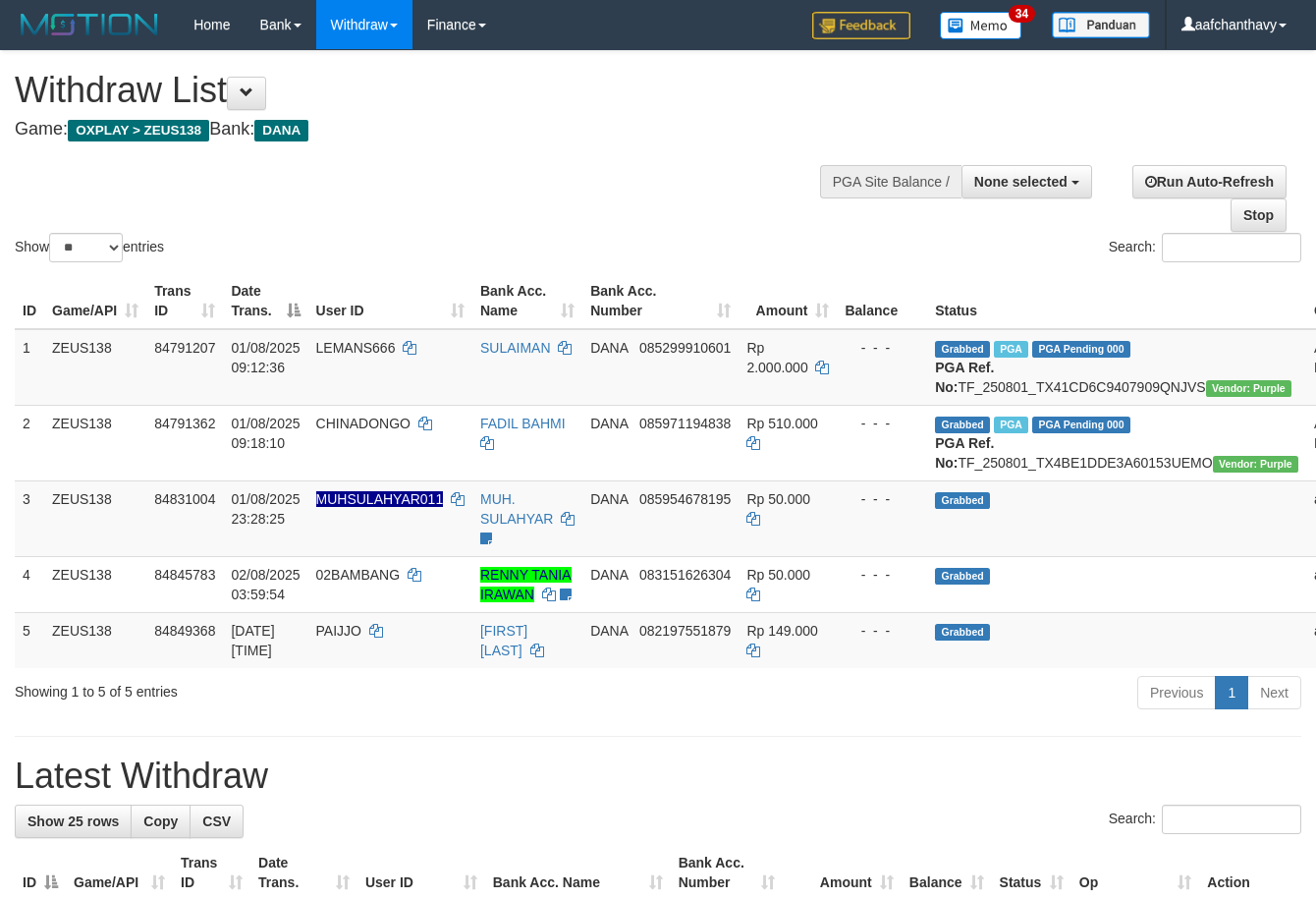 select 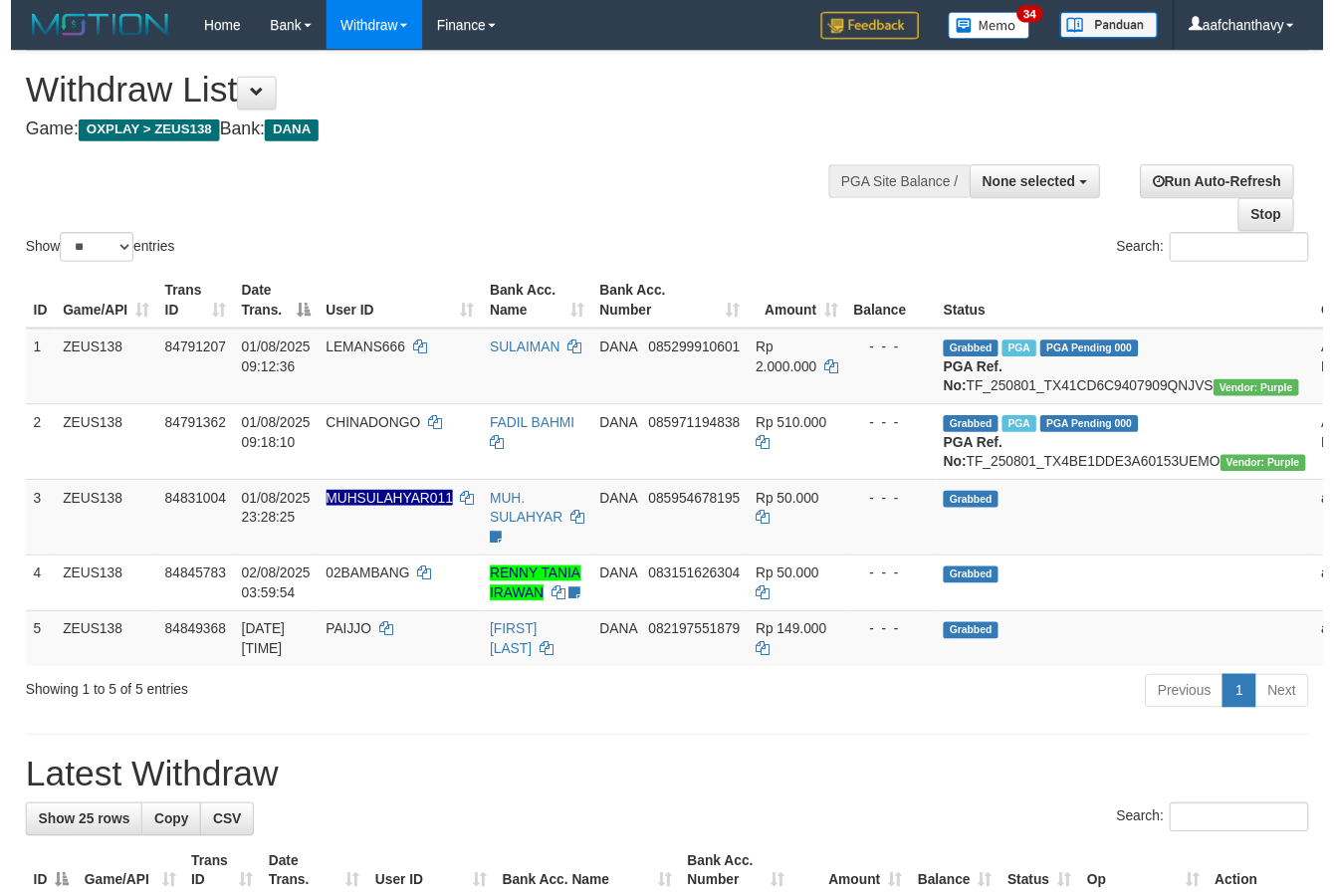 scroll, scrollTop: 266, scrollLeft: 0, axis: vertical 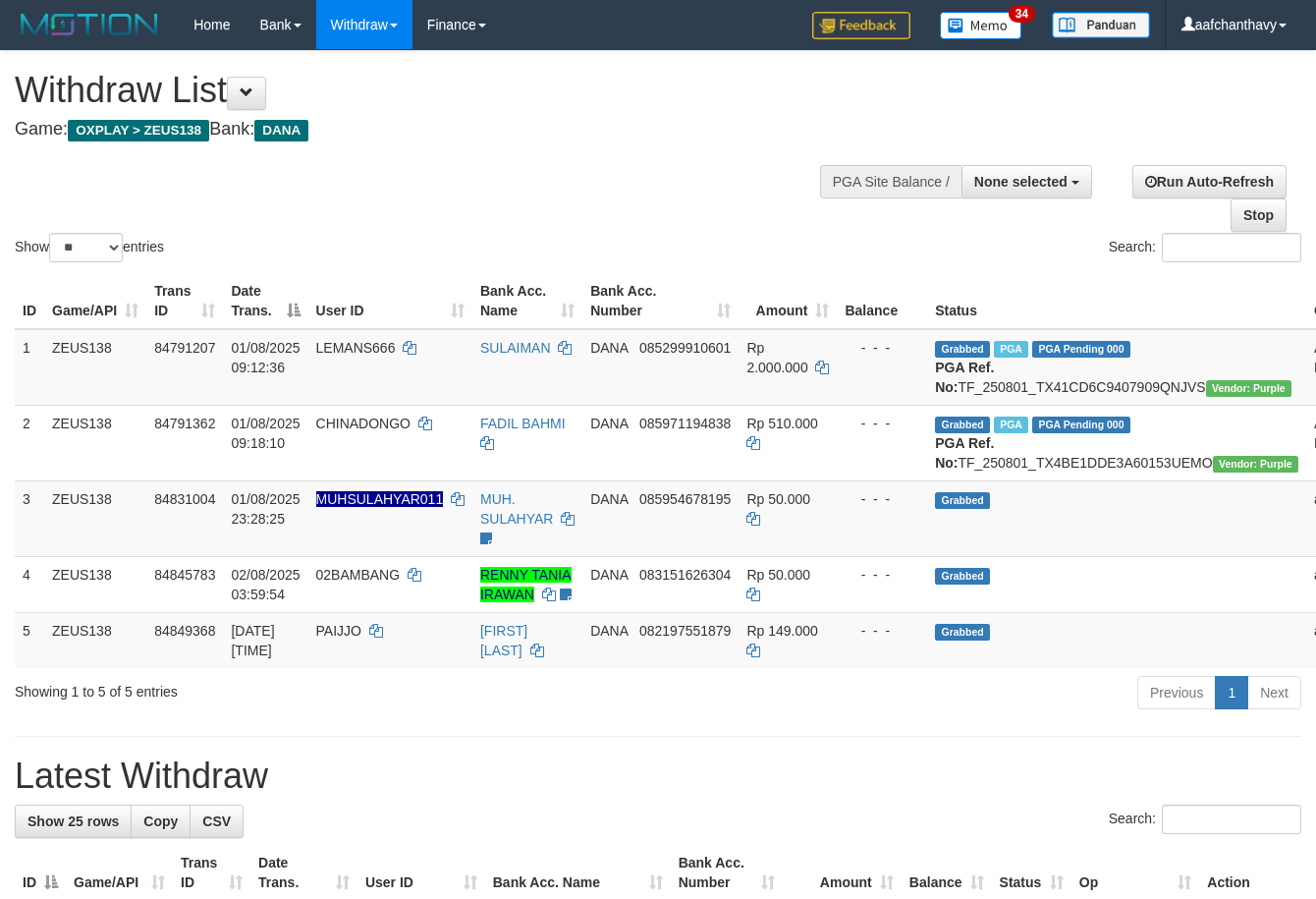 select 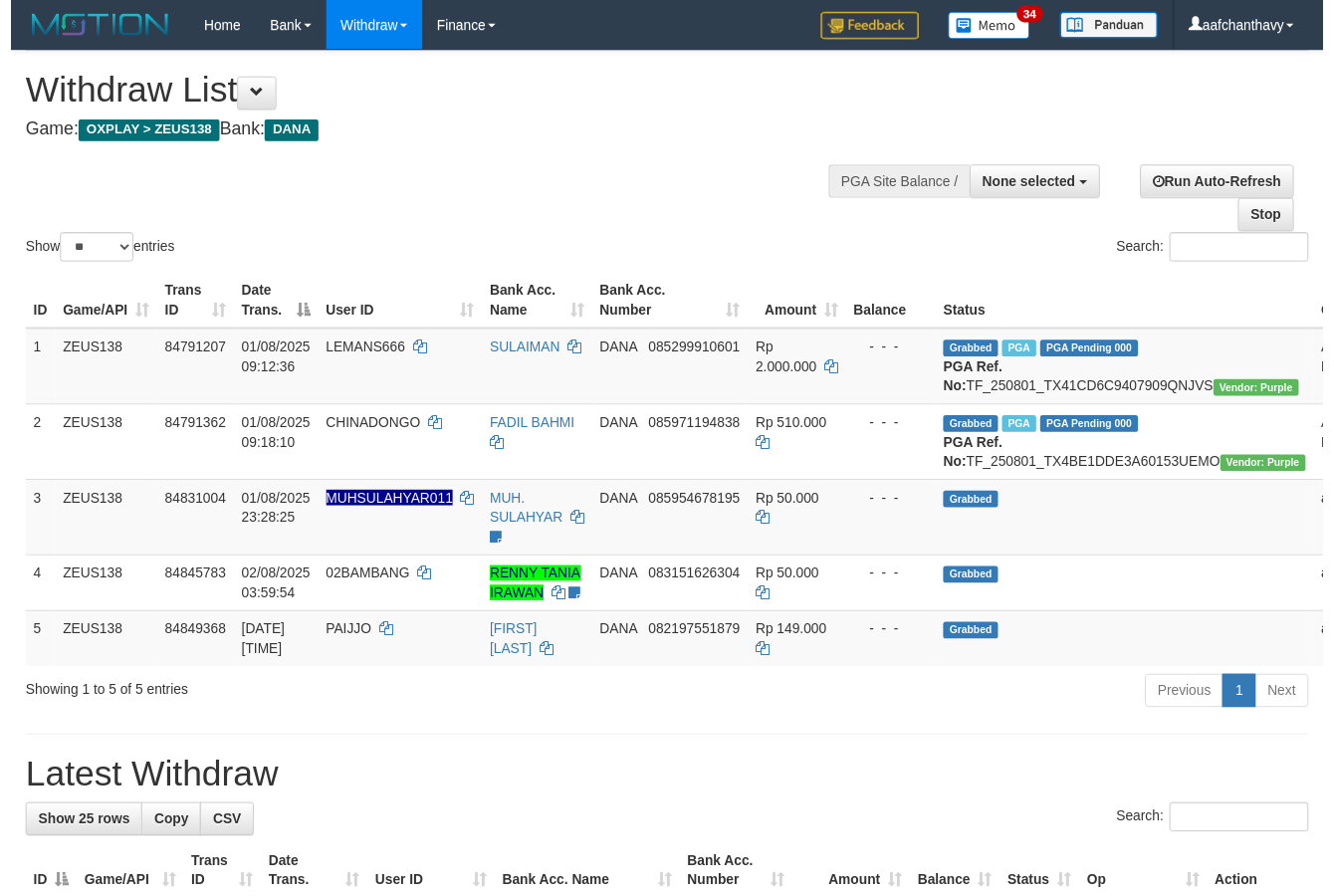 scroll, scrollTop: 266, scrollLeft: 0, axis: vertical 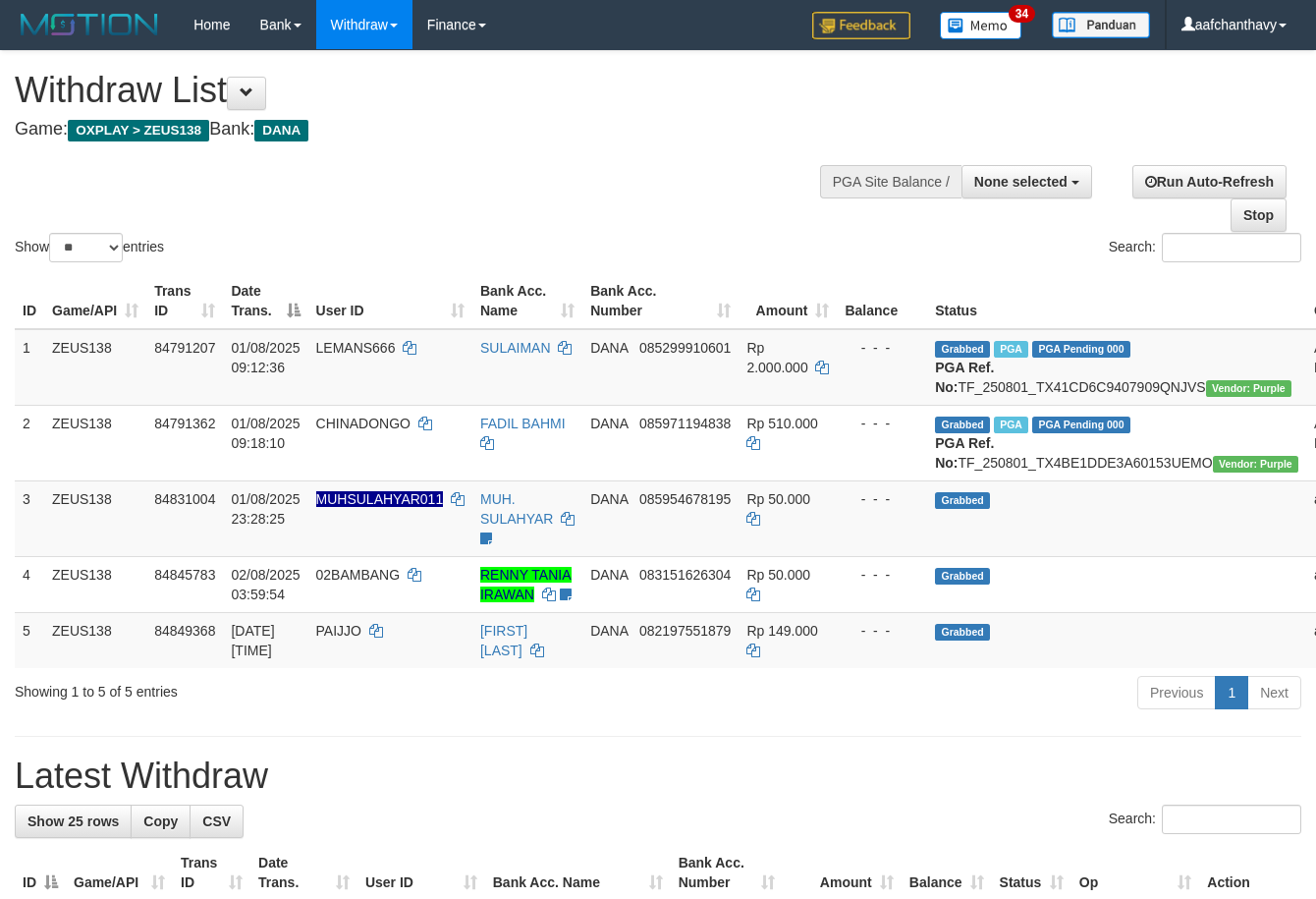 select 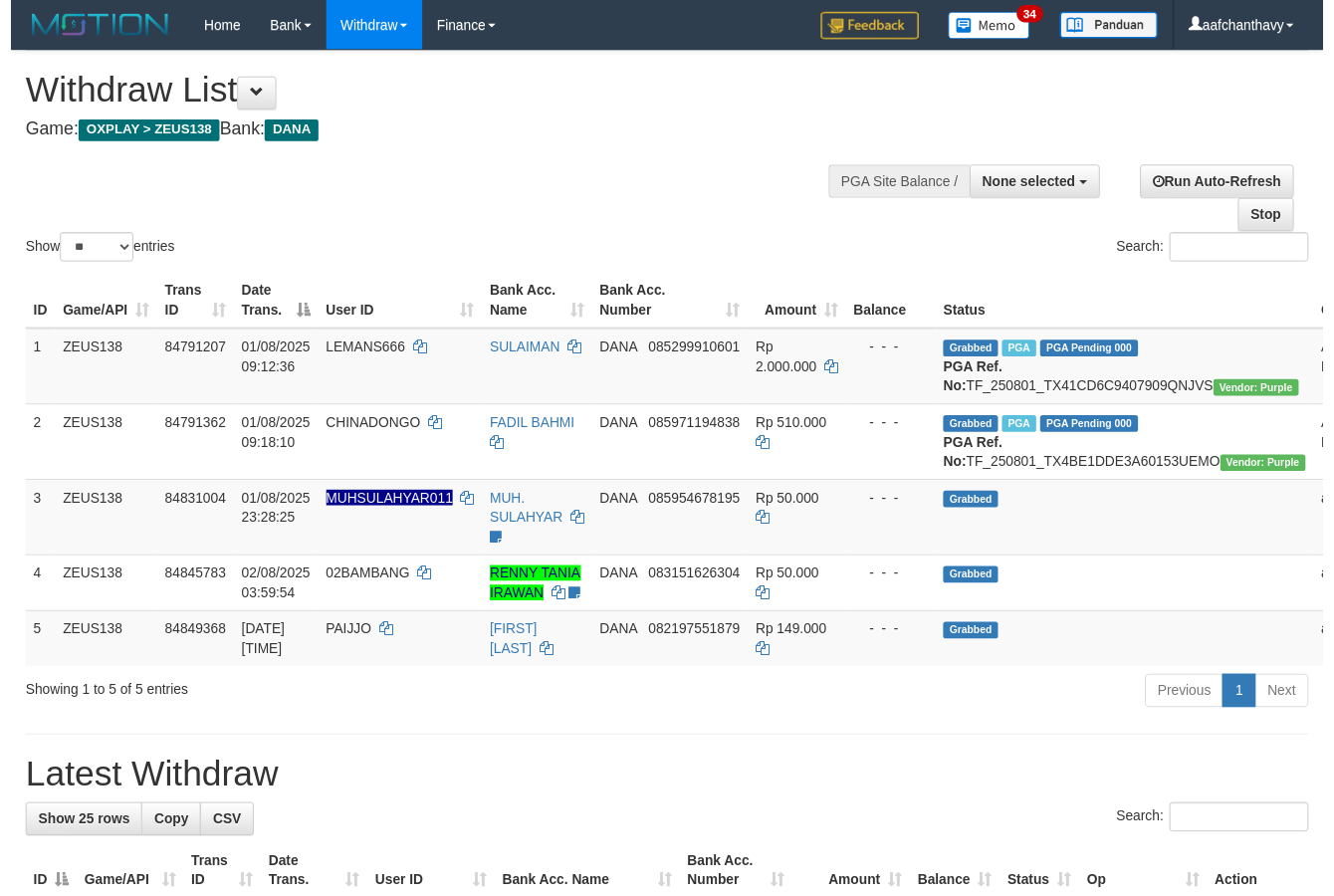 scroll, scrollTop: 266, scrollLeft: 0, axis: vertical 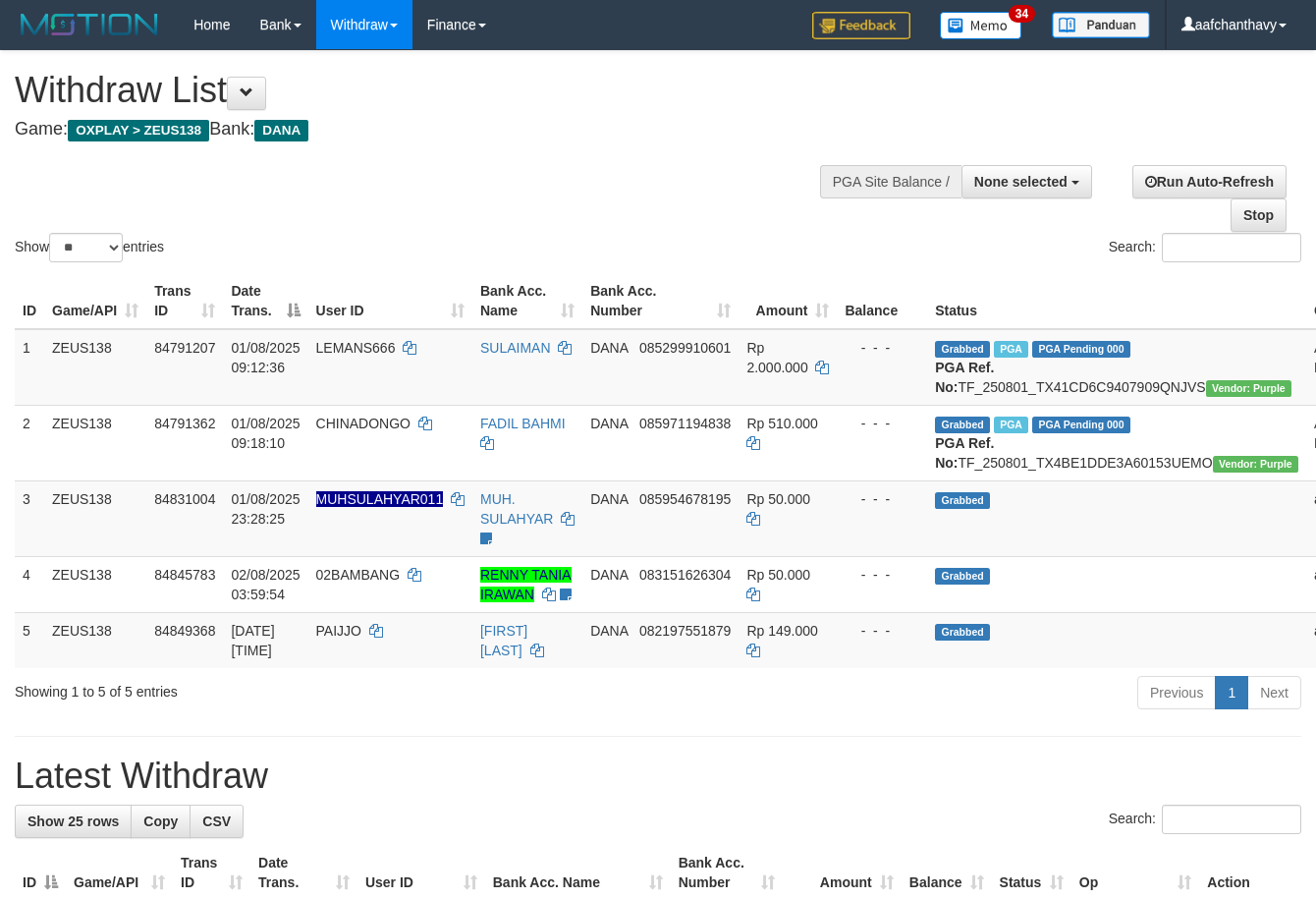 select 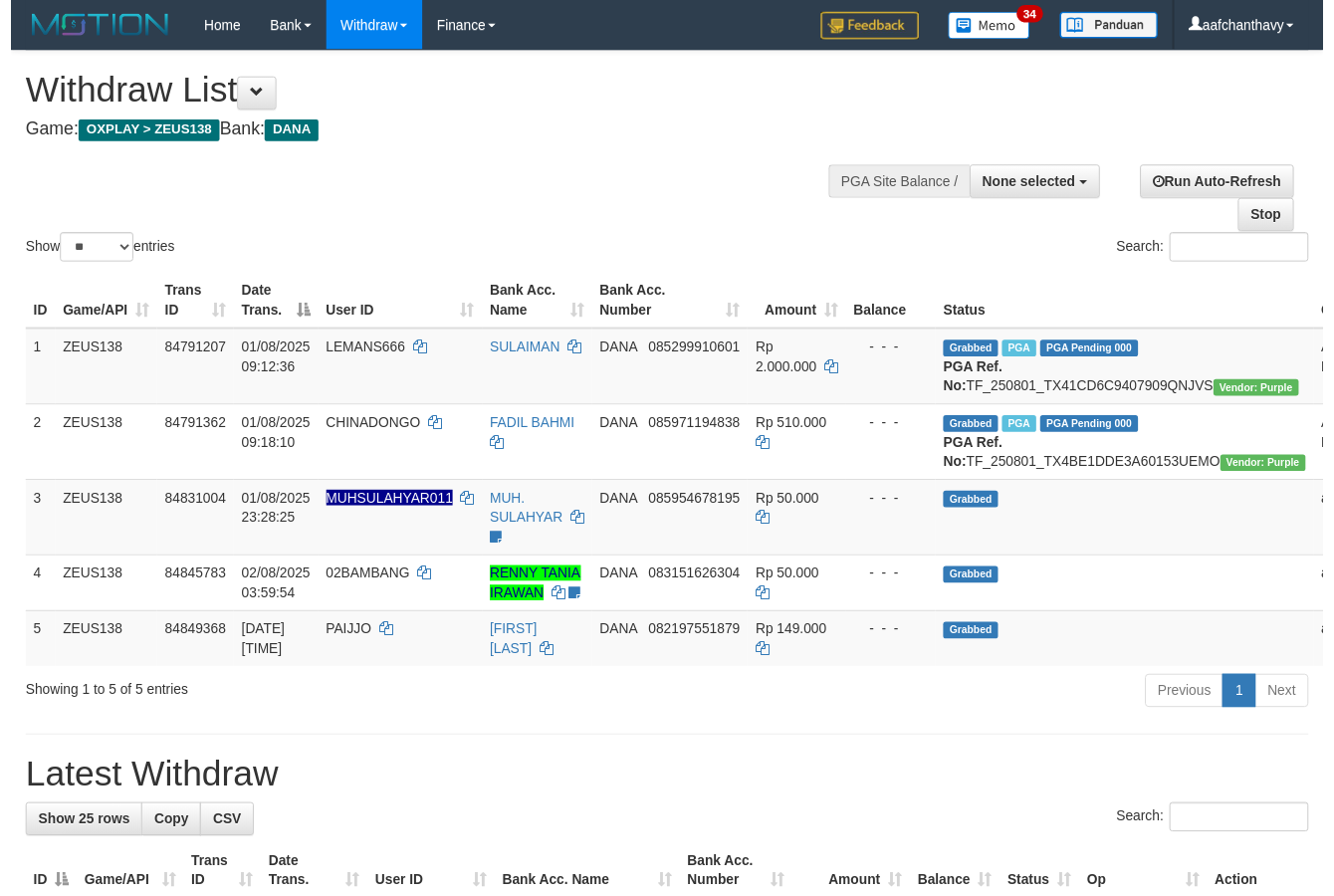 scroll, scrollTop: 266, scrollLeft: 0, axis: vertical 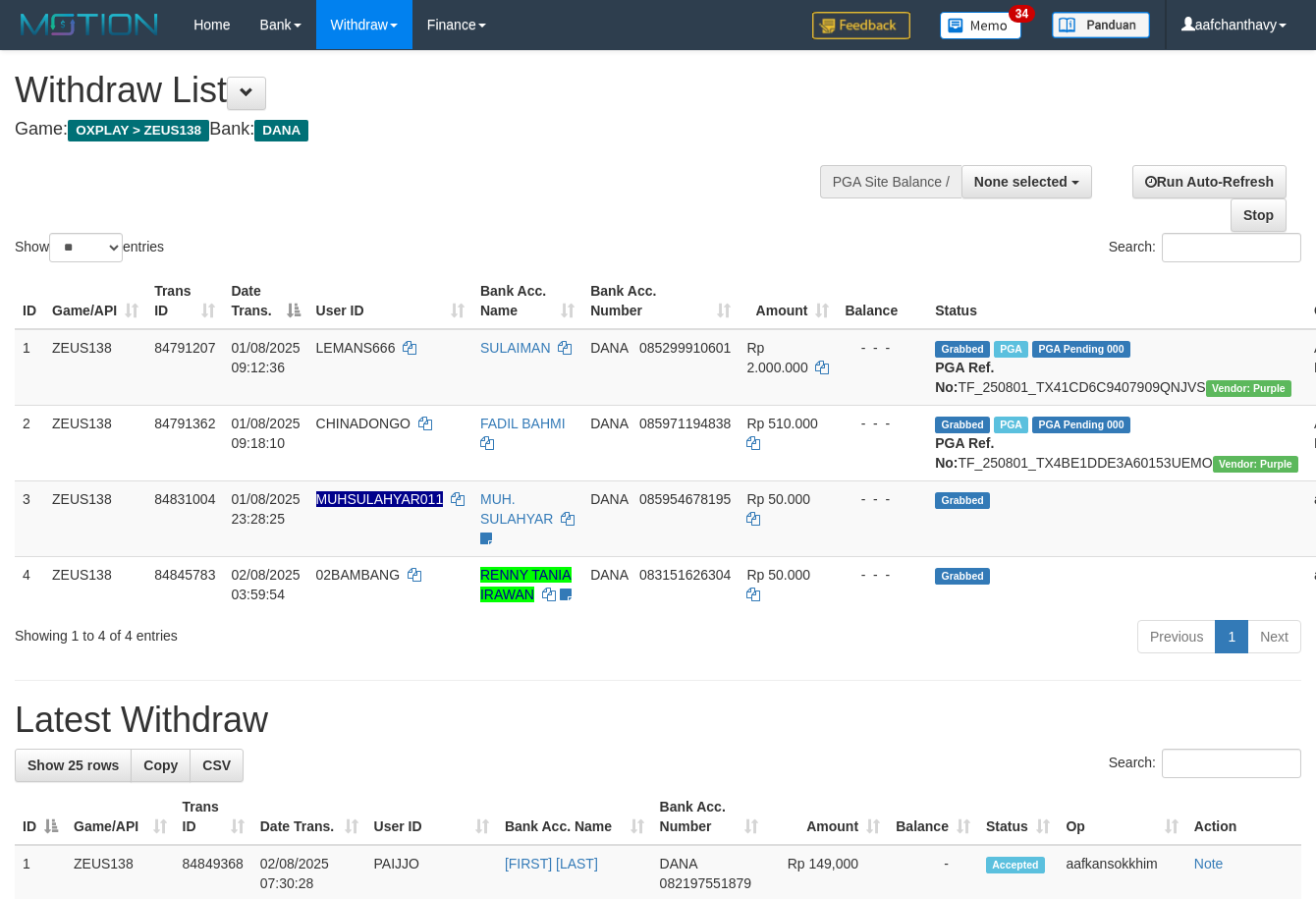 select 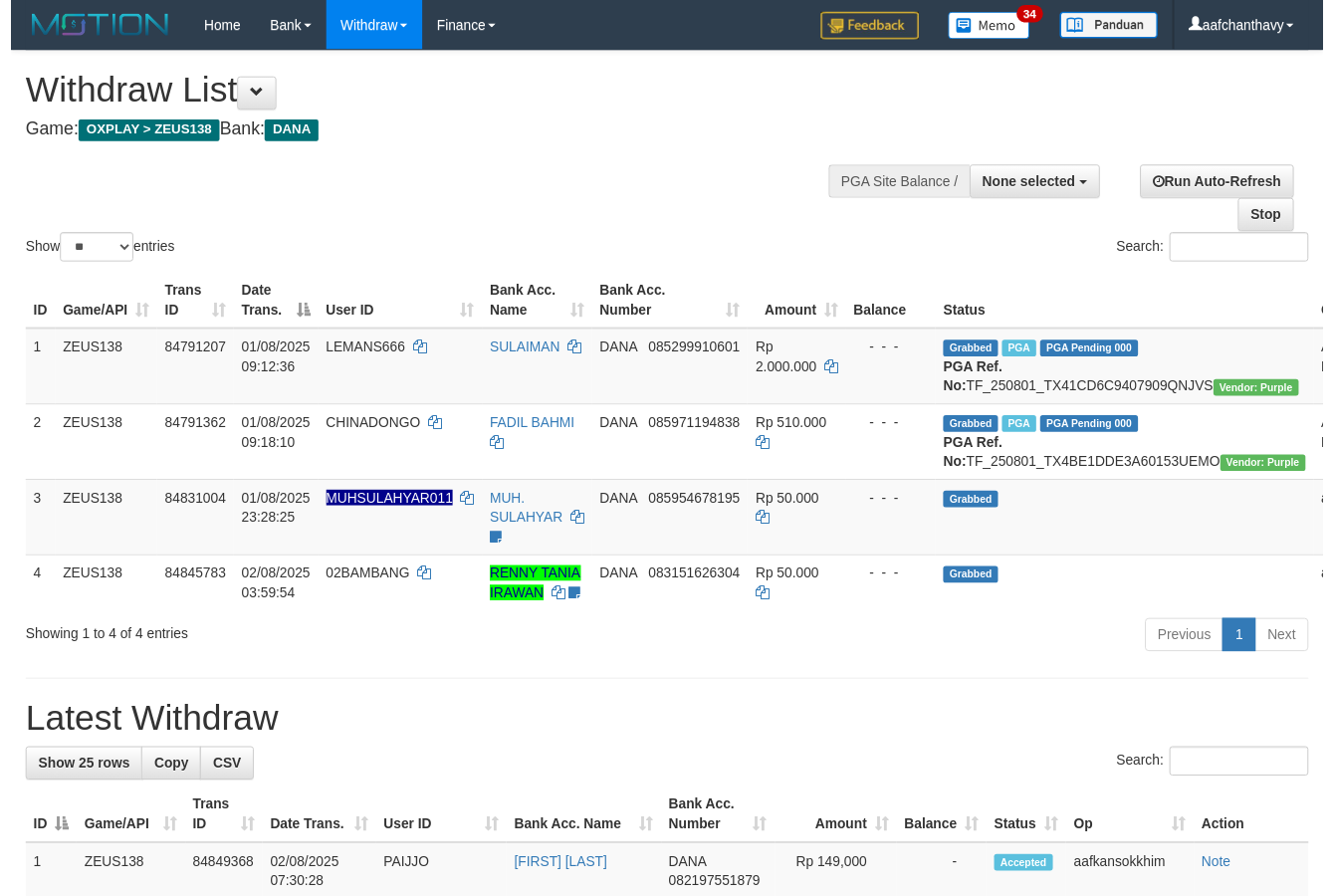 scroll, scrollTop: 266, scrollLeft: 0, axis: vertical 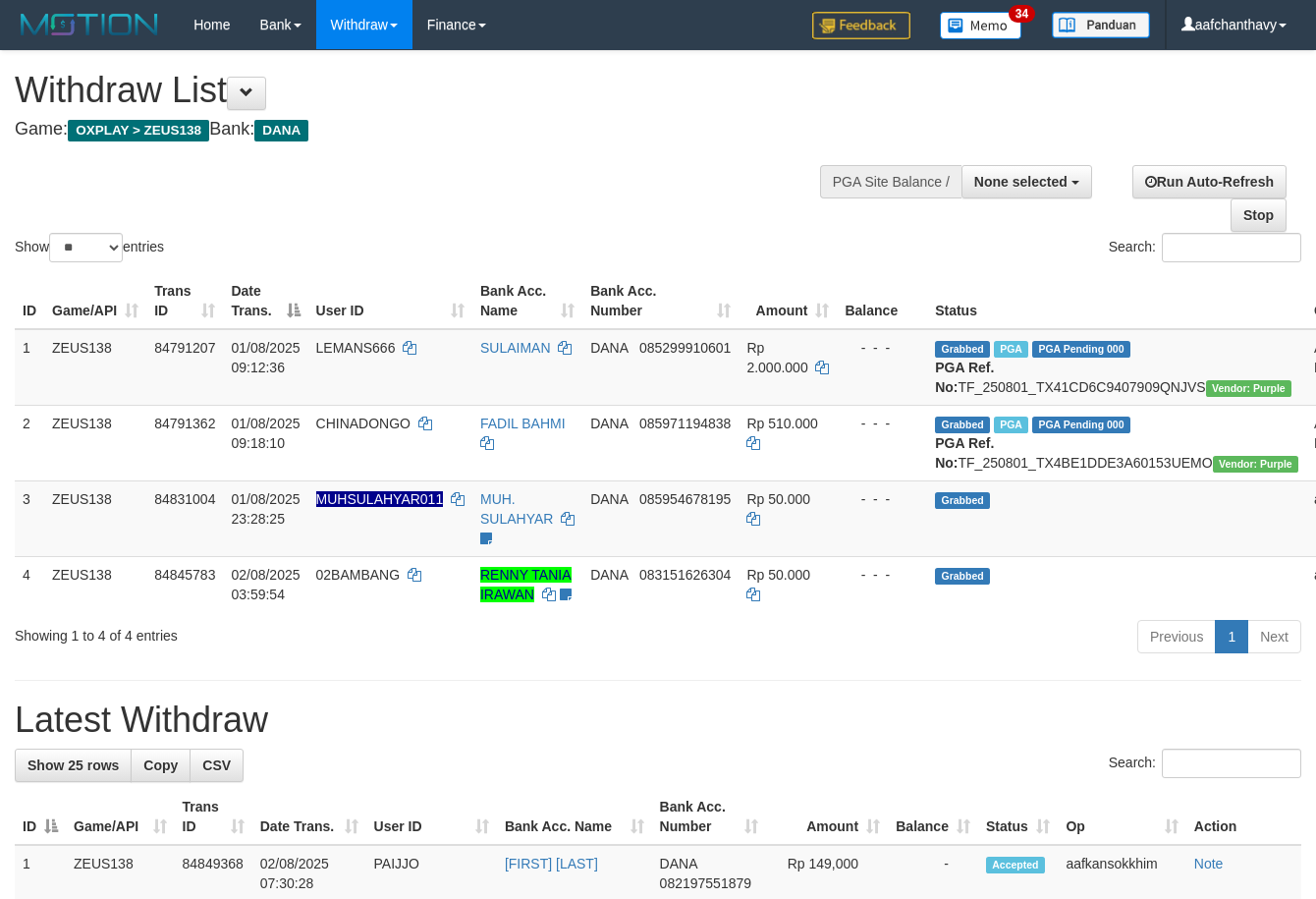 select 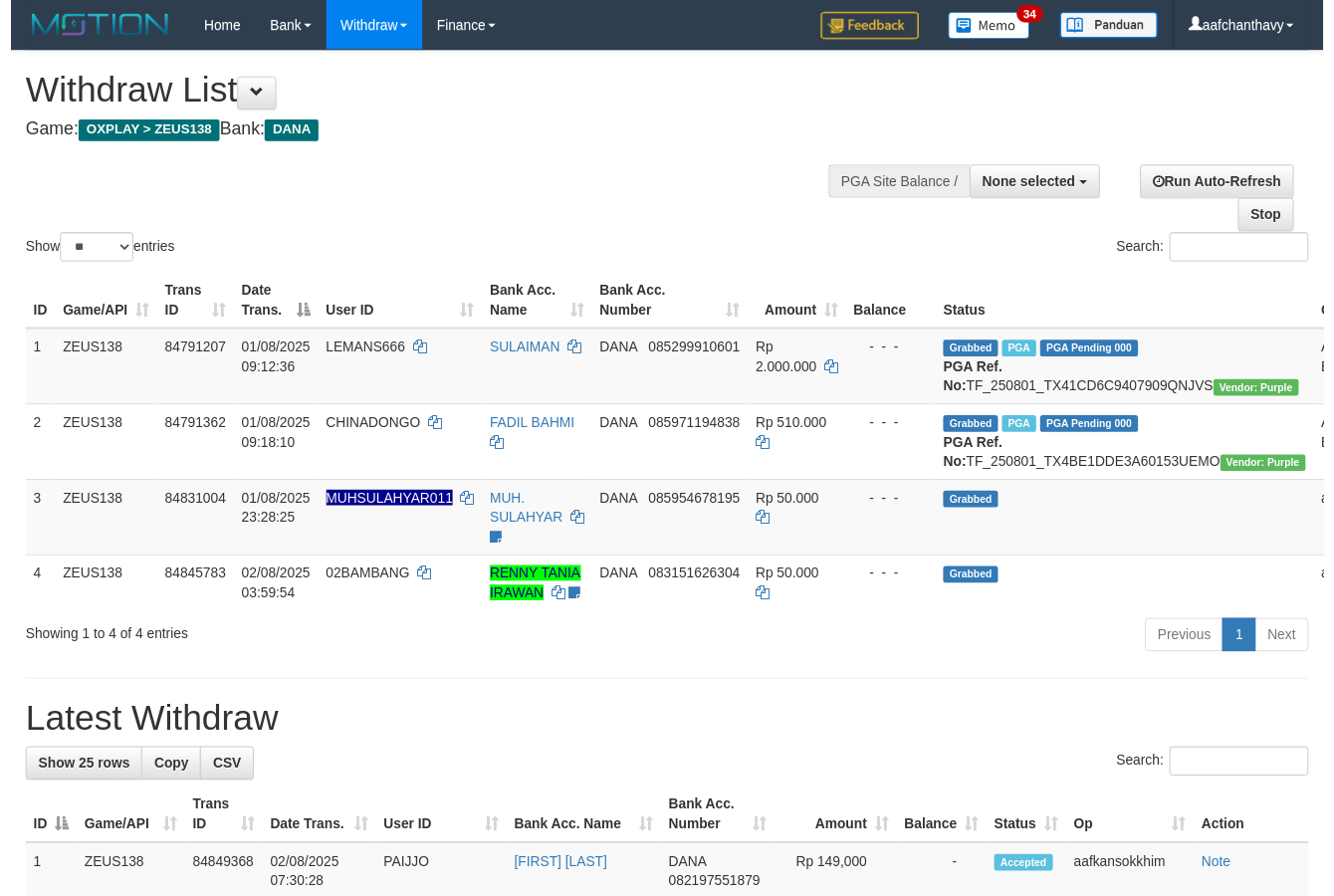 scroll, scrollTop: 266, scrollLeft: 0, axis: vertical 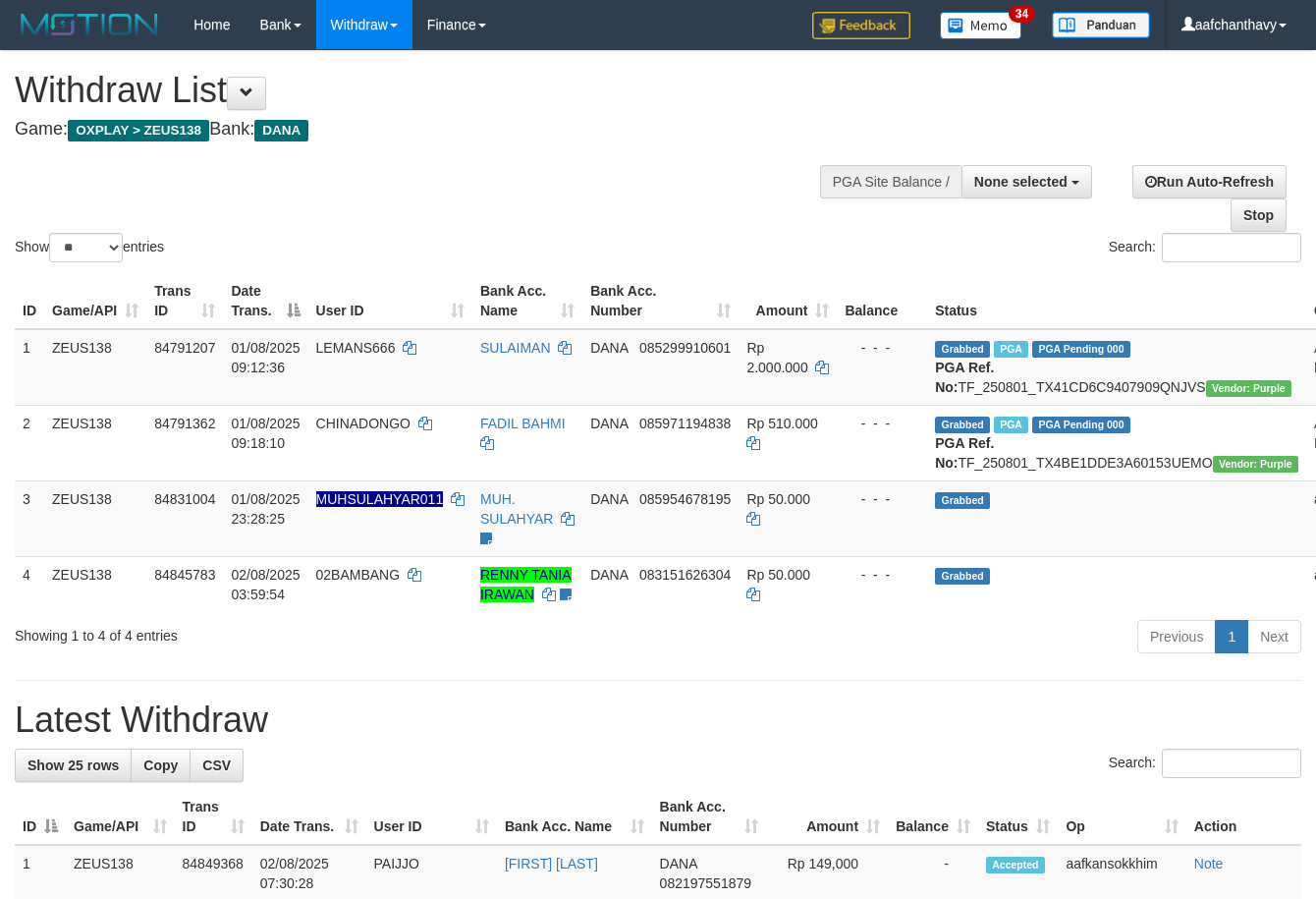 select 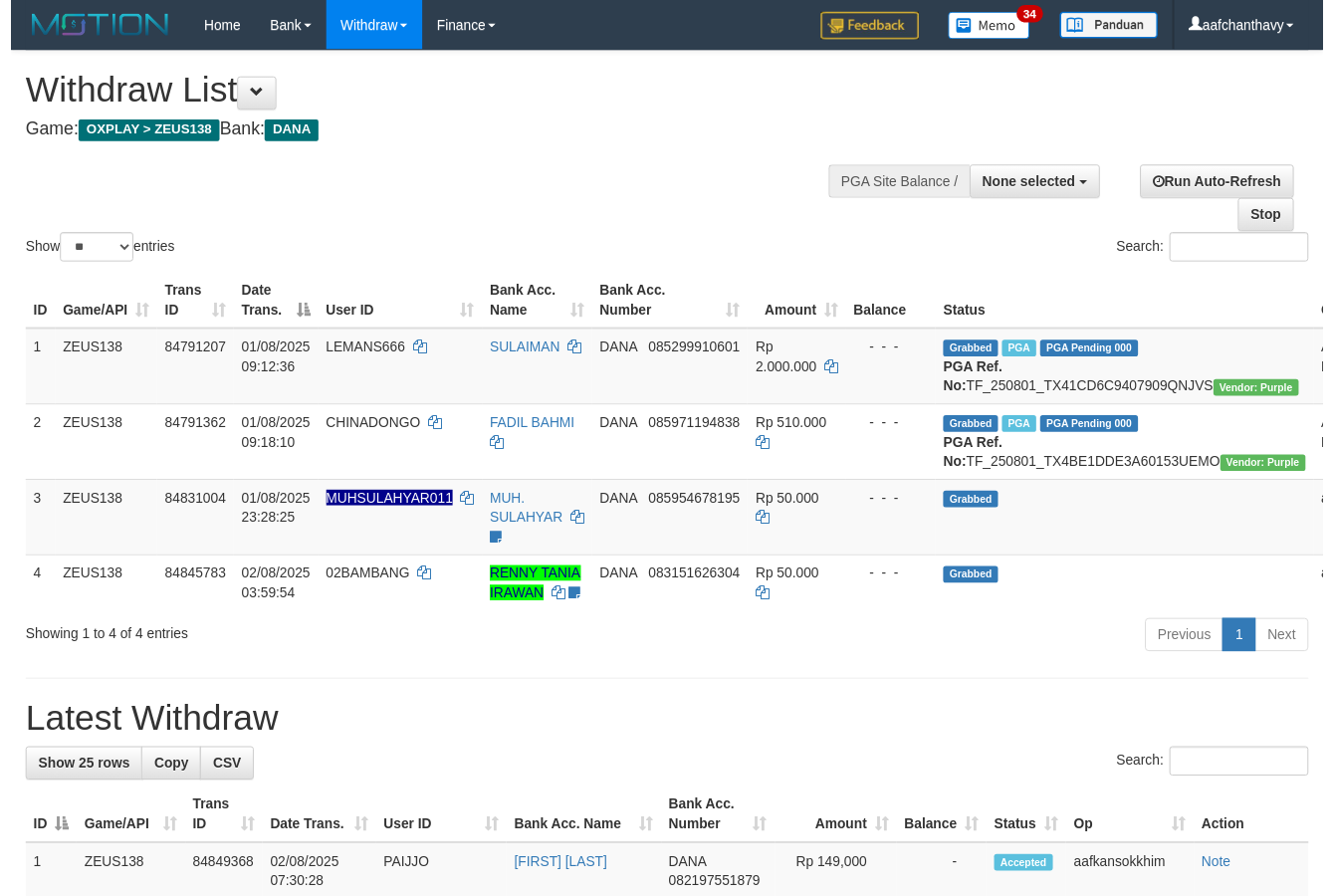 scroll, scrollTop: 266, scrollLeft: 0, axis: vertical 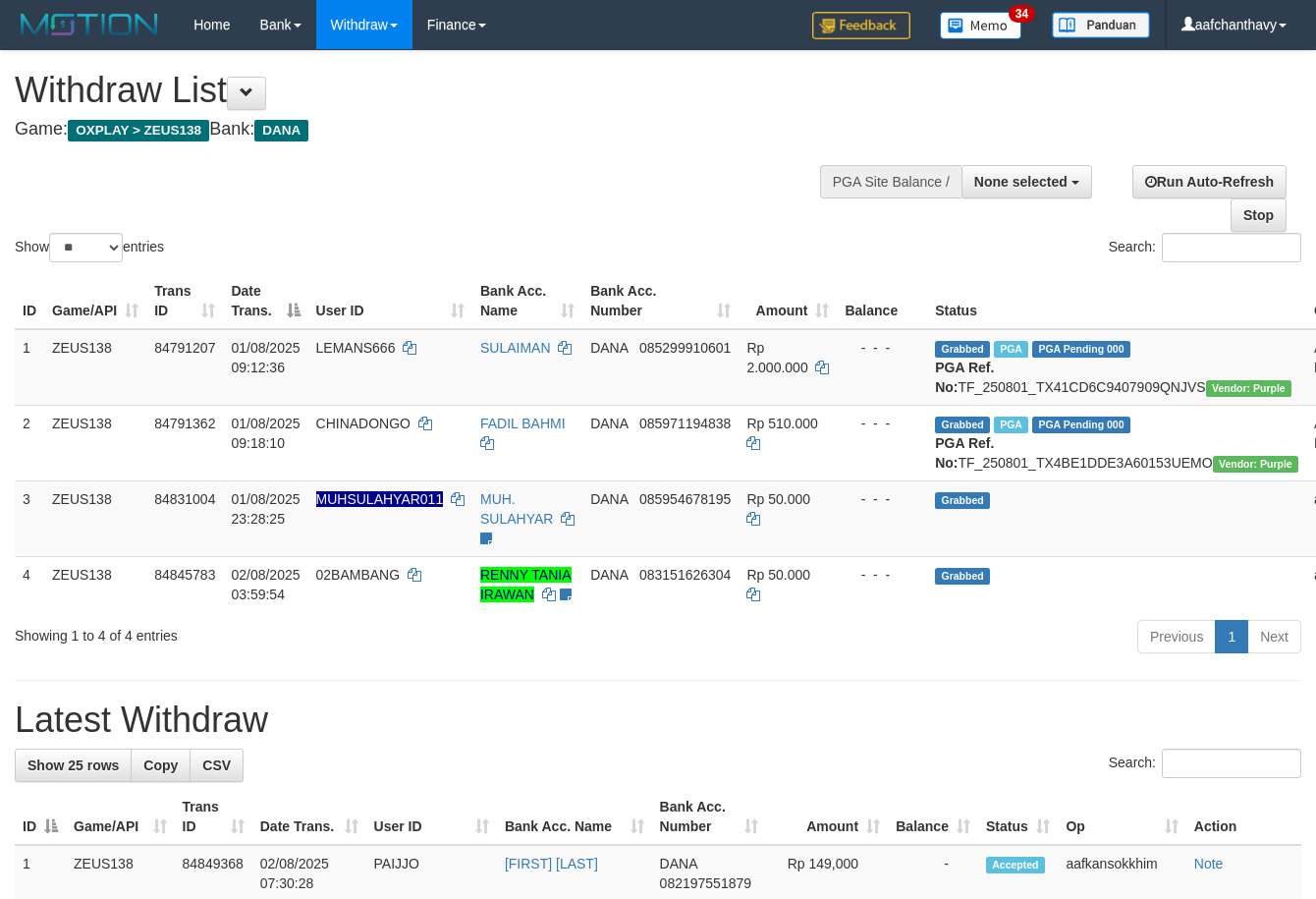 select 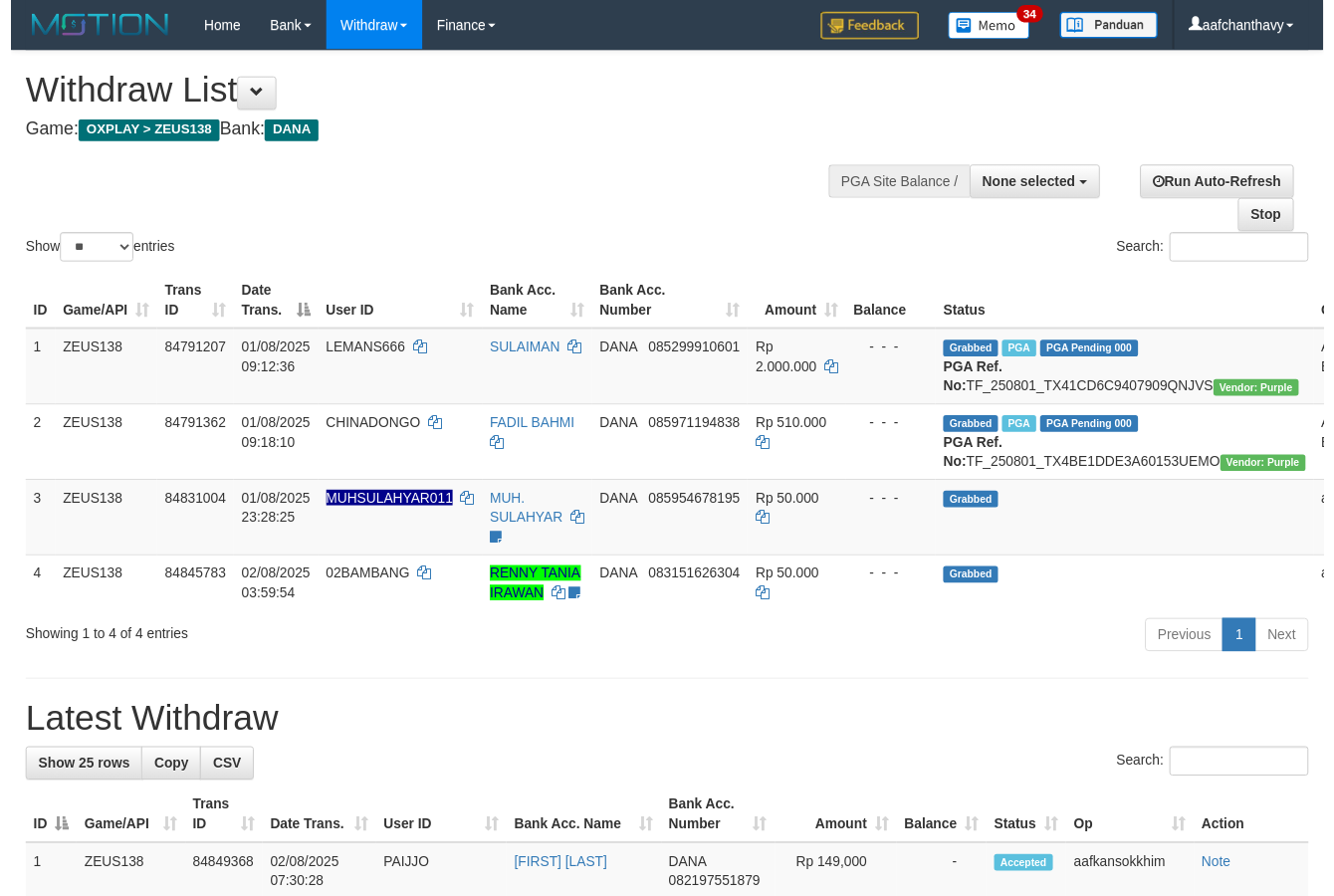 scroll, scrollTop: 266, scrollLeft: 0, axis: vertical 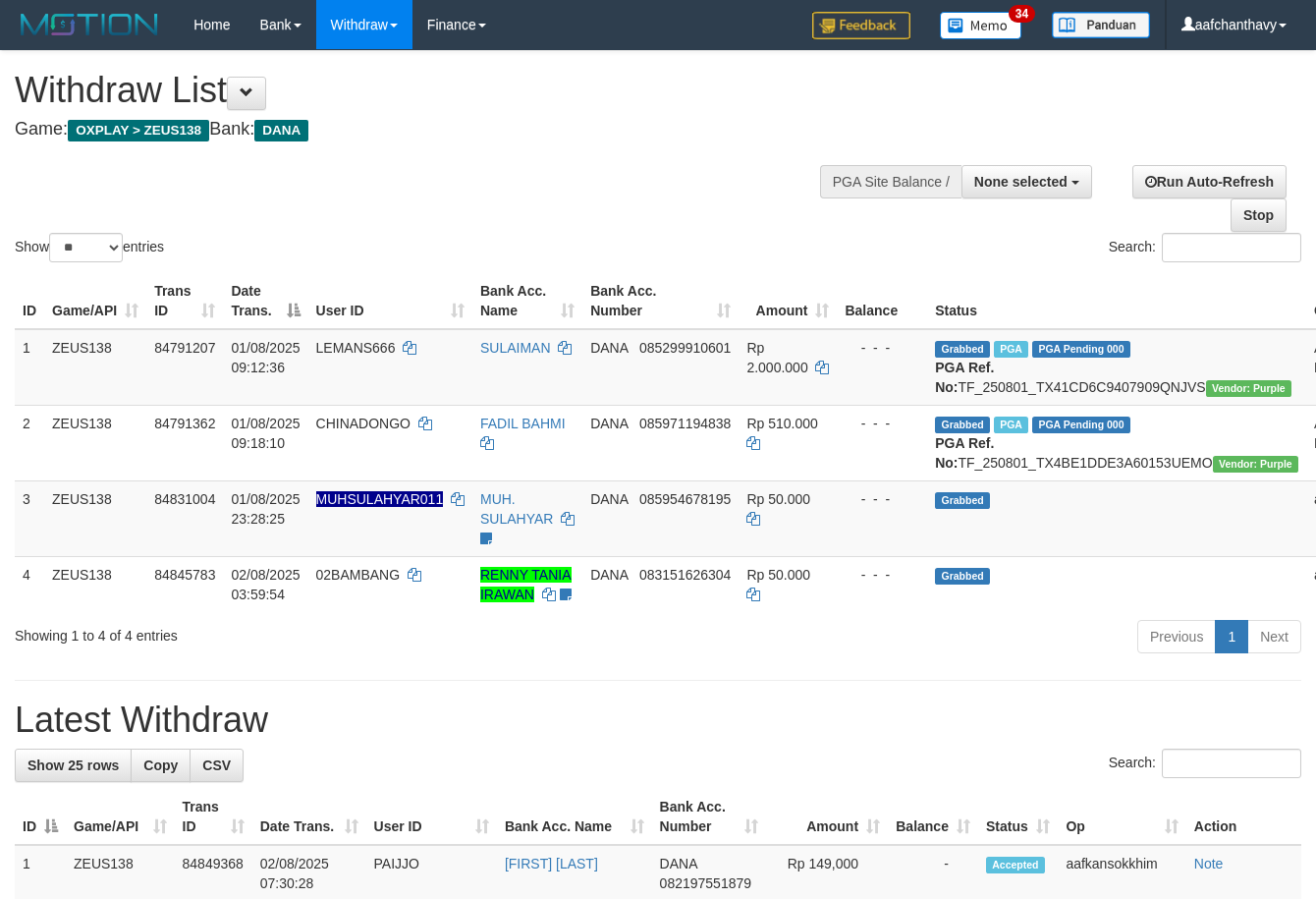 select 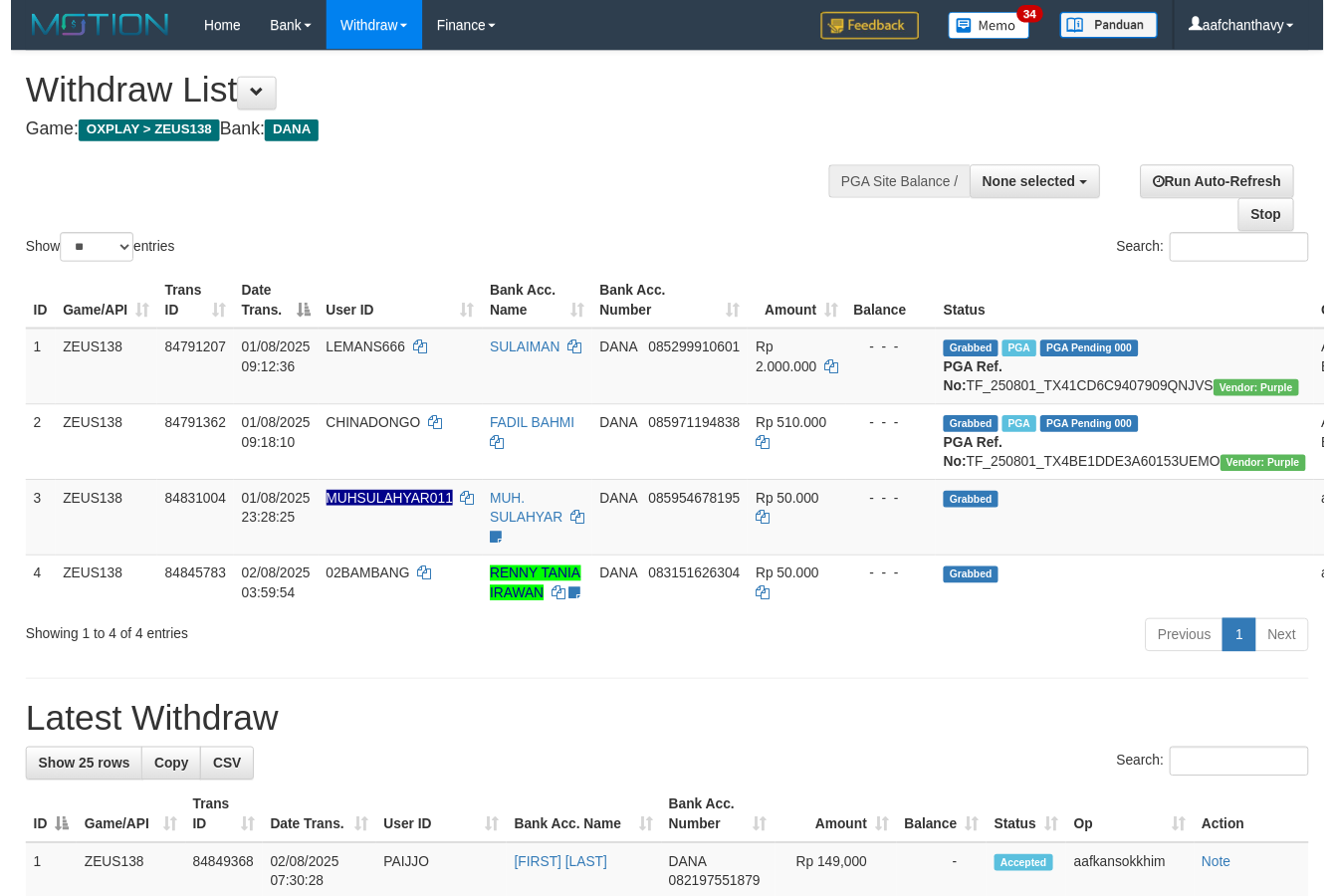 scroll, scrollTop: 266, scrollLeft: 0, axis: vertical 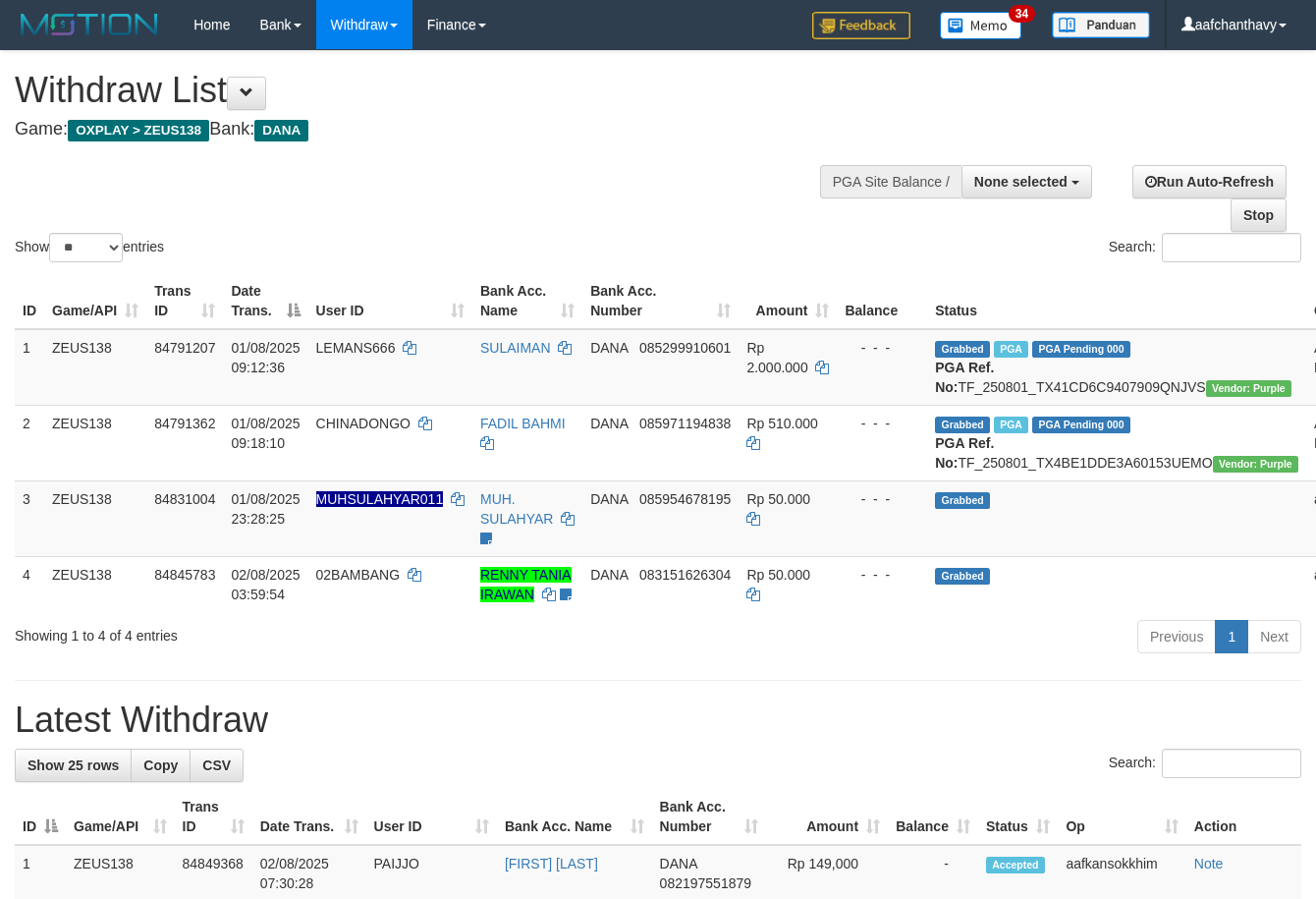 select 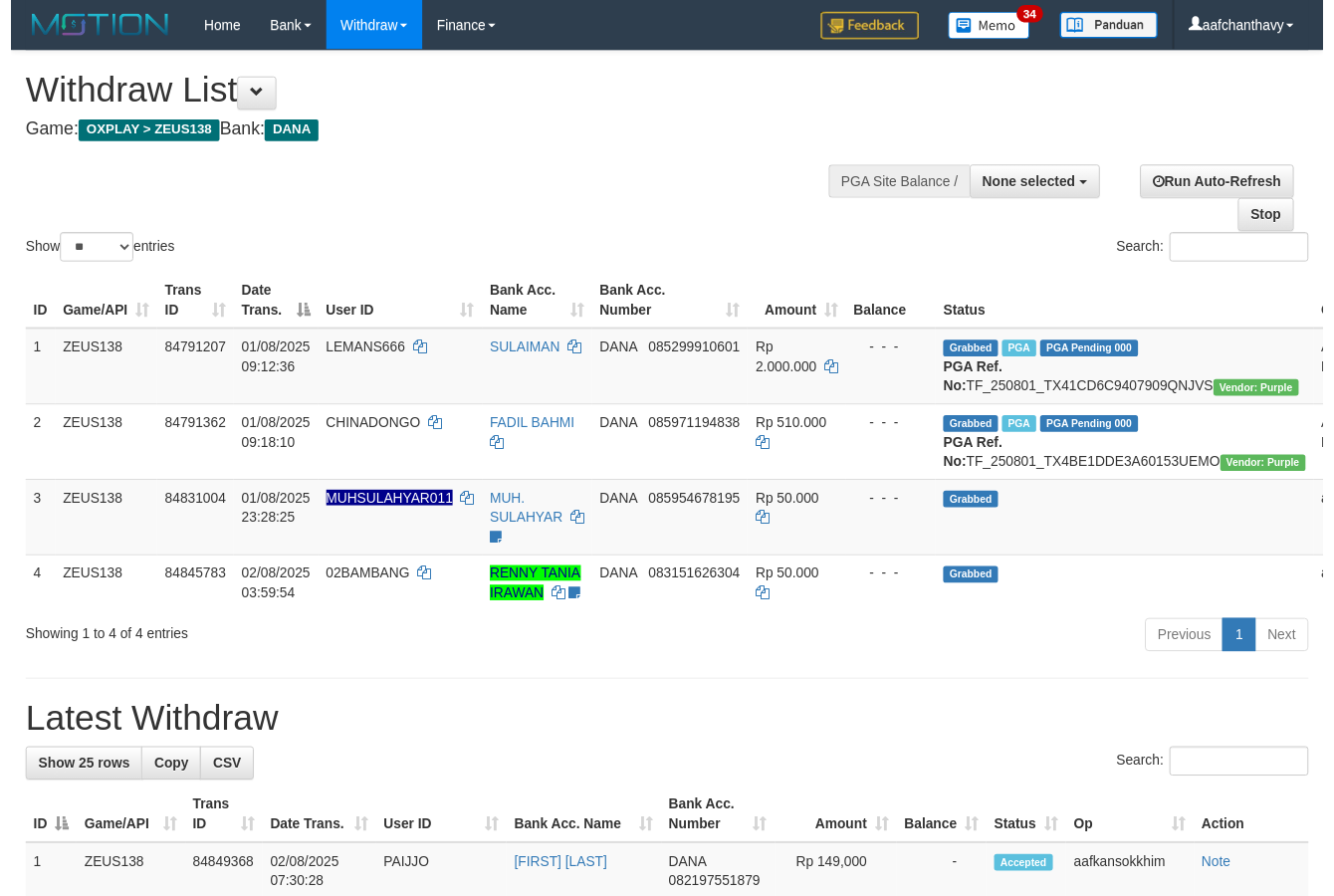 scroll, scrollTop: 266, scrollLeft: 0, axis: vertical 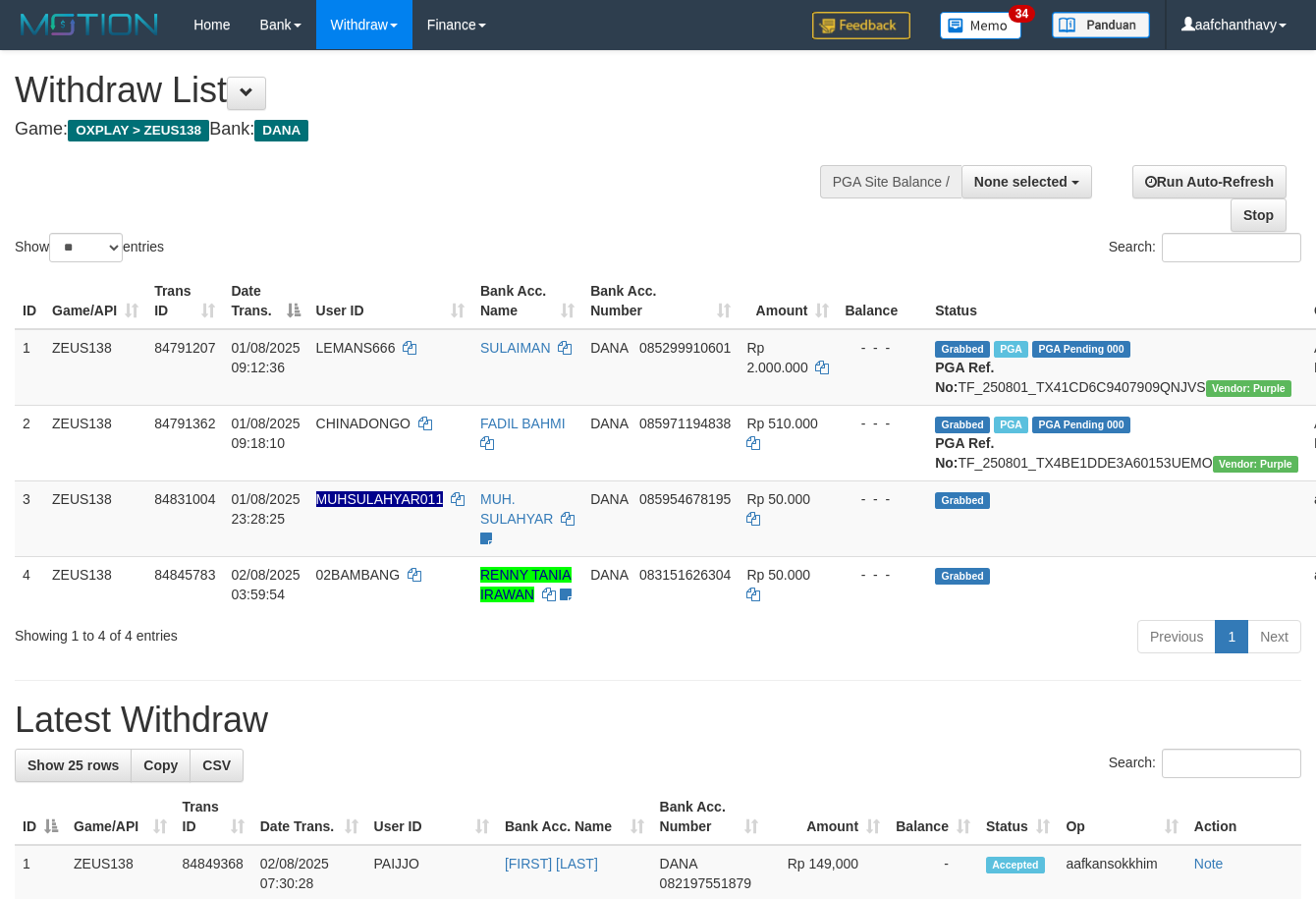 select 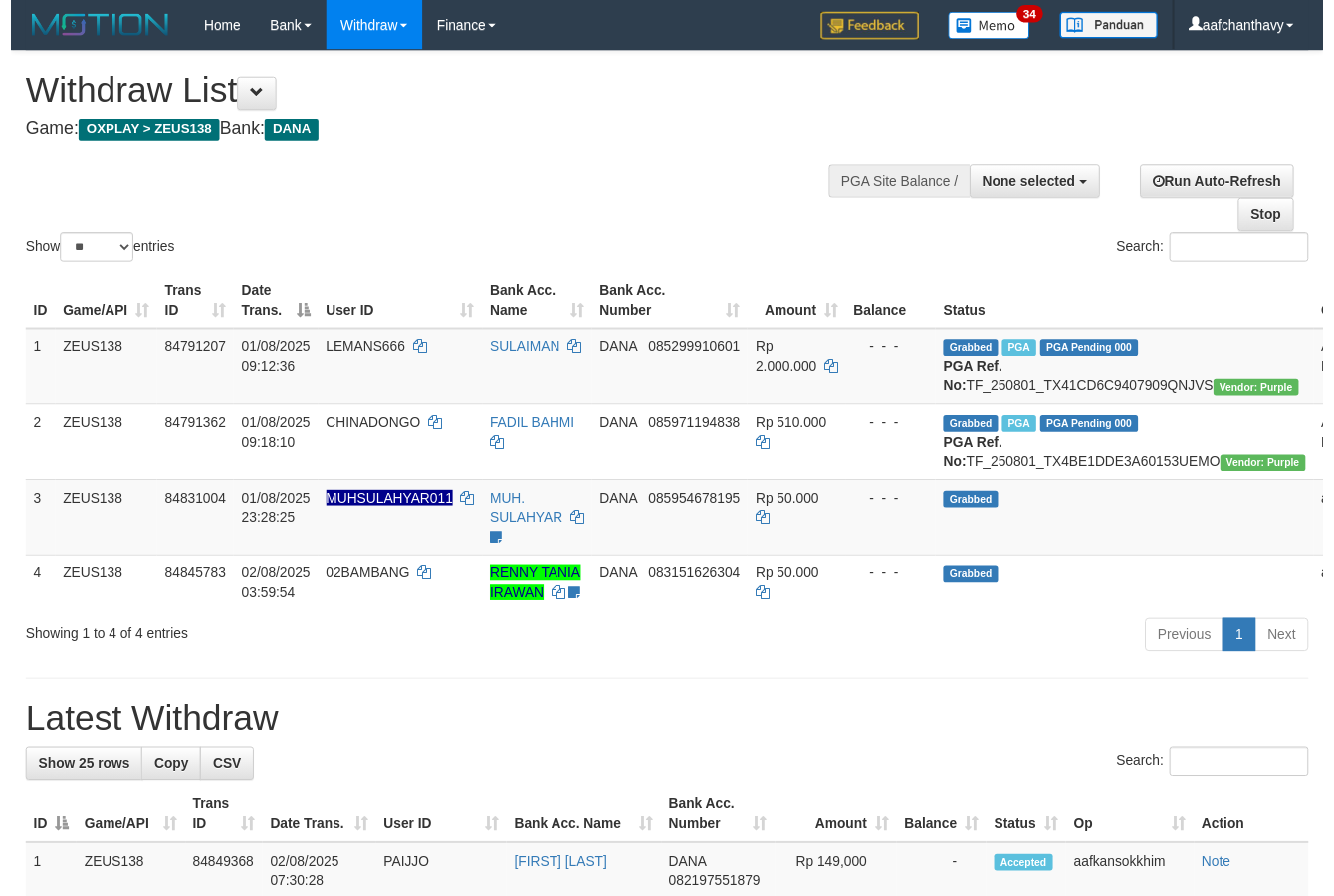 scroll, scrollTop: 266, scrollLeft: 0, axis: vertical 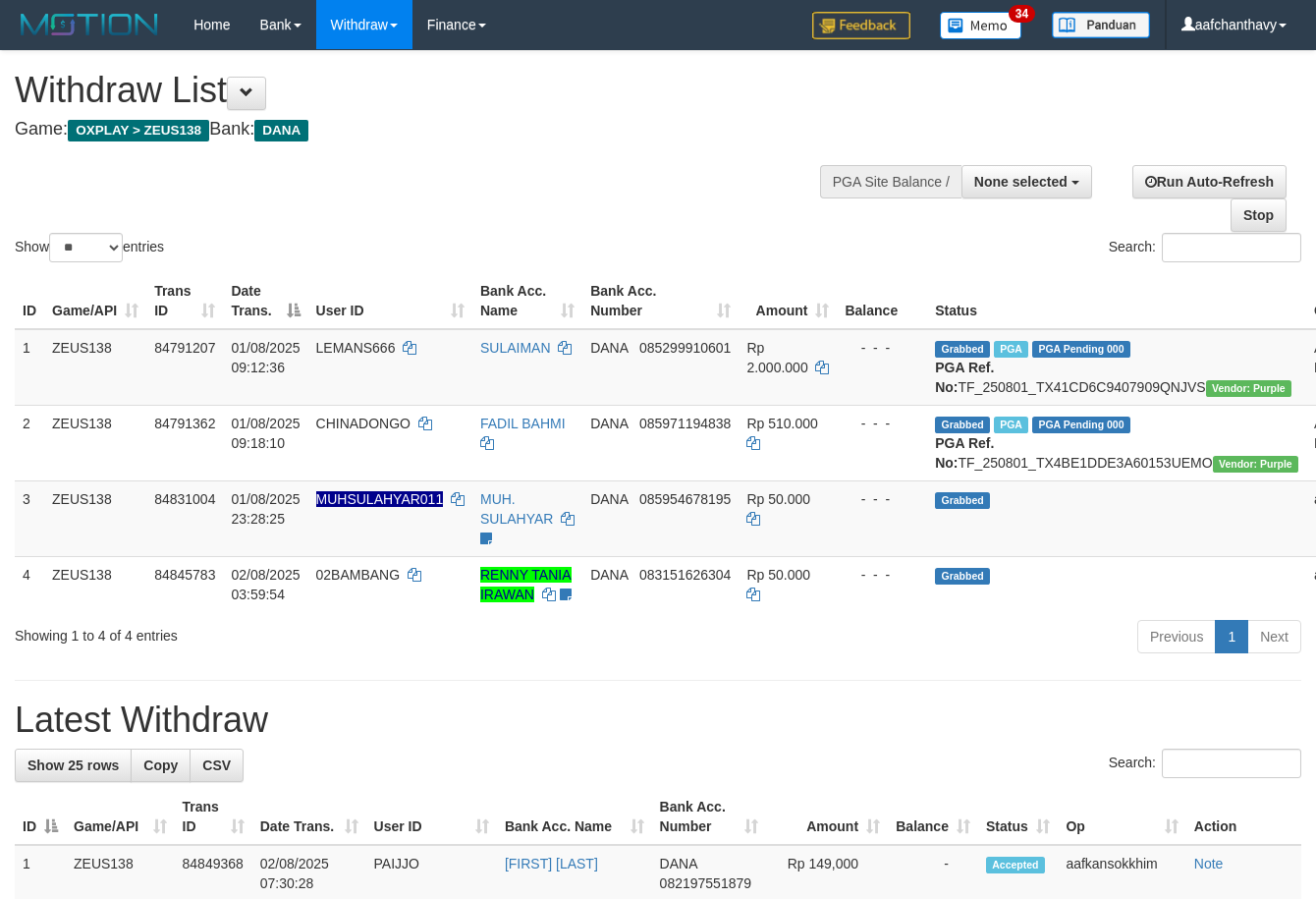 select 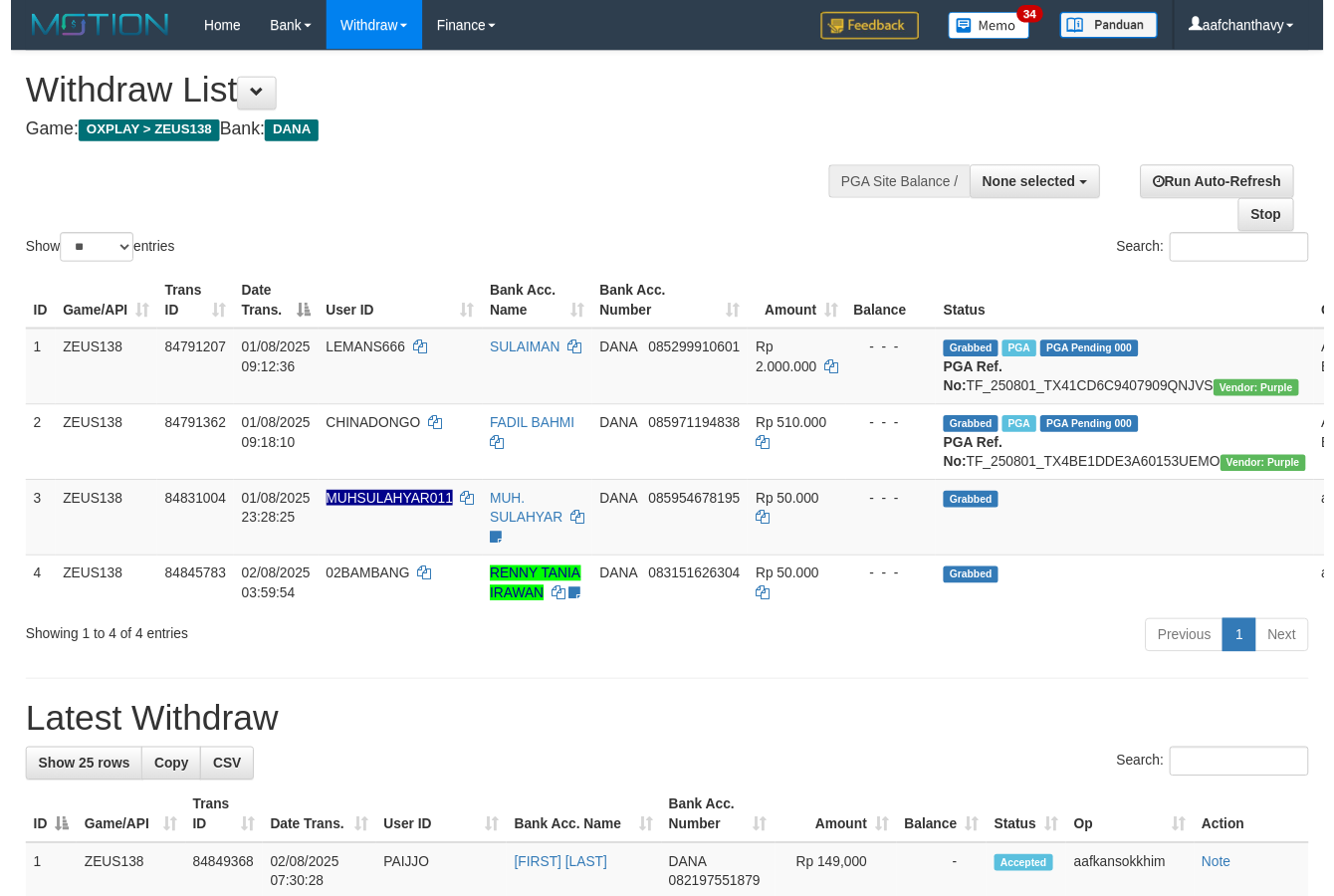 scroll, scrollTop: 266, scrollLeft: 0, axis: vertical 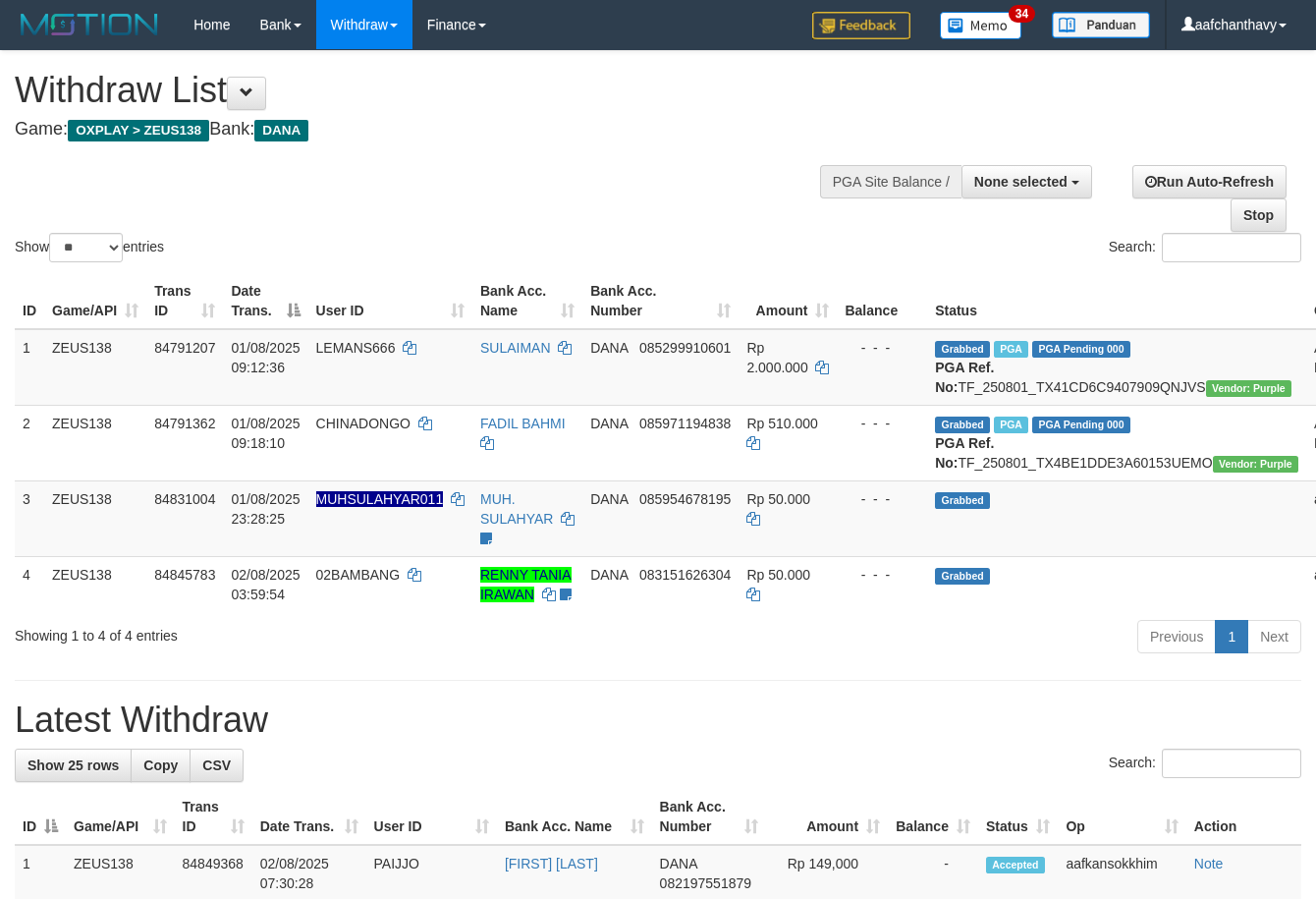 select 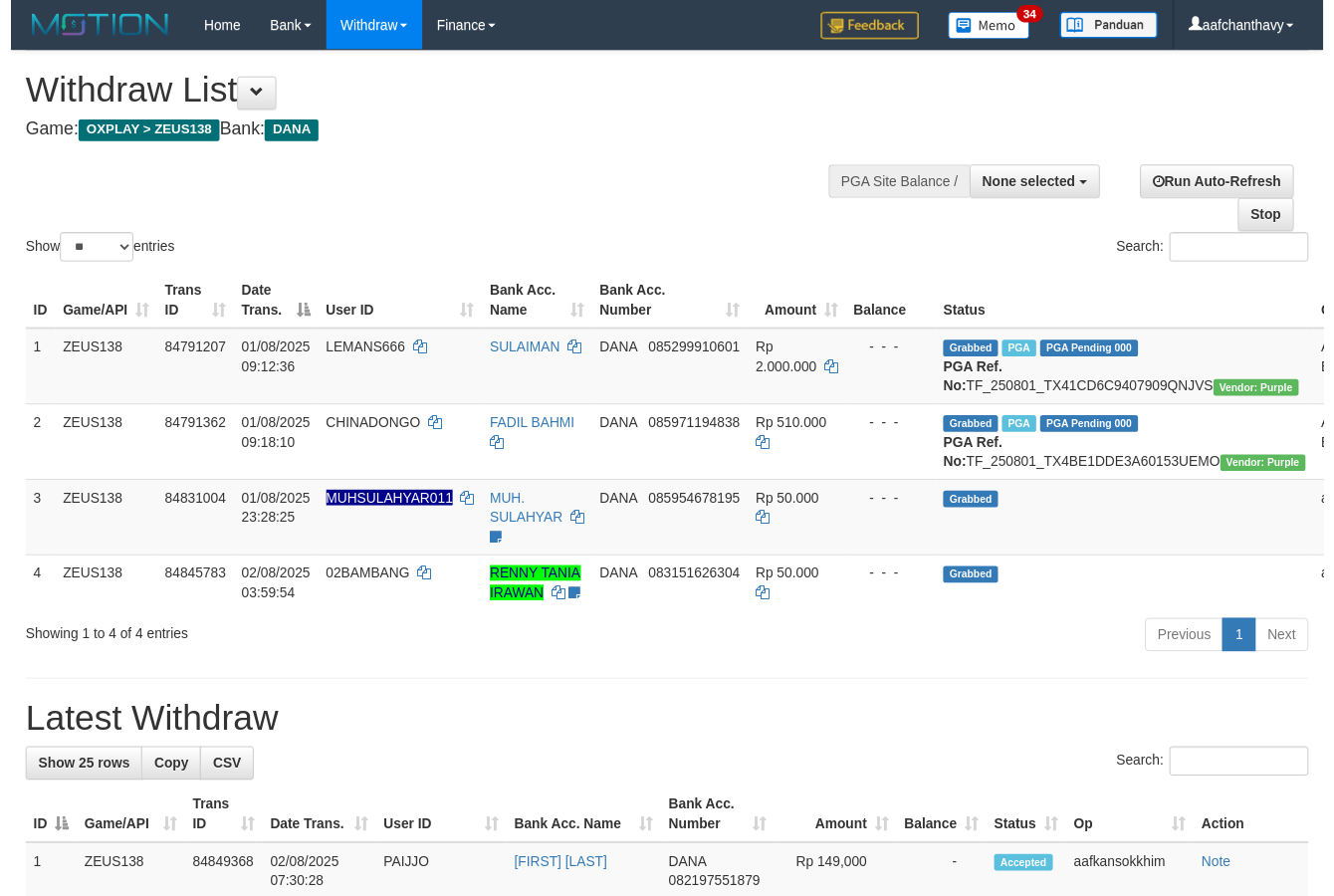 scroll, scrollTop: 266, scrollLeft: 0, axis: vertical 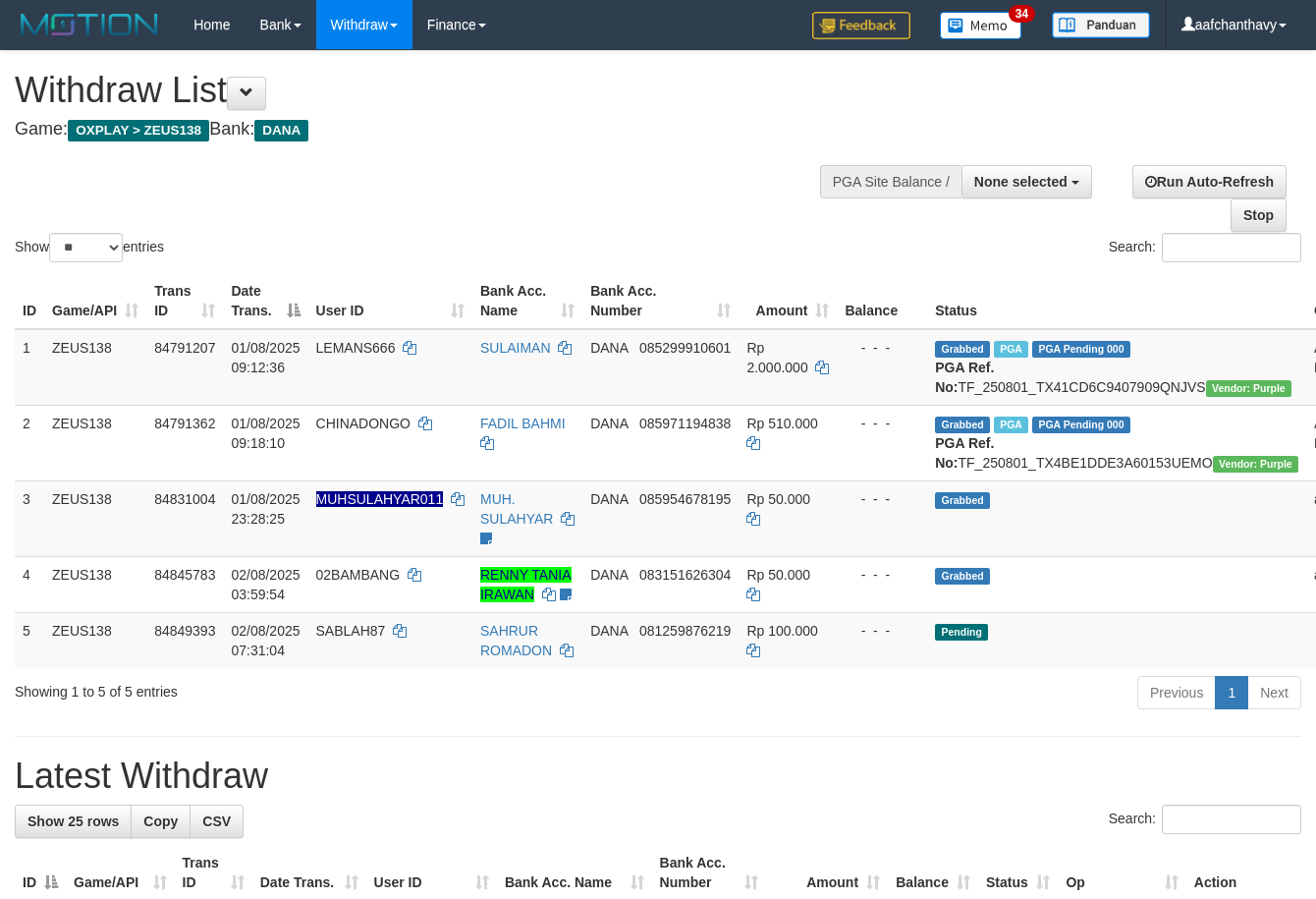 select 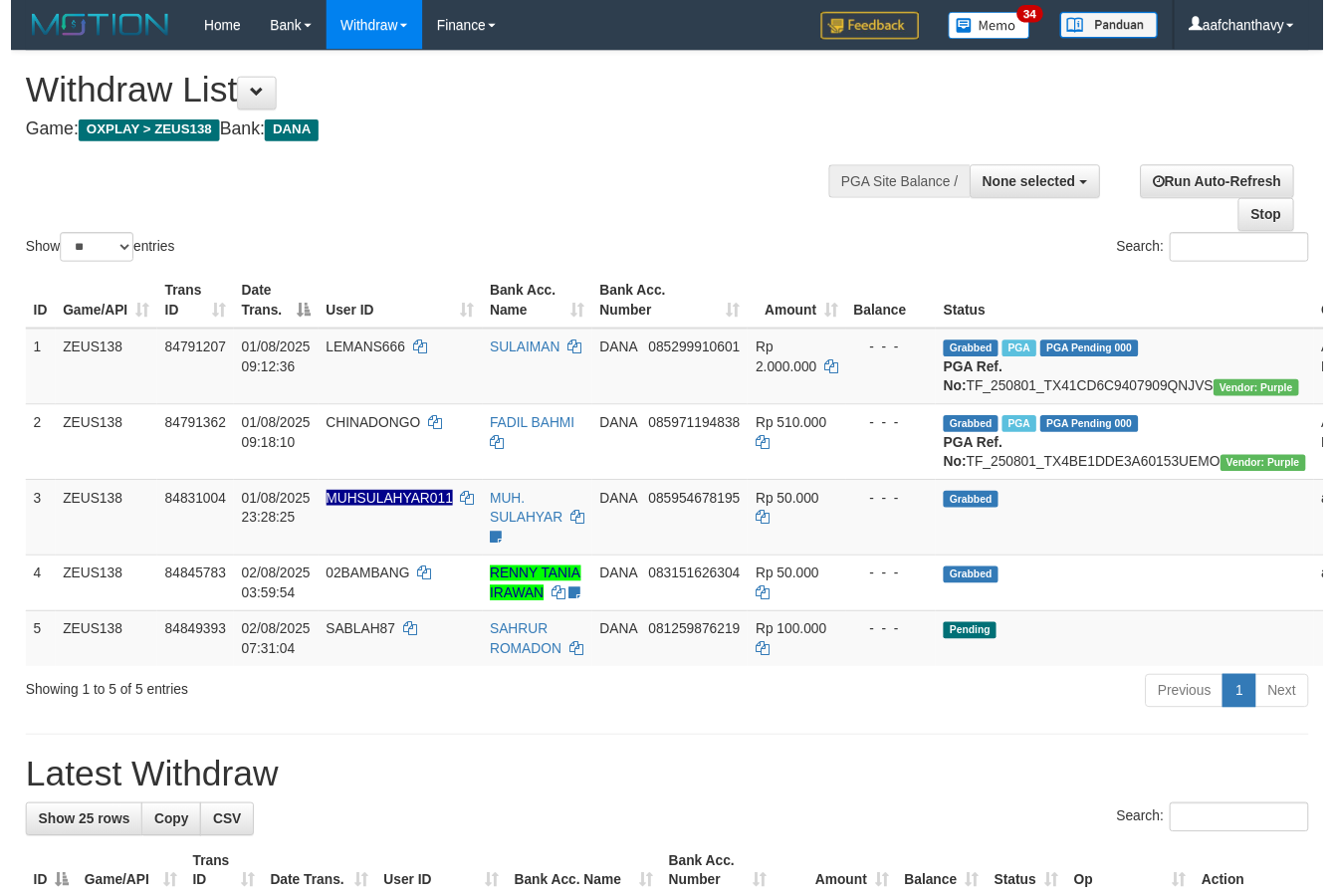 scroll, scrollTop: 266, scrollLeft: 0, axis: vertical 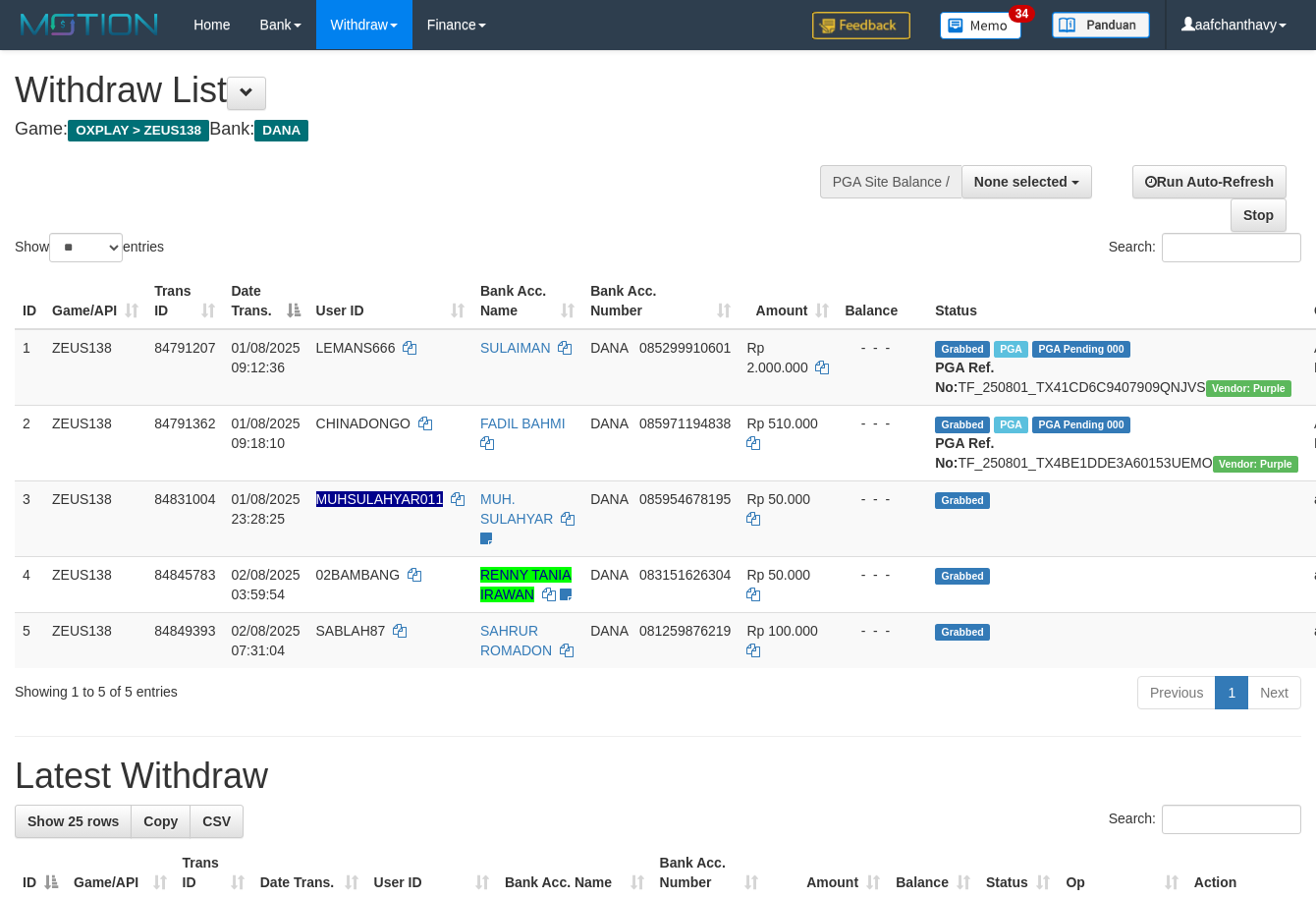 select 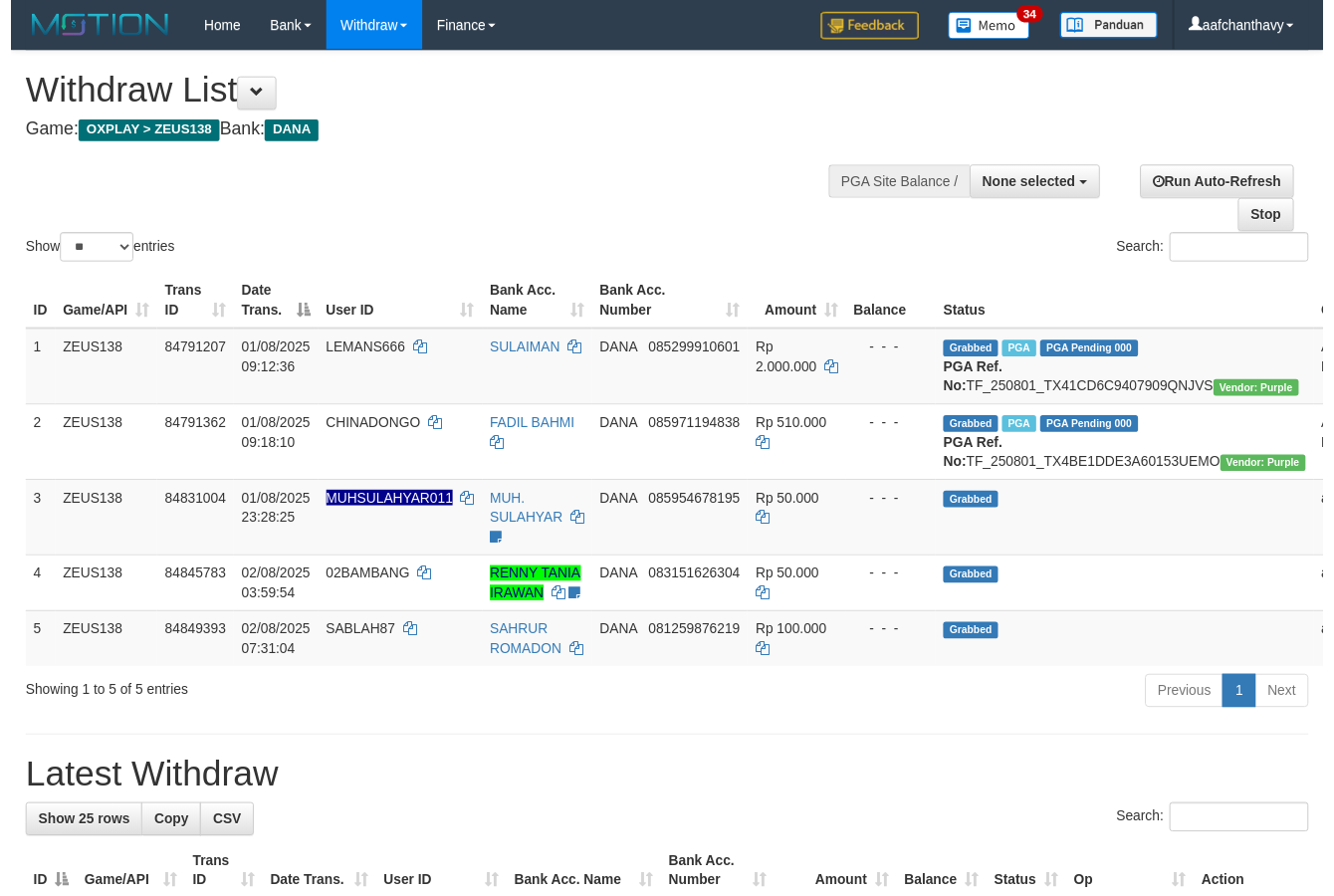 scroll, scrollTop: 266, scrollLeft: 0, axis: vertical 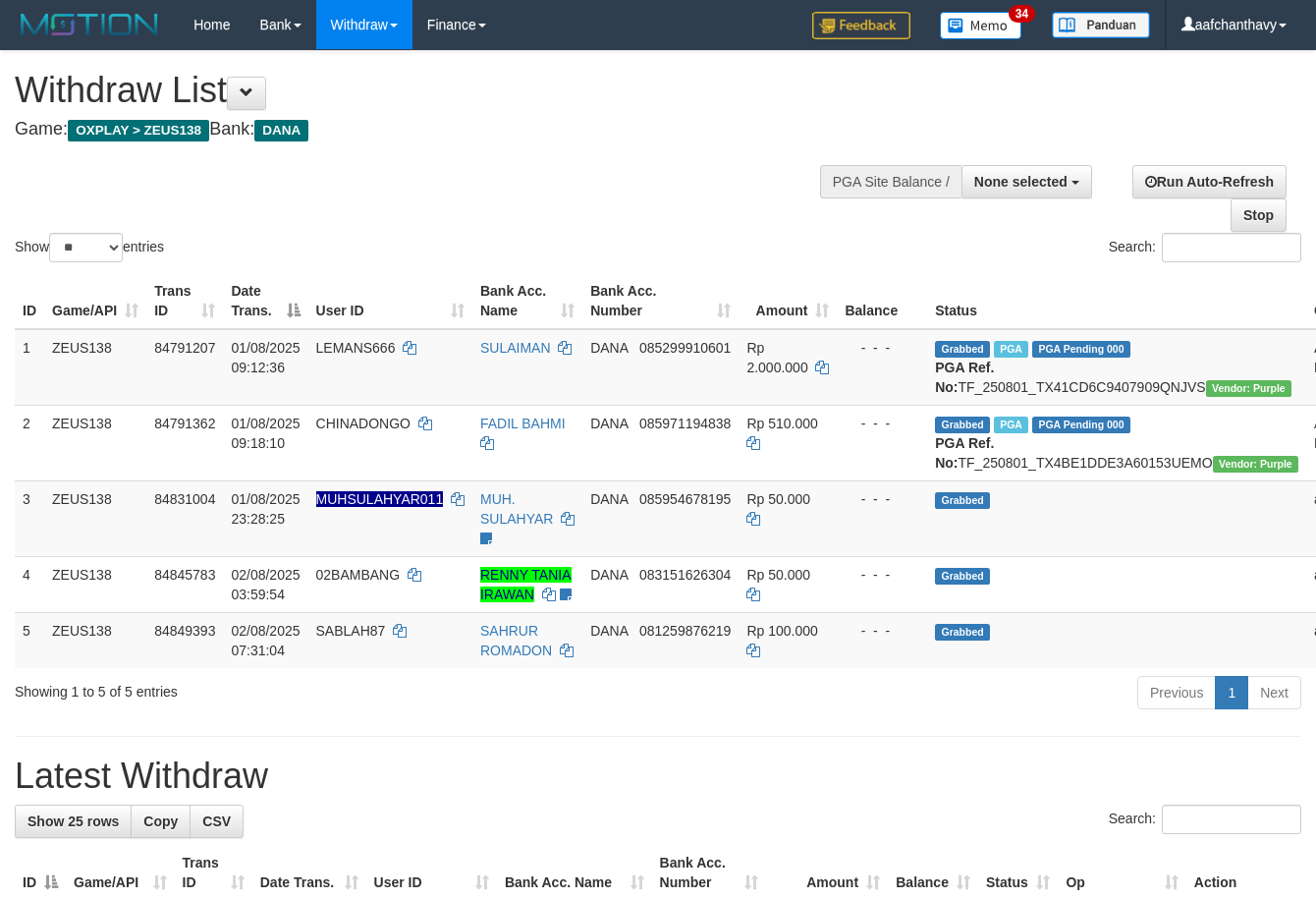 select 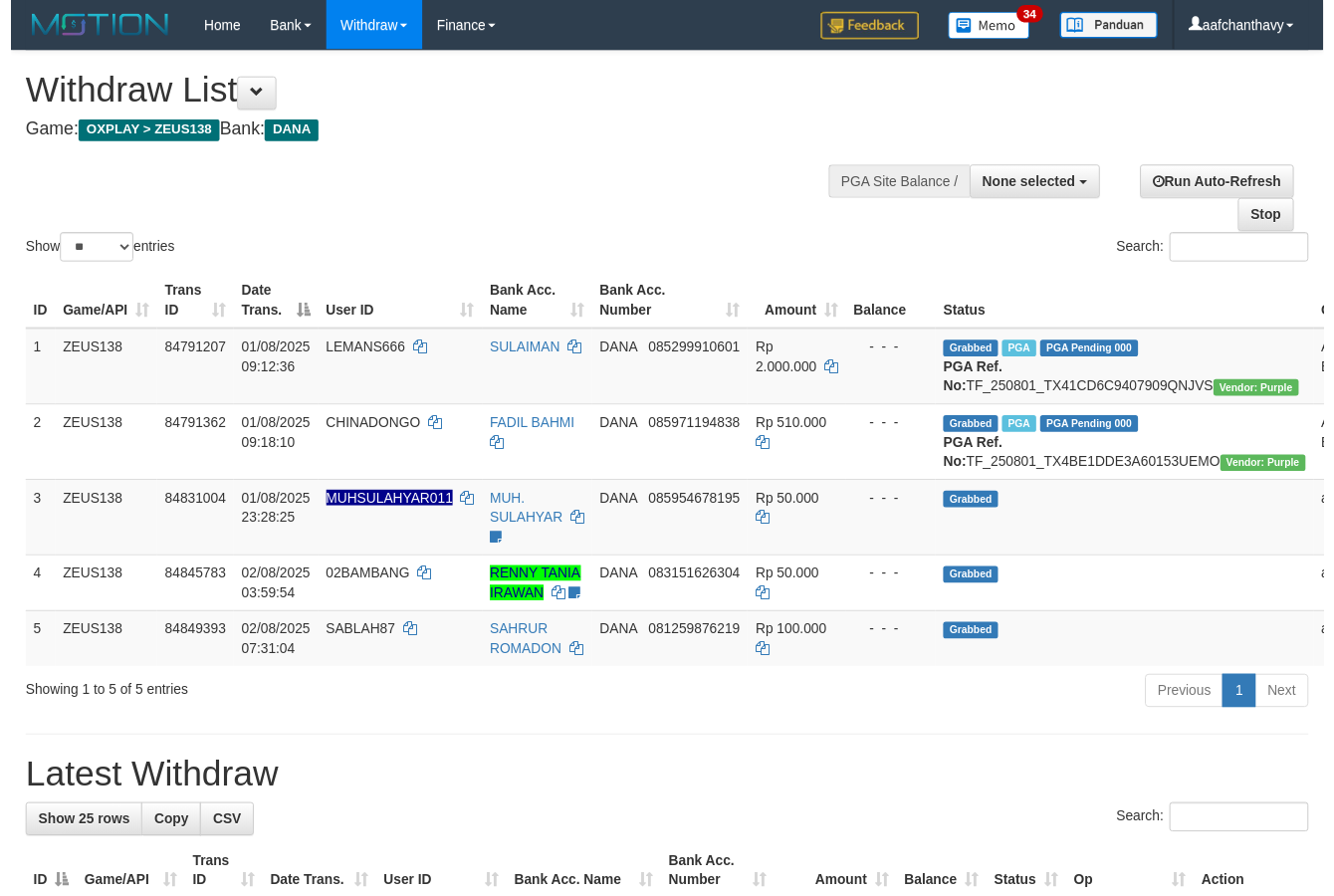 scroll, scrollTop: 266, scrollLeft: 0, axis: vertical 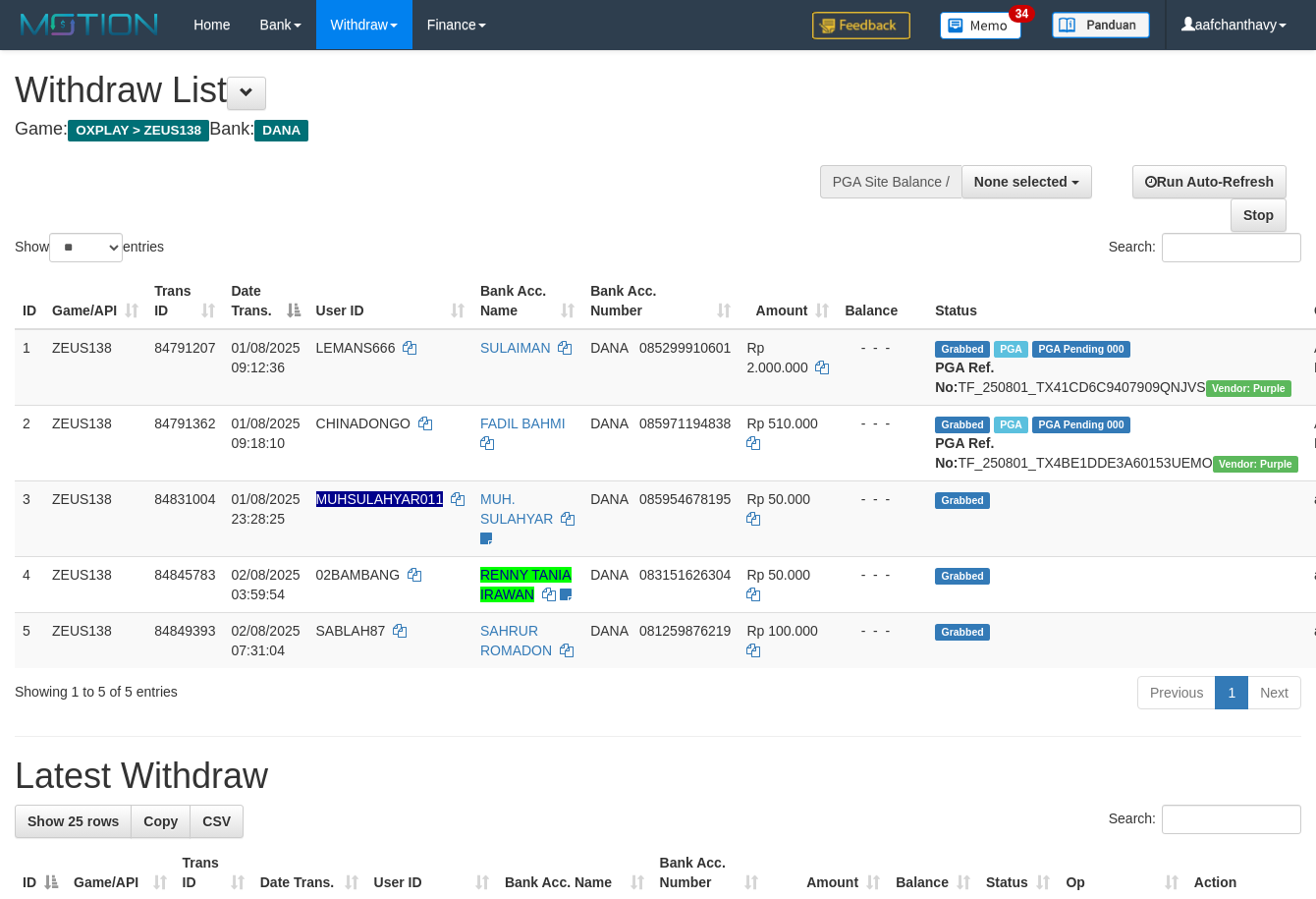 select 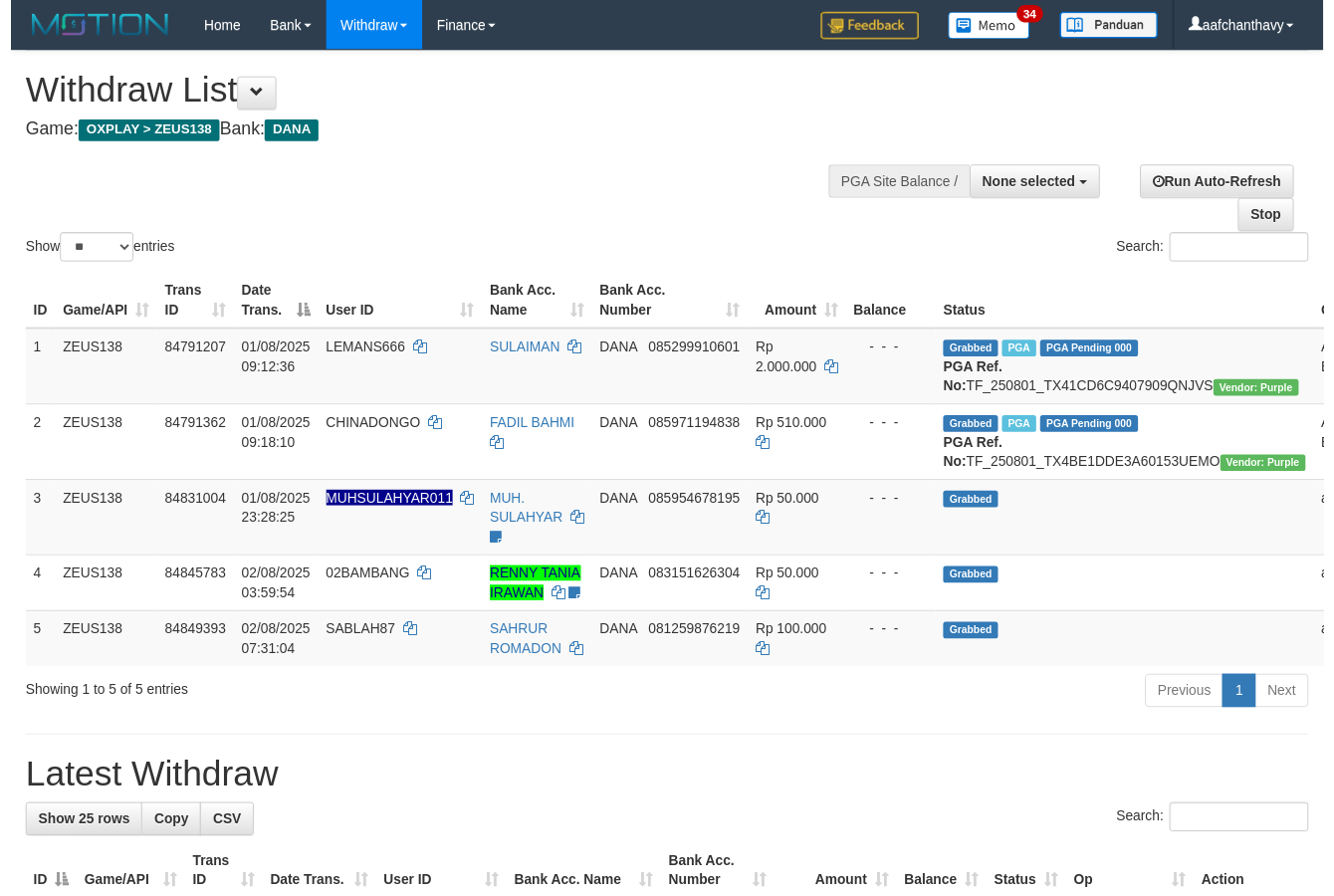 scroll, scrollTop: 266, scrollLeft: 0, axis: vertical 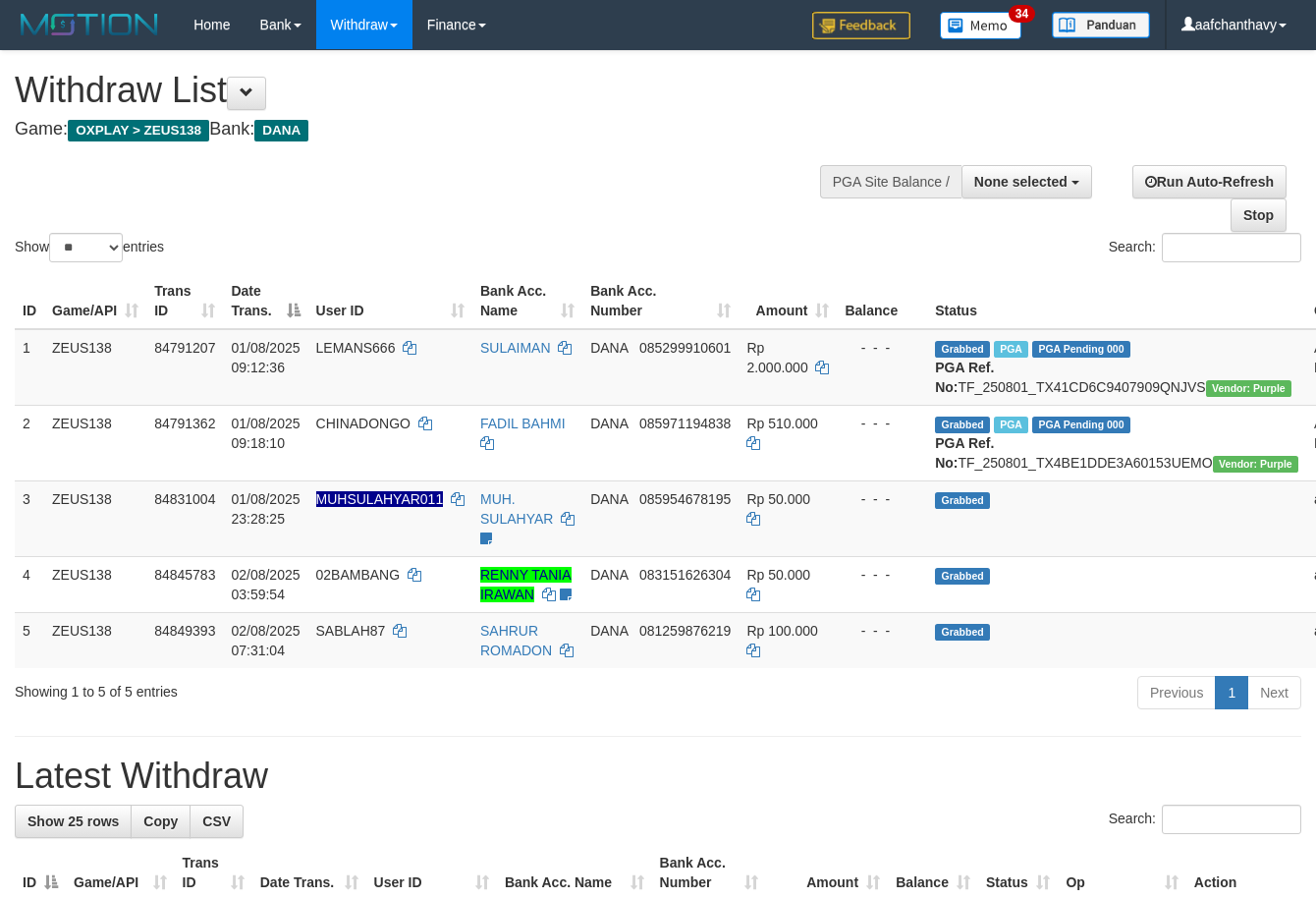 select 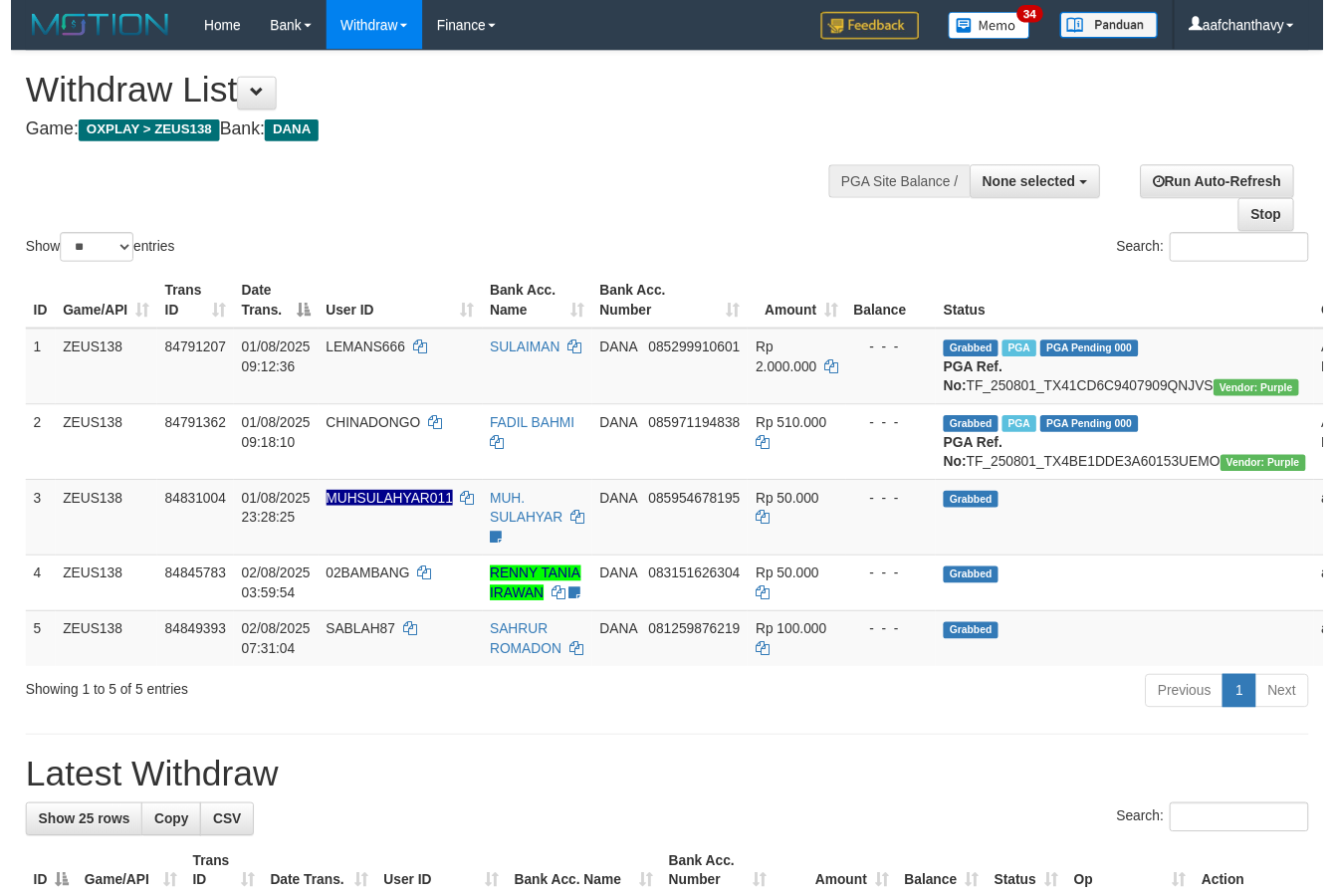 scroll, scrollTop: 266, scrollLeft: 0, axis: vertical 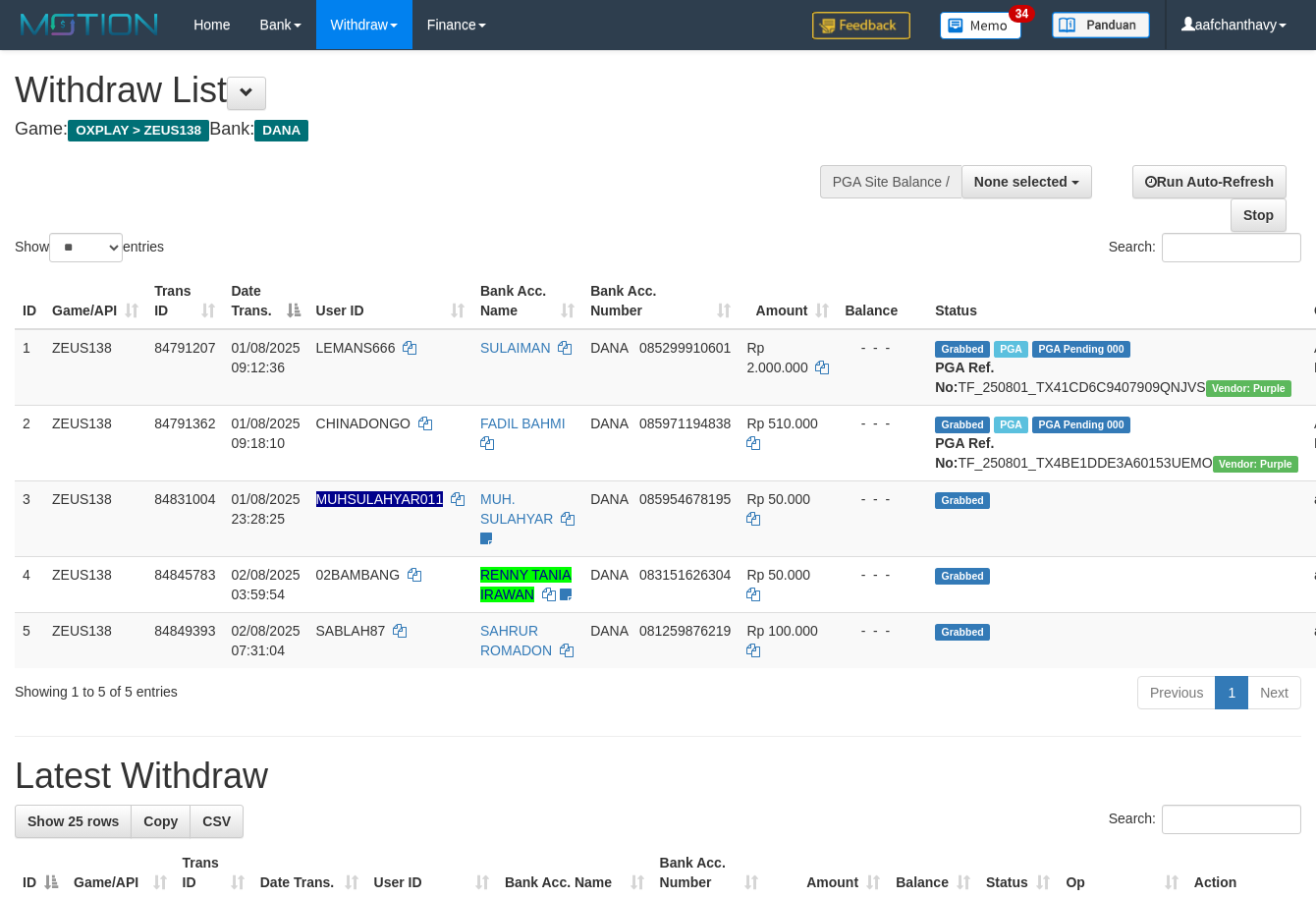 select 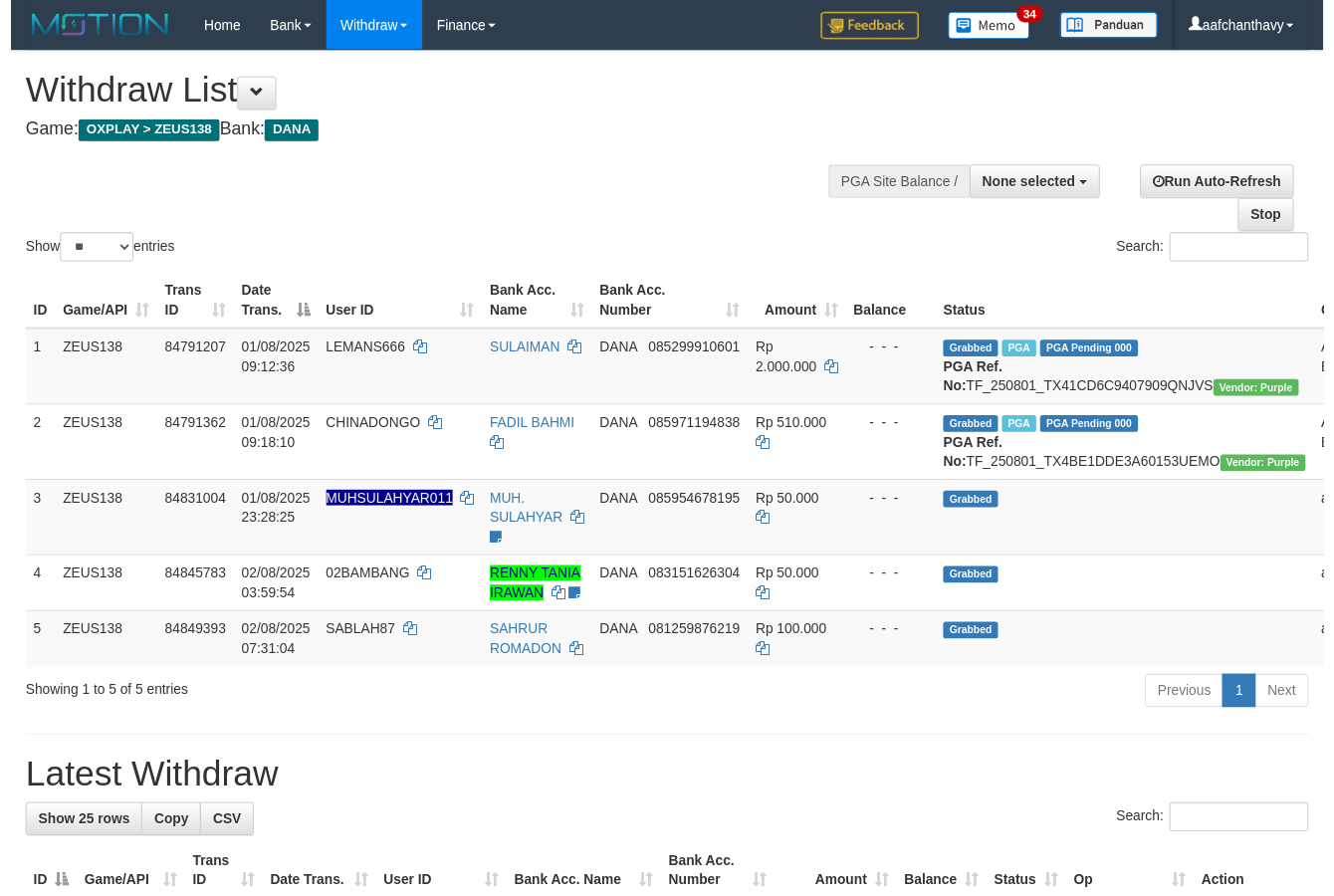 scroll, scrollTop: 266, scrollLeft: 0, axis: vertical 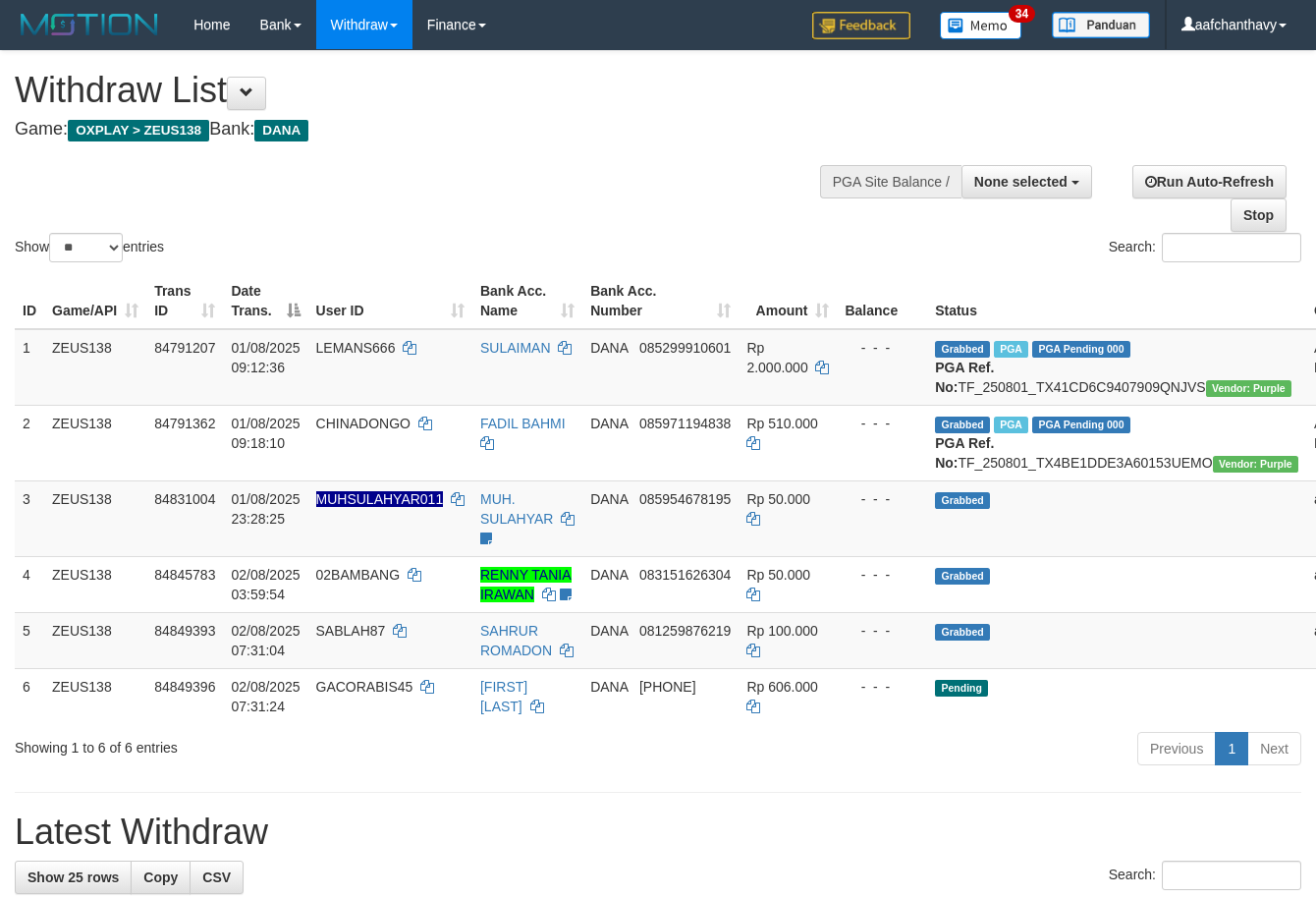 select 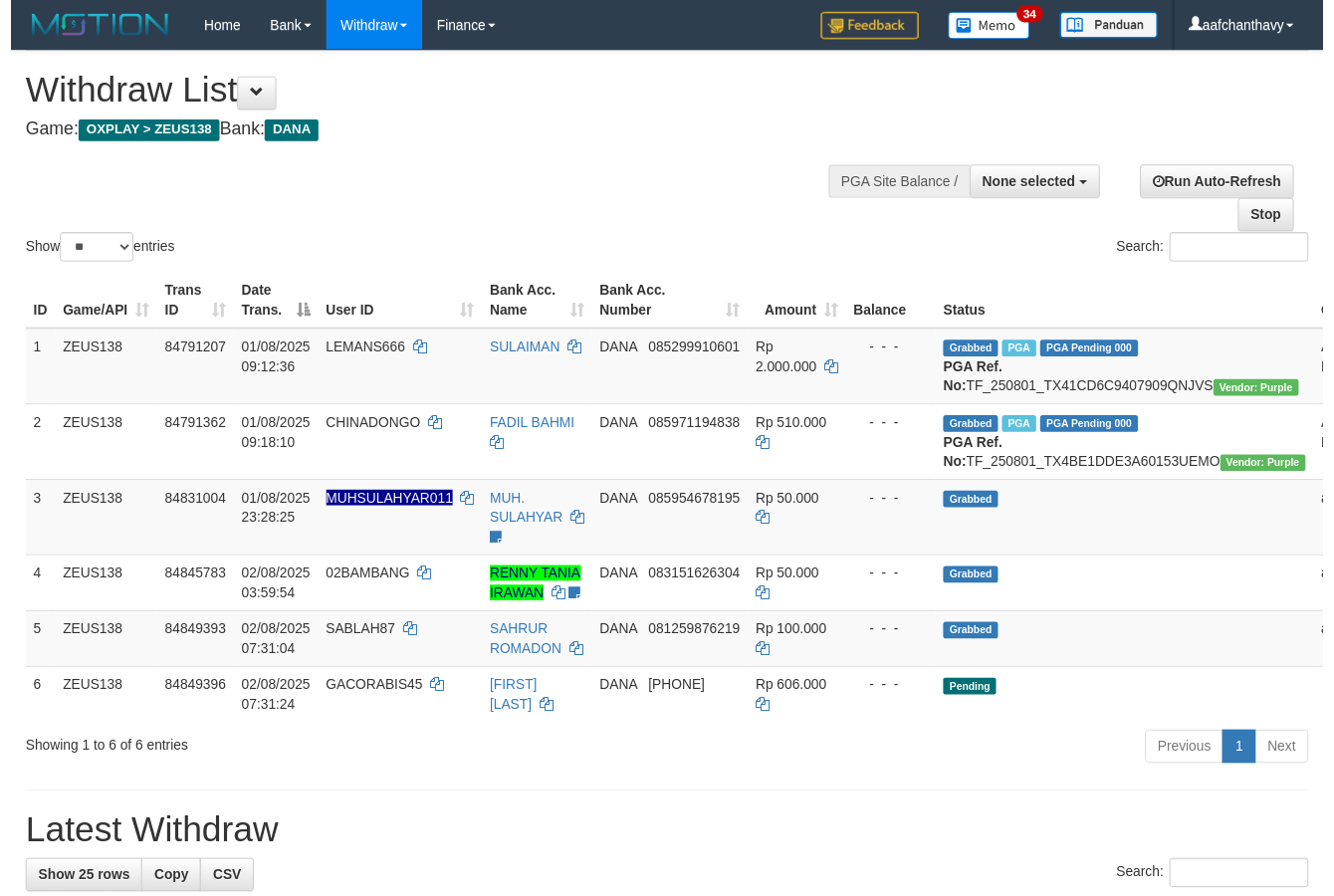 scroll, scrollTop: 266, scrollLeft: 0, axis: vertical 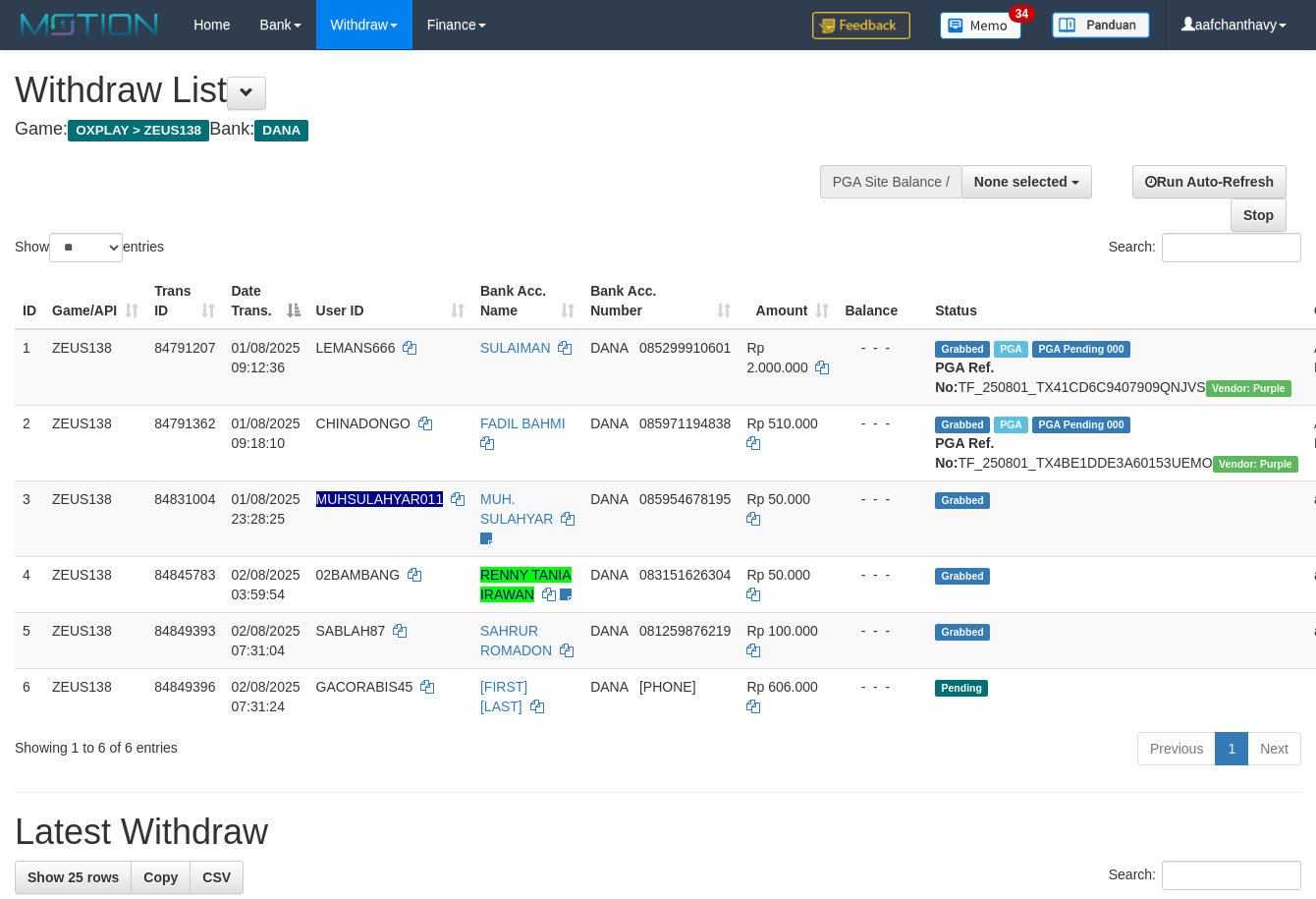 select 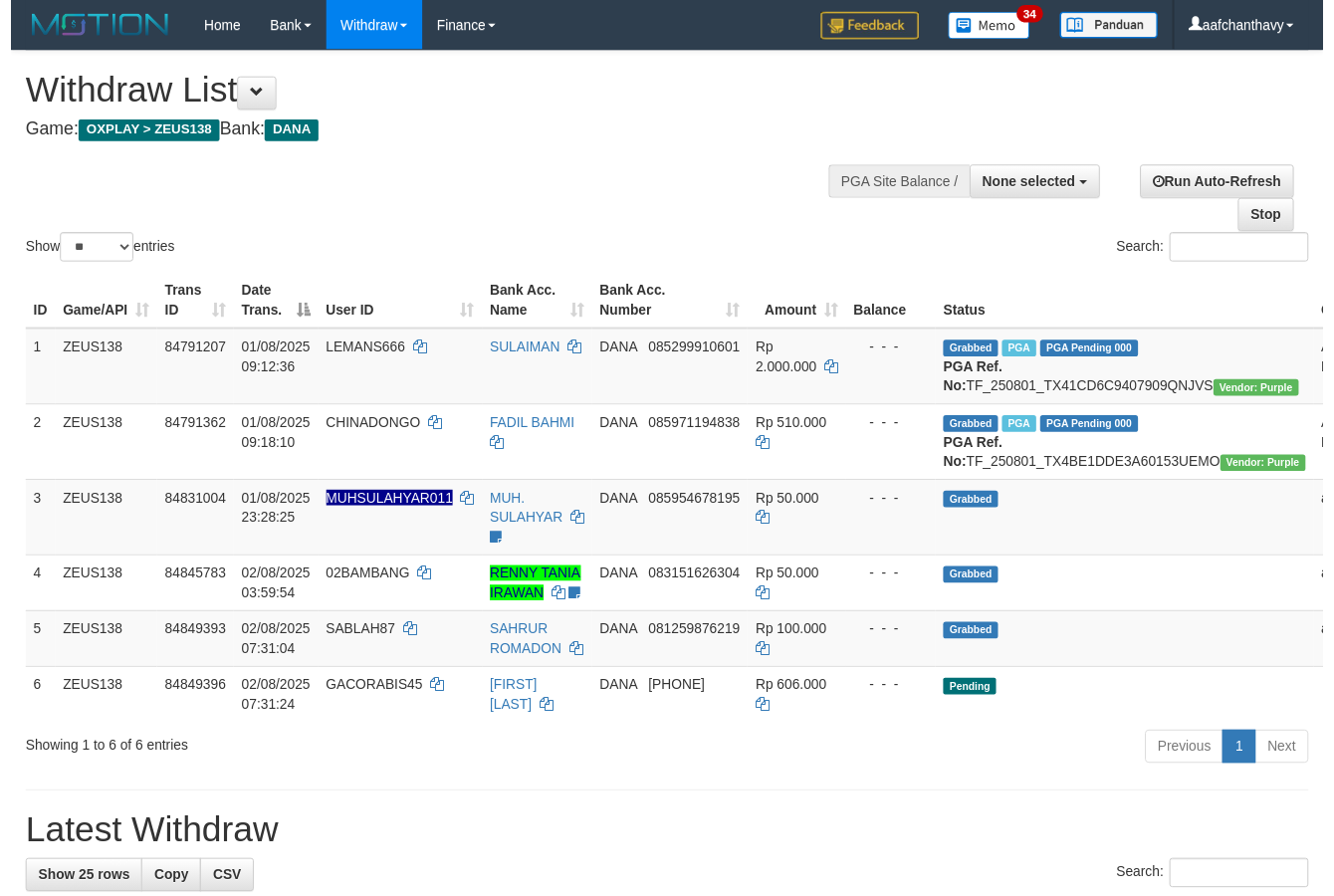 scroll, scrollTop: 266, scrollLeft: 0, axis: vertical 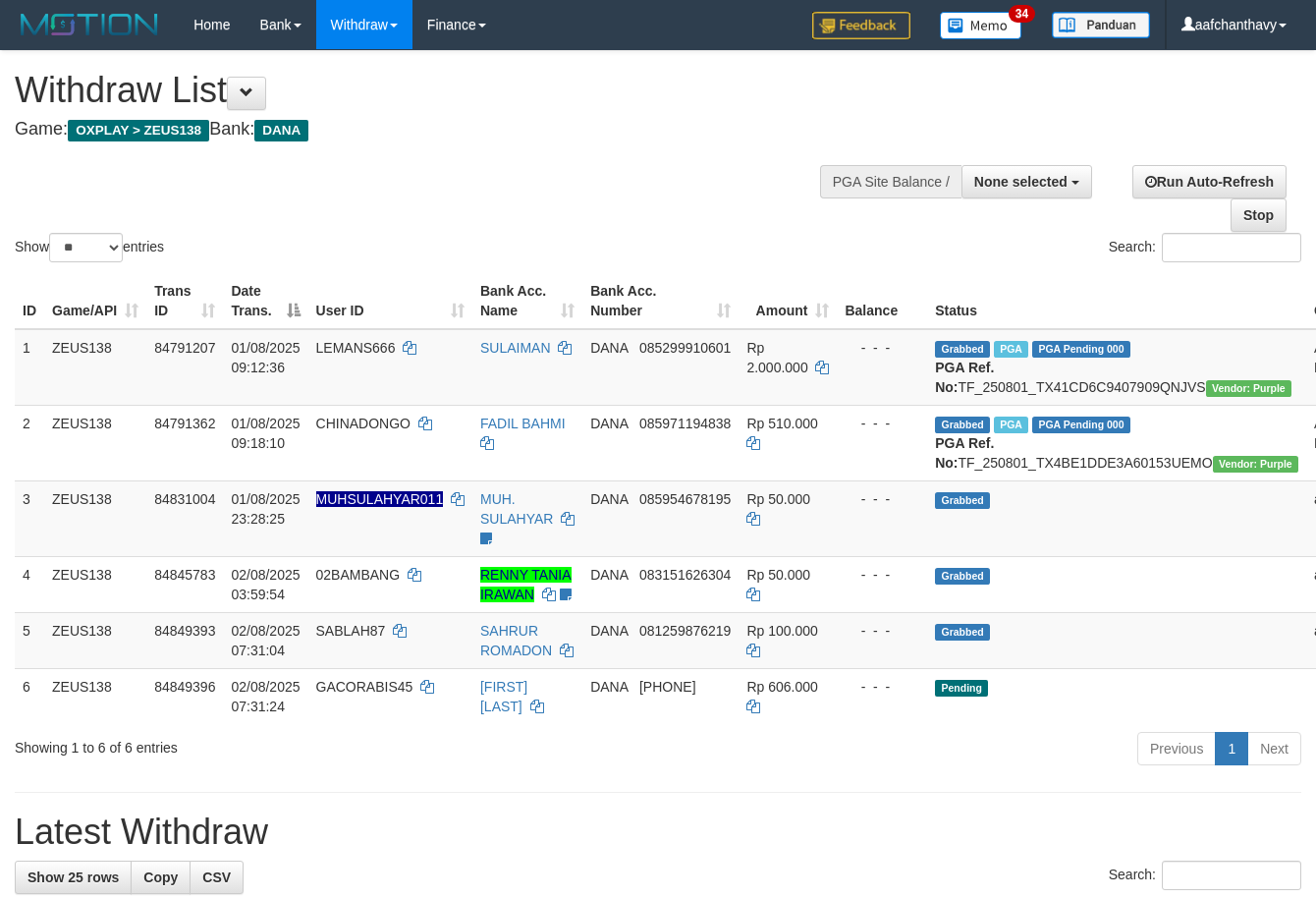 select 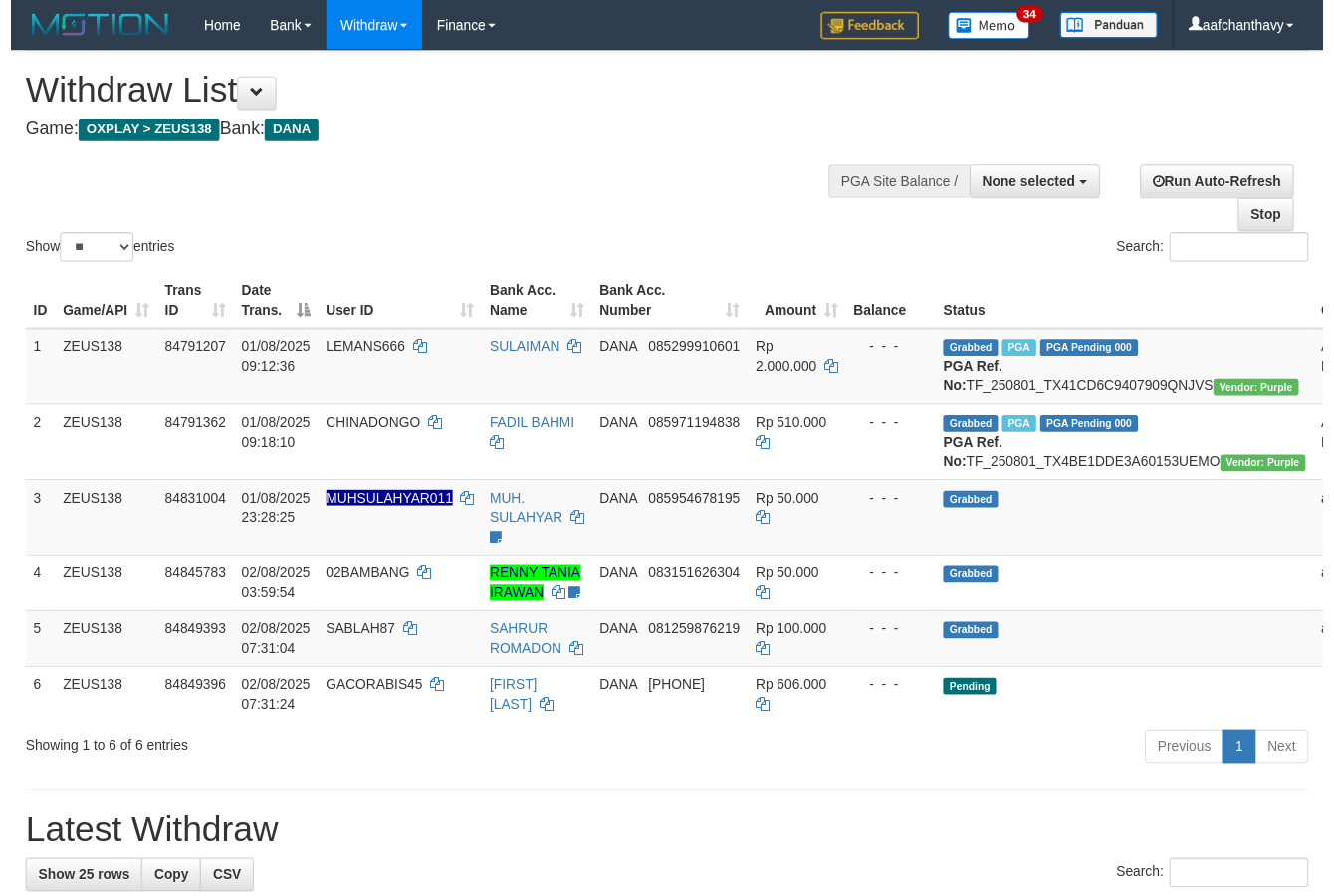 scroll, scrollTop: 266, scrollLeft: 0, axis: vertical 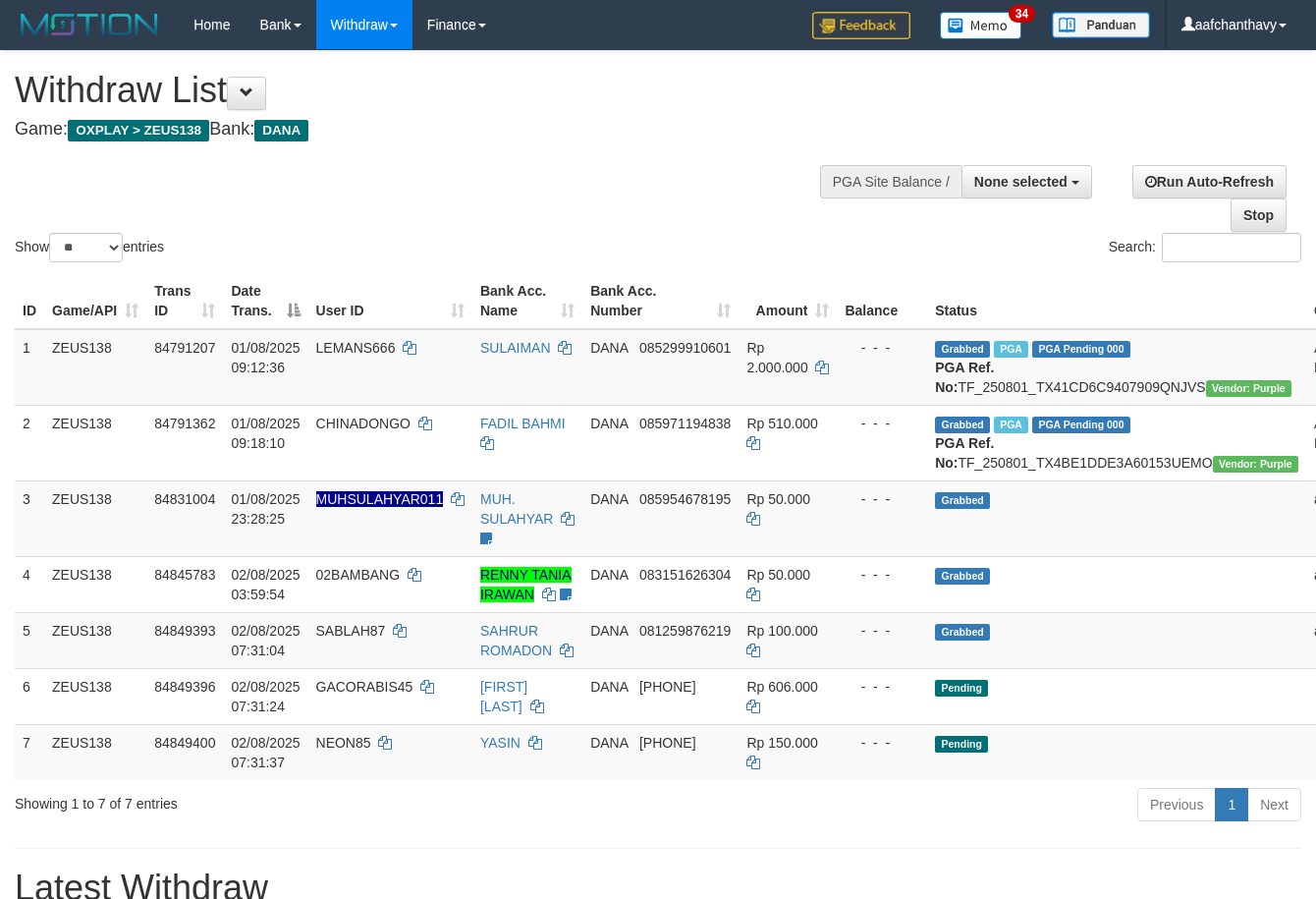 select 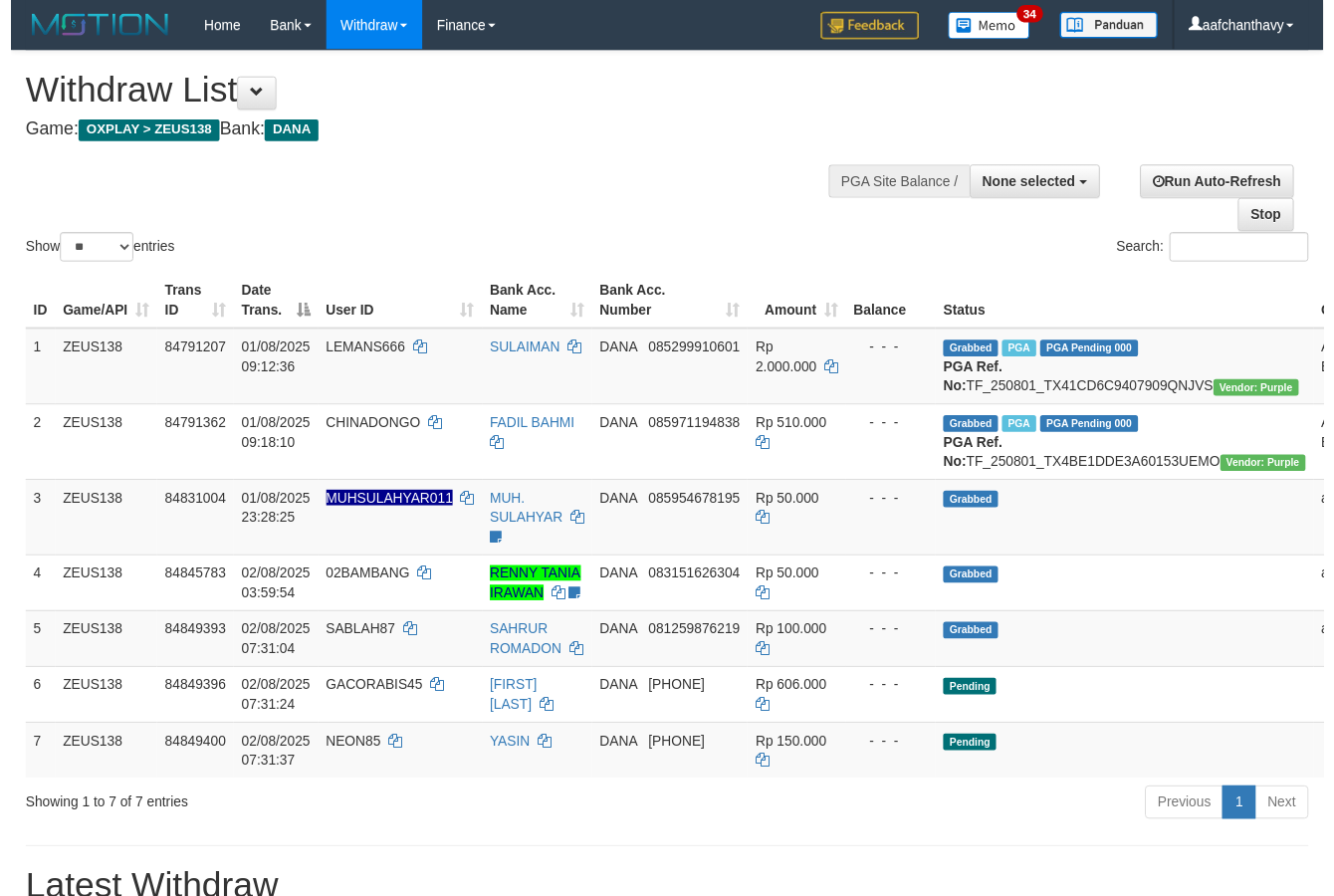 scroll, scrollTop: 266, scrollLeft: 0, axis: vertical 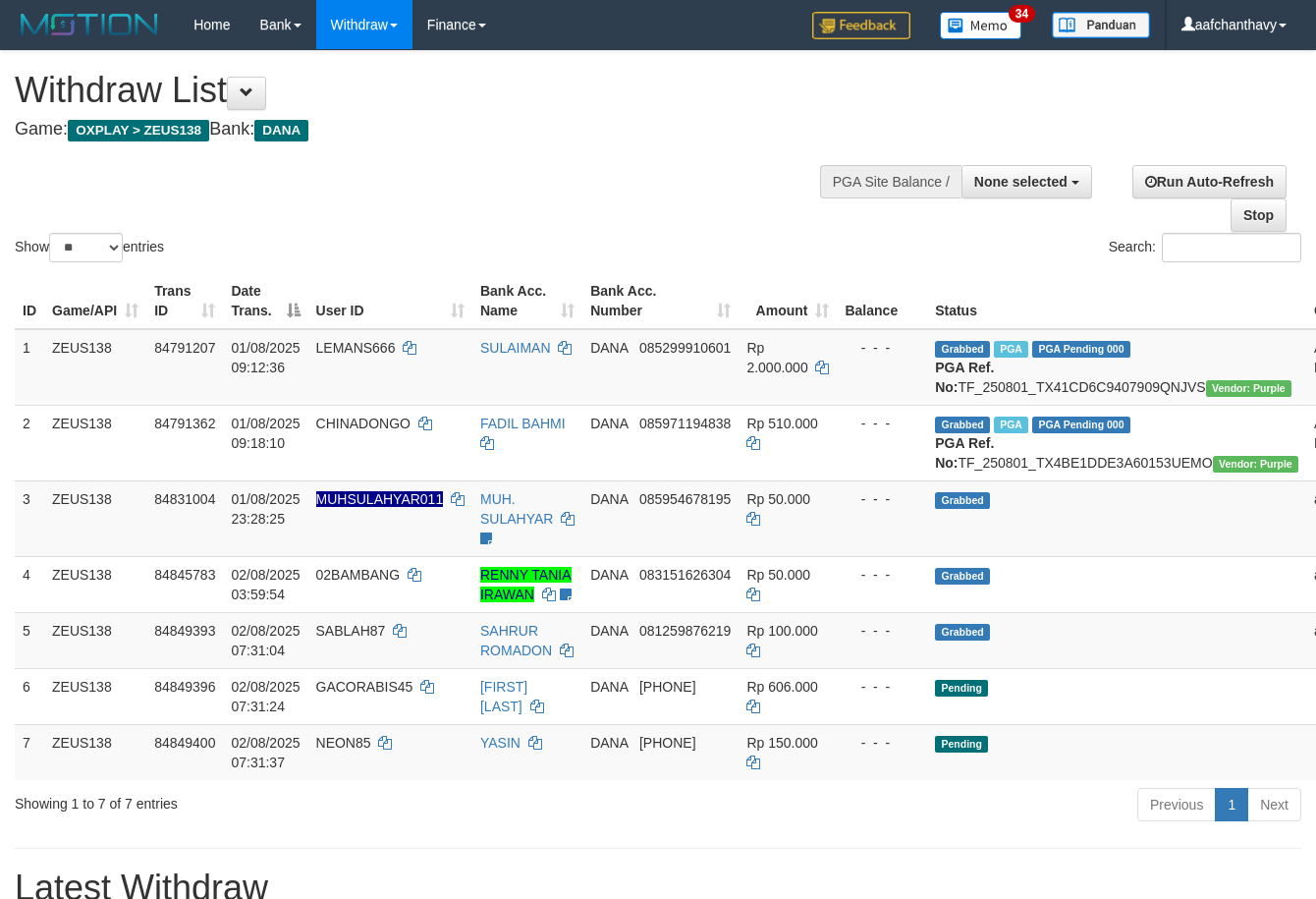 select 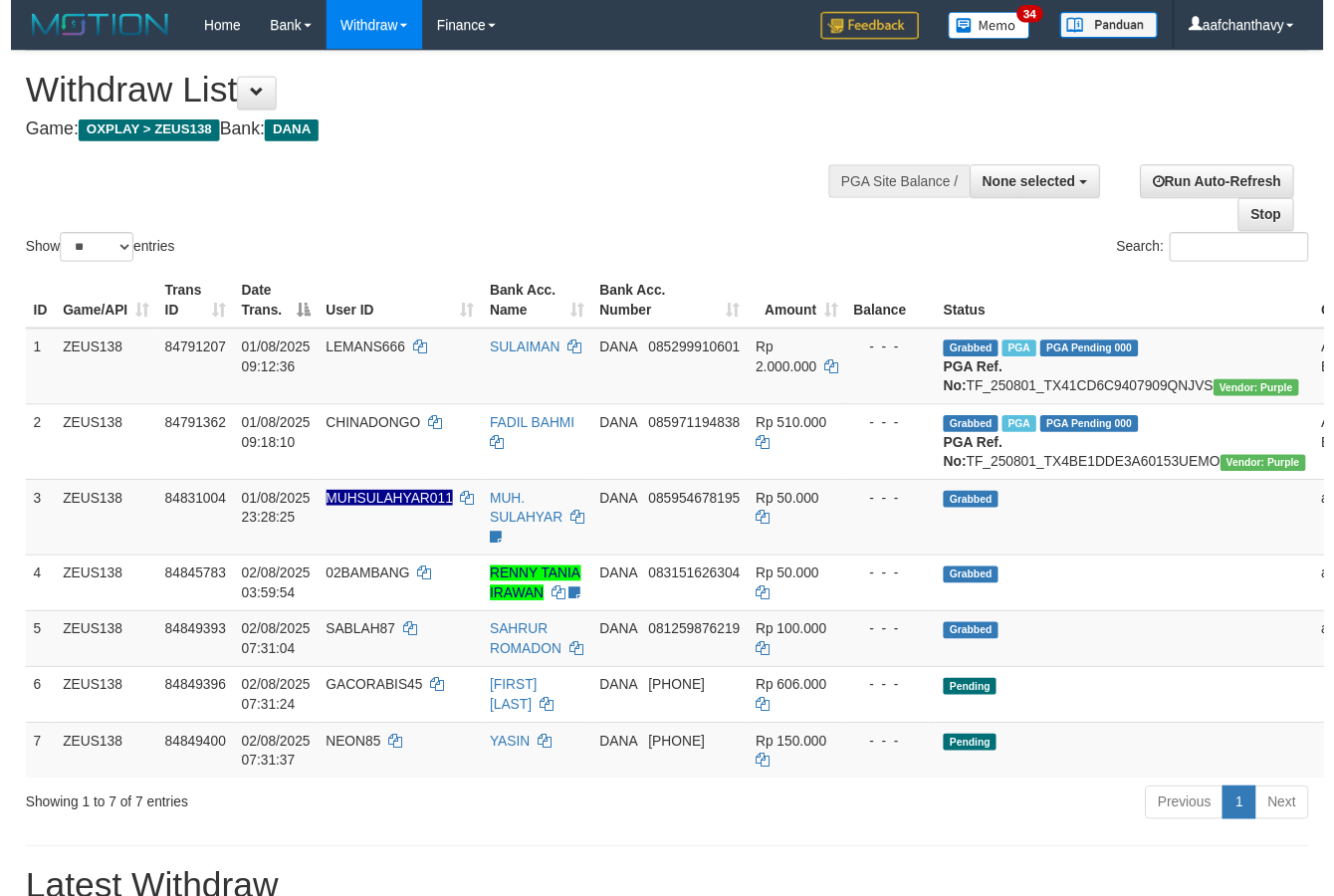 scroll, scrollTop: 266, scrollLeft: 0, axis: vertical 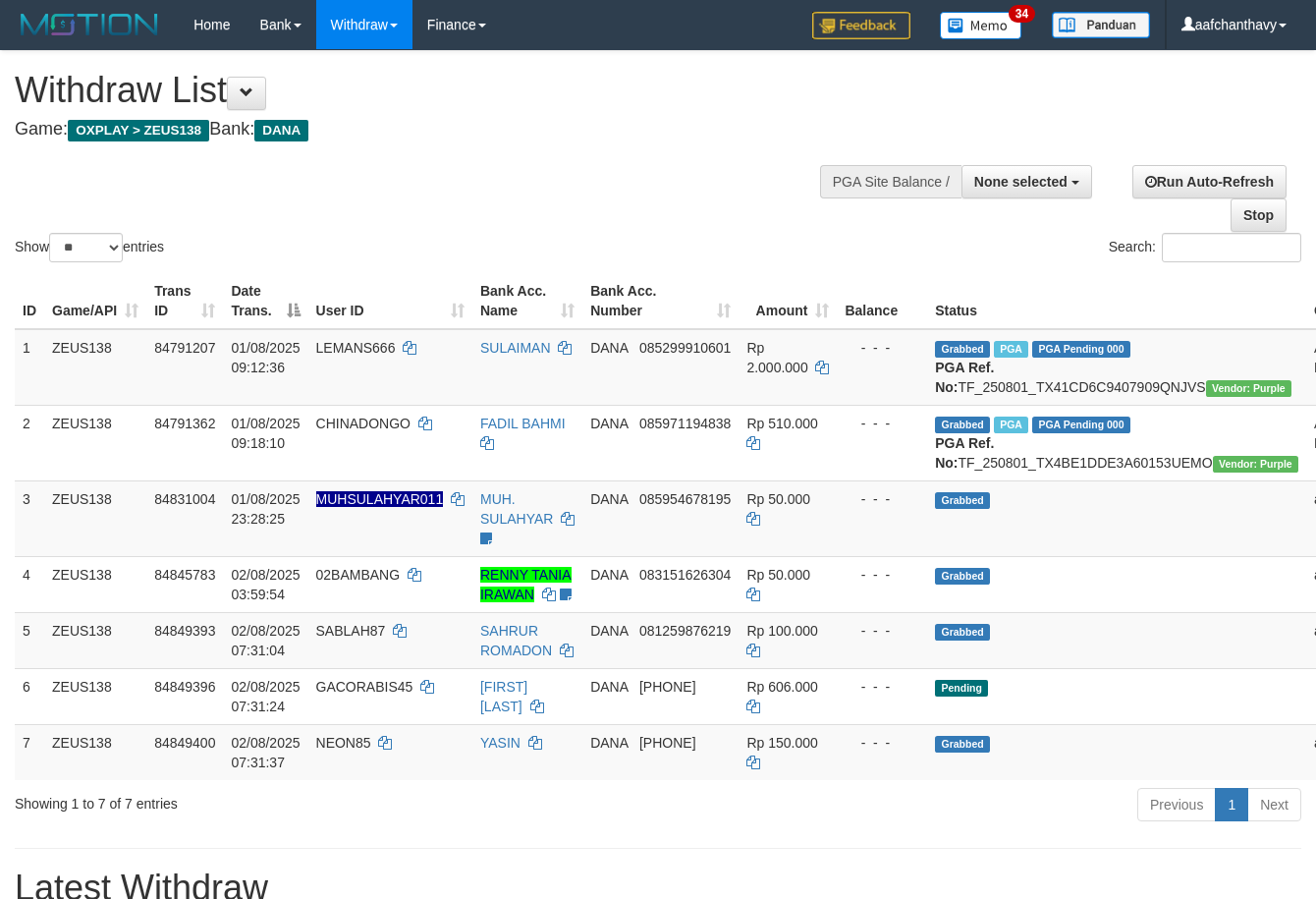 select 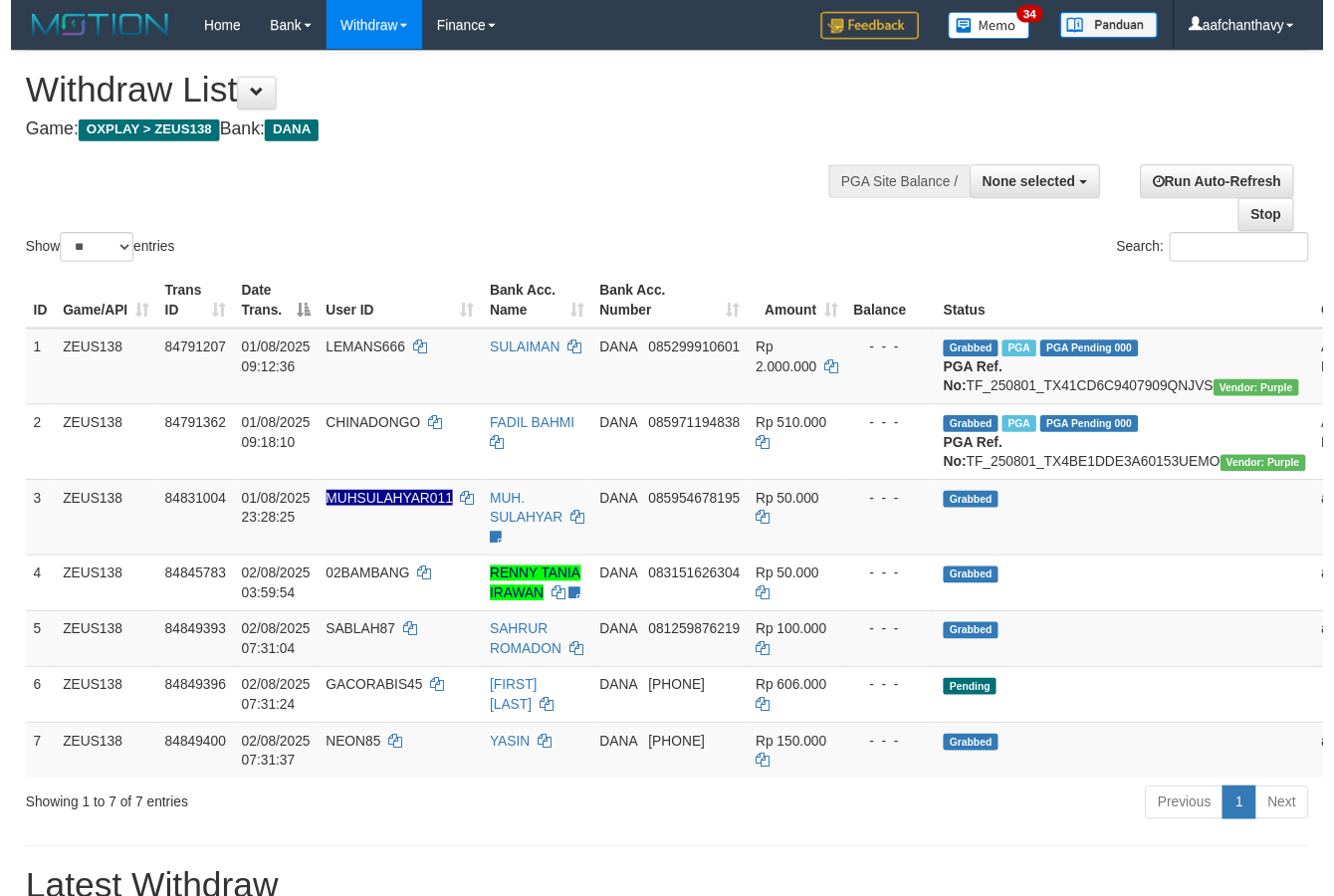 scroll, scrollTop: 266, scrollLeft: 0, axis: vertical 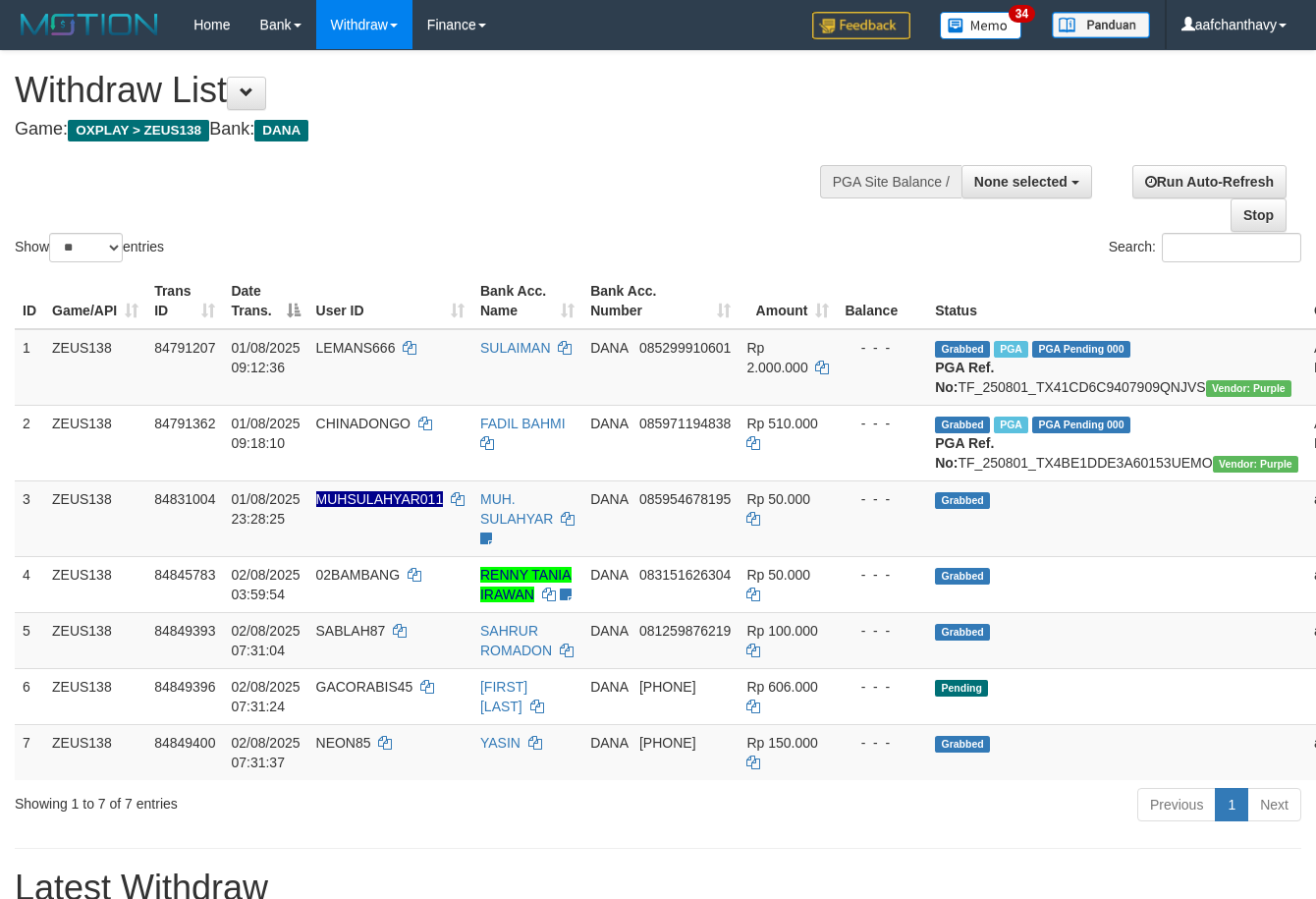 select 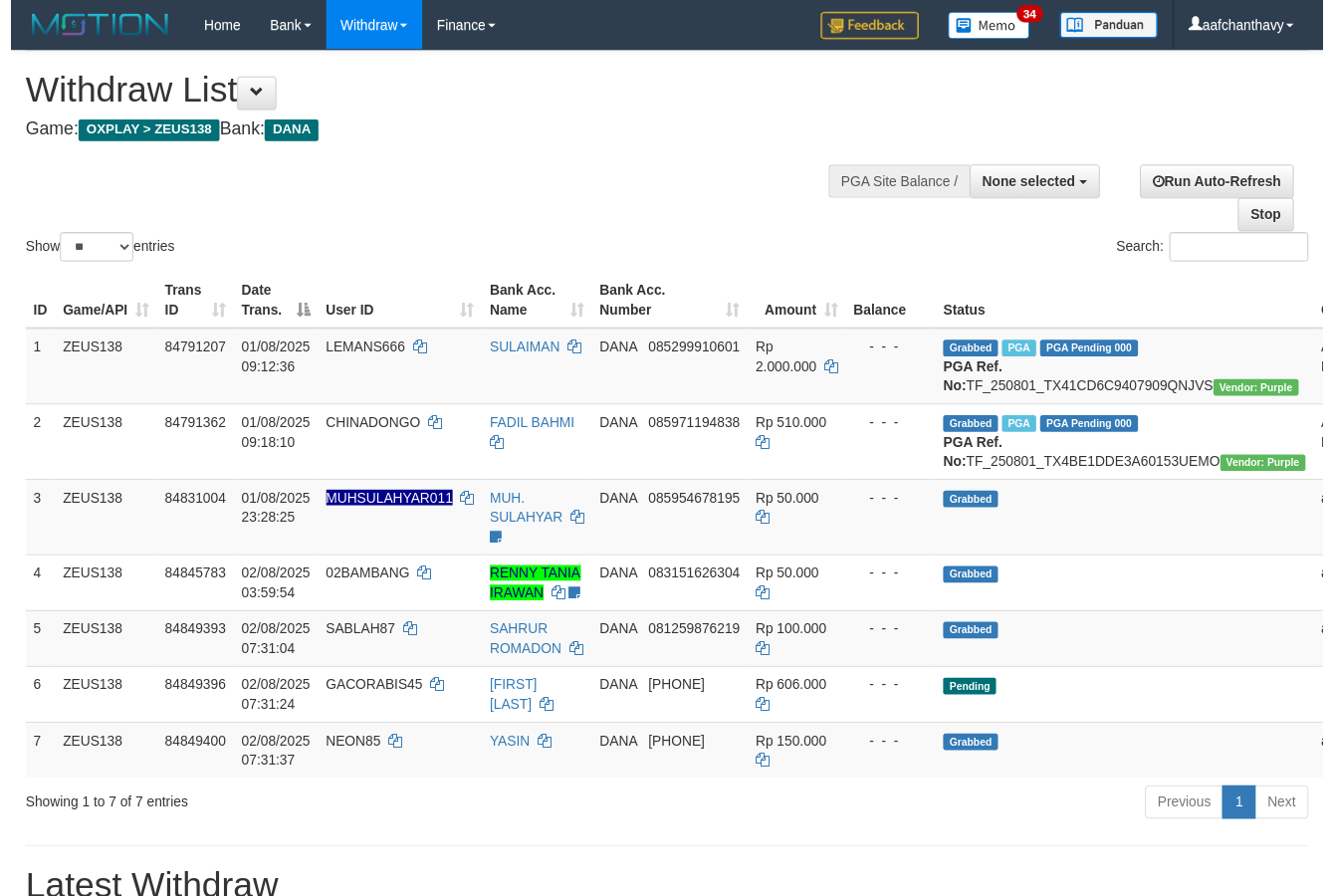 scroll, scrollTop: 266, scrollLeft: 0, axis: vertical 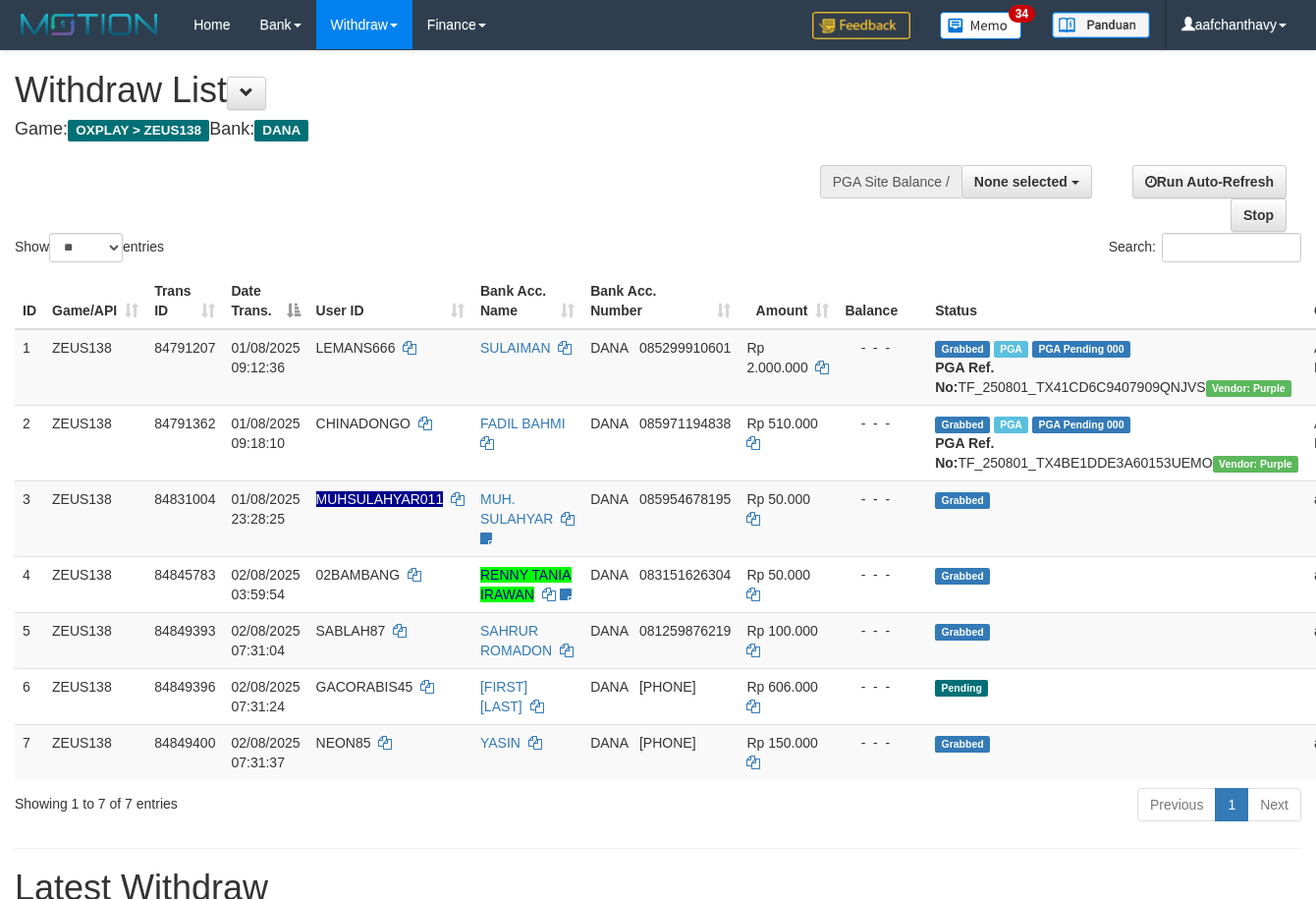 select 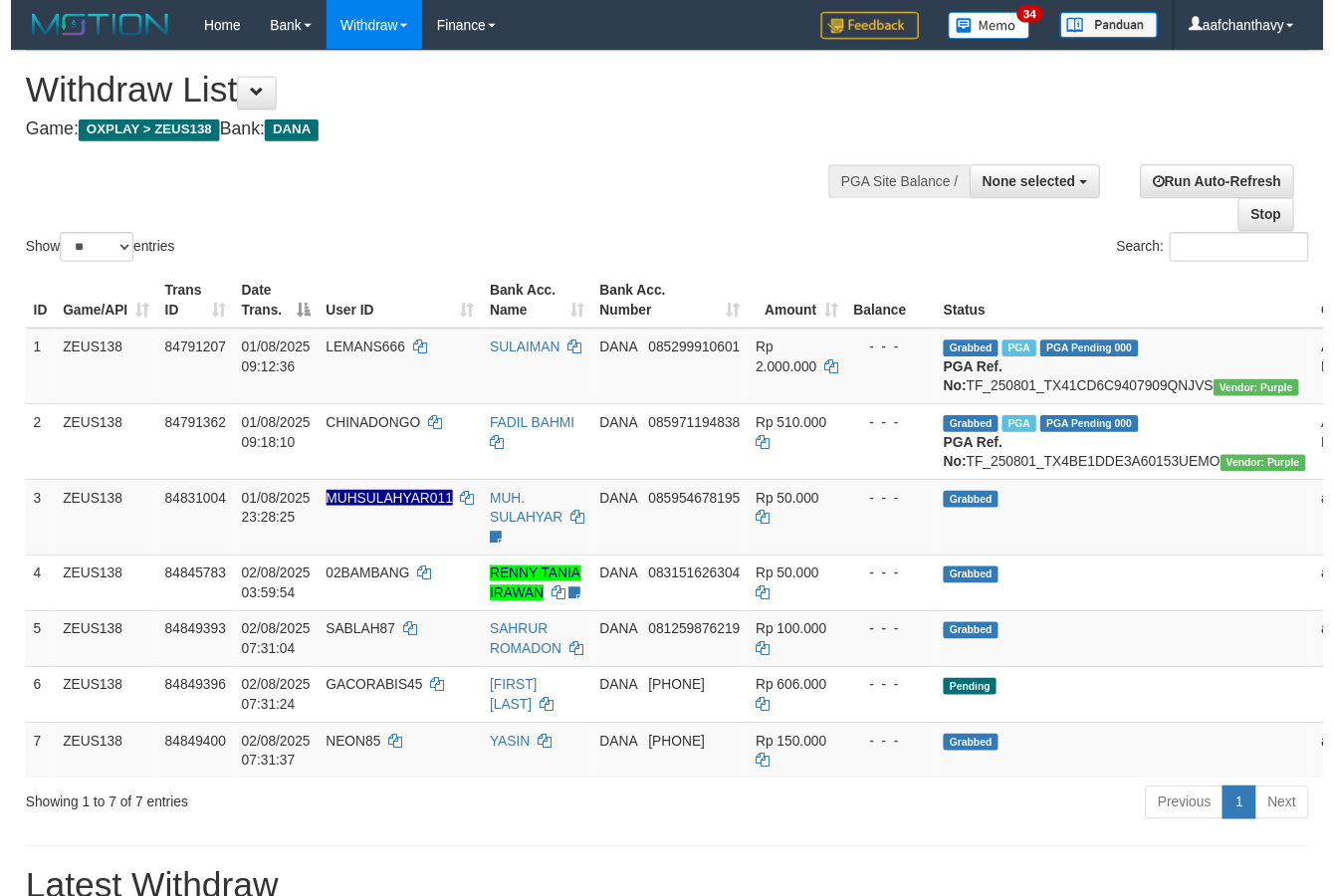 scroll, scrollTop: 266, scrollLeft: 0, axis: vertical 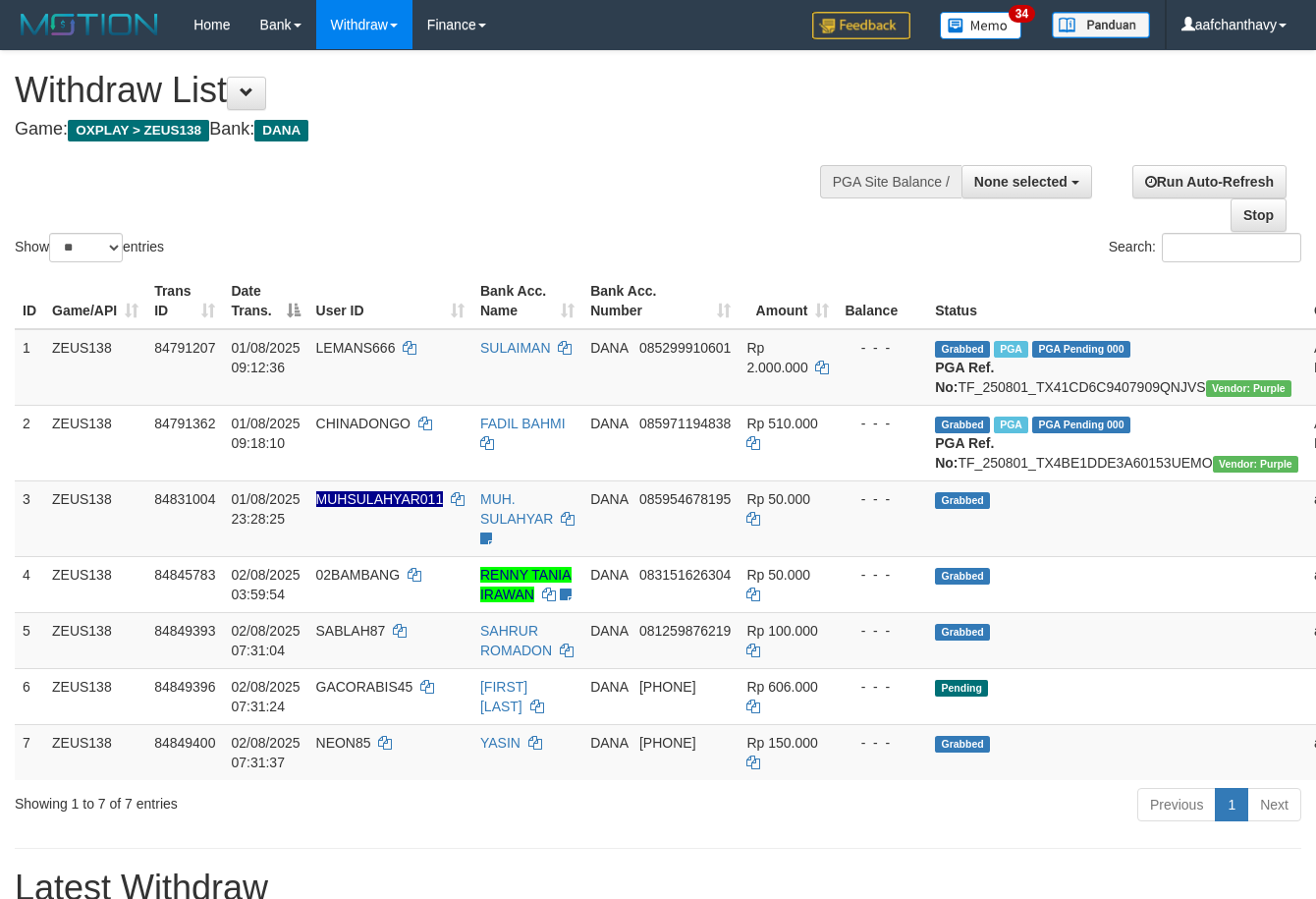 select 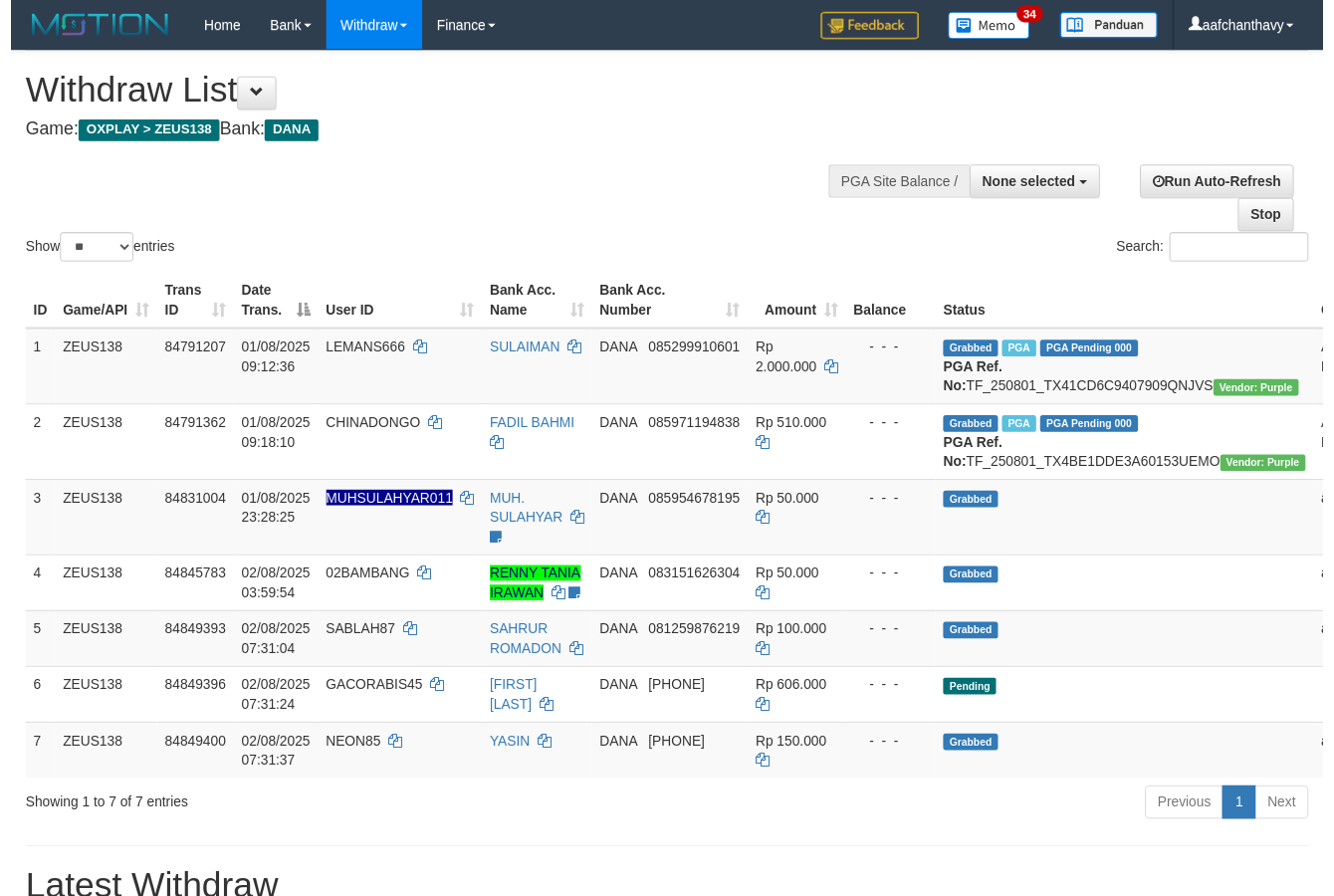 scroll, scrollTop: 266, scrollLeft: 0, axis: vertical 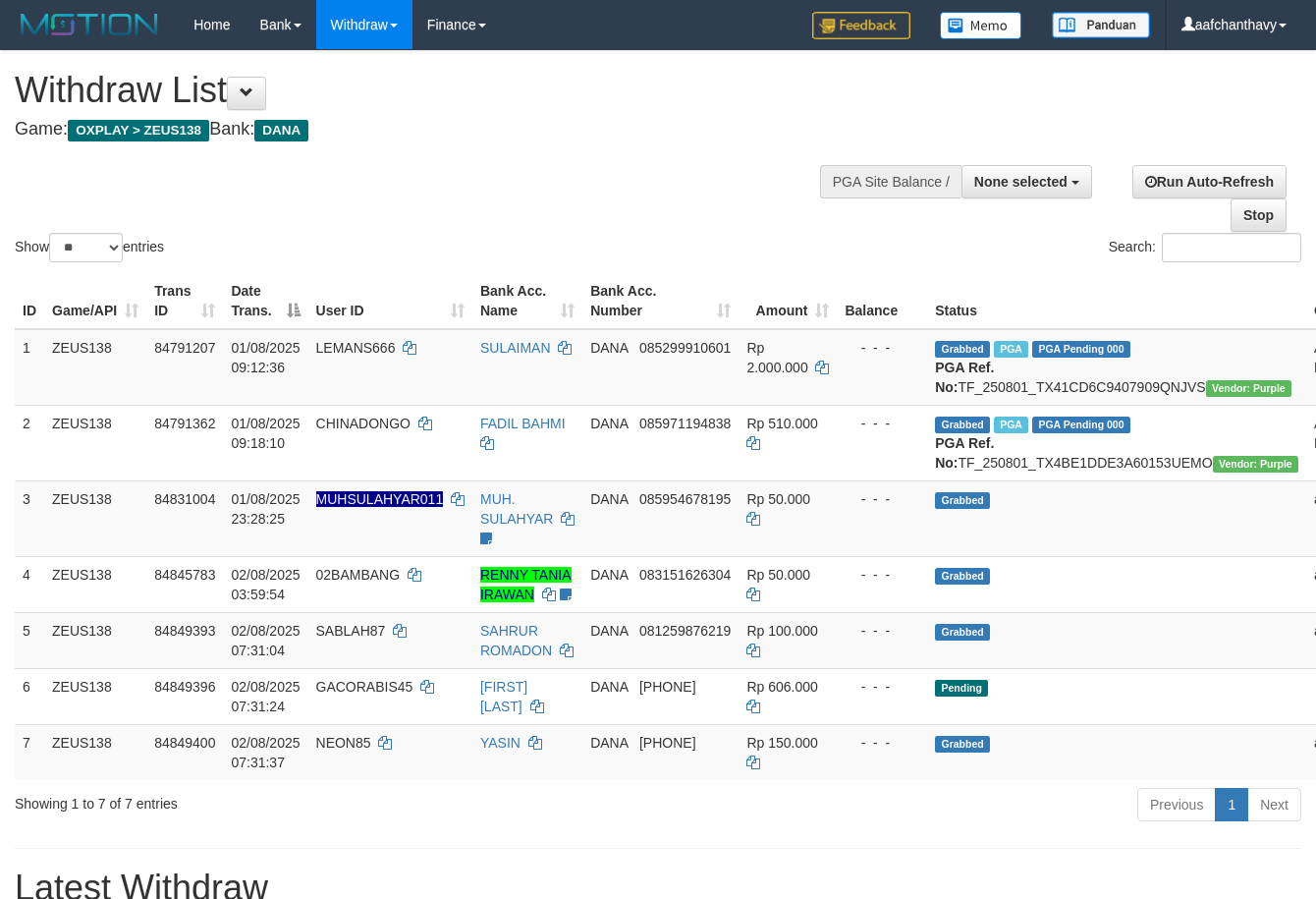 select 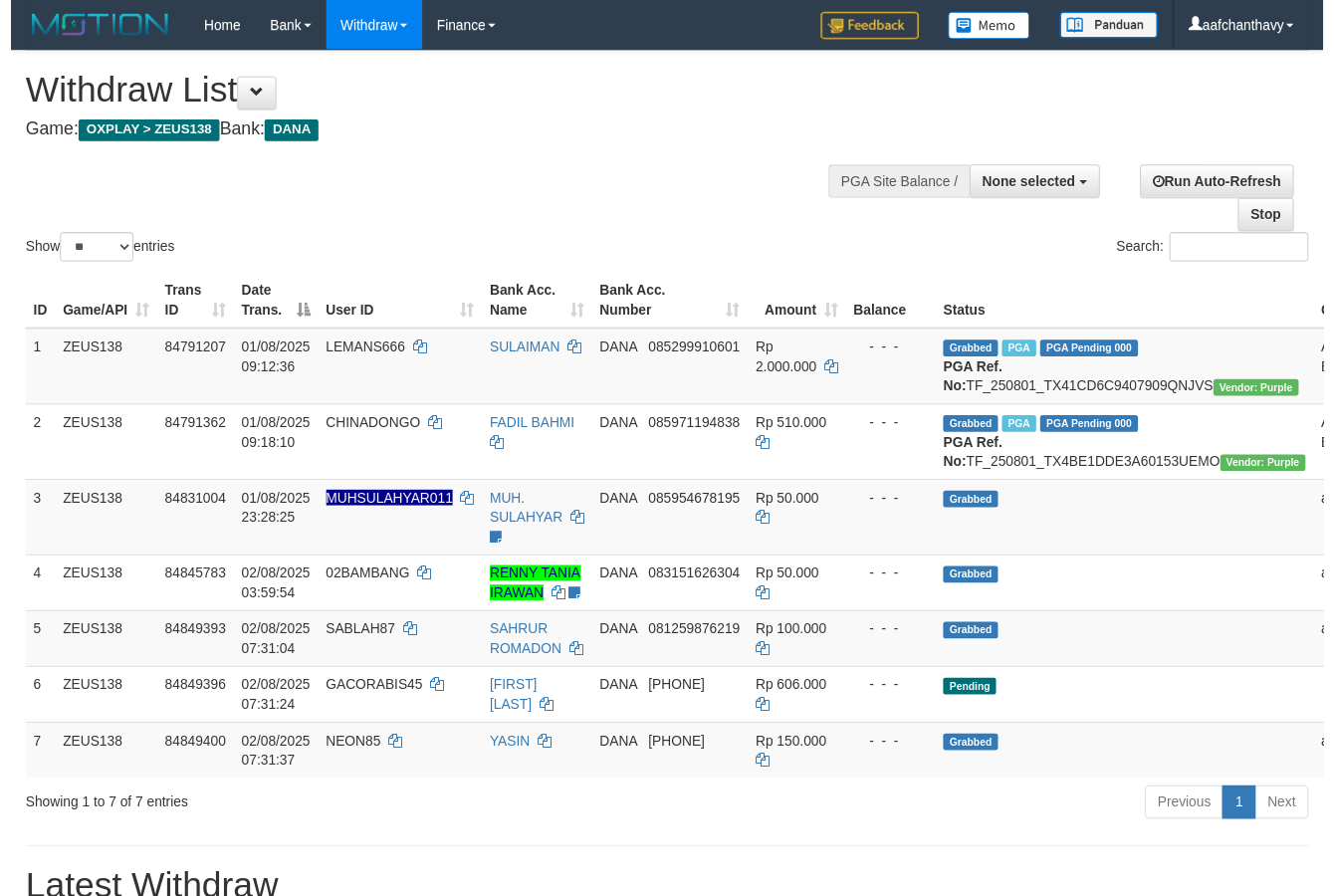 scroll, scrollTop: 266, scrollLeft: 0, axis: vertical 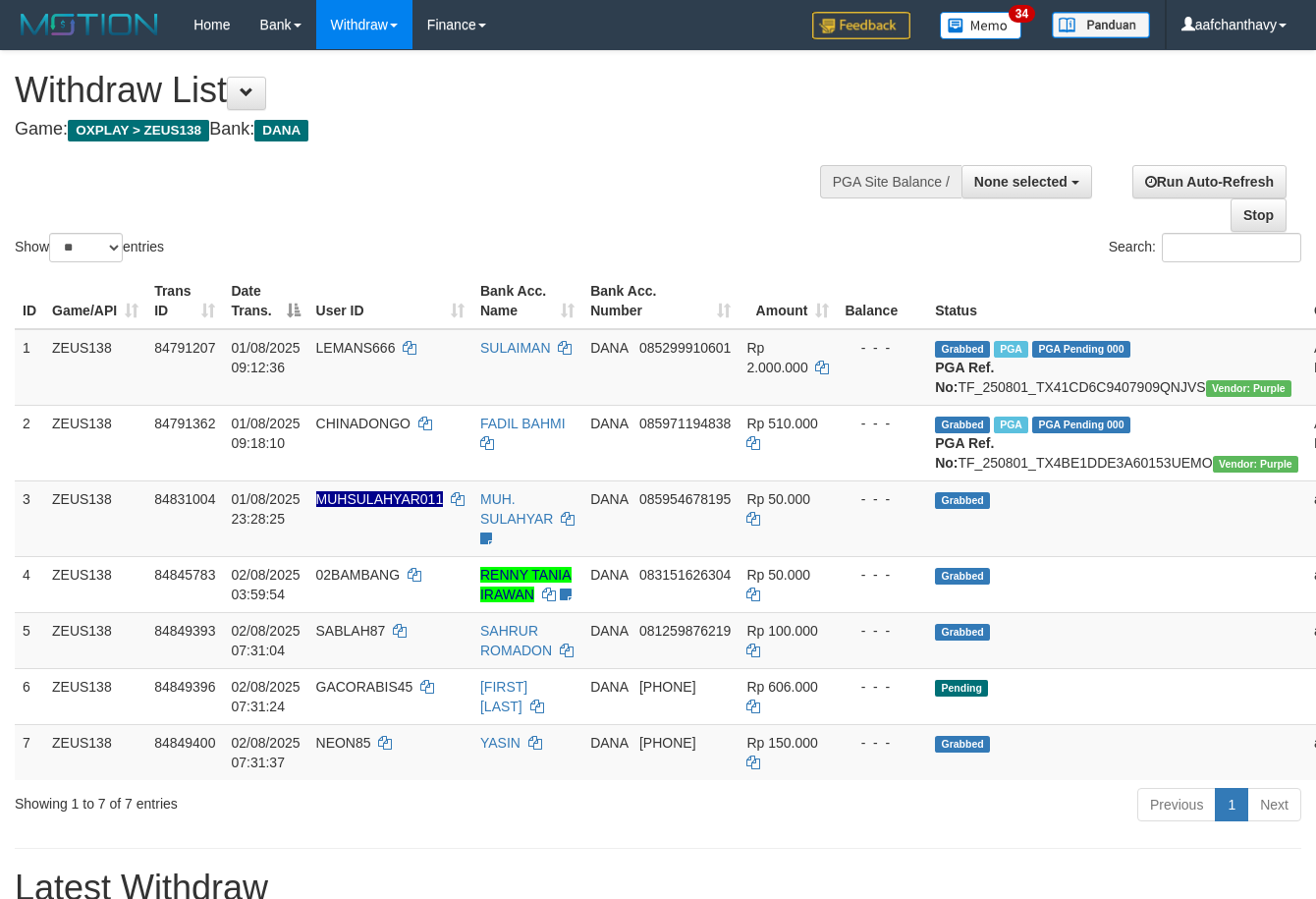 select 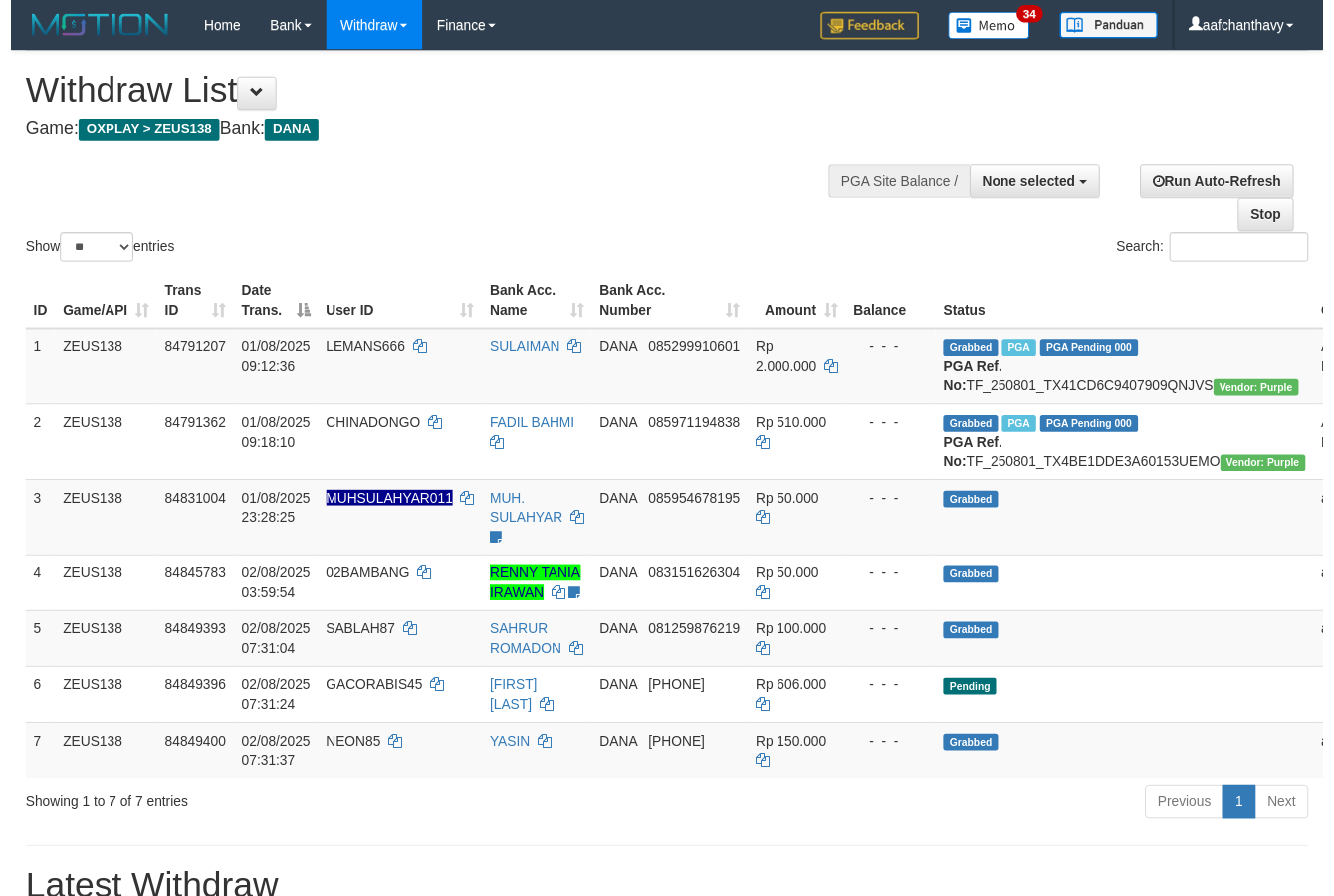 scroll, scrollTop: 266, scrollLeft: 0, axis: vertical 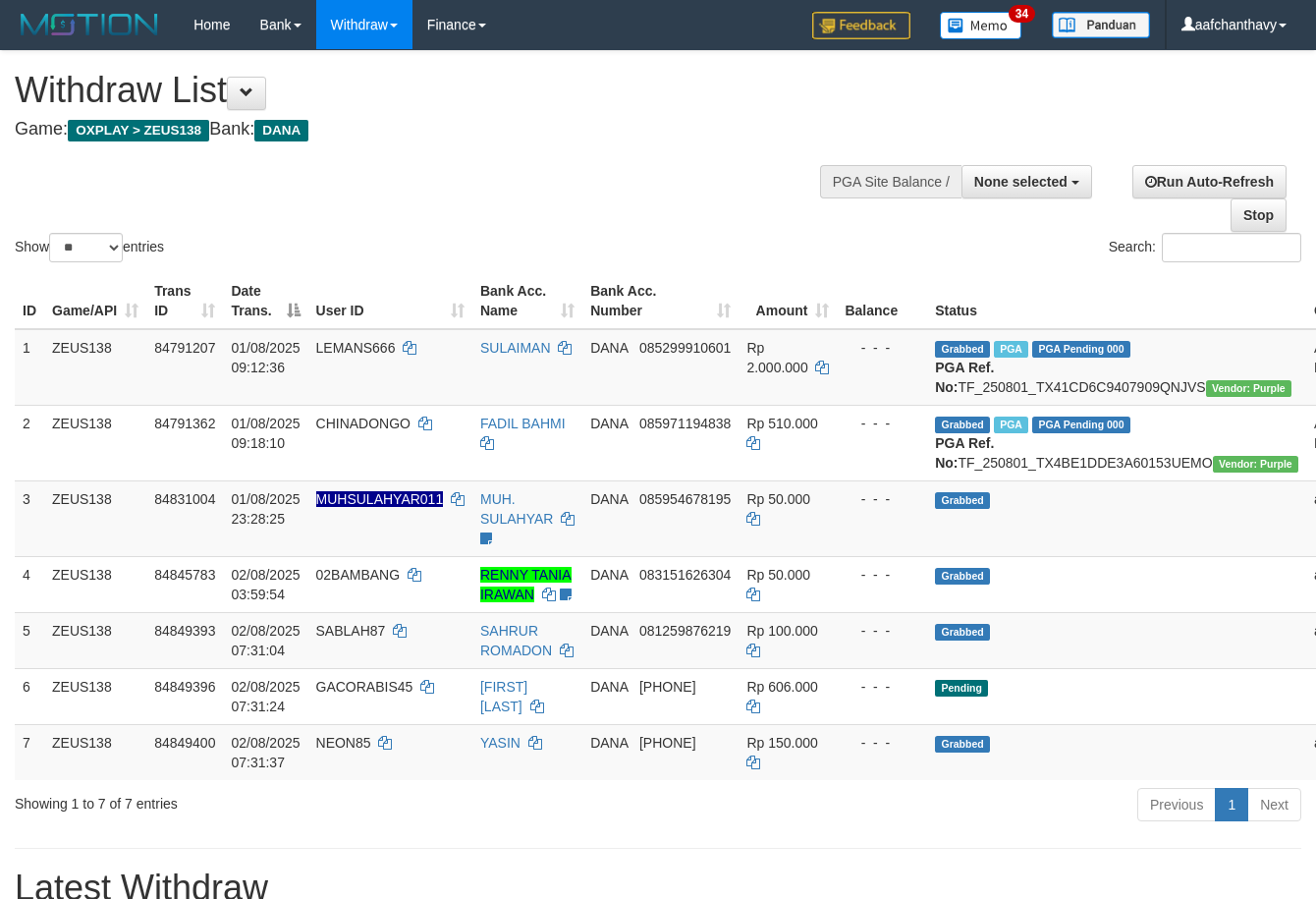 select 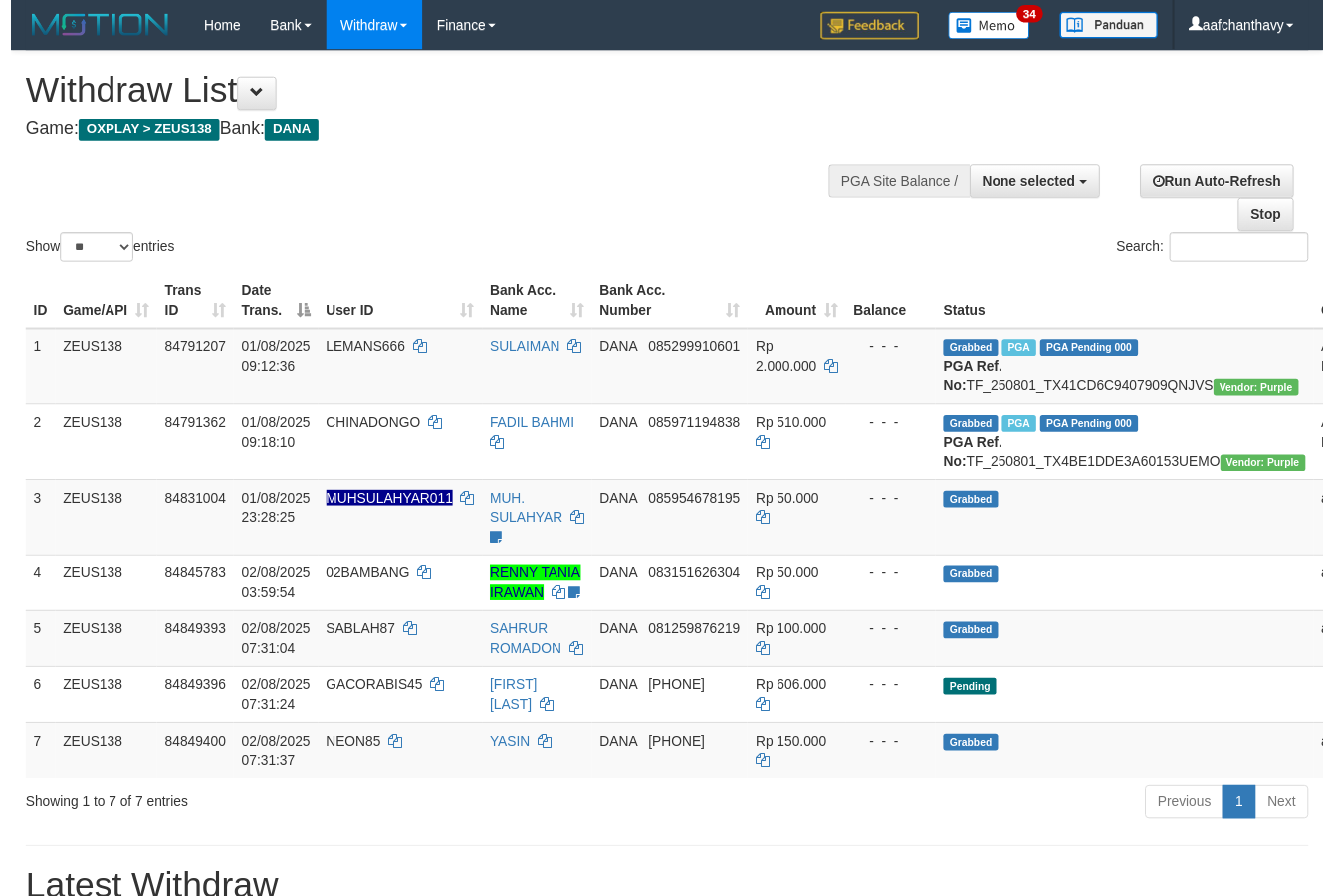 scroll, scrollTop: 266, scrollLeft: 0, axis: vertical 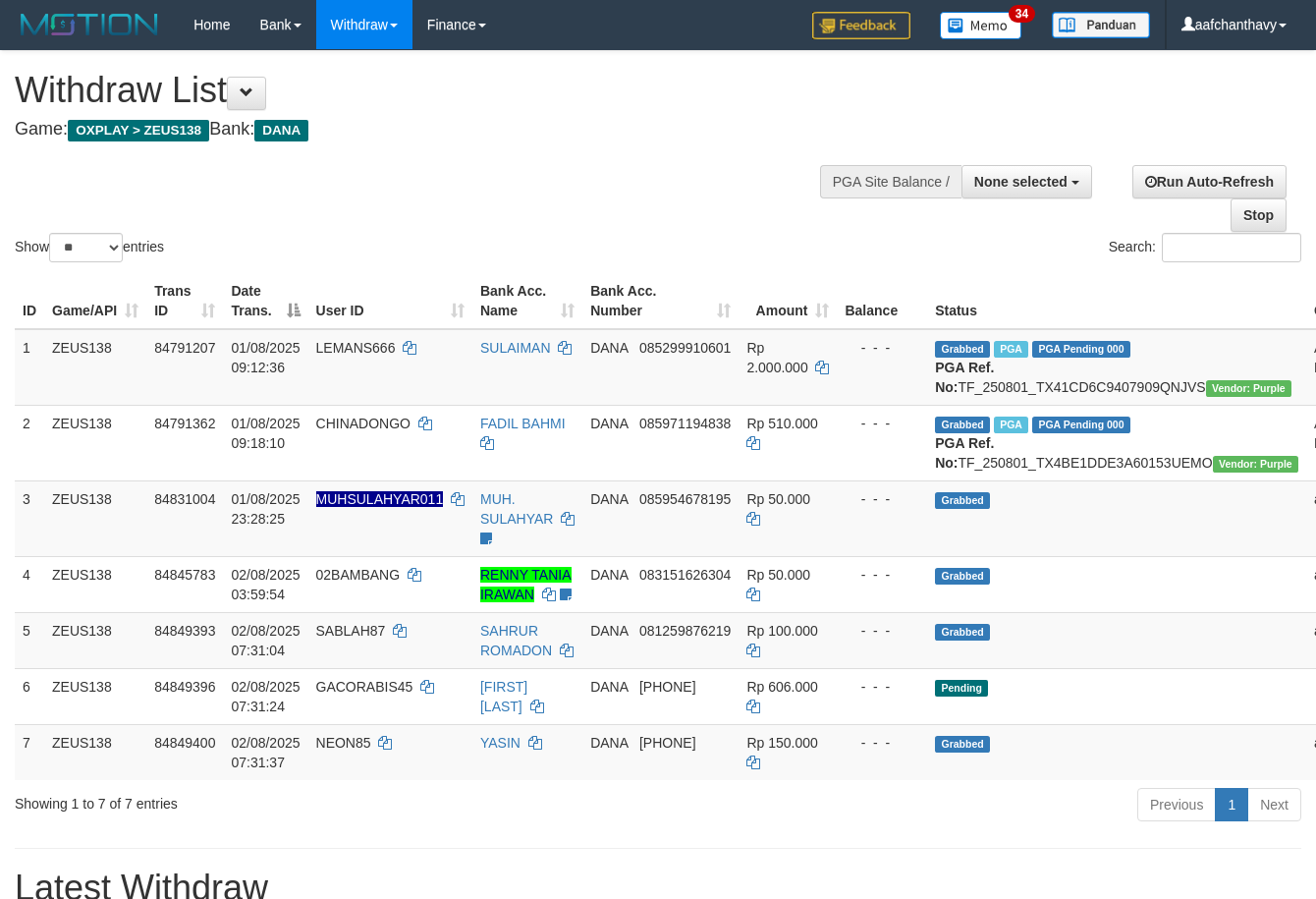 select 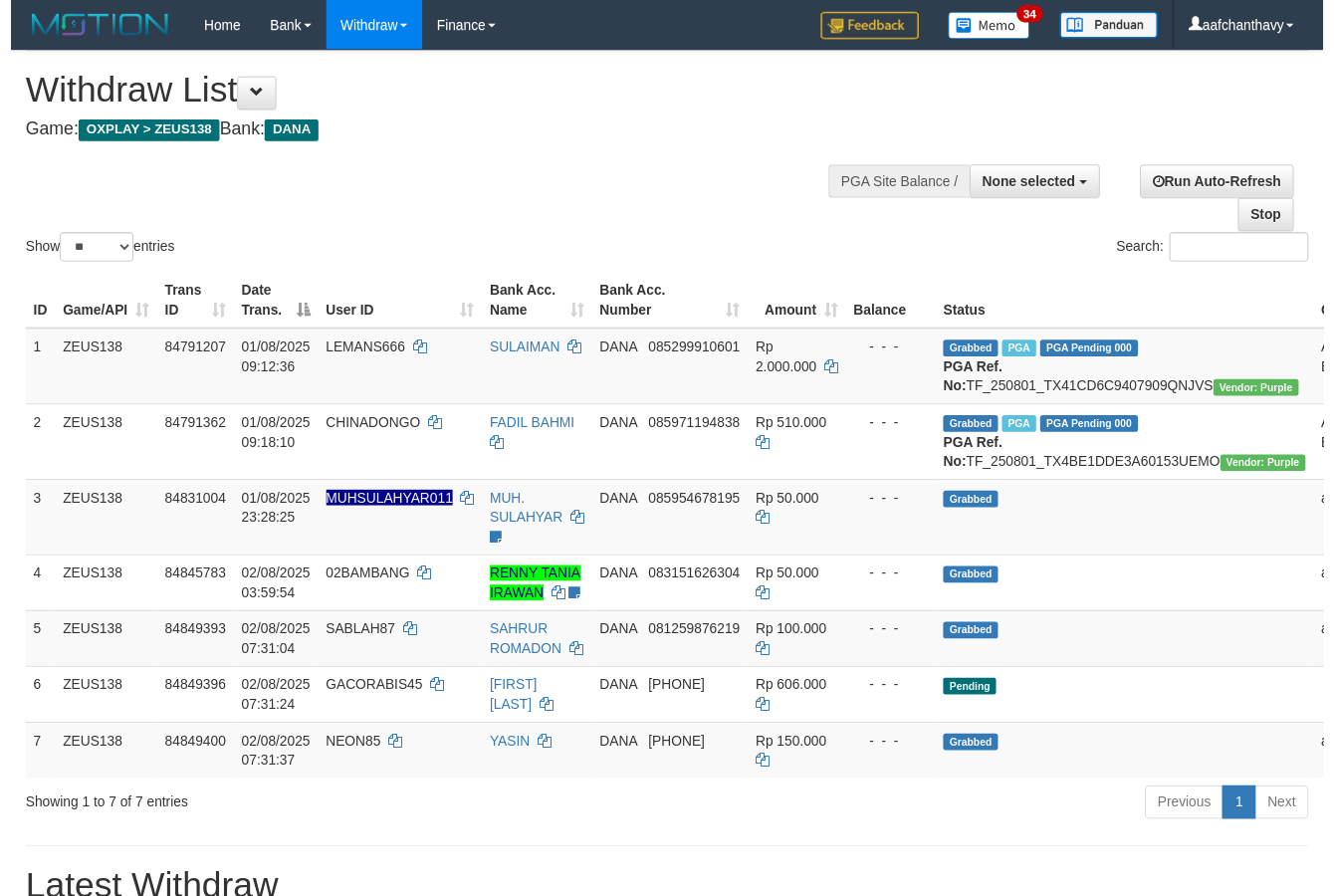 scroll, scrollTop: 266, scrollLeft: 0, axis: vertical 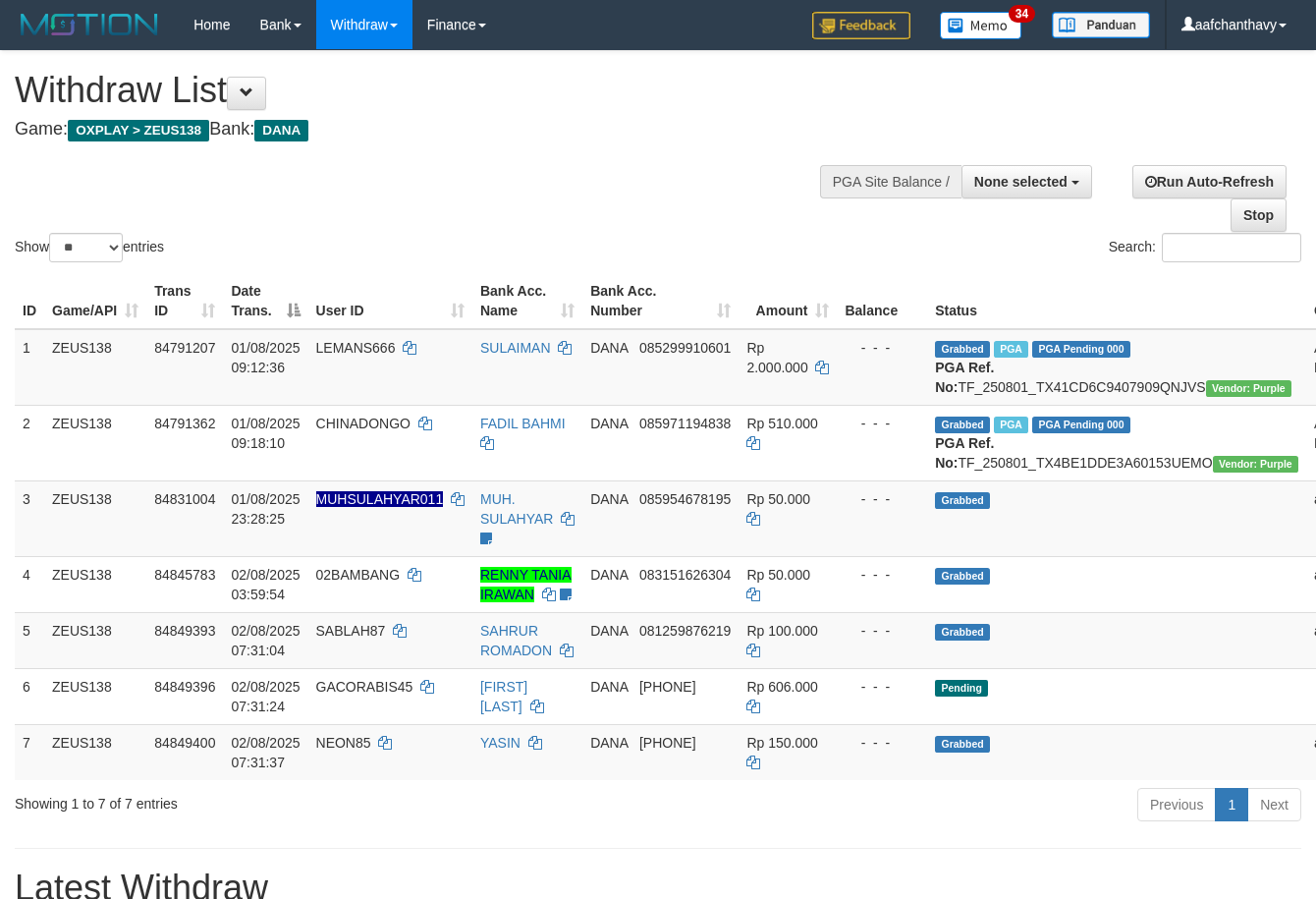 select 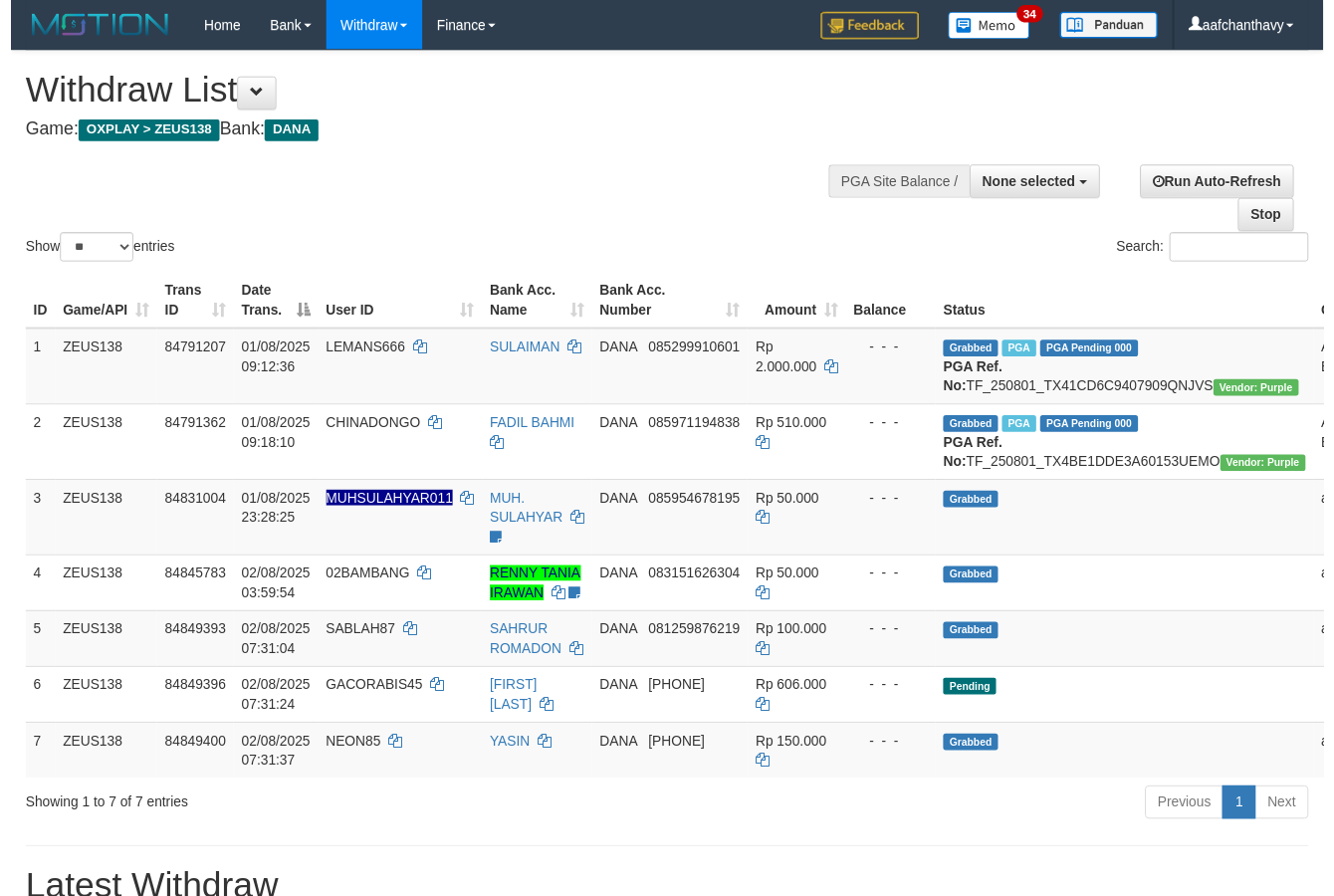 scroll, scrollTop: 266, scrollLeft: 0, axis: vertical 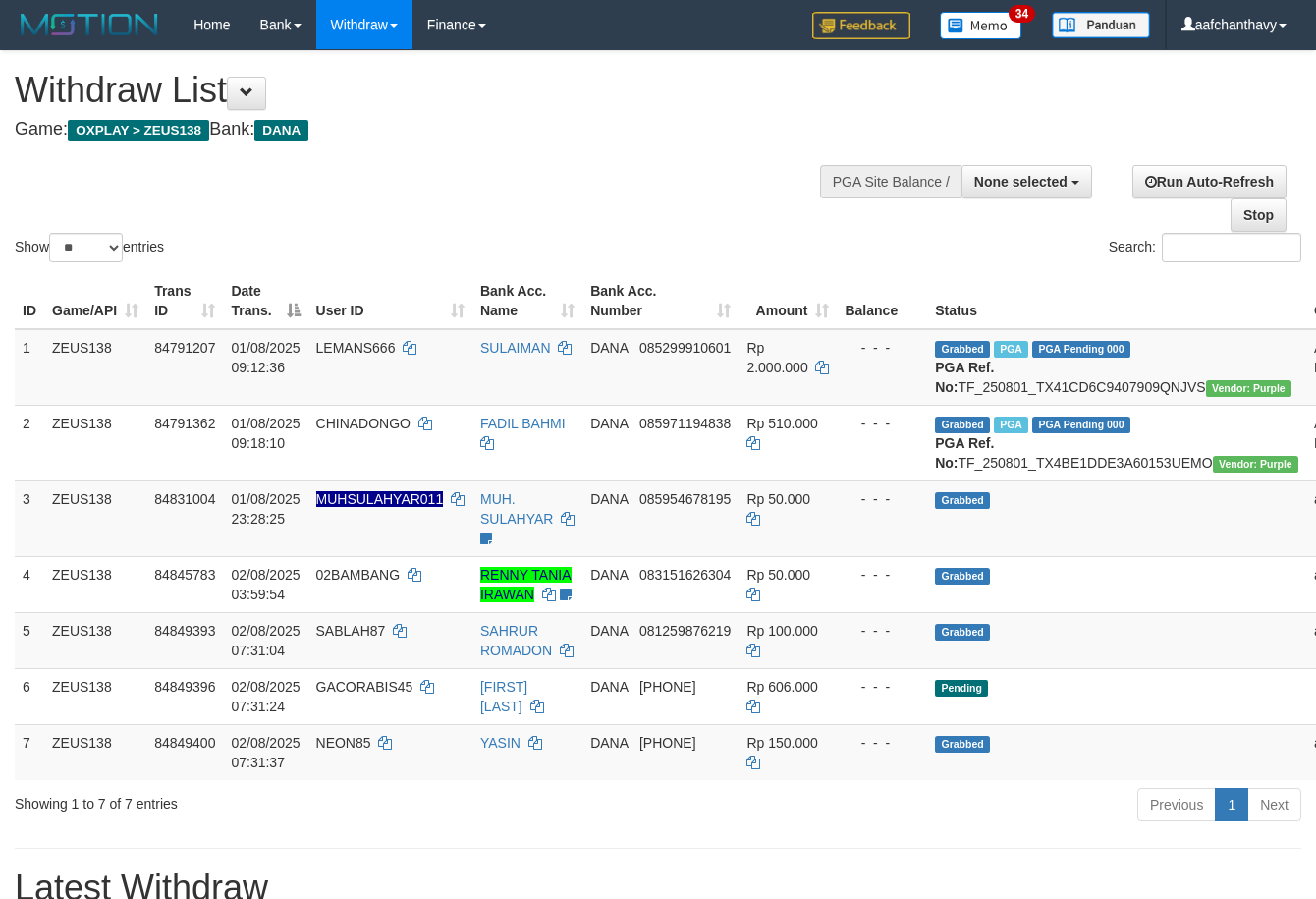 select 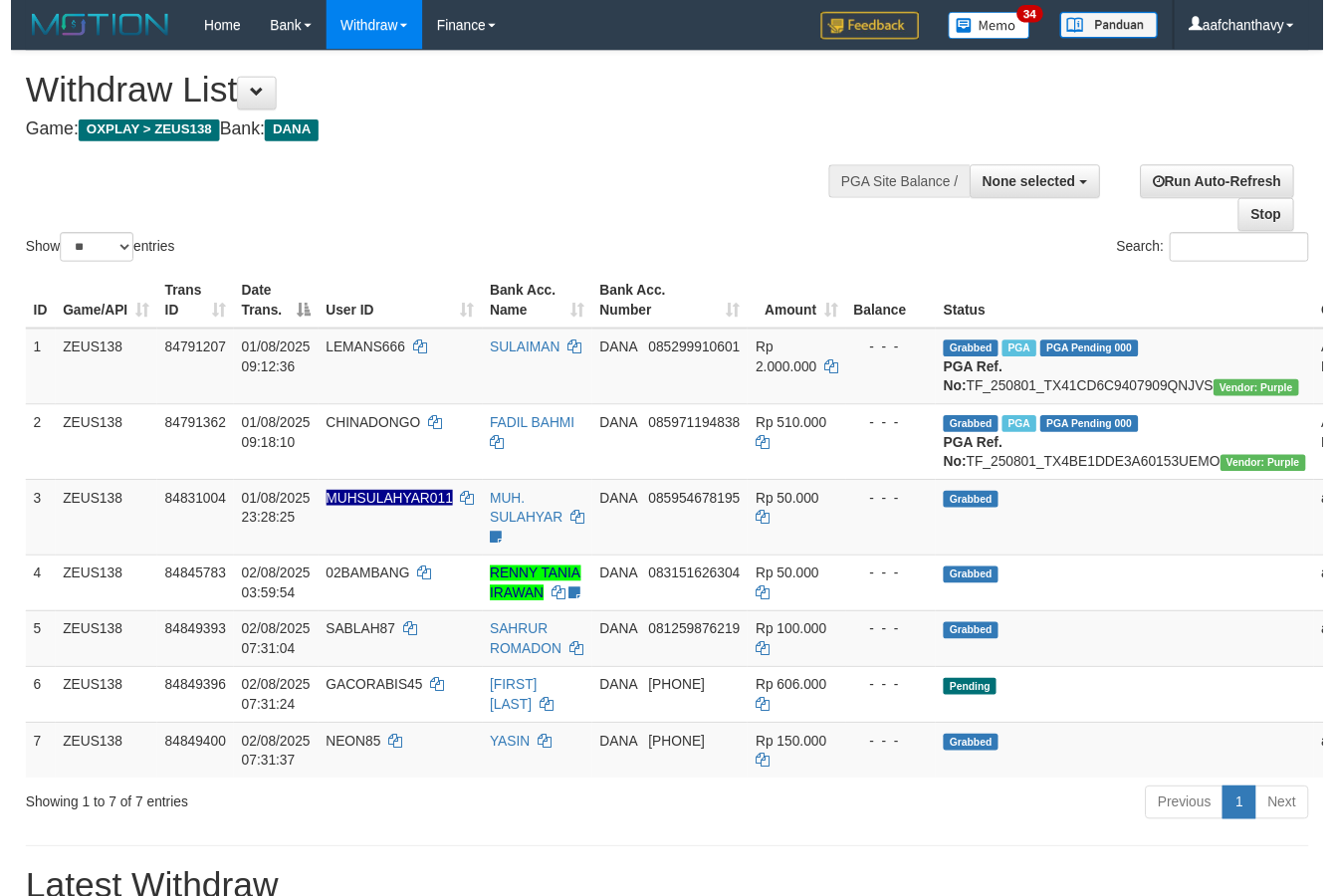 scroll, scrollTop: 266, scrollLeft: 0, axis: vertical 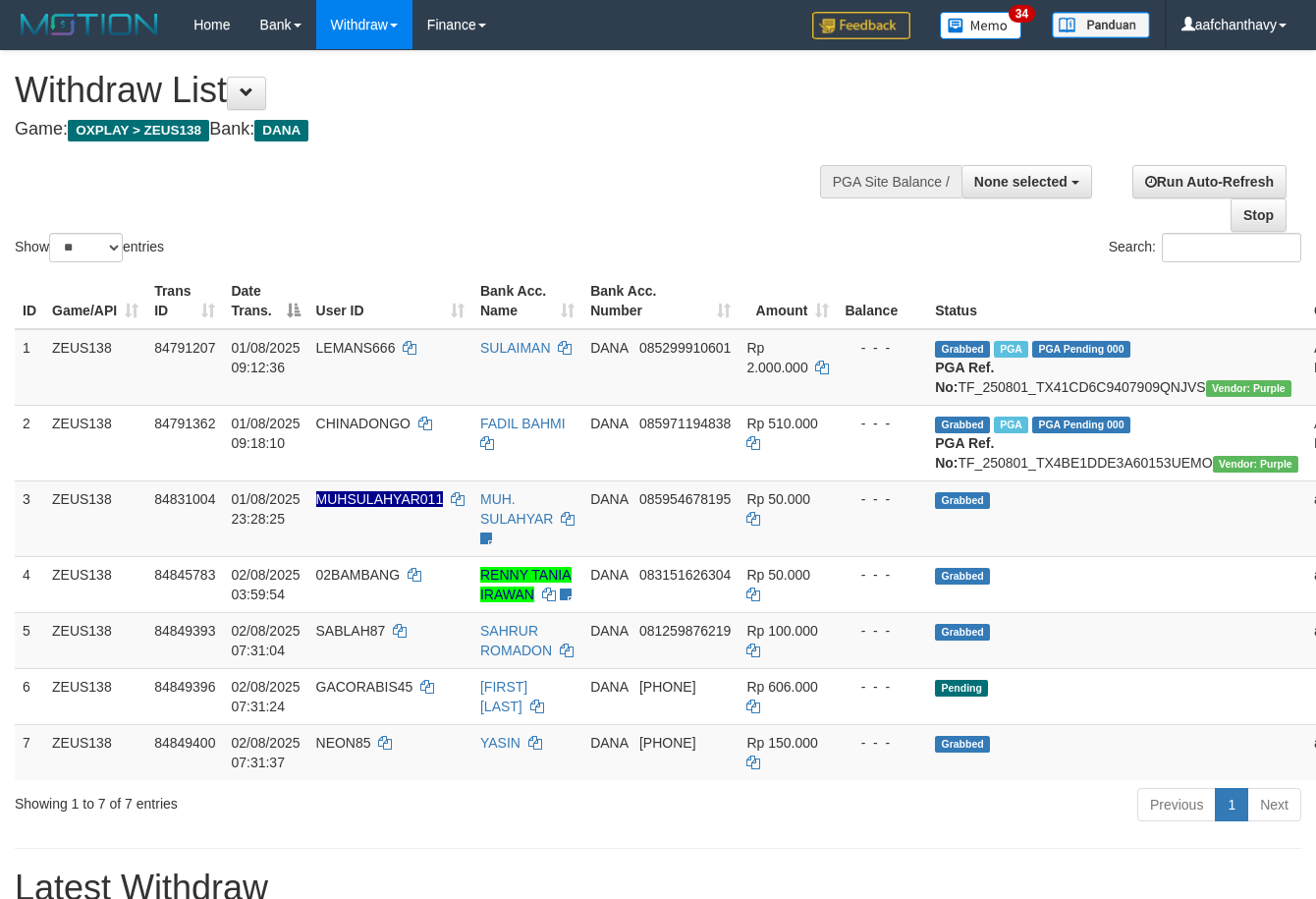 select 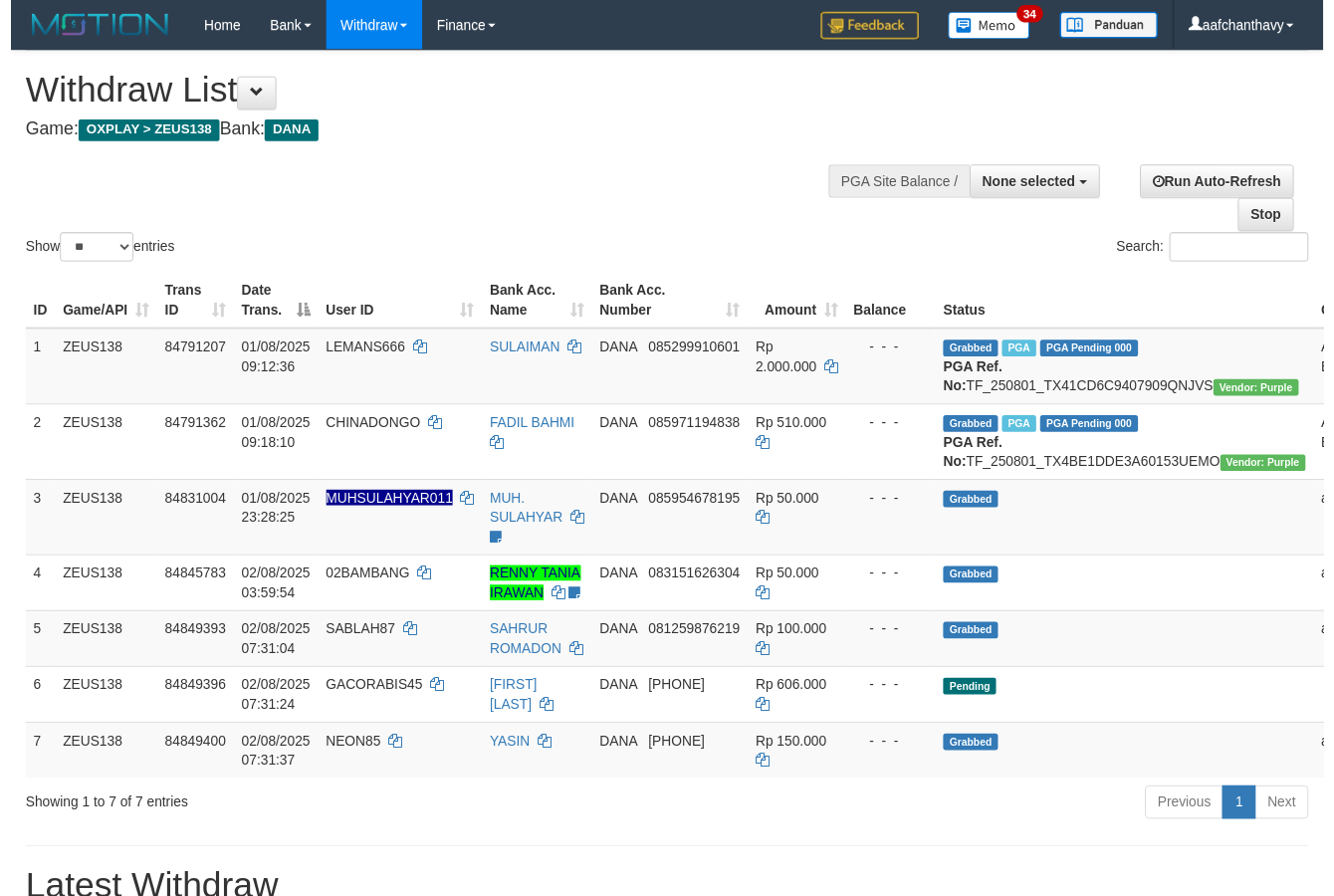 scroll, scrollTop: 266, scrollLeft: 0, axis: vertical 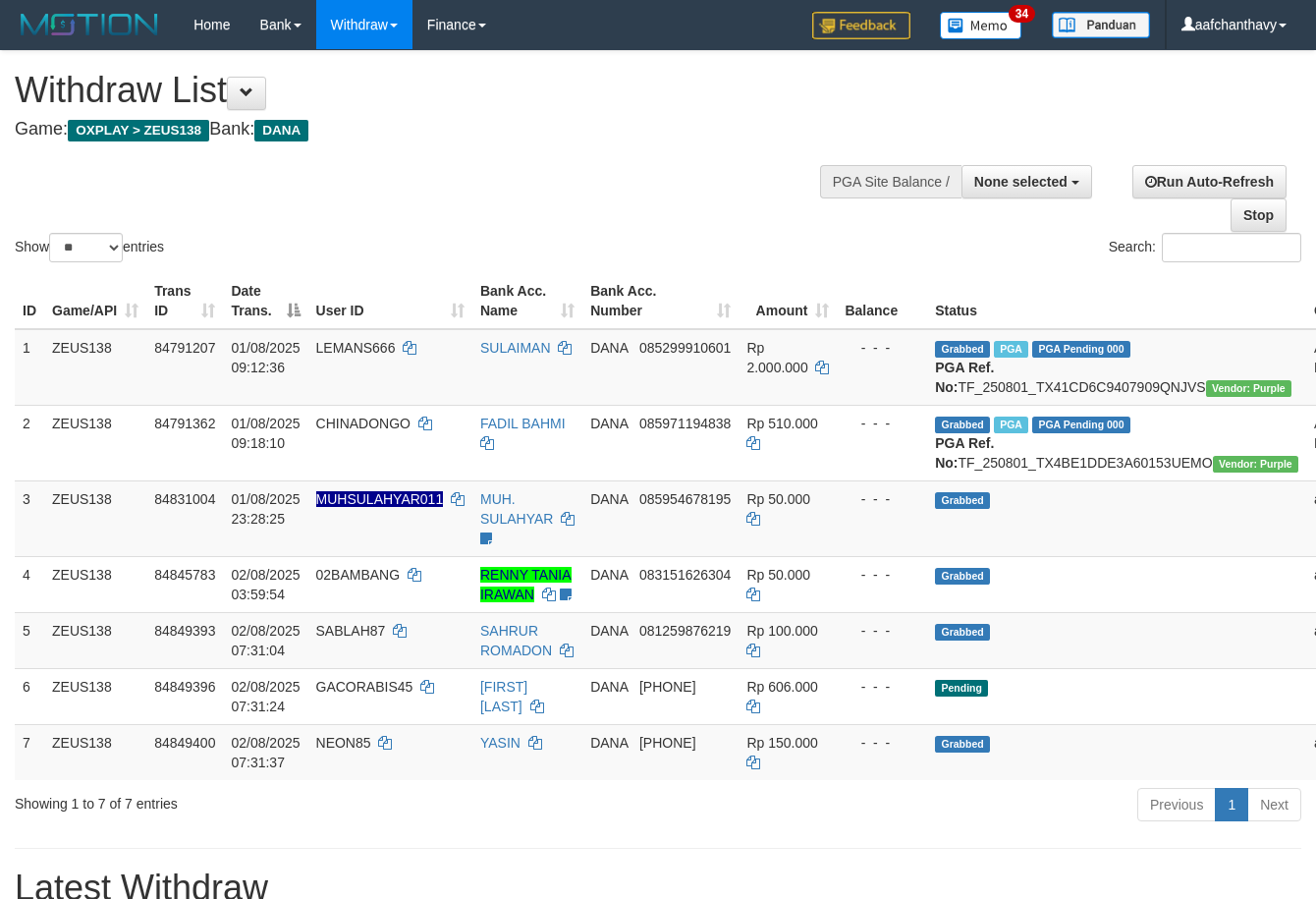 select 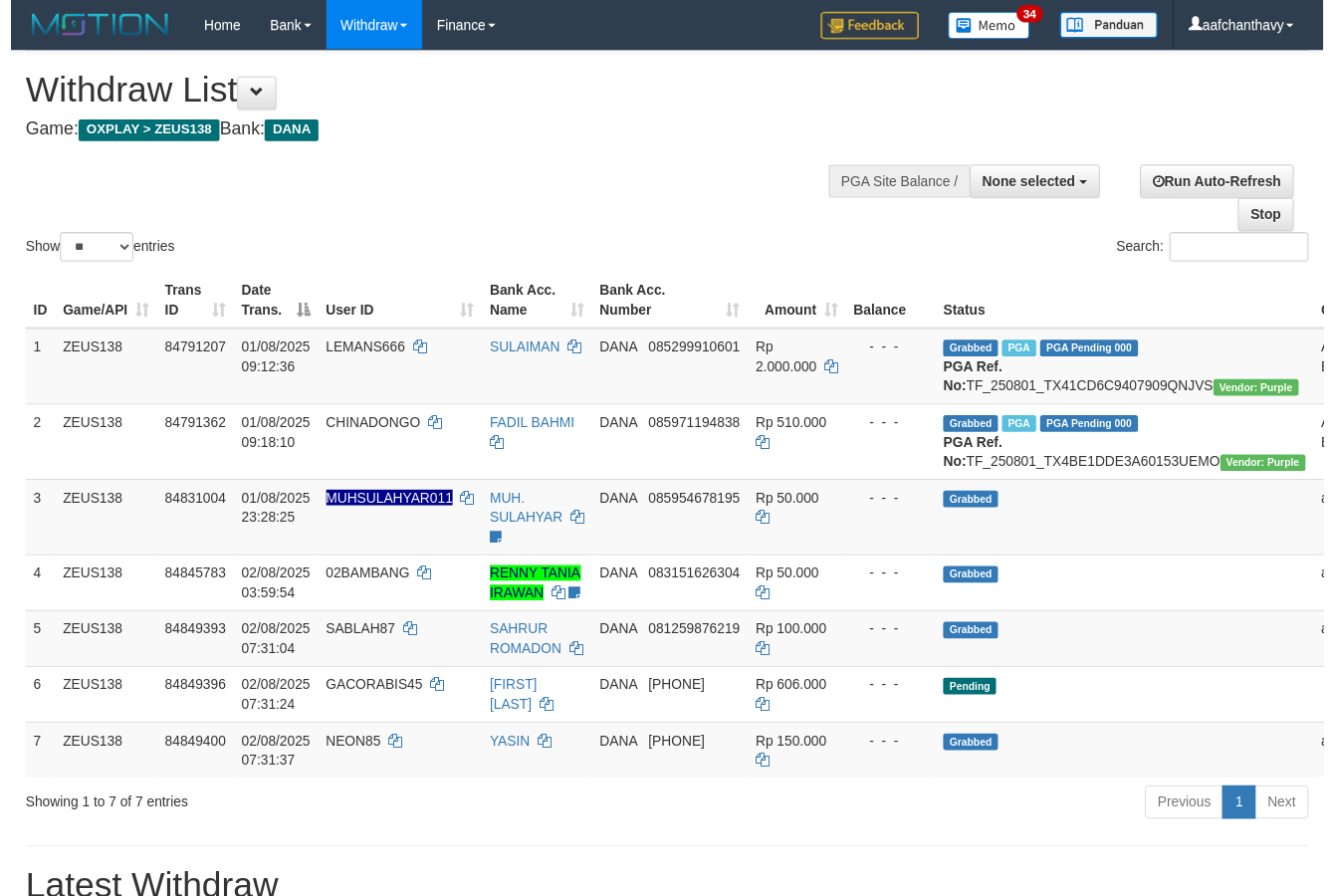 scroll, scrollTop: 266, scrollLeft: 0, axis: vertical 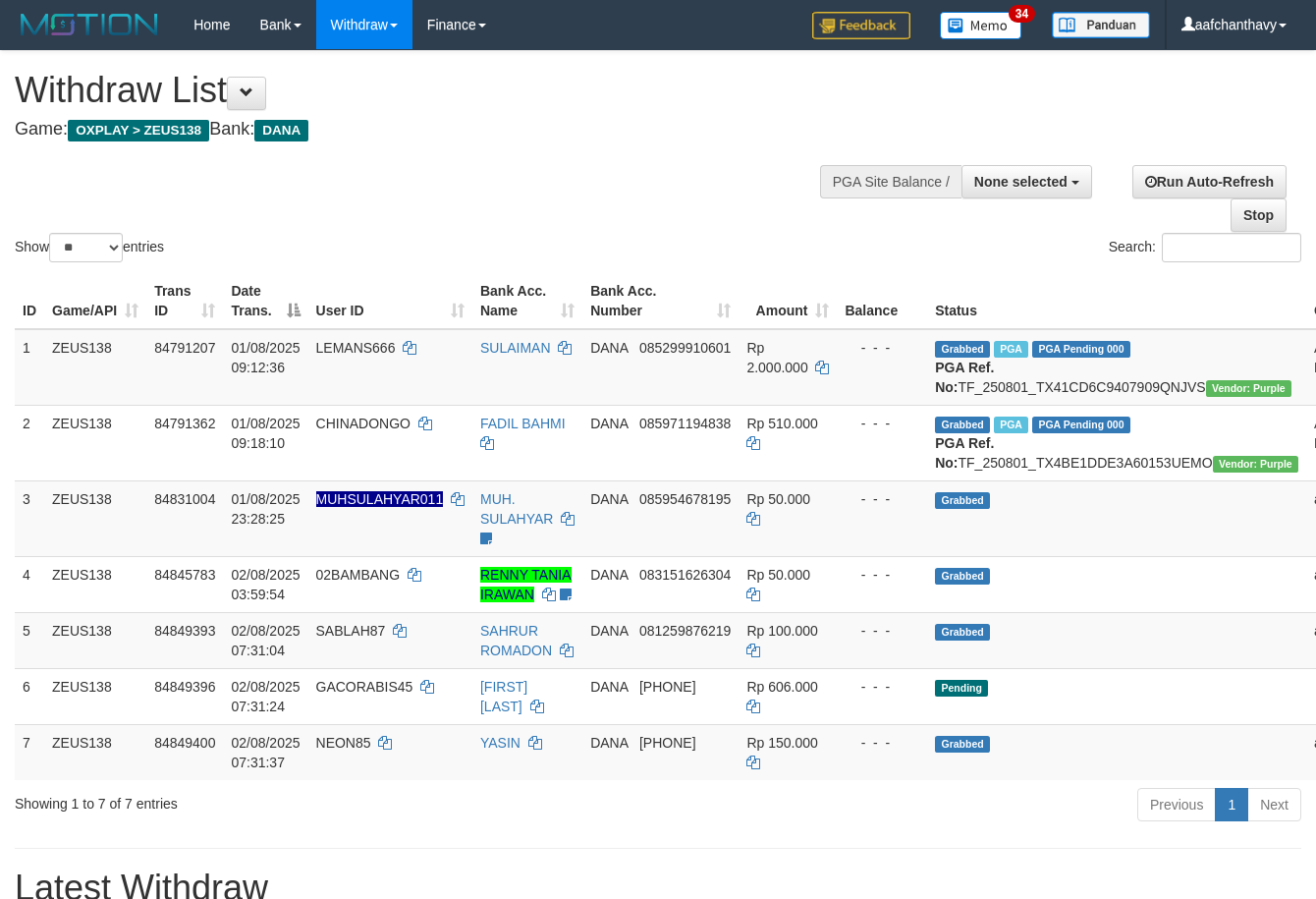 select 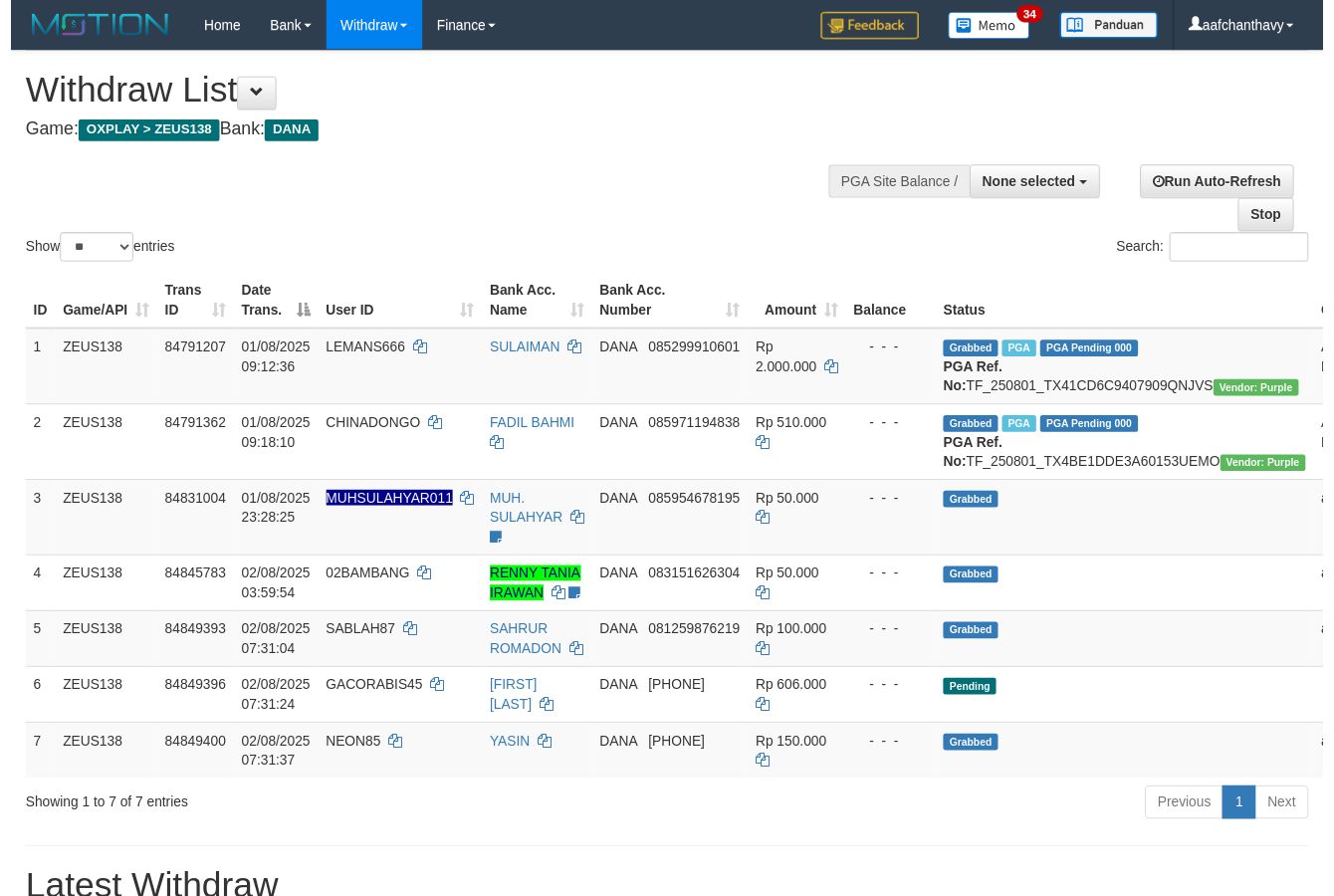 scroll, scrollTop: 266, scrollLeft: 0, axis: vertical 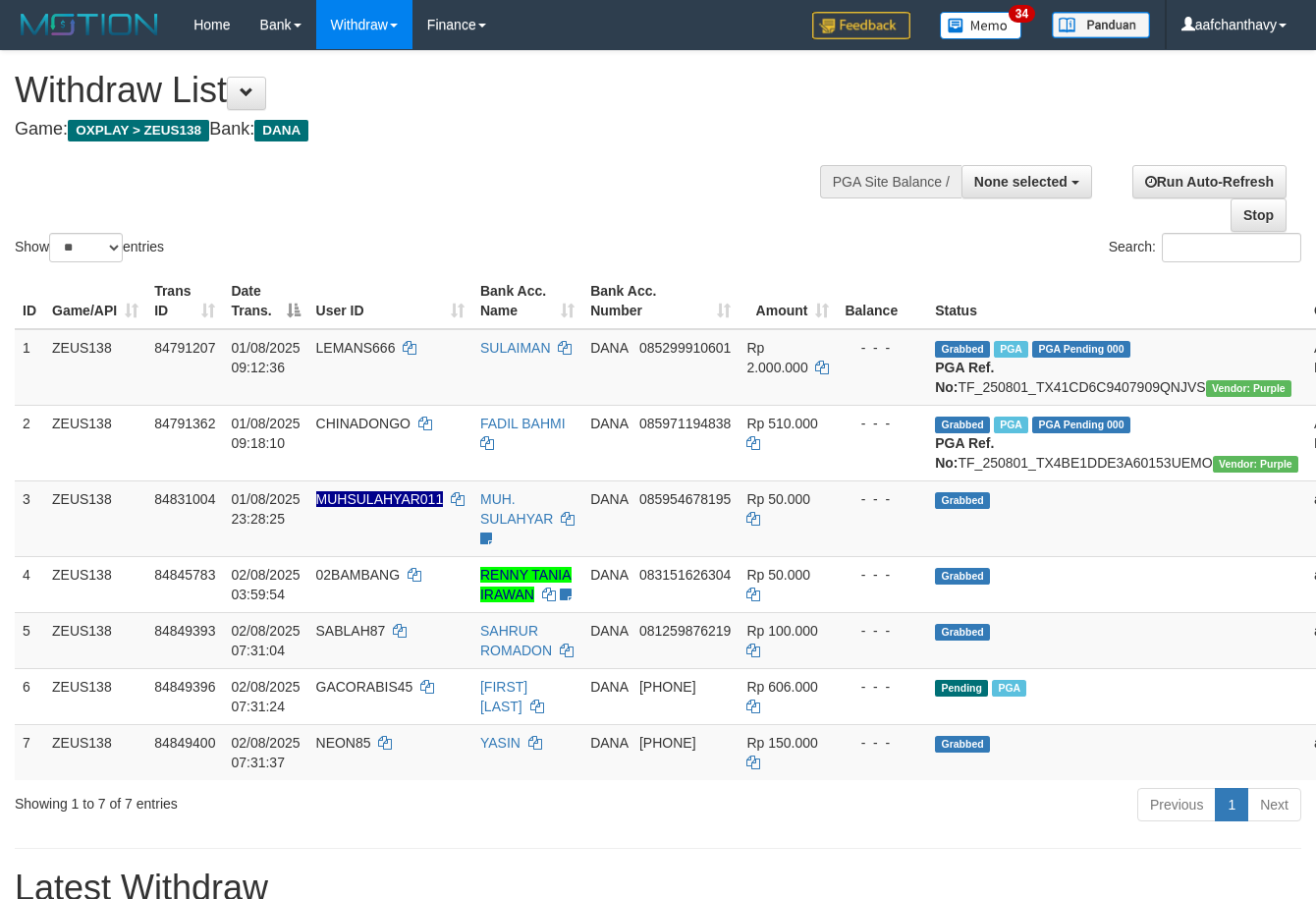 select 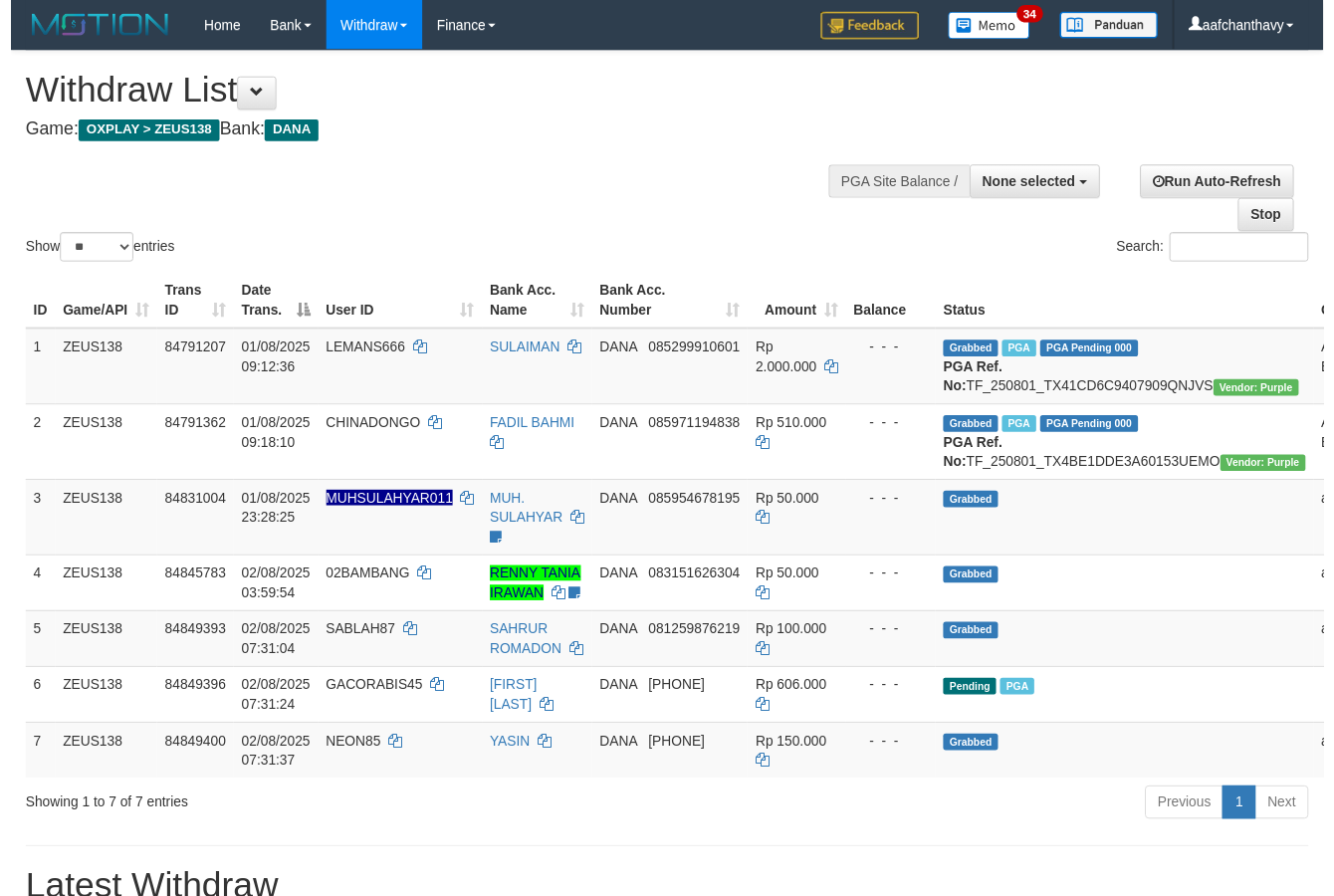 scroll, scrollTop: 266, scrollLeft: 0, axis: vertical 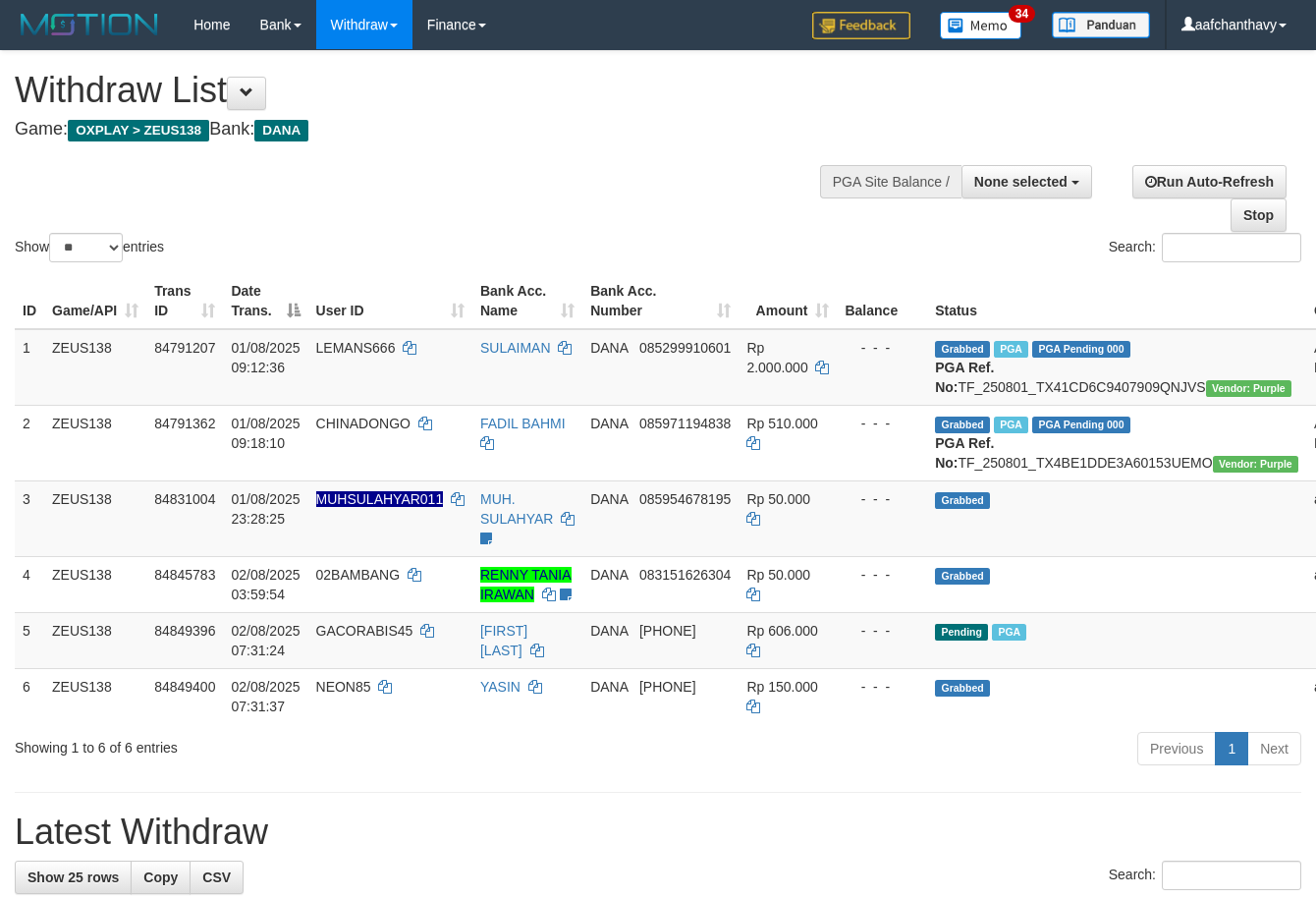 select 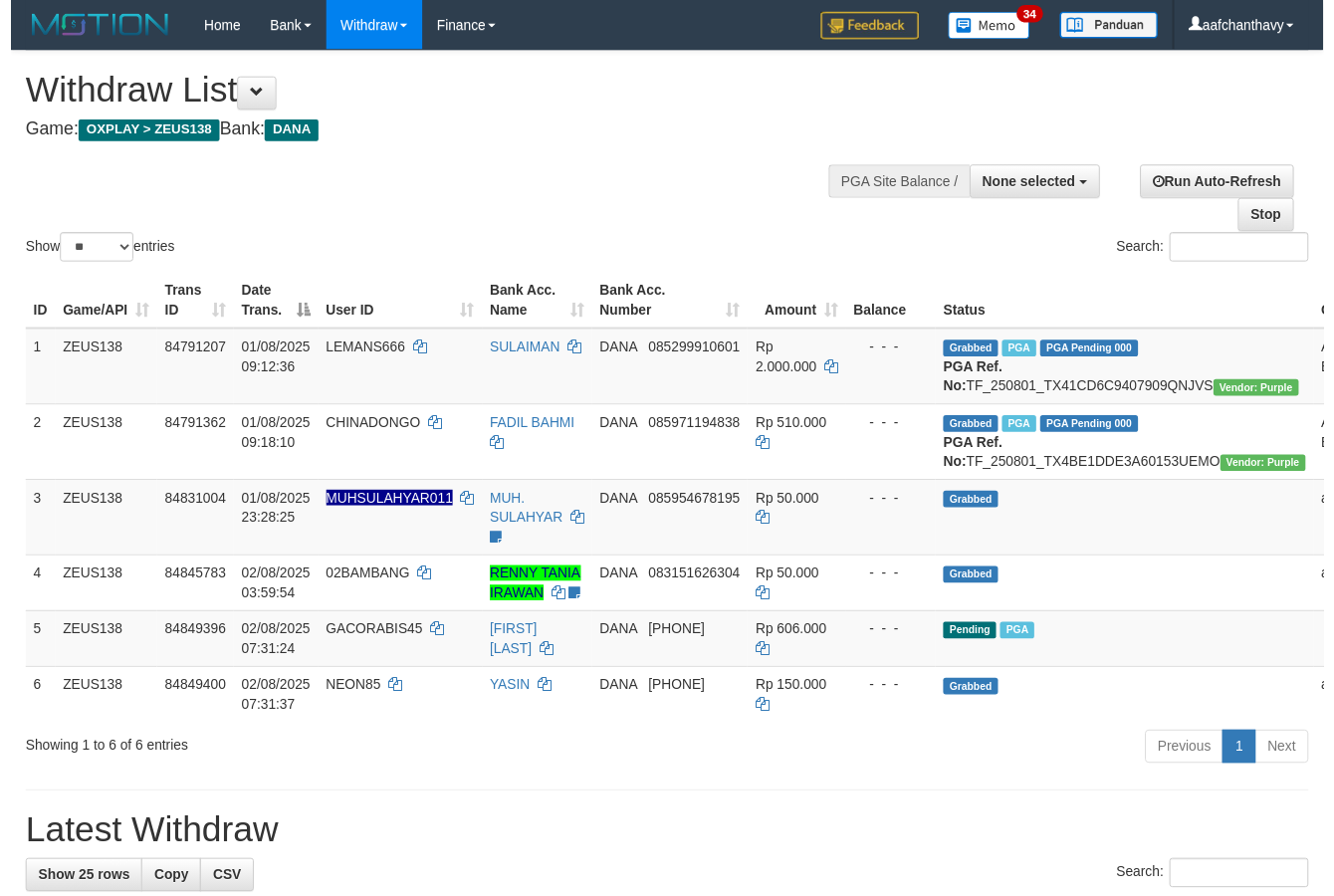 scroll, scrollTop: 266, scrollLeft: 0, axis: vertical 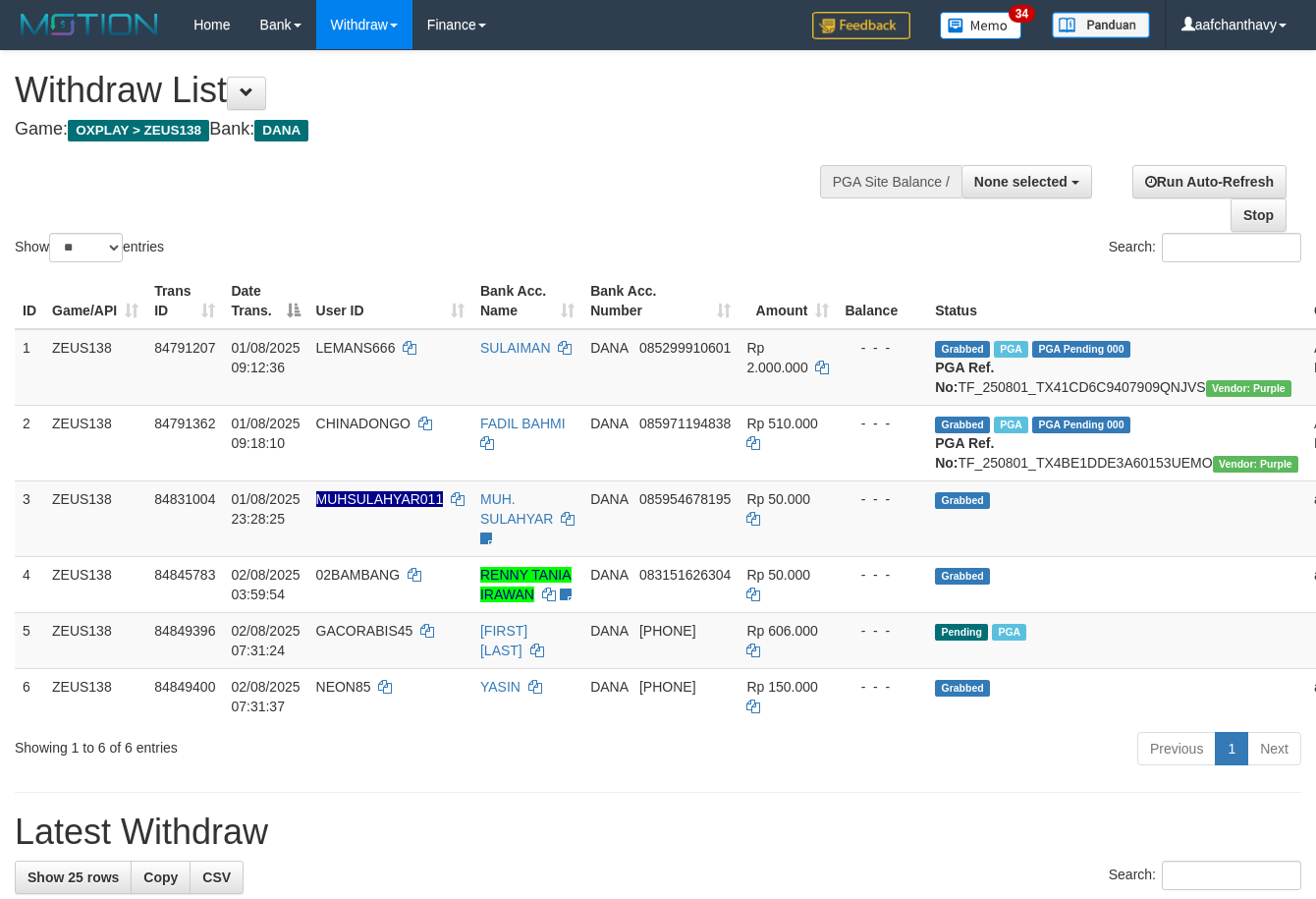 select 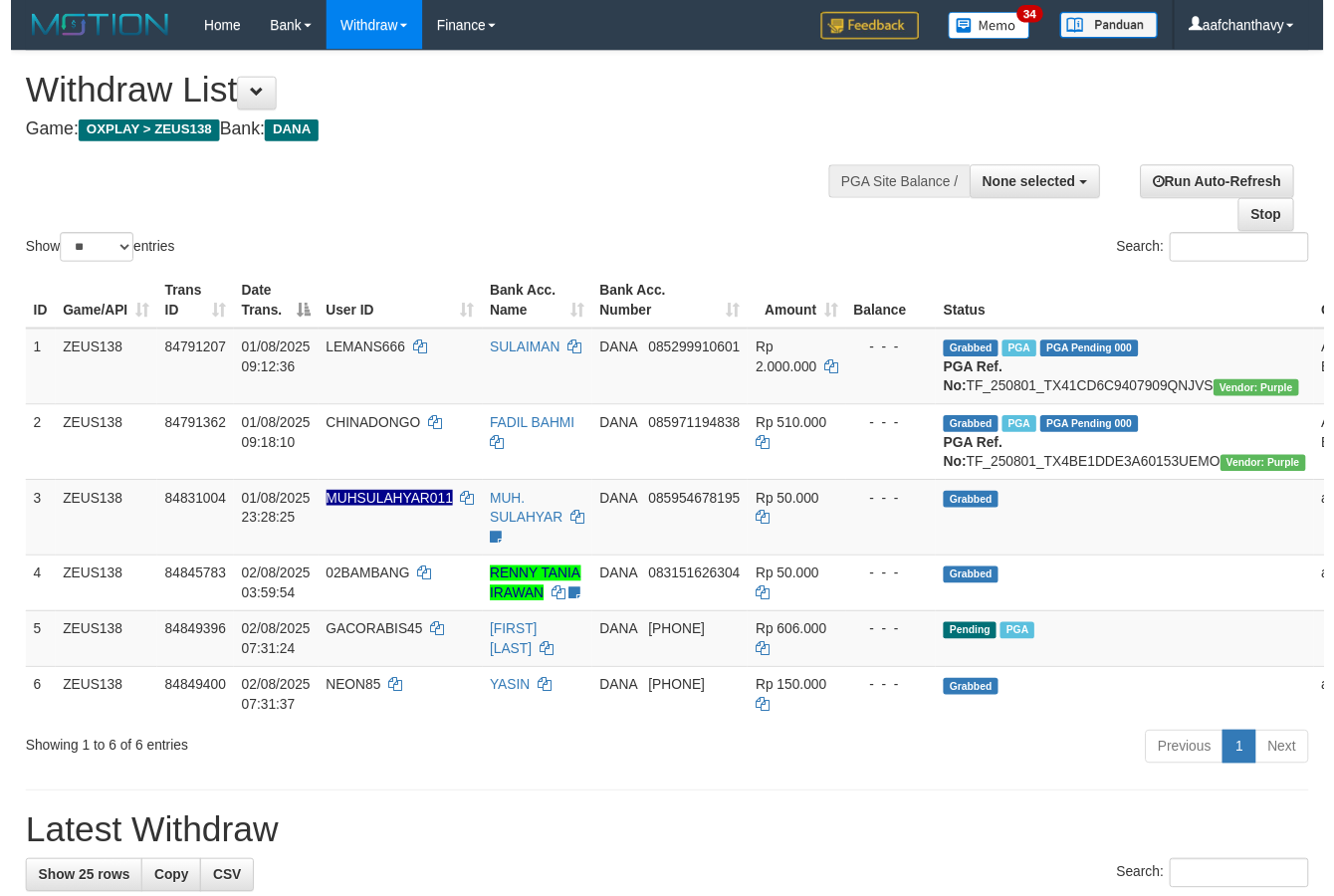 scroll, scrollTop: 266, scrollLeft: 0, axis: vertical 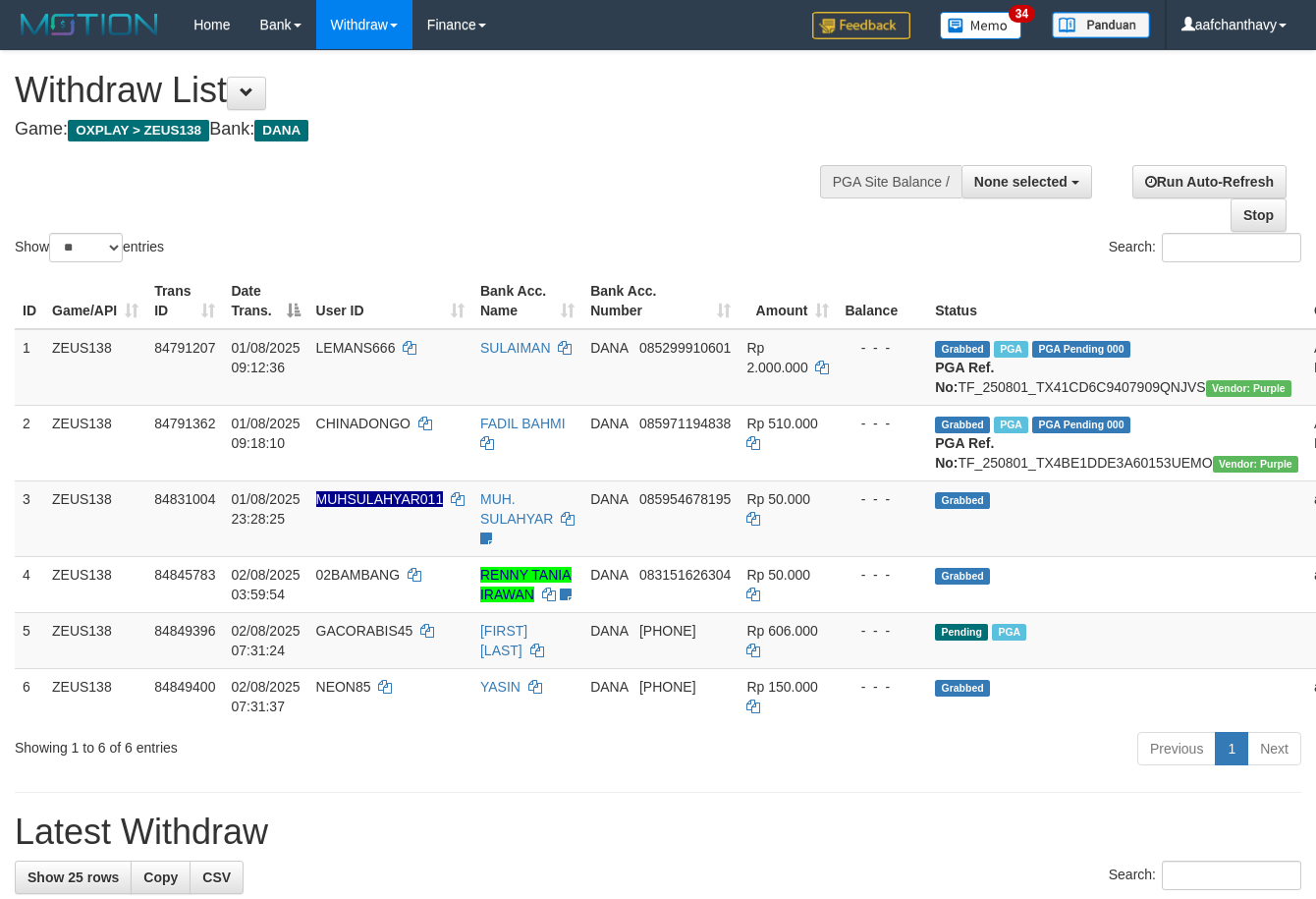 select 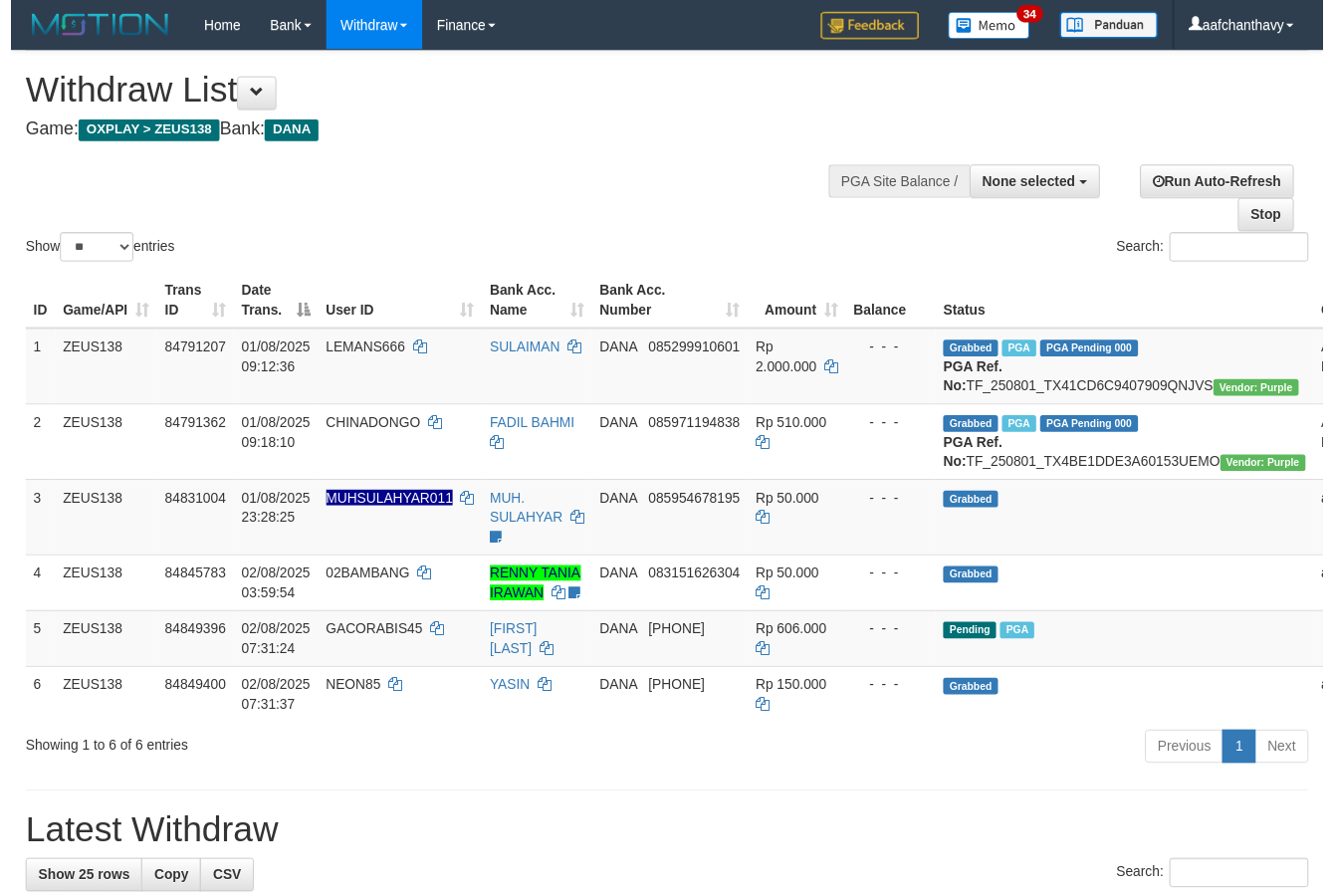 scroll, scrollTop: 266, scrollLeft: 0, axis: vertical 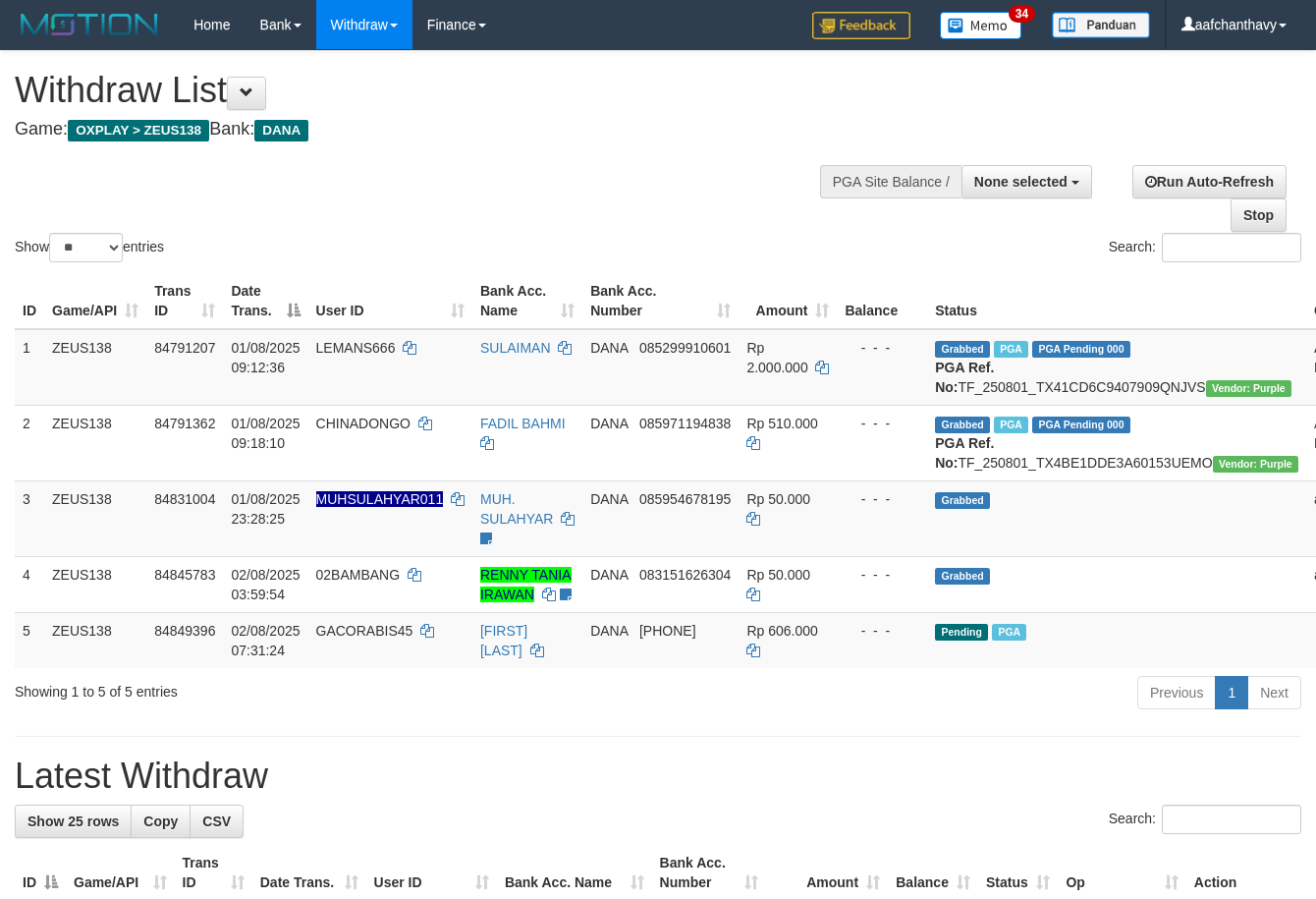 select 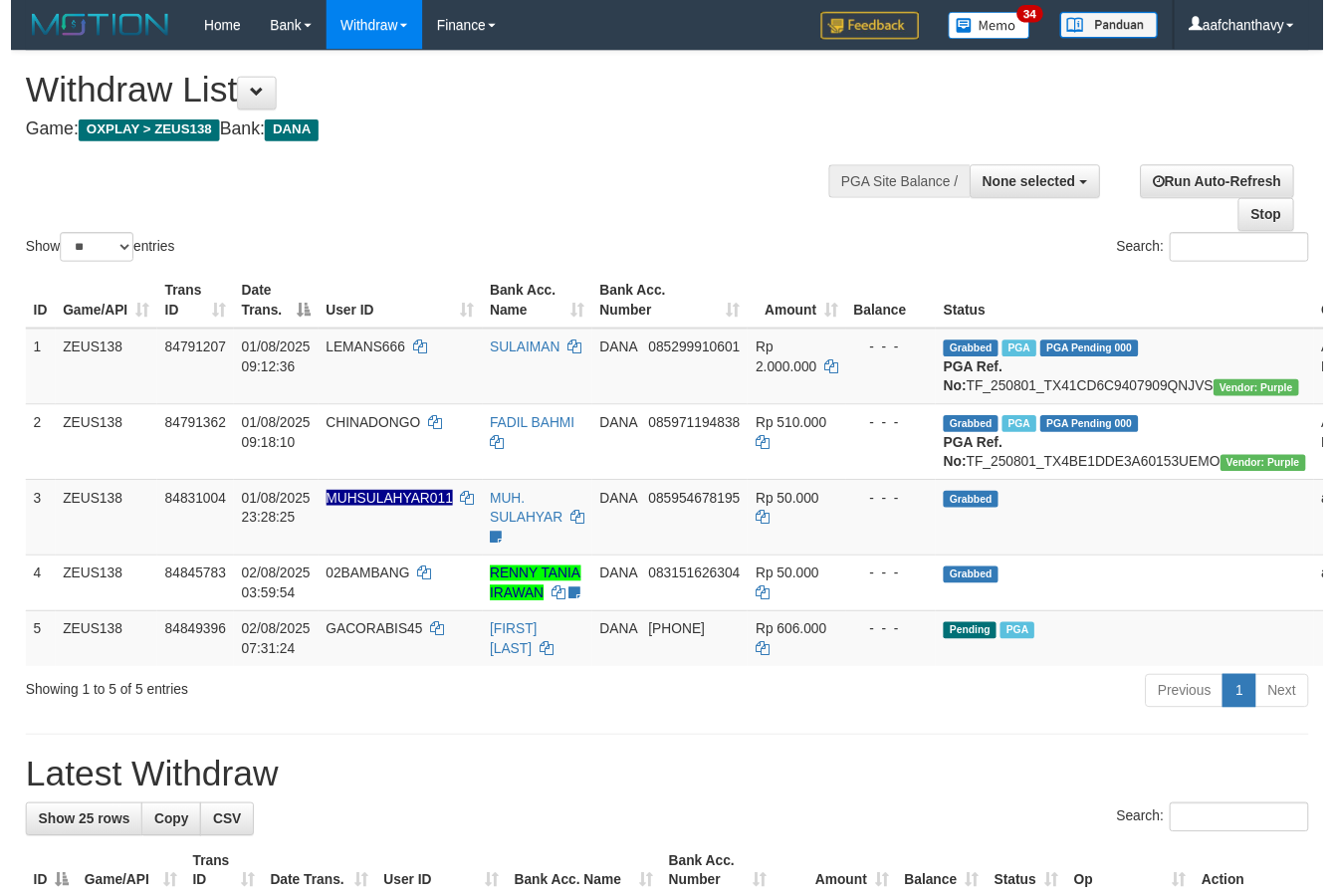 scroll, scrollTop: 266, scrollLeft: 0, axis: vertical 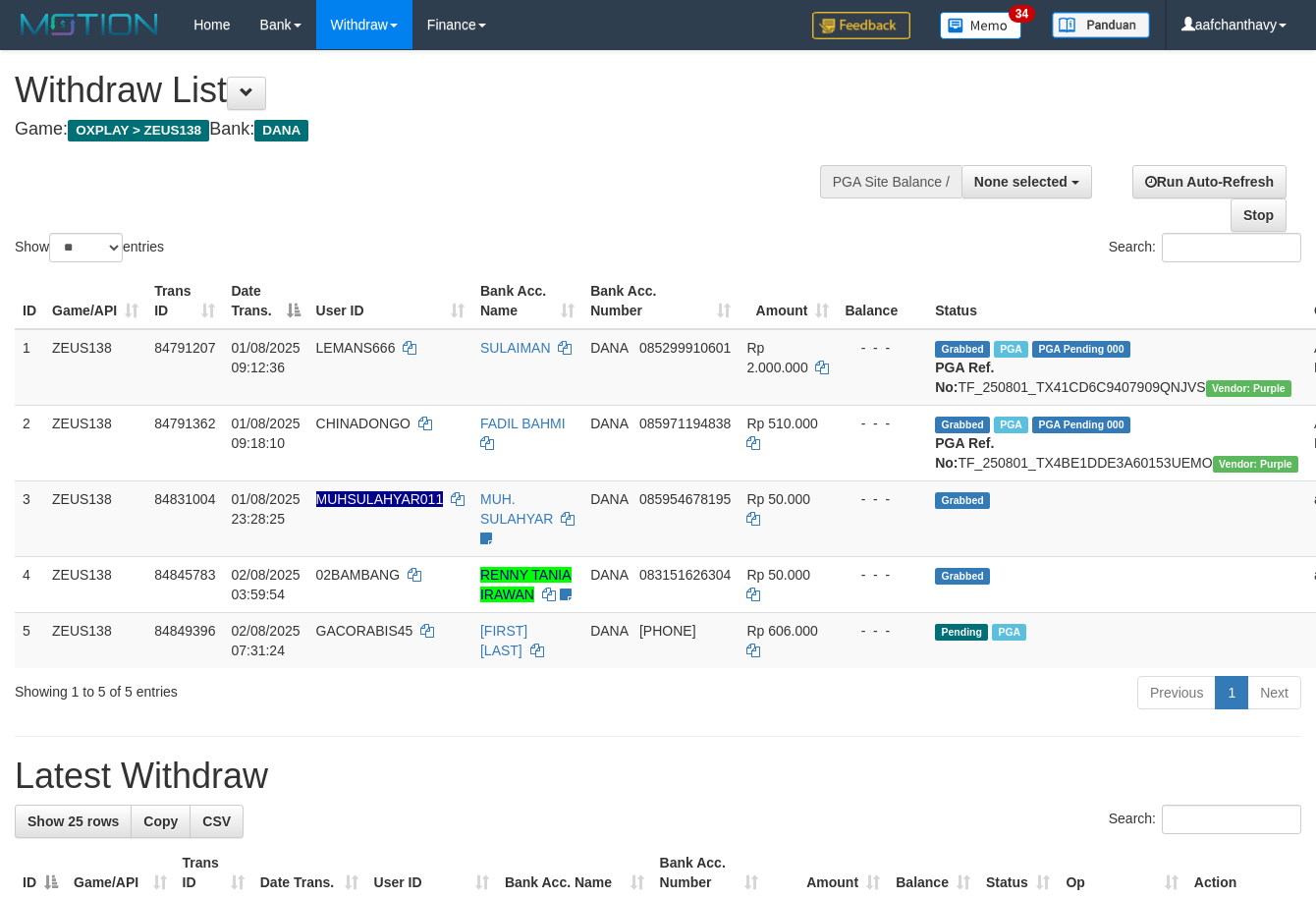 select 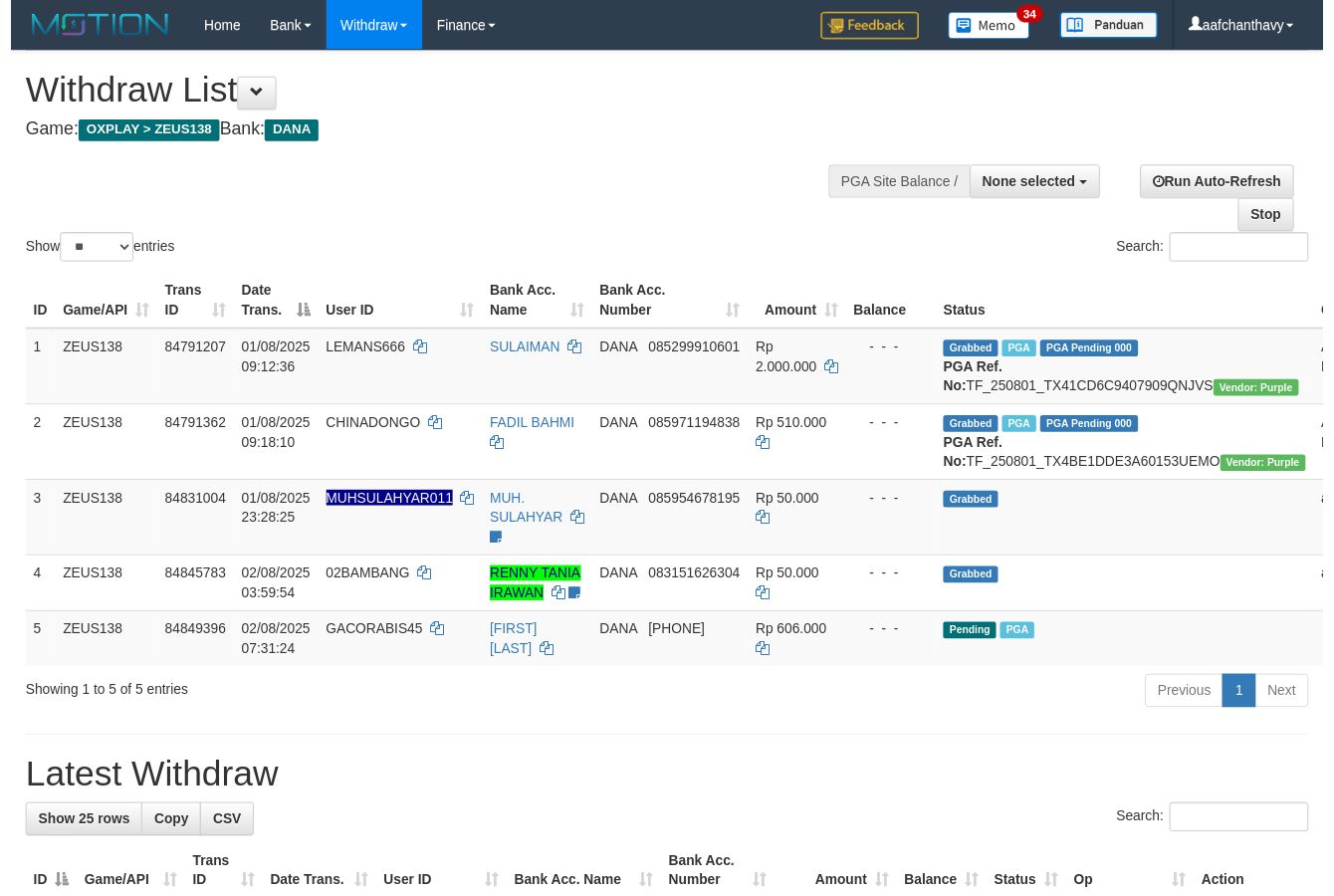 scroll, scrollTop: 266, scrollLeft: 0, axis: vertical 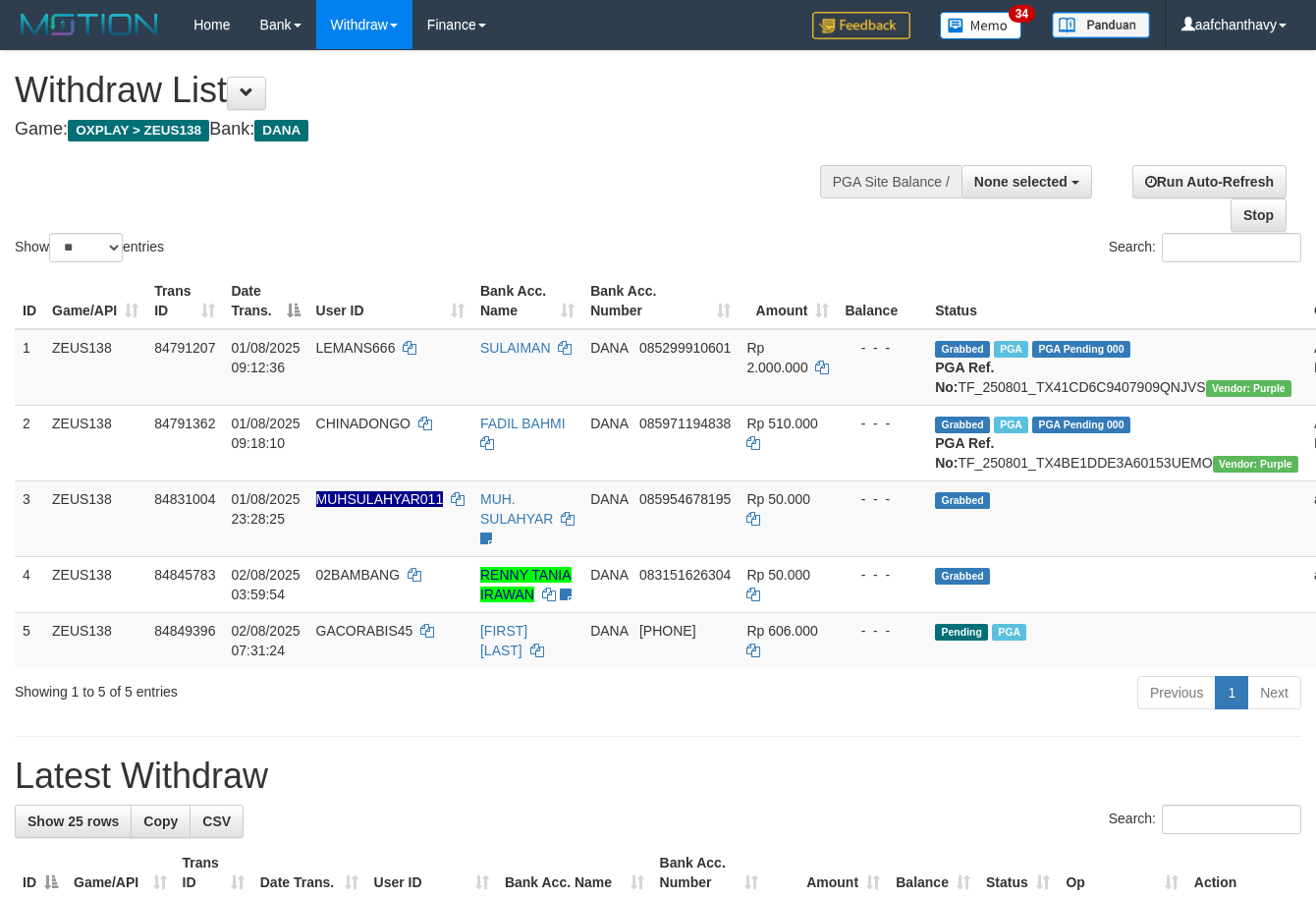 select 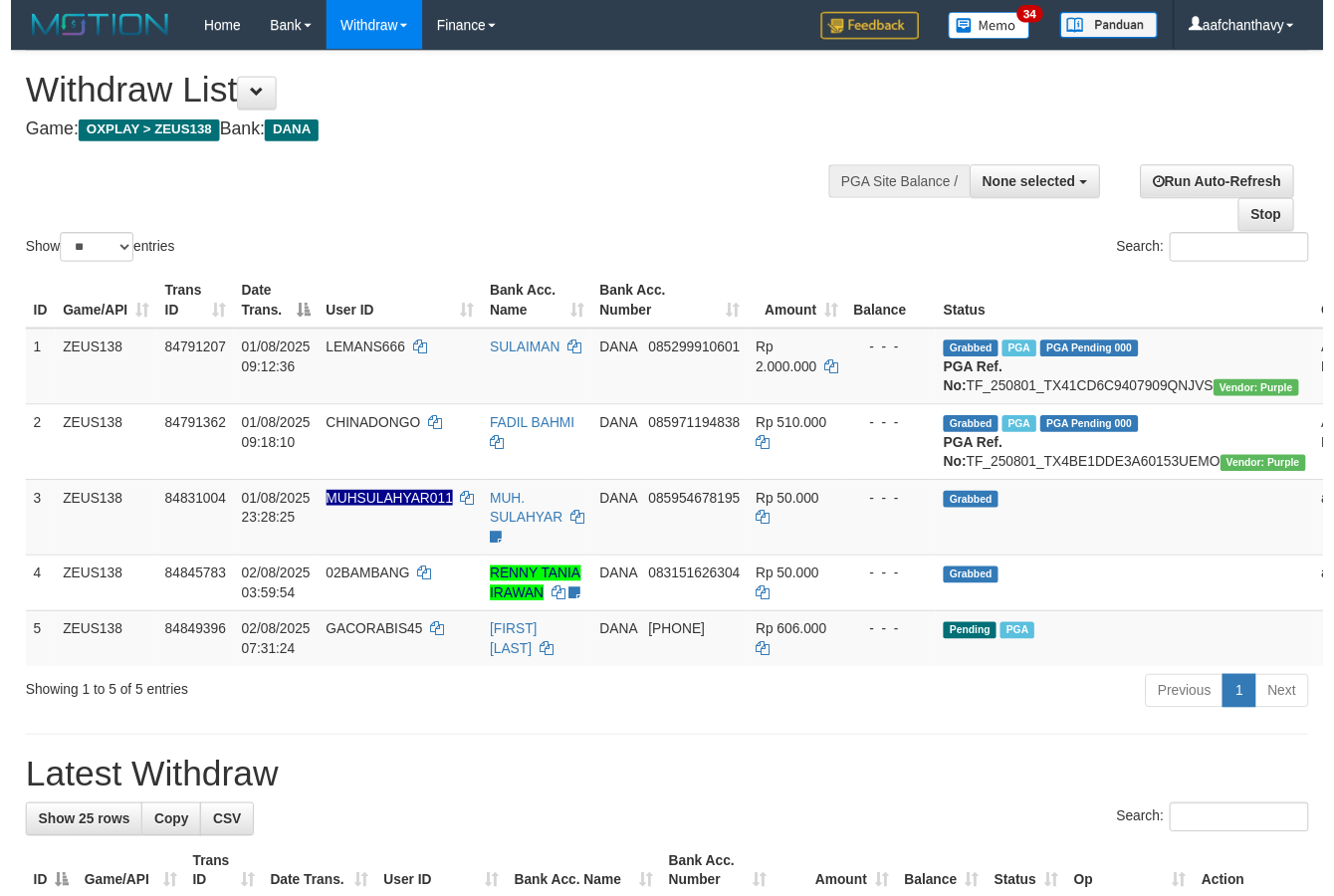 scroll, scrollTop: 266, scrollLeft: 0, axis: vertical 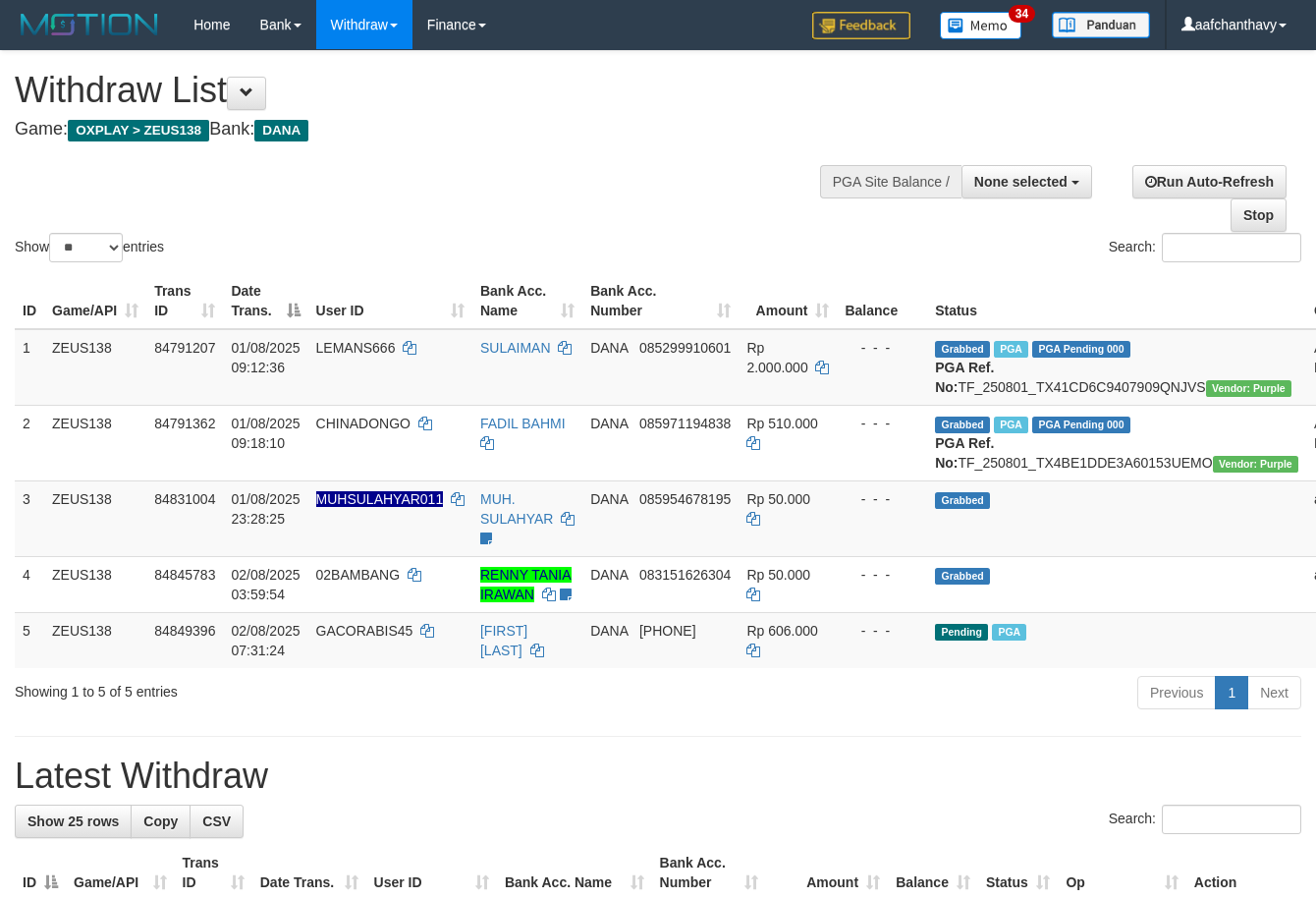 select 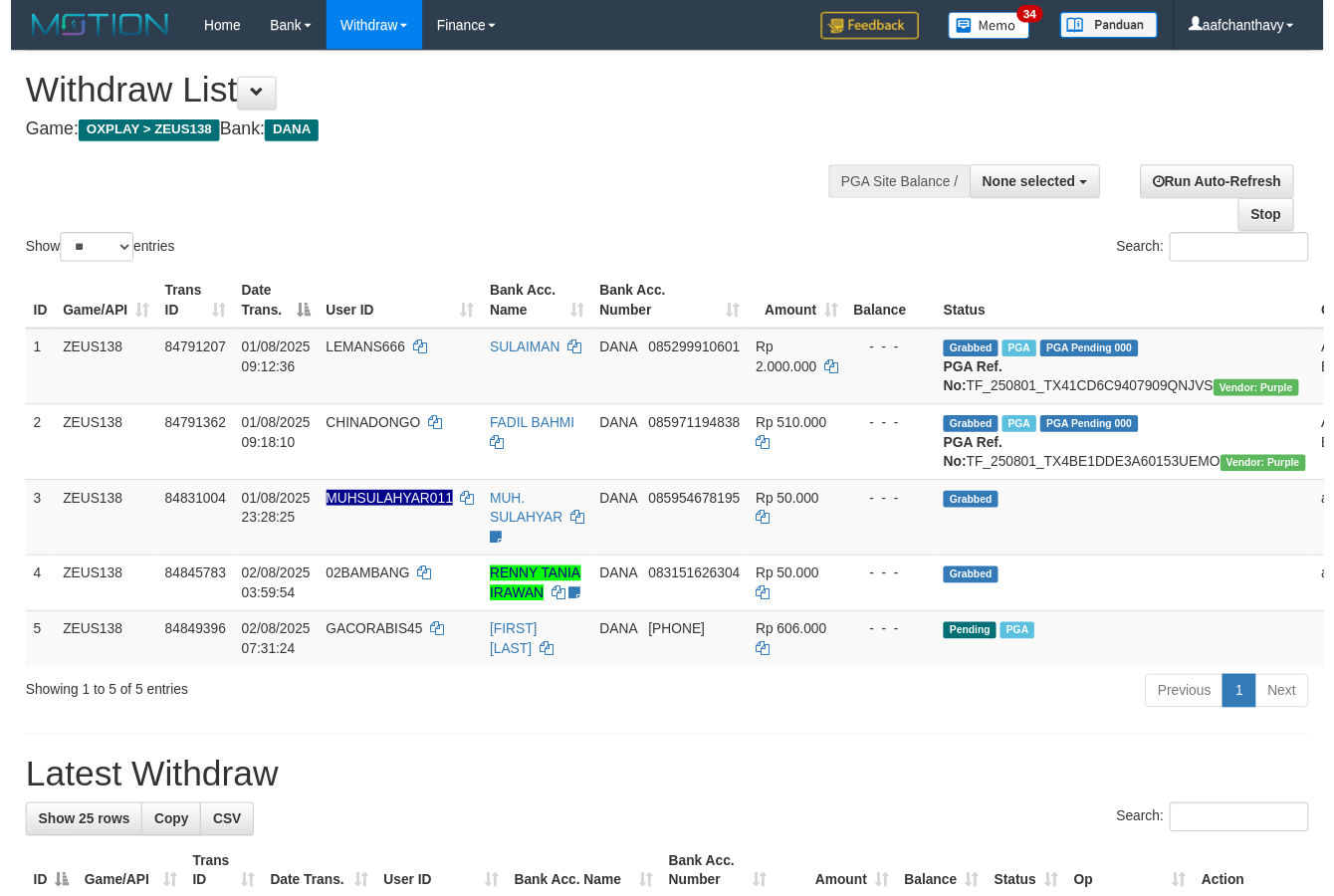 scroll, scrollTop: 266, scrollLeft: 0, axis: vertical 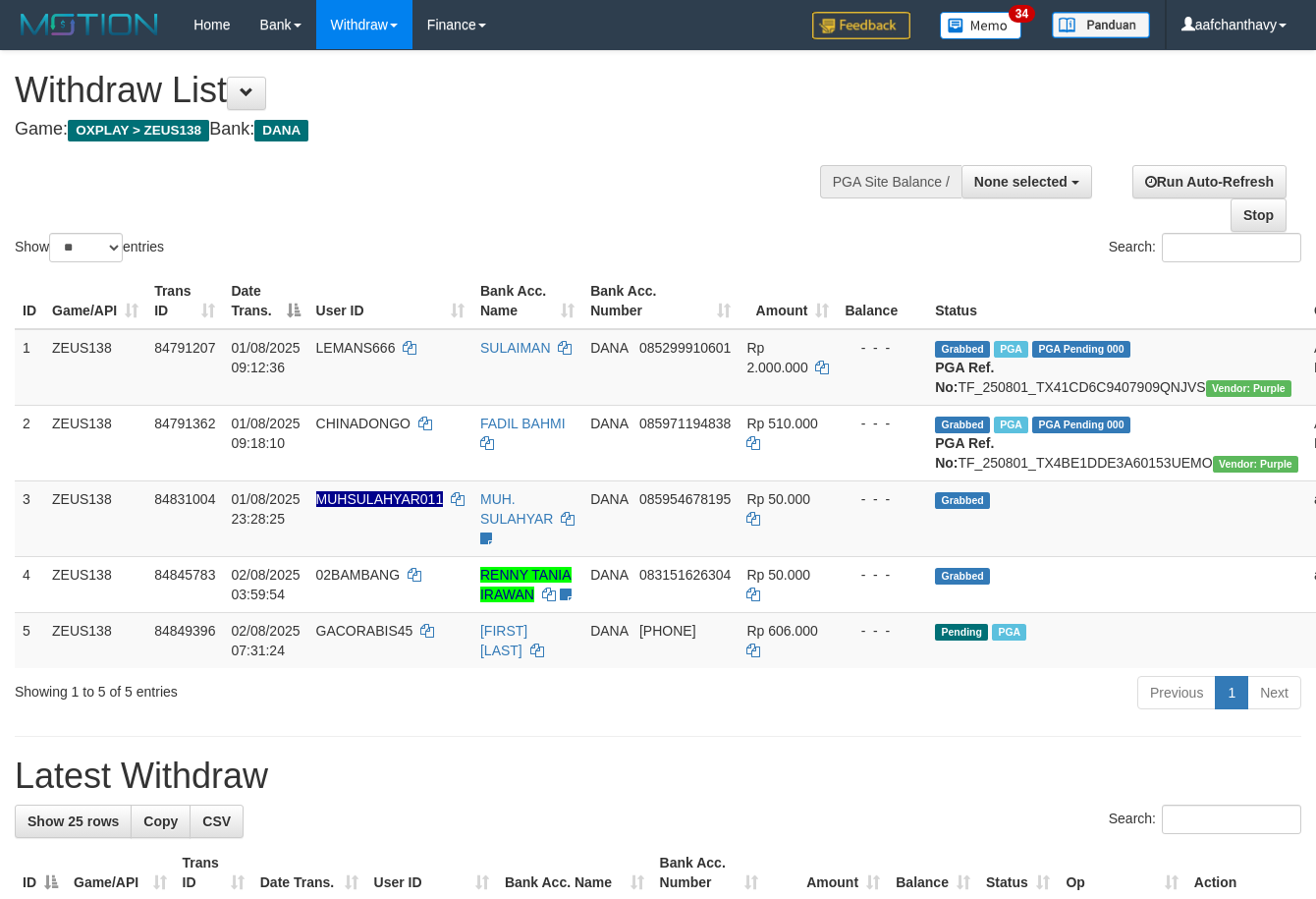 select 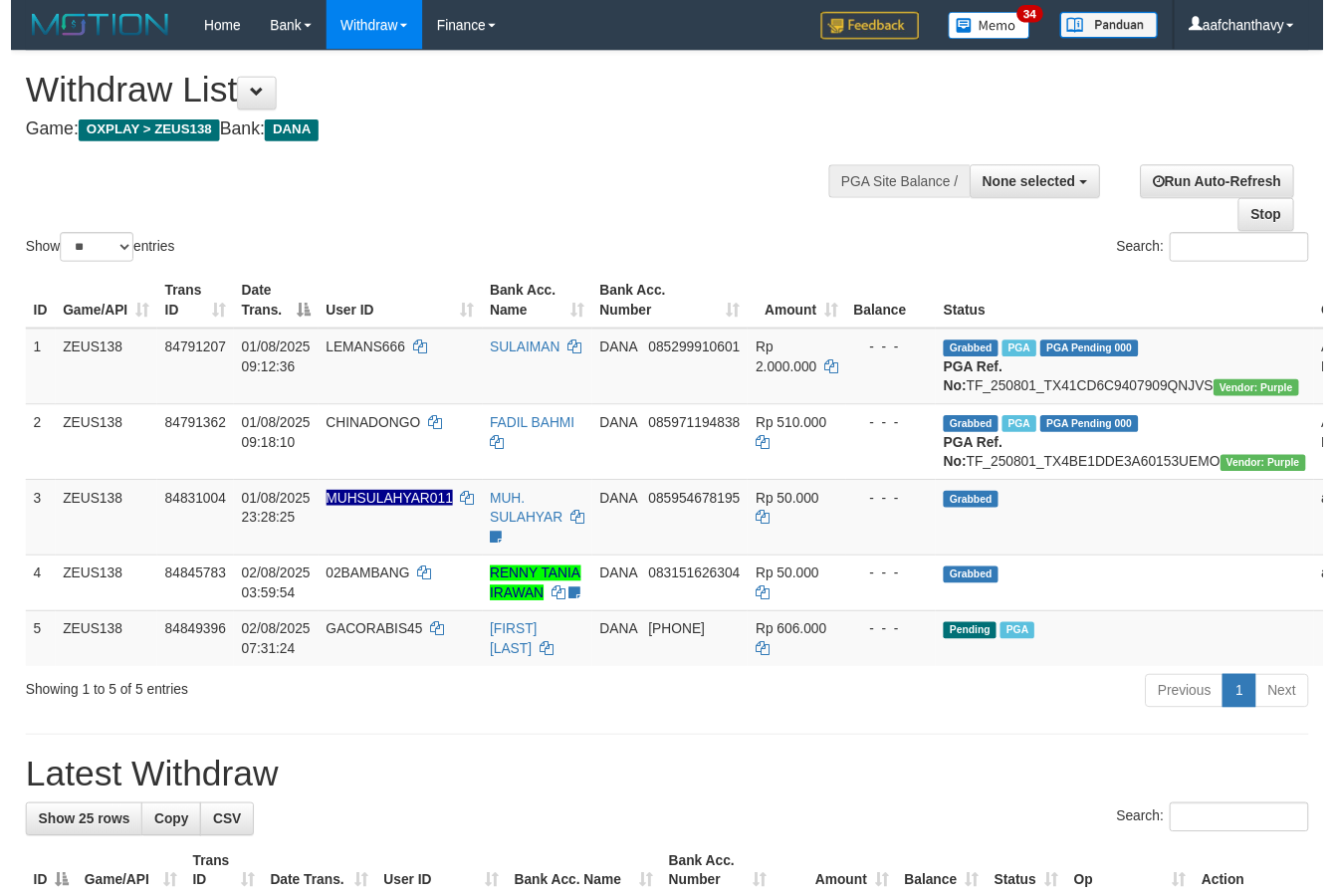 scroll, scrollTop: 266, scrollLeft: 0, axis: vertical 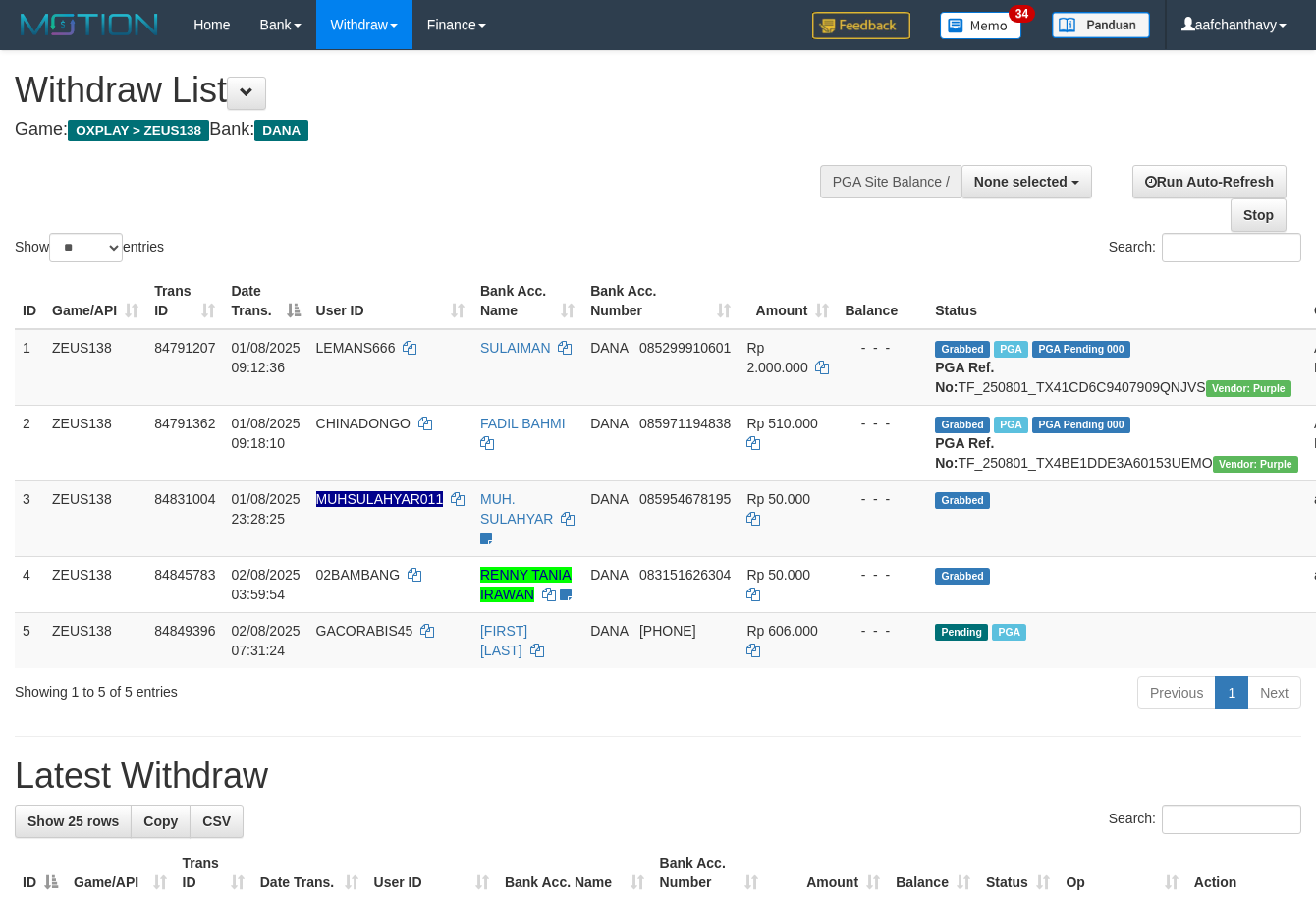 select 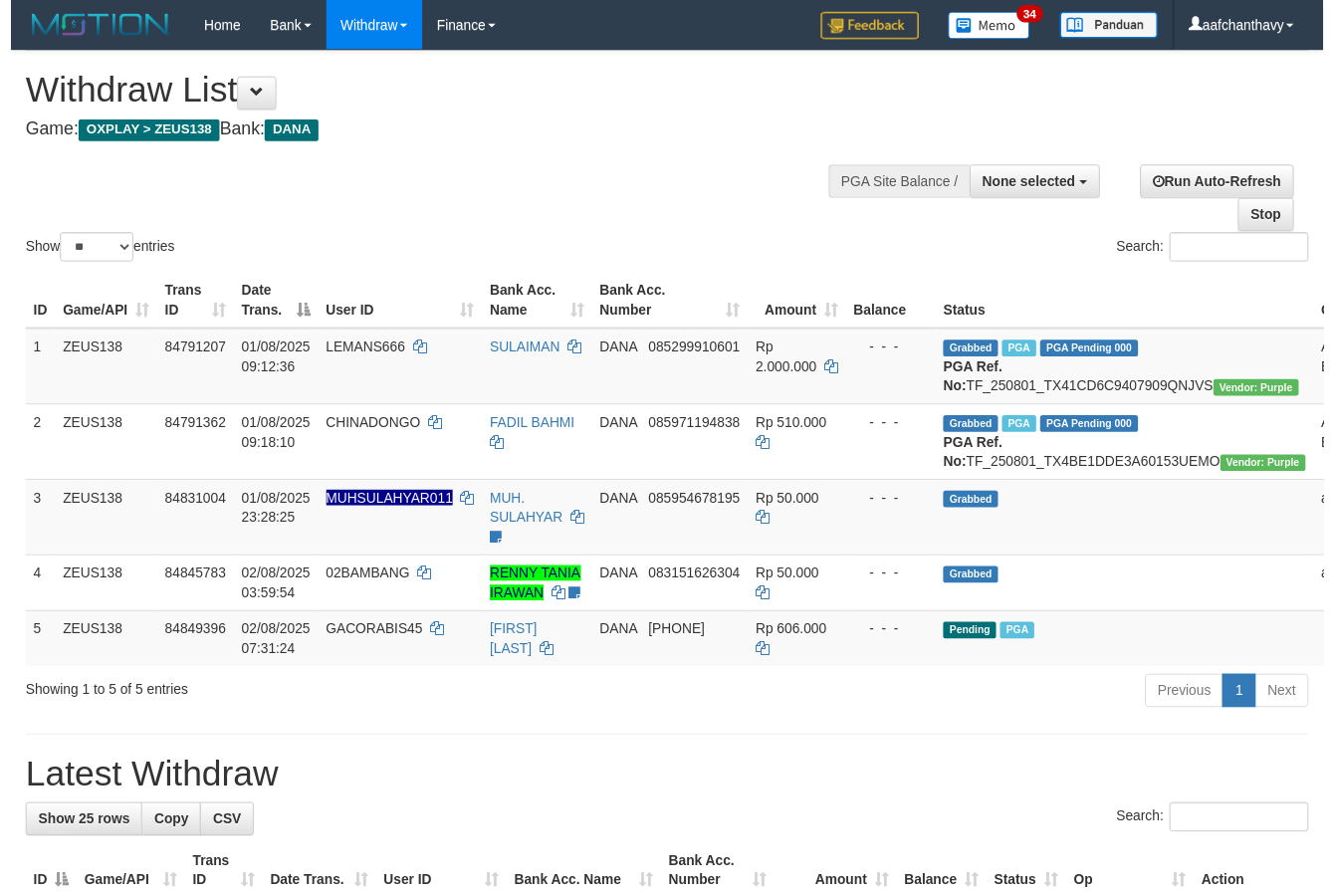 scroll, scrollTop: 266, scrollLeft: 0, axis: vertical 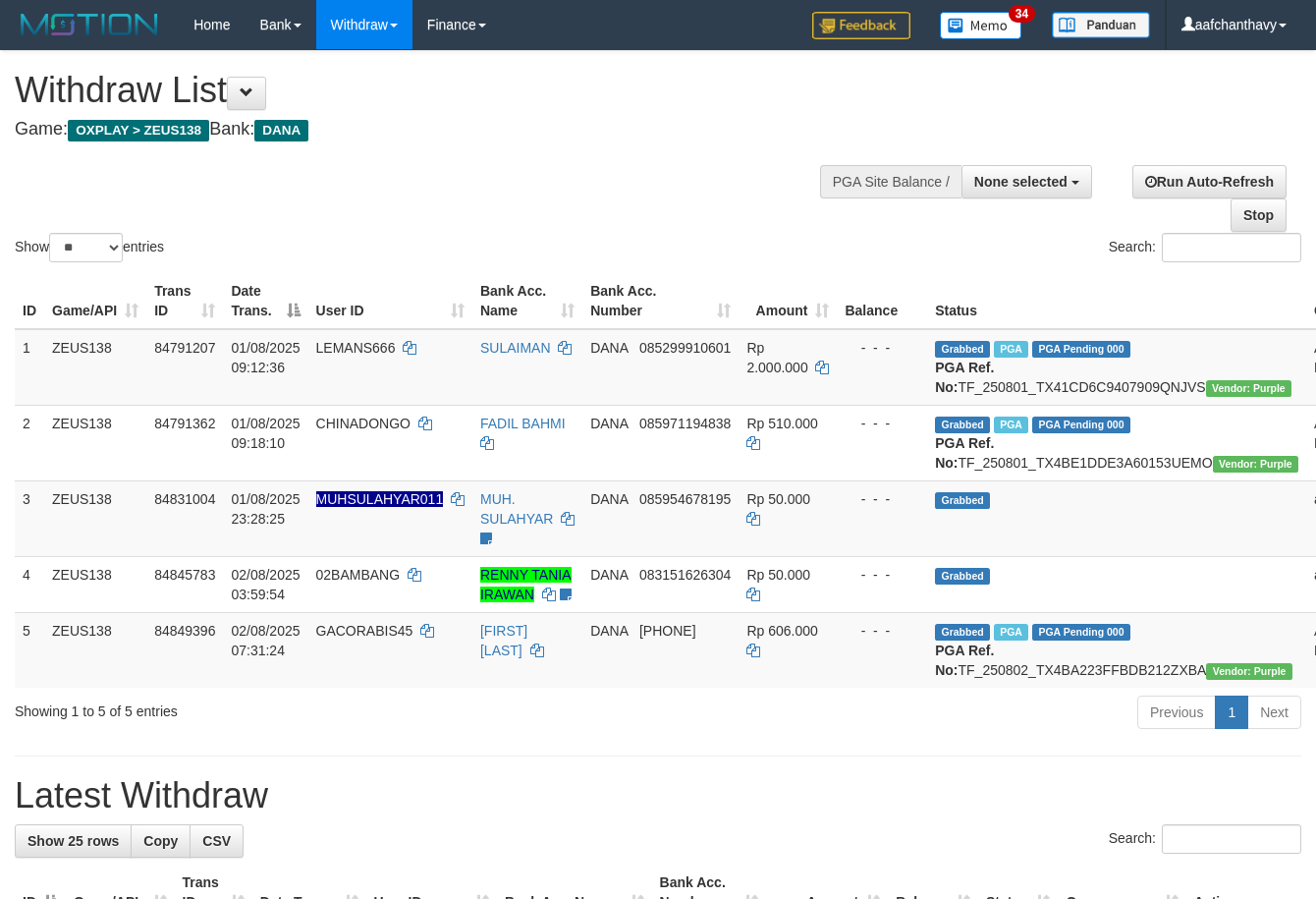 select 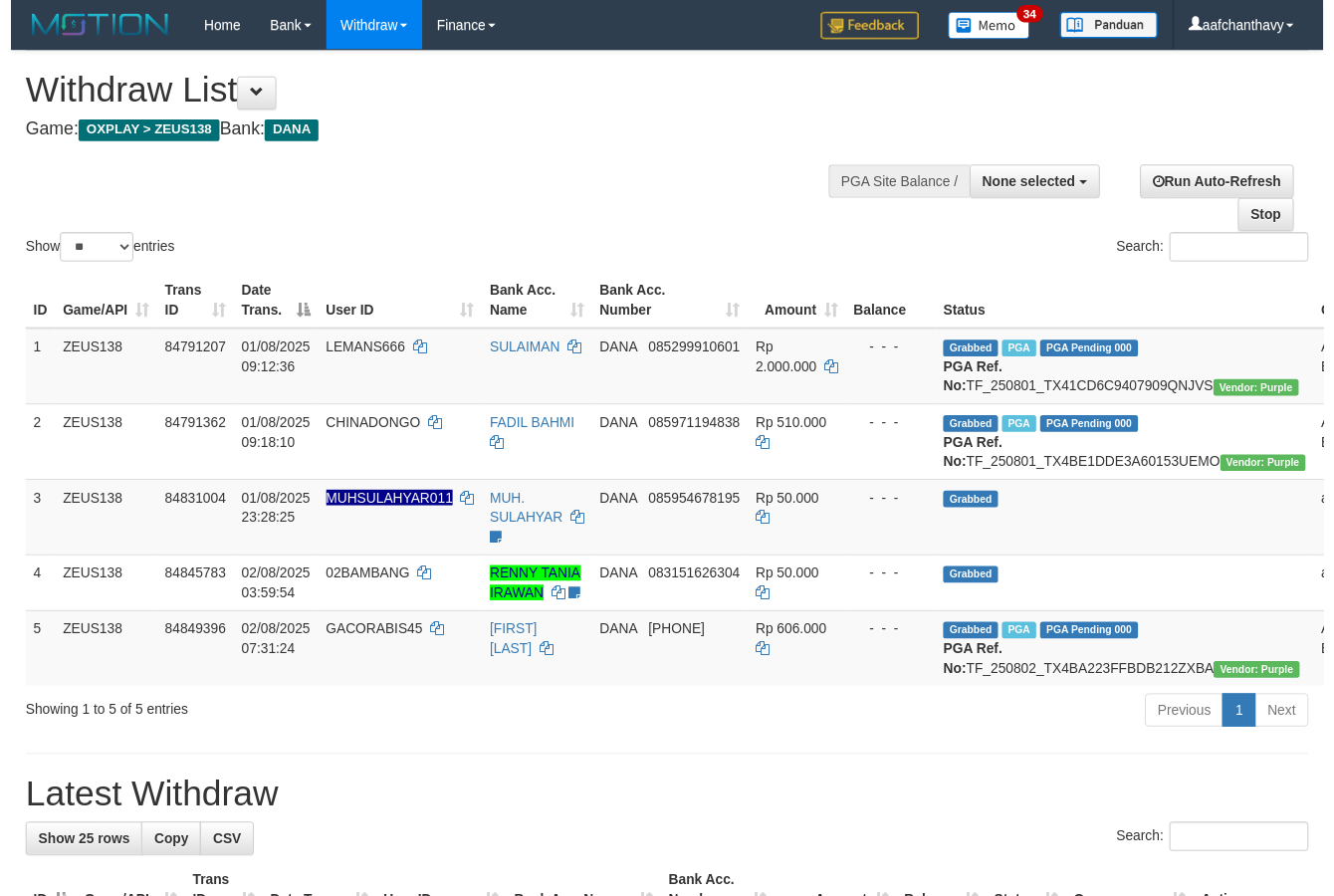 scroll, scrollTop: 266, scrollLeft: 0, axis: vertical 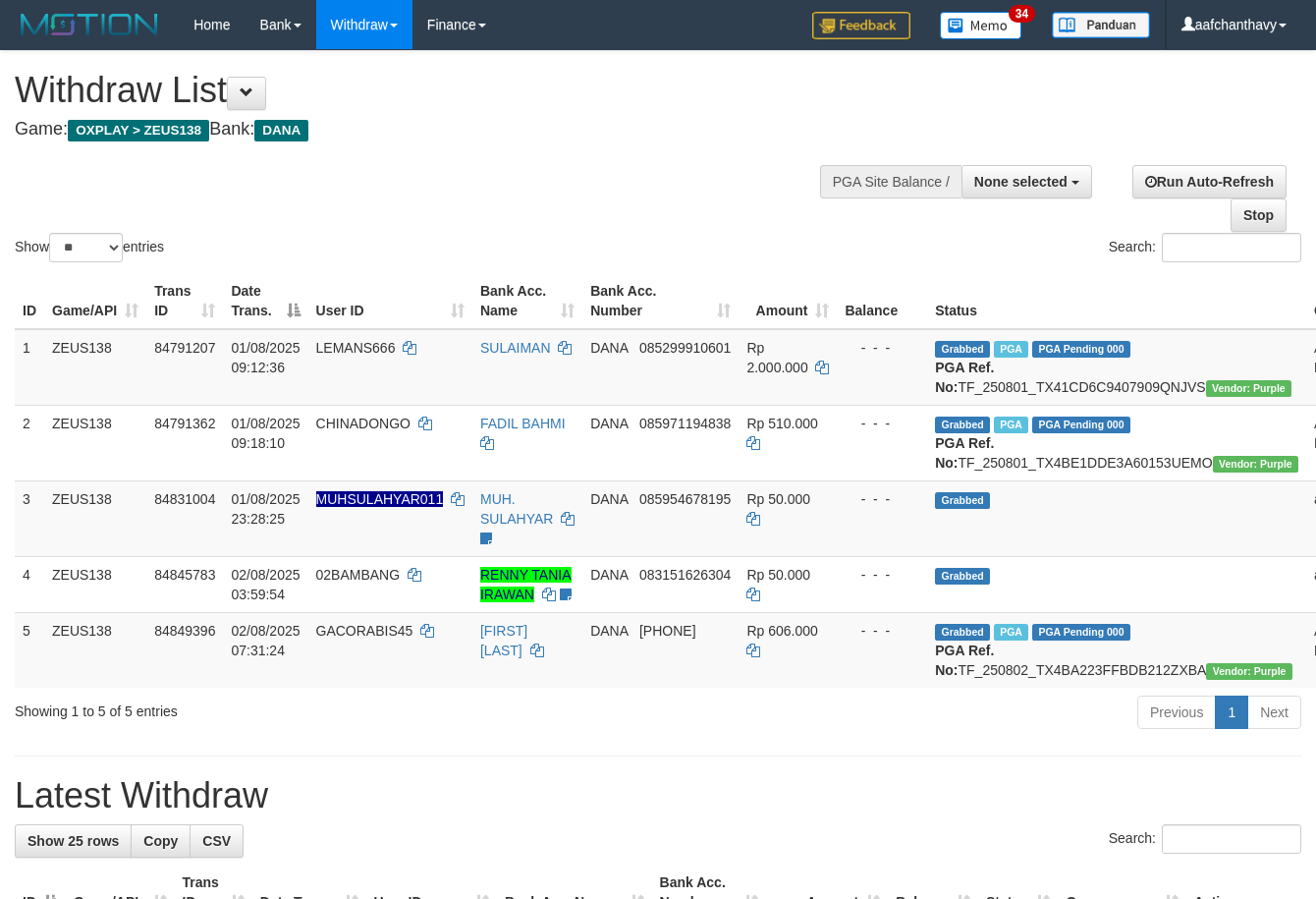 select 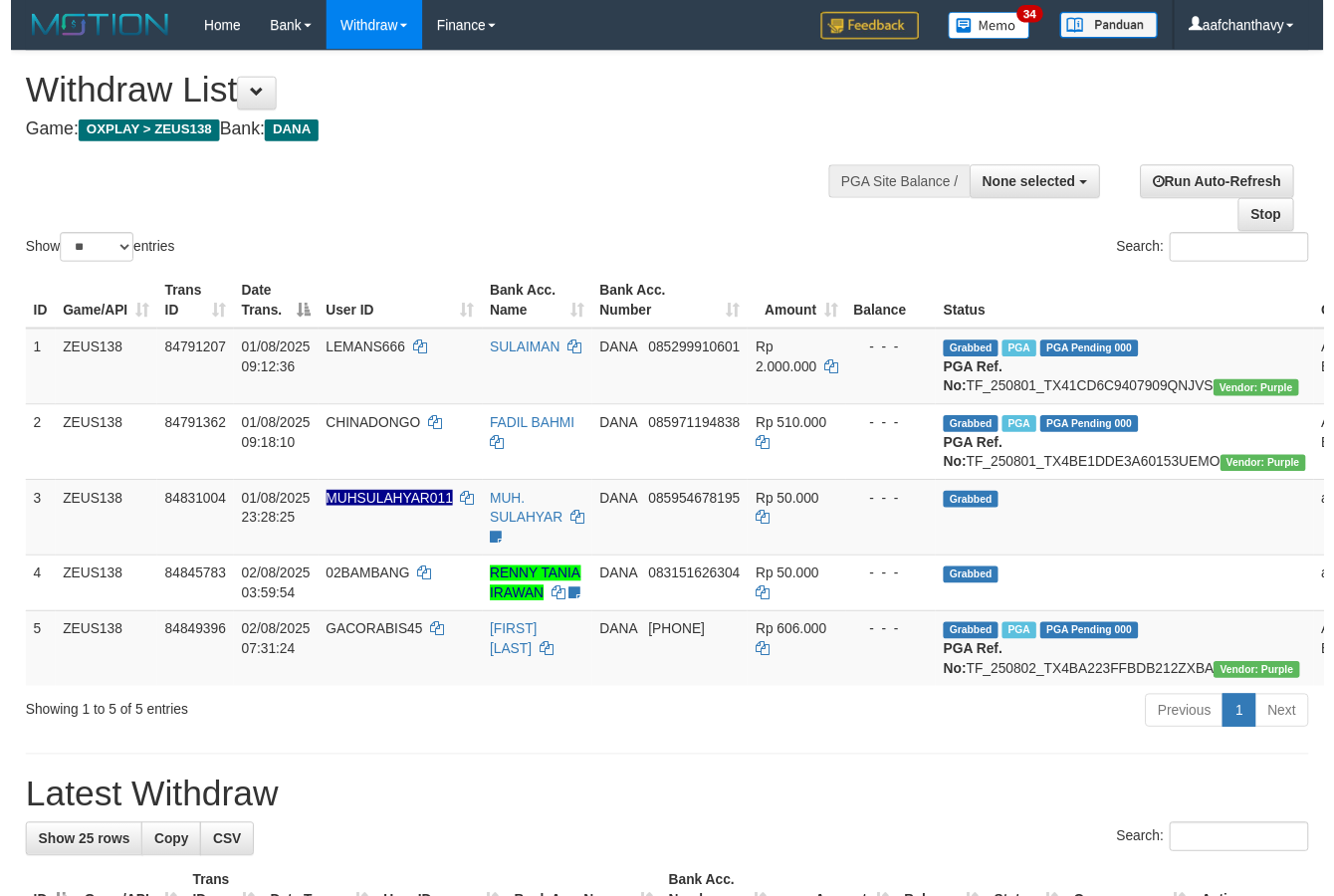 scroll, scrollTop: 266, scrollLeft: 0, axis: vertical 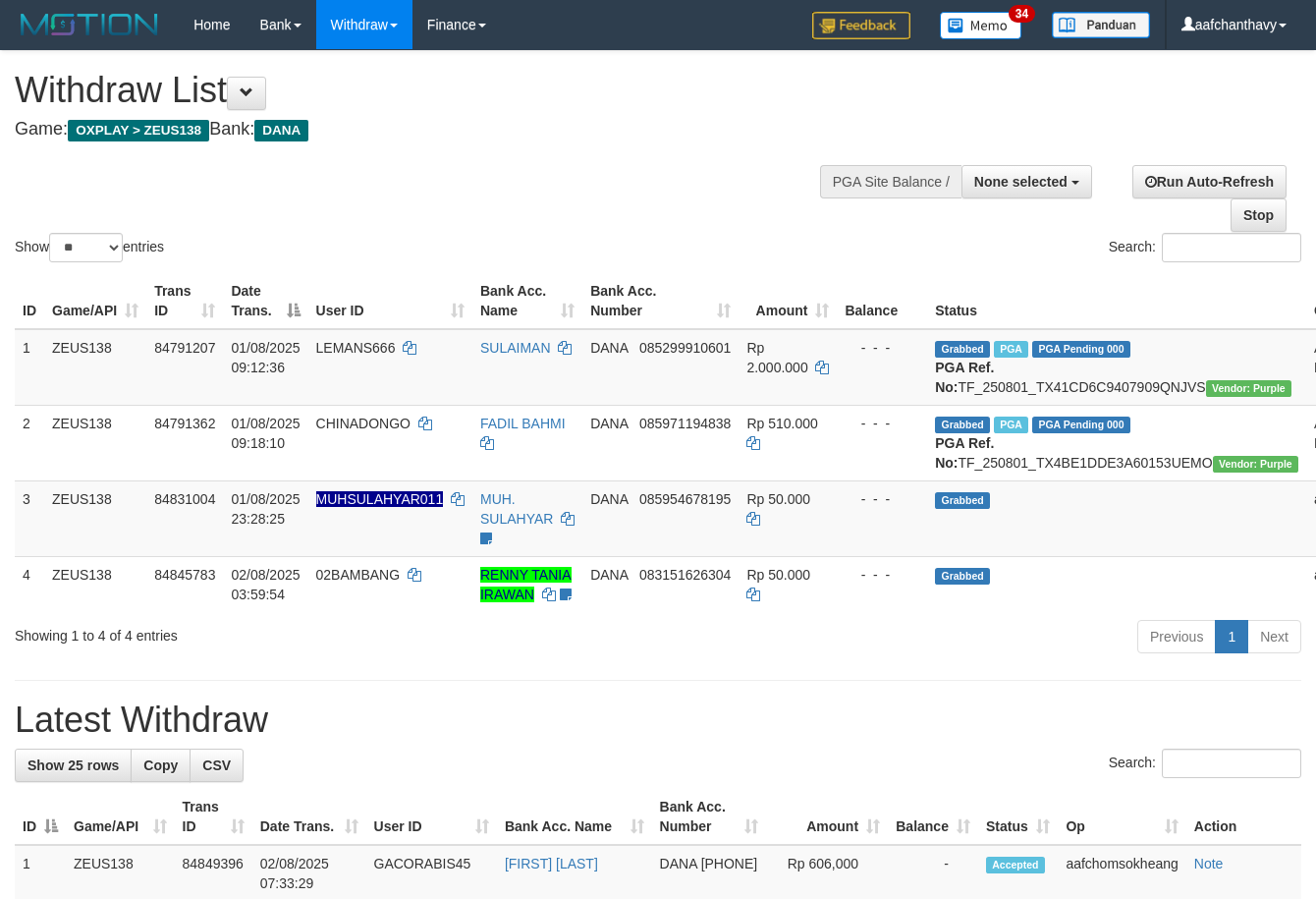 select 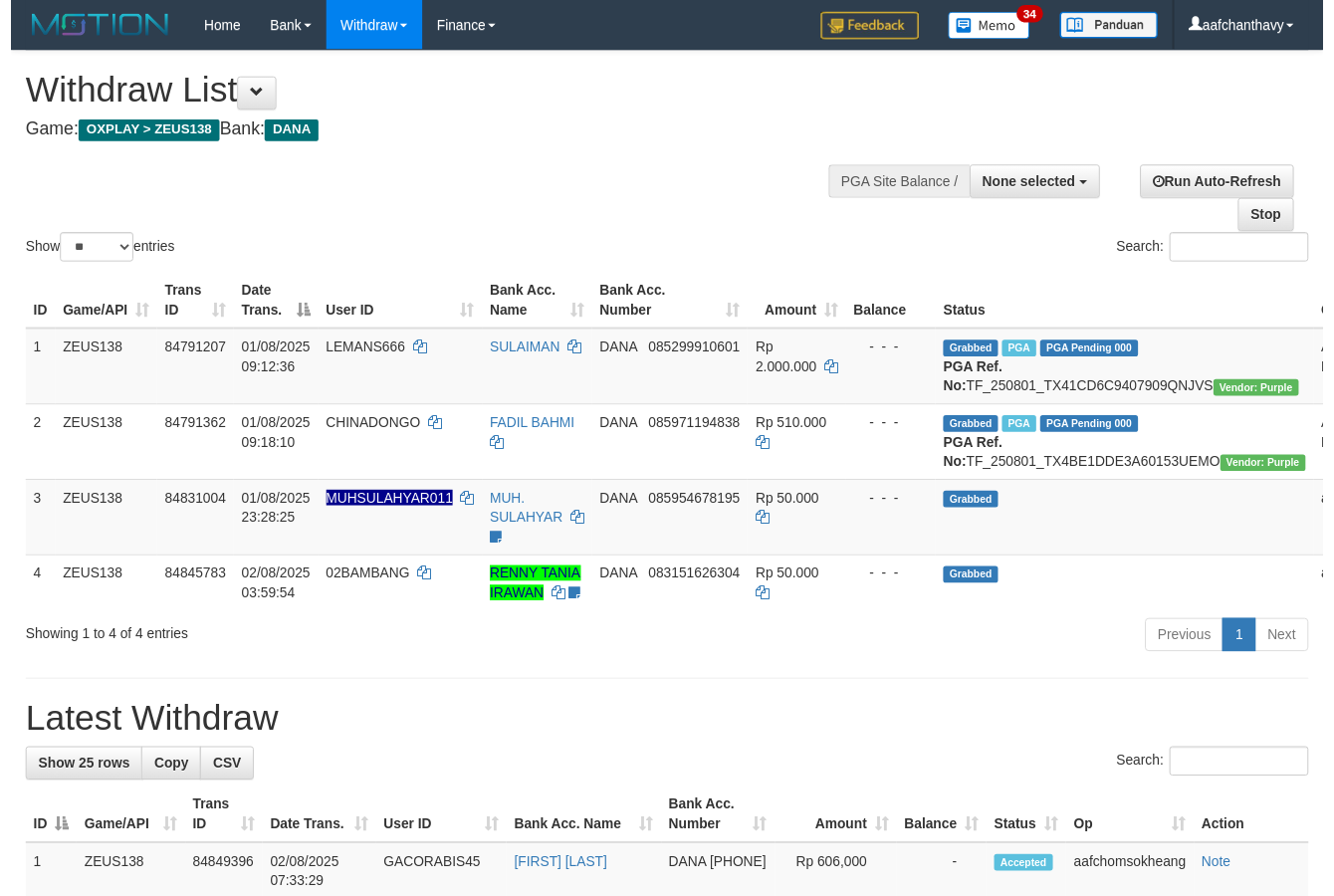 scroll, scrollTop: 266, scrollLeft: 0, axis: vertical 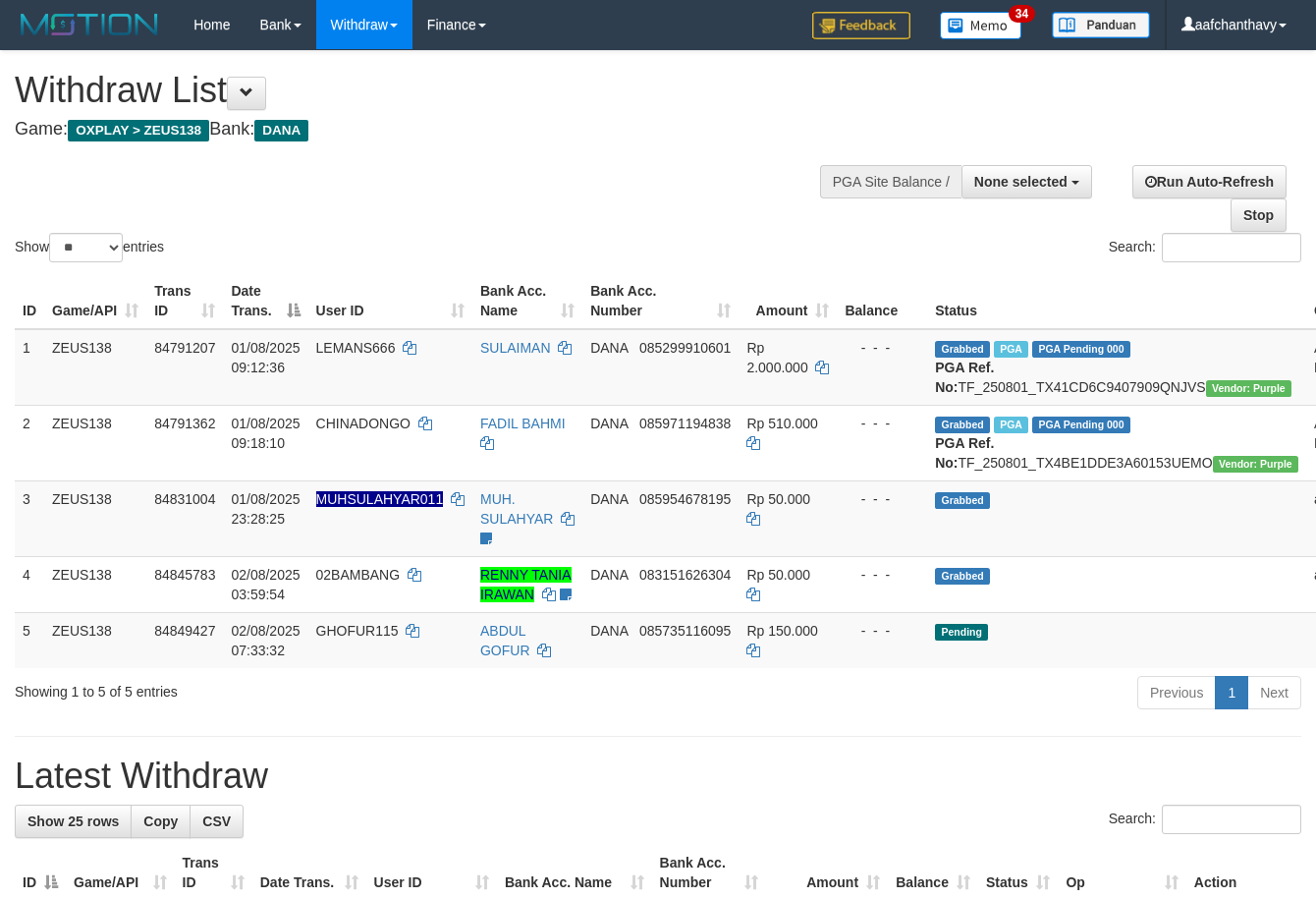 select 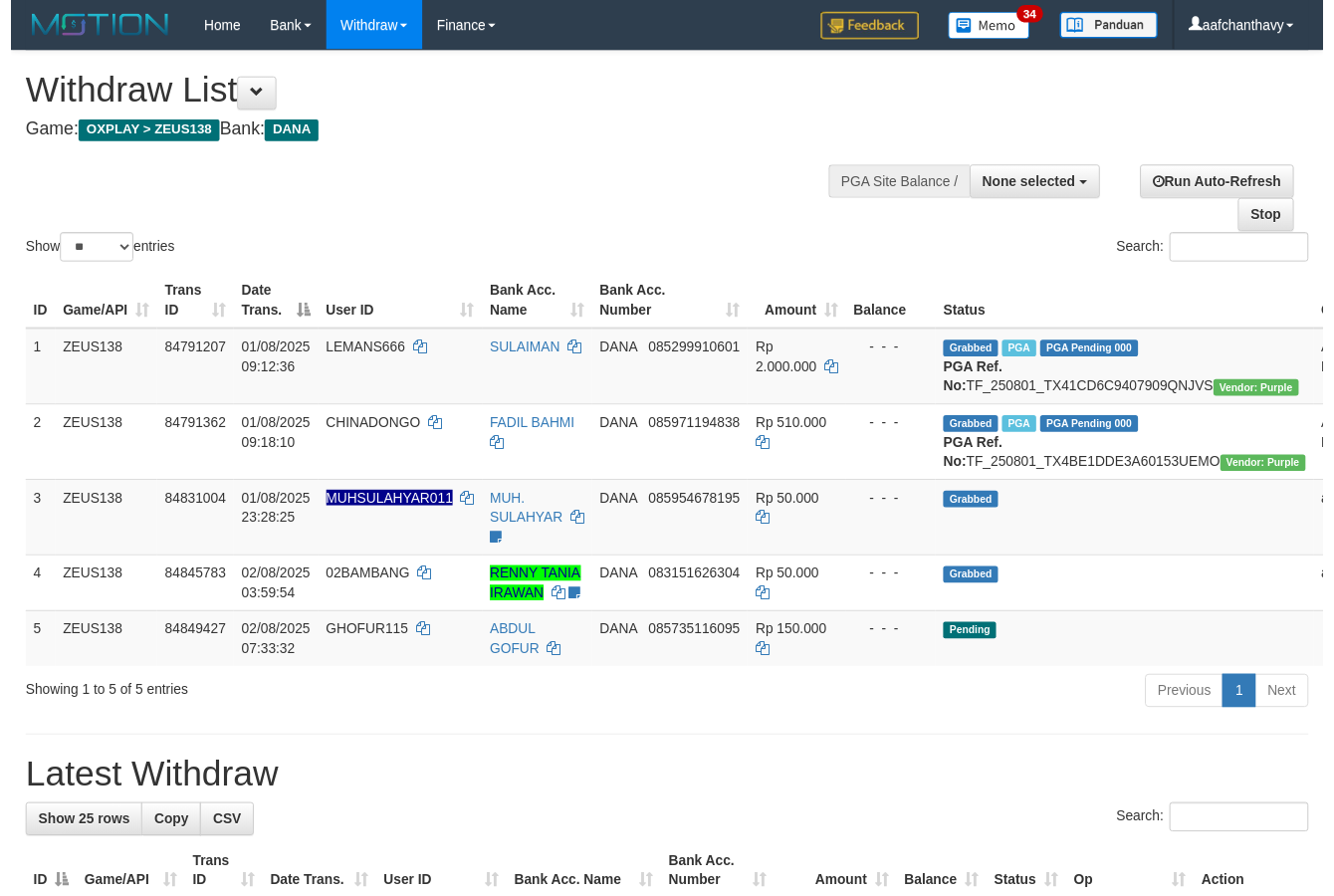 scroll, scrollTop: 266, scrollLeft: 0, axis: vertical 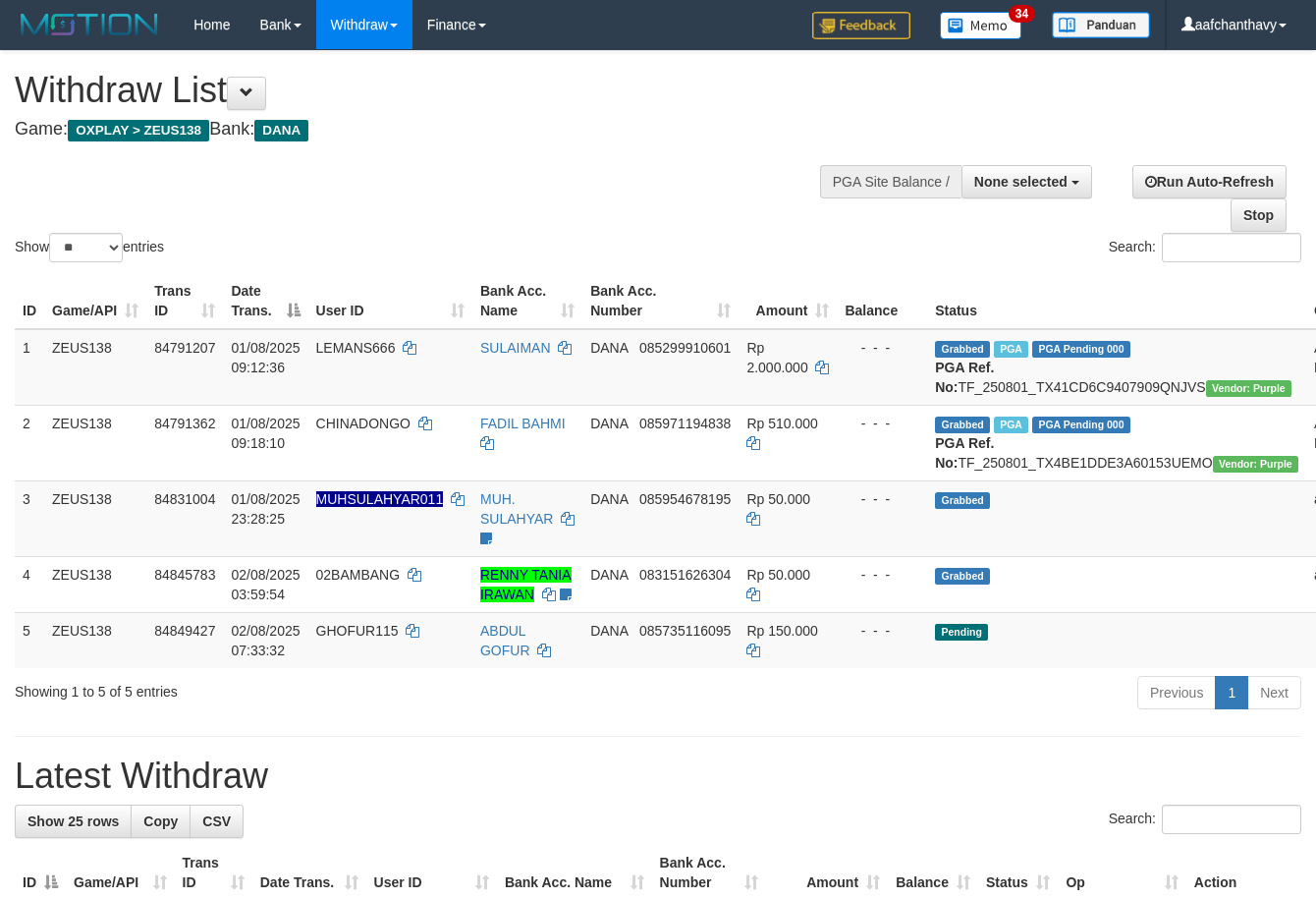 select 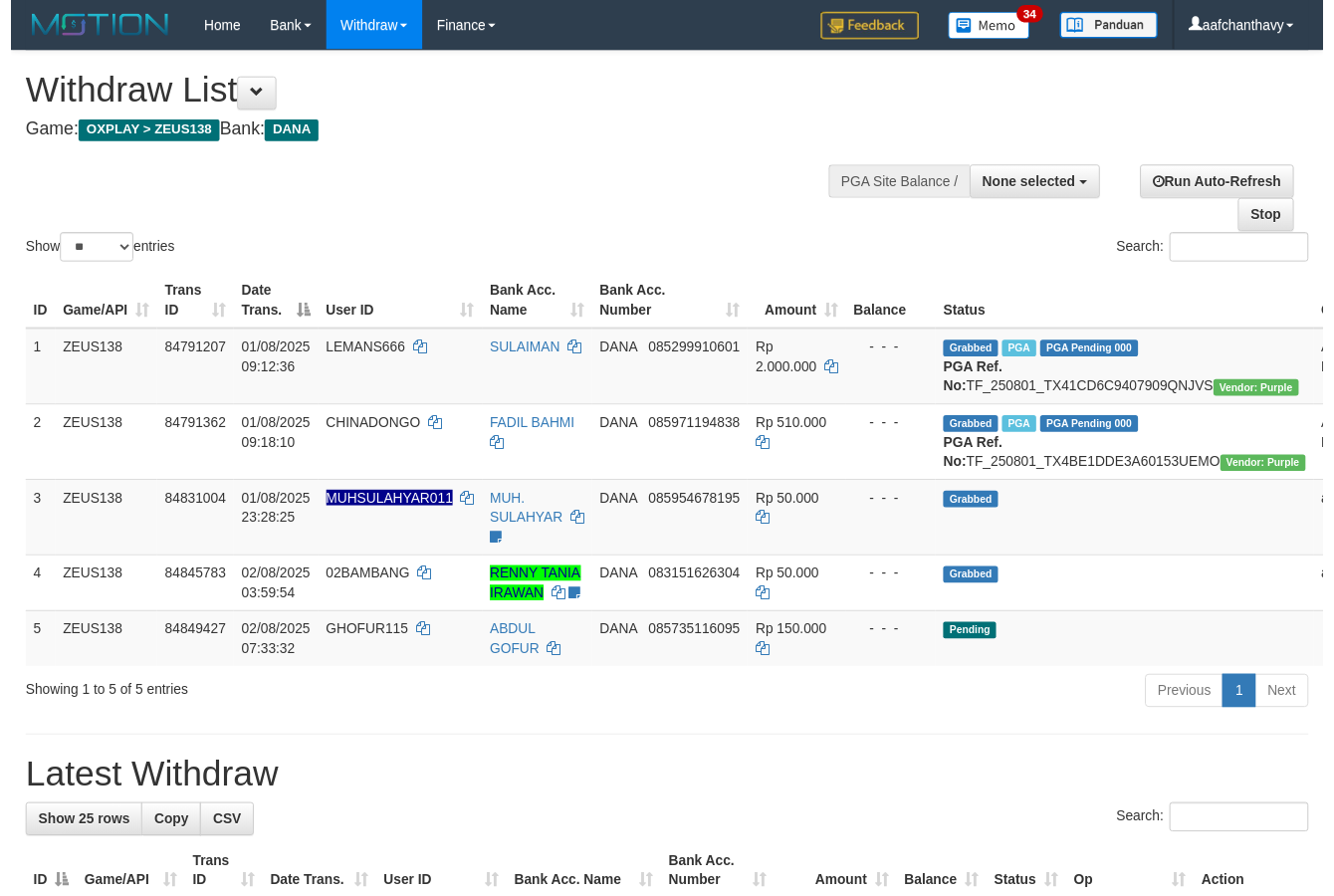 scroll, scrollTop: 266, scrollLeft: 0, axis: vertical 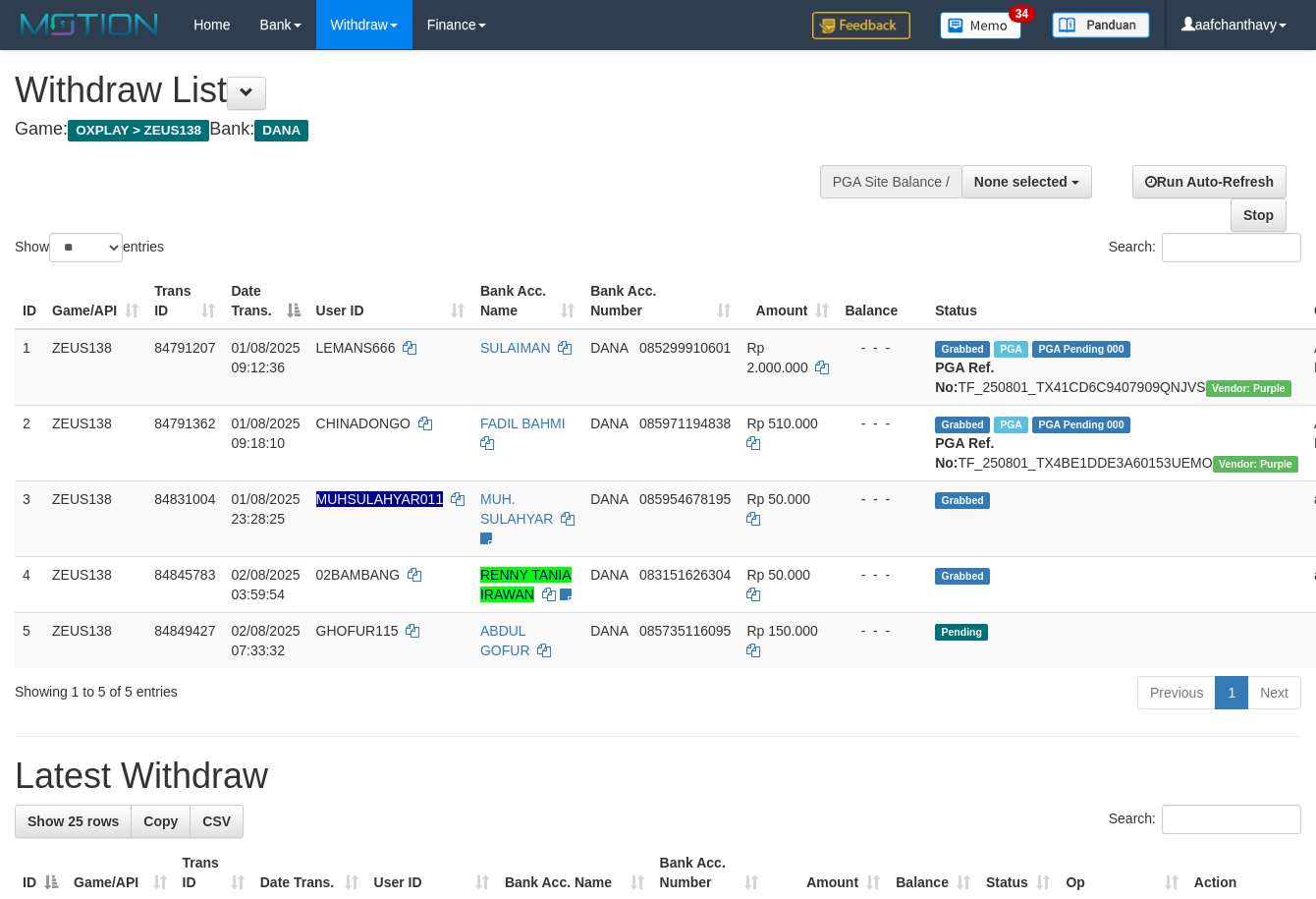 select 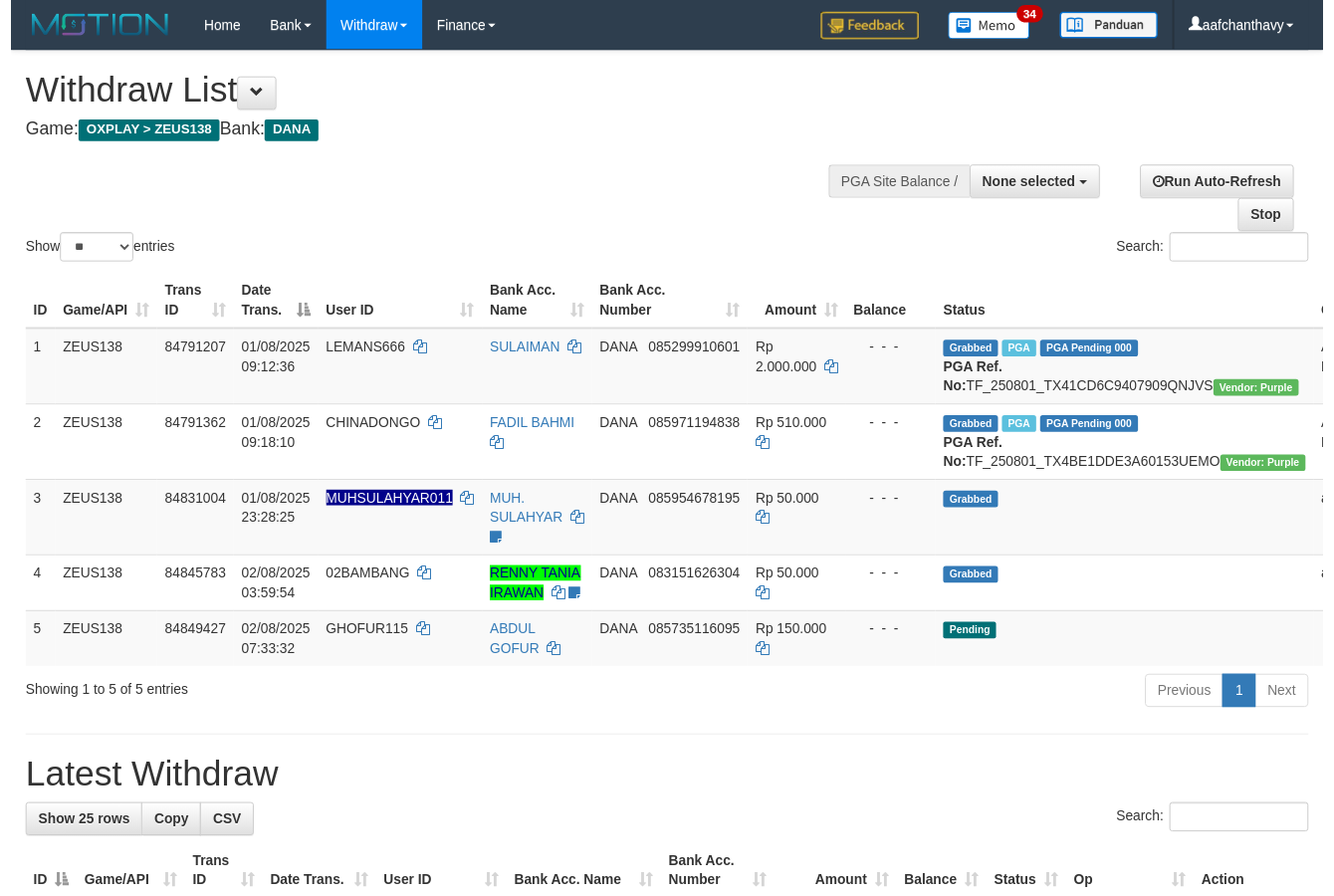 scroll, scrollTop: 266, scrollLeft: 0, axis: vertical 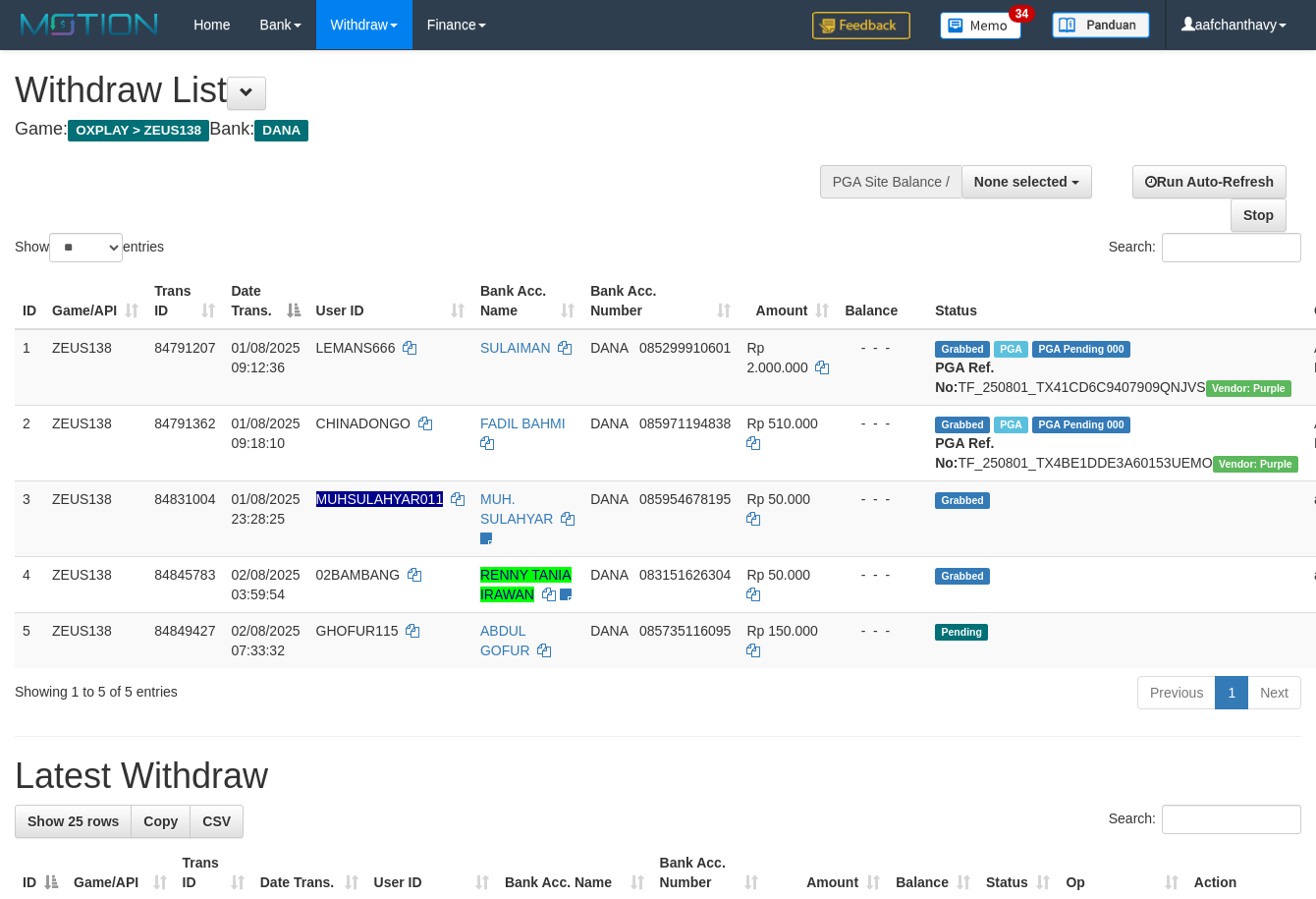 select 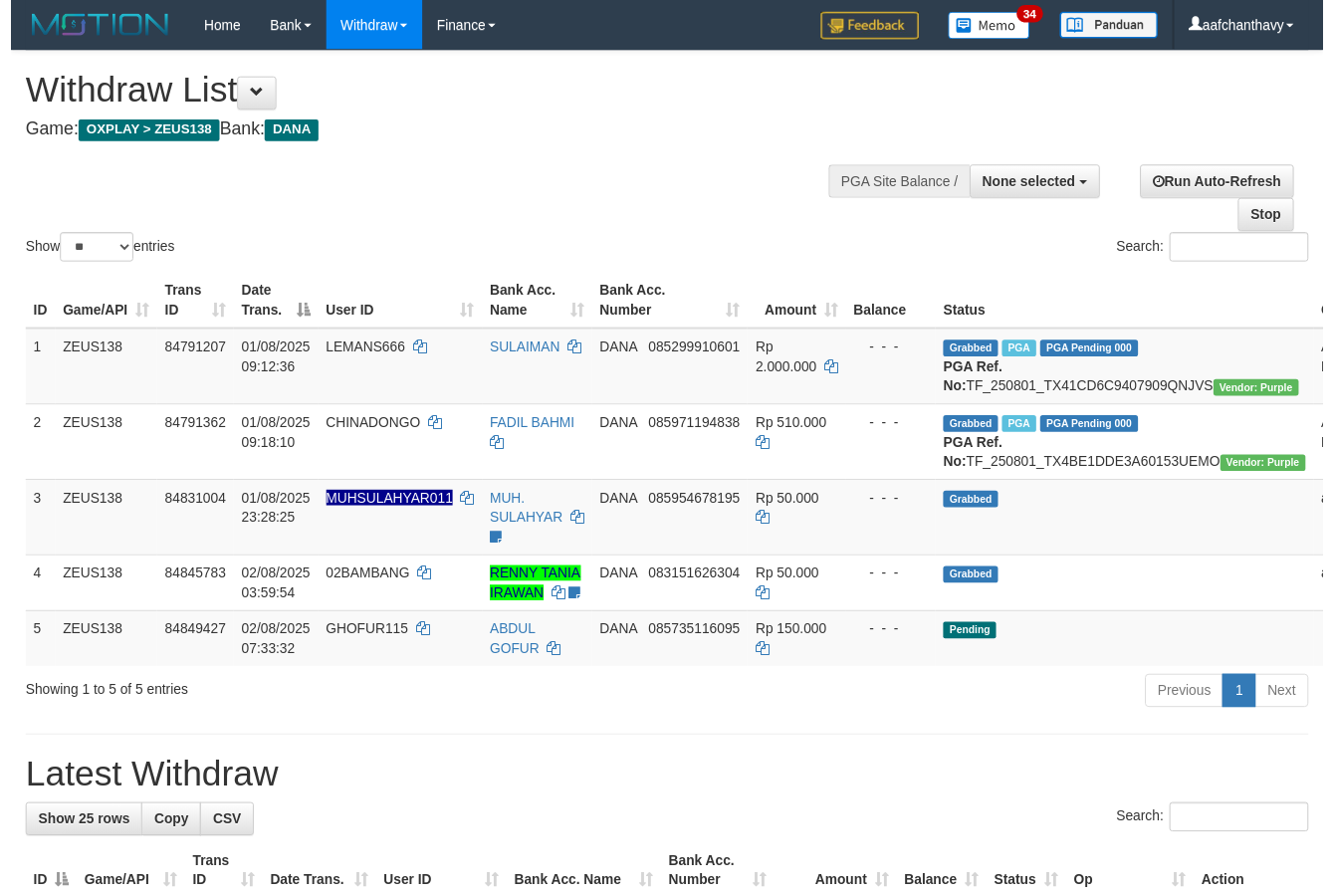 scroll, scrollTop: 266, scrollLeft: 0, axis: vertical 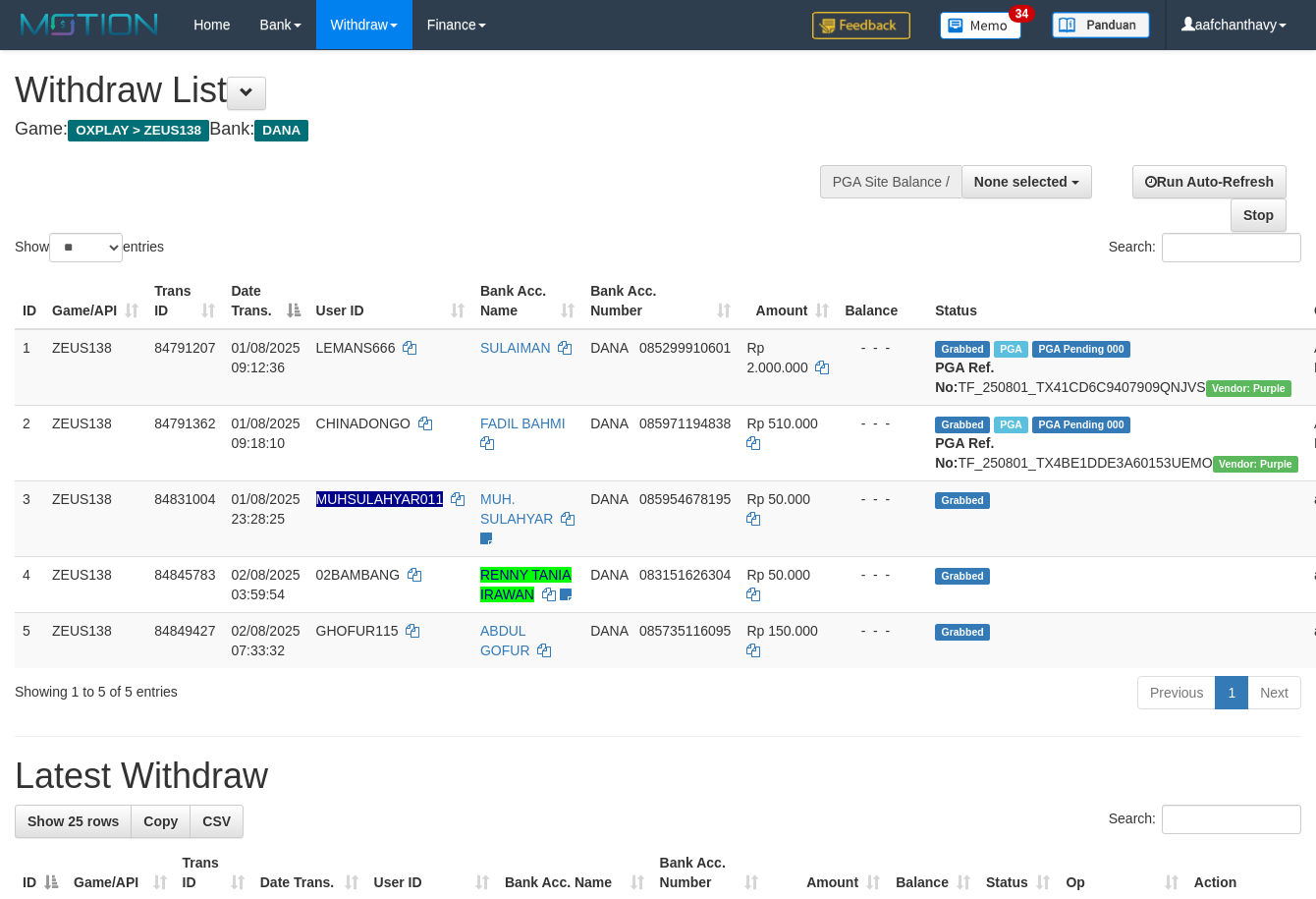 select 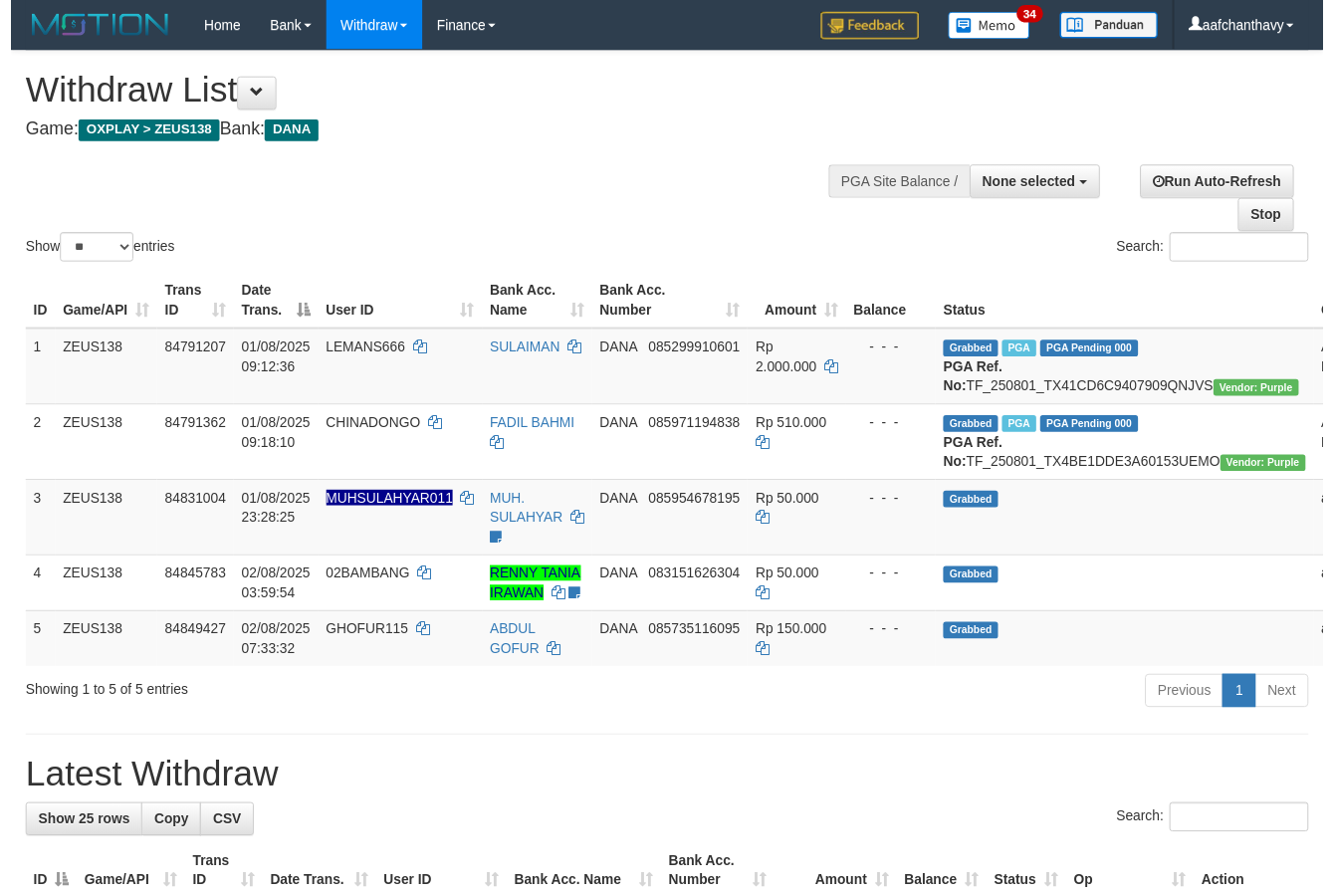 scroll, scrollTop: 266, scrollLeft: 0, axis: vertical 